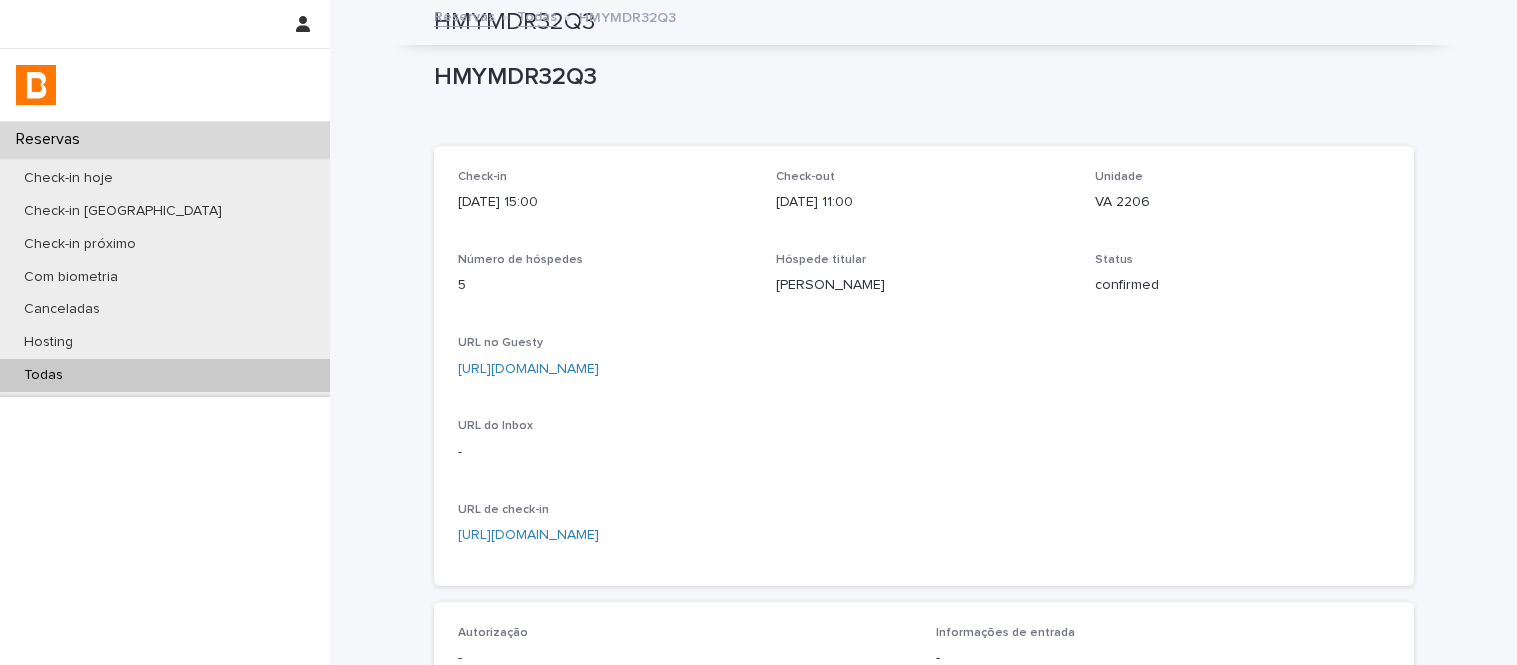 scroll, scrollTop: 0, scrollLeft: 0, axis: both 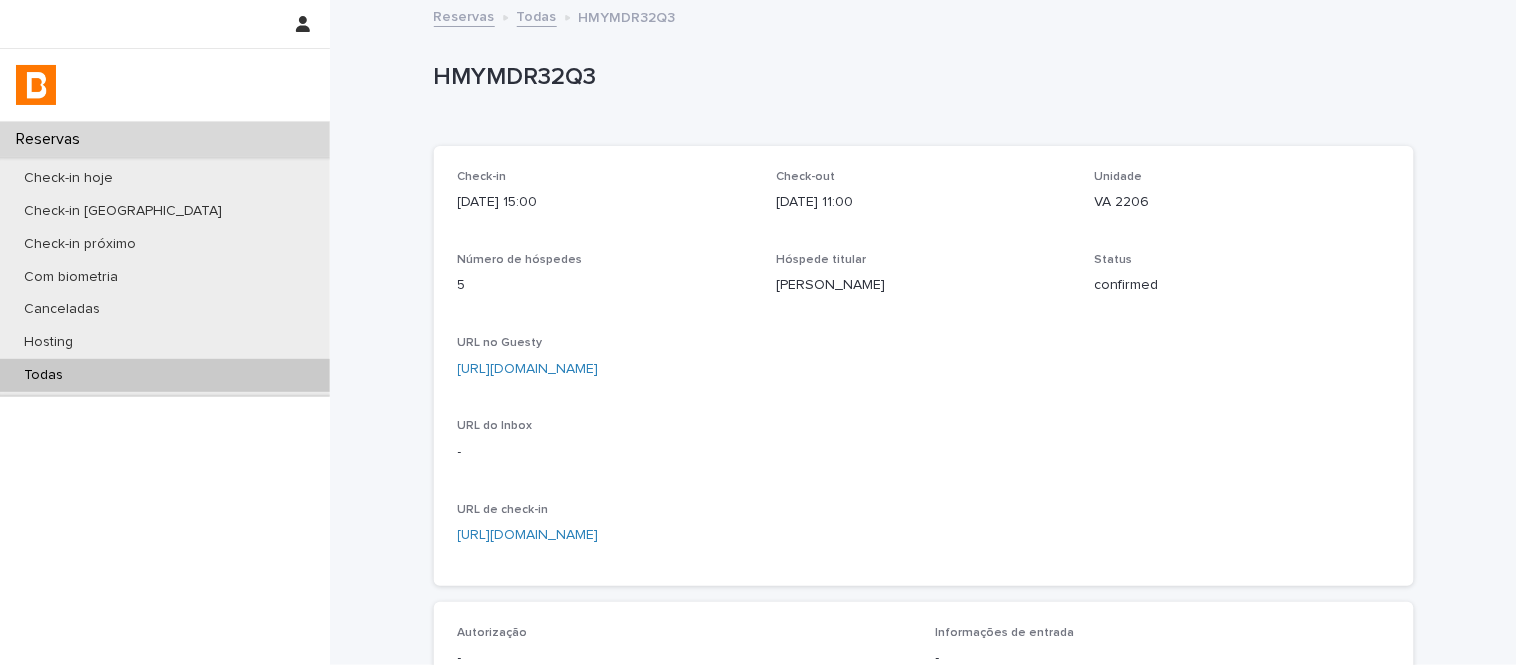 click on "Todas" at bounding box center (165, 375) 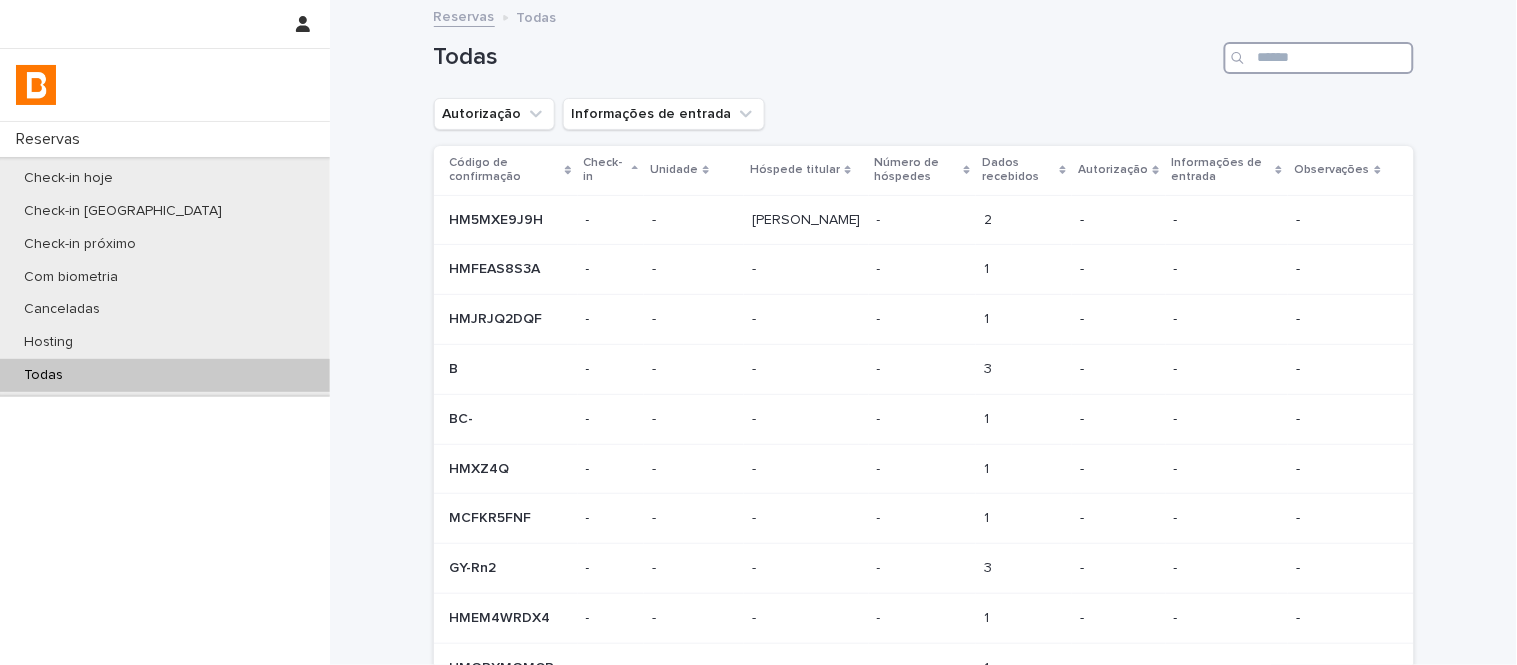 click at bounding box center (1319, 58) 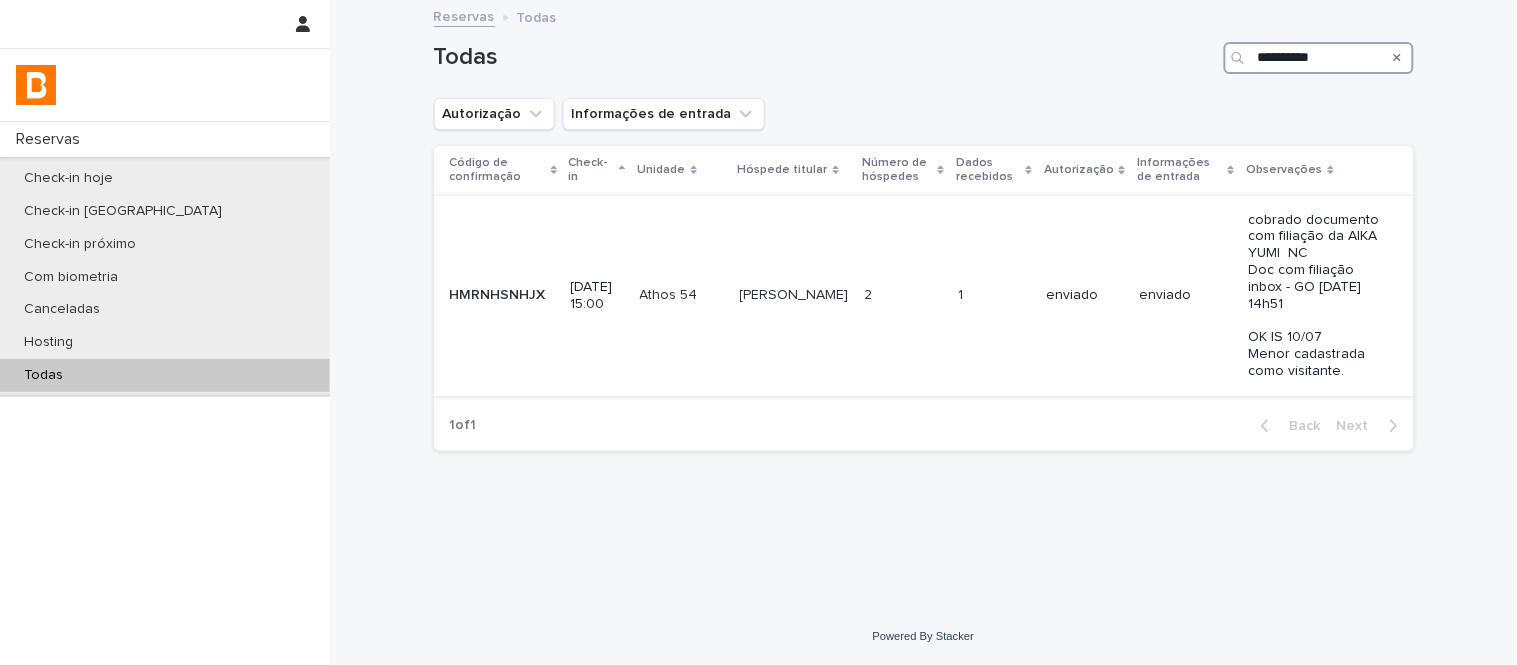 type on "**********" 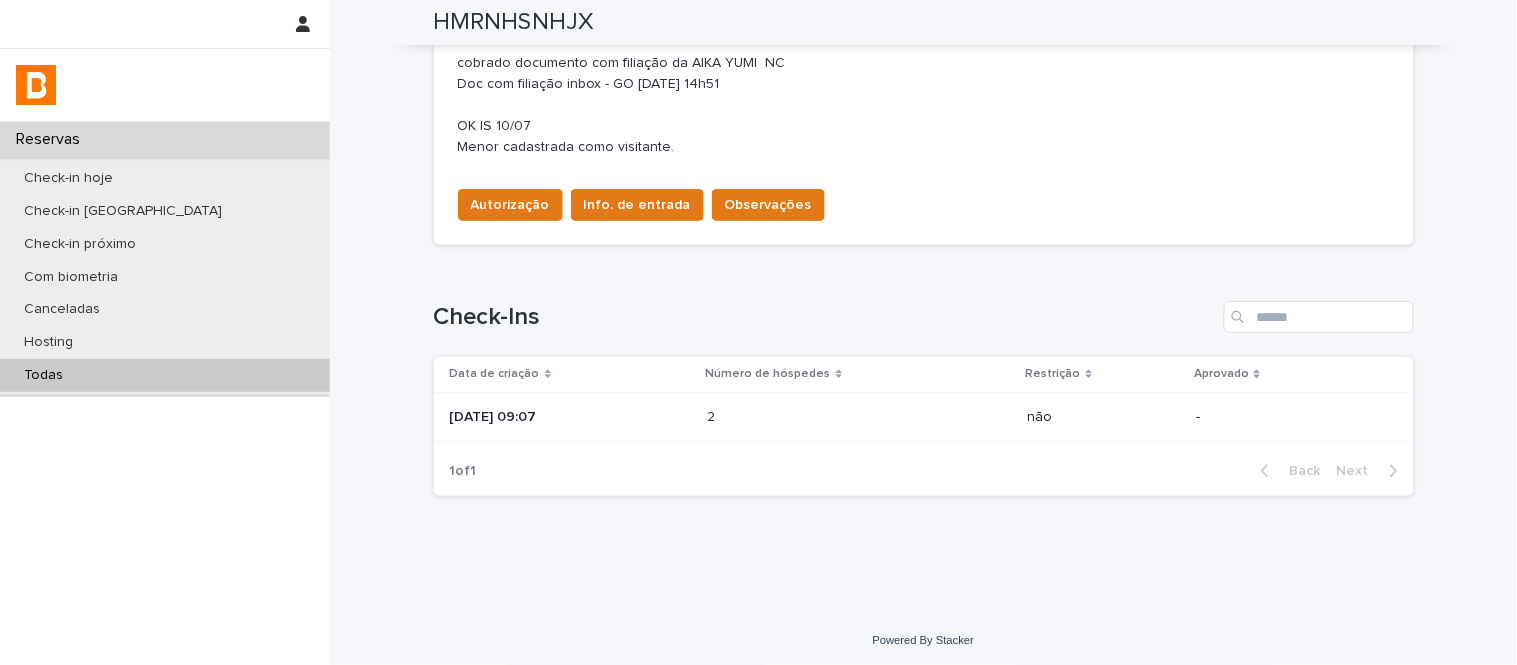 scroll, scrollTop: 681, scrollLeft: 0, axis: vertical 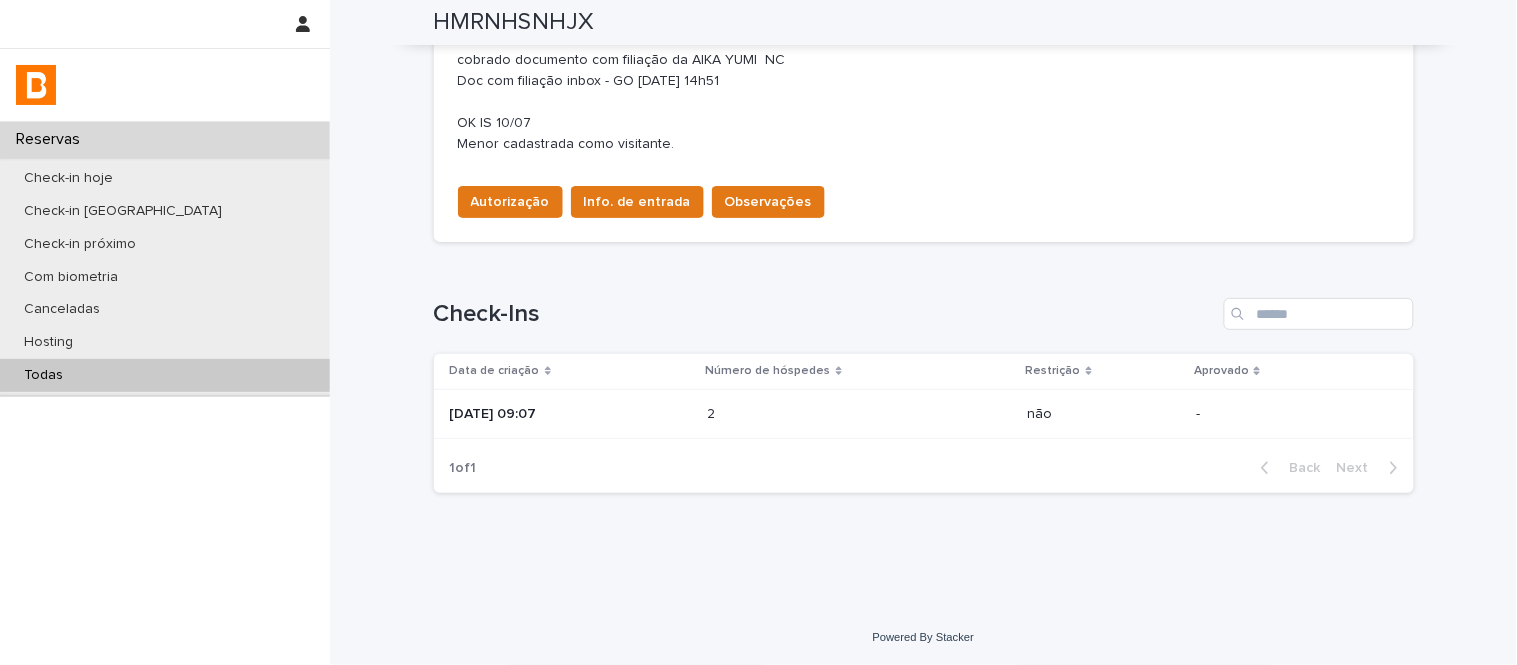 click at bounding box center [795, 414] 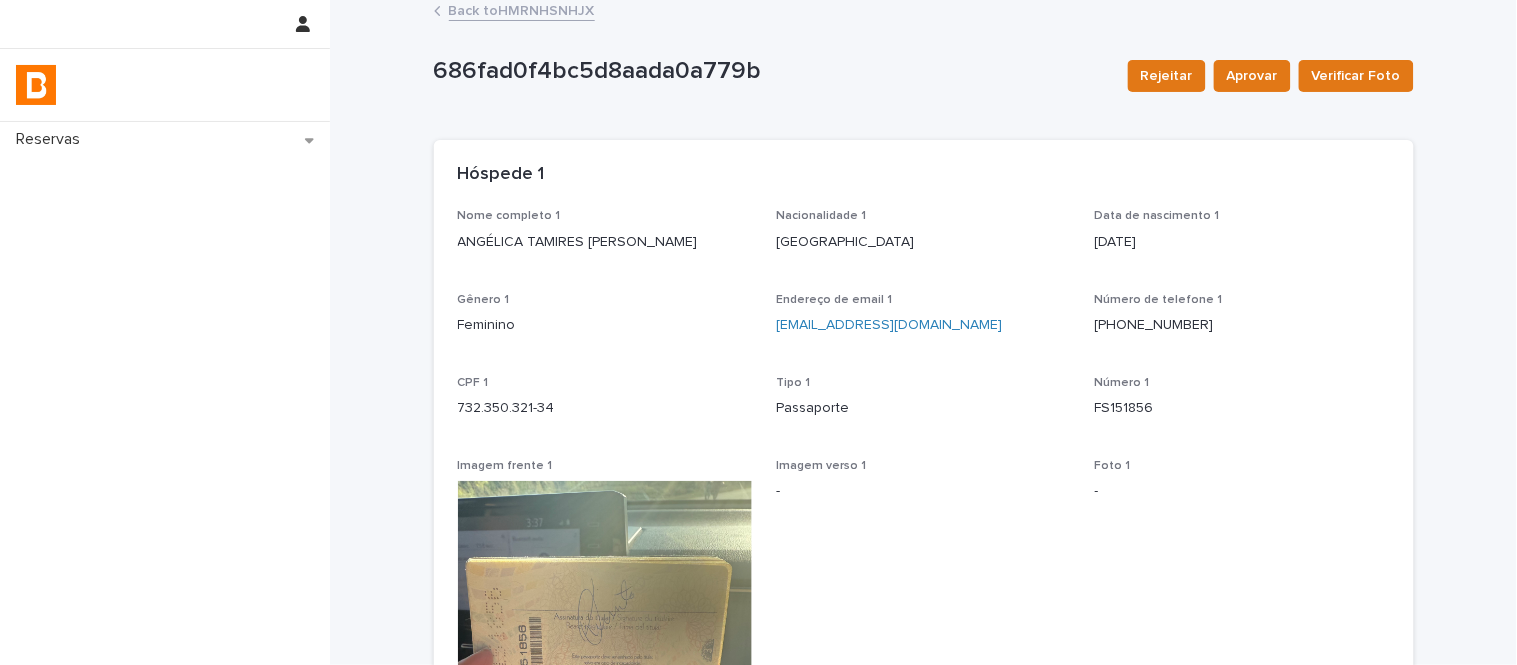 scroll, scrollTop: 0, scrollLeft: 0, axis: both 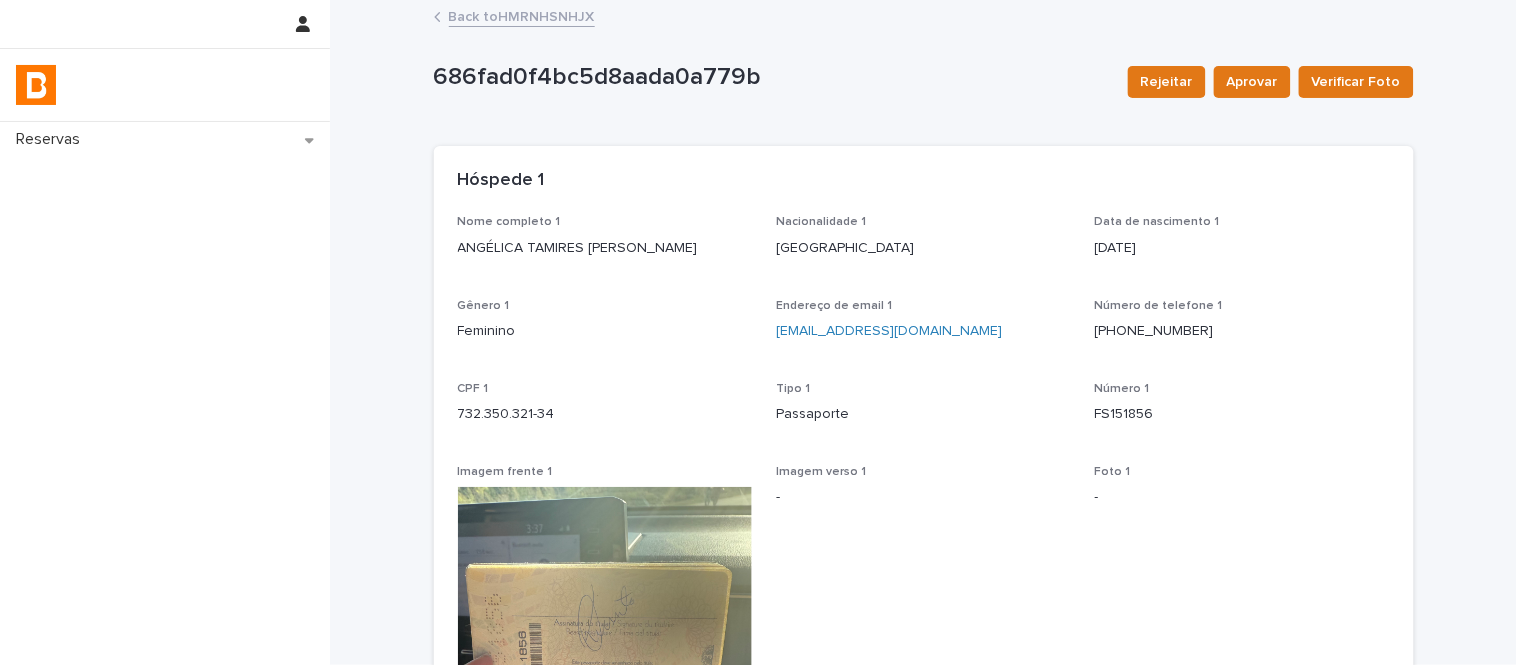click on "ANGÉLICA TAMIRES [PERSON_NAME]" at bounding box center [605, 248] 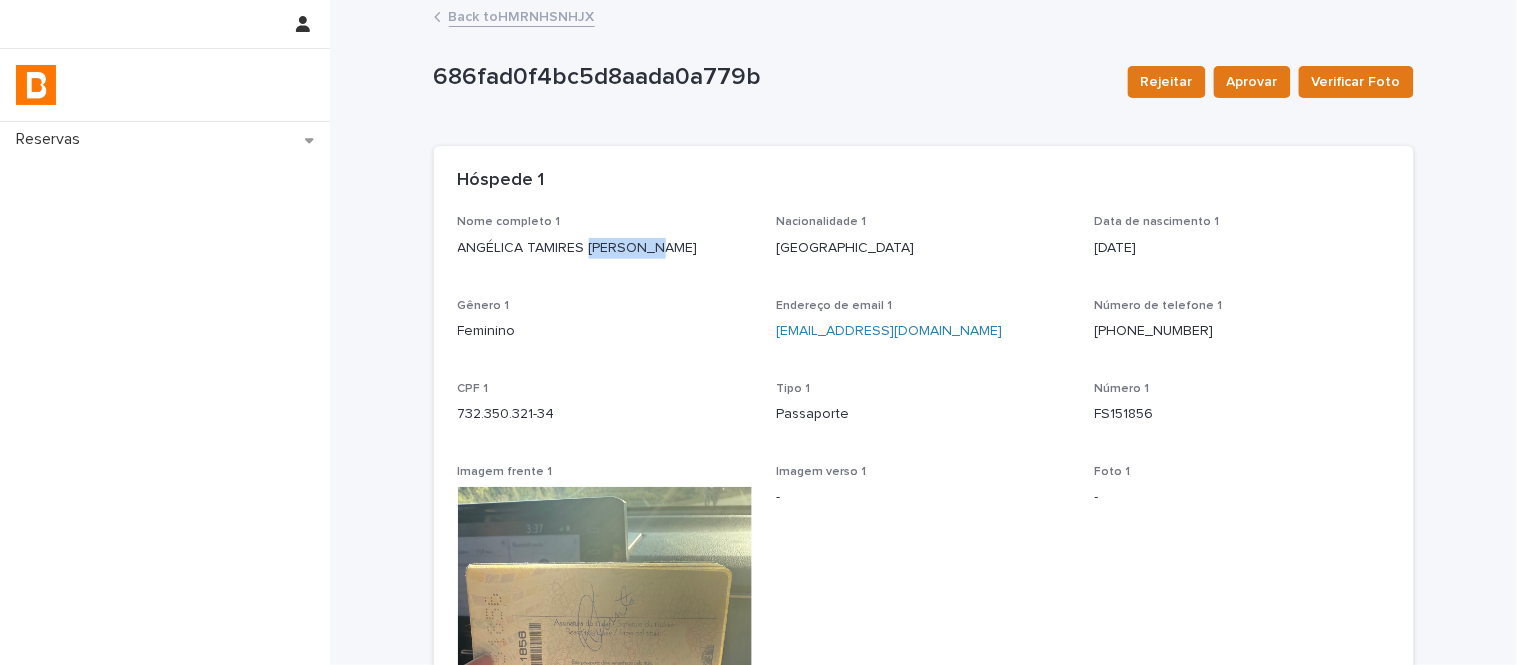 click on "ANGÉLICA TAMIRES [PERSON_NAME]" at bounding box center (605, 248) 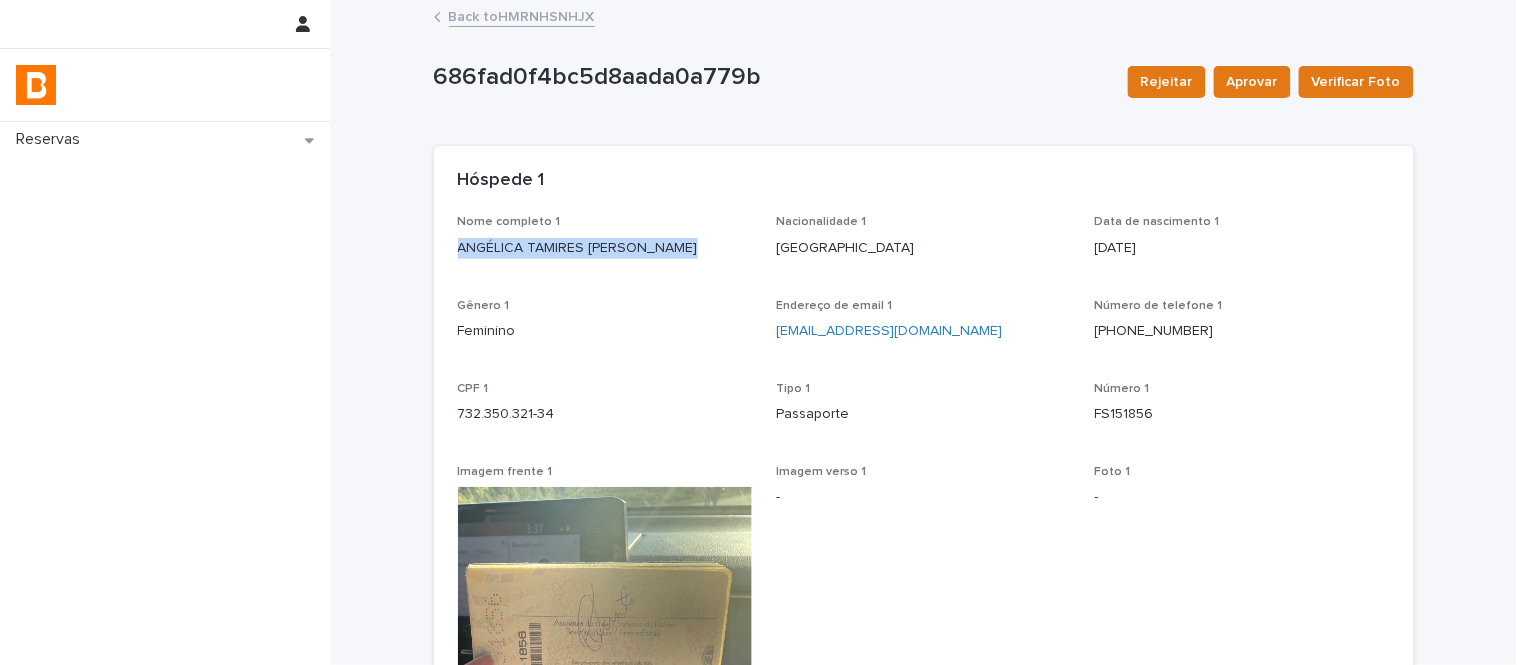 click on "ANGÉLICA TAMIRES [PERSON_NAME]" at bounding box center (605, 248) 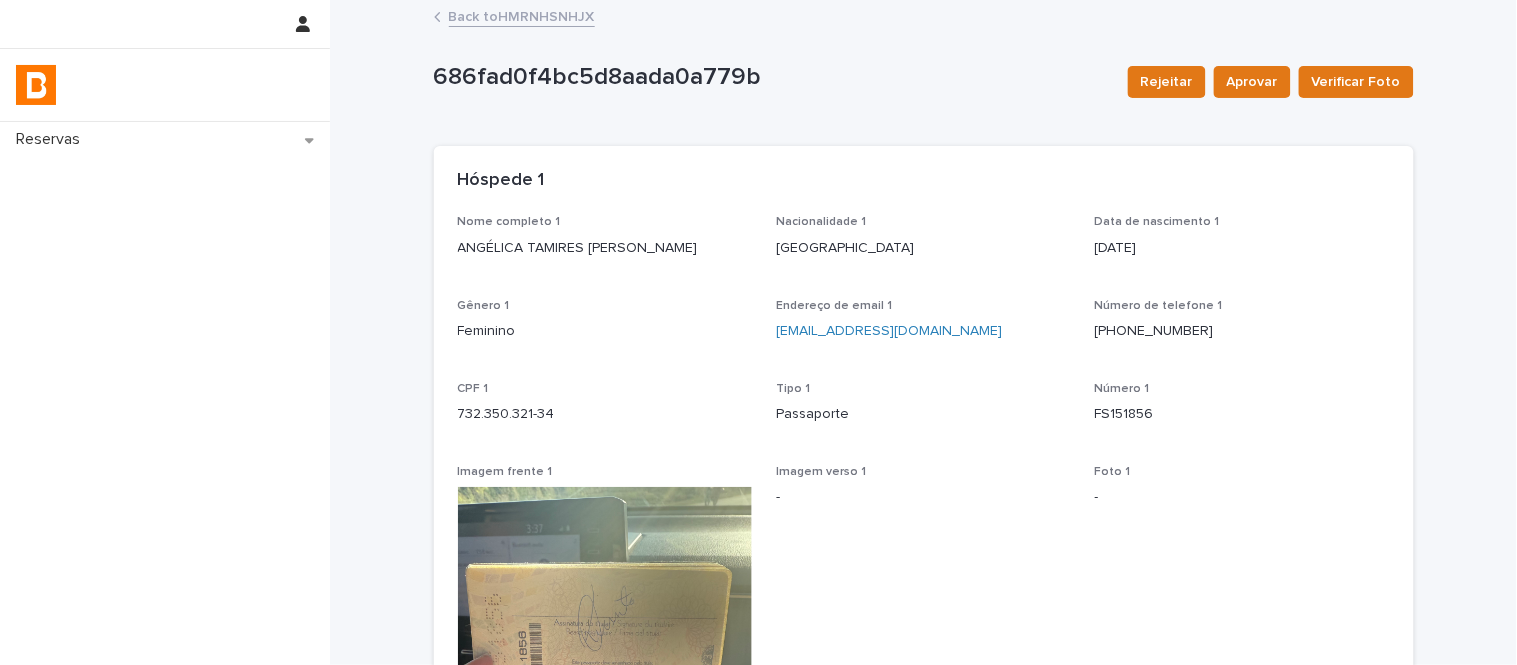 click on "732.350.321-34" at bounding box center [605, 414] 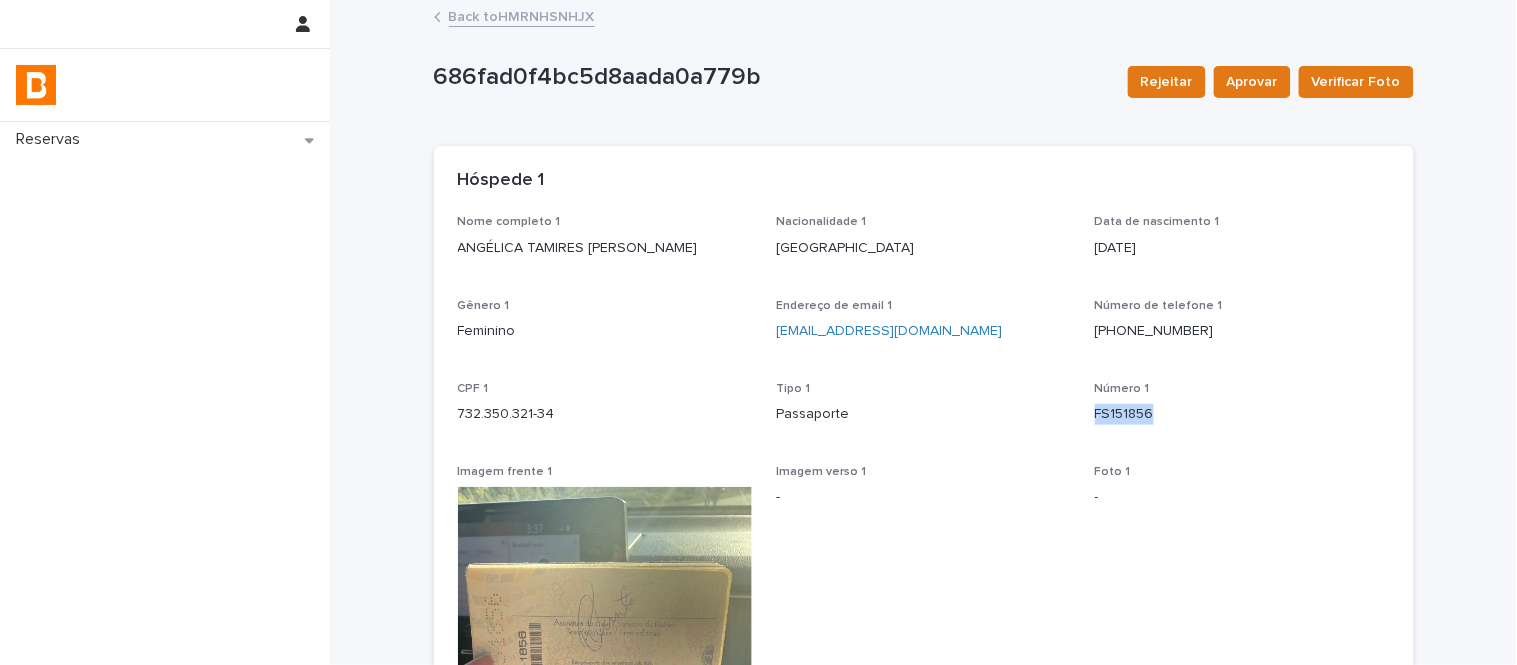 click on "FS151856" at bounding box center [1242, 414] 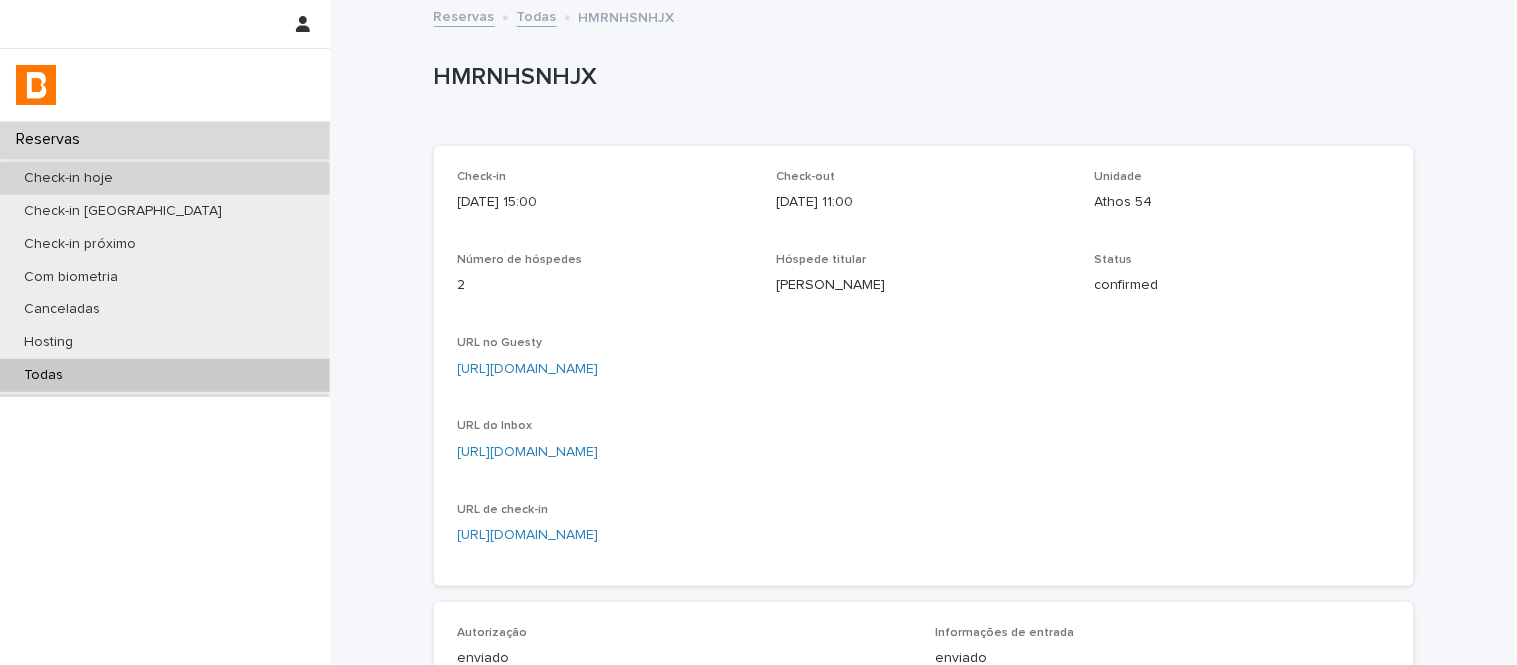 click on "Check-in hoje" at bounding box center (165, 178) 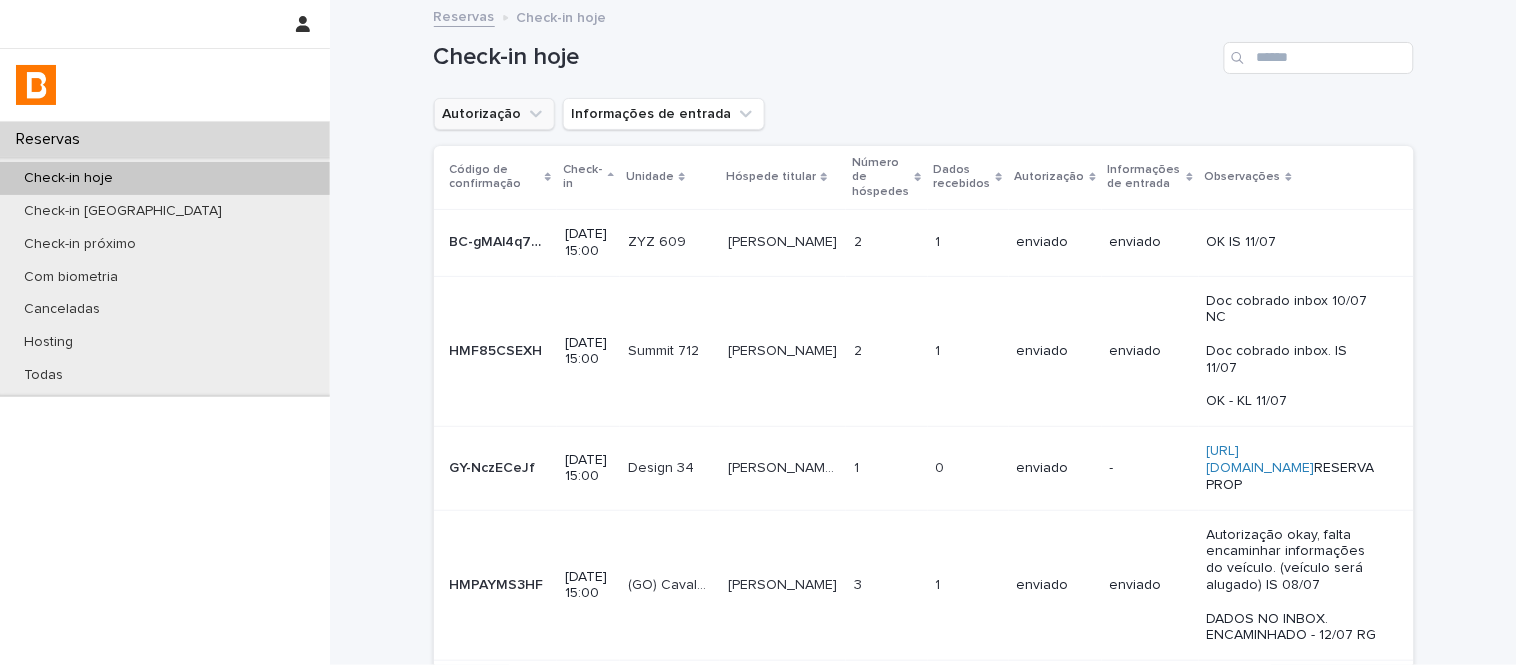 click on "Autorização" at bounding box center (494, 114) 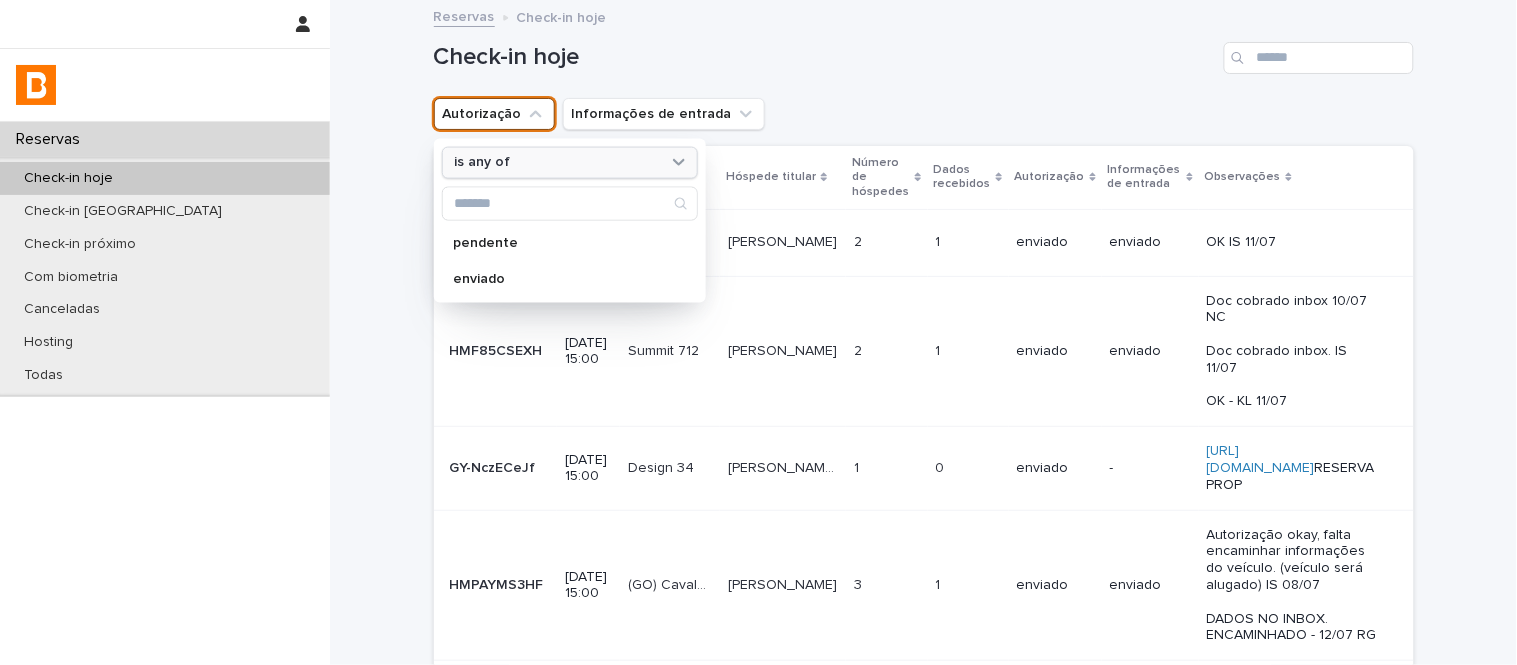 click on "is any of" at bounding box center [557, 162] 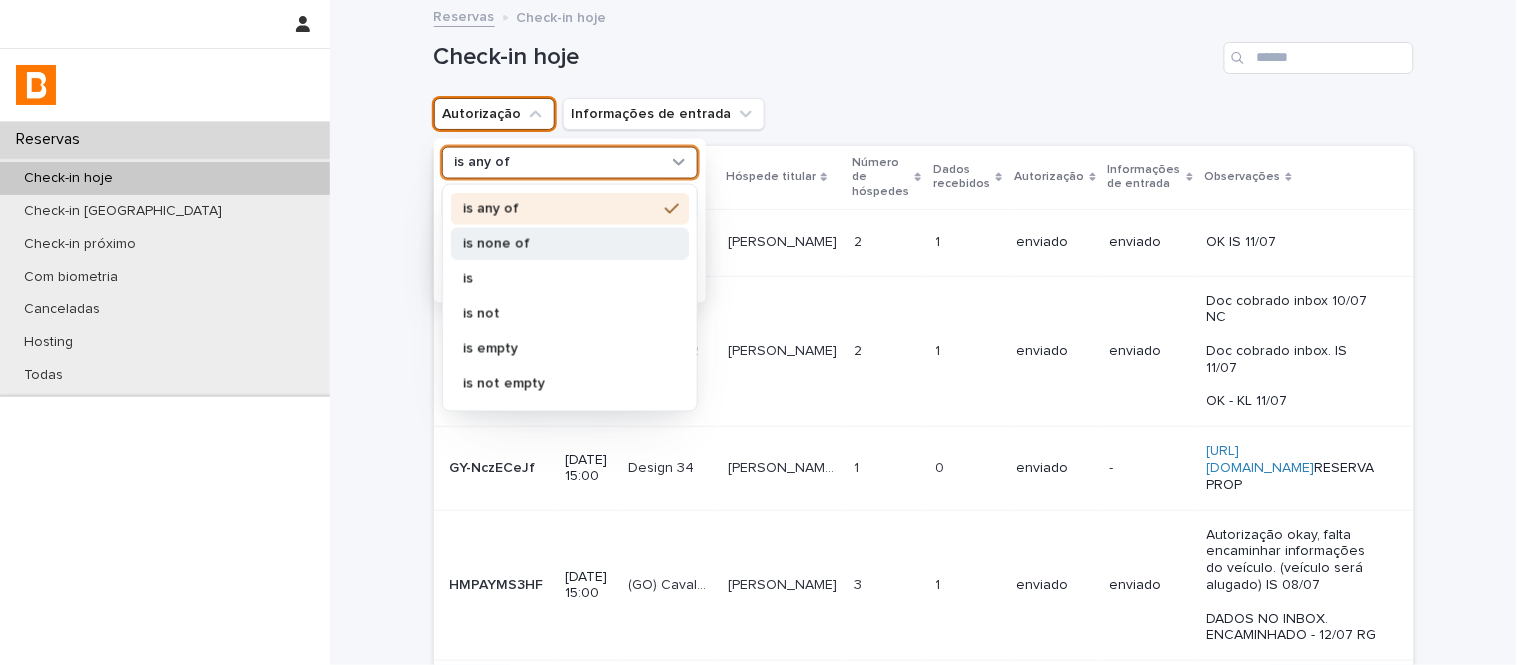 click on "is none of" at bounding box center (560, 243) 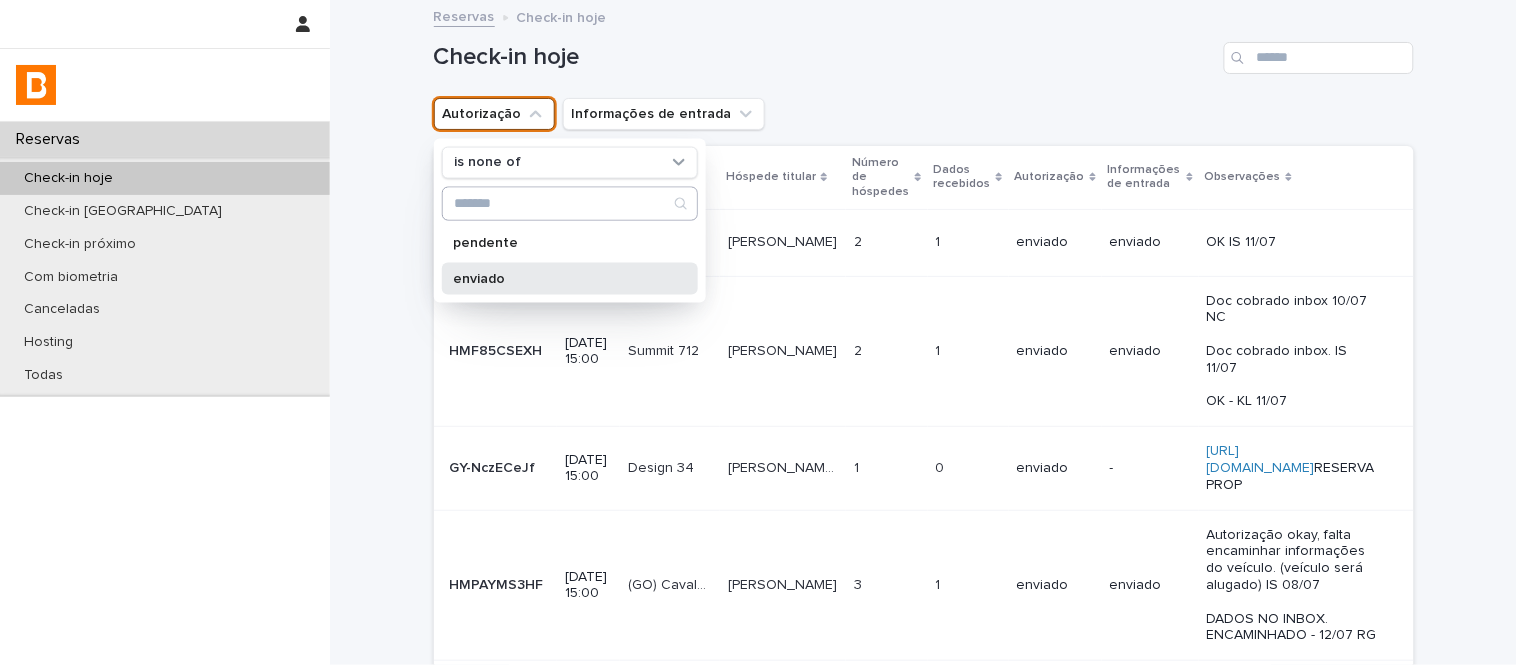 drag, startPoint x: 544, startPoint y: 283, endPoint x: 638, endPoint y: 213, distance: 117.20068 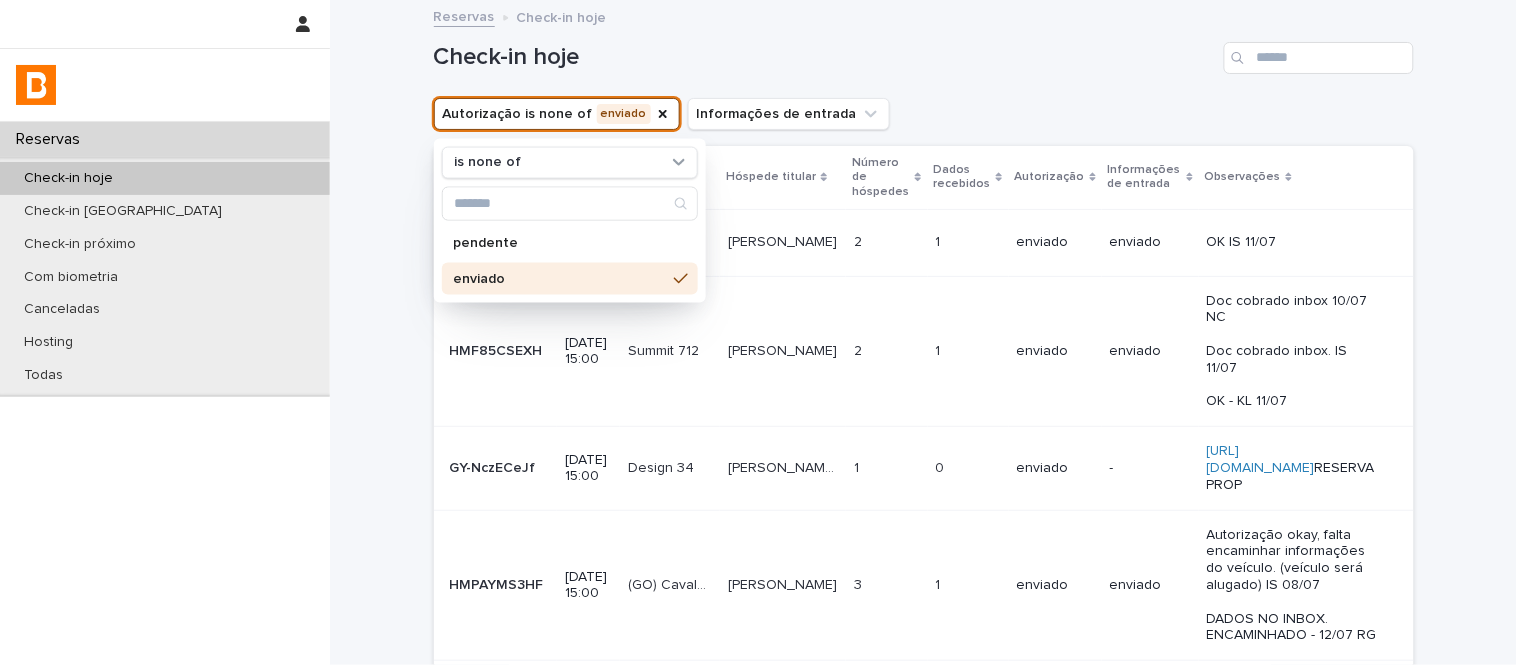 click on "Check-in hoje" at bounding box center [825, 57] 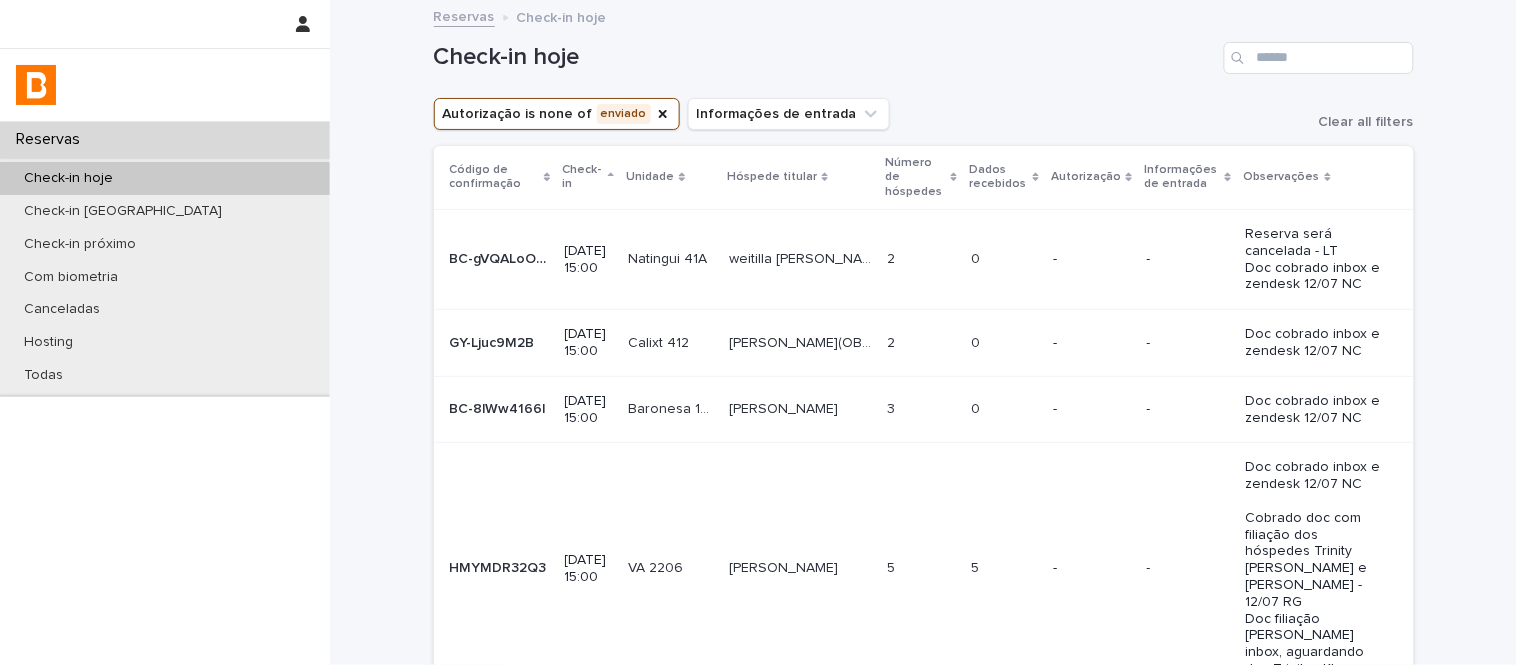 click on "Dados recebidos" at bounding box center [1004, 177] 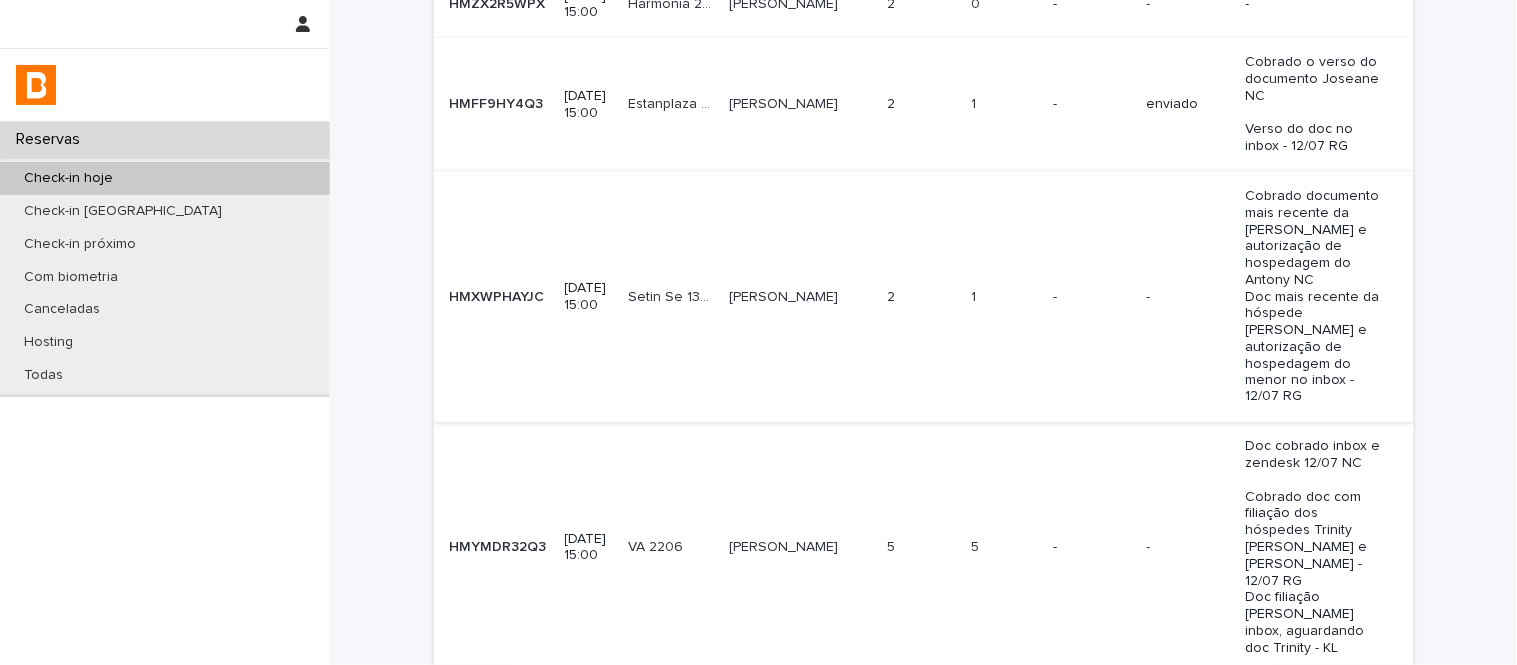 scroll, scrollTop: 571, scrollLeft: 0, axis: vertical 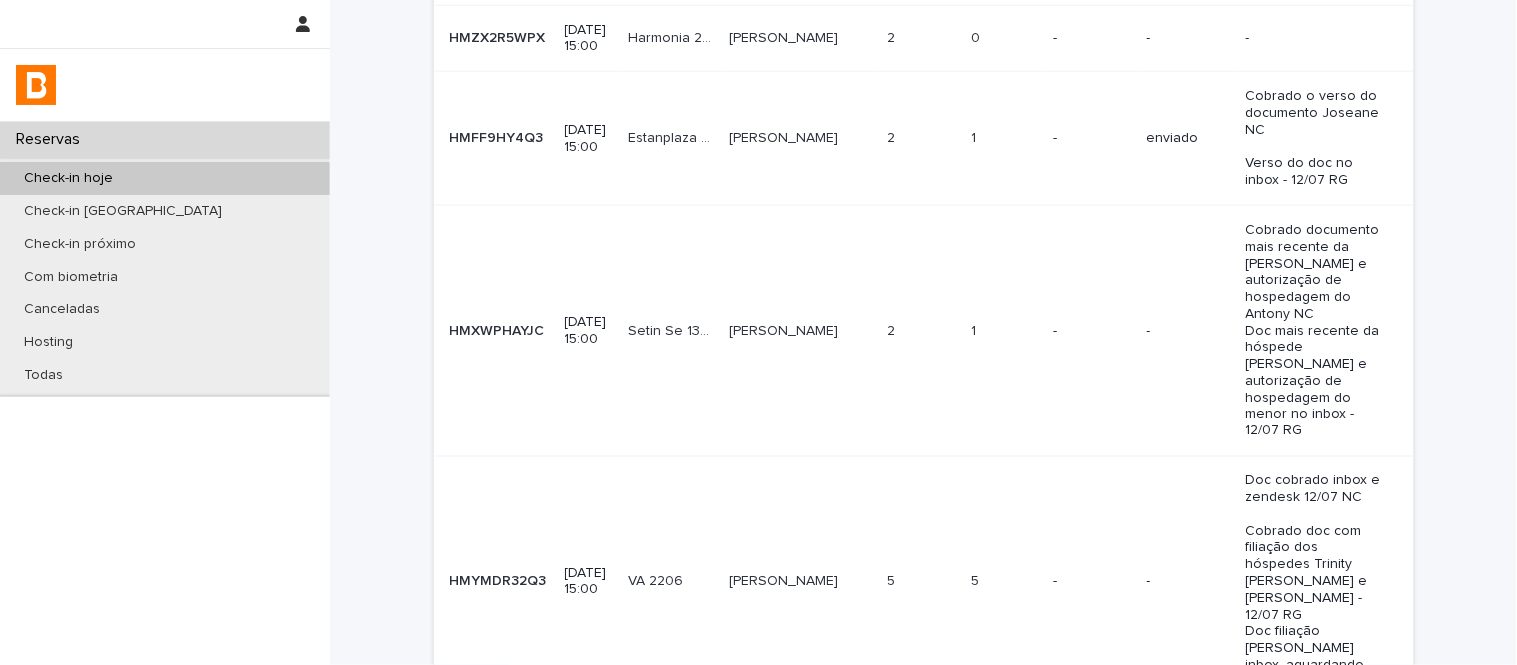 click on "1 1" at bounding box center [1004, 330] 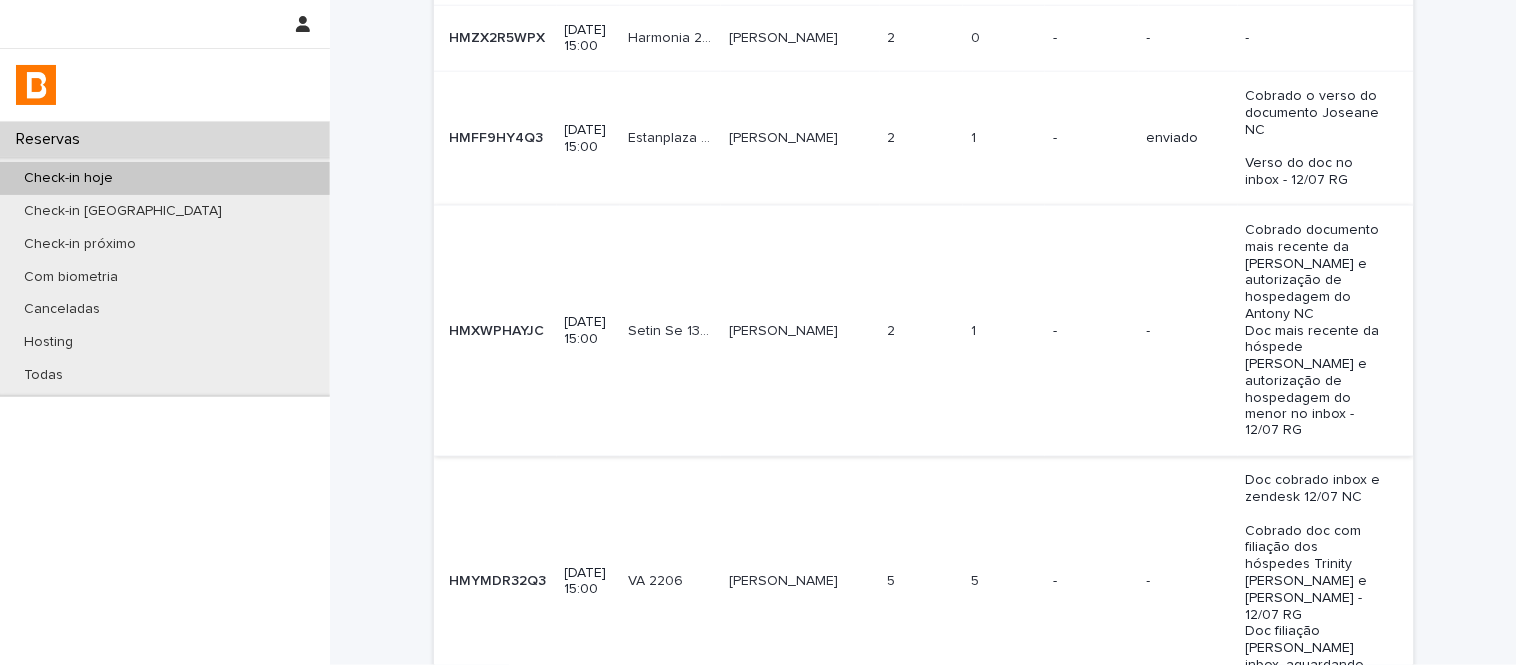 scroll, scrollTop: 0, scrollLeft: 0, axis: both 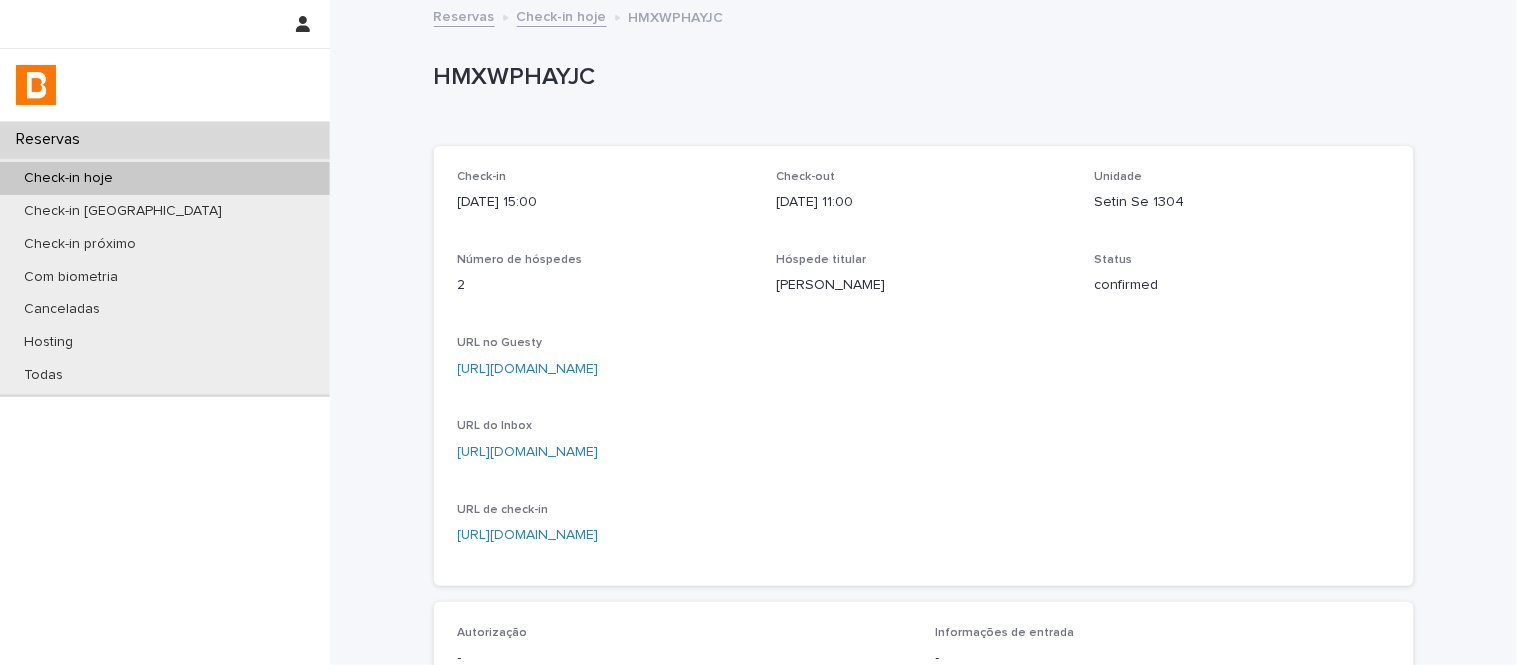 click on "Setin Se 1304" at bounding box center (1242, 202) 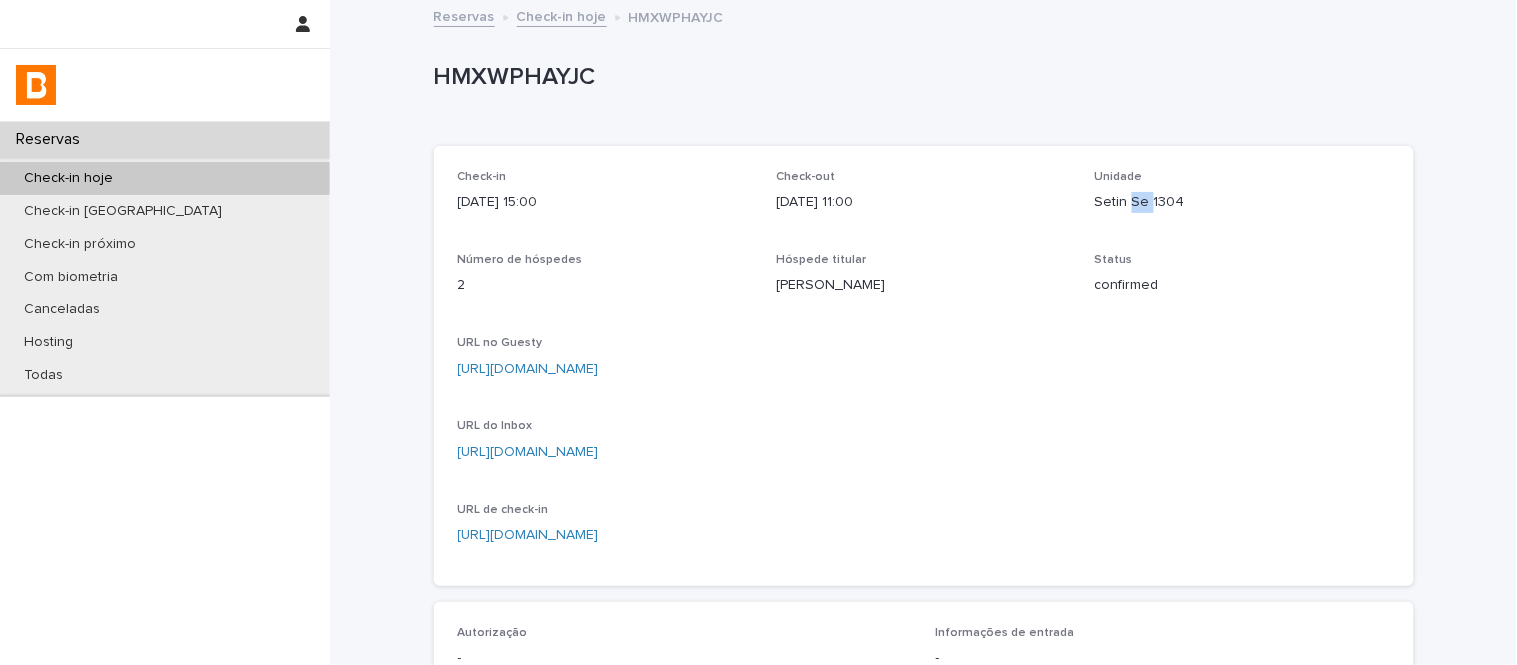 click on "Setin Se 1304" at bounding box center [1242, 202] 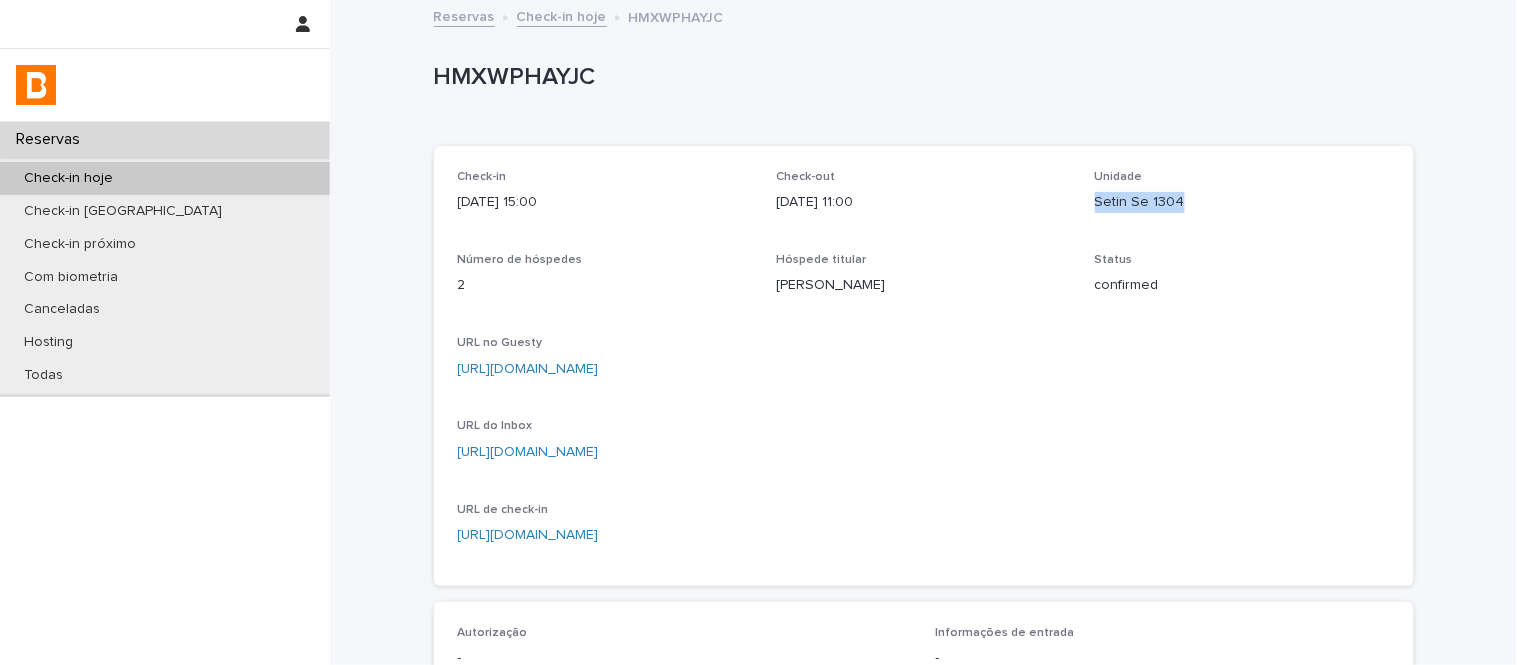 click on "Setin Se 1304" at bounding box center [1242, 202] 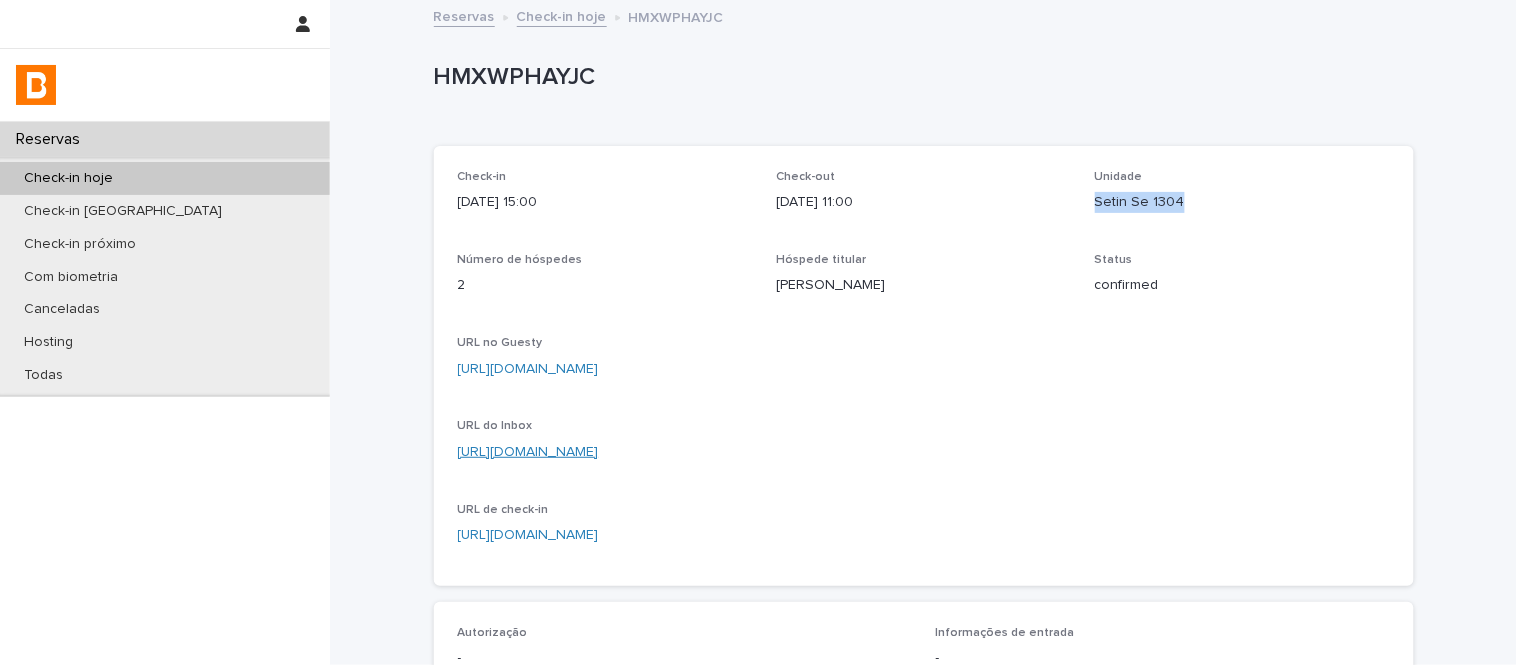 click on "https://app.guesty.com/inbox-v2/68725ac916eacf000f063c1a?reservationId=68725ac9fd62ba0012640999" at bounding box center (528, 452) 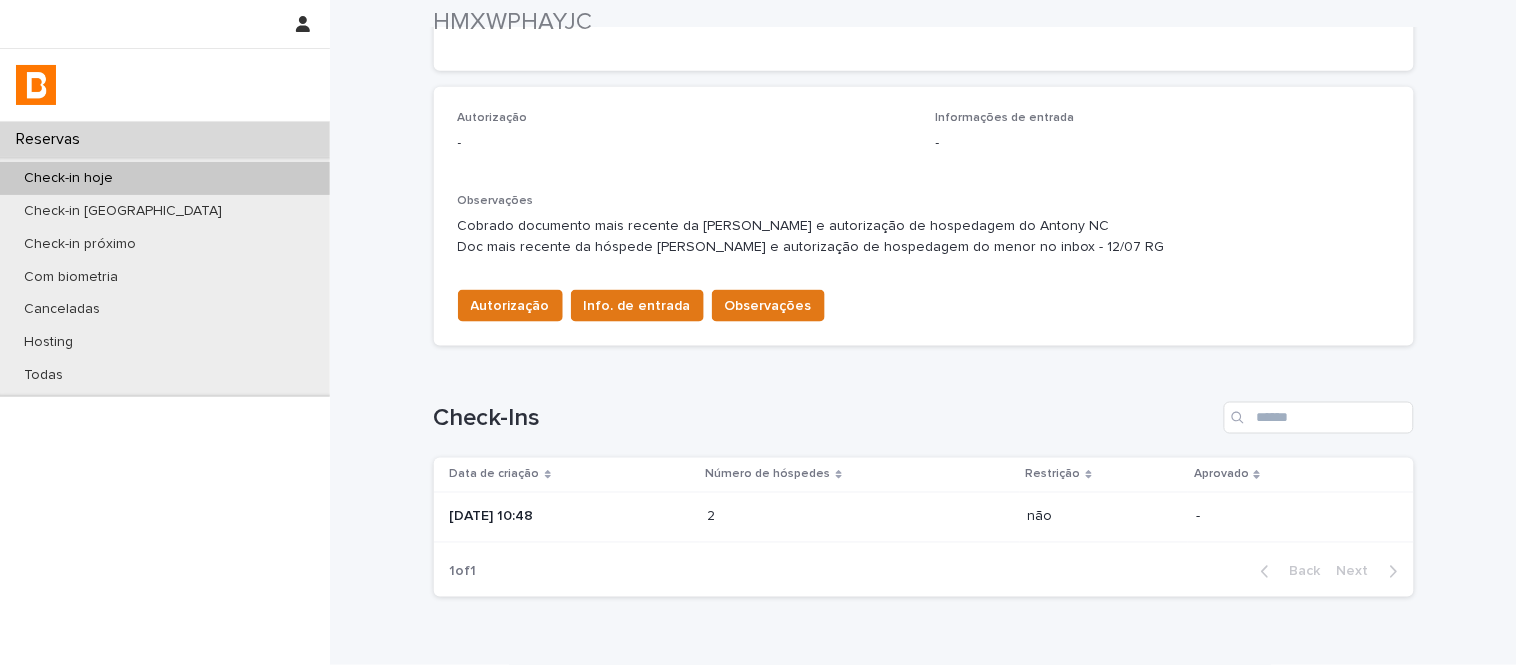 scroll, scrollTop: 618, scrollLeft: 0, axis: vertical 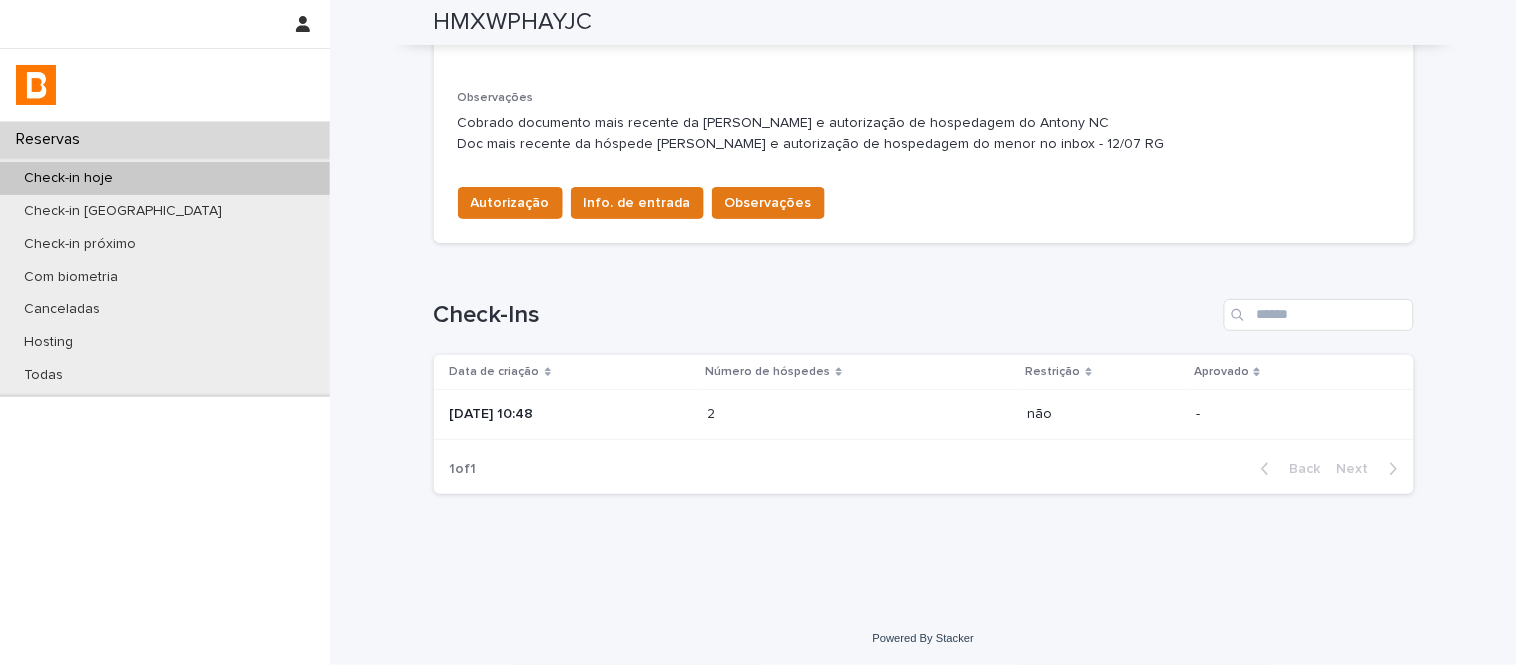 click on "2 2" at bounding box center (860, 414) 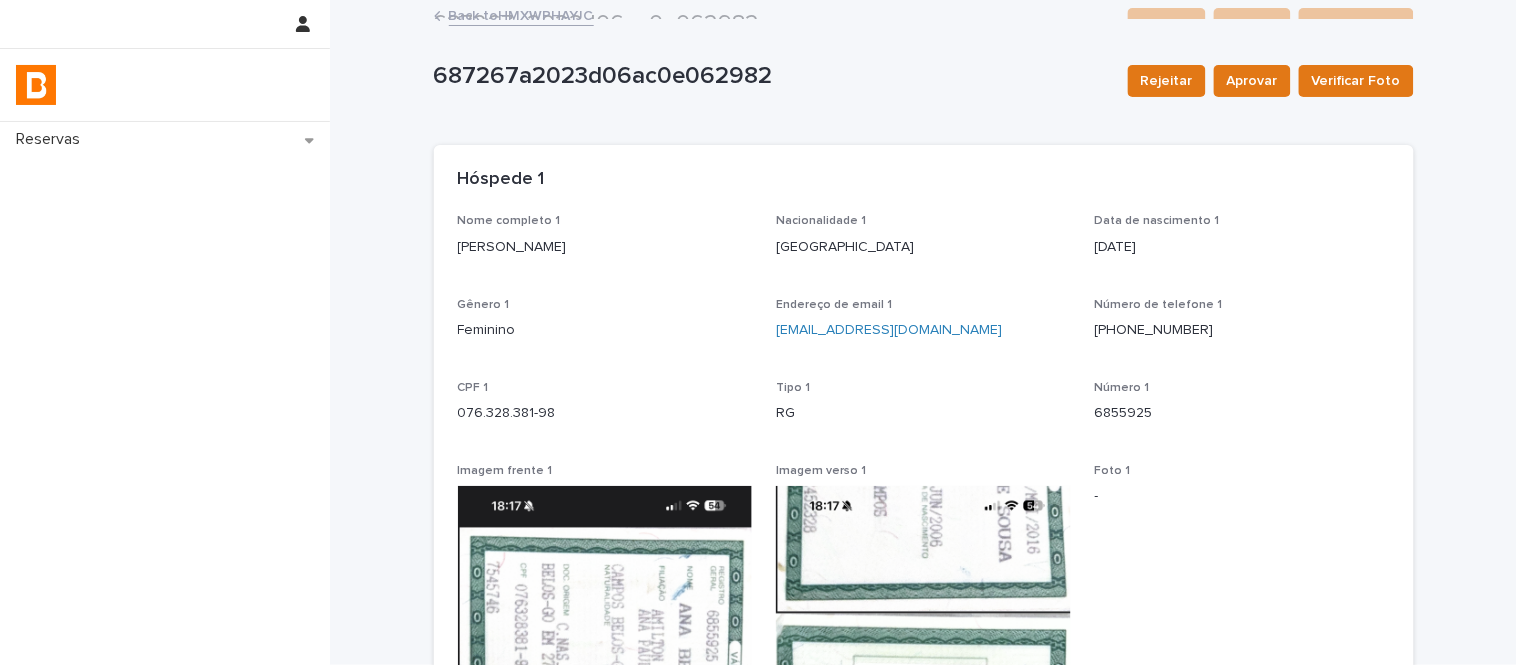 scroll, scrollTop: 0, scrollLeft: 0, axis: both 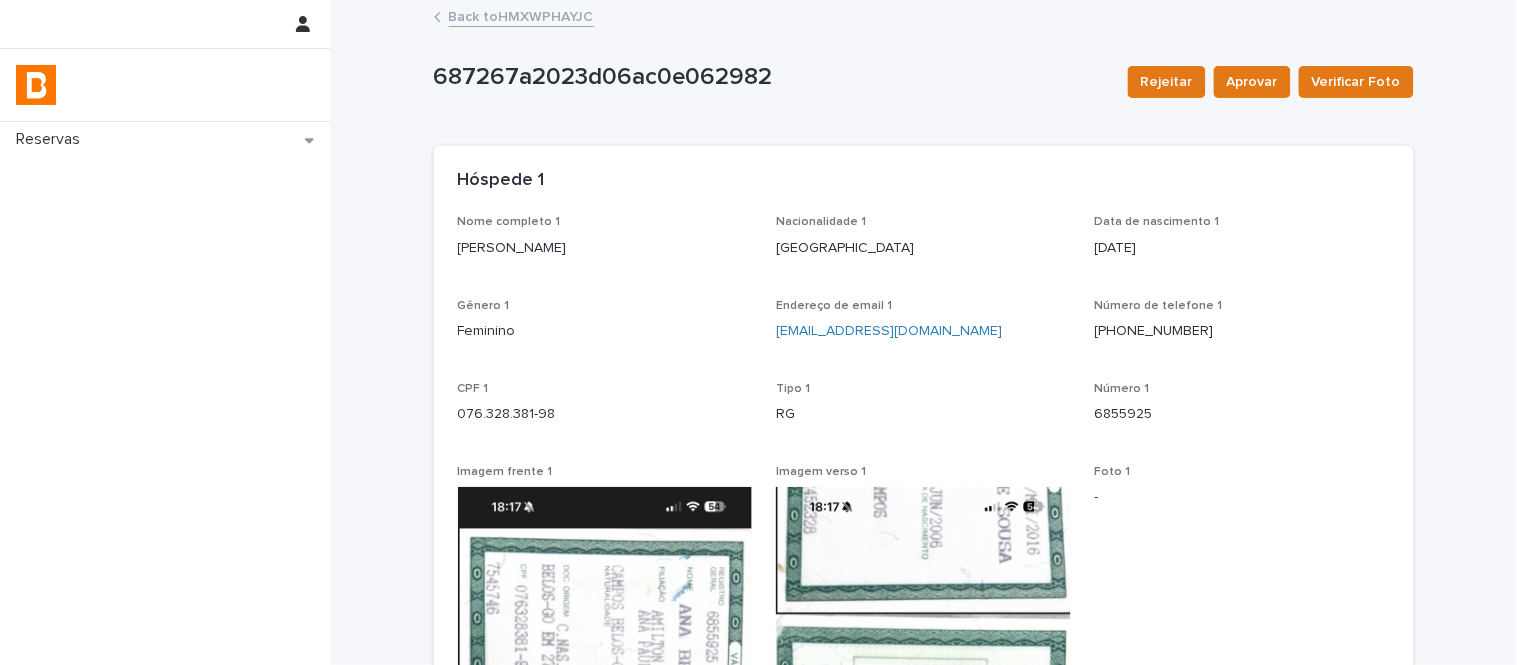 click on "Nome completo 1 Ana Beatriz Belisario de Sousa" at bounding box center [605, 244] 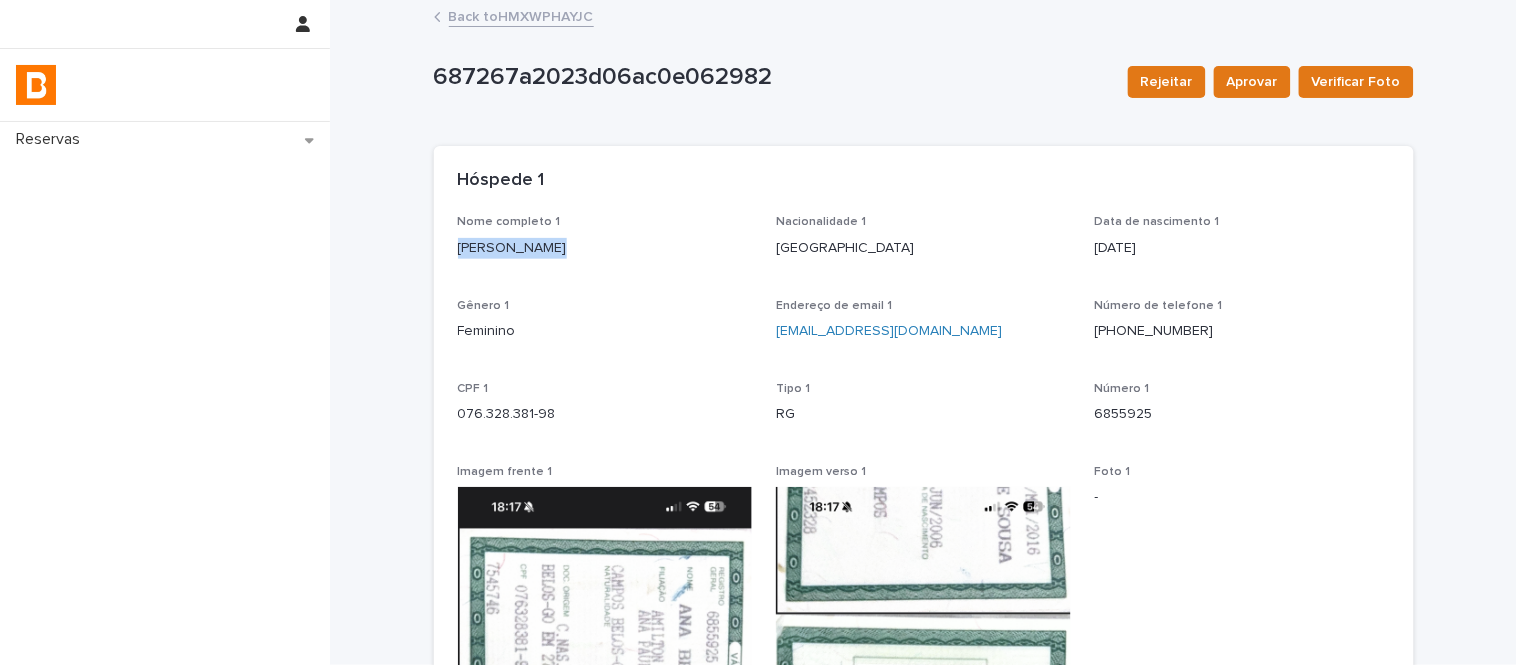 click on "Nome completo 1 Ana Beatriz Belisario de Sousa" at bounding box center [605, 244] 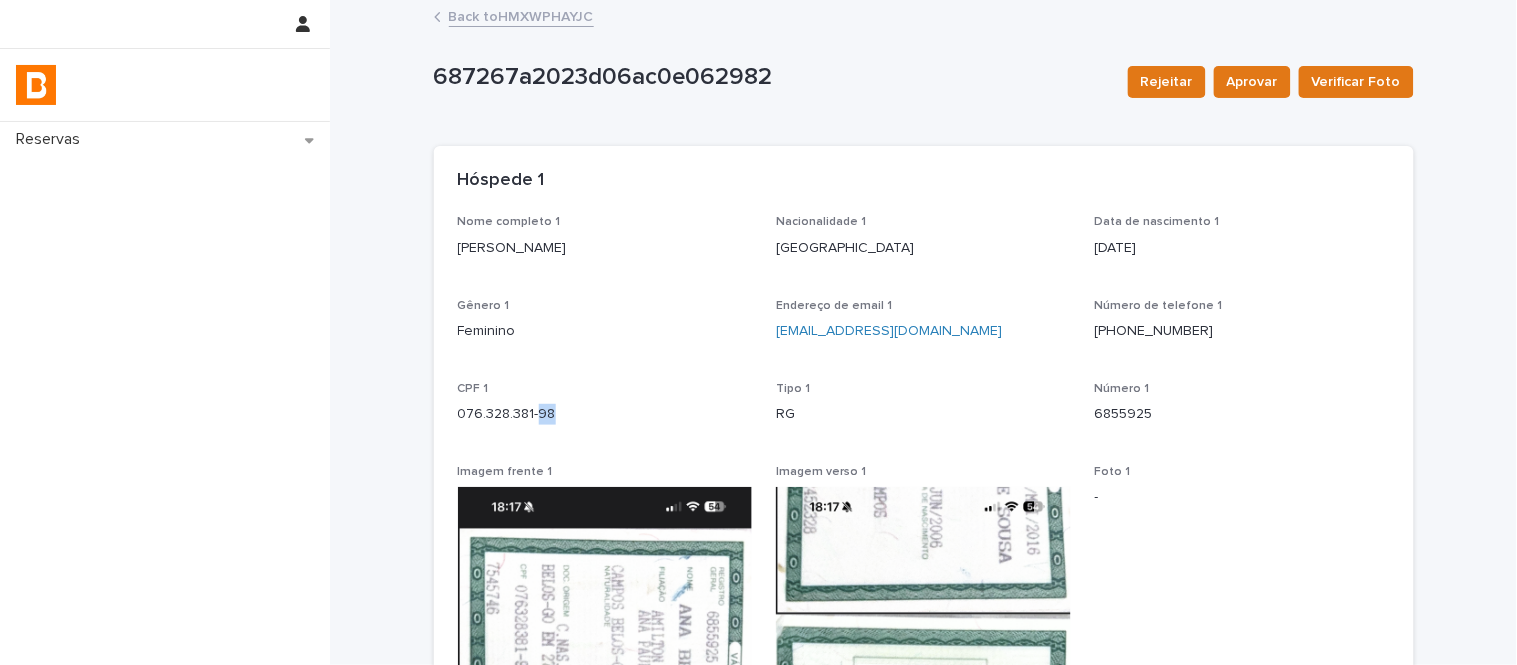 click on "076.328.381-98" at bounding box center (605, 414) 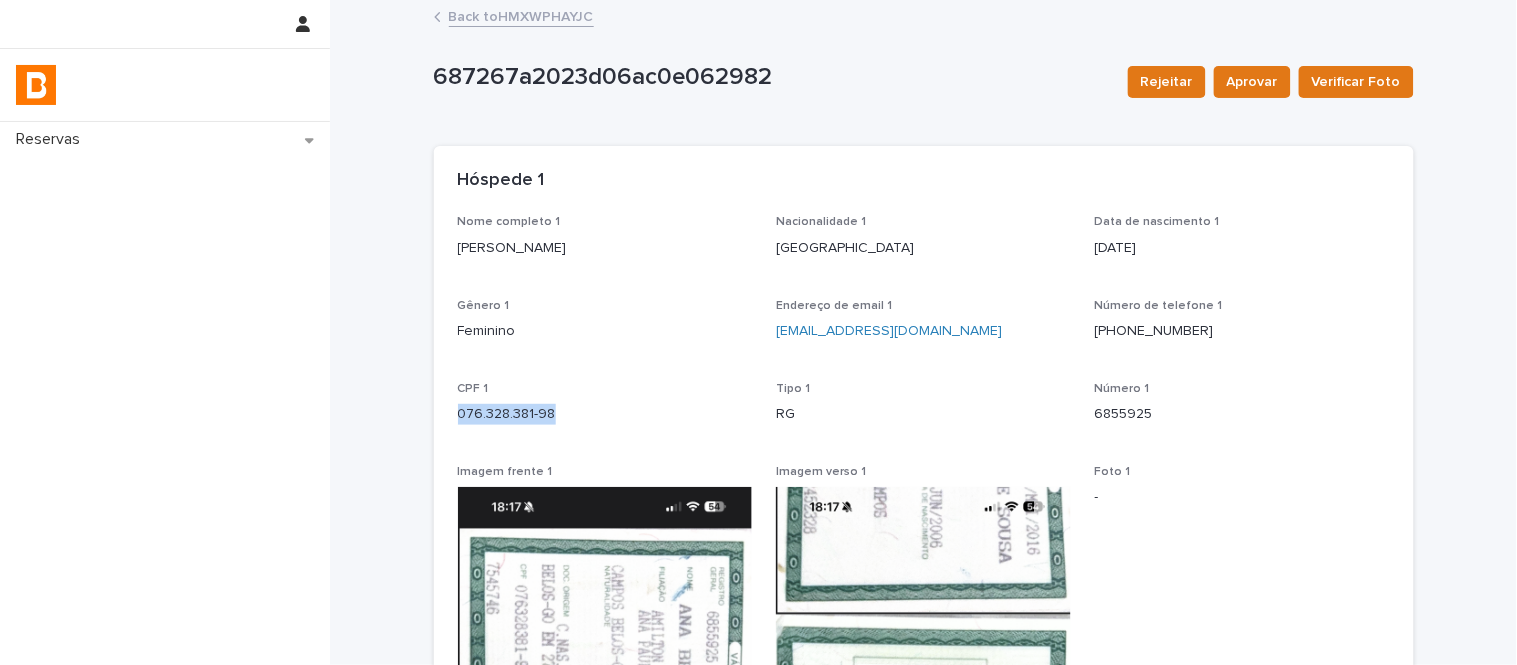 click on "076.328.381-98" at bounding box center [605, 414] 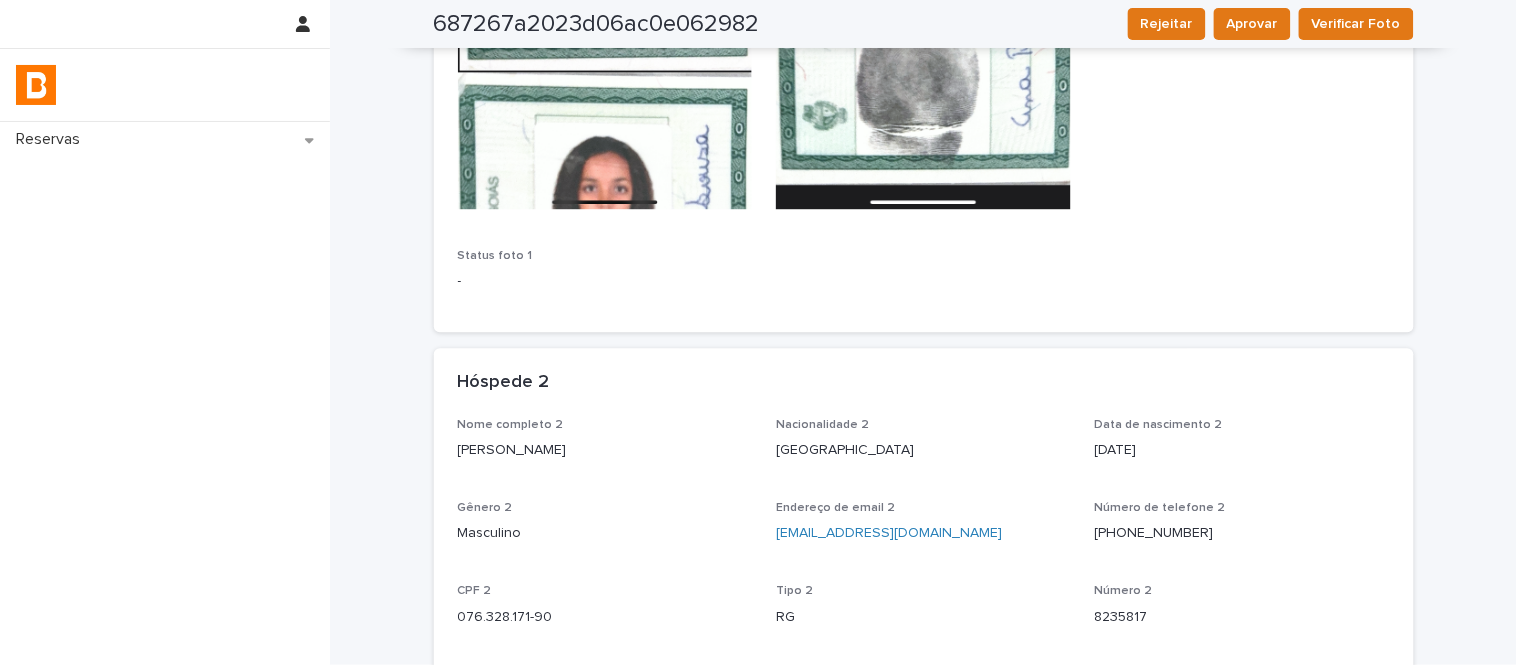 scroll, scrollTop: 1111, scrollLeft: 0, axis: vertical 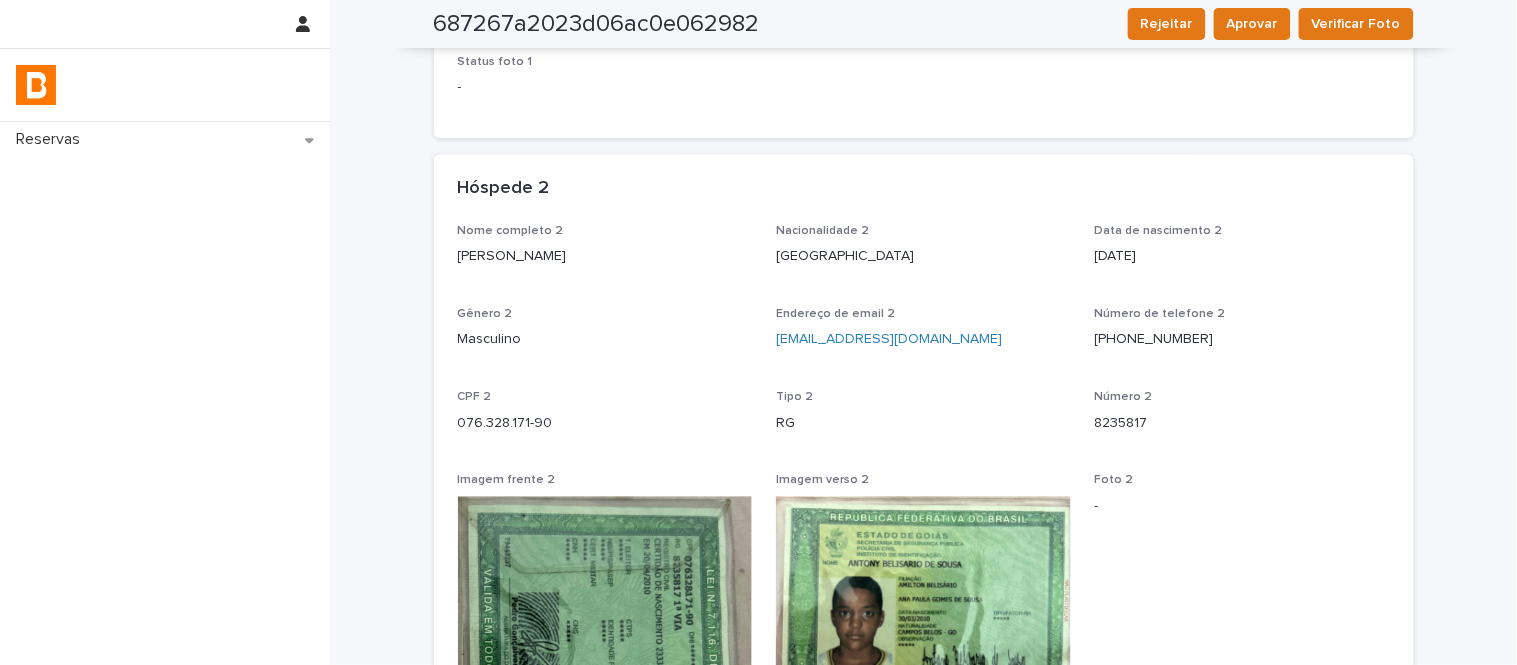 click on "Antony belisario de Sousa" at bounding box center (605, 256) 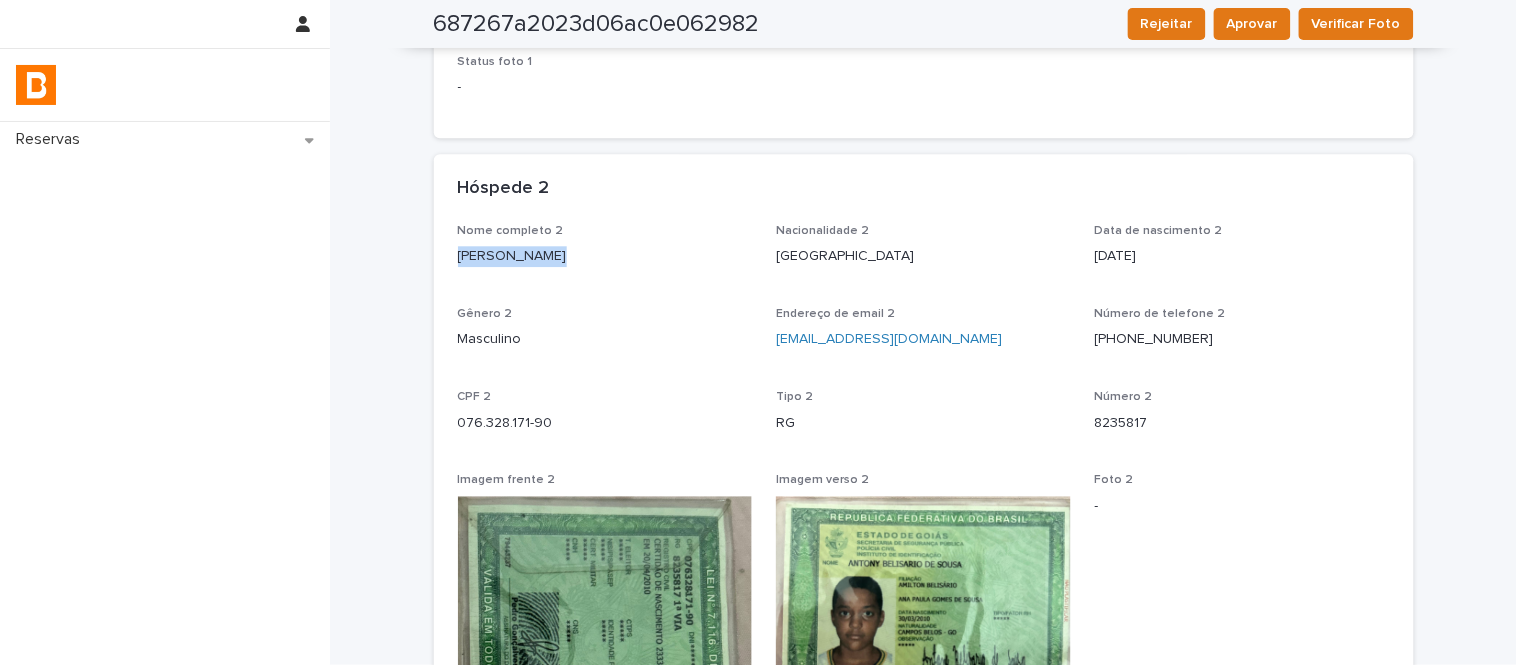 click on "Nome completo 2 Antony belisario de Sousa" at bounding box center [605, 253] 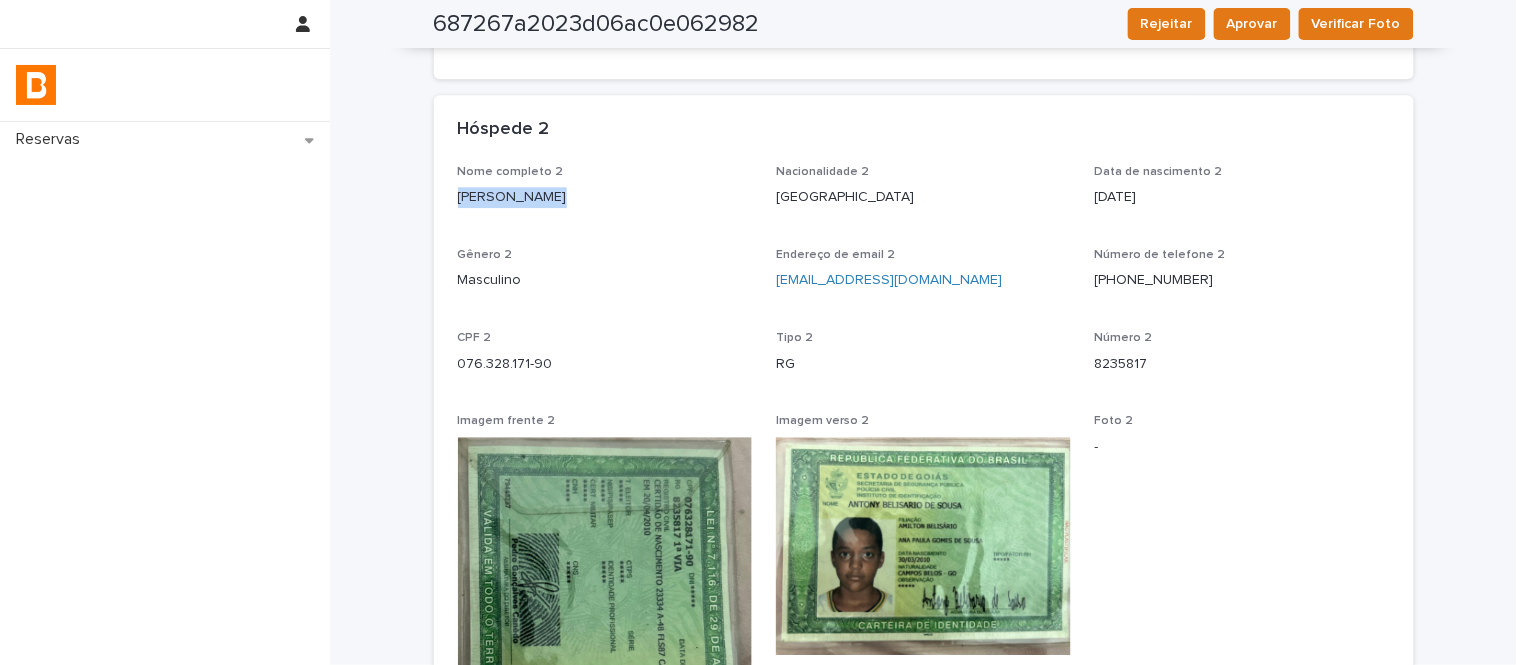 scroll, scrollTop: 1222, scrollLeft: 0, axis: vertical 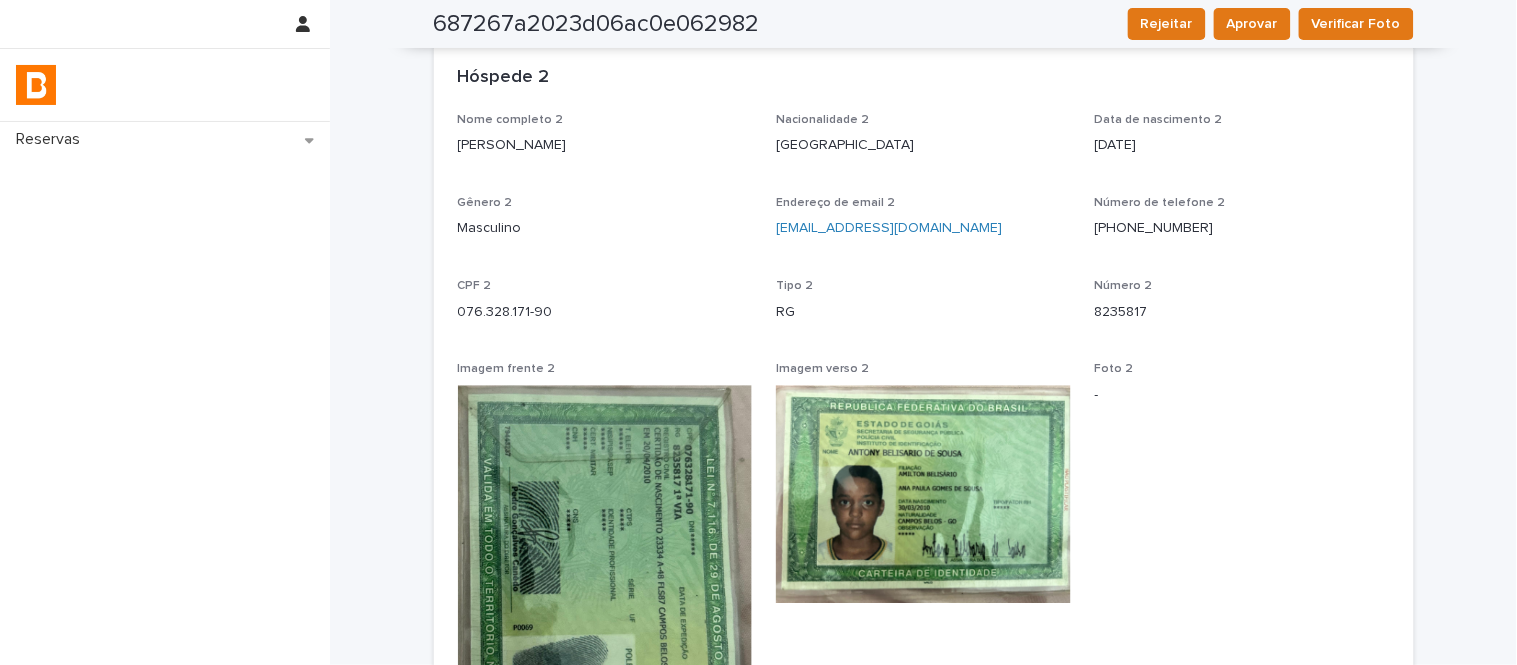 click on "076.328.171-90" at bounding box center (605, 312) 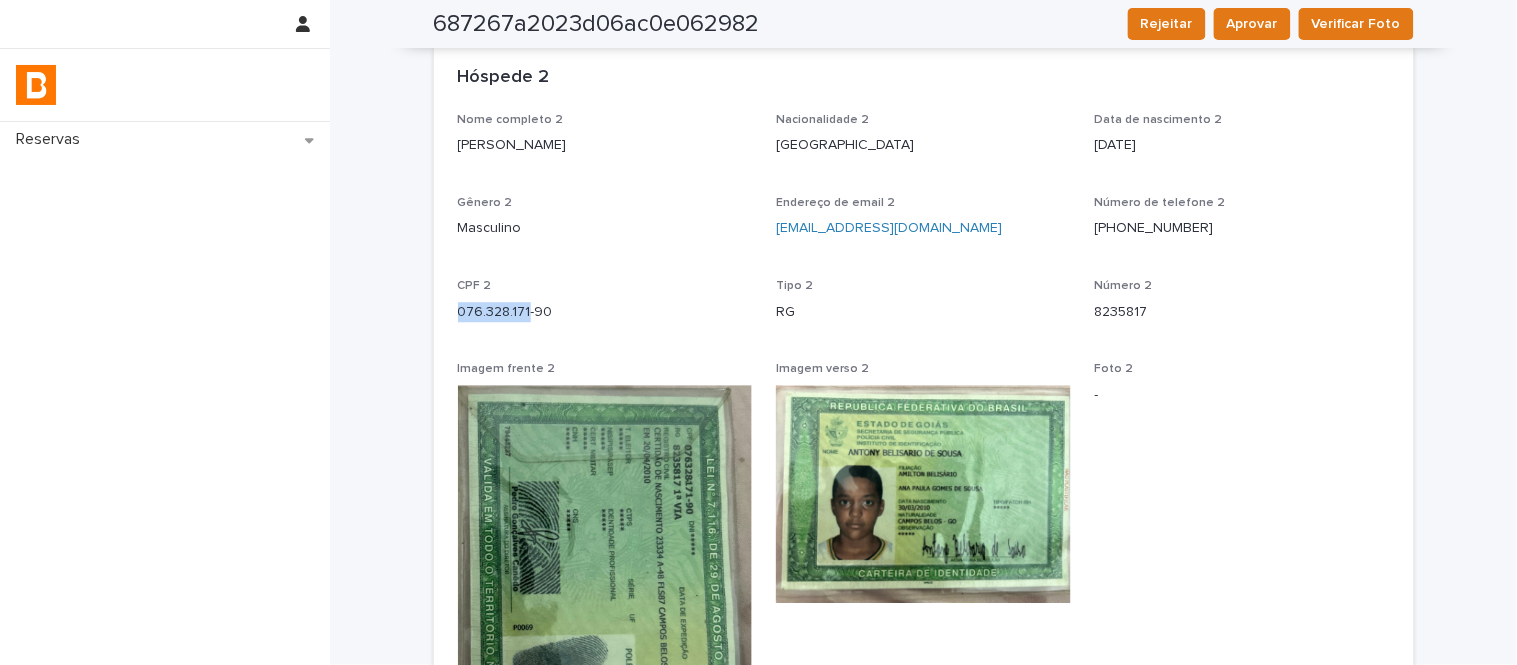 click on "076.328.171-90" at bounding box center (605, 312) 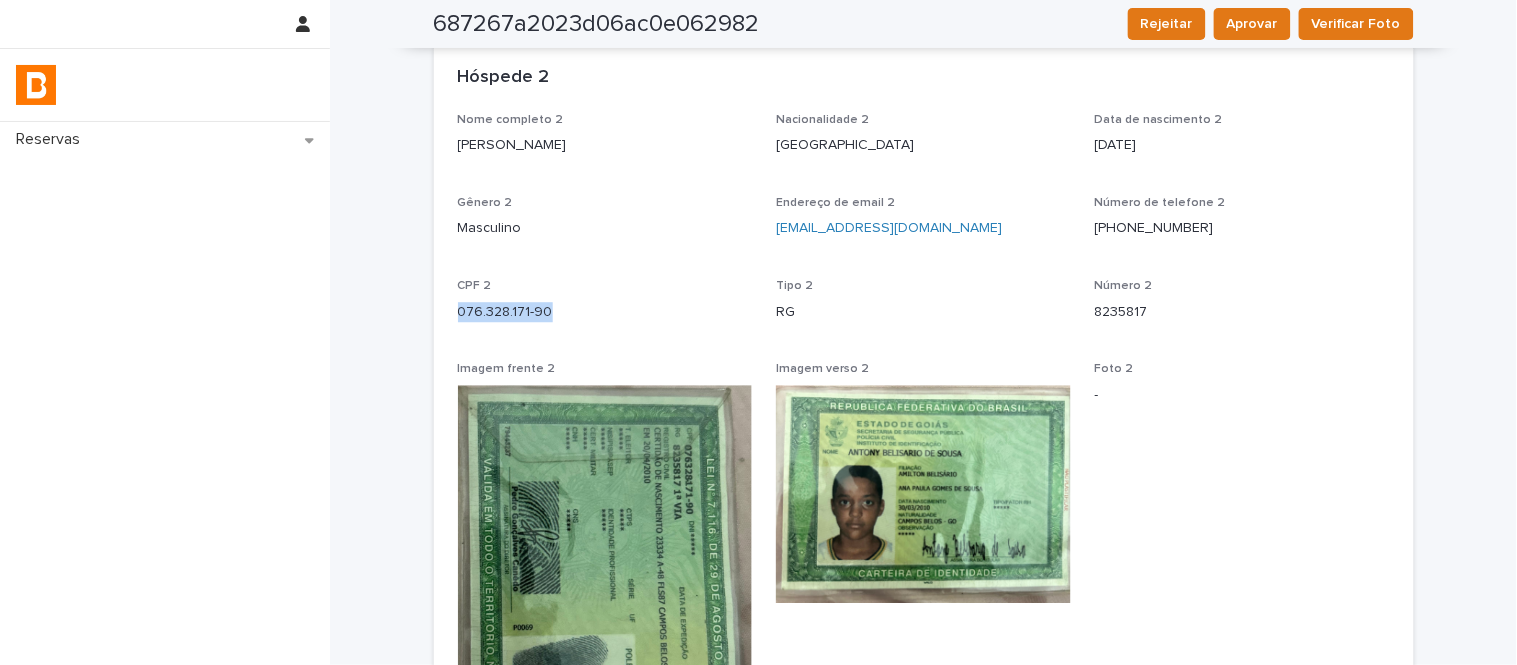 click on "076.328.171-90" at bounding box center [605, 312] 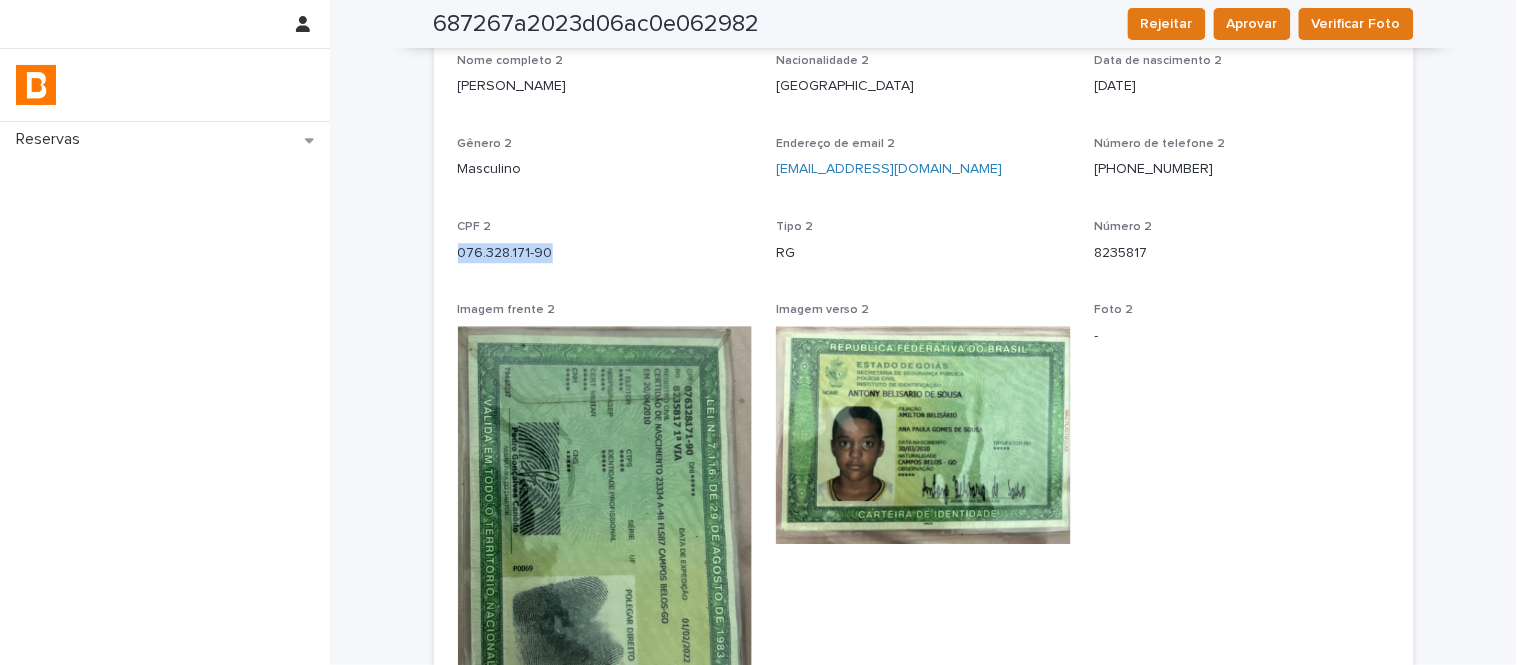 scroll, scrollTop: 1333, scrollLeft: 0, axis: vertical 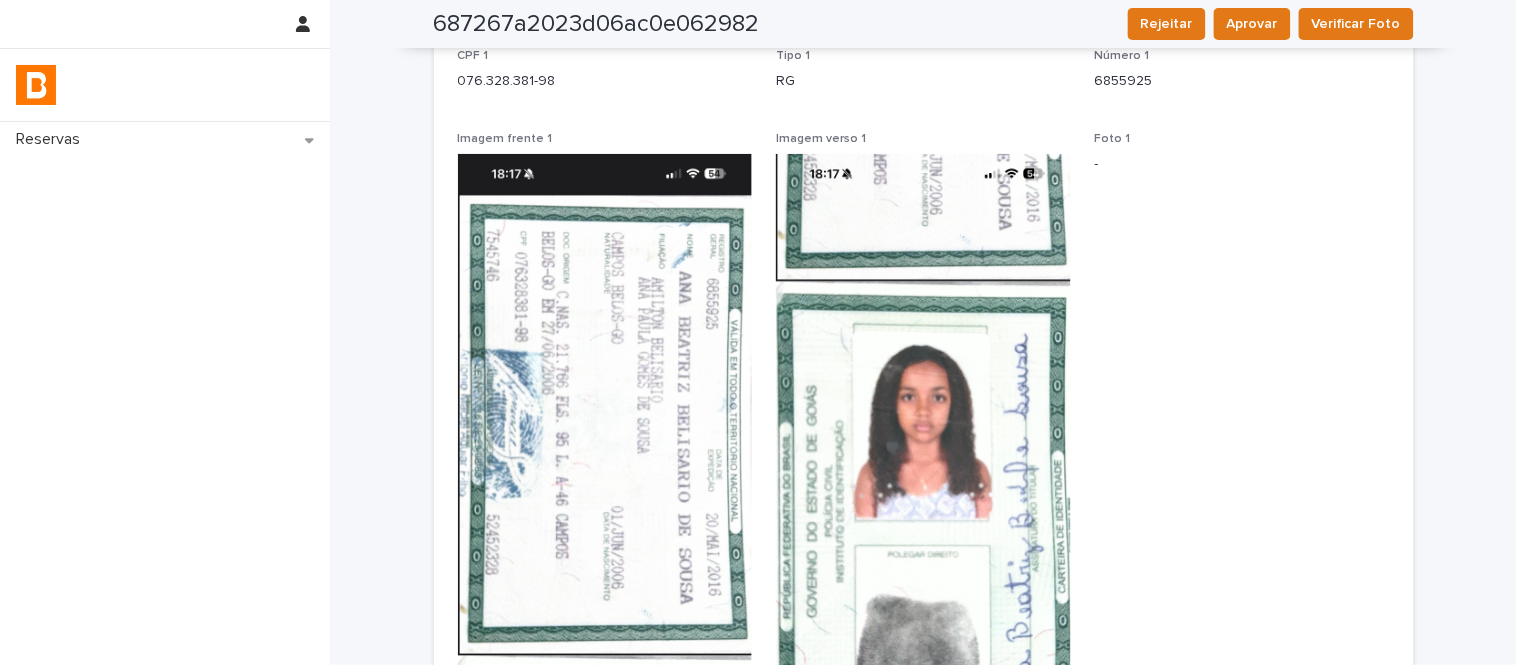 click on "Loading... Saving… Loading... Saving… 687267a2023d06ac0e062982 Rejeitar Aprovar Verificar Foto 687267a2023d06ac0e062982 Rejeitar Aprovar Verificar Foto Sorry, there was an error saving your record. Please try again. Please fill out the required fields below. Loading... Saving… Loading... Saving… Loading... Saving… Restrição não Loading... Saving… Hóspede 1 Nome completo 1 Ana Beatriz Belisario de Sousa  Nacionalidade 1 Brasil Data de nascimento 1 2006-06-01 Gênero 1 Feminino Endereço de email 1 biazinhabelisario@icloud.com Número de telefone 1 (62) 99215-7102 CPF 1 076.328.381-98 Tipo 1 RG Número 1 6855925 Imagem frente 1 Imagem verso 1 Foto 1 - Status foto 1 - Loading... Saving… Hóspede 2 Nome completo 2 Antony belisario de Sousa  Nacionalidade 2 Brasil Data de nascimento 2 2010-03-30 Gênero 2 Masculino Endereço de email 2 biazinhabelisario@icloud.com Número de telefone 2 (62) 99215-7102 CPF 2 076.328.171-90 Tipo 2 RG Número 2 8235817 Imagem frente 2 Imagem verso 2 Foto 2 - -" at bounding box center (924, 779) 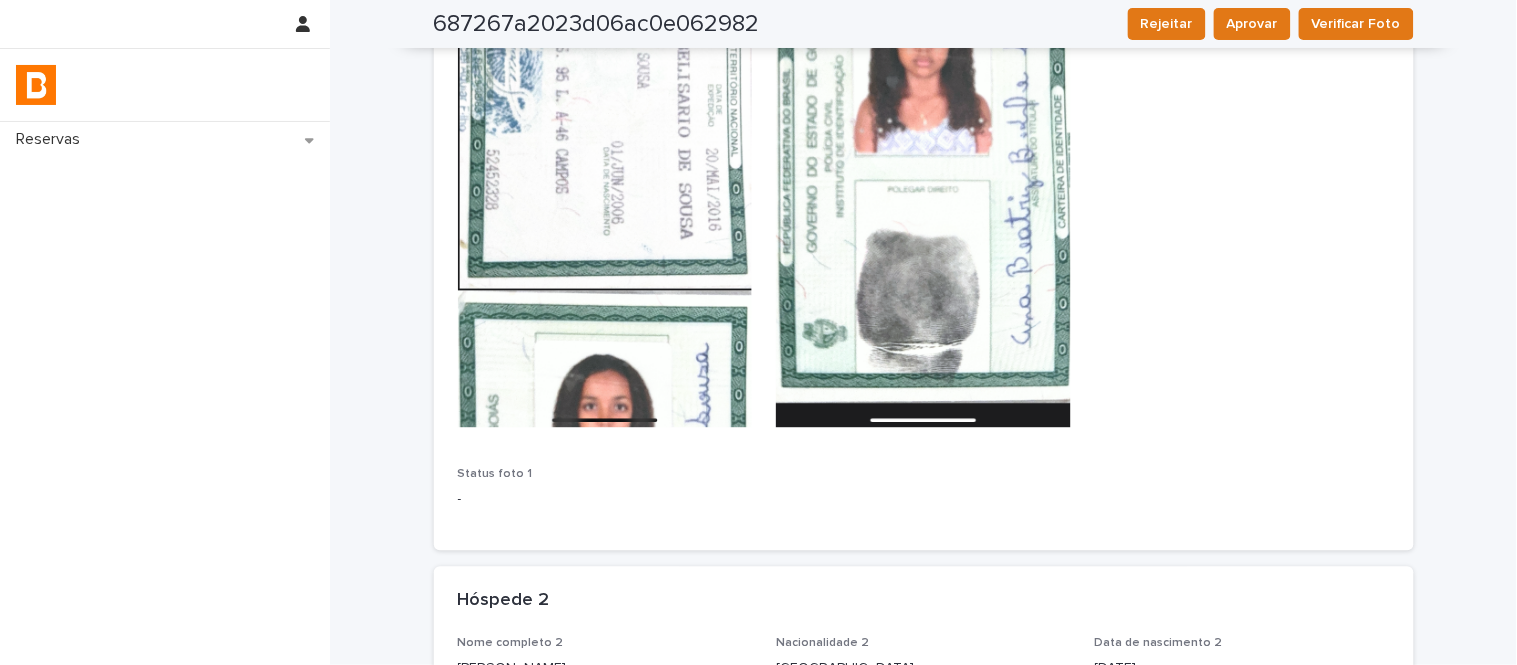 scroll, scrollTop: 0, scrollLeft: 0, axis: both 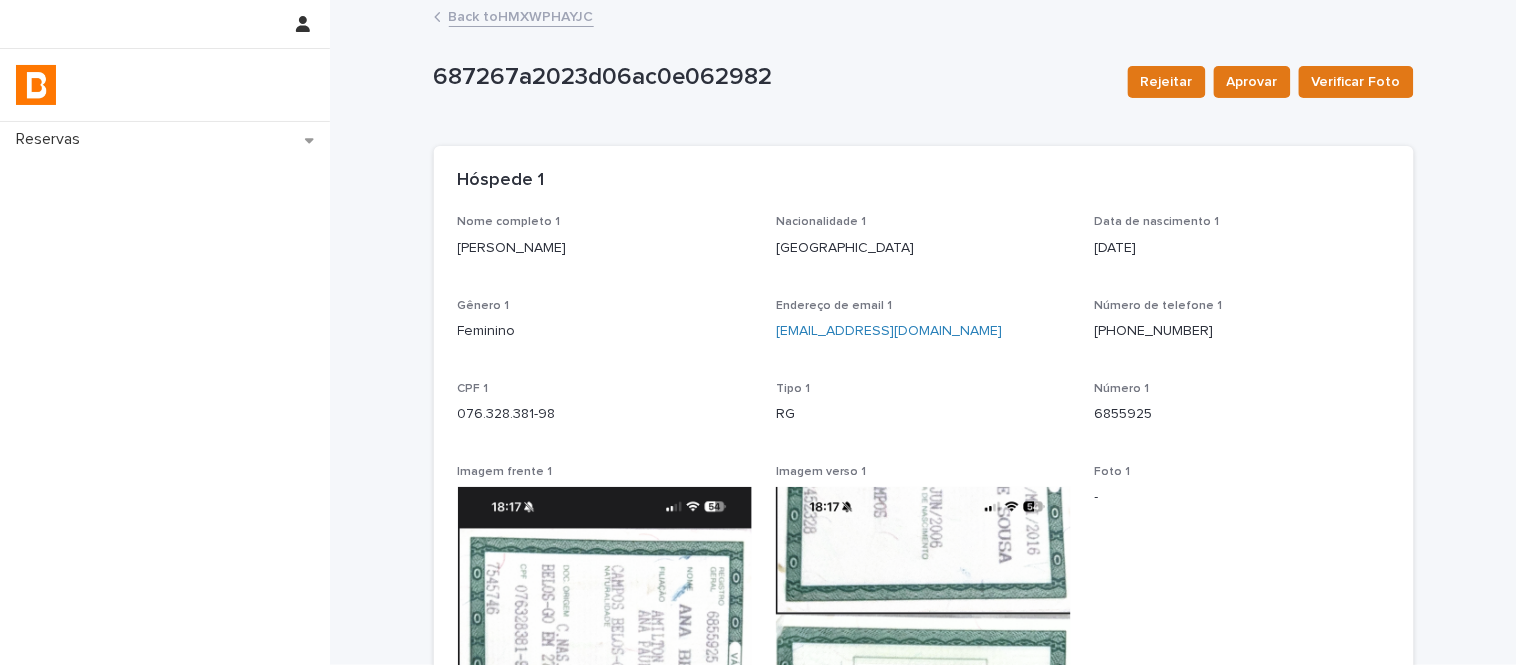 click on "Back to  HMXWPHAYJC" at bounding box center (521, 15) 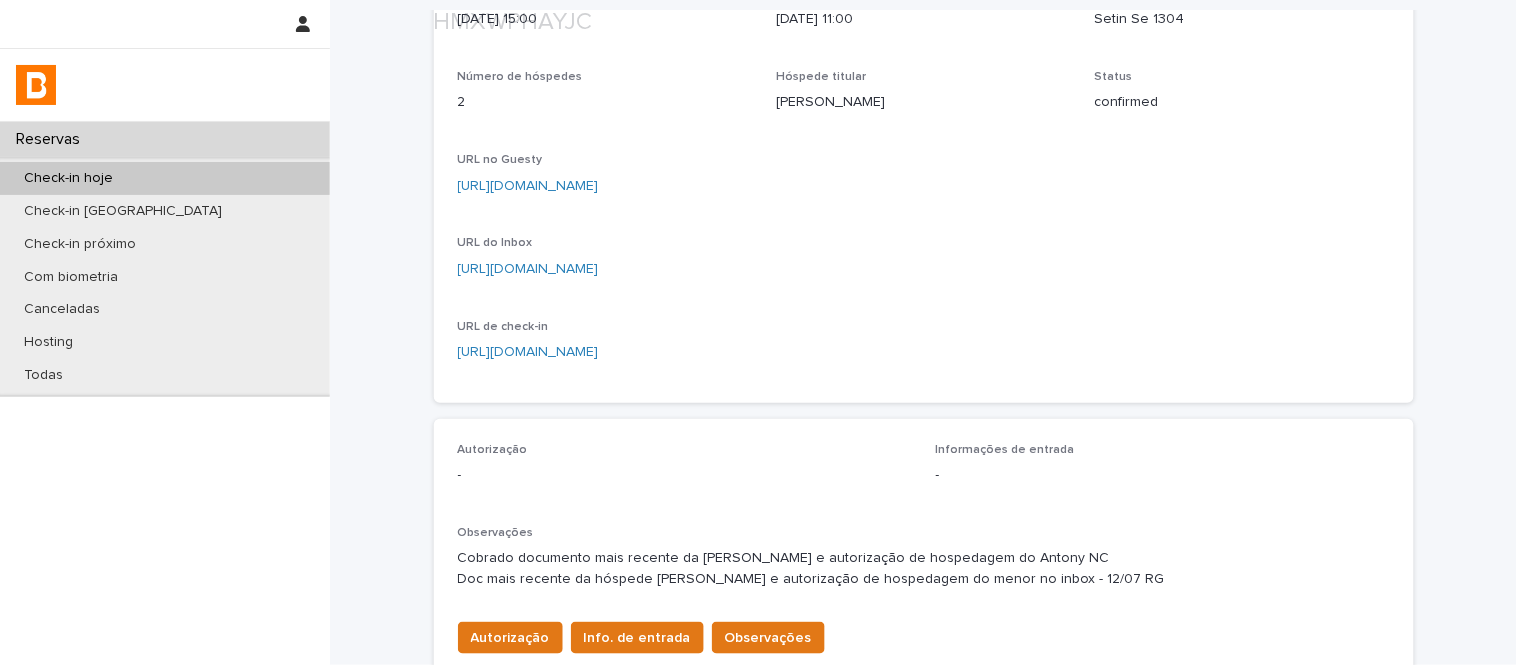 scroll, scrollTop: 222, scrollLeft: 0, axis: vertical 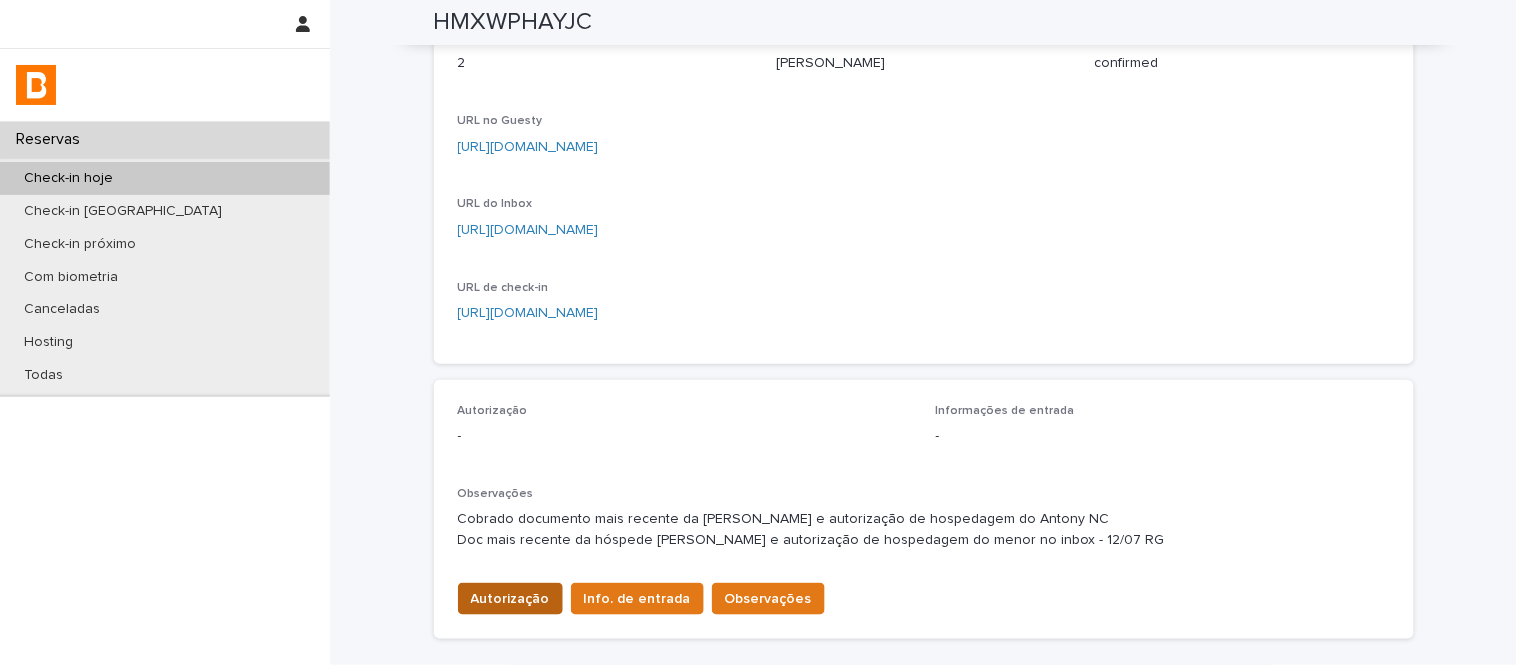 click on "Autorização" at bounding box center (510, 599) 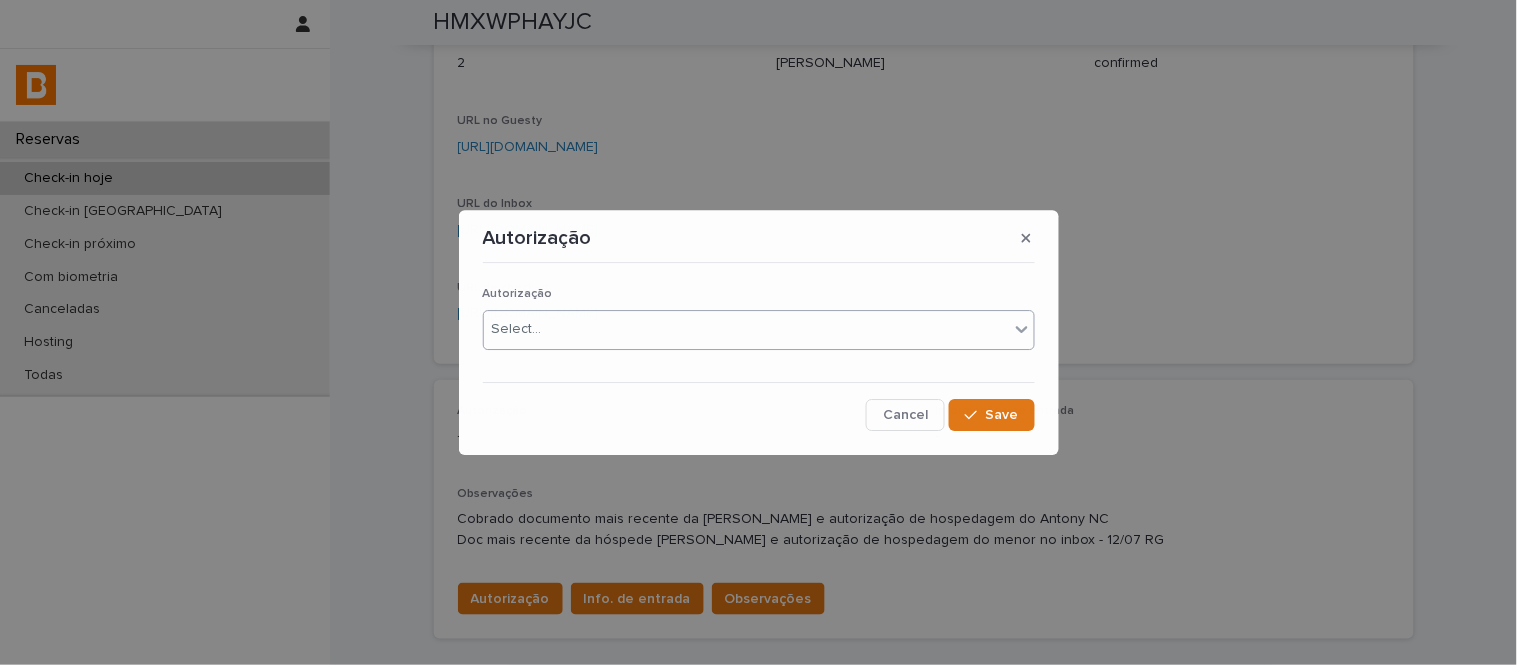 click on "Autorização Select... Cancel Save" at bounding box center (759, 351) 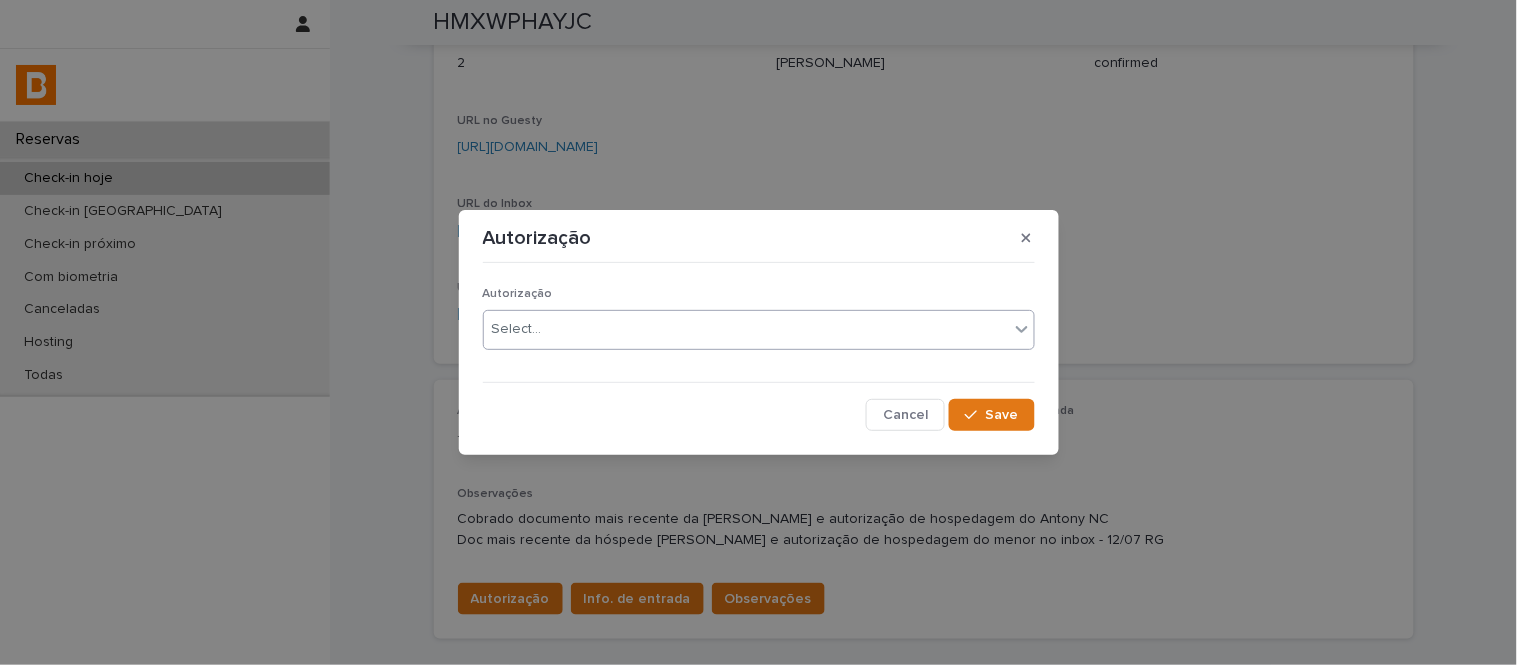 click on "Select..." at bounding box center [517, 329] 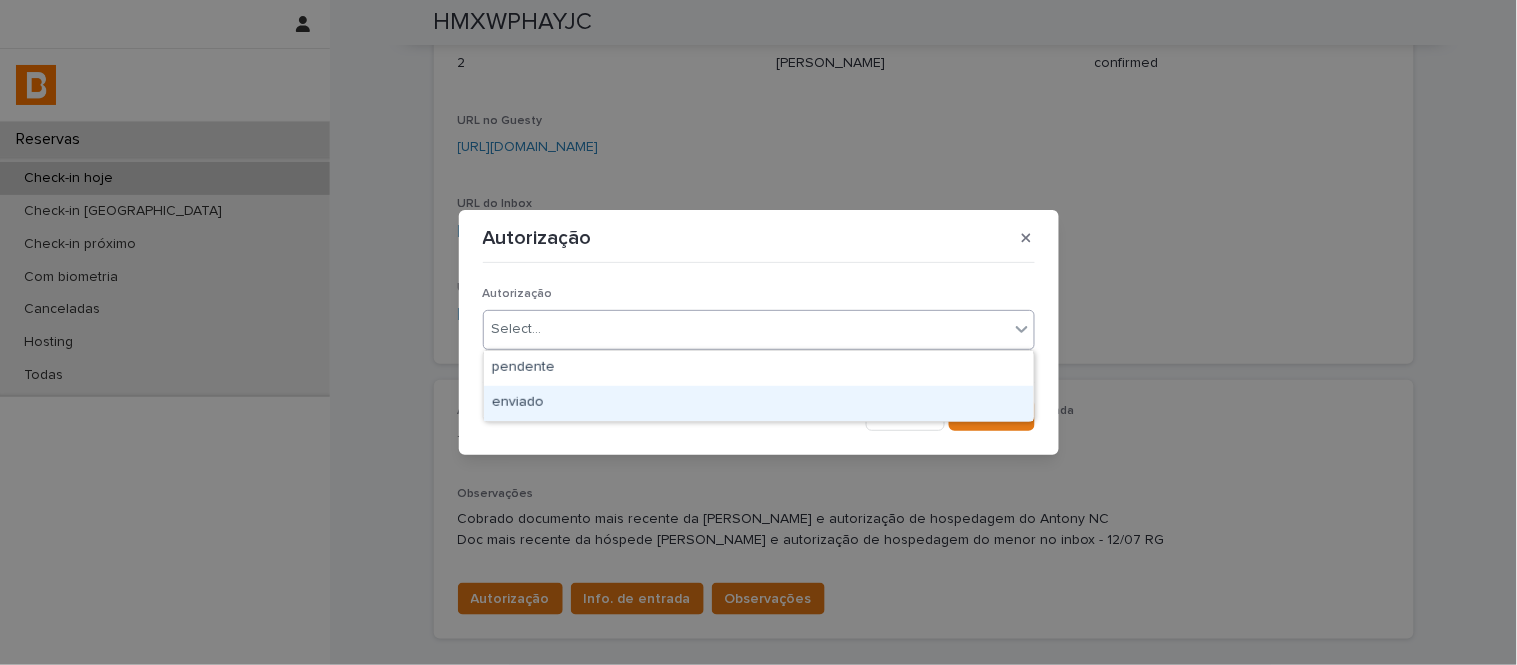 click on "enviado" at bounding box center (759, 403) 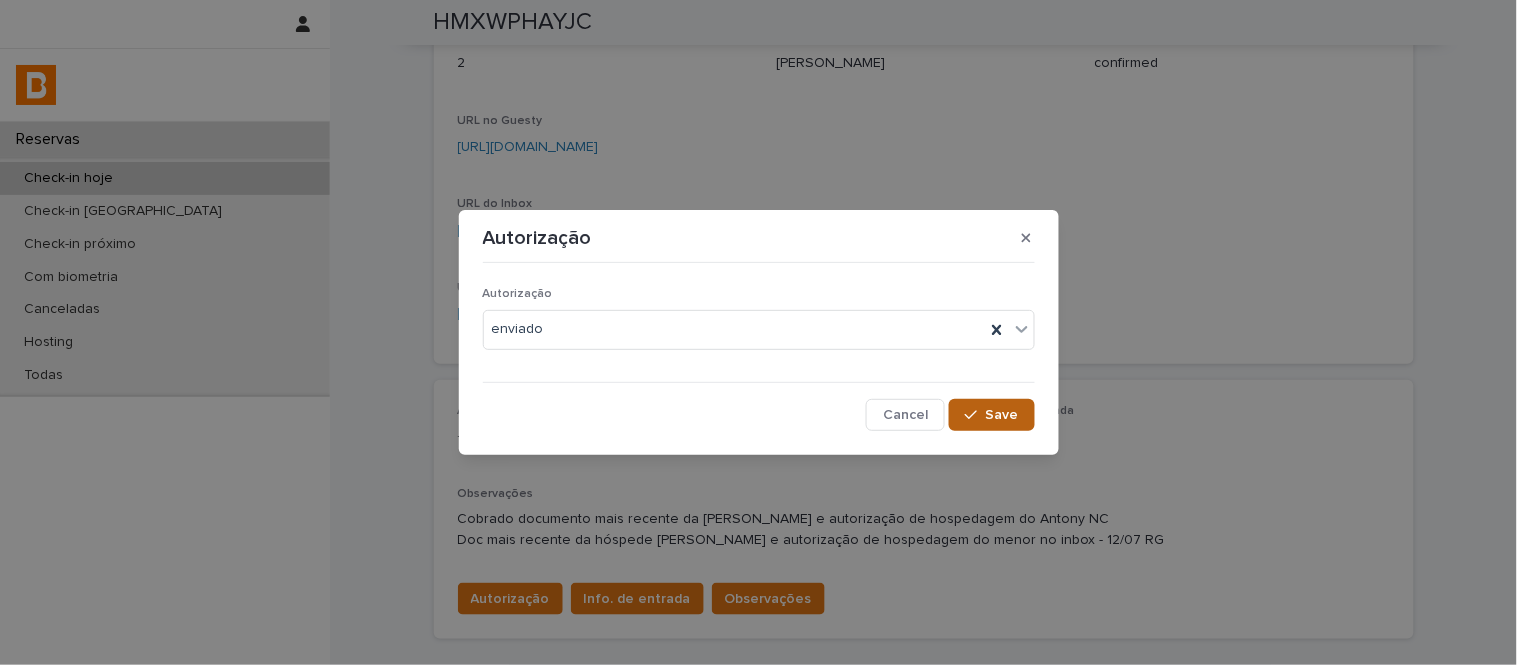 click on "Save" at bounding box center [991, 415] 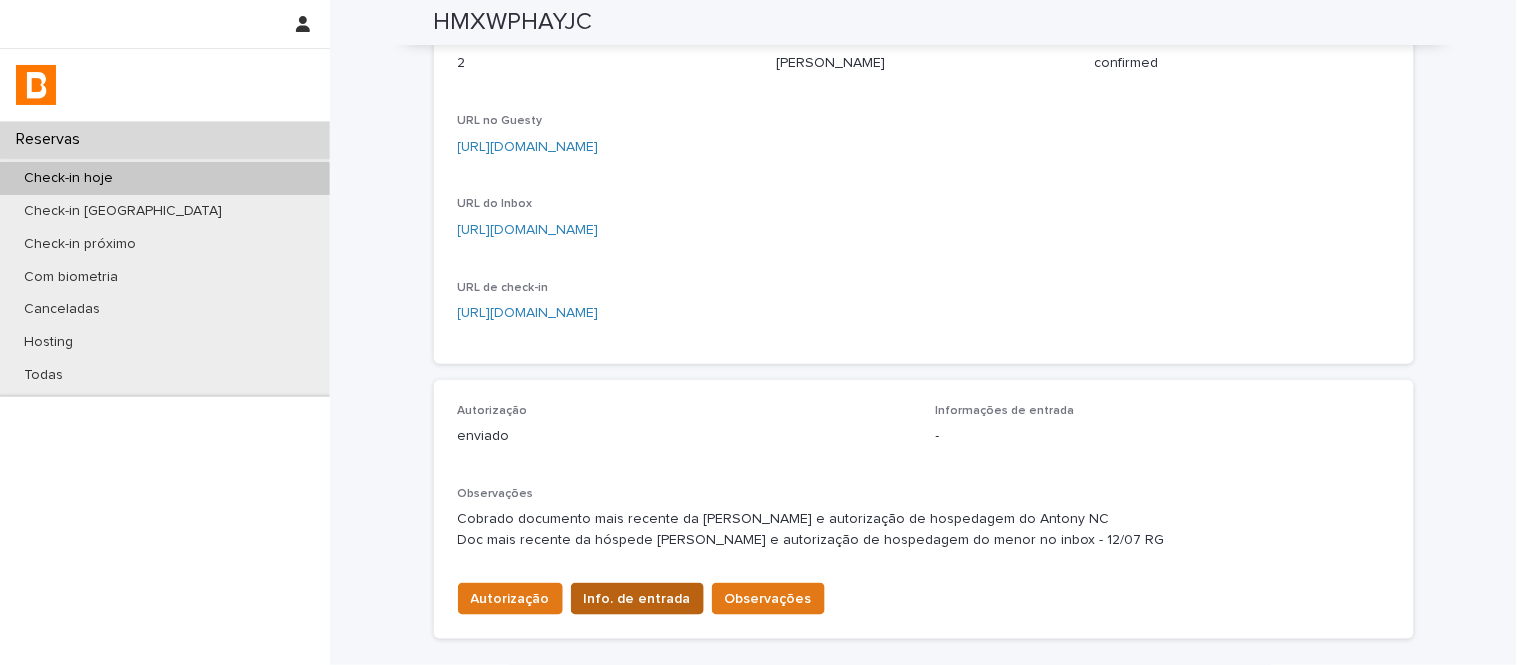 click on "Info. de entrada" at bounding box center [637, 599] 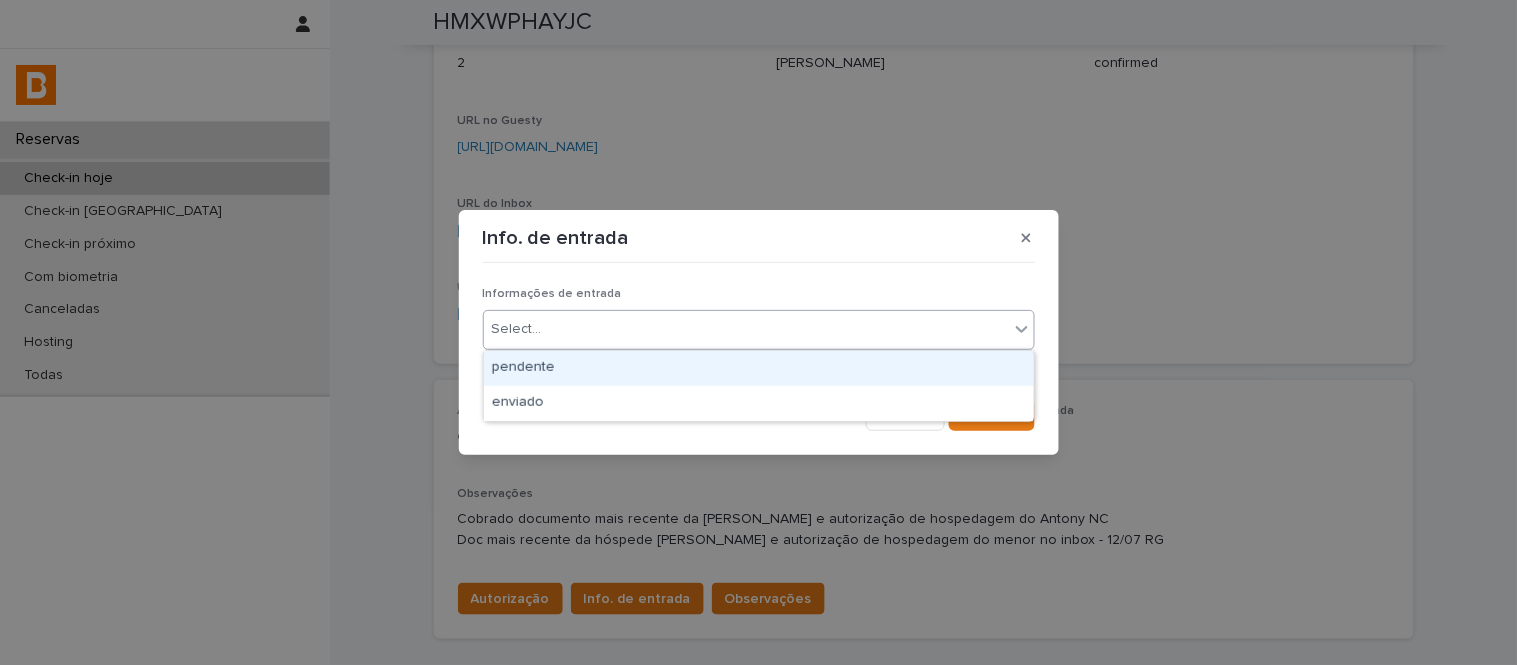 drag, startPoint x: 600, startPoint y: 341, endPoint x: 608, endPoint y: 372, distance: 32.01562 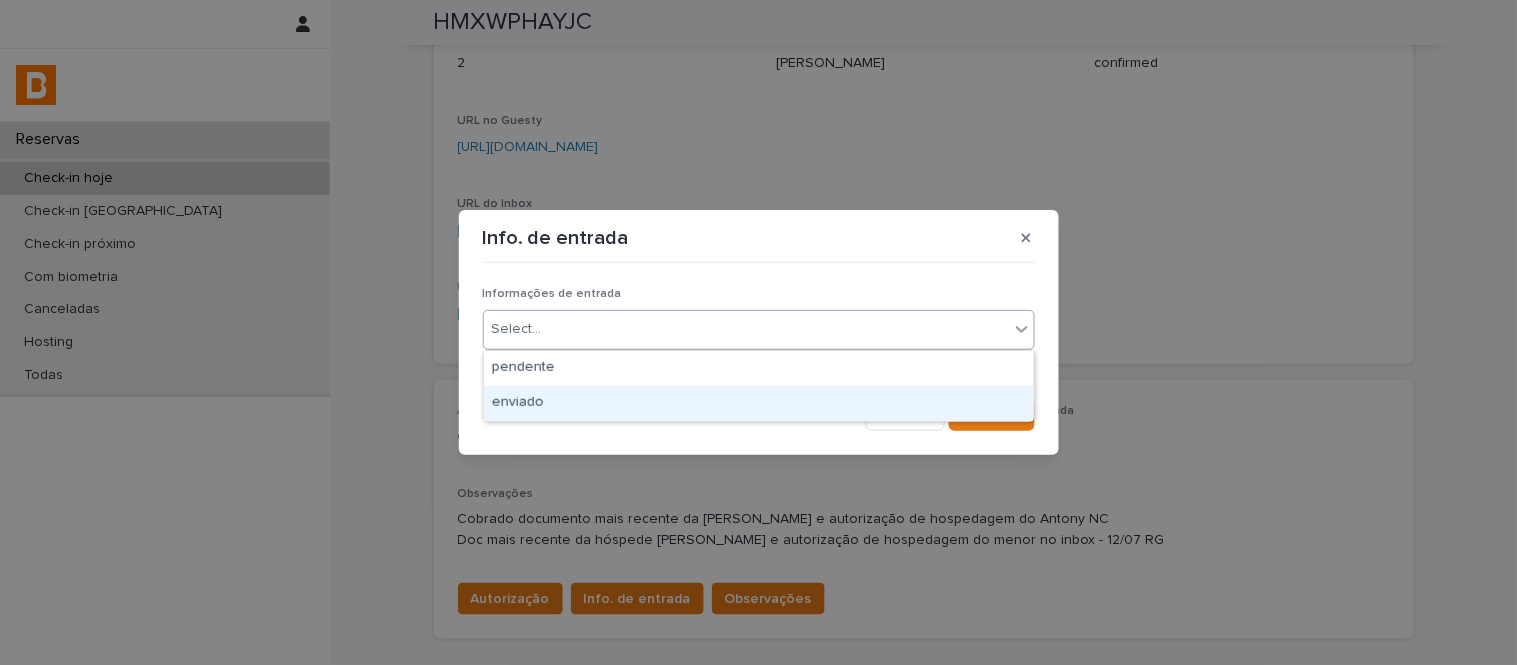 click on "enviado" at bounding box center [759, 403] 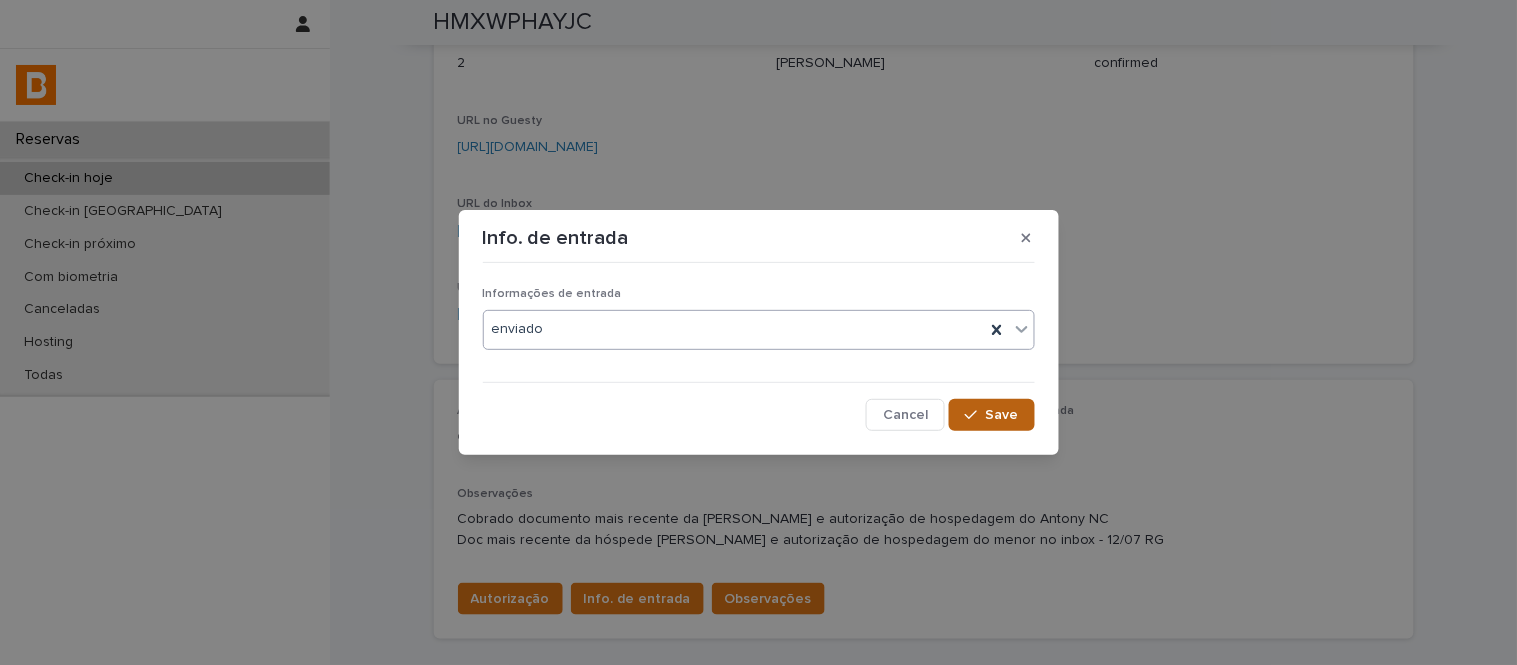 click on "Save" at bounding box center [991, 415] 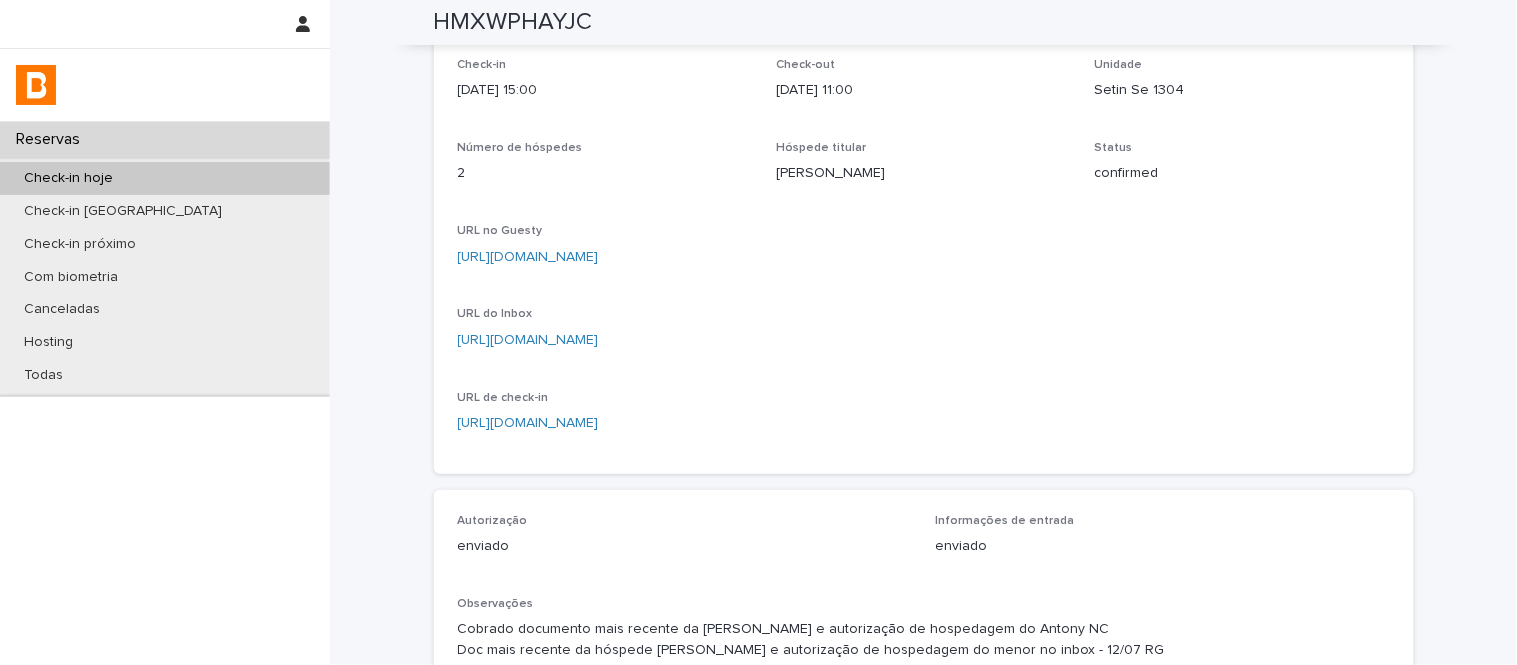 scroll, scrollTop: 111, scrollLeft: 0, axis: vertical 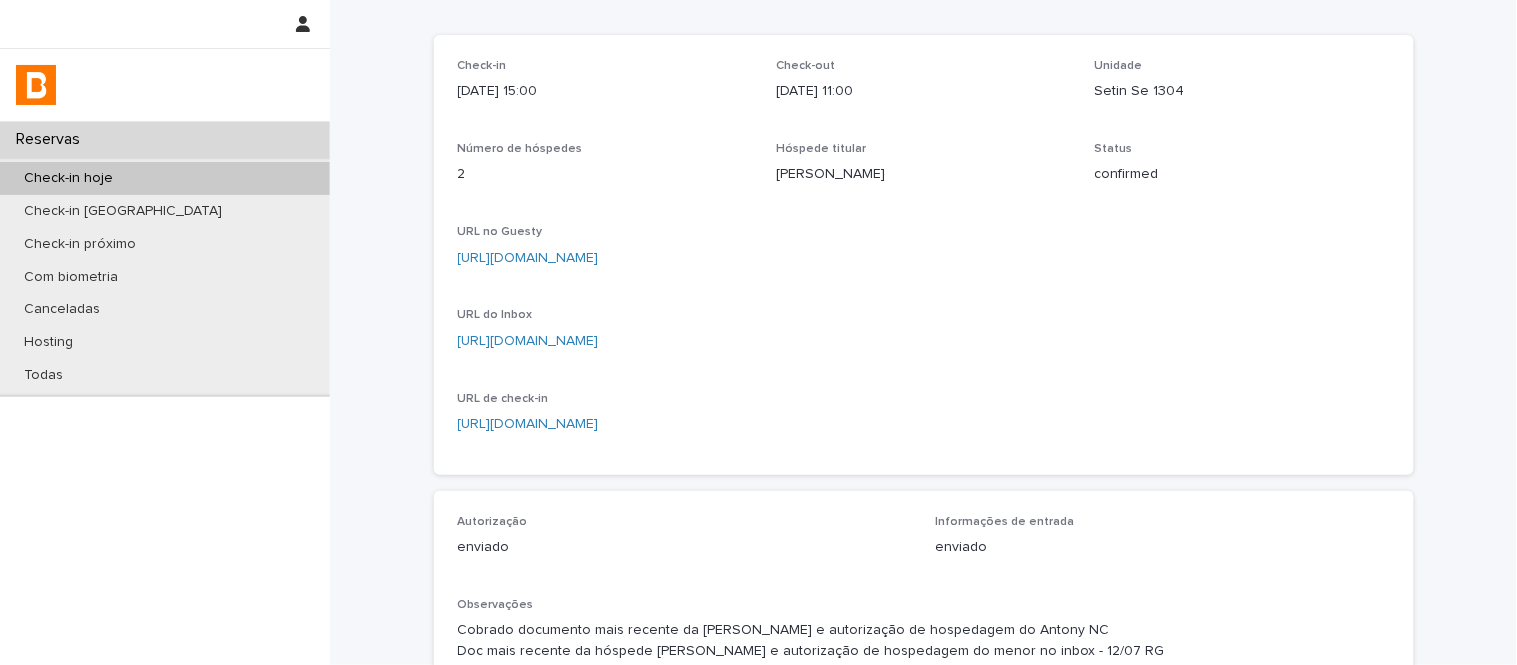 click on "Setin Se 1304" at bounding box center (1242, 91) 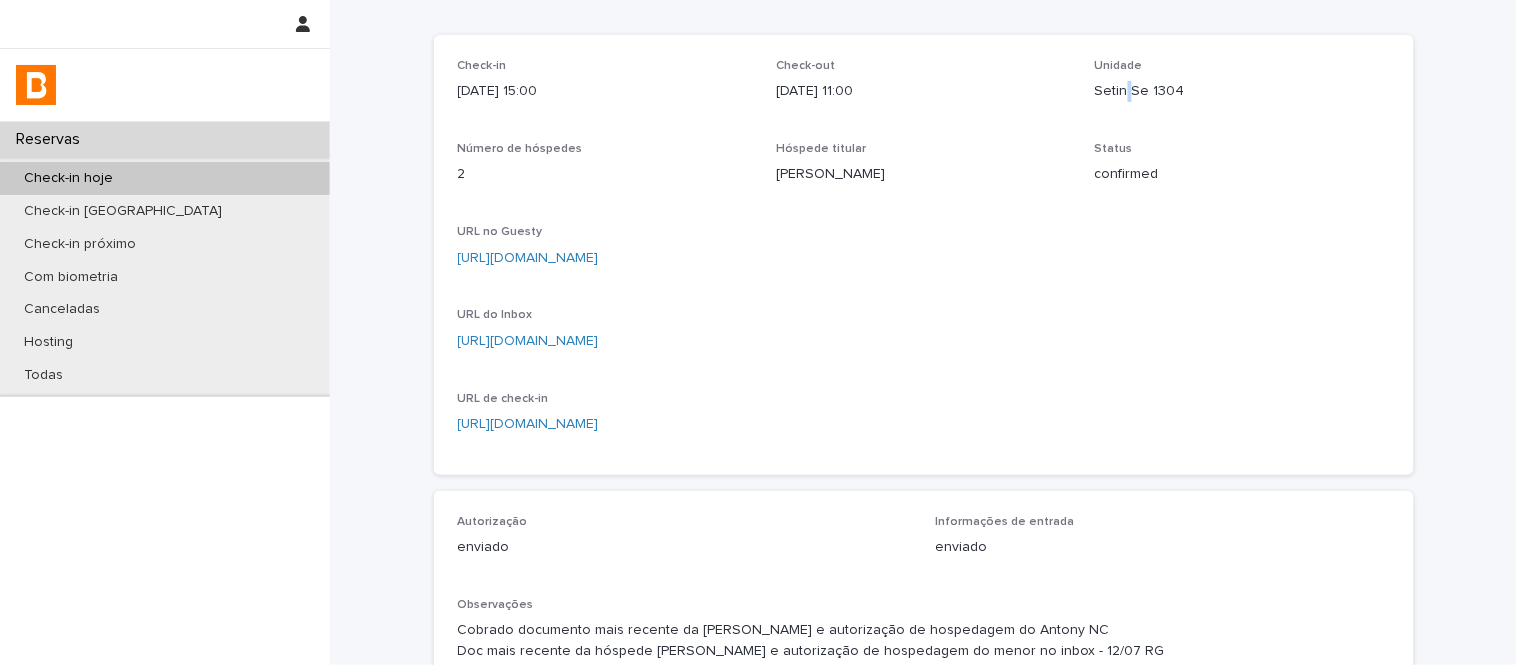 click on "Setin Se 1304" at bounding box center [1242, 91] 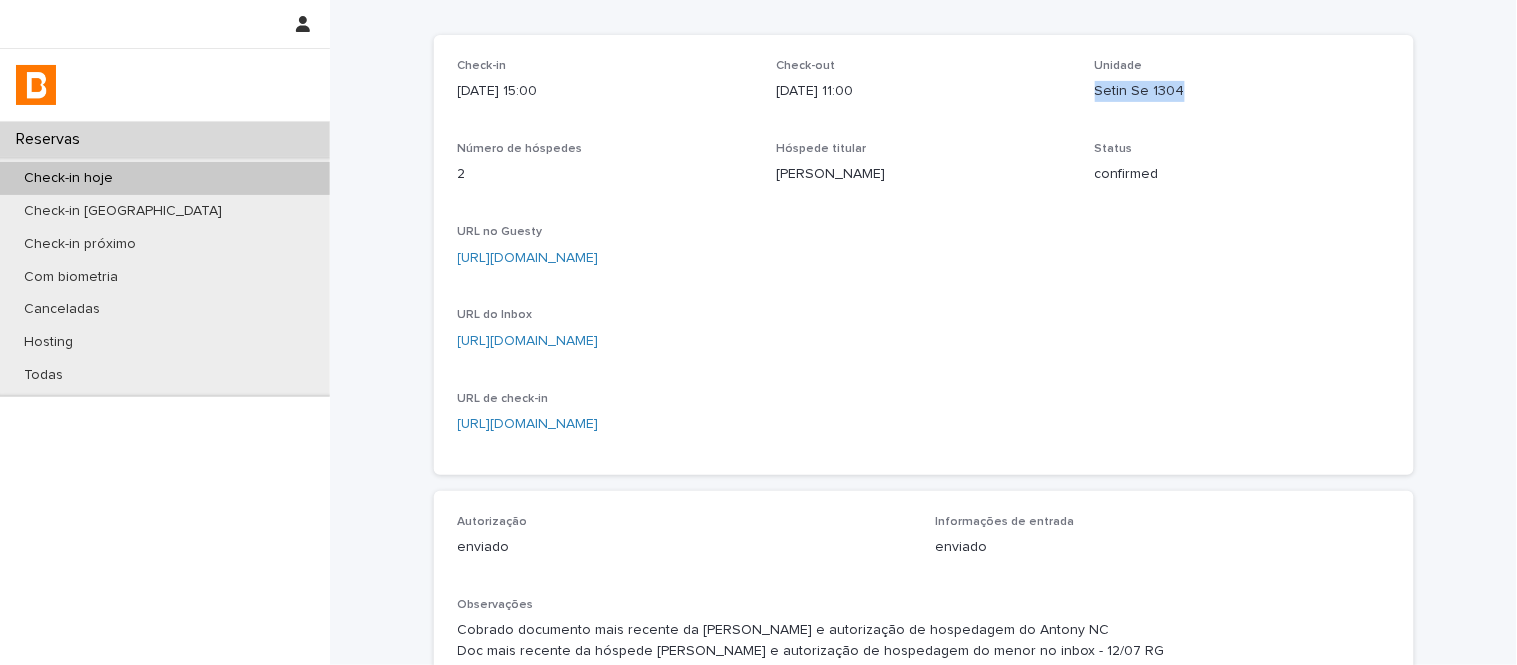 click on "Setin Se 1304" at bounding box center [1242, 91] 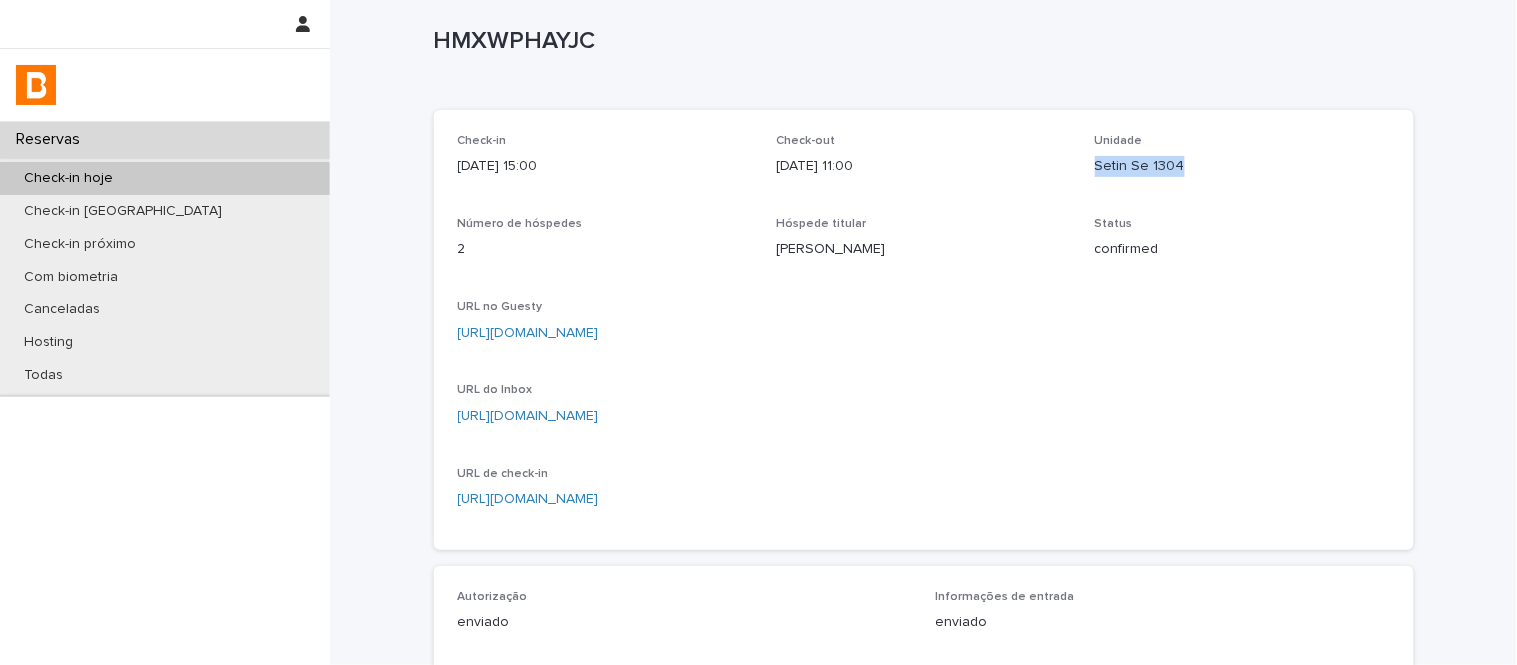 scroll, scrollTop: 0, scrollLeft: 0, axis: both 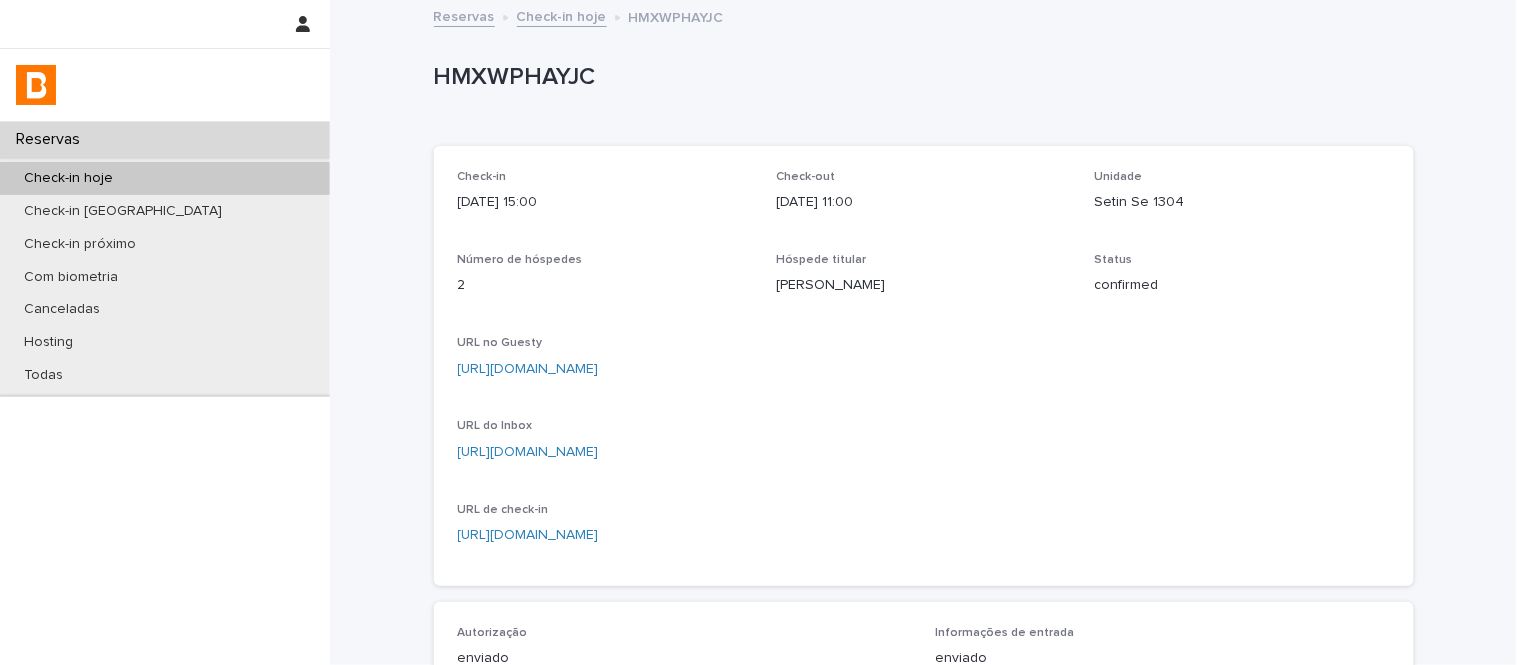click on "HMXWPHAYJC" at bounding box center (920, 77) 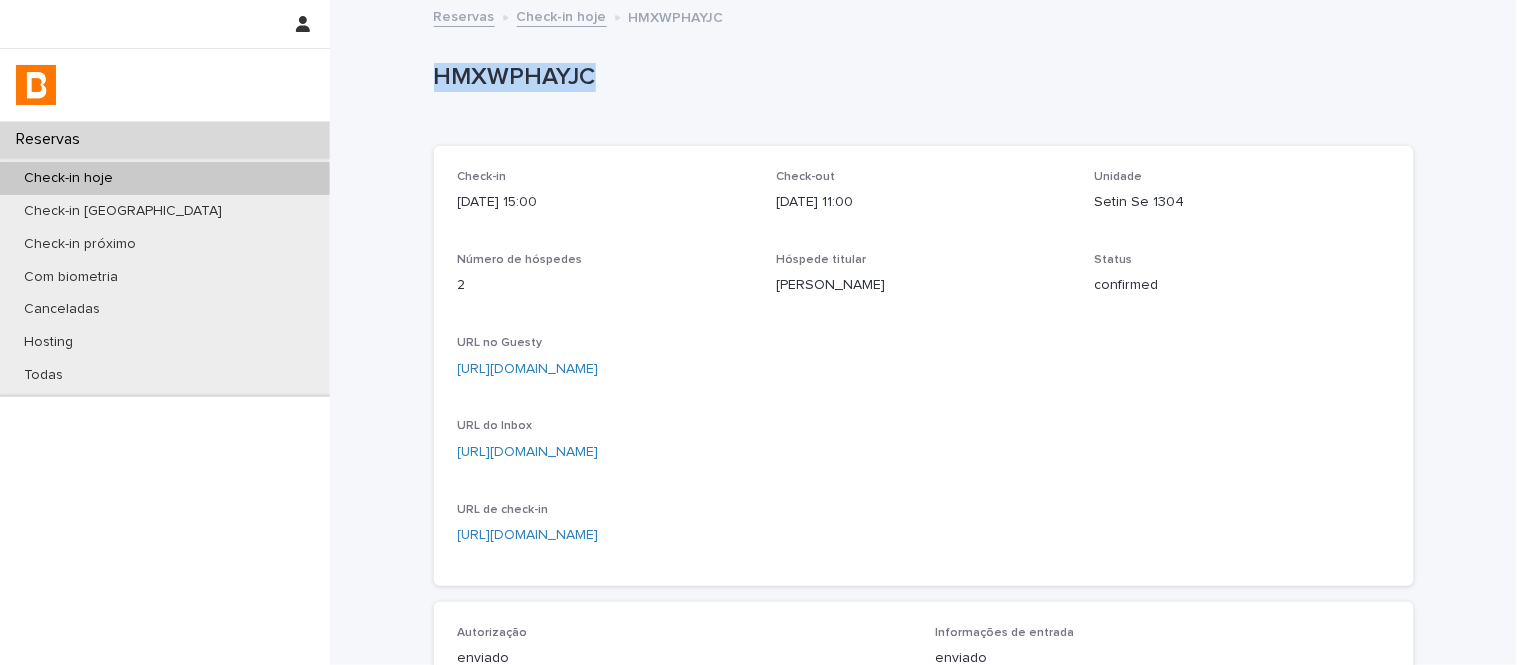 click on "HMXWPHAYJC" at bounding box center [920, 77] 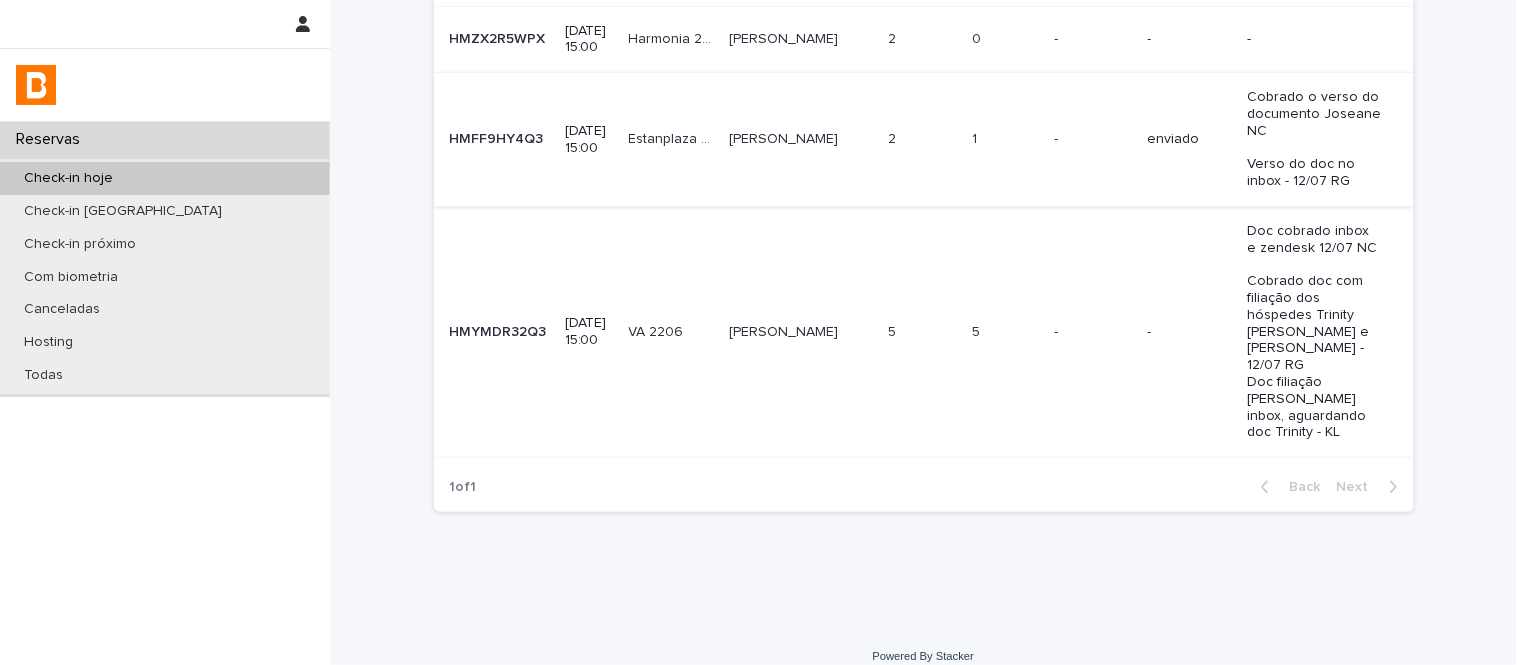 scroll, scrollTop: 592, scrollLeft: 0, axis: vertical 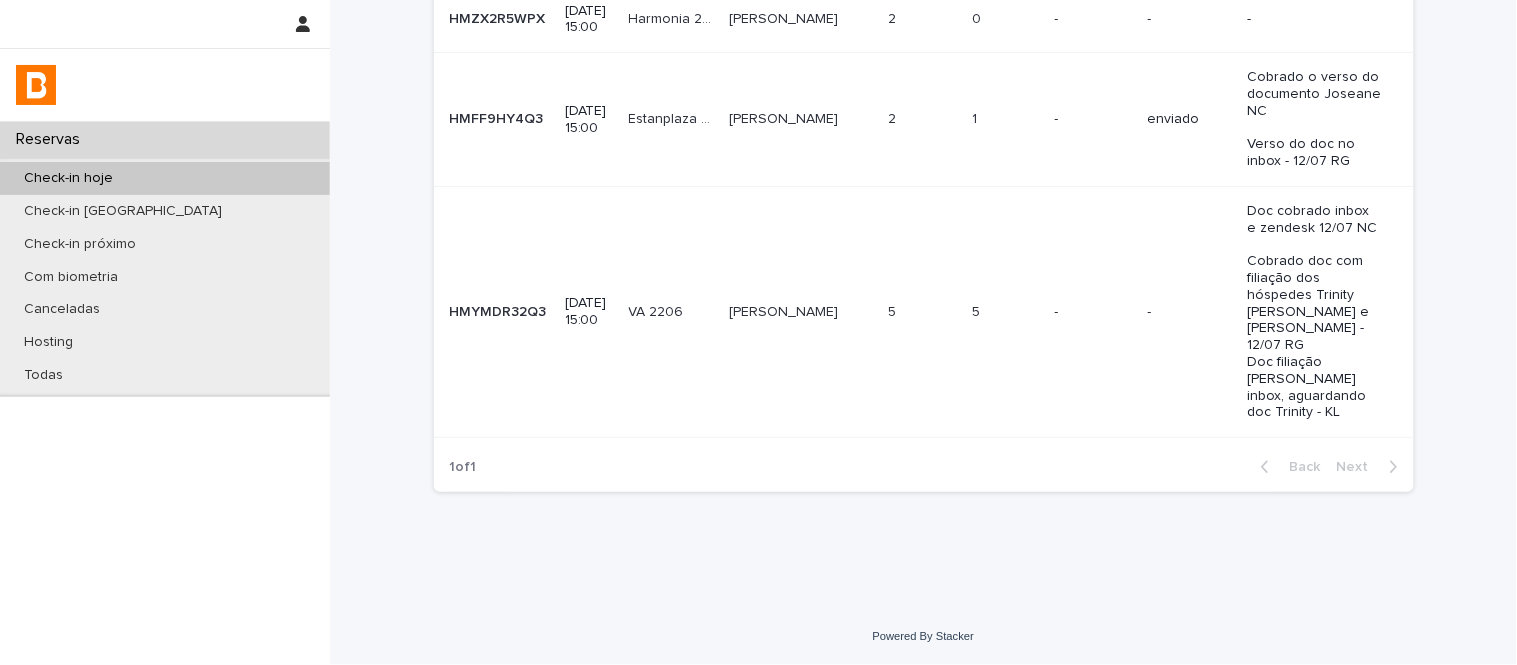 click on "Estanplaza 802" at bounding box center (673, 117) 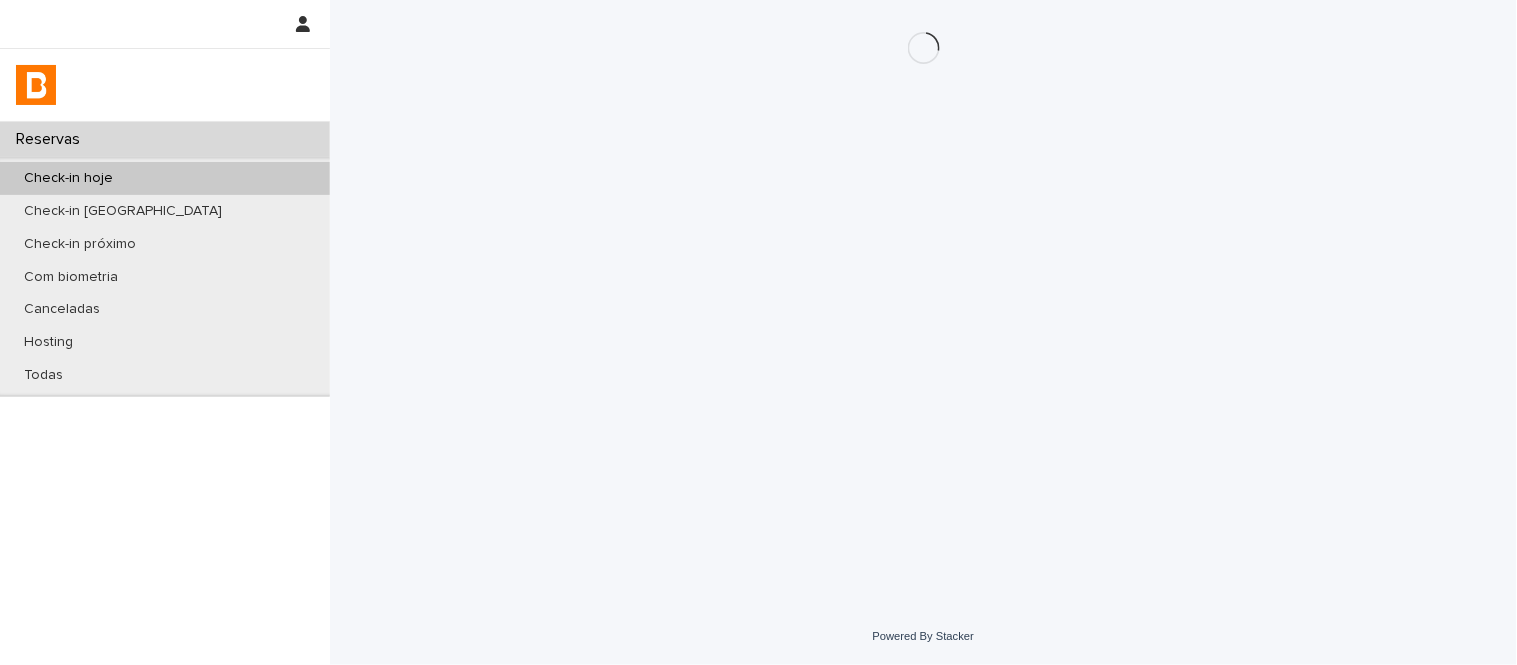 scroll, scrollTop: 0, scrollLeft: 0, axis: both 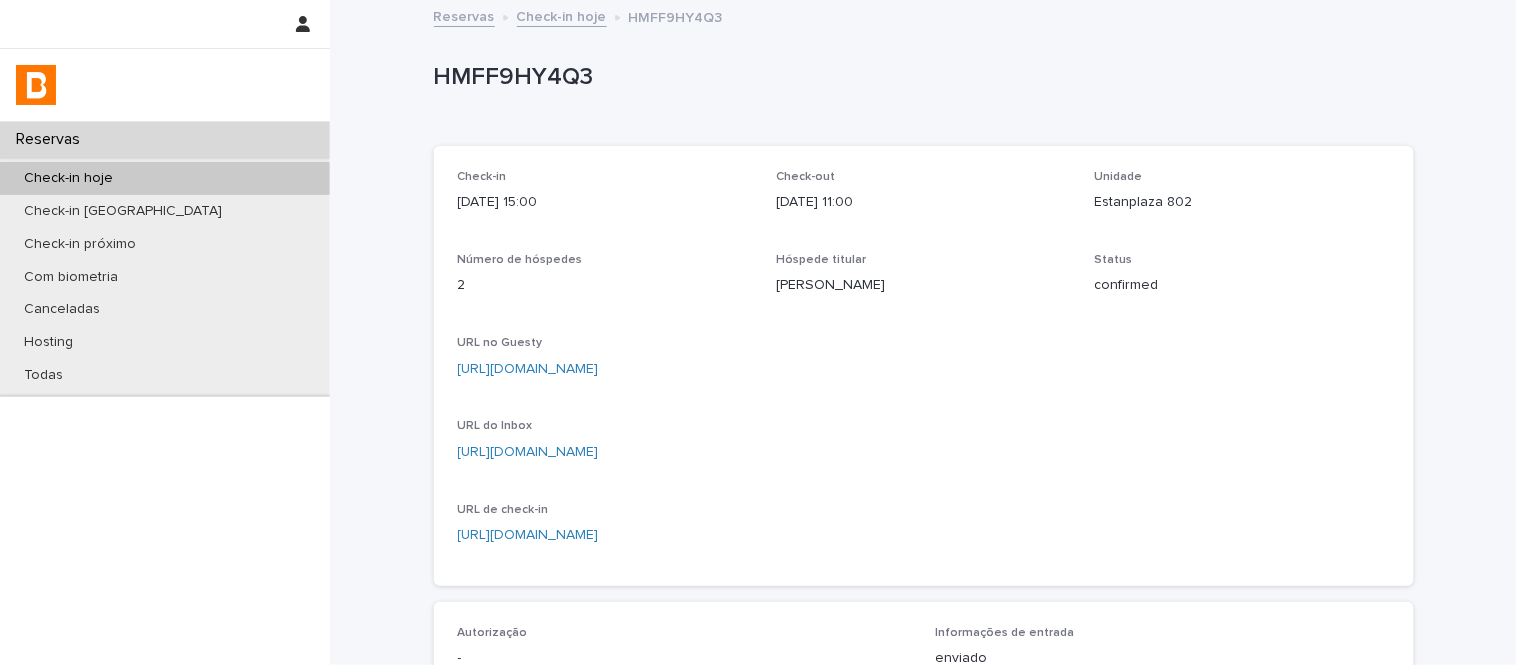 click on "Estanplaza 802" at bounding box center [1242, 202] 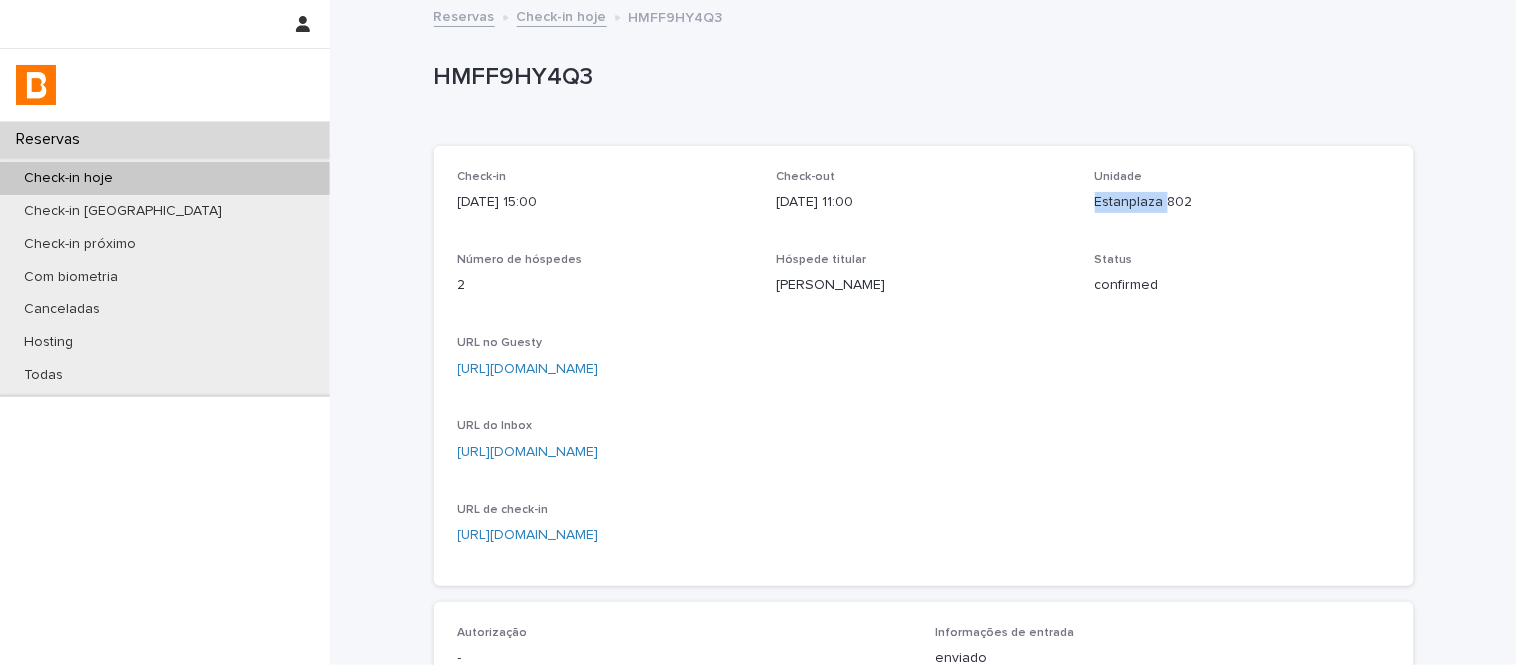 click on "Estanplaza 802" at bounding box center [1242, 202] 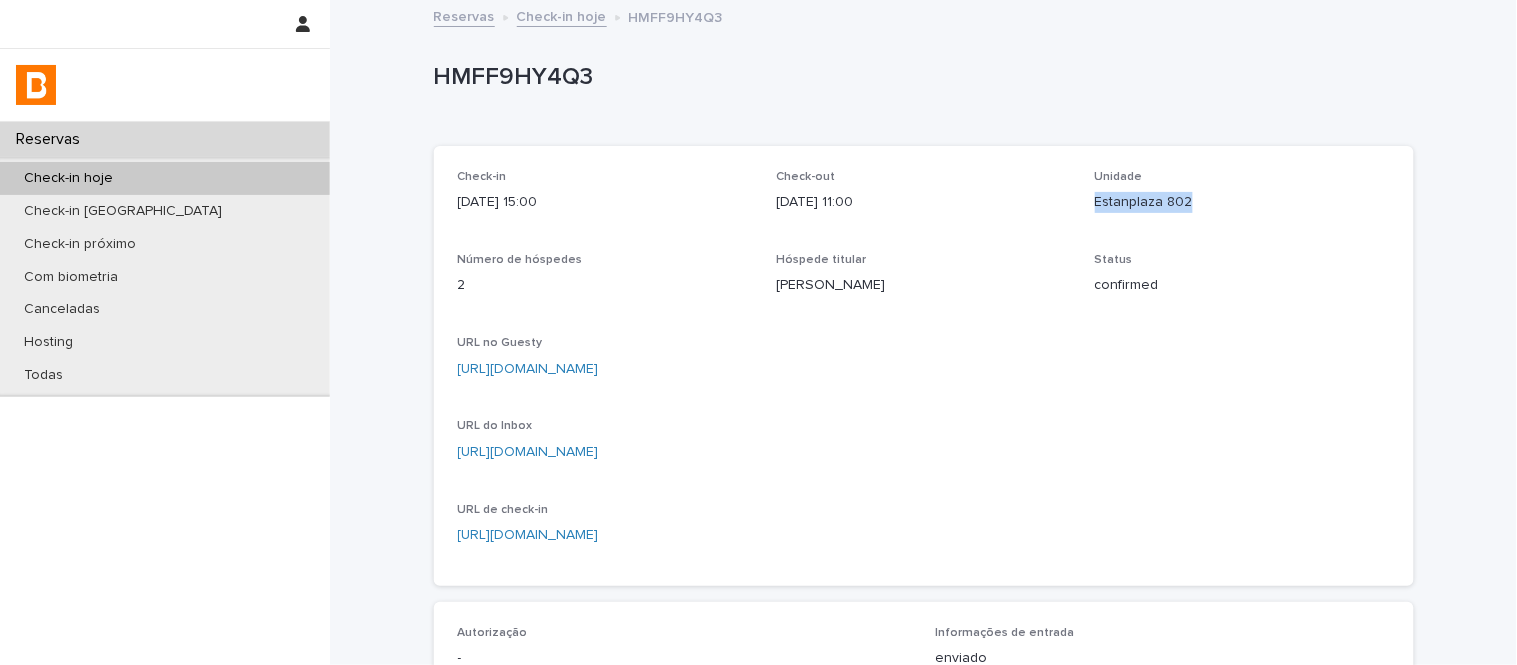click on "Estanplaza 802" at bounding box center [1242, 202] 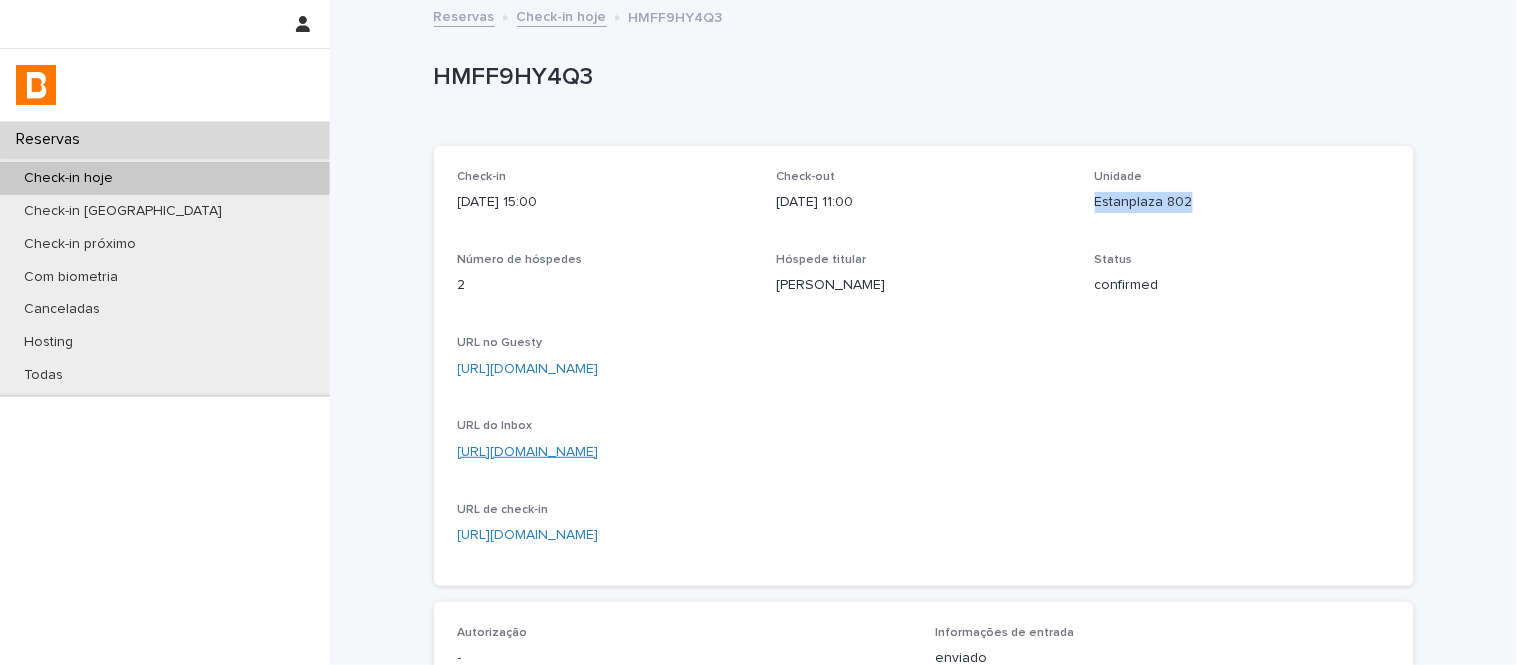 click on "https://app.guesty.com/inbox-v2/68725f07fcf2d00013daec37?reservationId=68725f07021b0400131ec903" at bounding box center (528, 452) 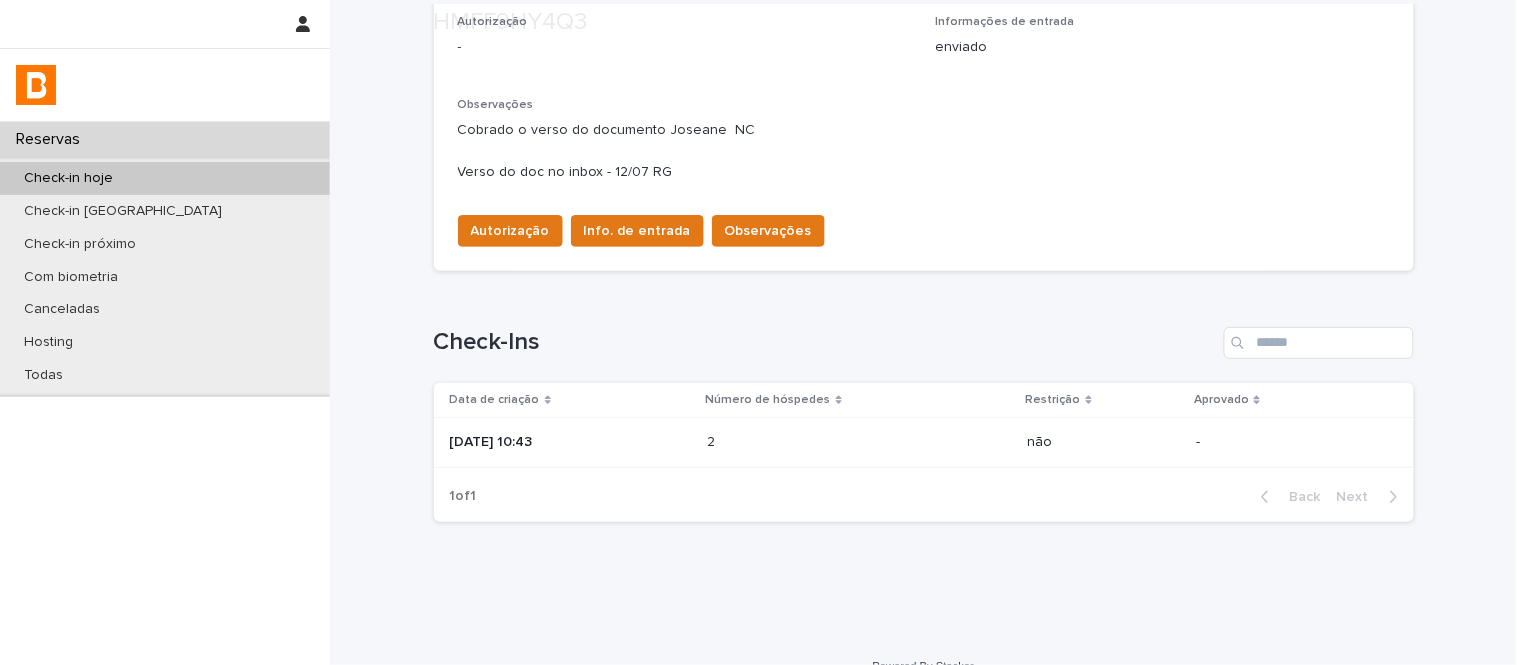 scroll, scrollTop: 640, scrollLeft: 0, axis: vertical 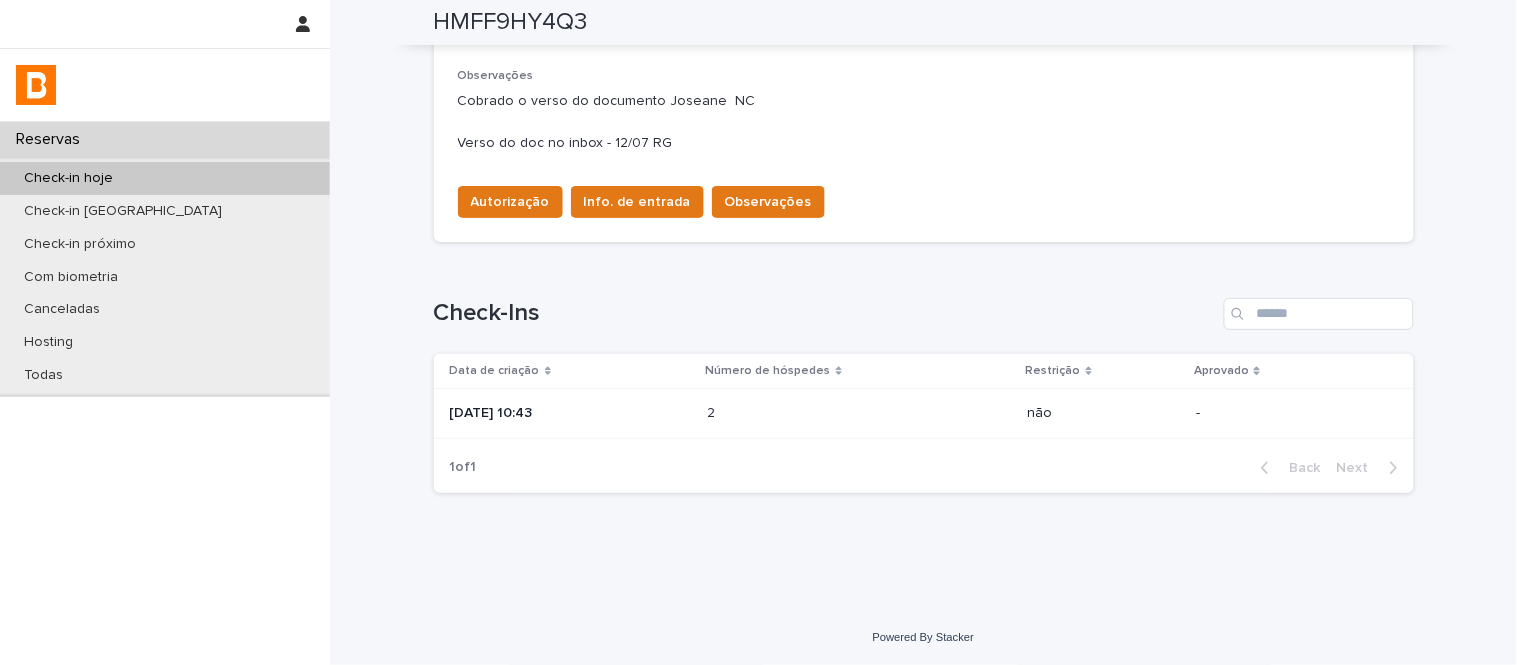 click on "2025-07-12 10:43" at bounding box center (571, 413) 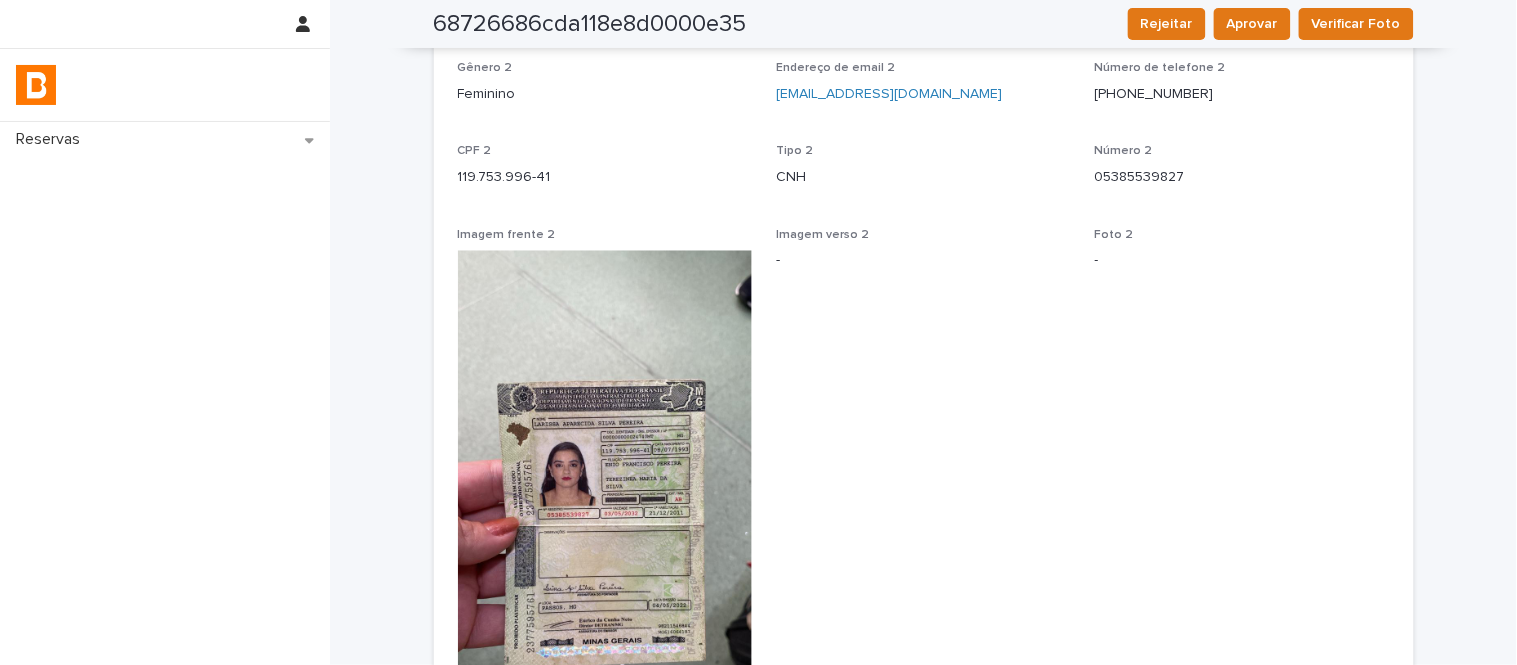 scroll, scrollTop: 1222, scrollLeft: 0, axis: vertical 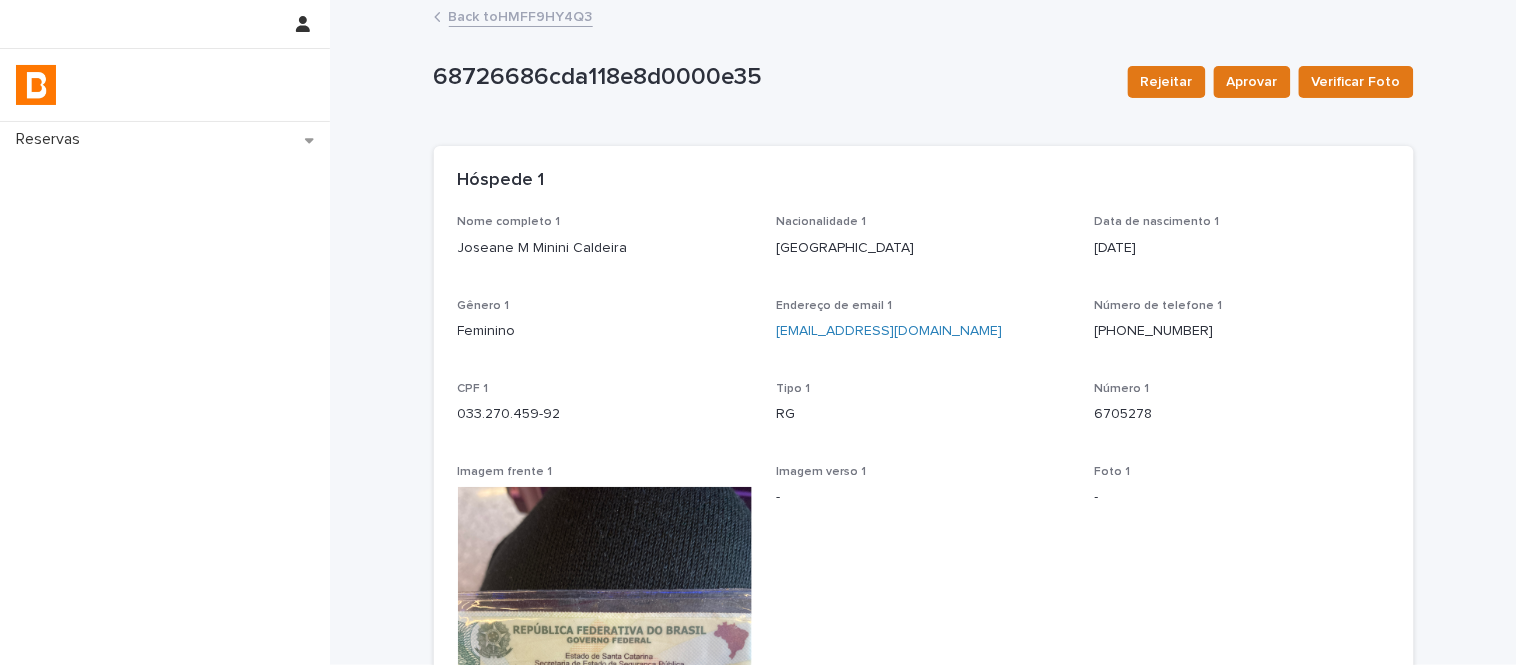 click on "Joseane M Minini Caldeira" at bounding box center [605, 248] 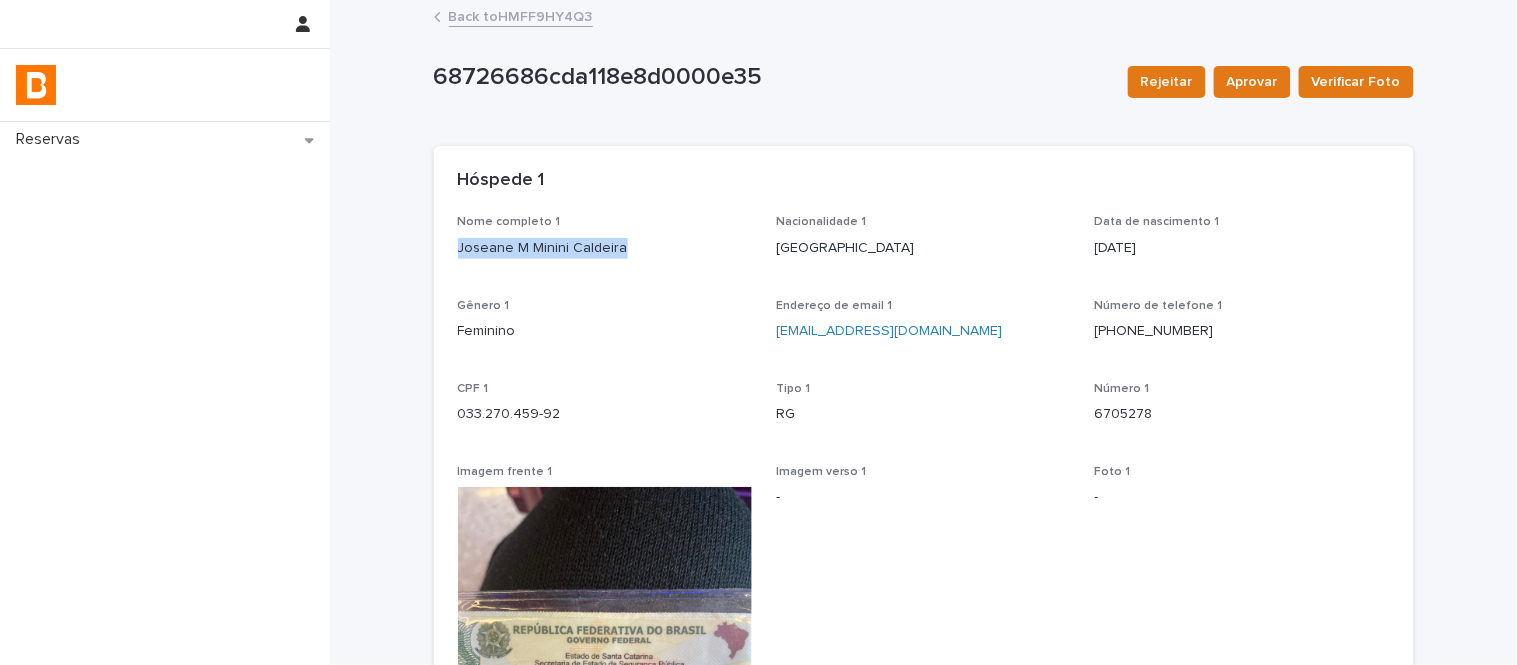 click on "Joseane M Minini Caldeira" at bounding box center (605, 248) 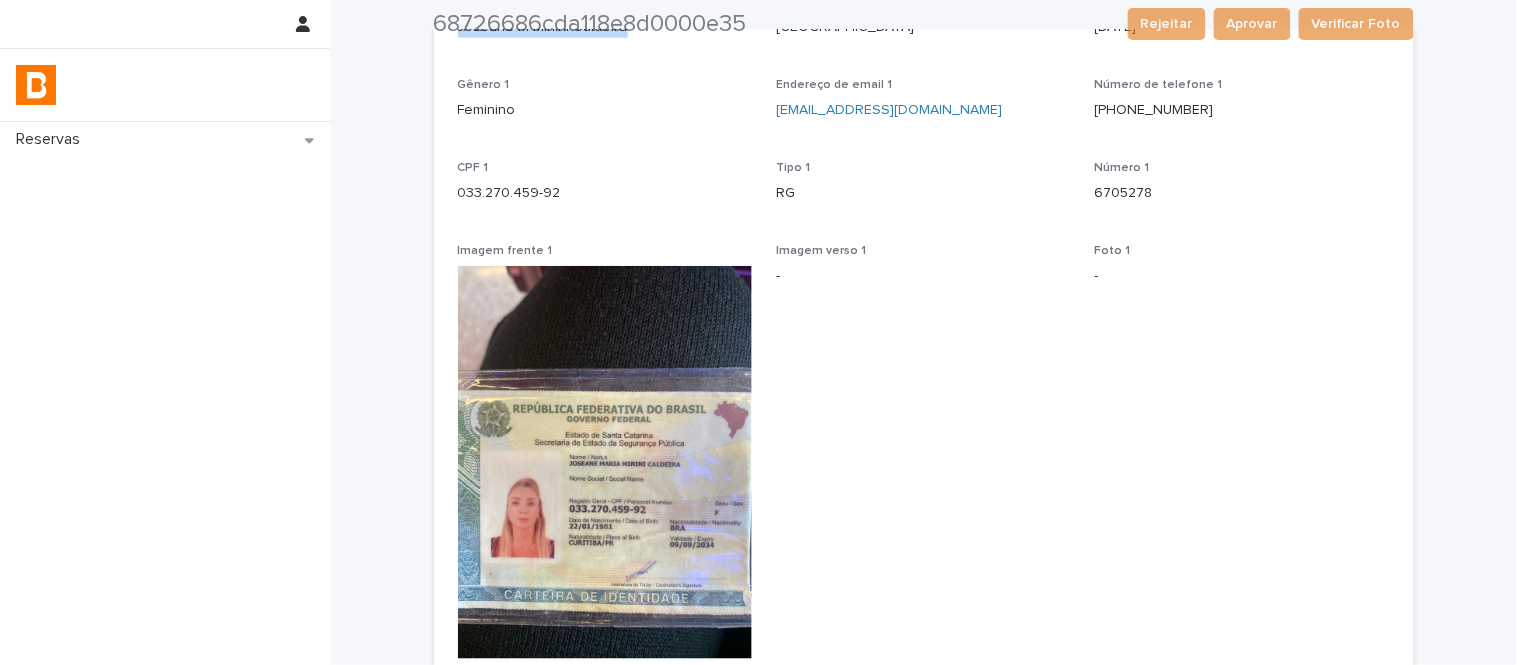 scroll, scrollTop: 222, scrollLeft: 0, axis: vertical 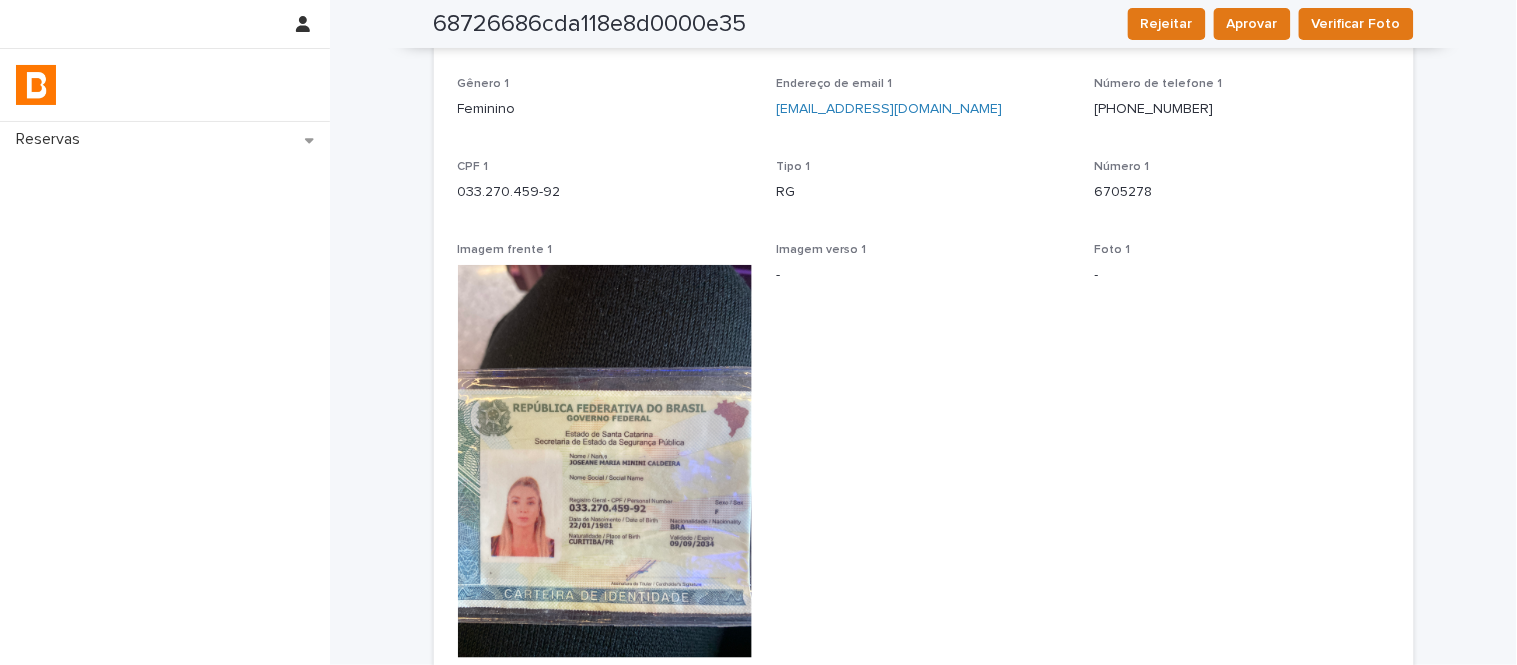 click on "CPF 1" at bounding box center [605, 167] 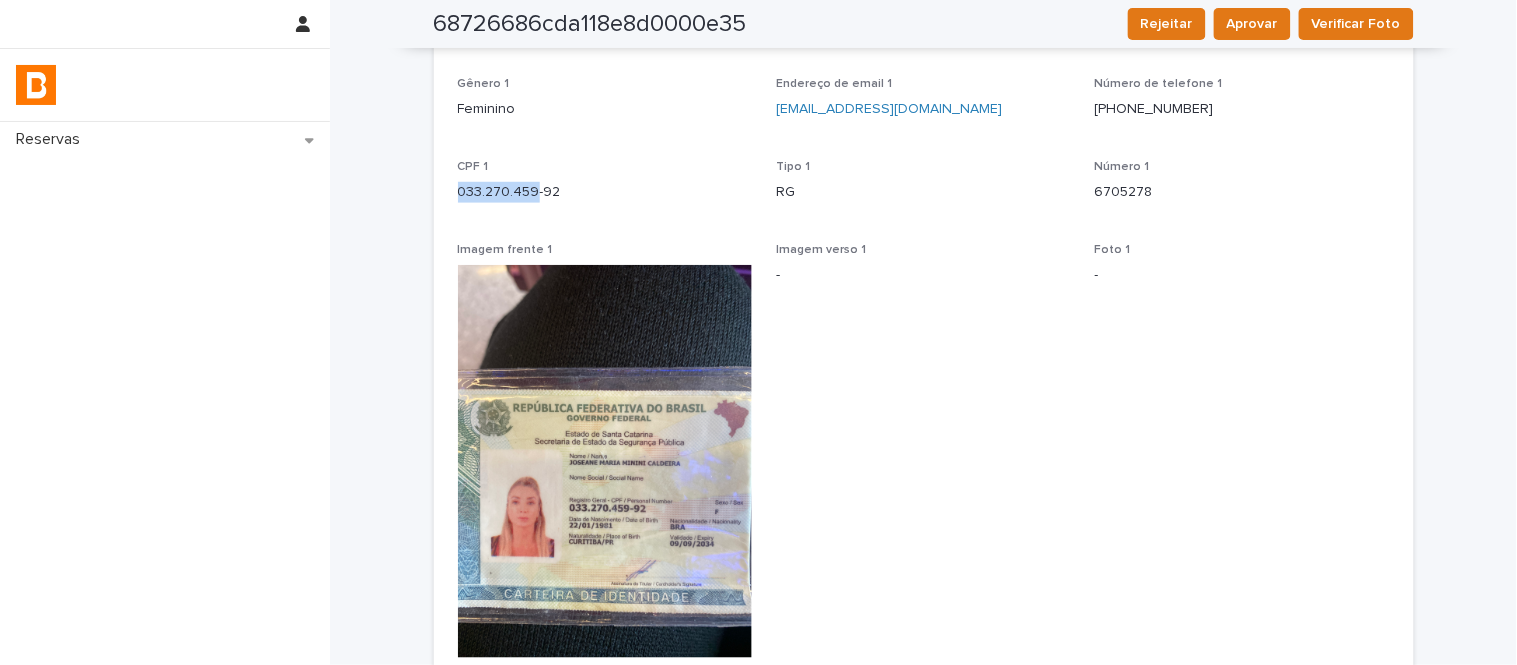 click on "033.270.459-92" at bounding box center [605, 192] 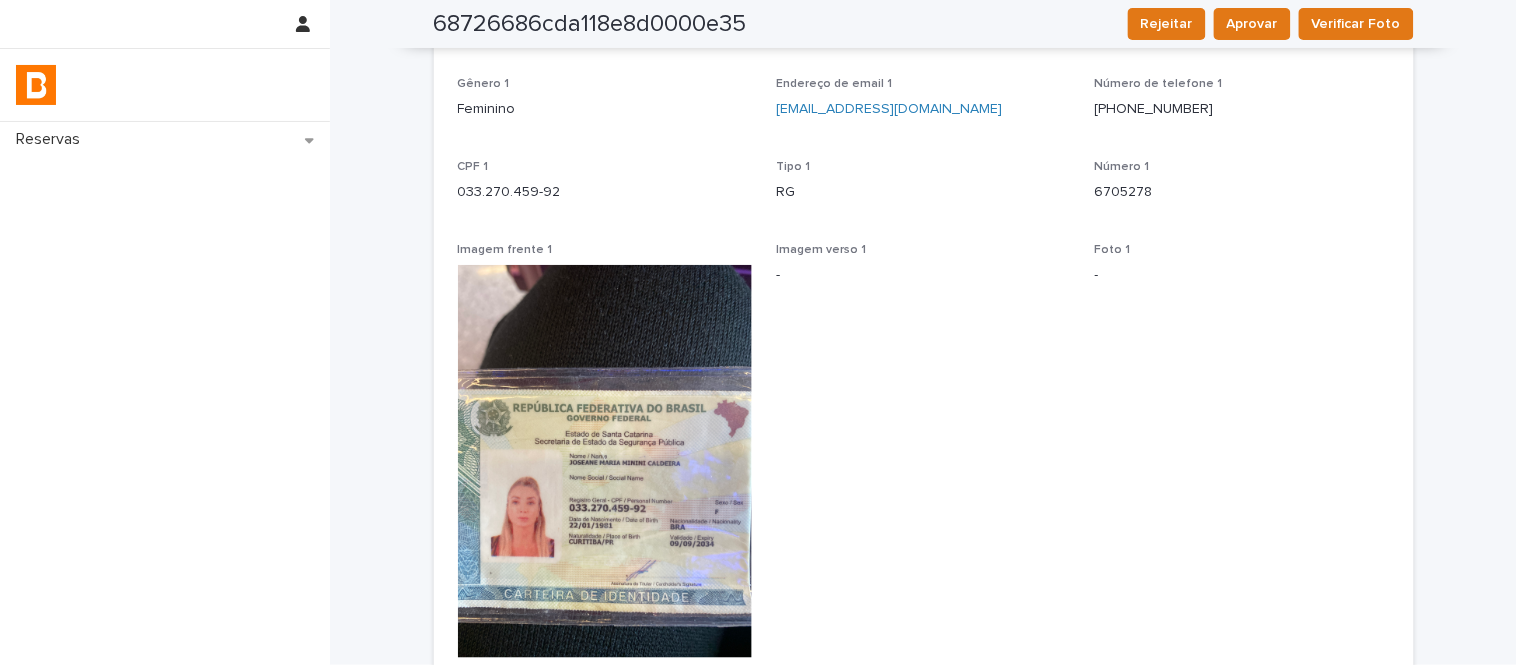 click on "033.270.459-92" at bounding box center (605, 192) 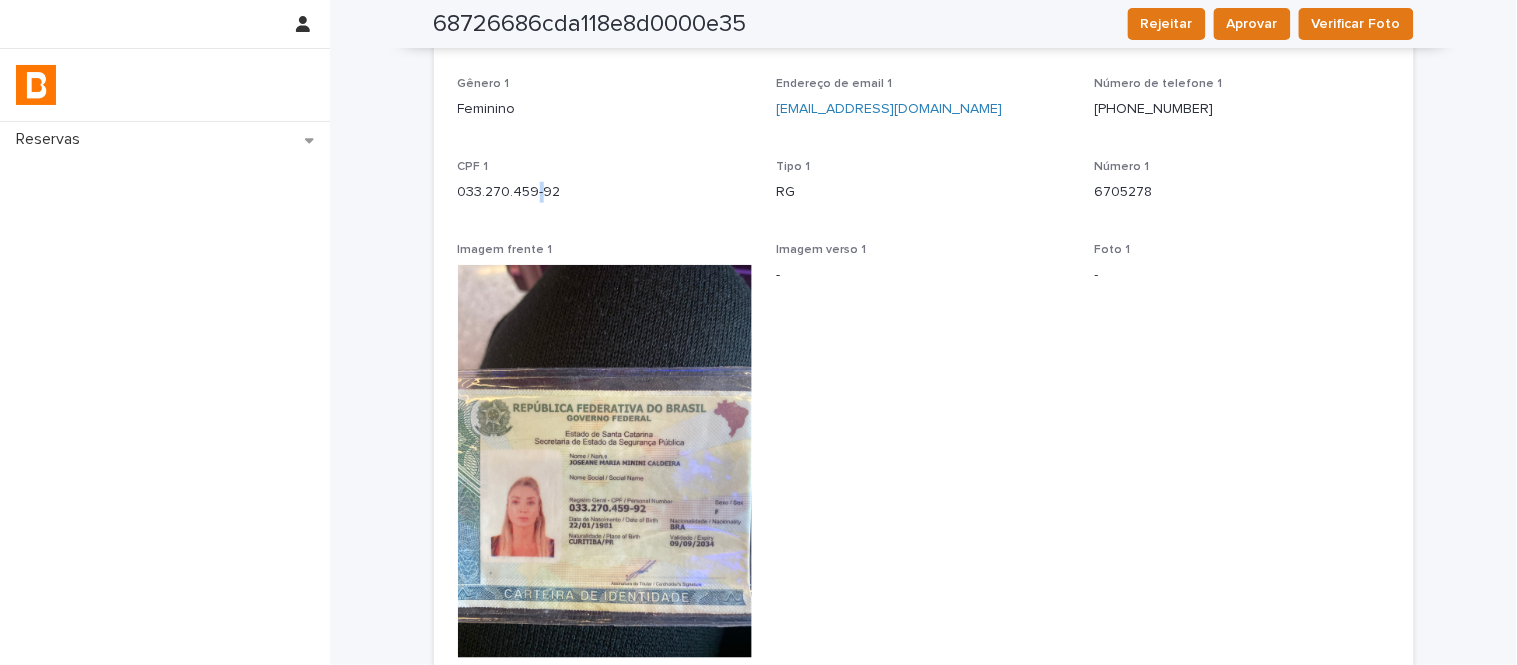 click on "033.270.459-92" at bounding box center [605, 192] 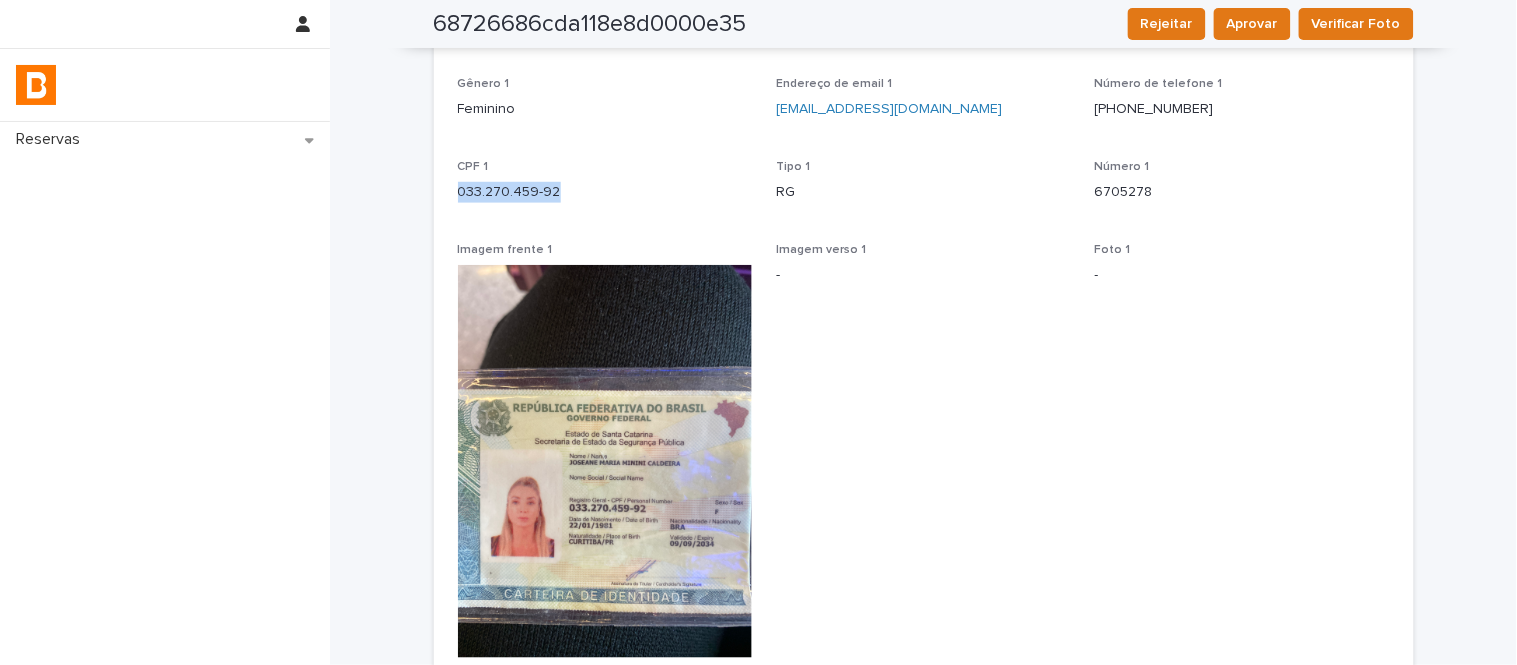 click on "033.270.459-92" at bounding box center [605, 192] 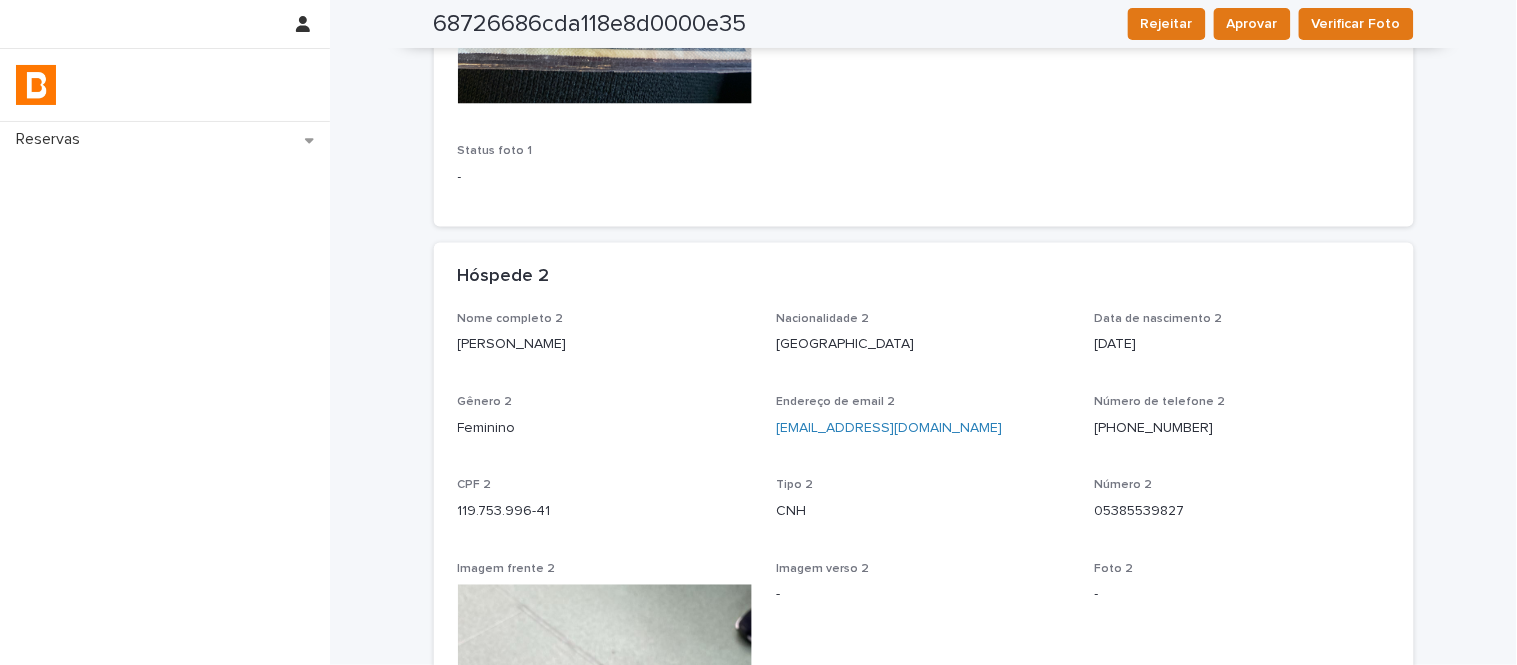 scroll, scrollTop: 777, scrollLeft: 0, axis: vertical 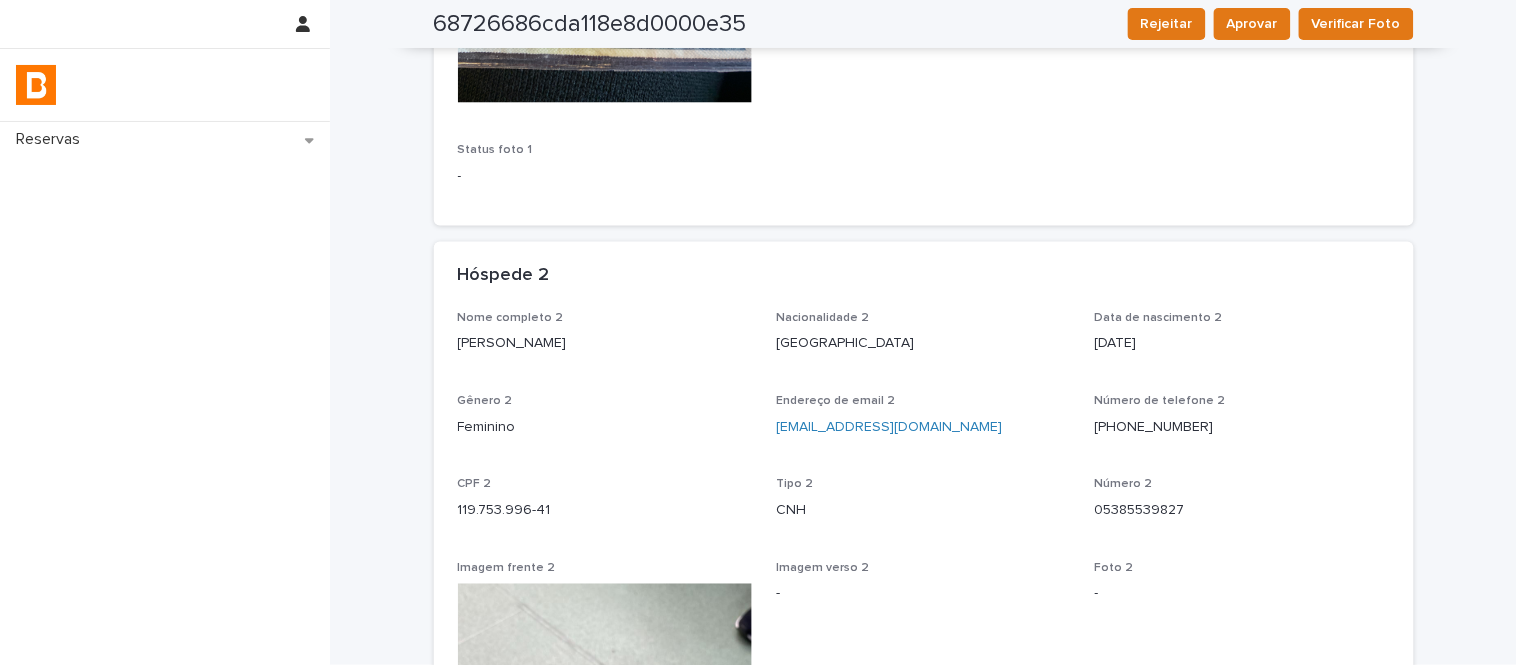 click on "Larissa da silva Pereira" at bounding box center [605, 342] 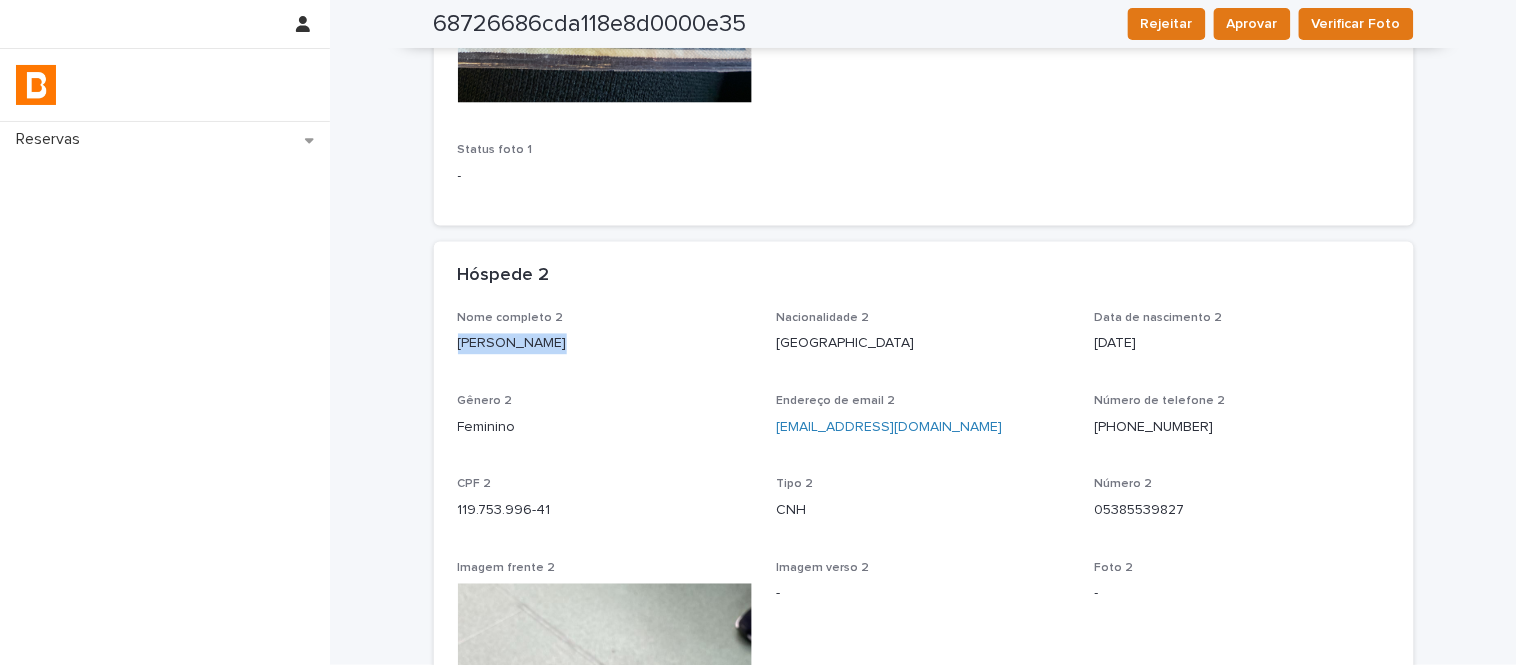 click on "Larissa da silva Pereira" at bounding box center [605, 342] 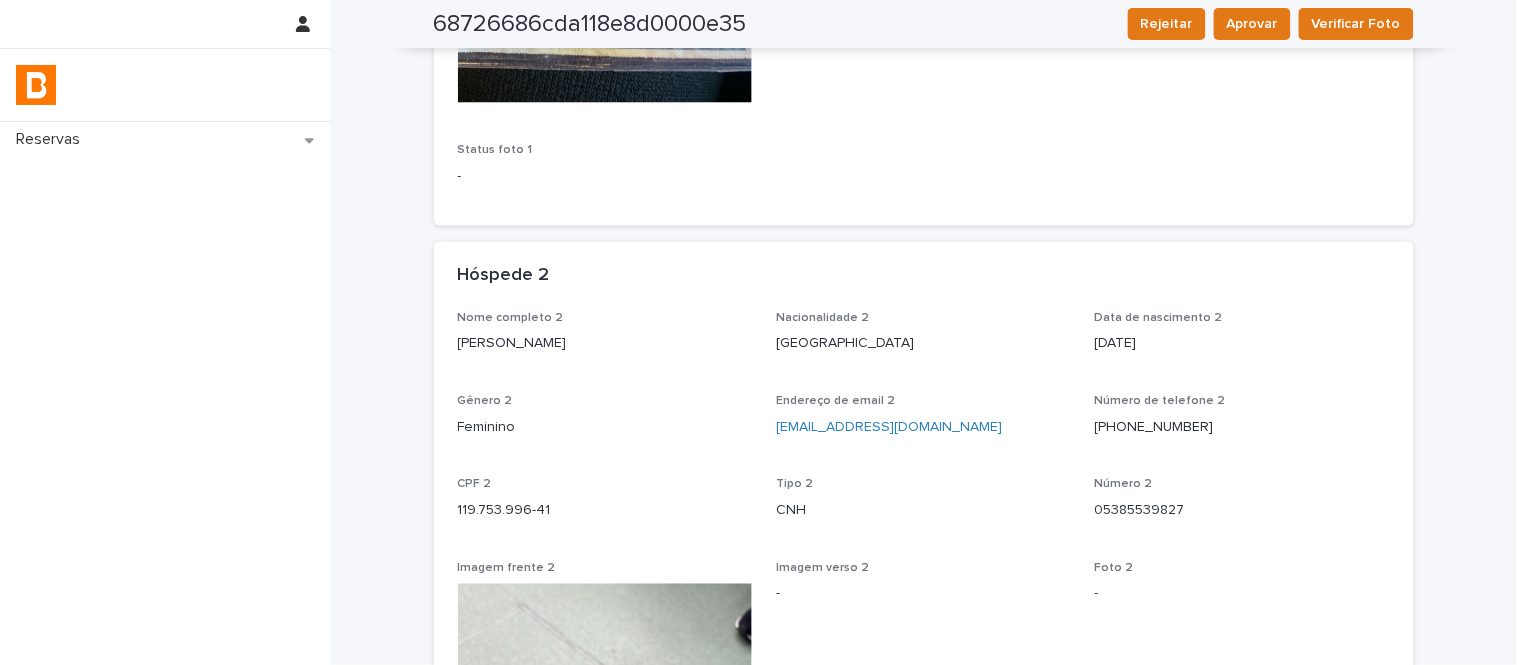 click on "119.753.996-41" at bounding box center (605, 511) 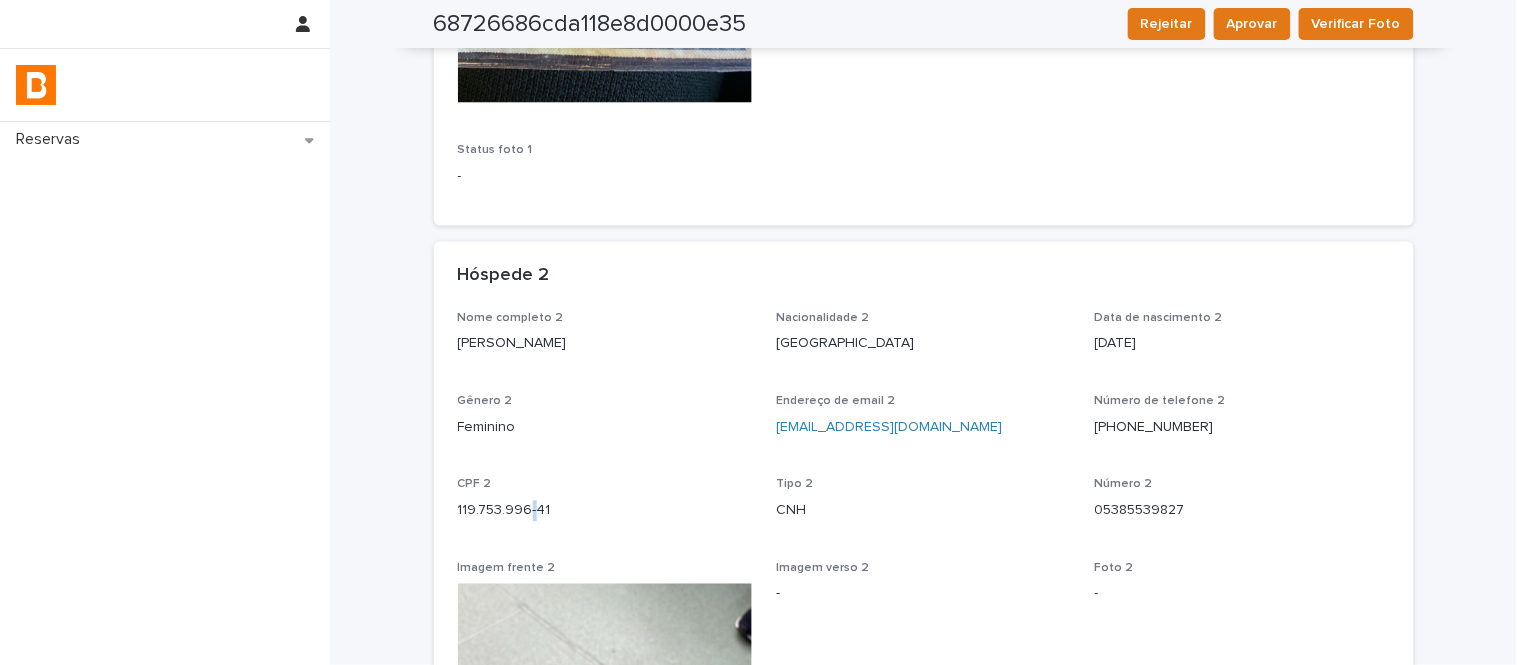 click on "119.753.996-41" at bounding box center [605, 511] 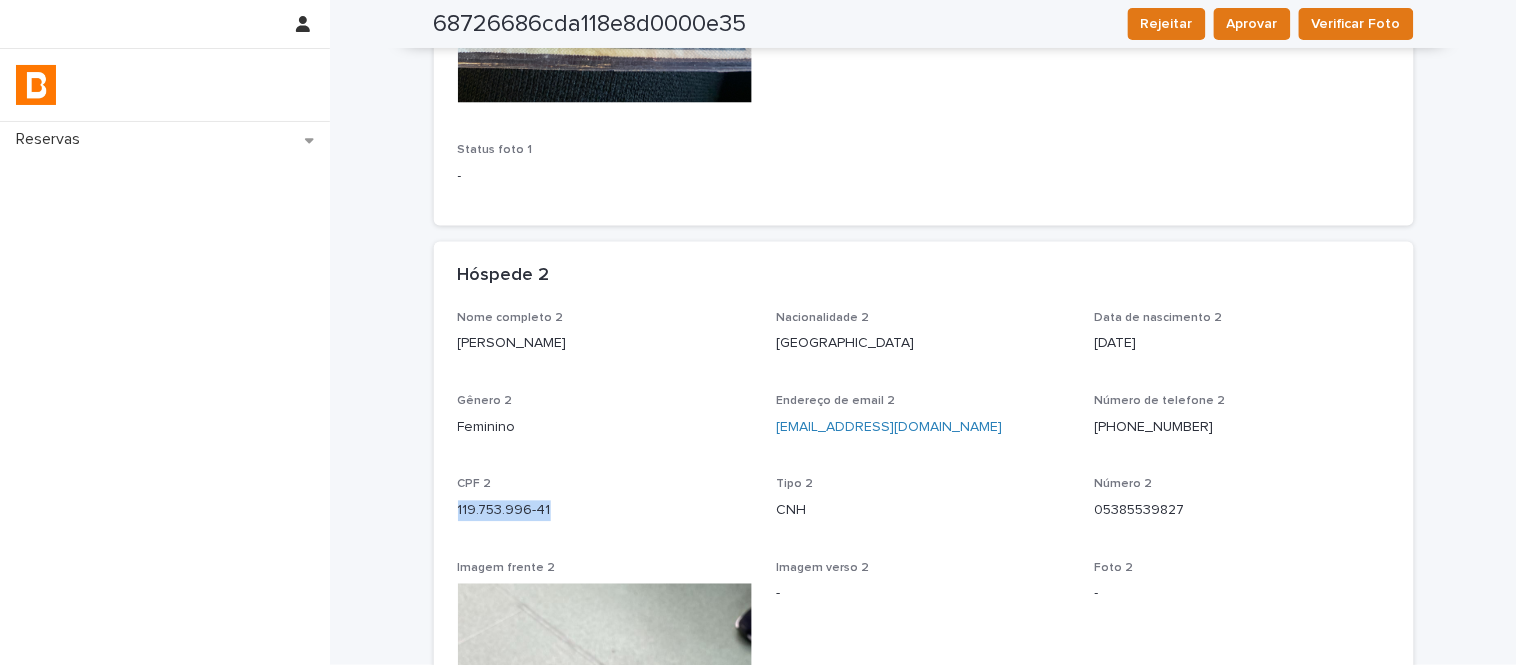 click on "119.753.996-41" at bounding box center [605, 511] 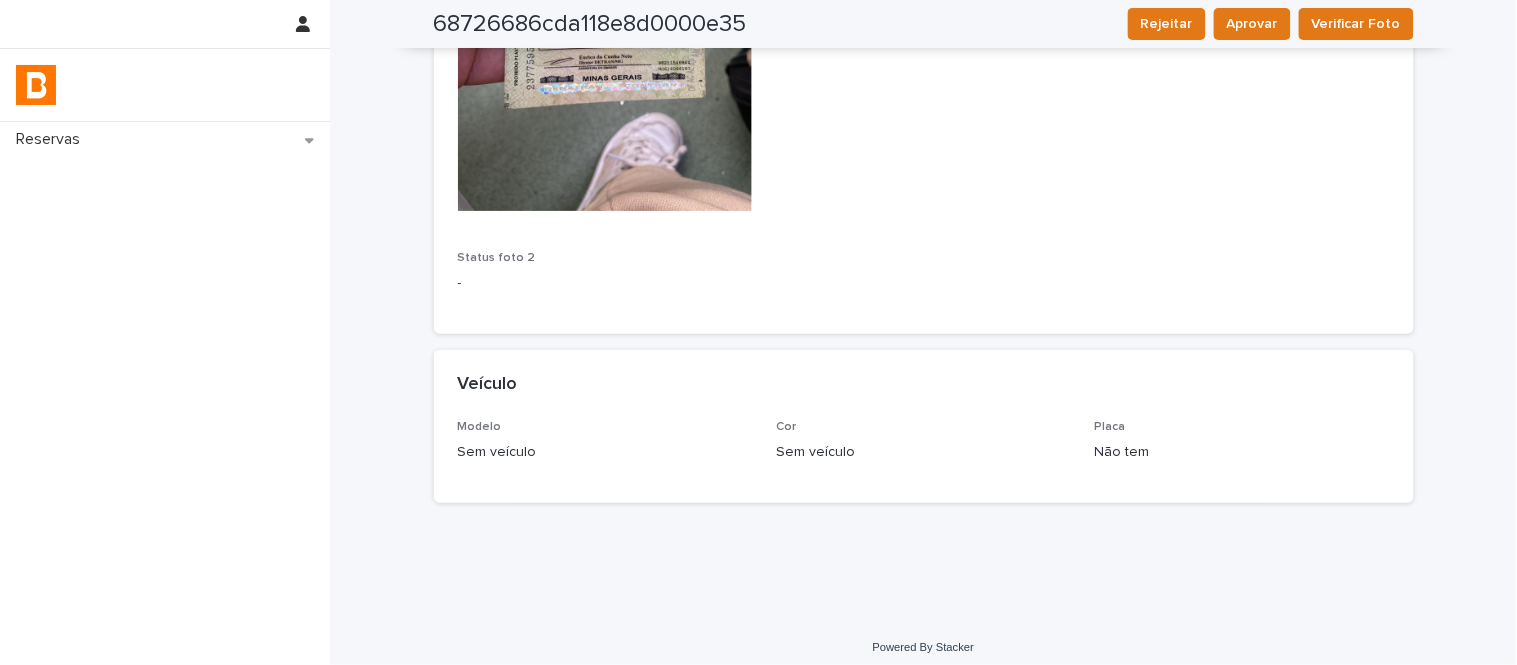 scroll, scrollTop: 1683, scrollLeft: 0, axis: vertical 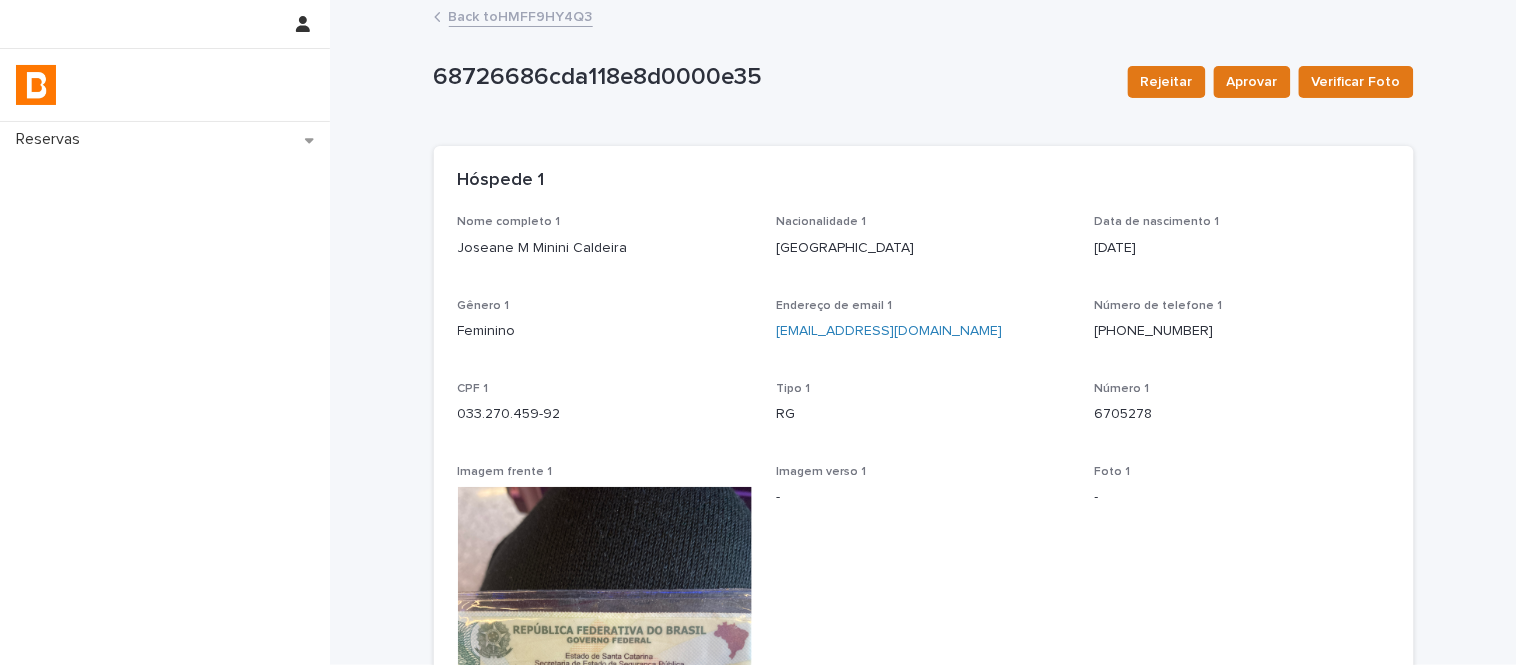 click on "Back to  HMFF9HY4Q3" at bounding box center [521, 15] 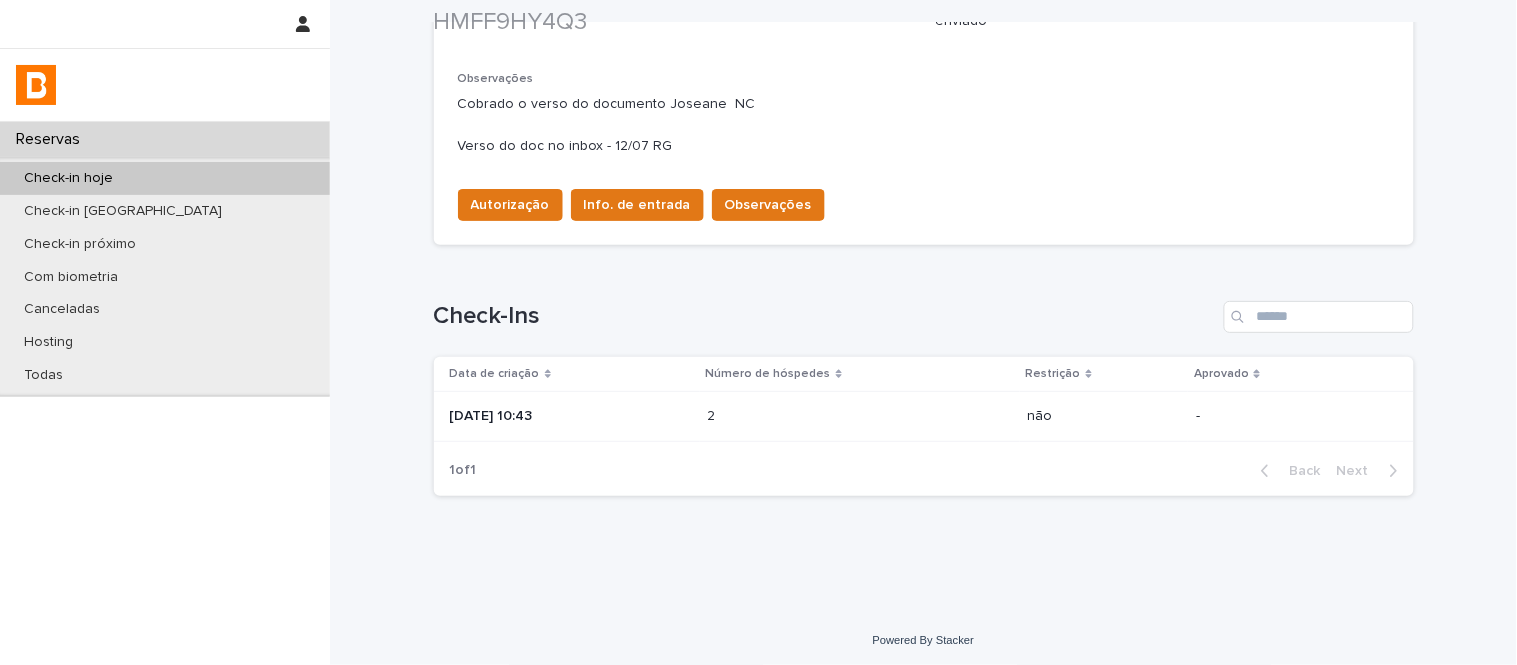 scroll, scrollTop: 640, scrollLeft: 0, axis: vertical 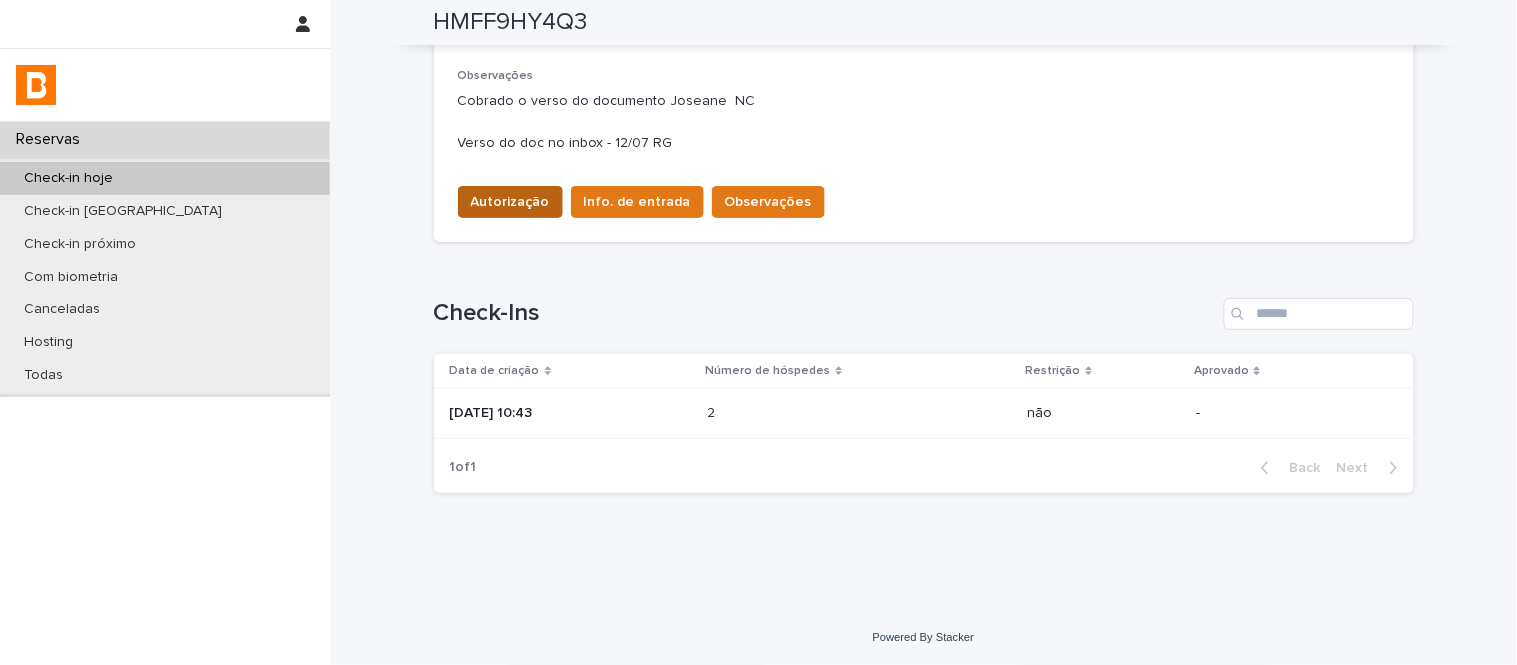 click on "Autorização" at bounding box center [510, 202] 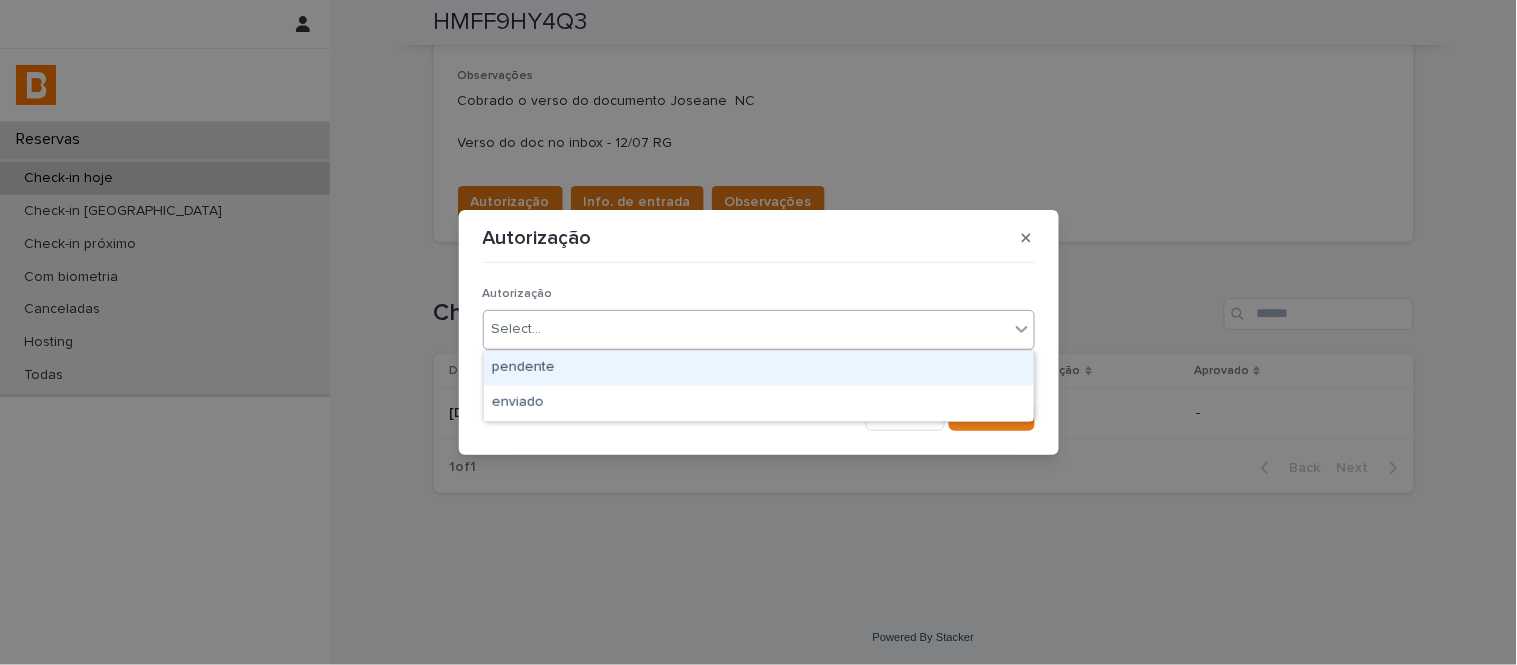 click on "Select..." at bounding box center [759, 330] 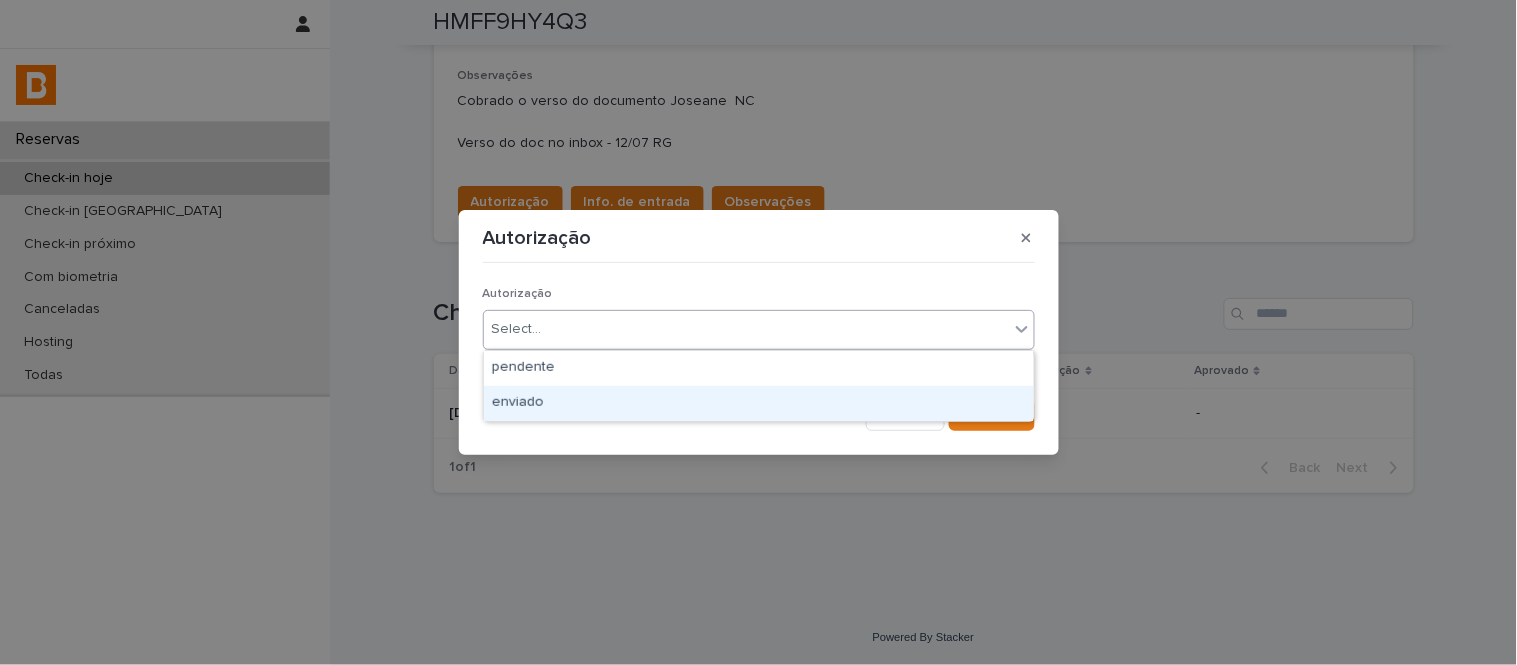 click on "enviado" at bounding box center (759, 403) 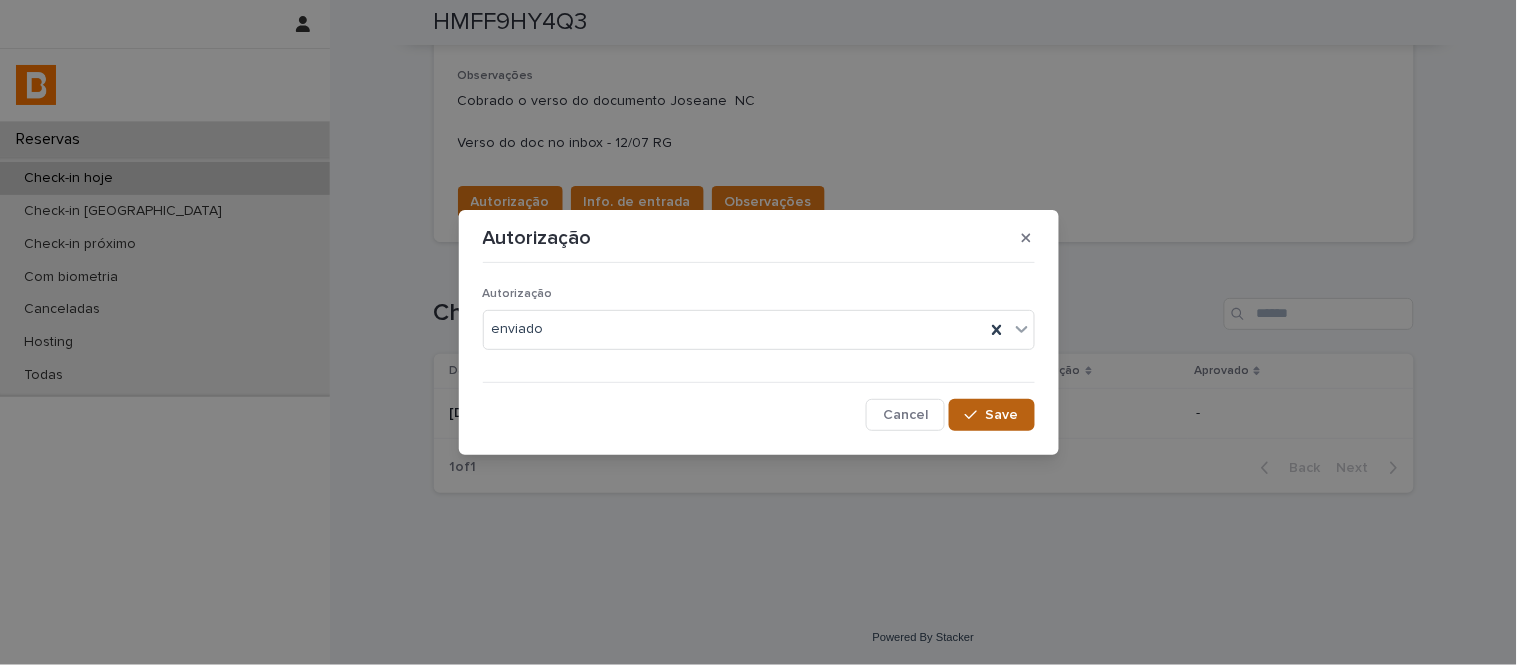 click at bounding box center (975, 415) 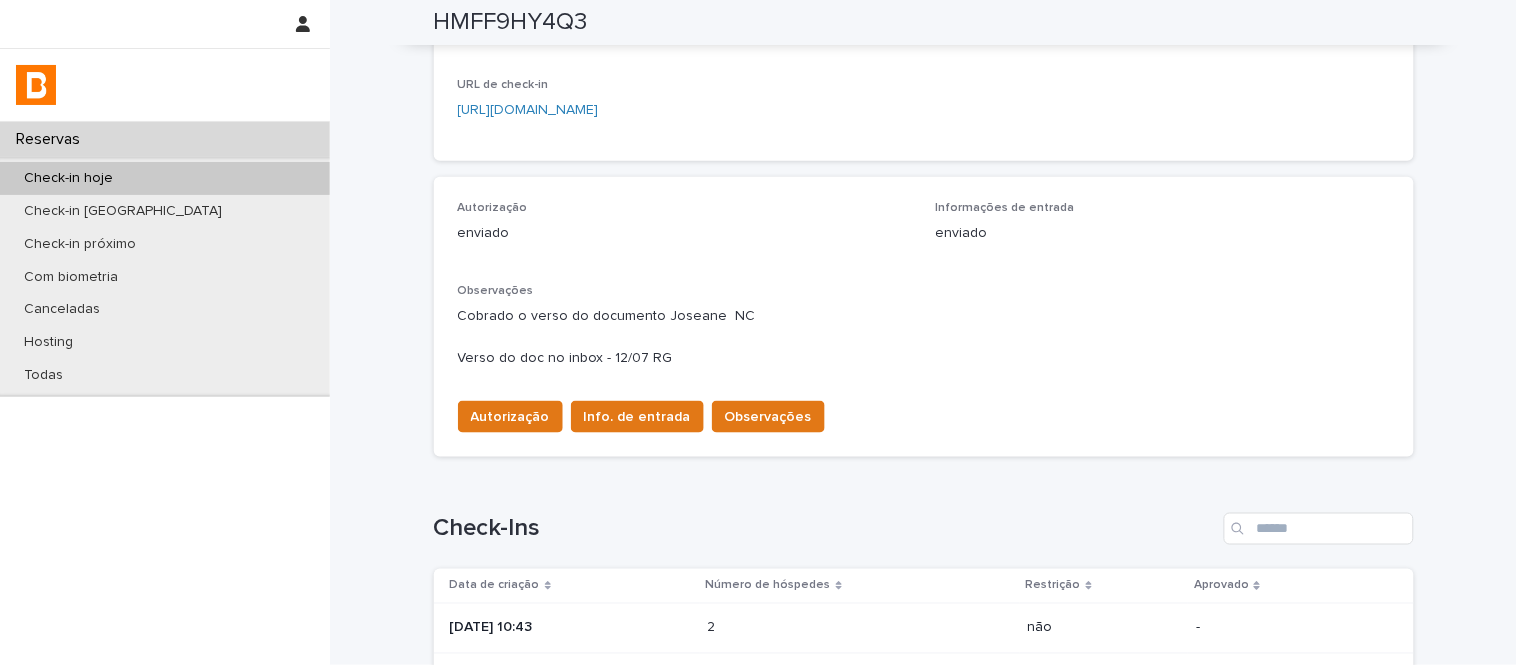 scroll, scrollTop: 417, scrollLeft: 0, axis: vertical 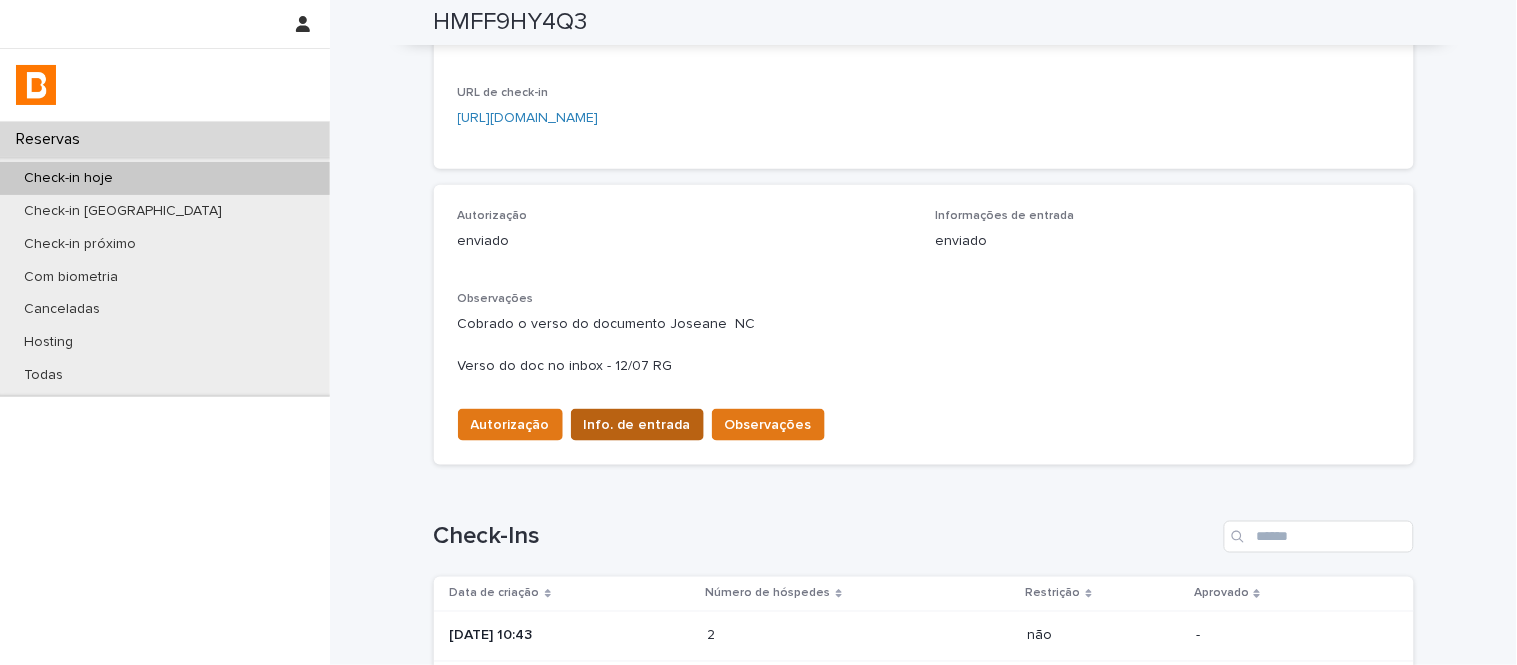 click on "Info. de entrada" at bounding box center (637, 425) 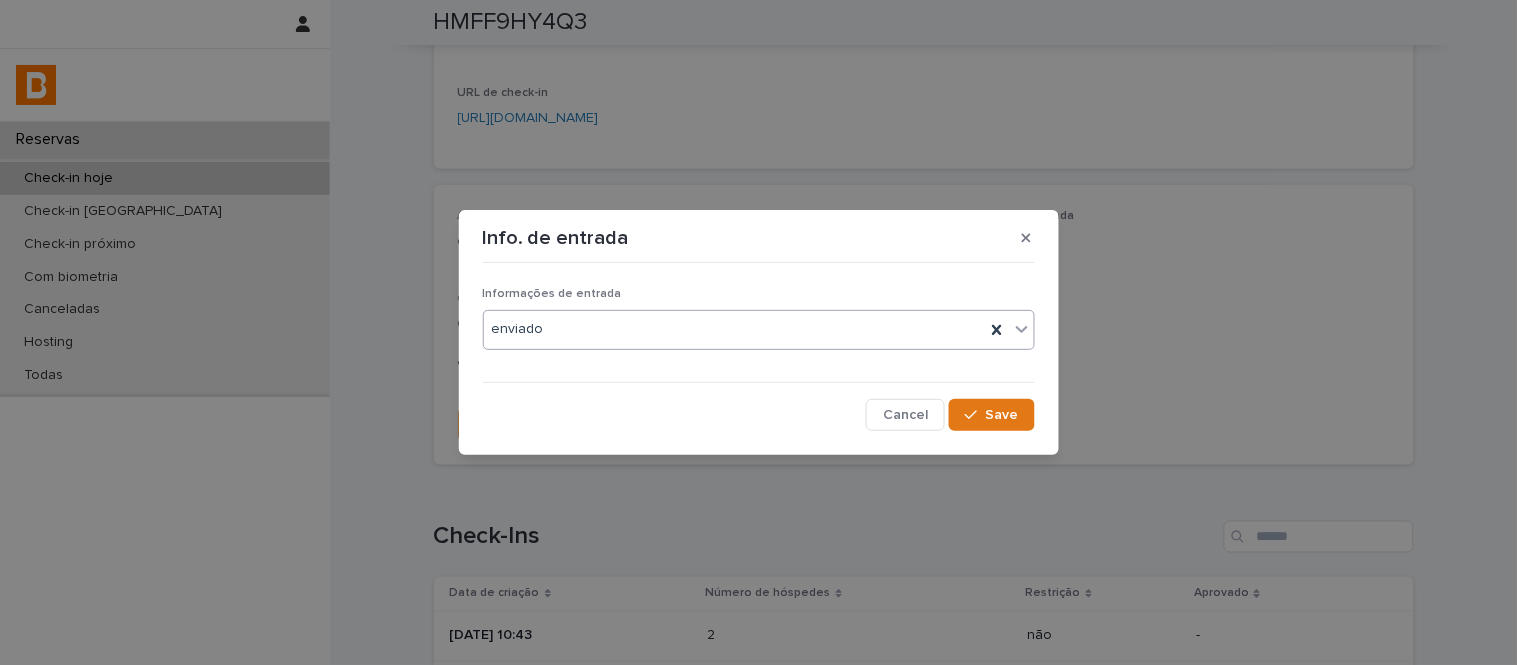click on "enviado" at bounding box center [734, 329] 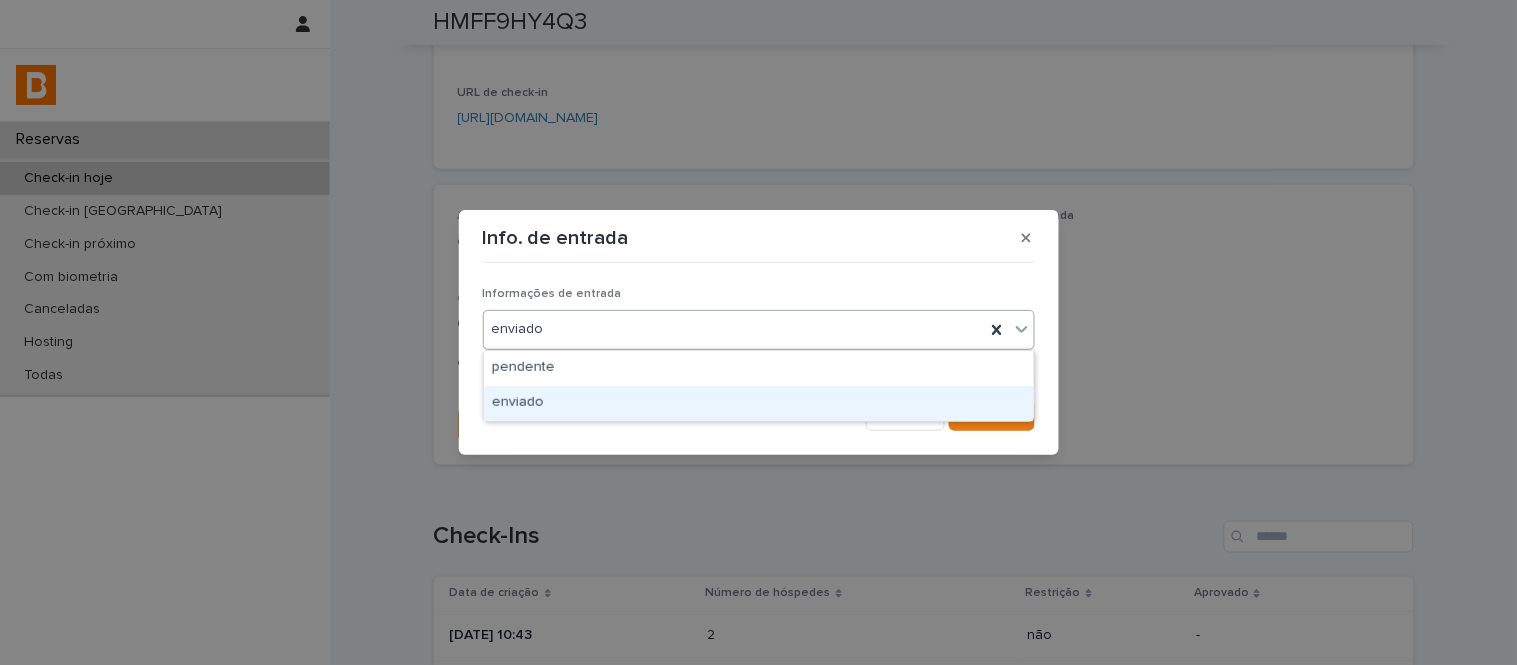 click on "enviado" at bounding box center (759, 403) 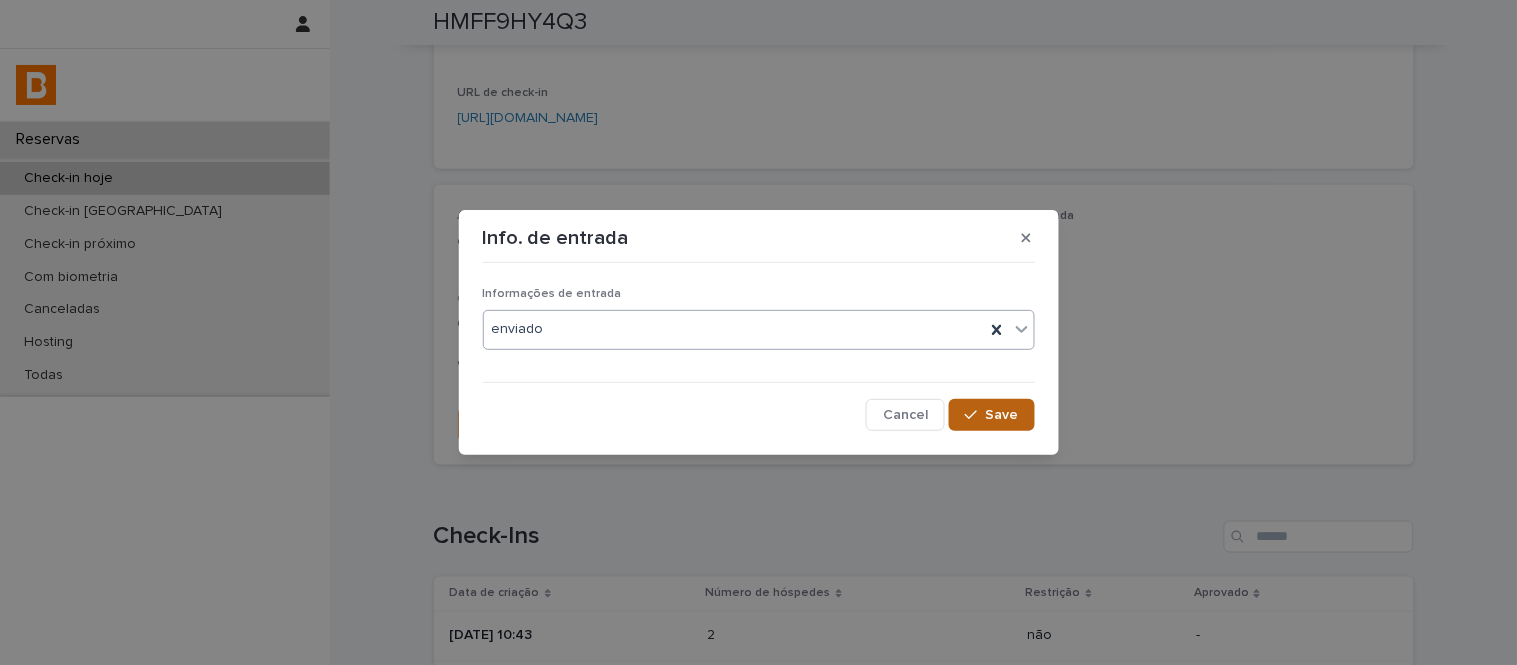 click on "Save" at bounding box center (991, 415) 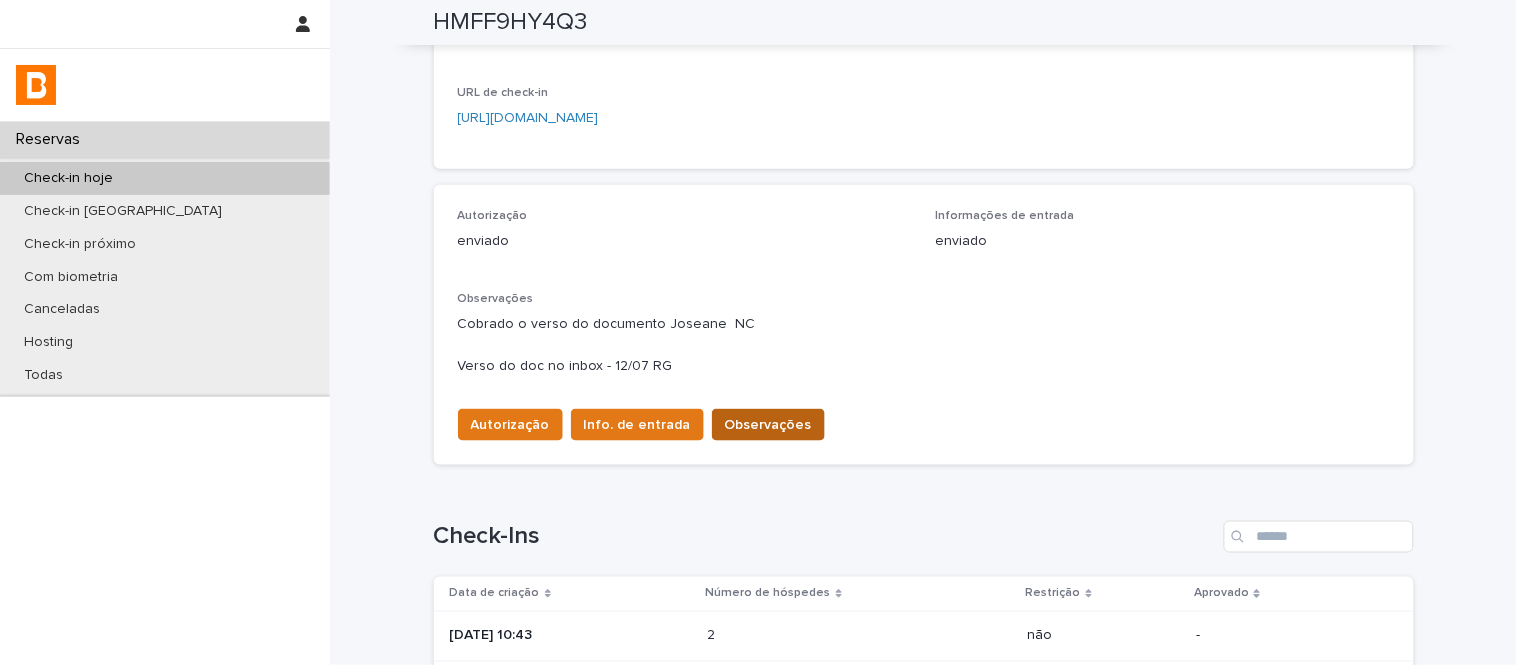 drag, startPoint x: 703, startPoint y: 400, endPoint x: 712, endPoint y: 416, distance: 18.35756 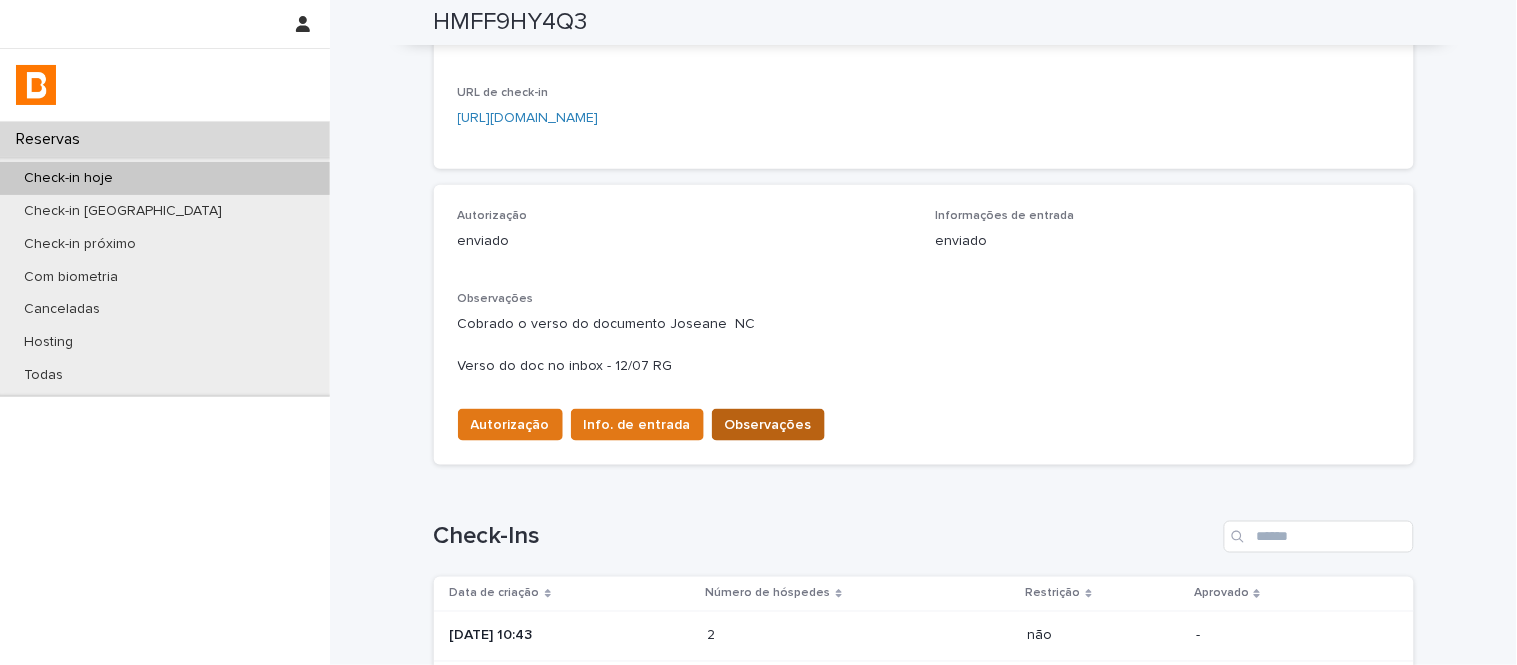 click on "Observações" at bounding box center (768, 425) 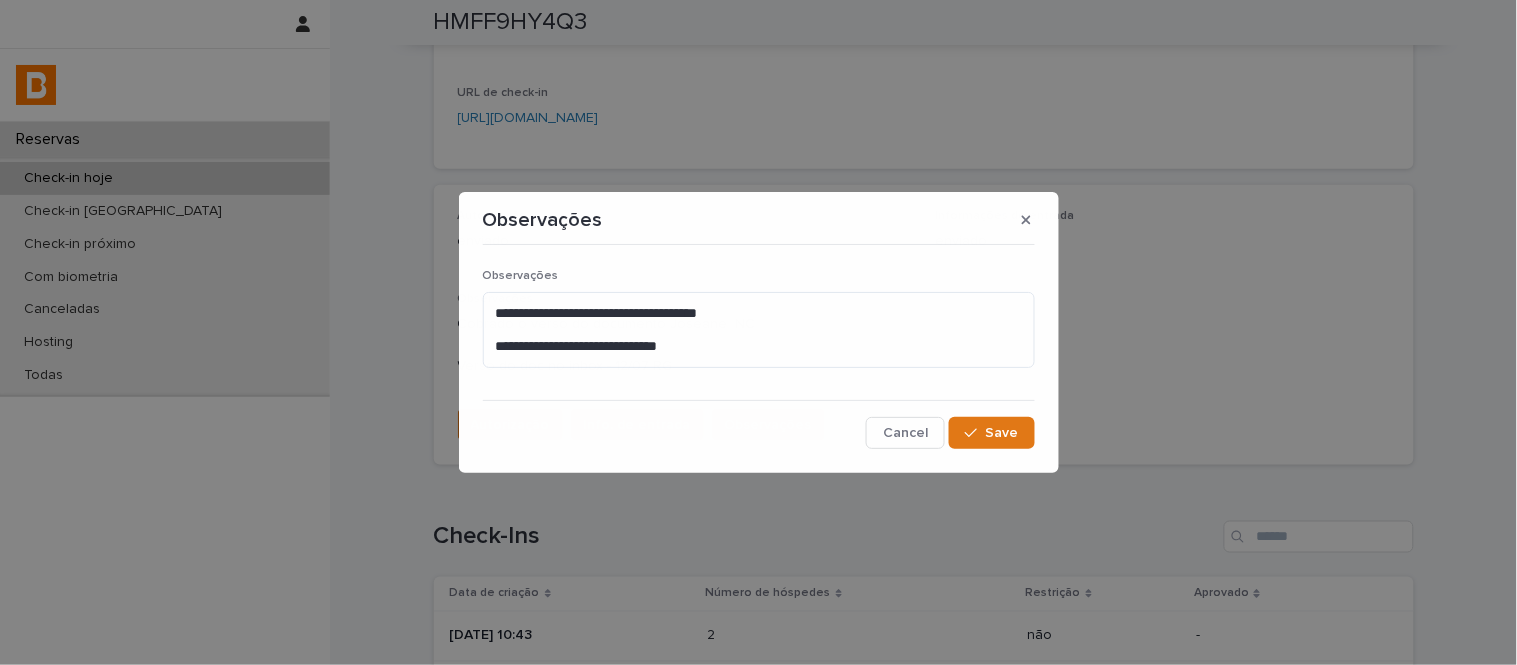 click on "**********" at bounding box center [759, 326] 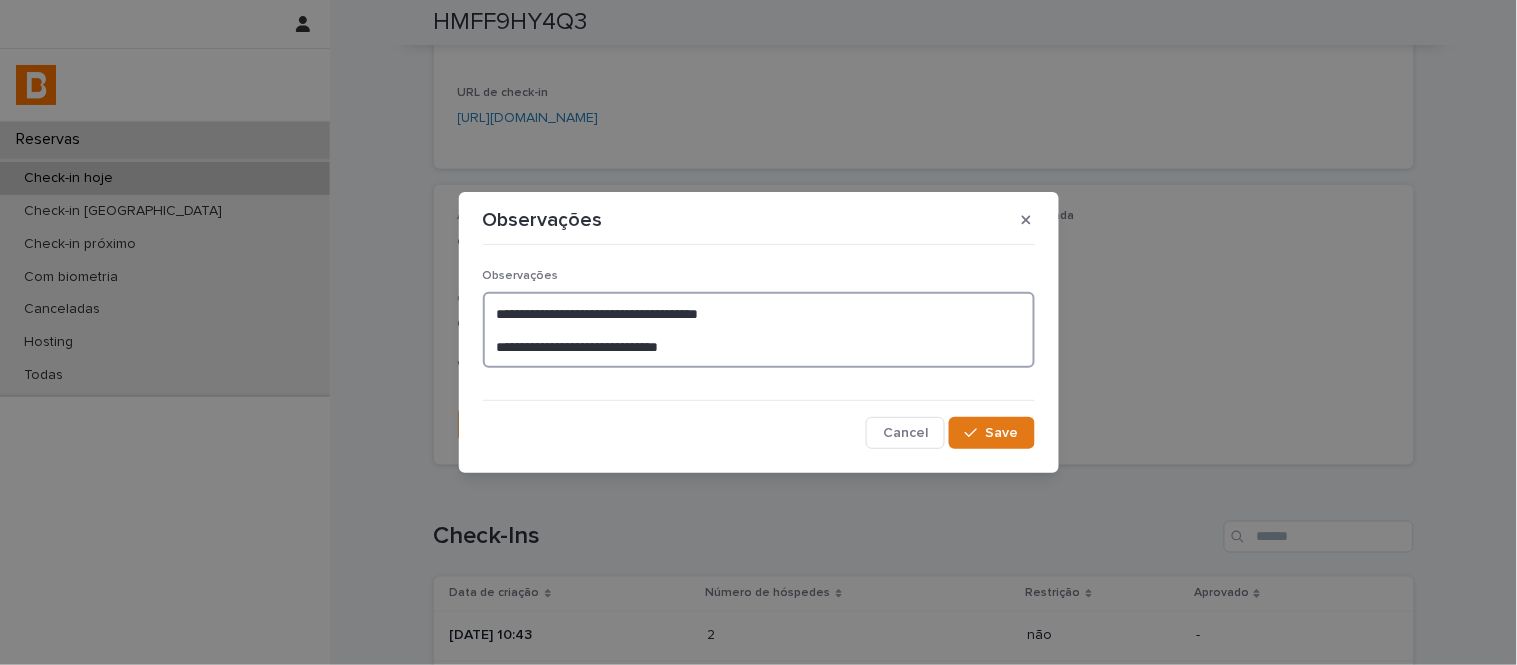 click on "**********" at bounding box center [759, 330] 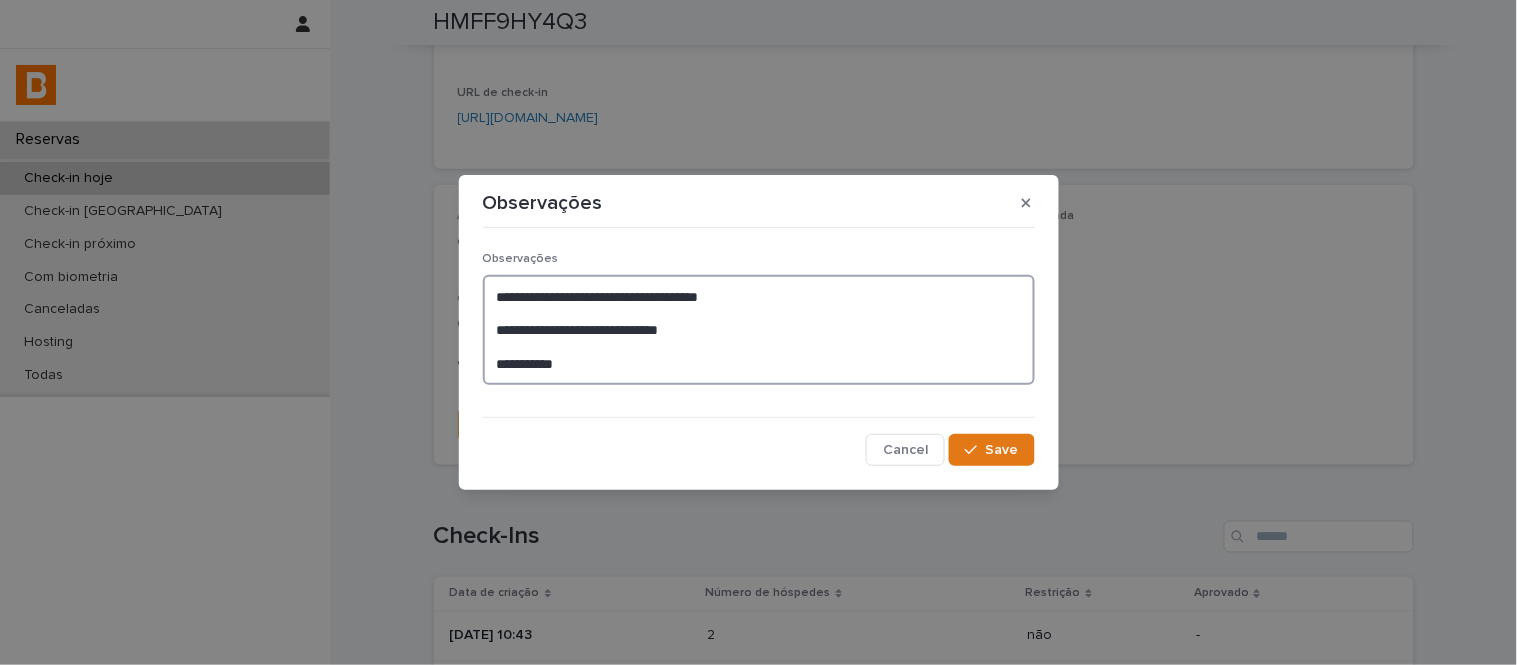 type on "**********" 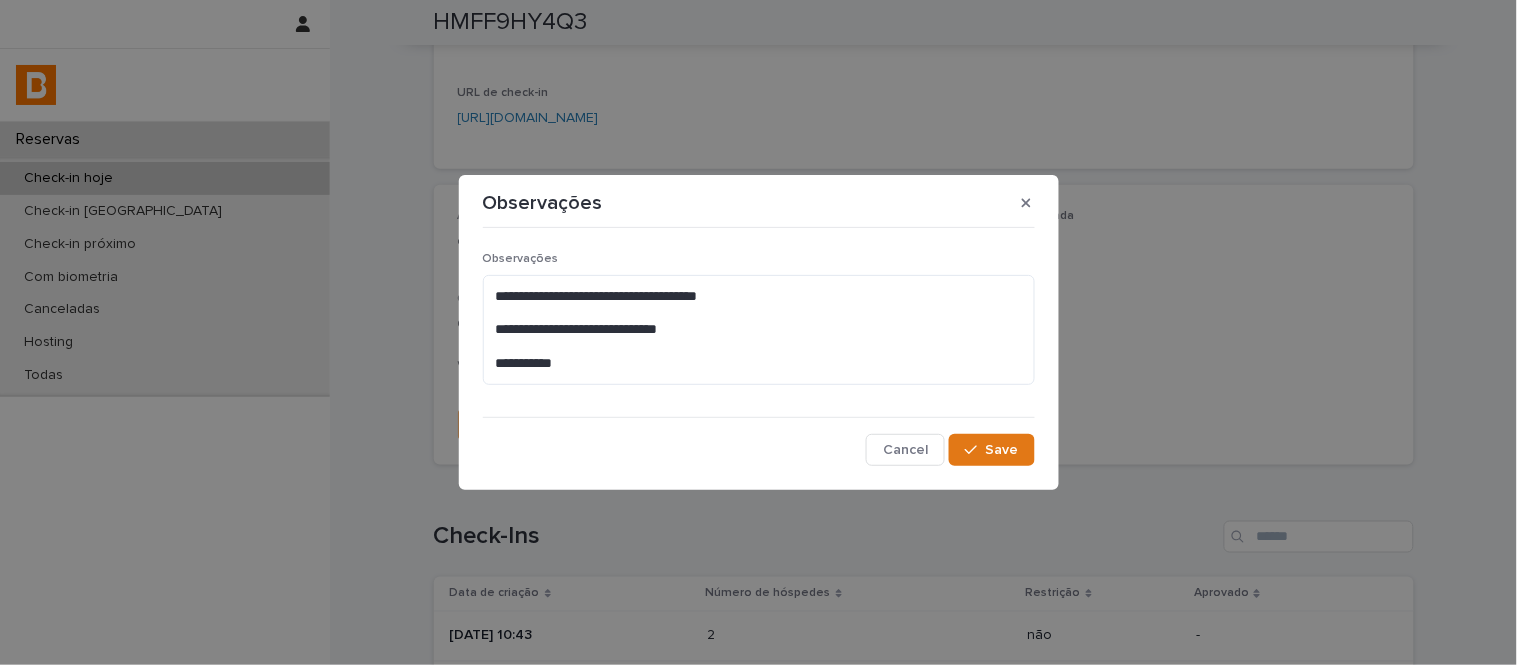 click on "**********" at bounding box center (759, 332) 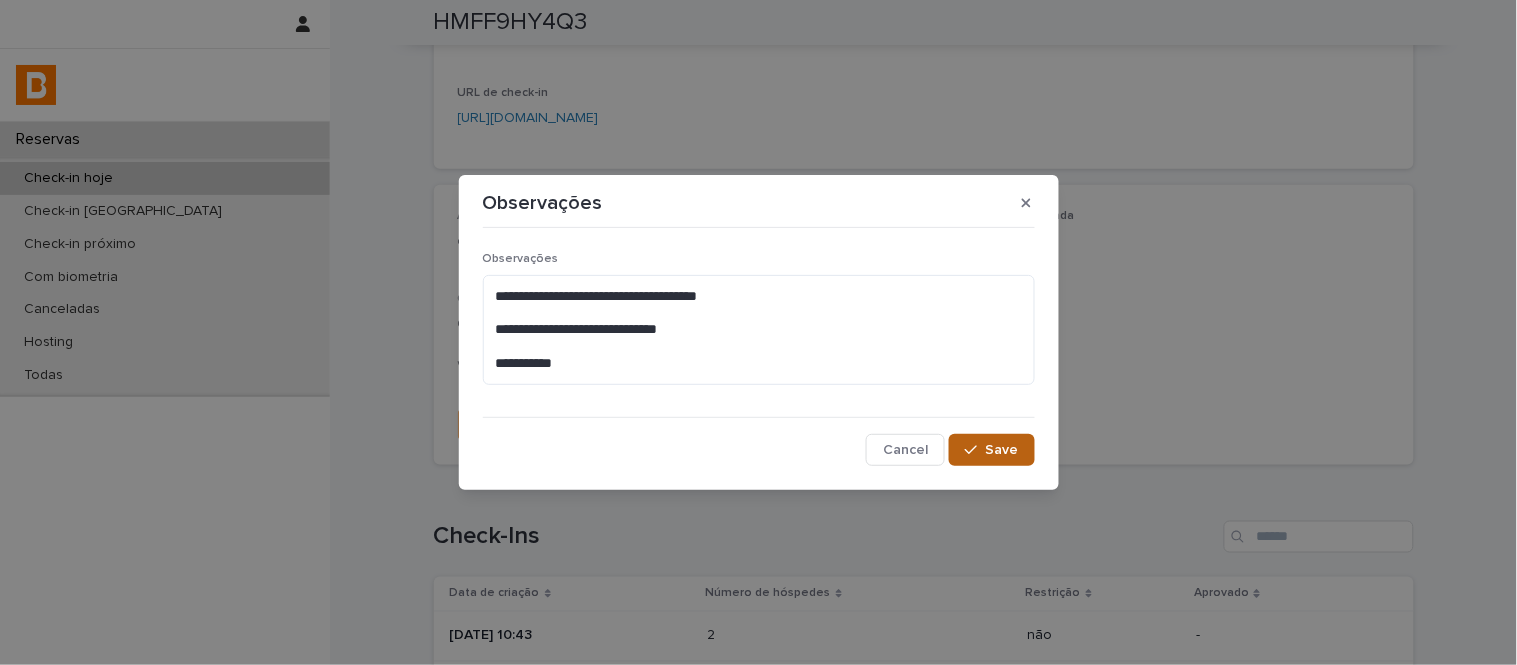 click on "Save" at bounding box center [991, 450] 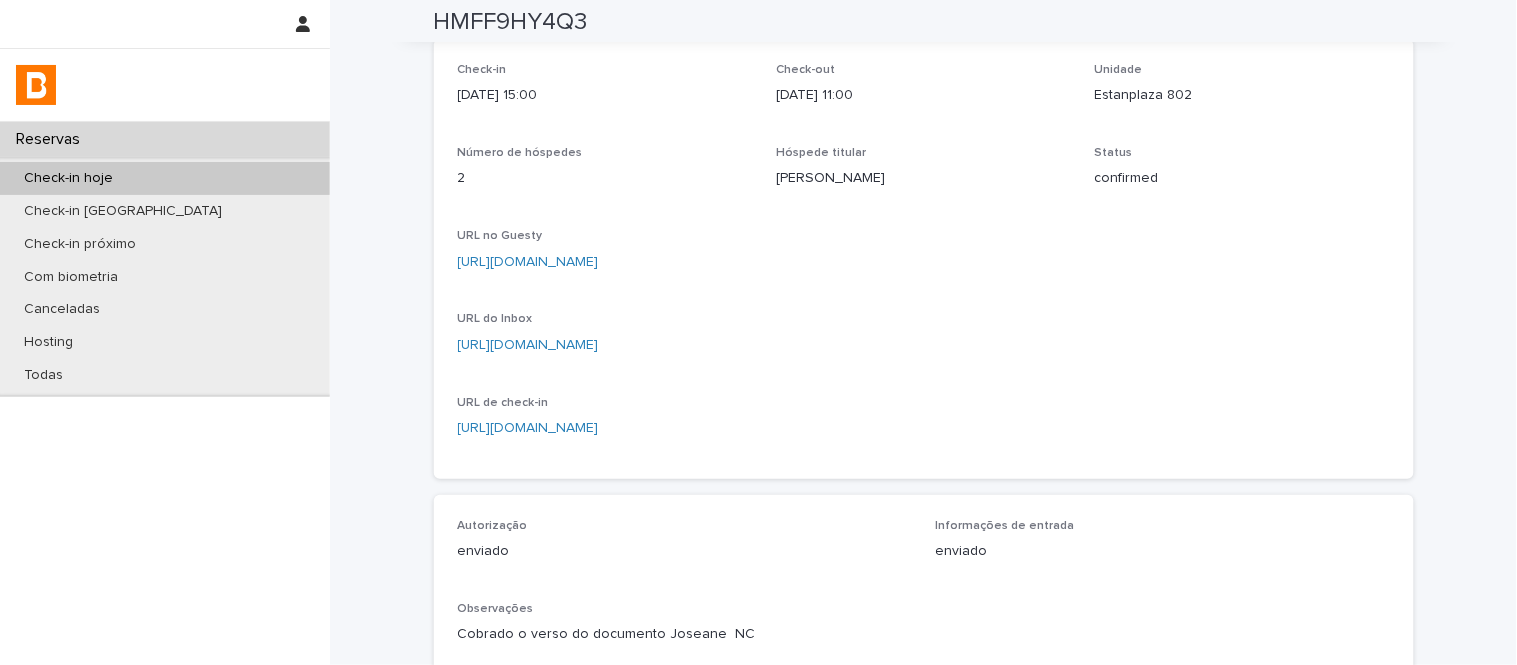 scroll, scrollTop: 0, scrollLeft: 0, axis: both 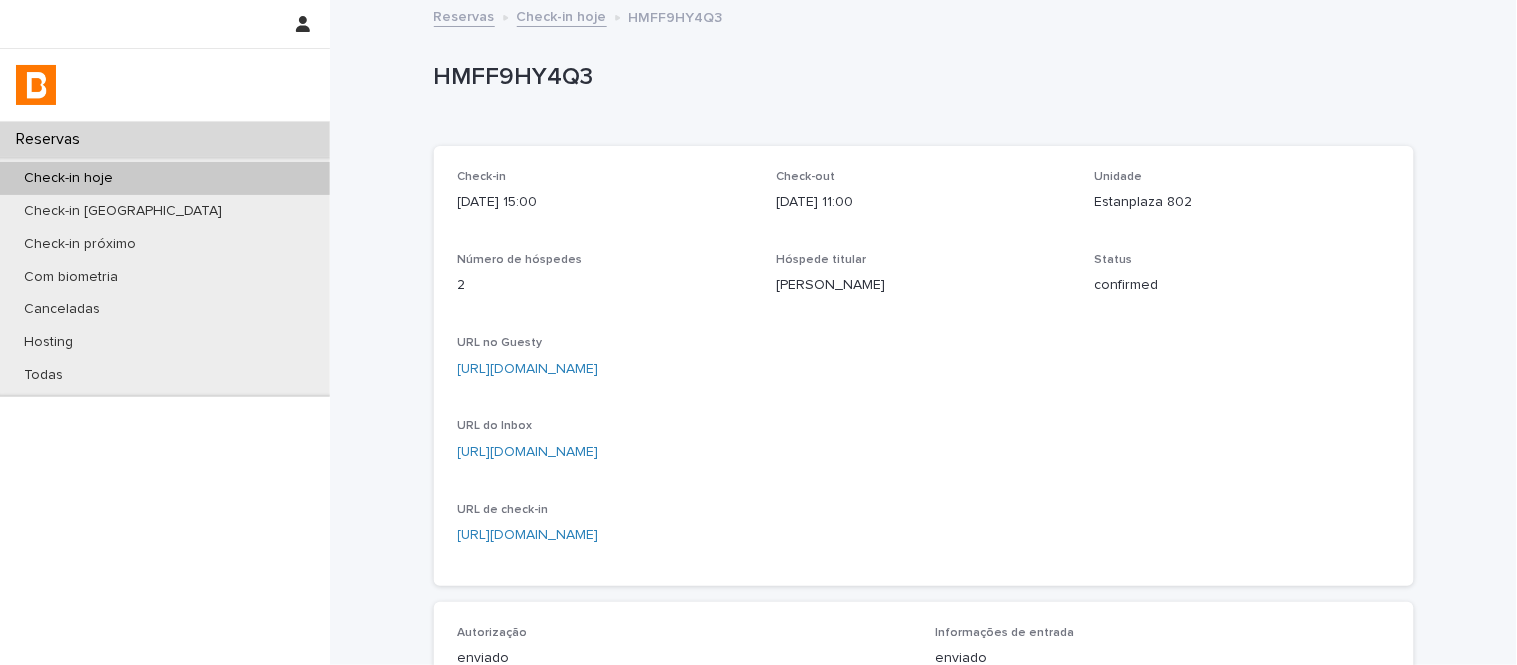 click on "Unidade Estanplaza 802" at bounding box center [1242, 199] 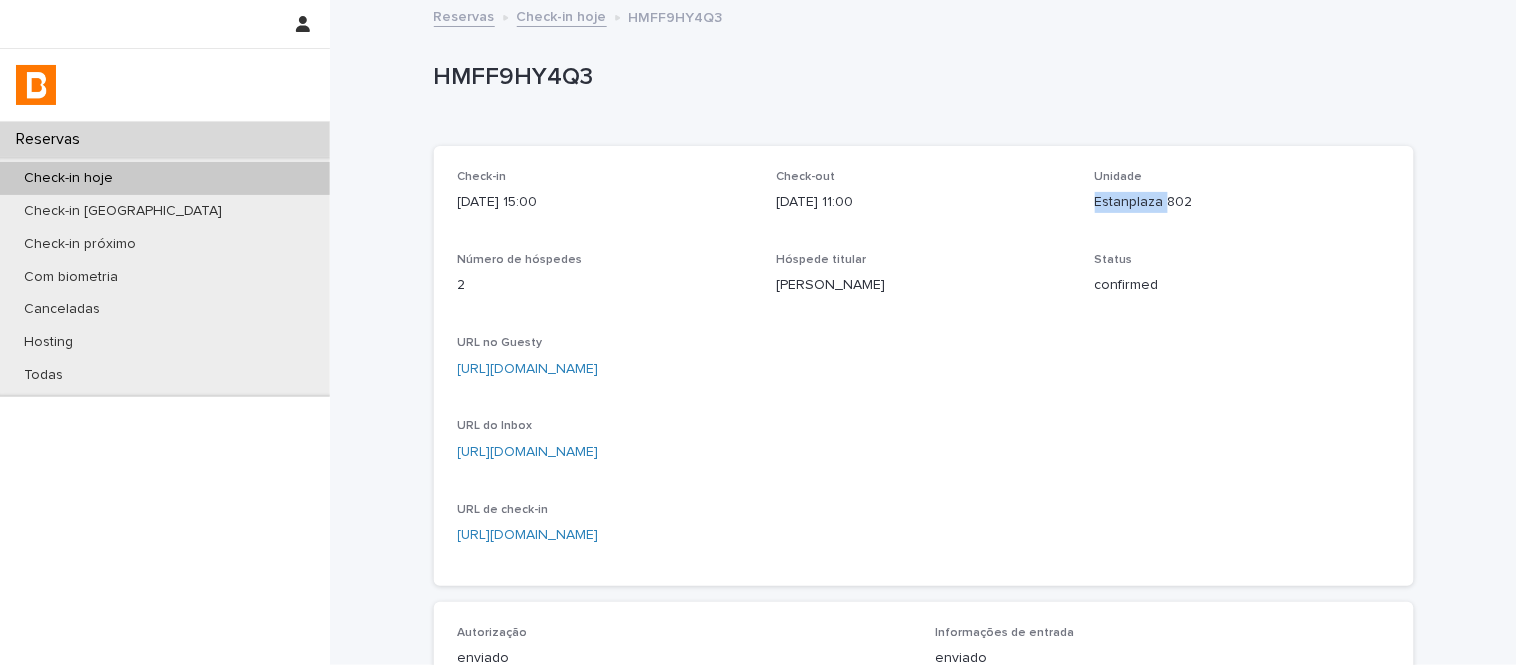 click on "Unidade Estanplaza 802" at bounding box center (1242, 199) 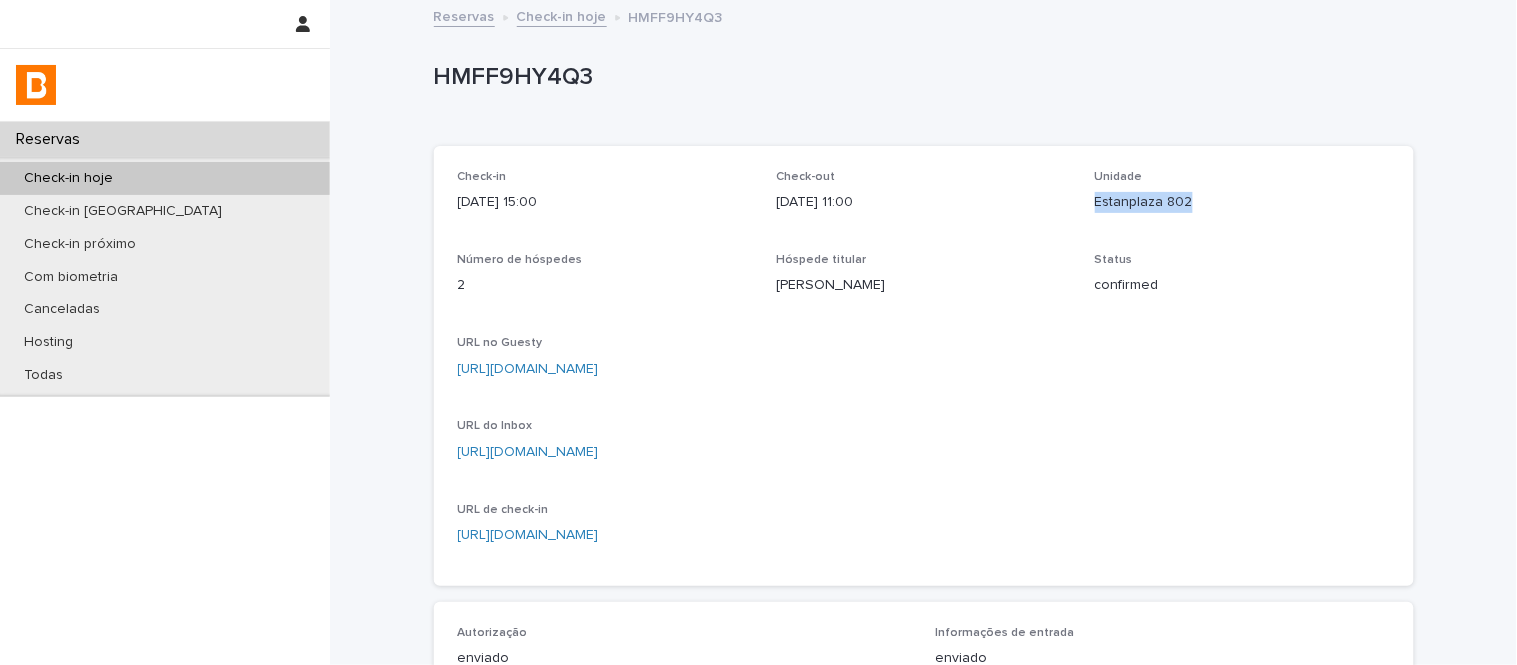 click on "Unidade Estanplaza 802" at bounding box center (1242, 199) 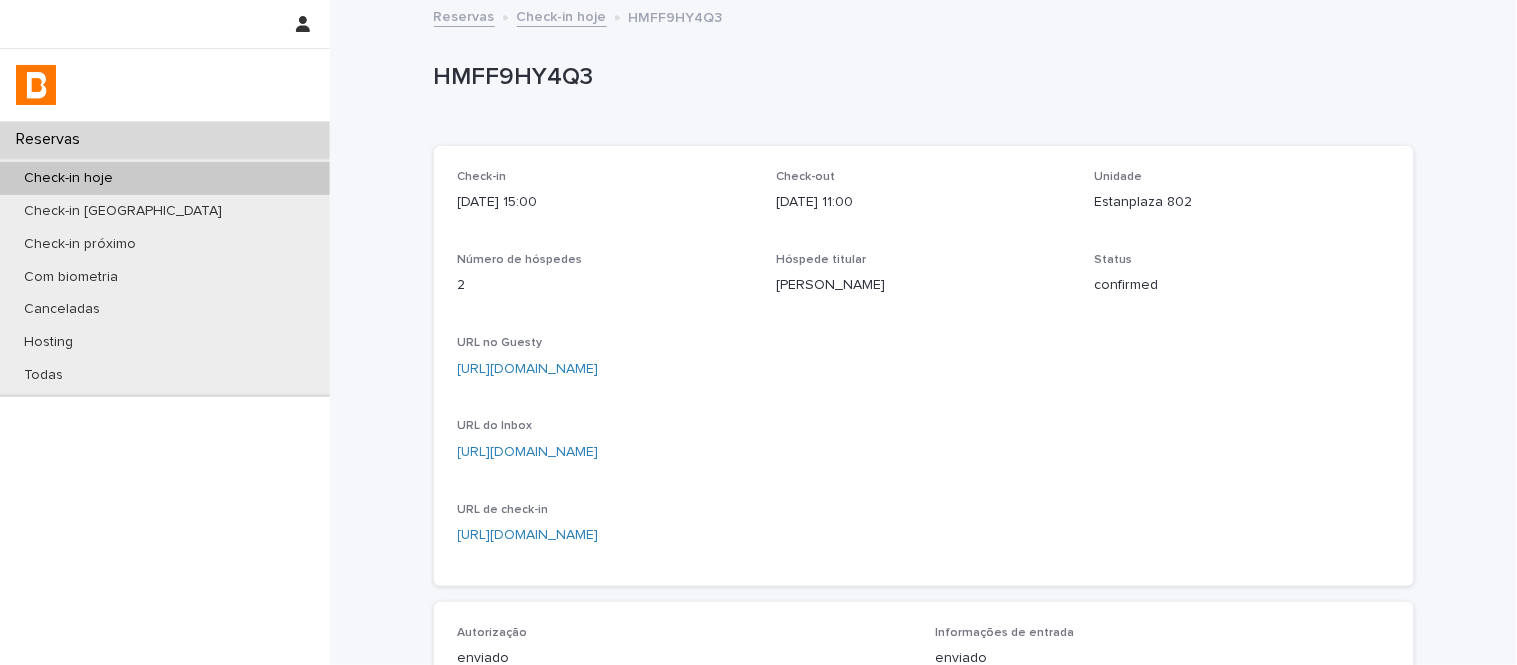click on "HMFF9HY4Q3" at bounding box center (924, 82) 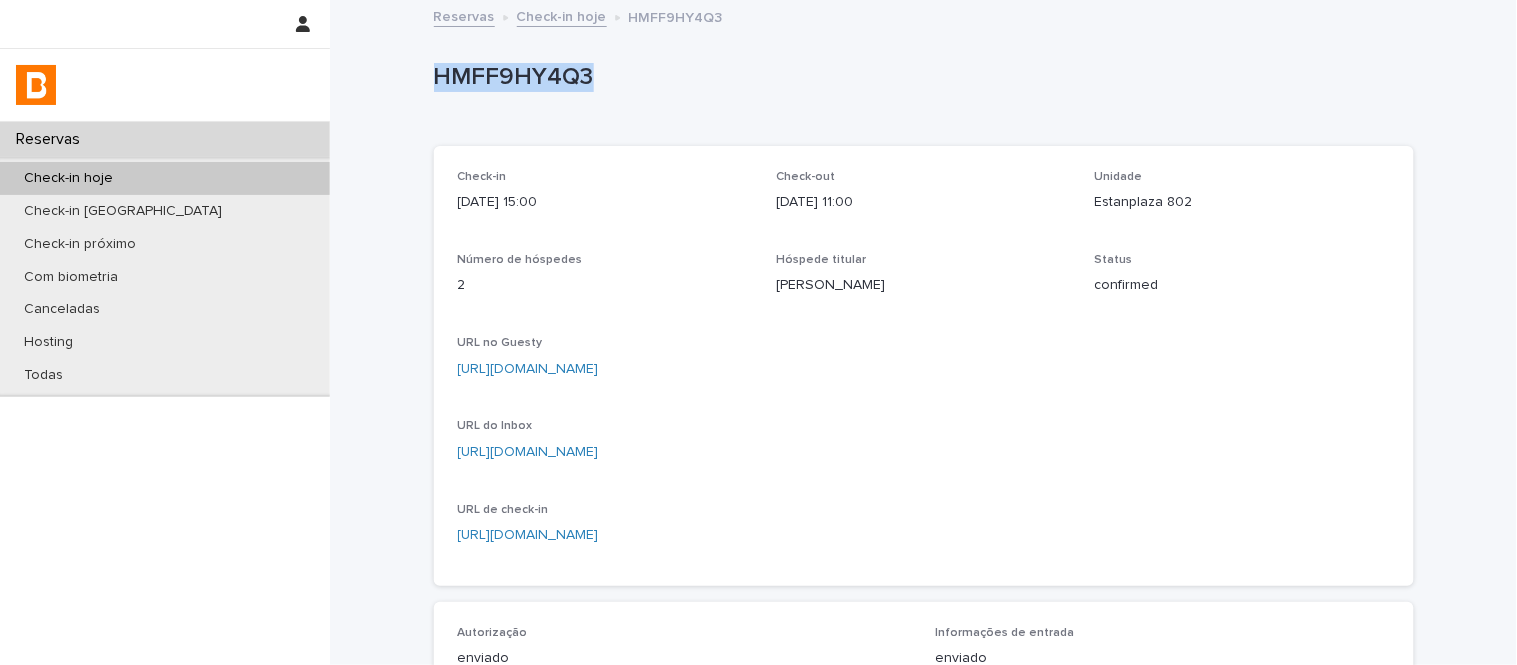 click on "HMFF9HY4Q3" at bounding box center (924, 82) 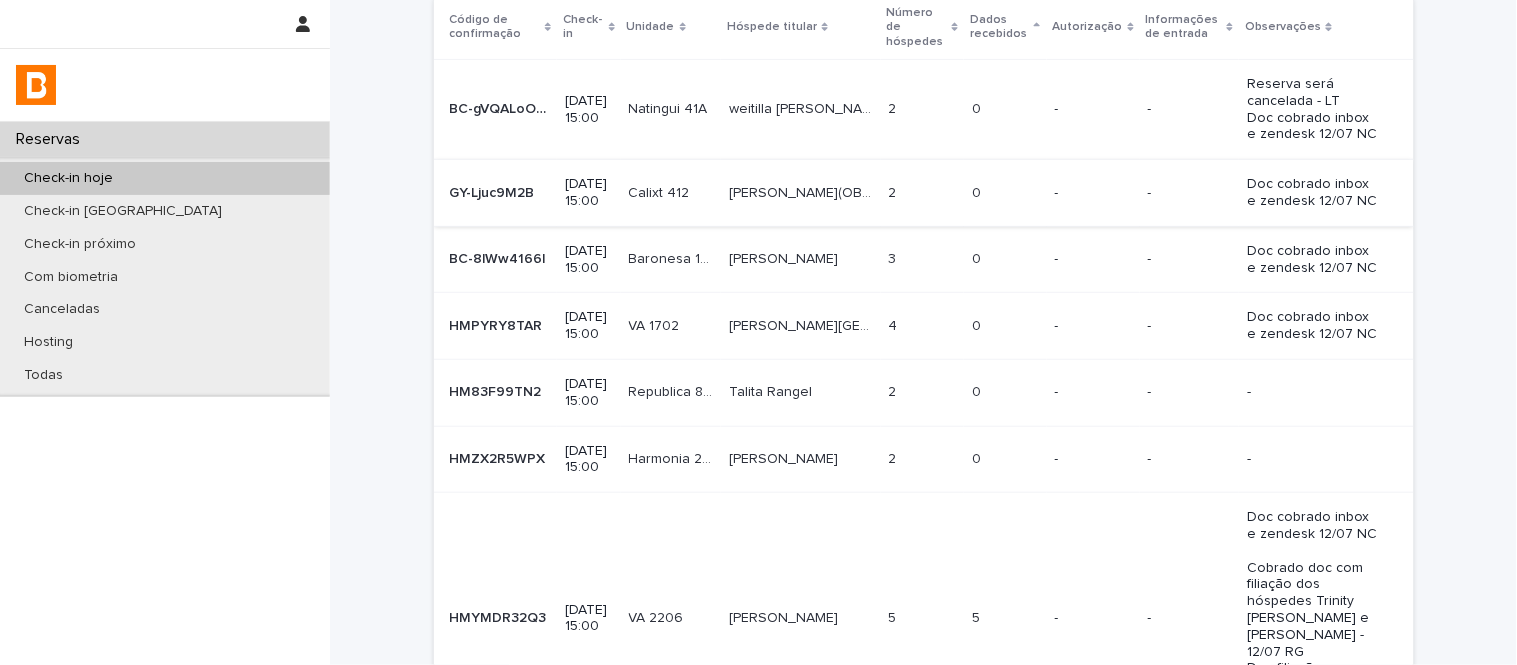 scroll, scrollTop: 111, scrollLeft: 0, axis: vertical 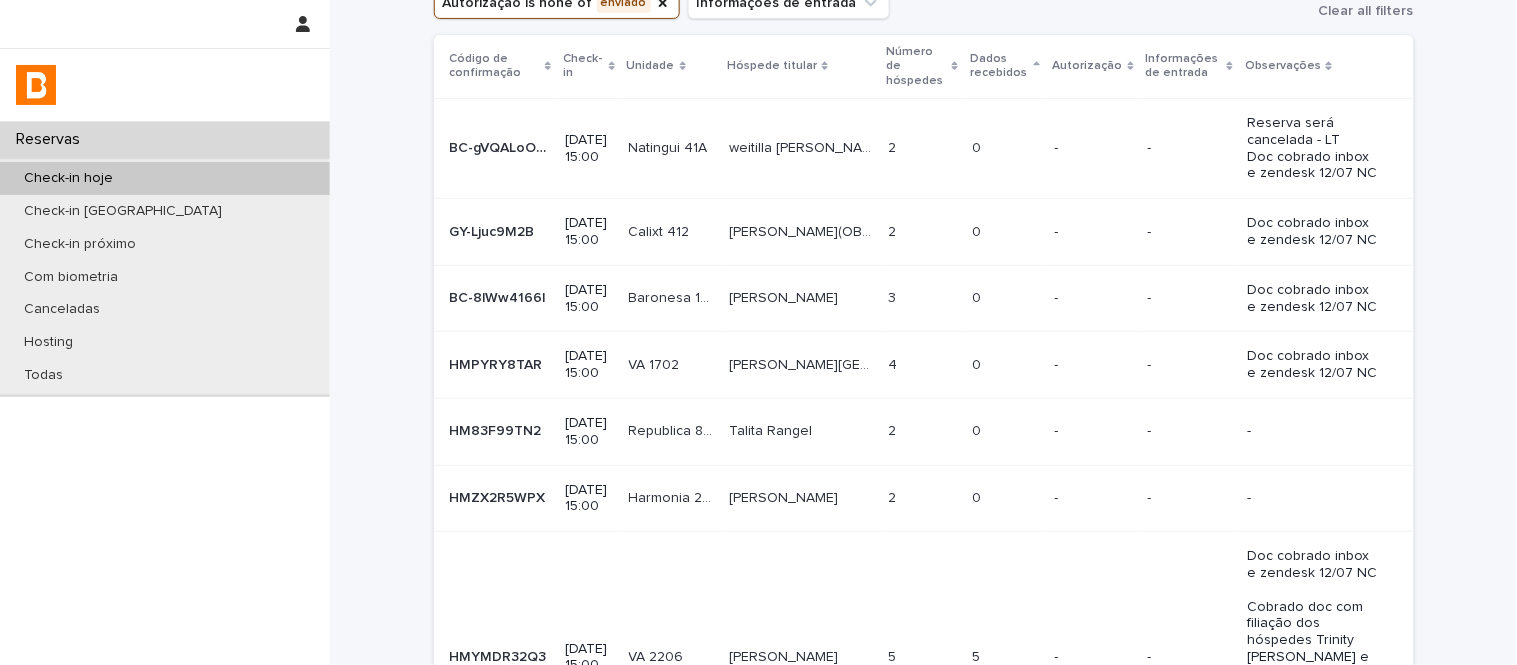 click on "weitilla maria de paiva weitilla maria de paiva" at bounding box center [800, 148] 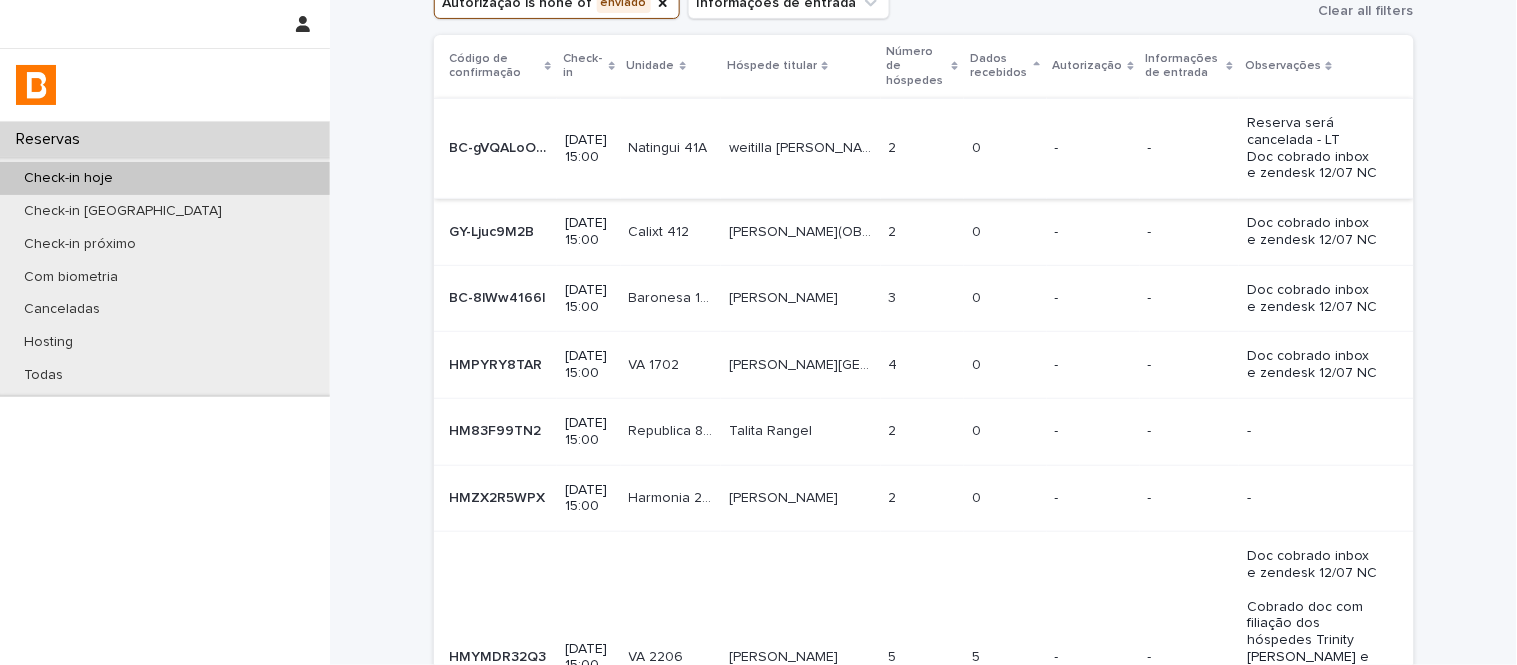 scroll, scrollTop: 0, scrollLeft: 0, axis: both 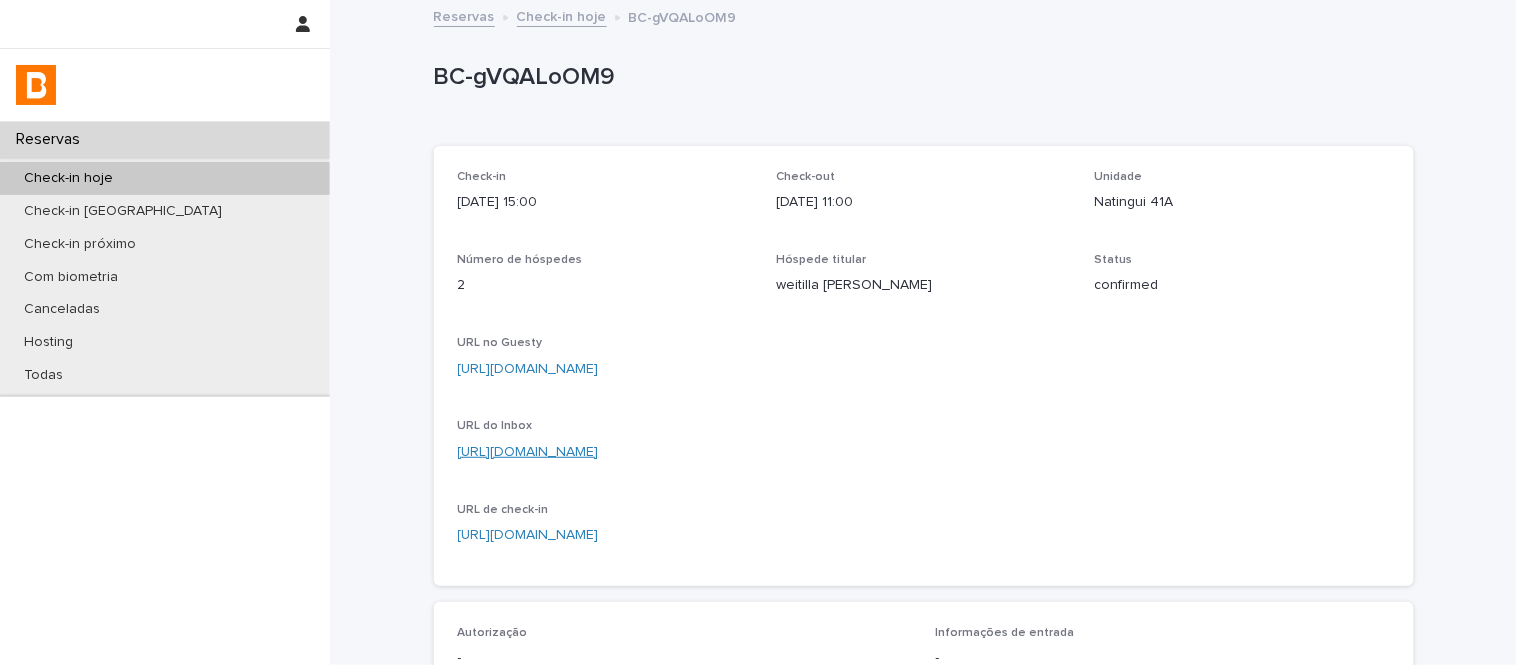 click on "https://app.guesty.com/inbox-v2/685bfb91a993e70013bbe7ca?reservationId=685bfb916296c100112b9e3b" at bounding box center [528, 452] 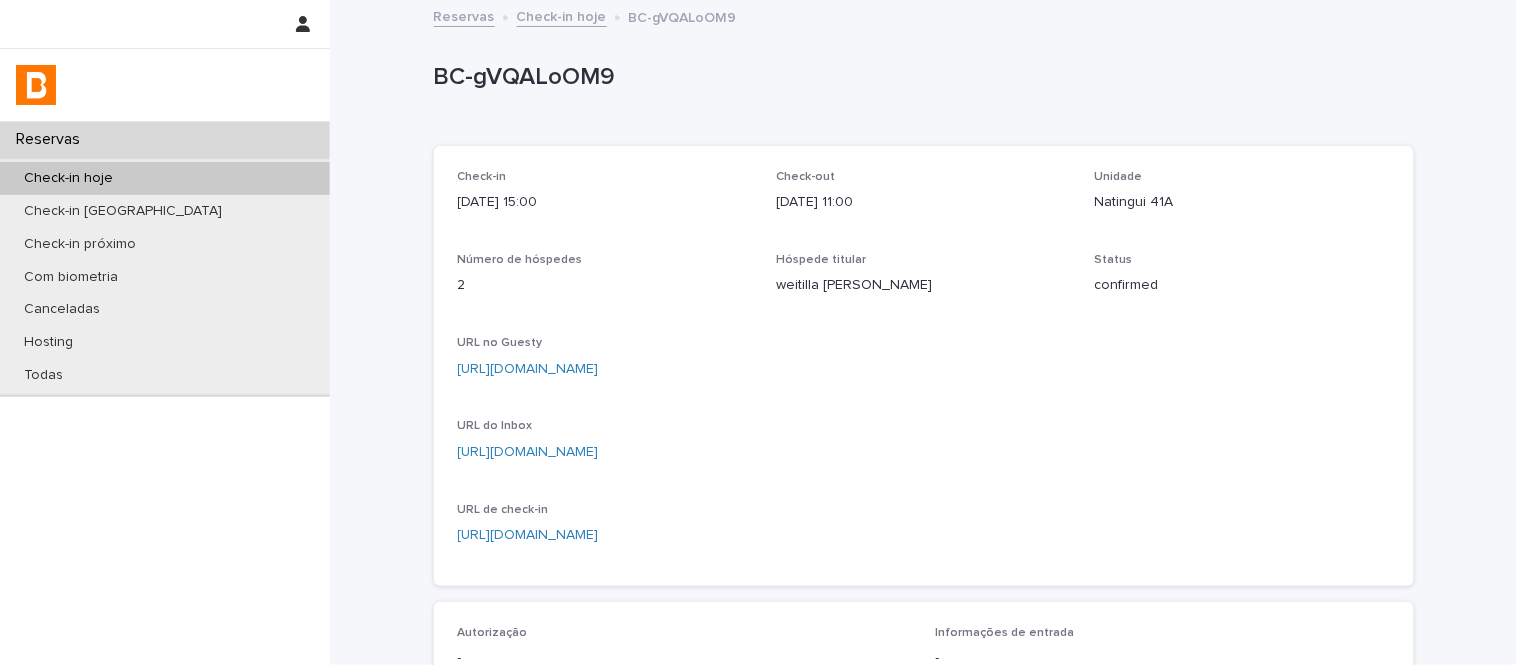 click on "Check-in hoje" at bounding box center (562, 15) 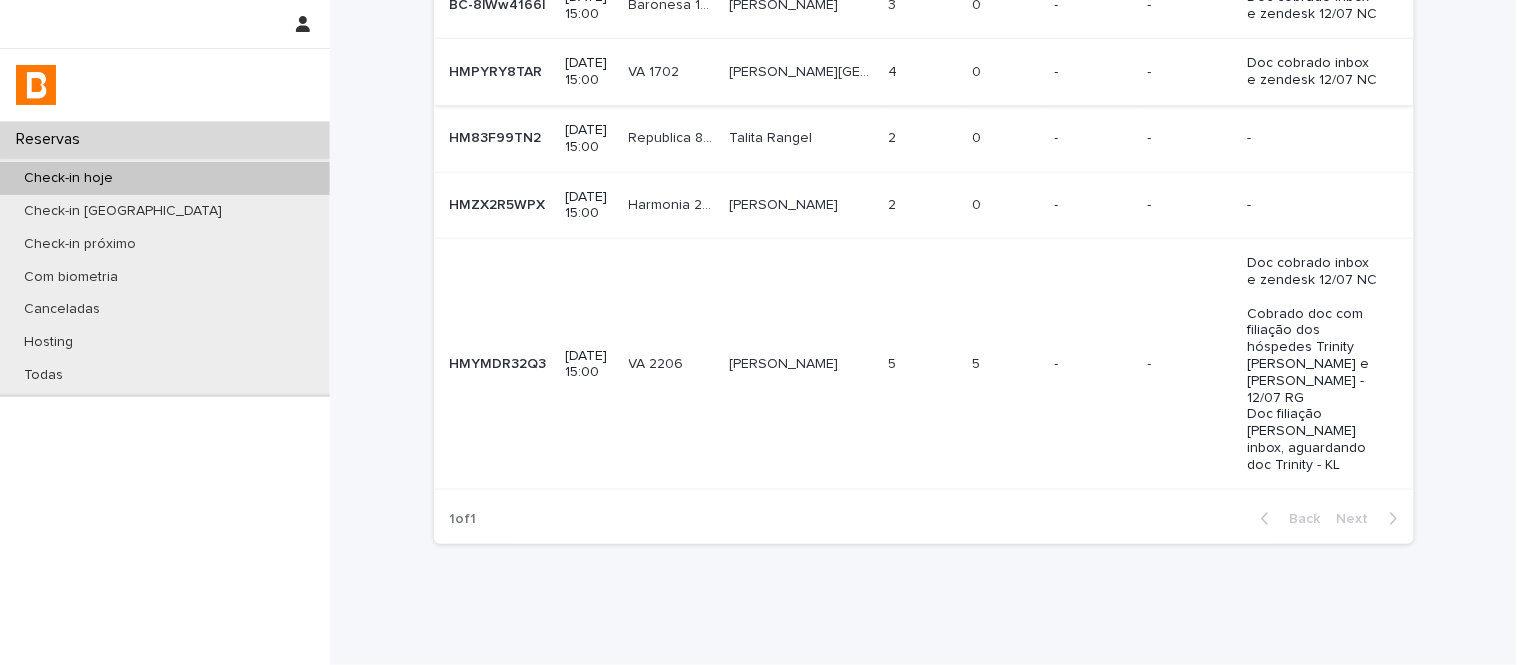 scroll, scrollTop: 444, scrollLeft: 0, axis: vertical 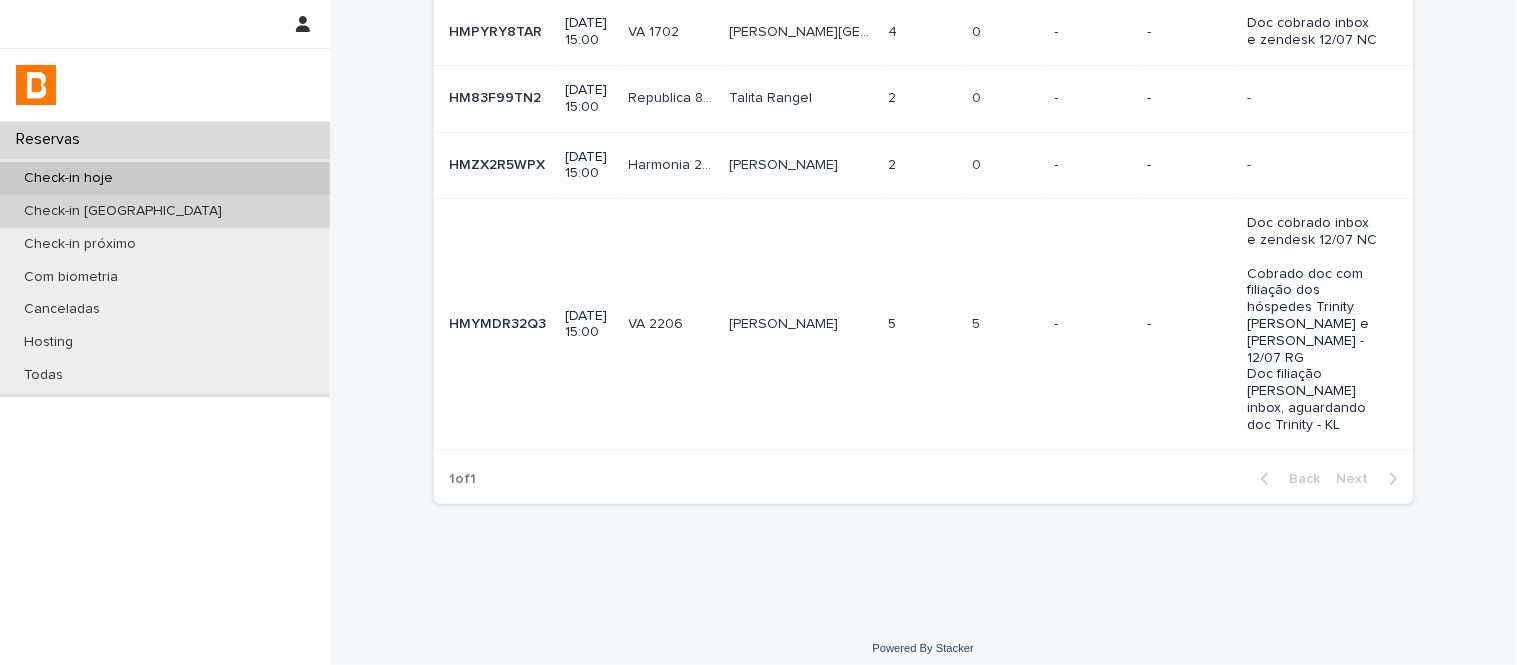 click on "Check-in [GEOGRAPHIC_DATA]" at bounding box center (165, 211) 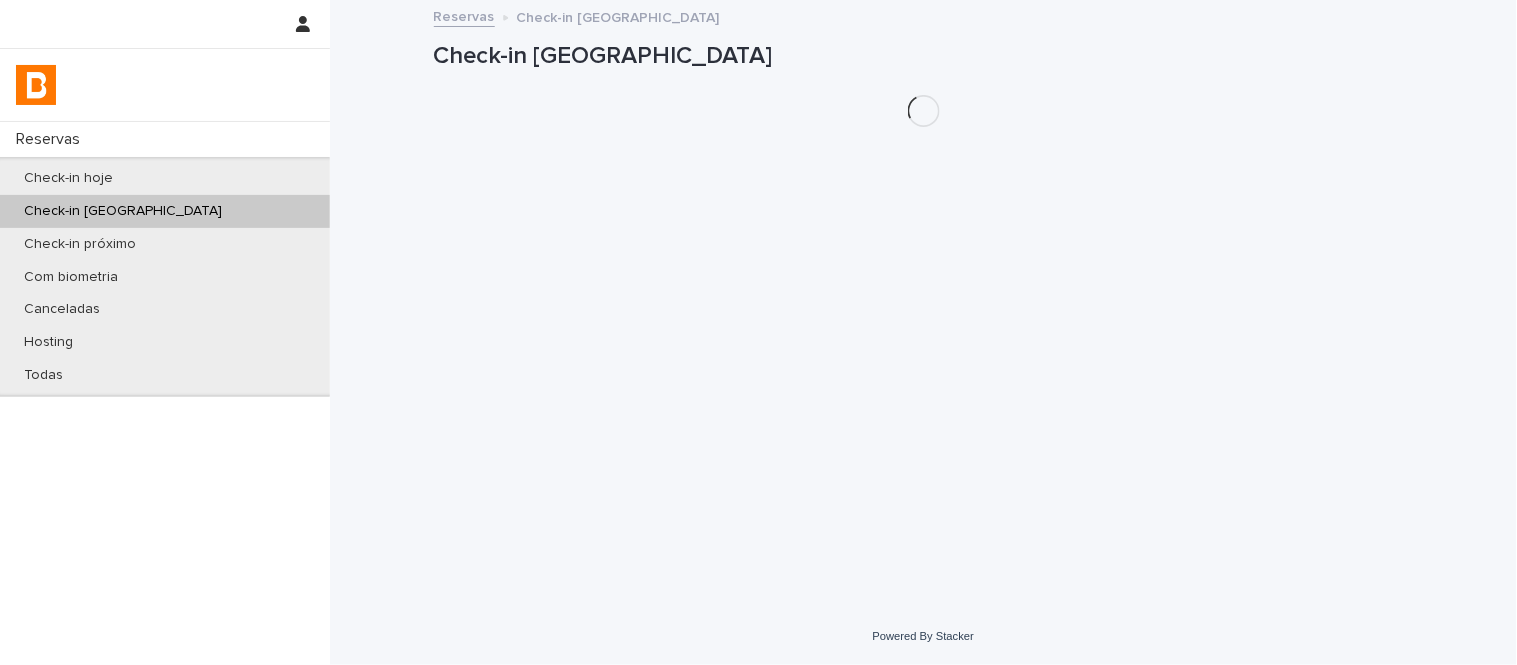 scroll, scrollTop: 0, scrollLeft: 0, axis: both 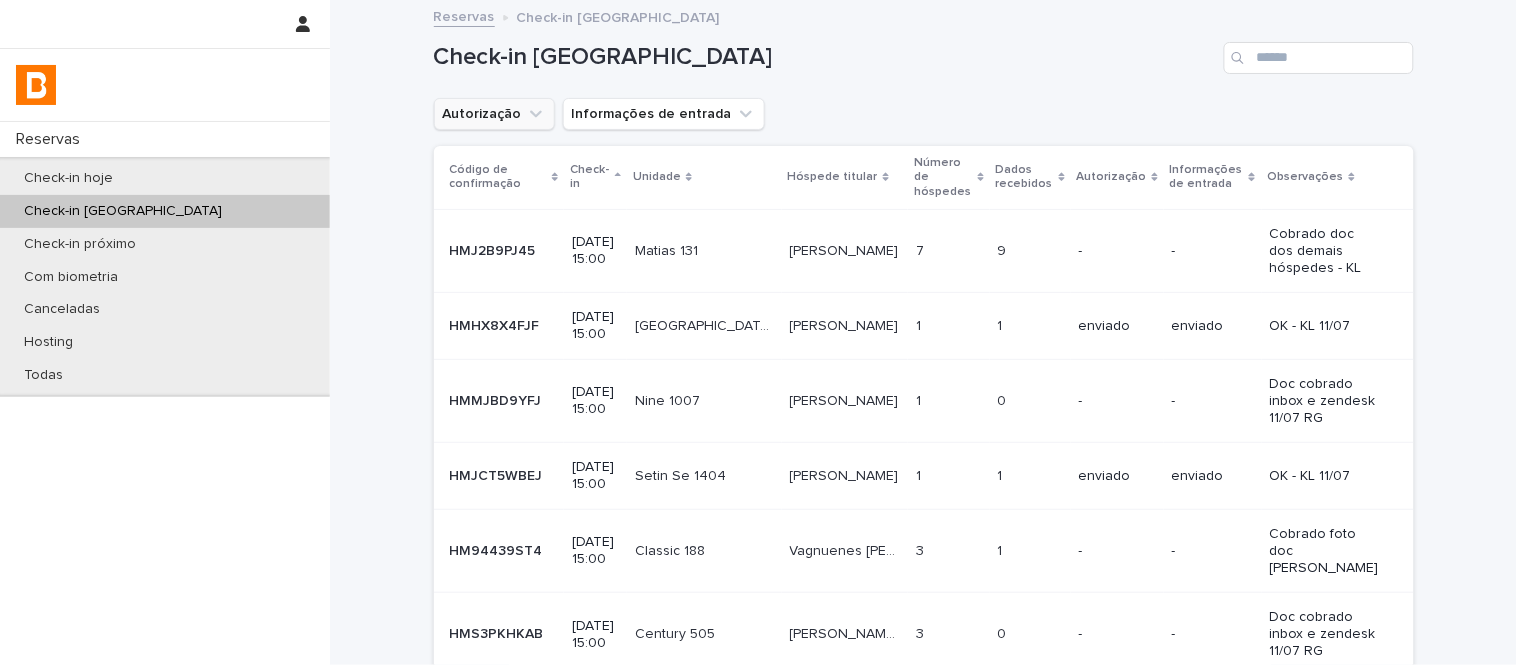 click on "Autorização" at bounding box center (494, 114) 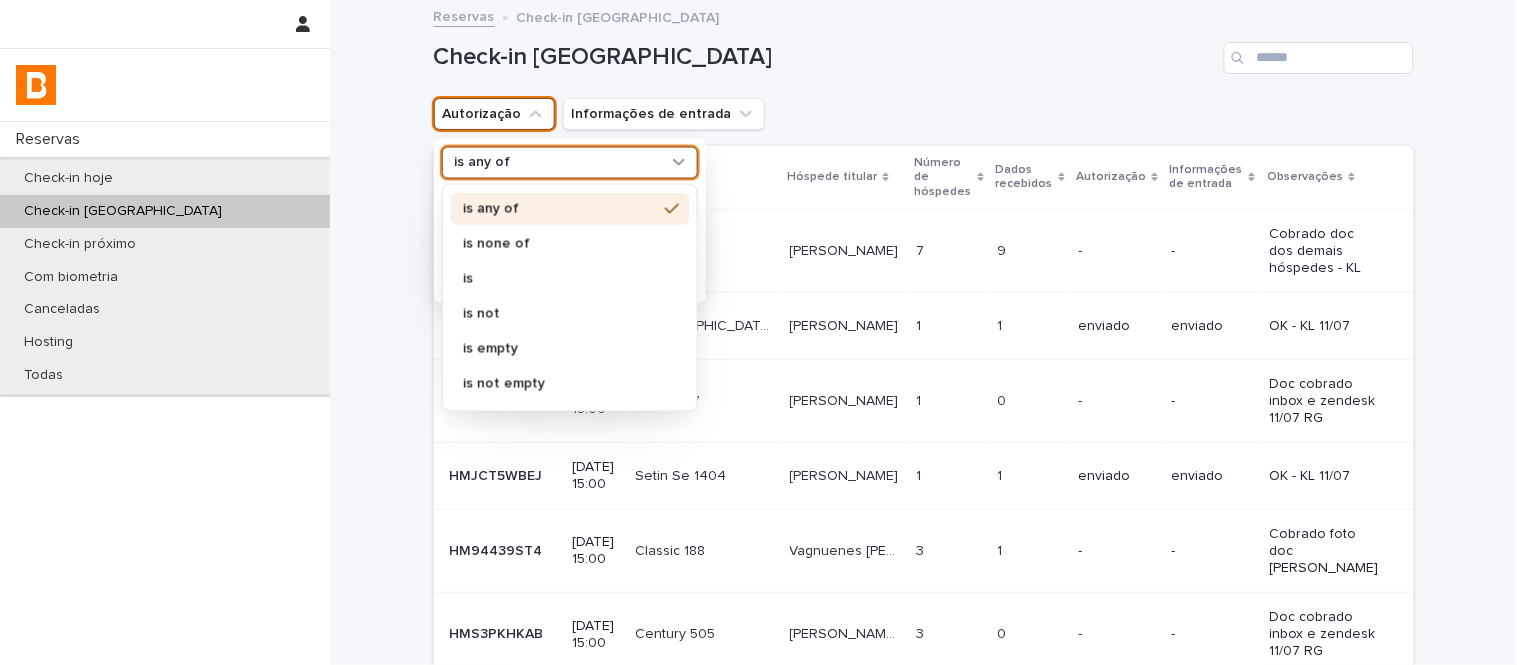 click on "is any of" at bounding box center (557, 162) 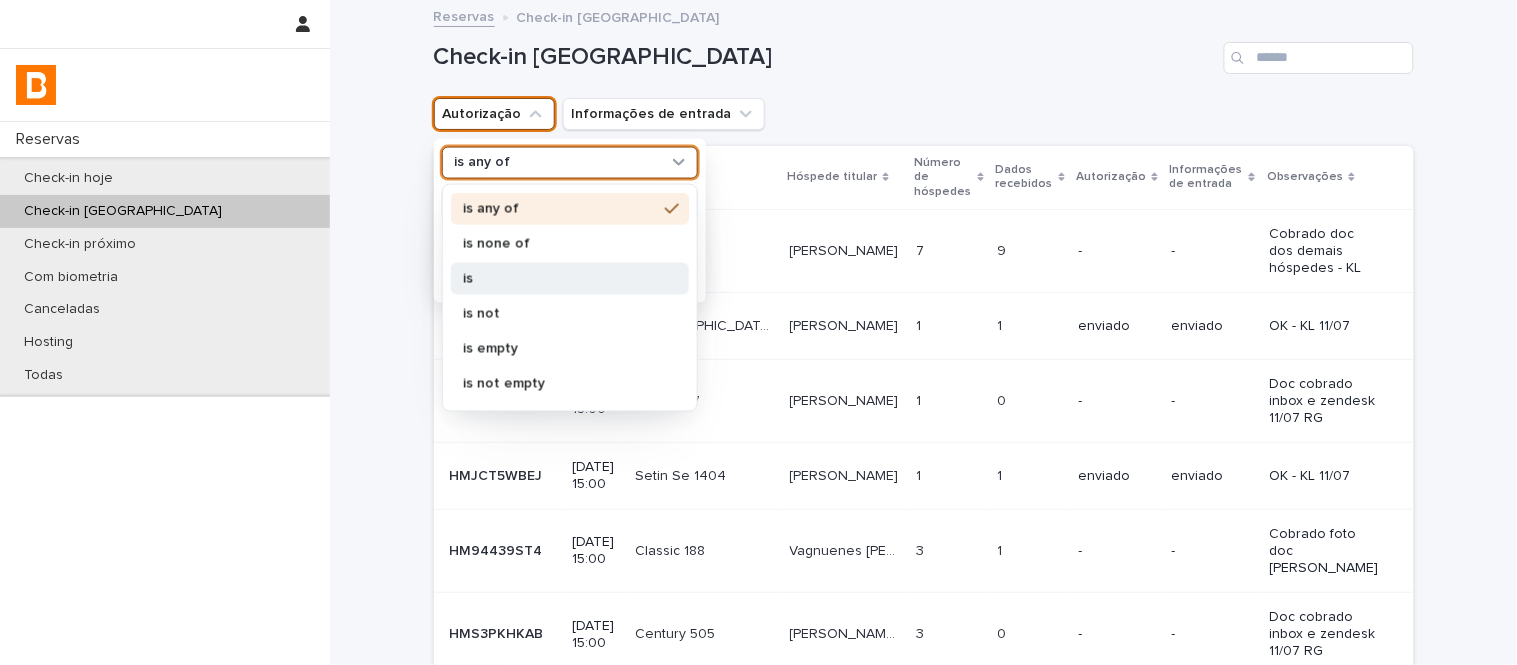 click on "is" at bounding box center (570, 278) 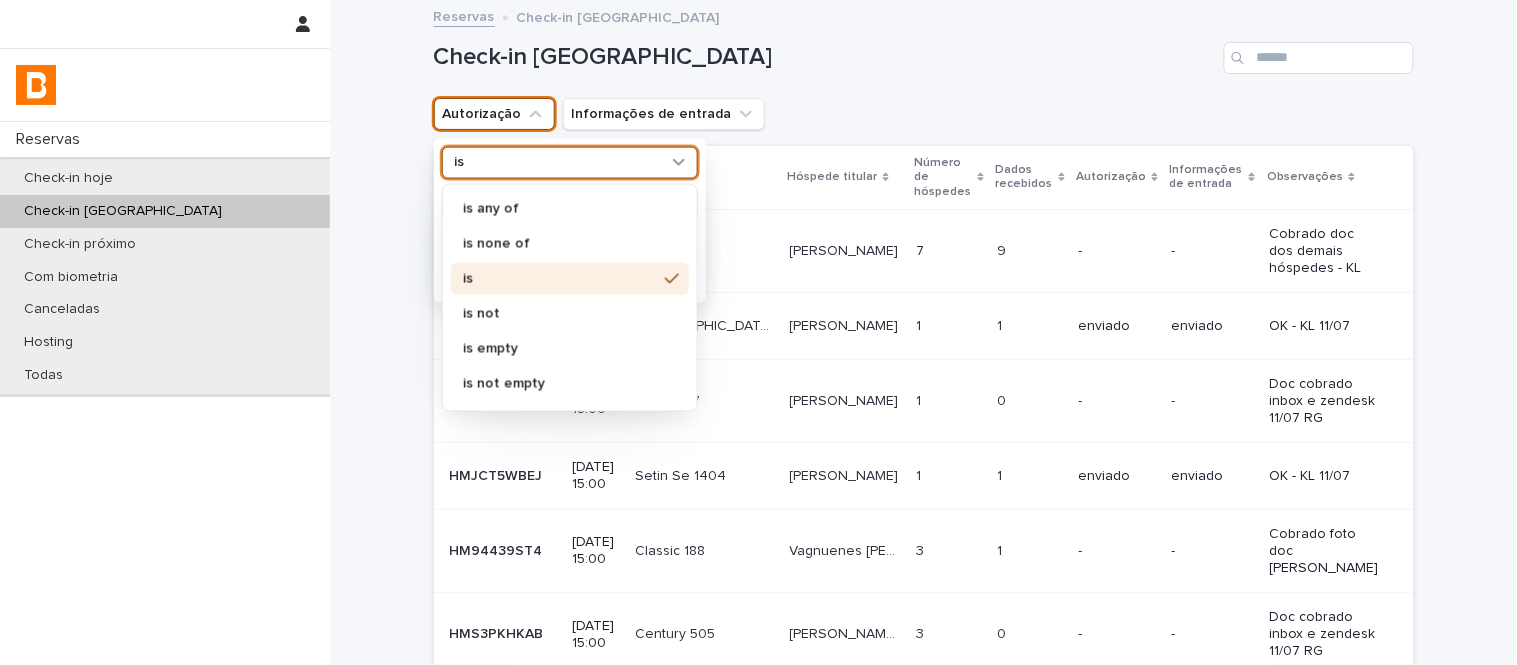 click on "is" at bounding box center [557, 162] 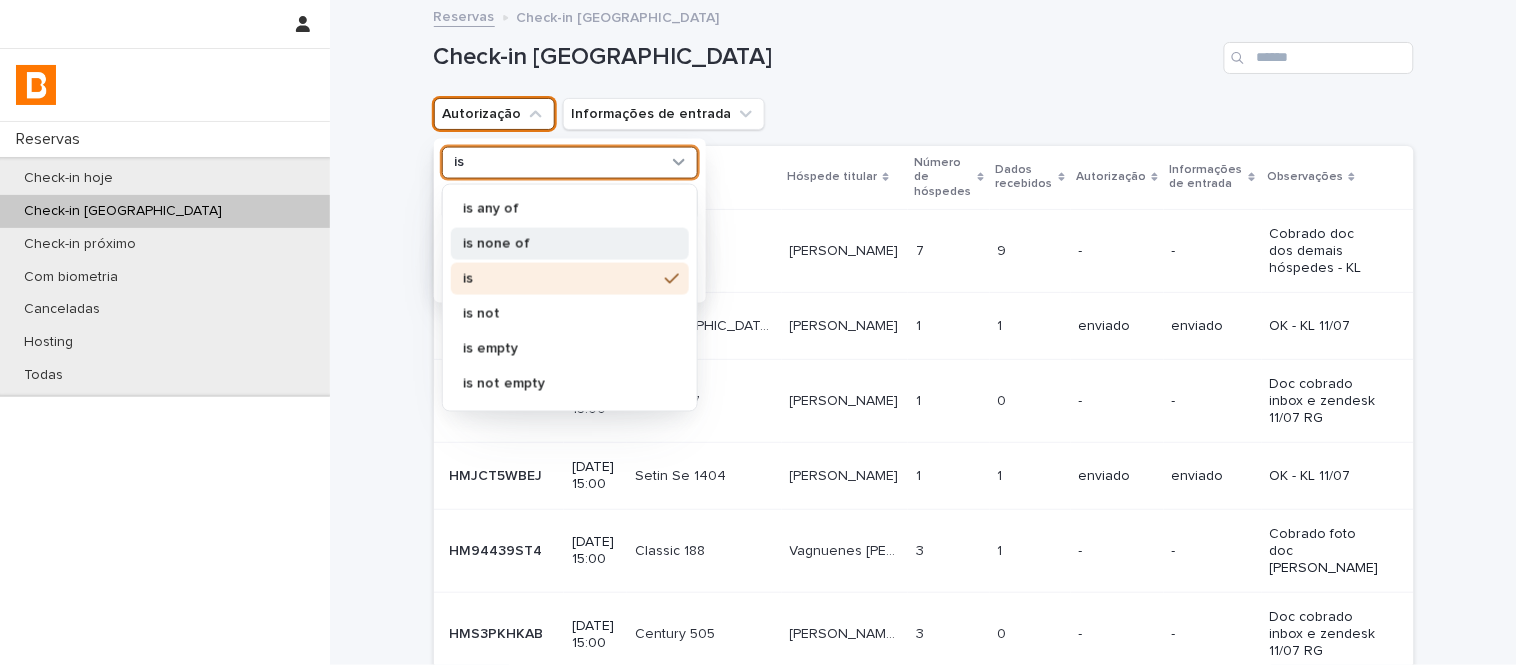 click on "is none of" at bounding box center (560, 243) 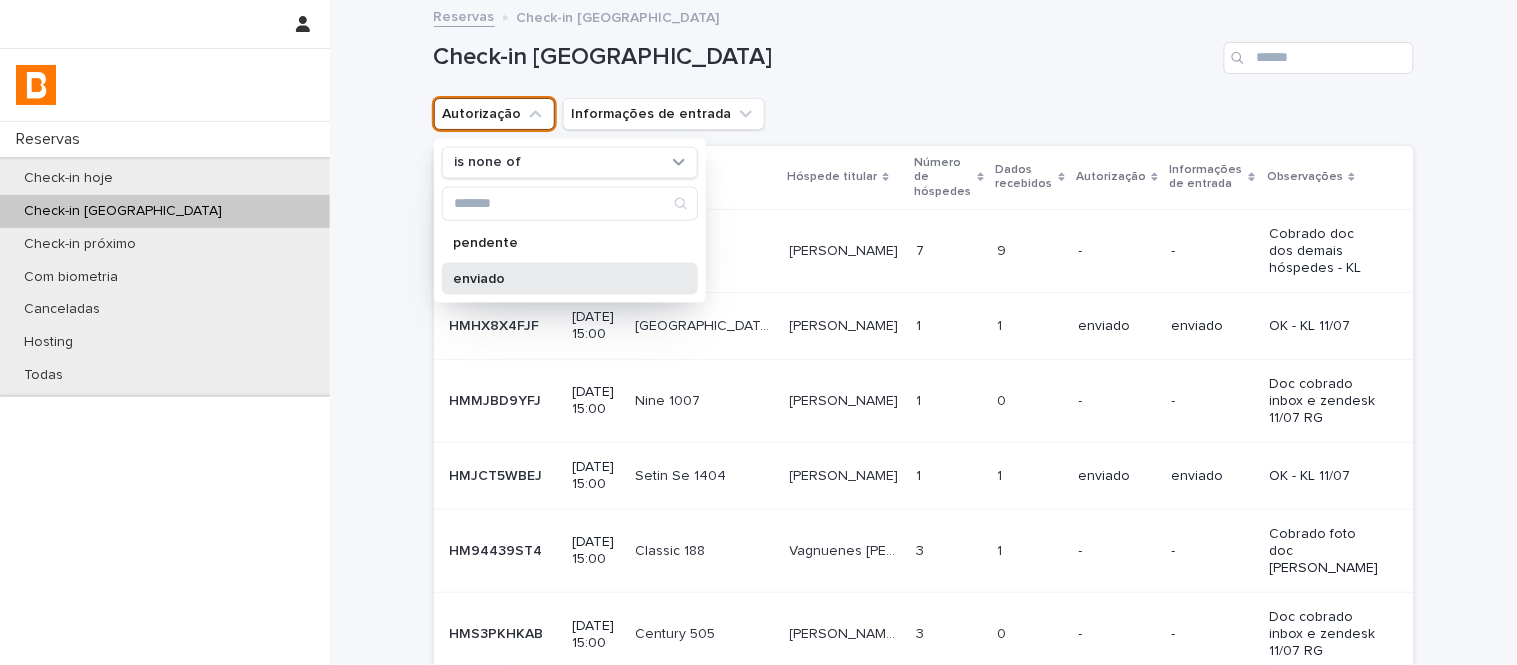 click on "enviado" at bounding box center (570, 278) 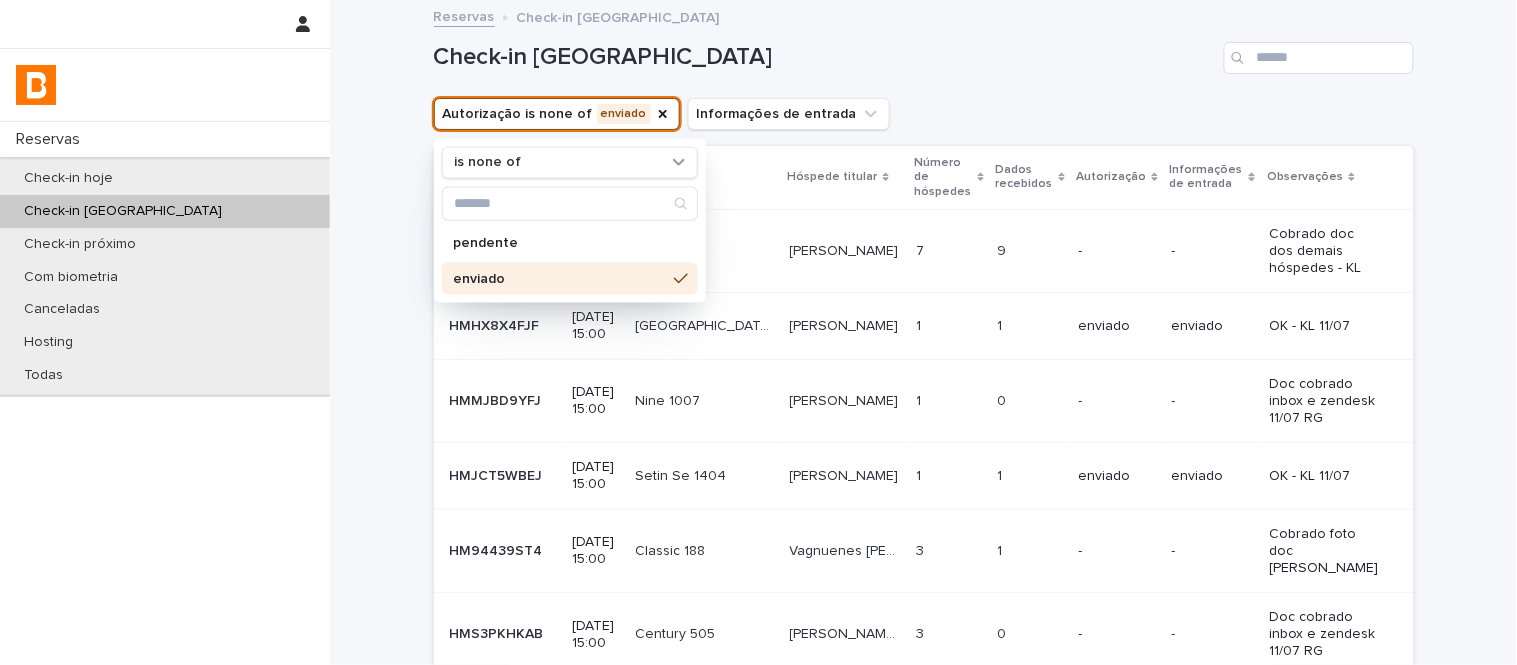 click on "Check-in [GEOGRAPHIC_DATA]" at bounding box center (924, 50) 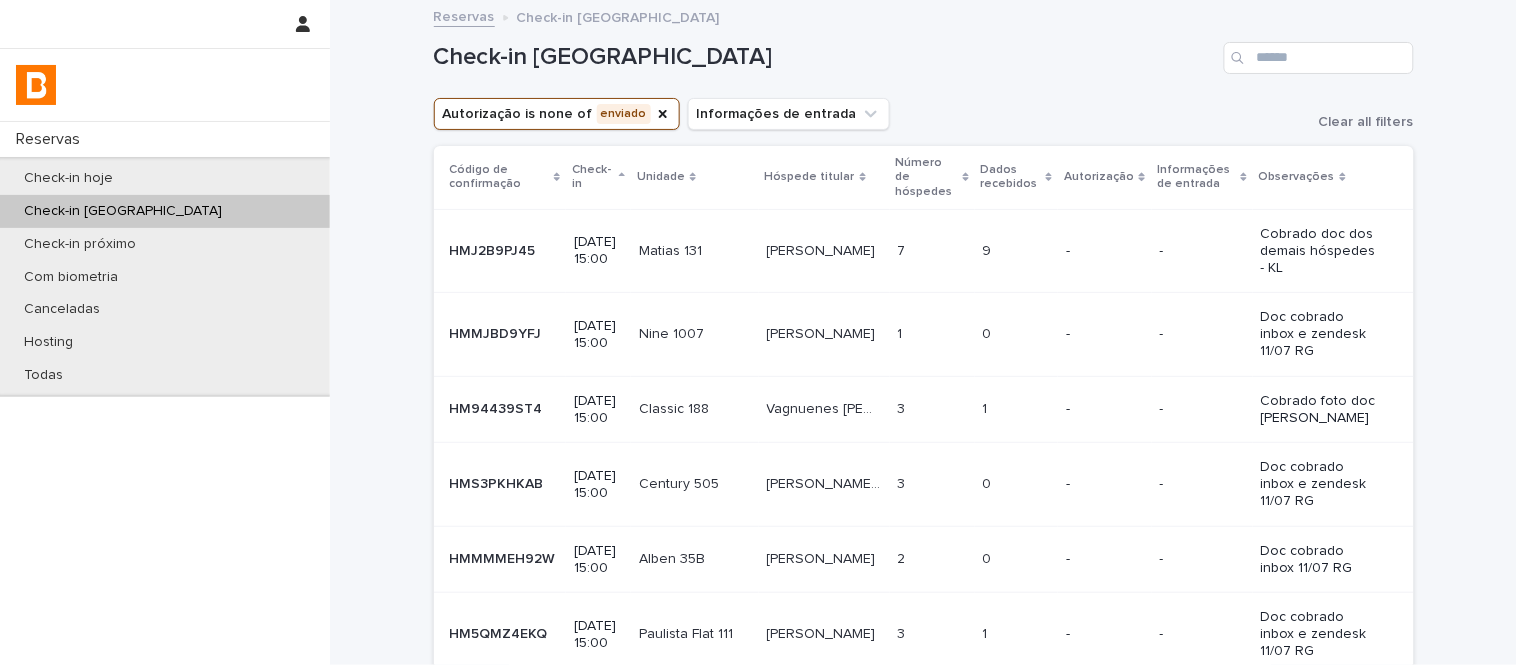 click 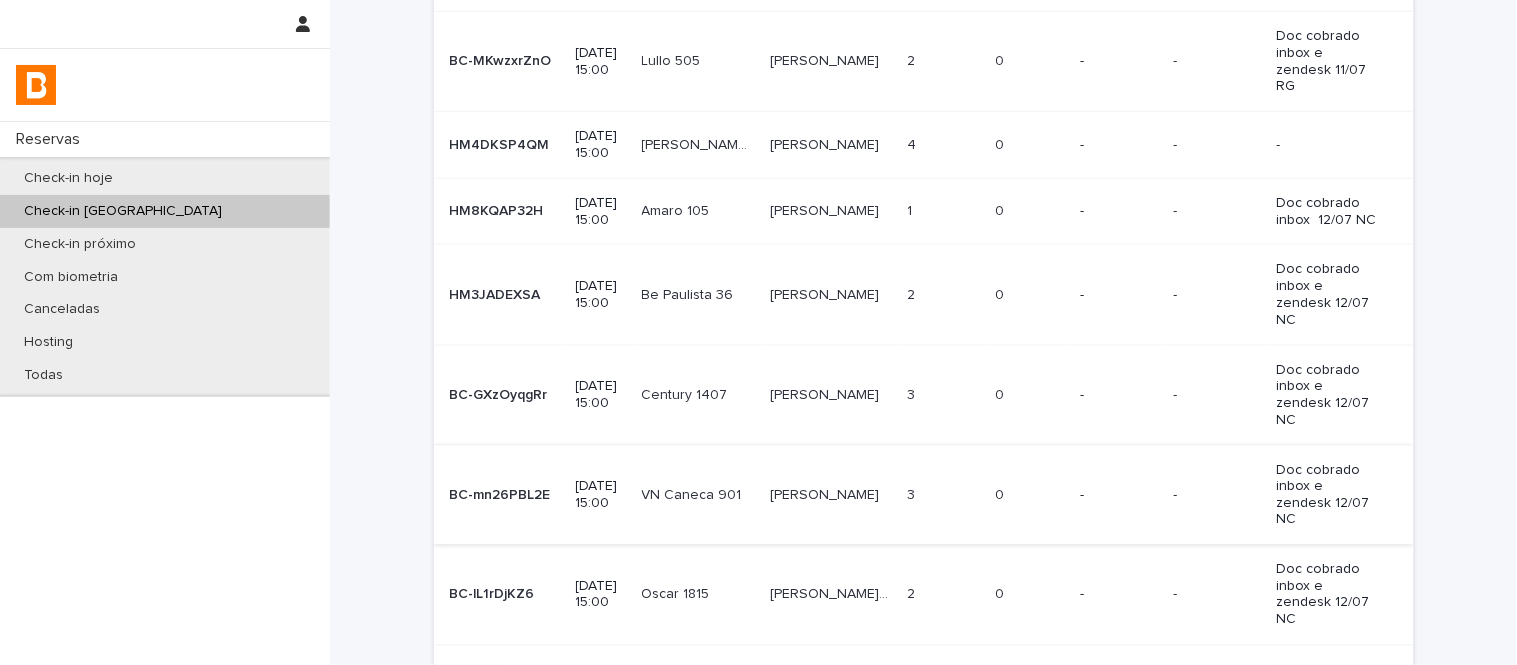 scroll, scrollTop: 491, scrollLeft: 0, axis: vertical 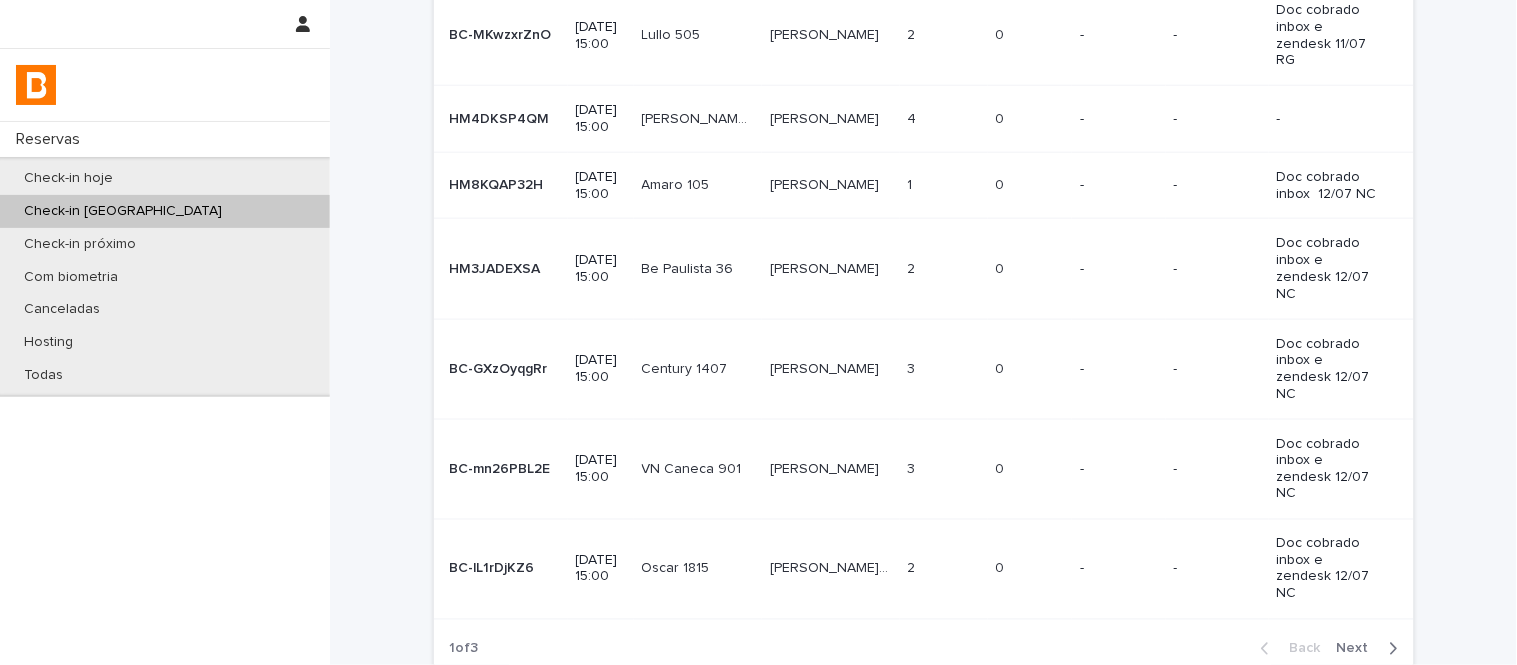 click on "Next" at bounding box center [1359, 649] 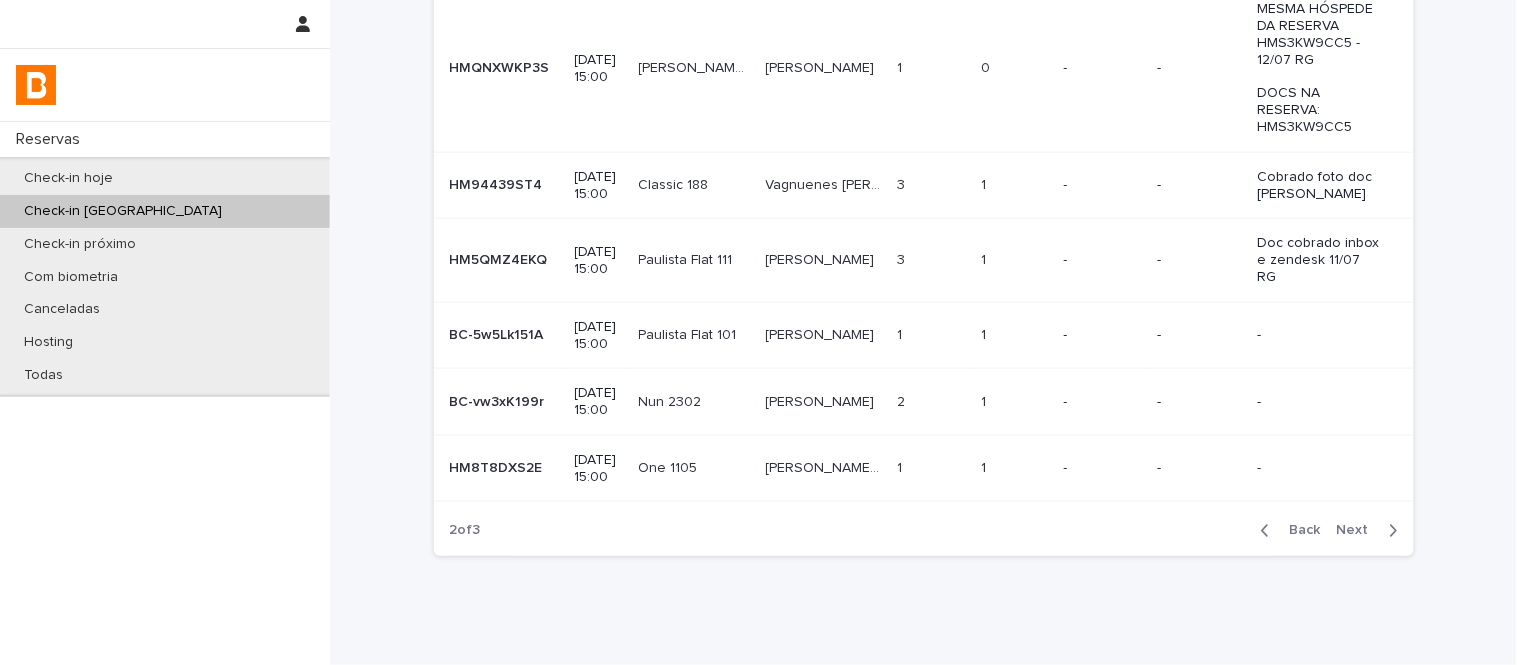 scroll, scrollTop: 574, scrollLeft: 0, axis: vertical 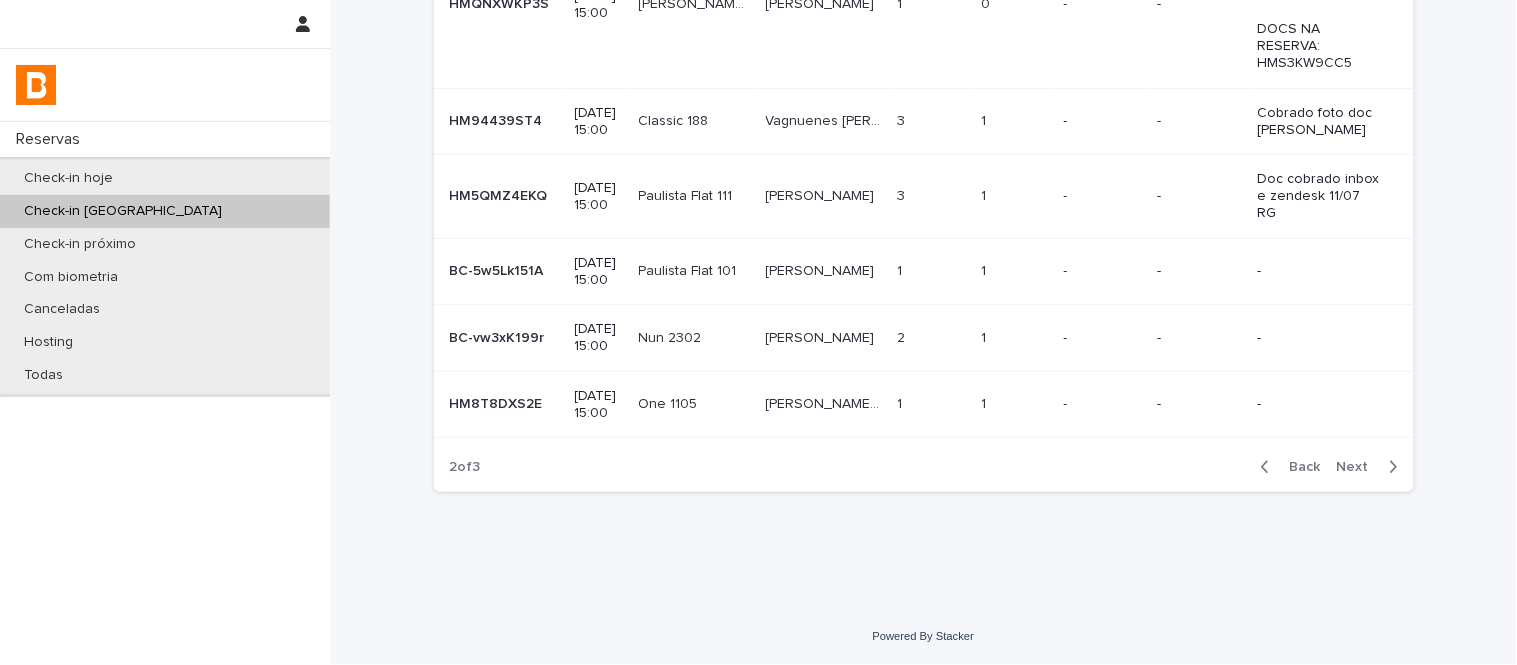 click on "Next" at bounding box center (1359, 467) 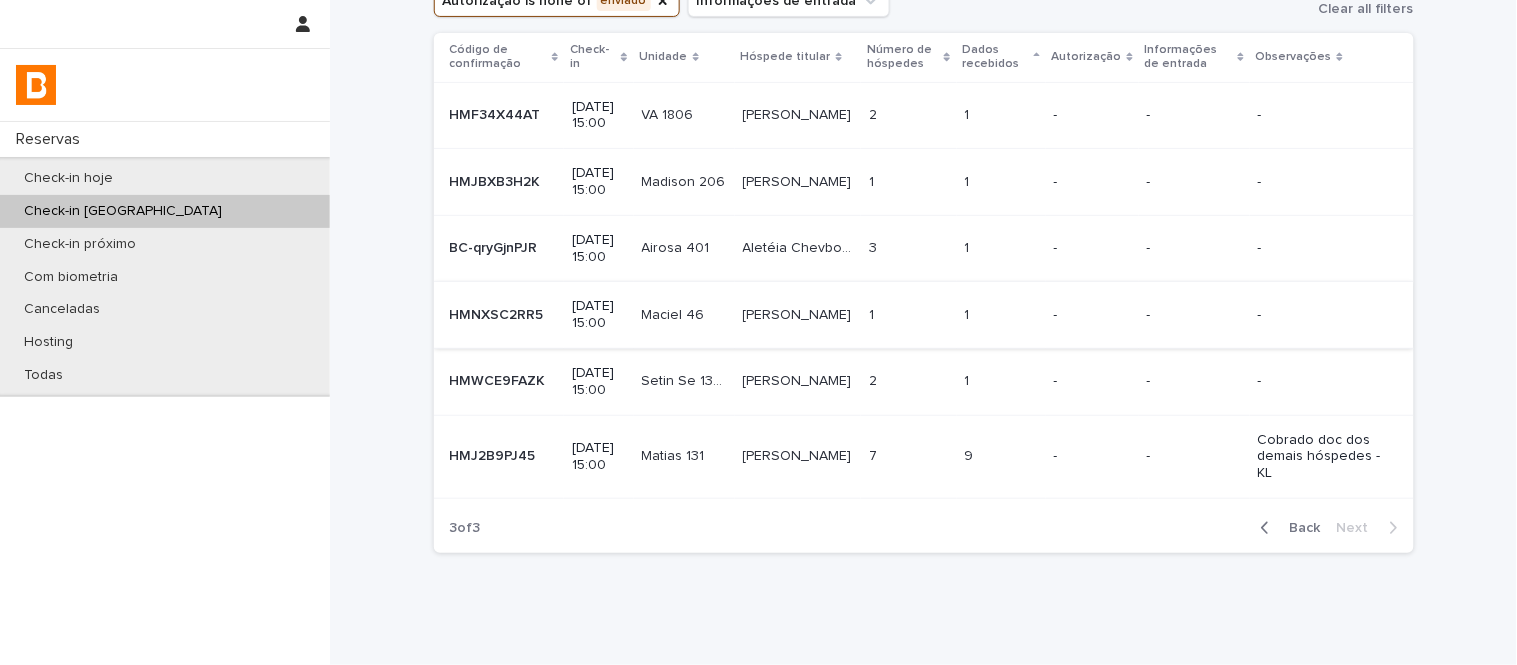 scroll, scrollTop: 62, scrollLeft: 0, axis: vertical 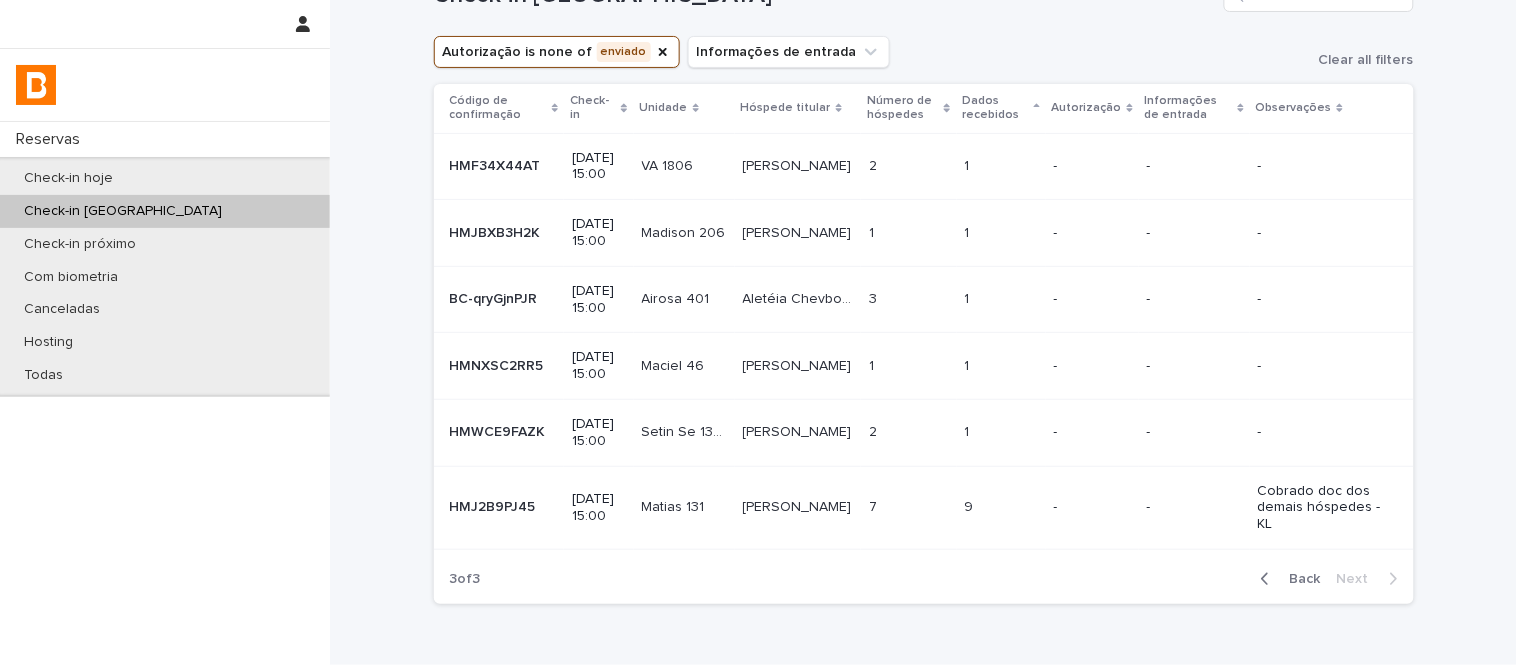 click on "1 1" at bounding box center (908, 233) 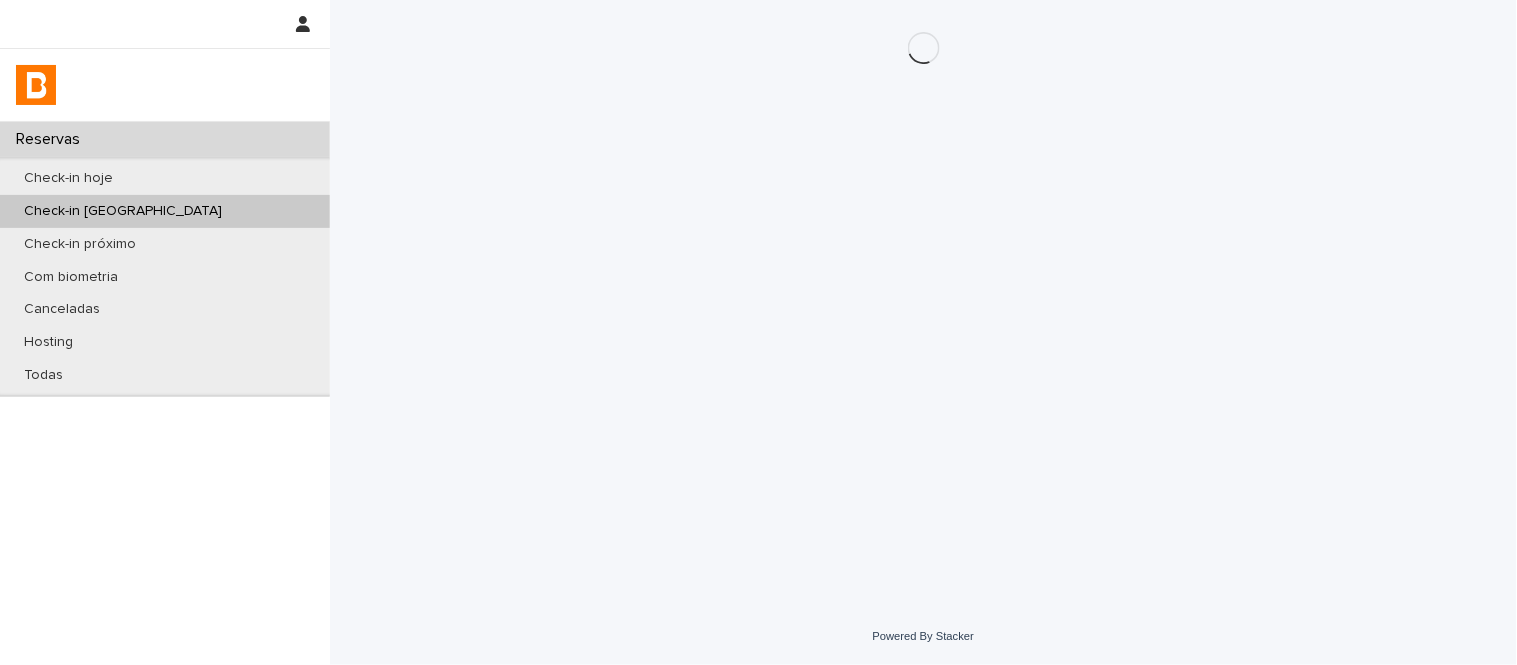 scroll, scrollTop: 0, scrollLeft: 0, axis: both 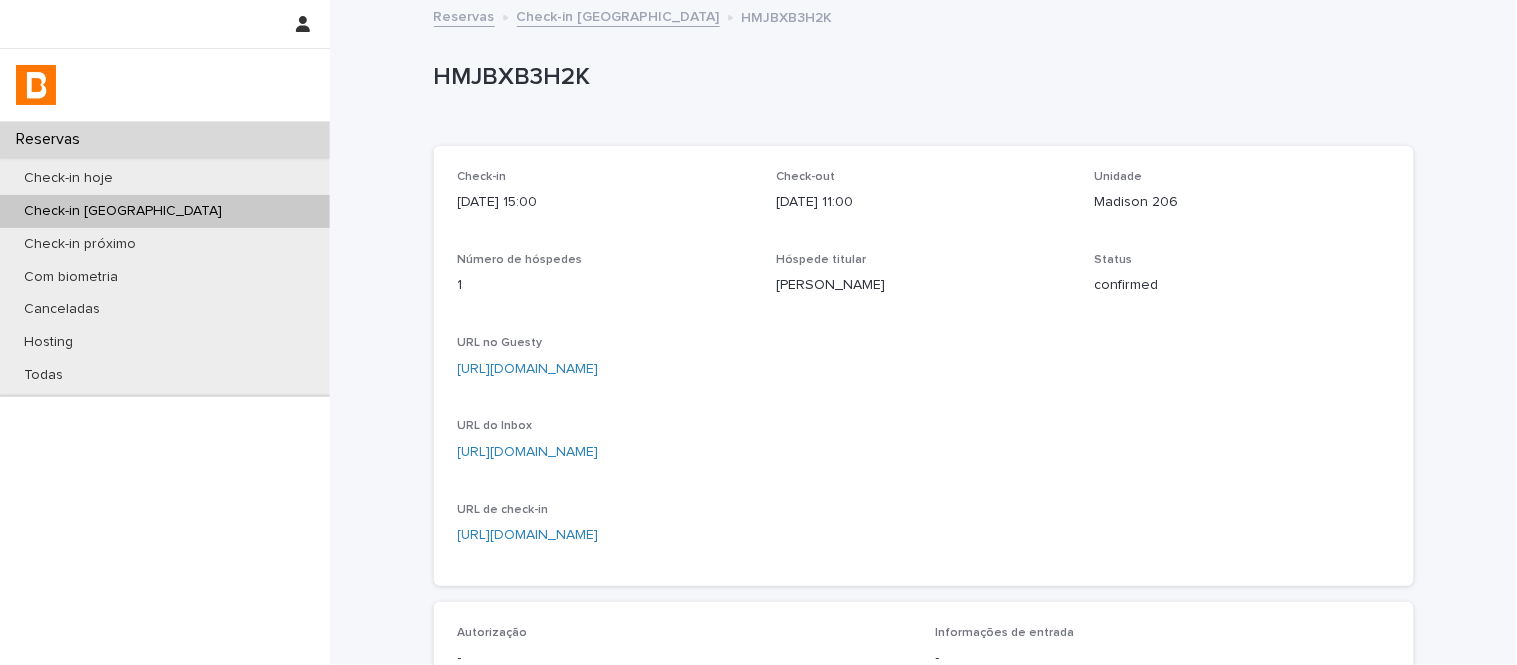click on "Madison 206" at bounding box center (1242, 202) 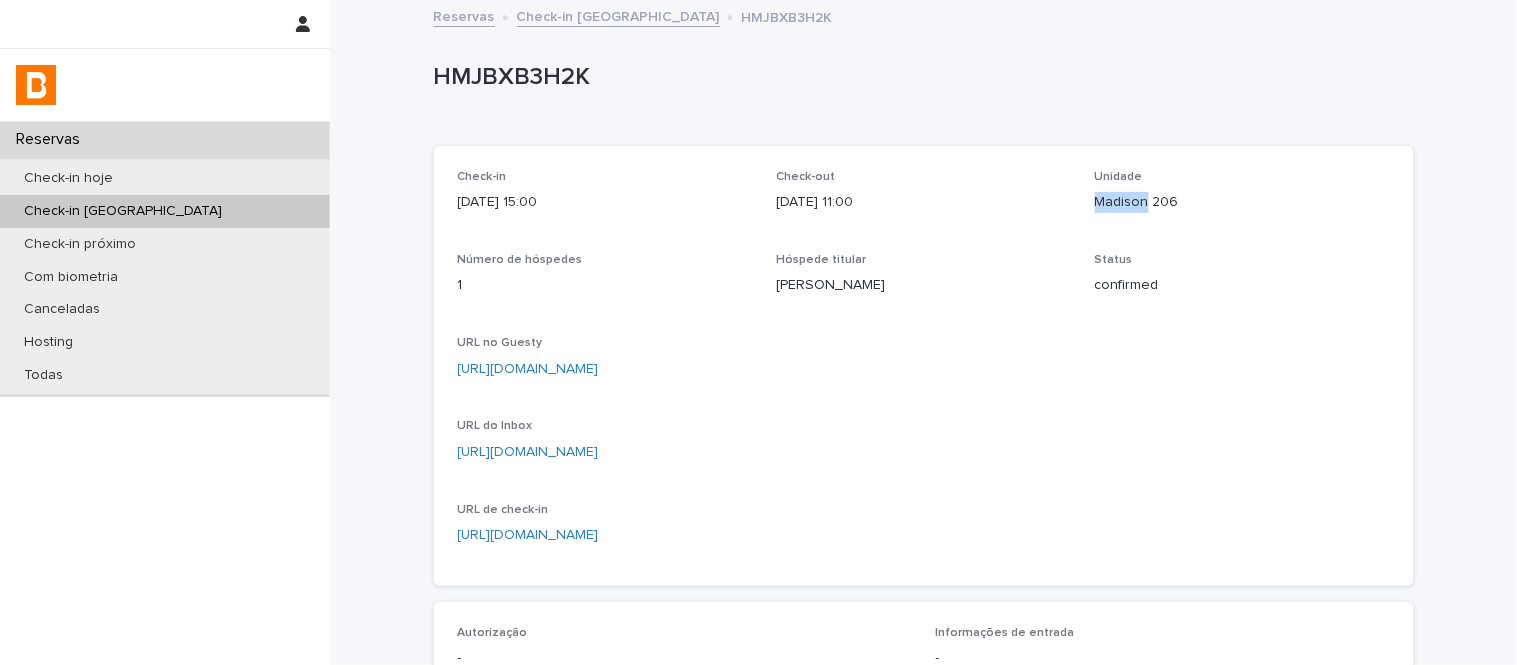 click on "Madison 206" at bounding box center (1242, 202) 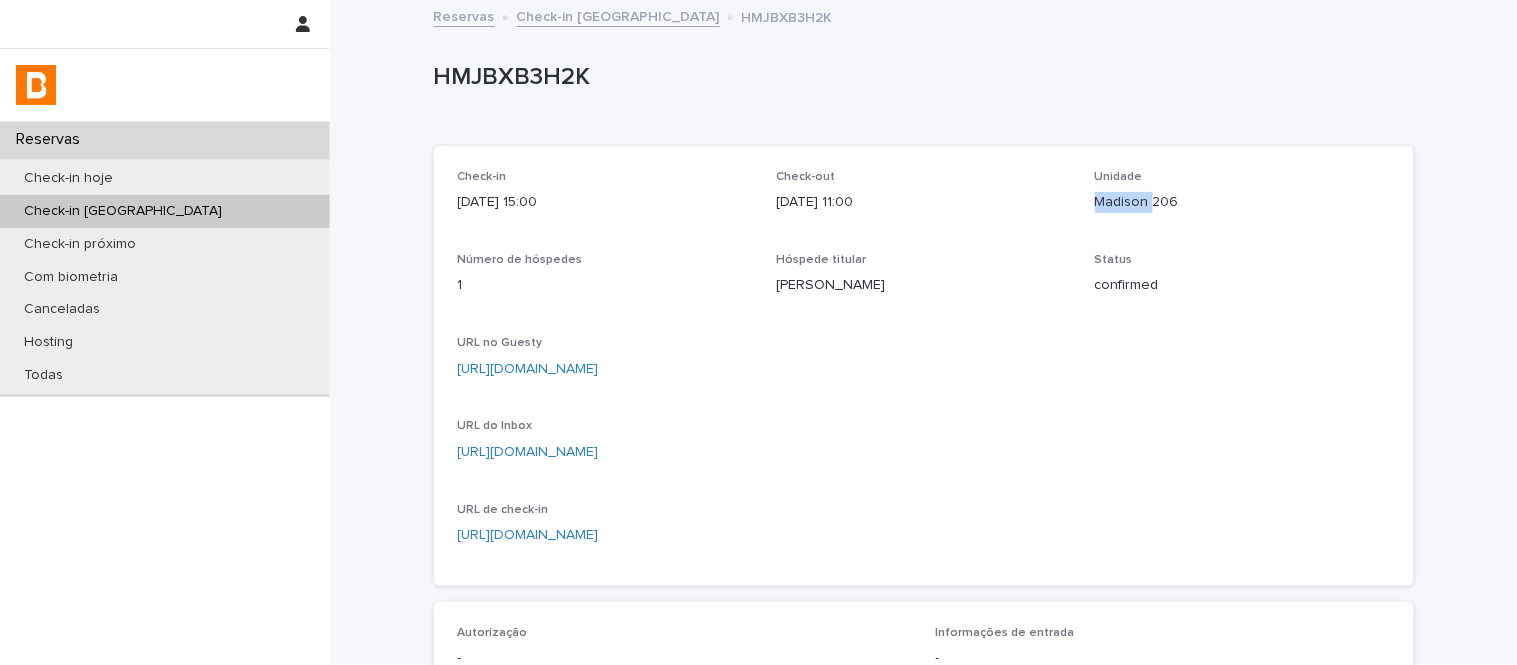 click on "Madison 206" at bounding box center (1242, 202) 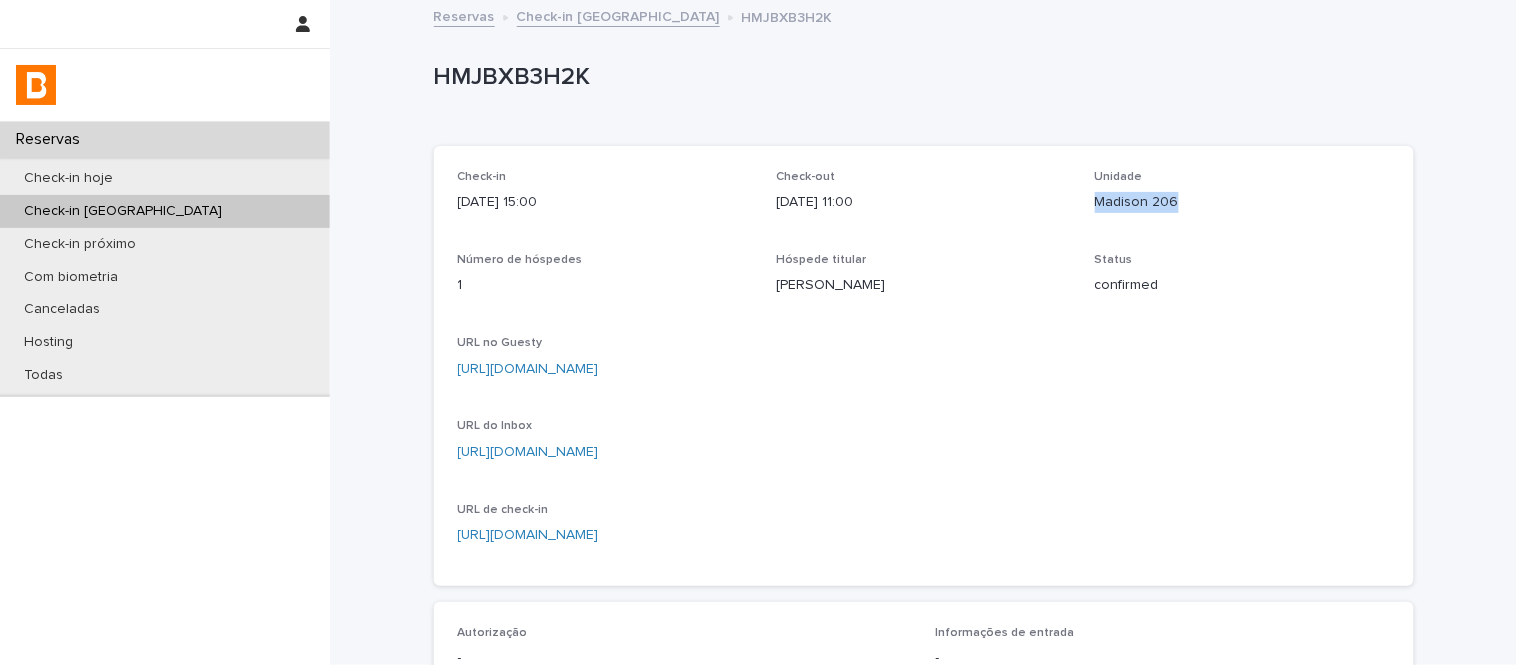 click on "Madison 206" at bounding box center [1242, 202] 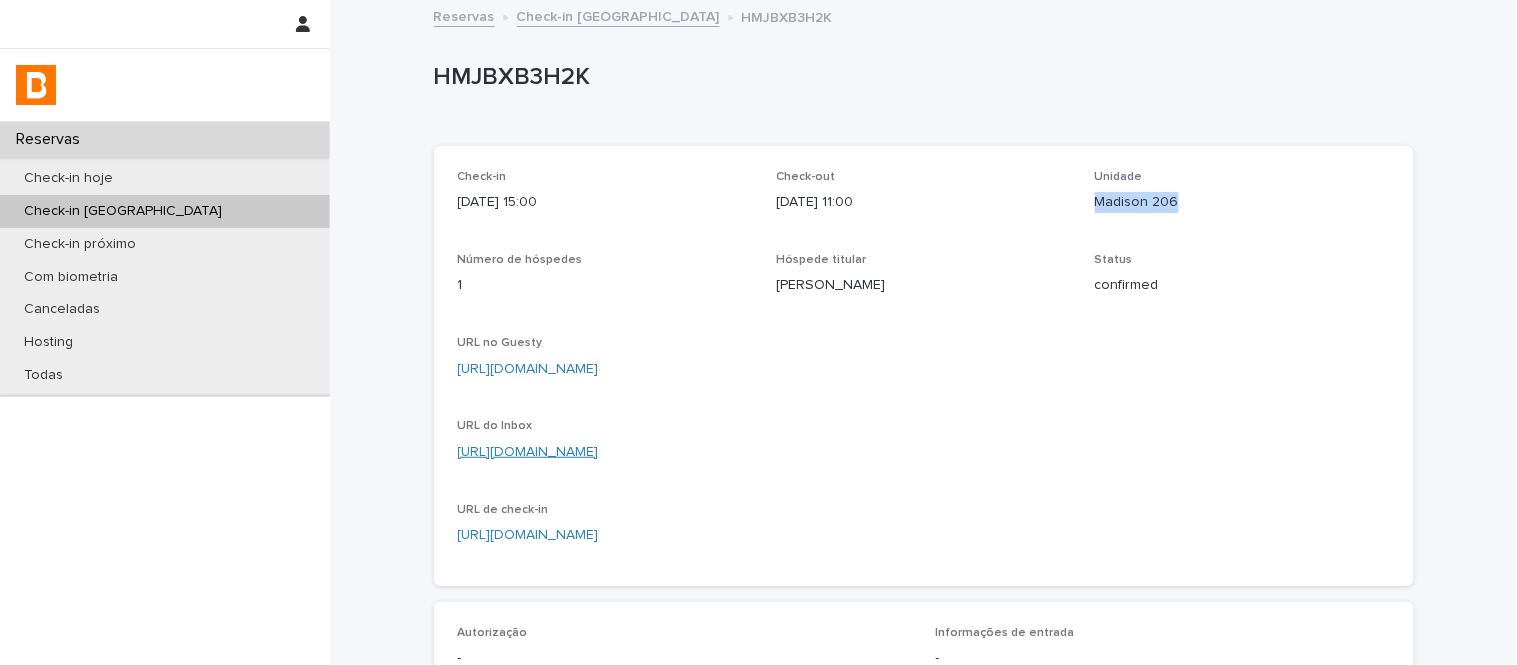 click on "https://app.guesty.com/inbox-v2/686bd92ab1bdcb001163303b?reservationId=686bd92dc7e39700144ec85f" at bounding box center (528, 452) 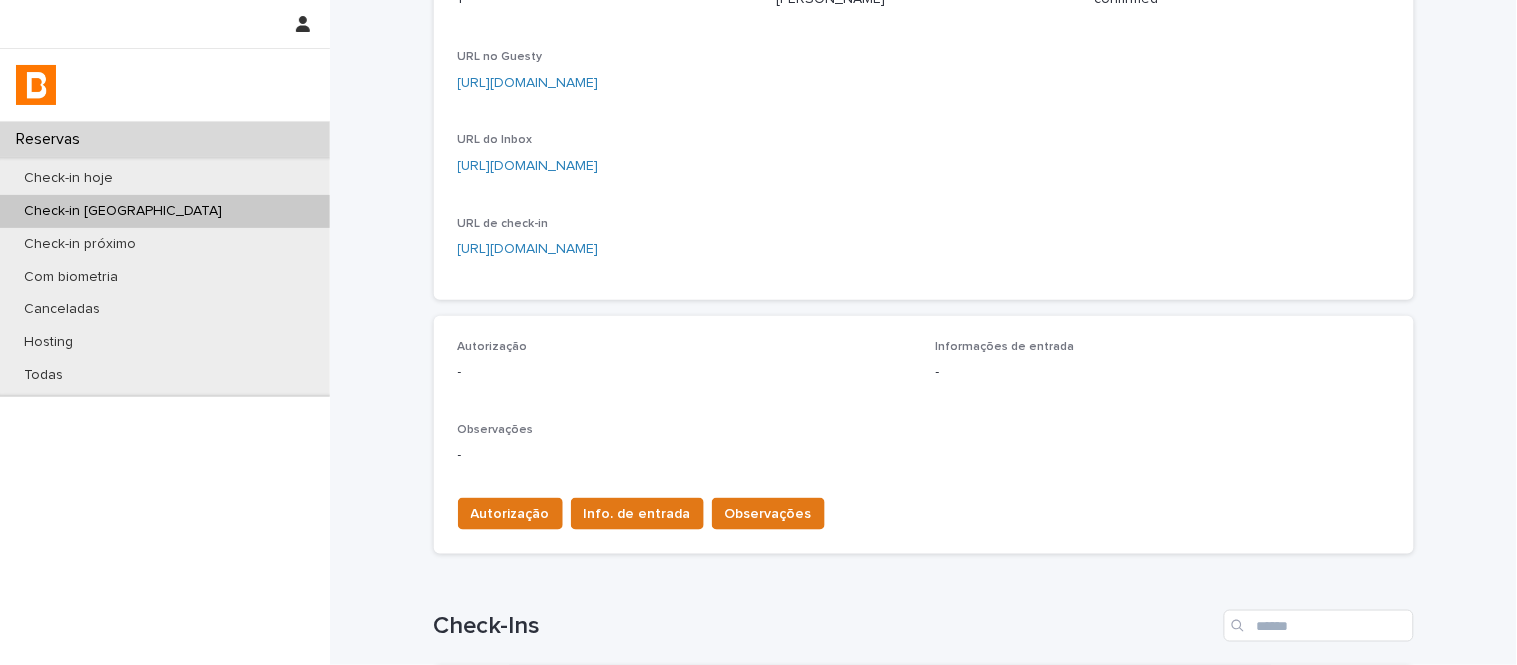 scroll, scrollTop: 598, scrollLeft: 0, axis: vertical 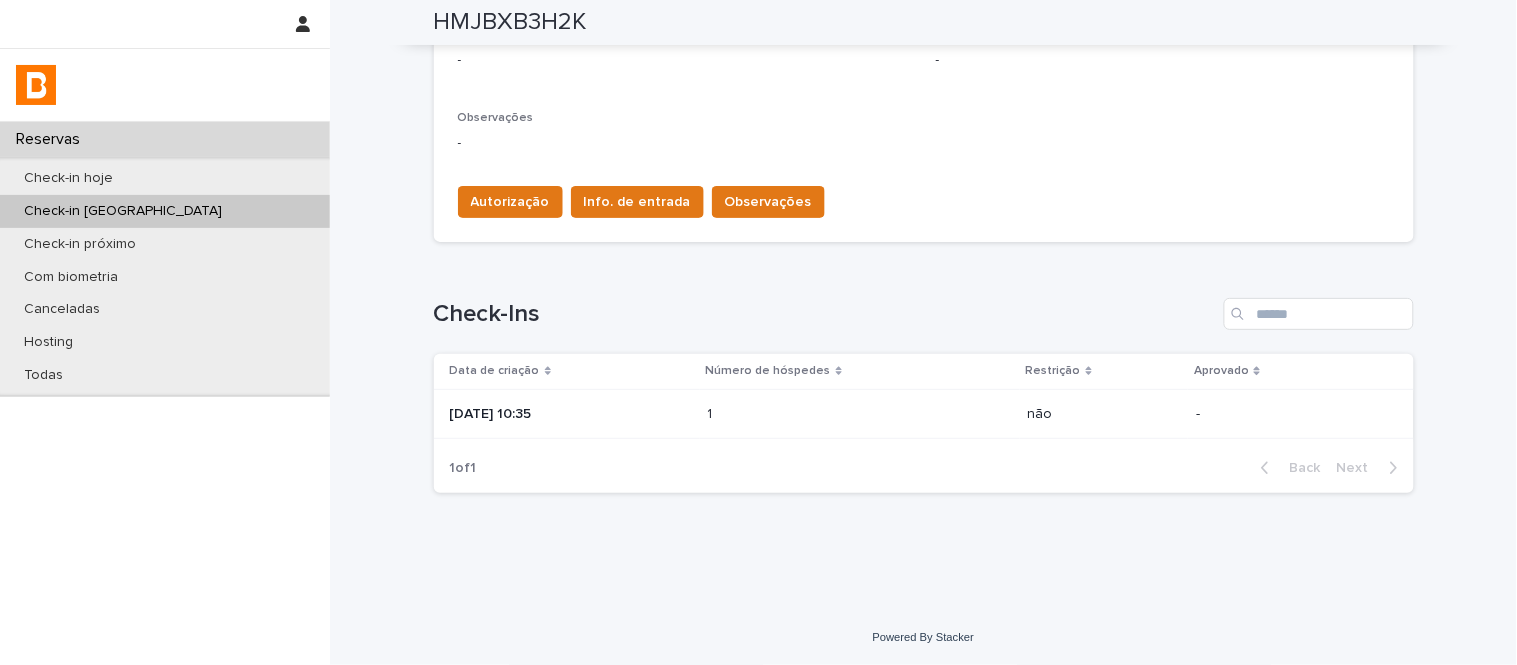 click on "1" at bounding box center [712, 412] 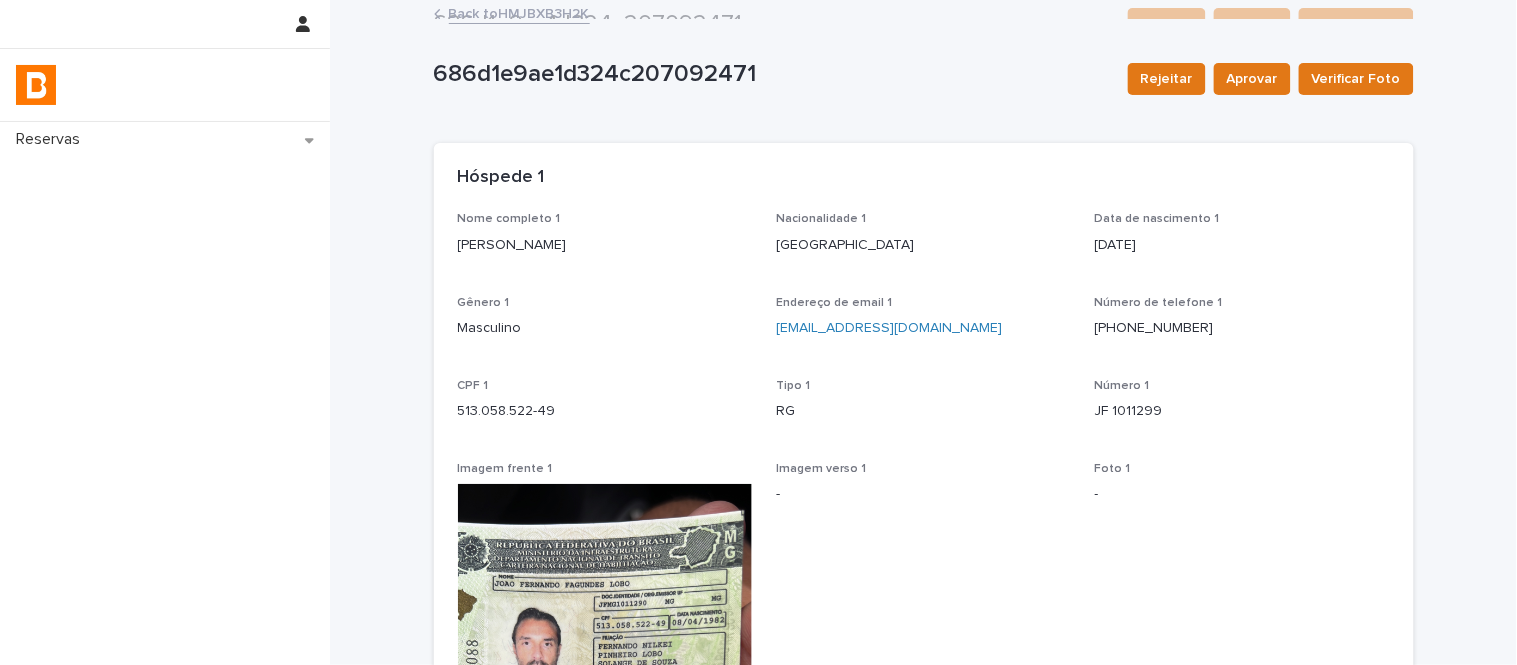 scroll, scrollTop: 0, scrollLeft: 0, axis: both 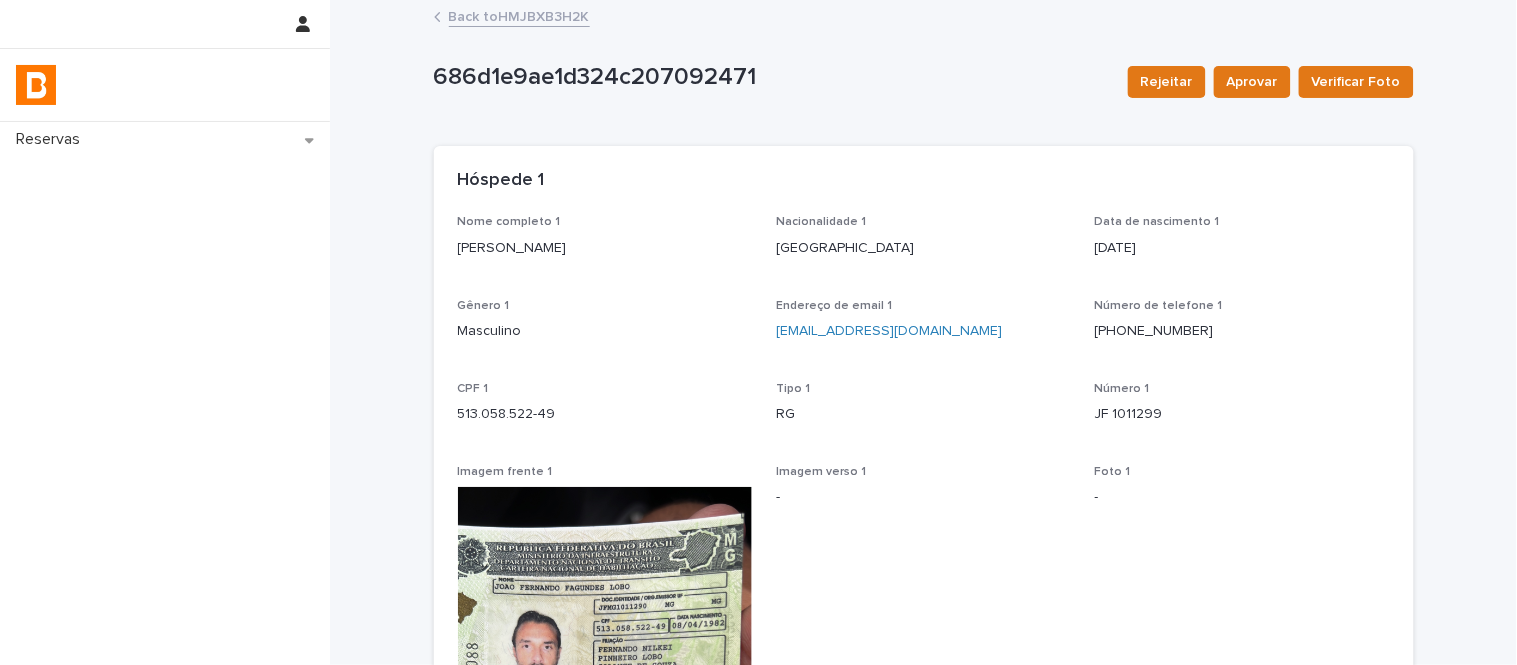 click on "Nome completo 1 João Fernando Fagundes lobo" at bounding box center (605, 244) 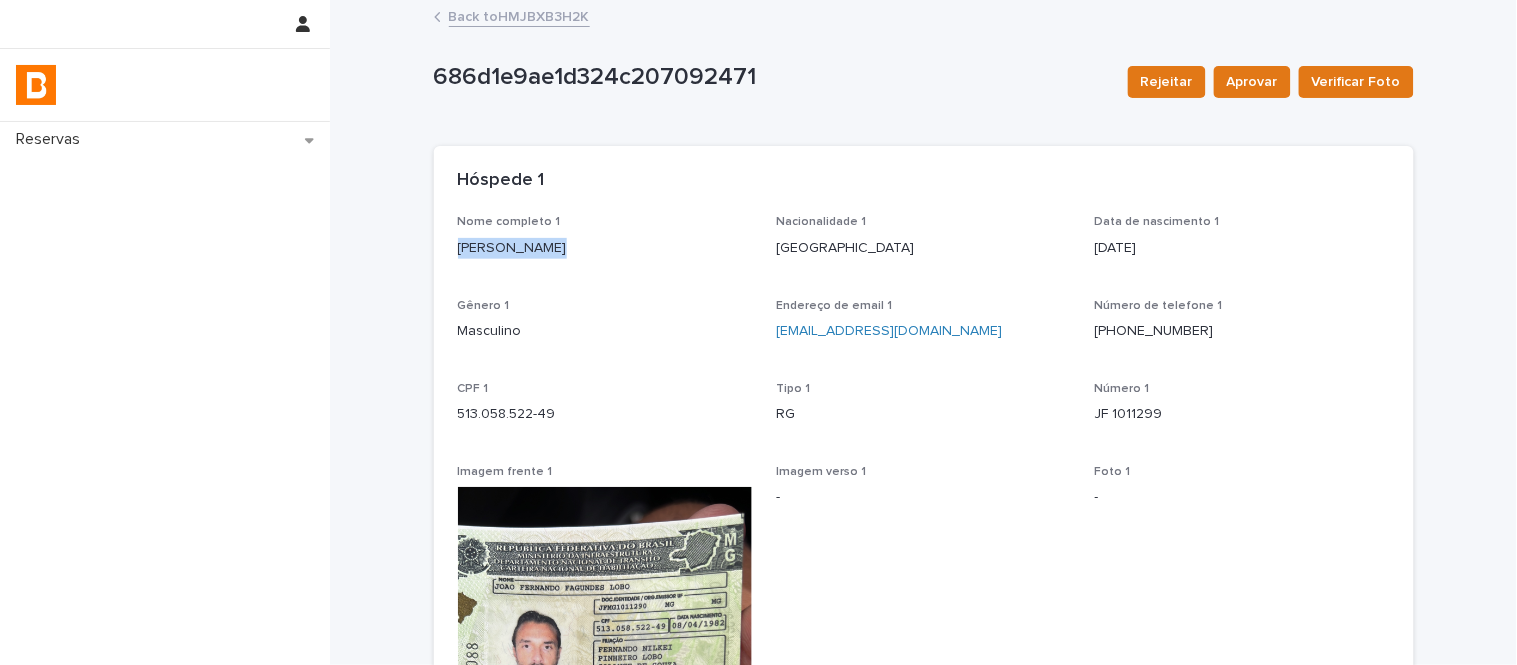 click on "Nome completo 1 João Fernando Fagundes lobo" at bounding box center (605, 244) 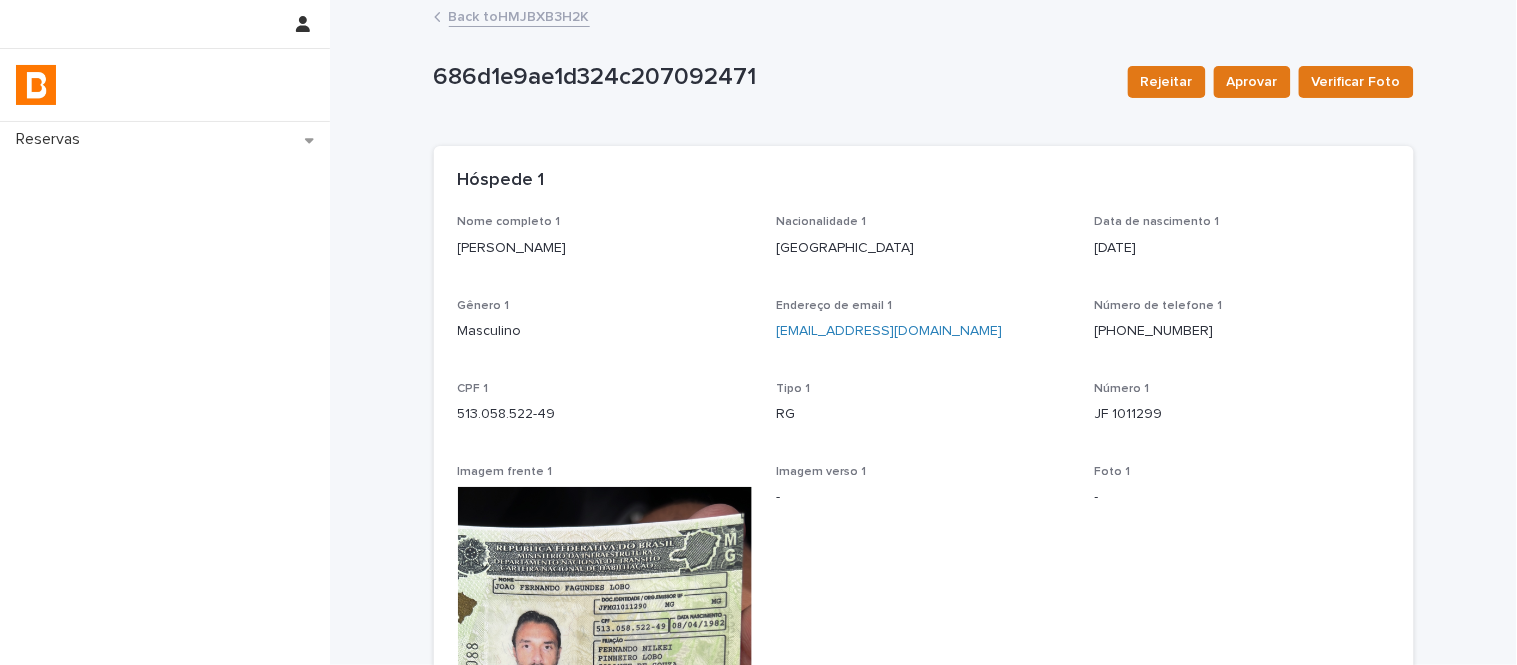 click on "513.058.522-49" at bounding box center [605, 414] 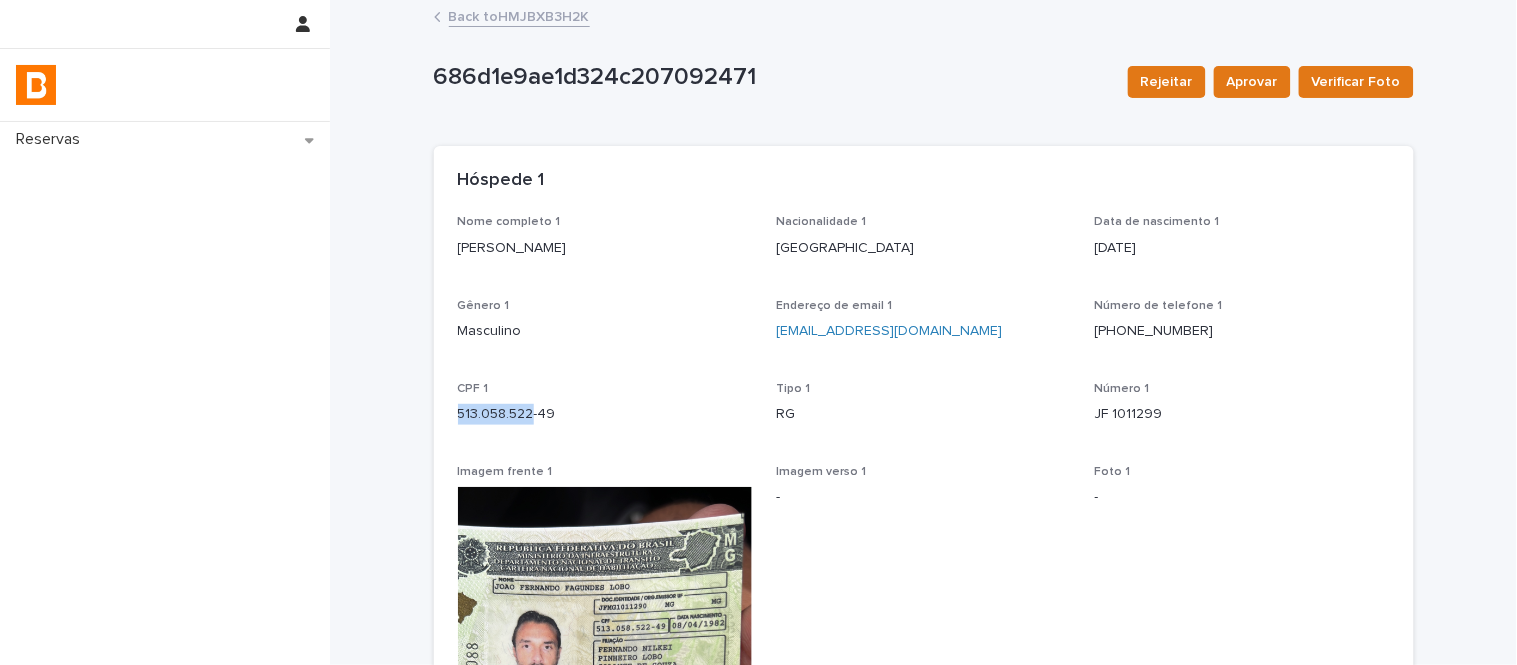click on "513.058.522-49" at bounding box center (605, 414) 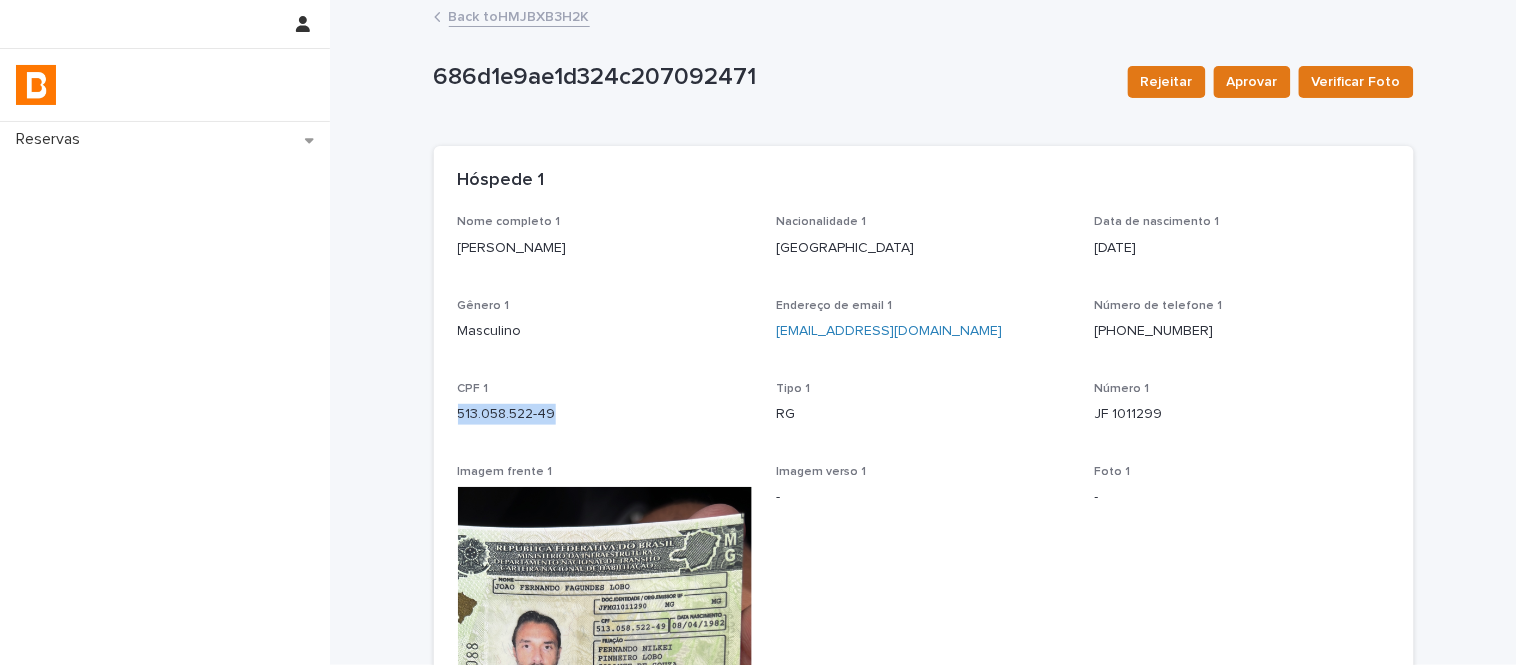 click on "513.058.522-49" at bounding box center (605, 414) 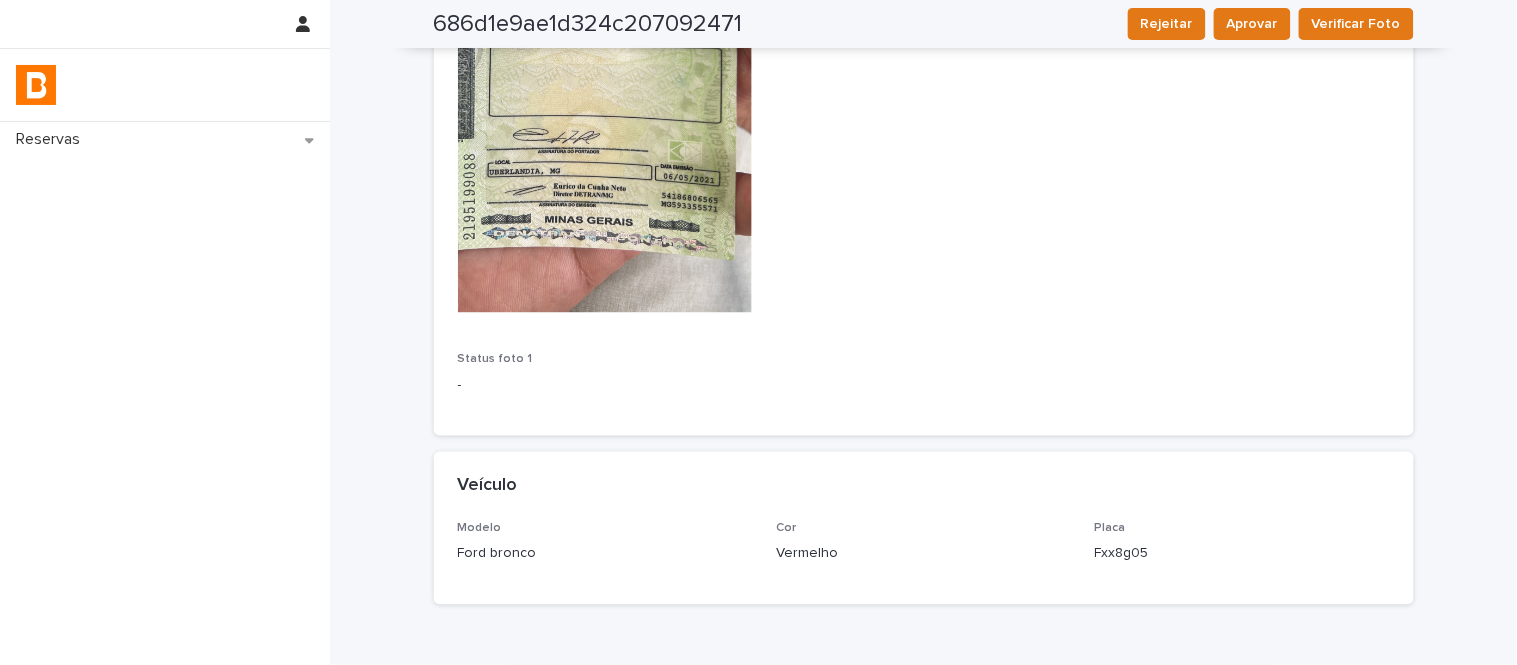 scroll, scrollTop: 810, scrollLeft: 0, axis: vertical 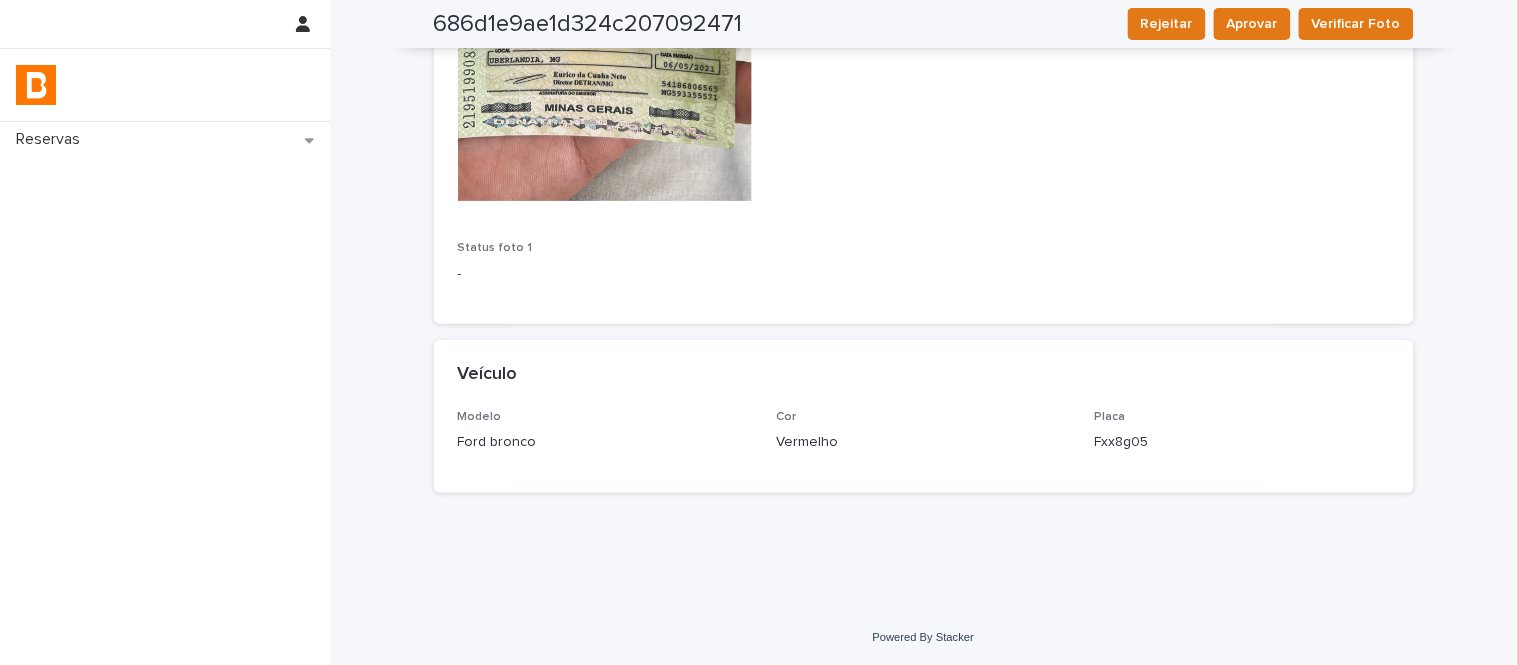 click on "Ford bronco" at bounding box center (605, 442) 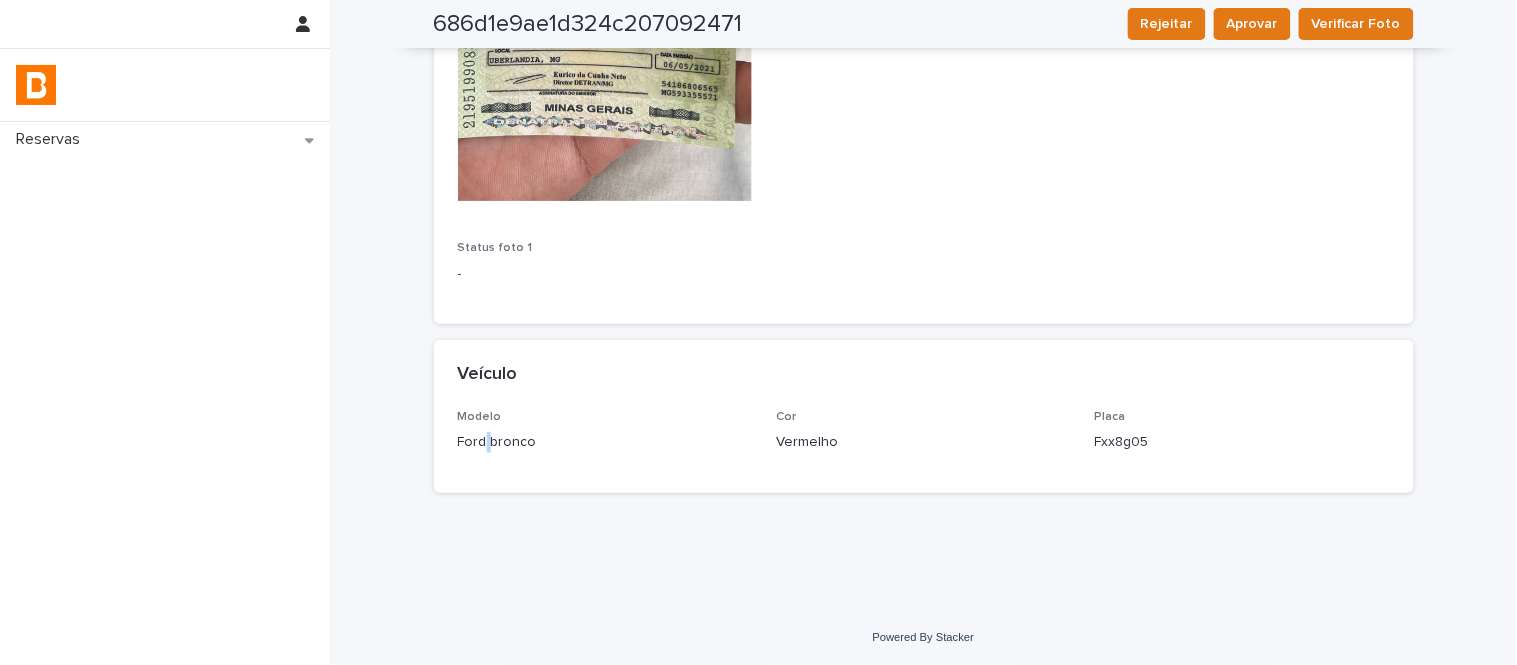 click on "Ford bronco" at bounding box center (605, 442) 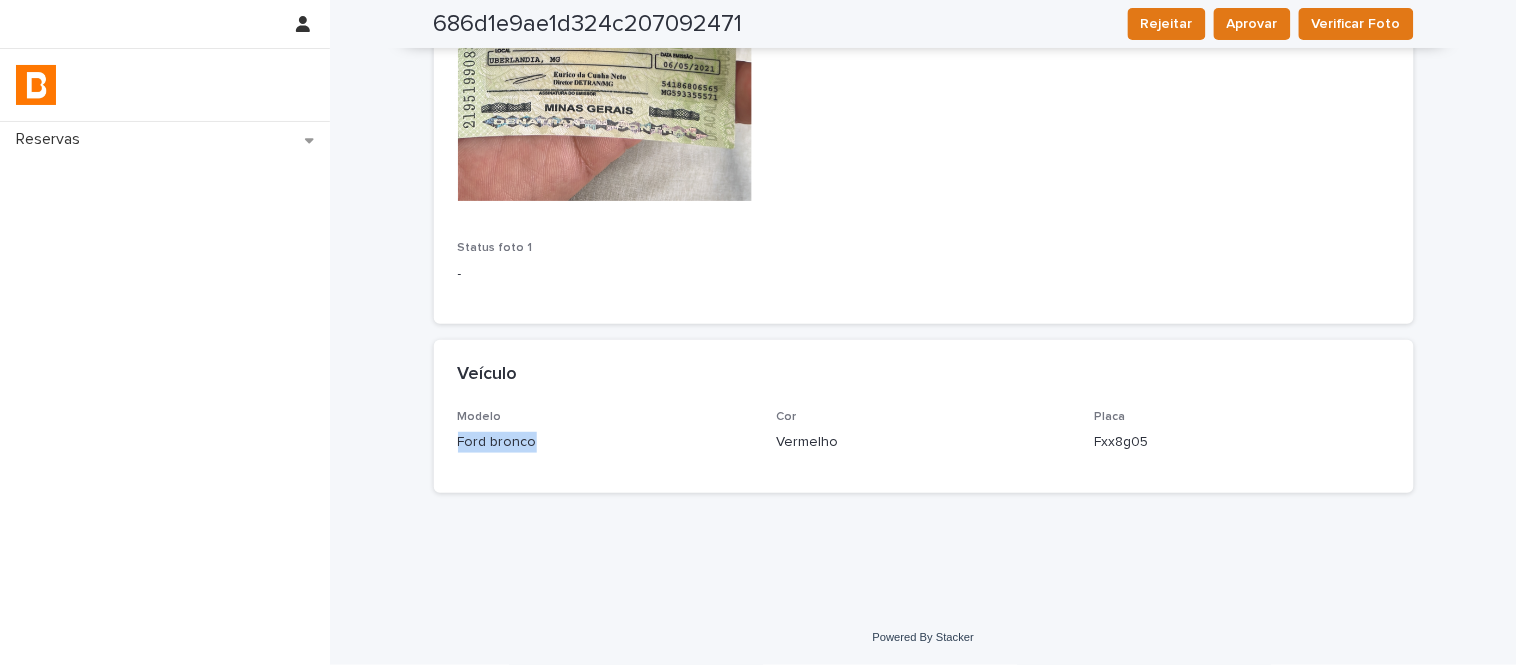 click on "Ford bronco" at bounding box center [605, 442] 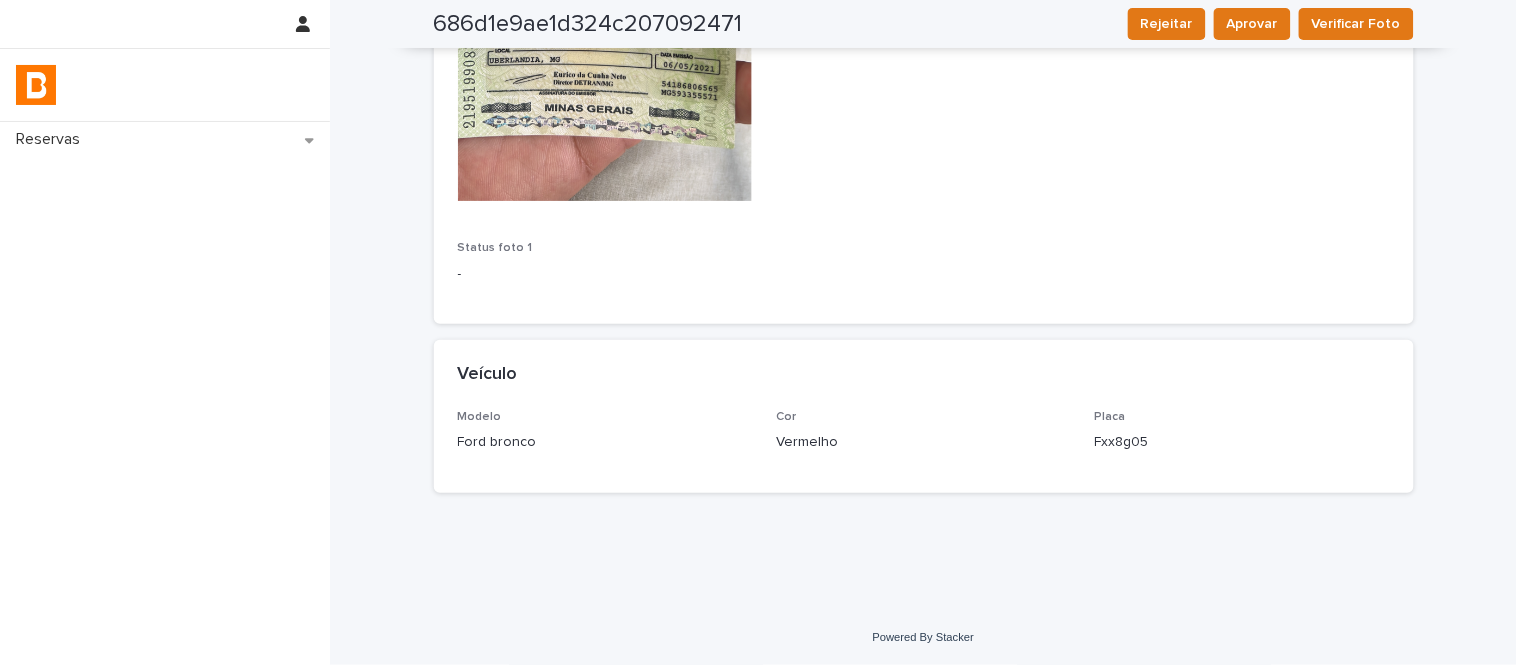click on "Vermelho" at bounding box center [923, 442] 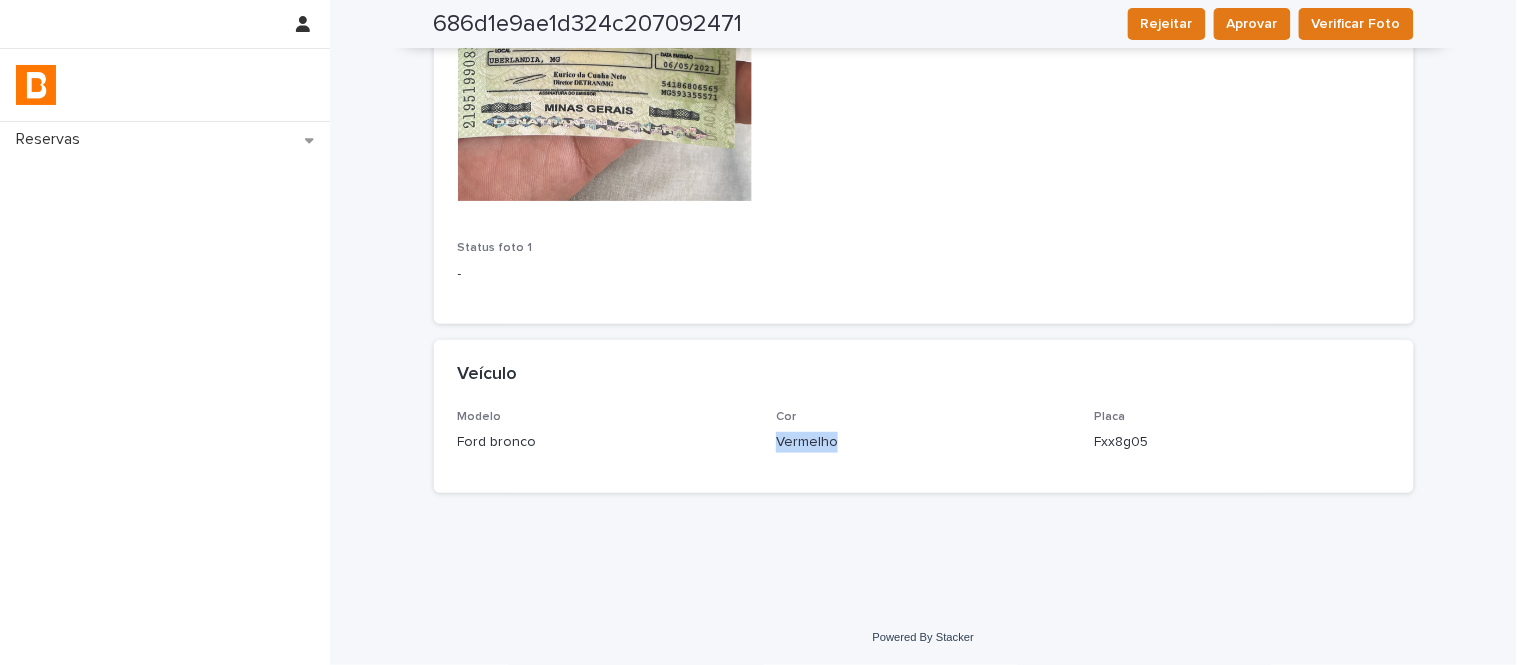 click on "Vermelho" at bounding box center [923, 442] 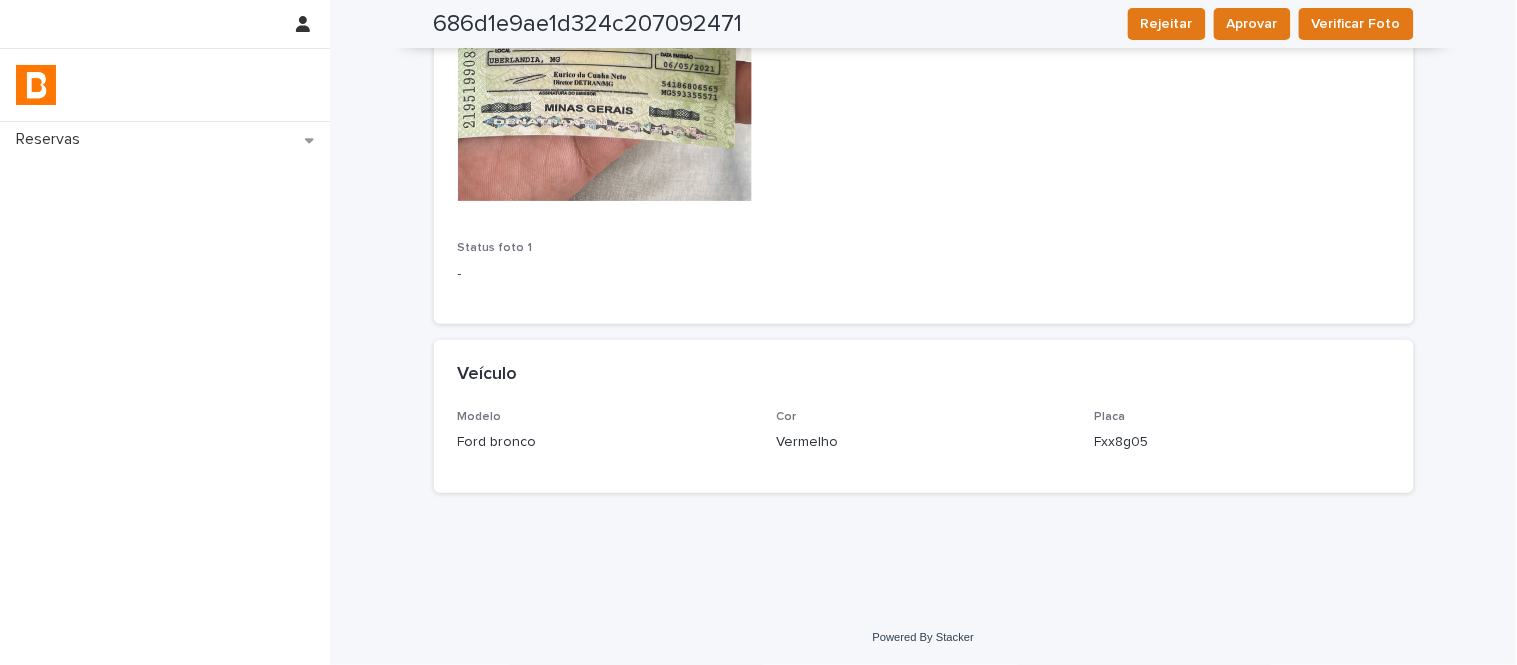 click on "Fxx8g05" at bounding box center [1242, 440] 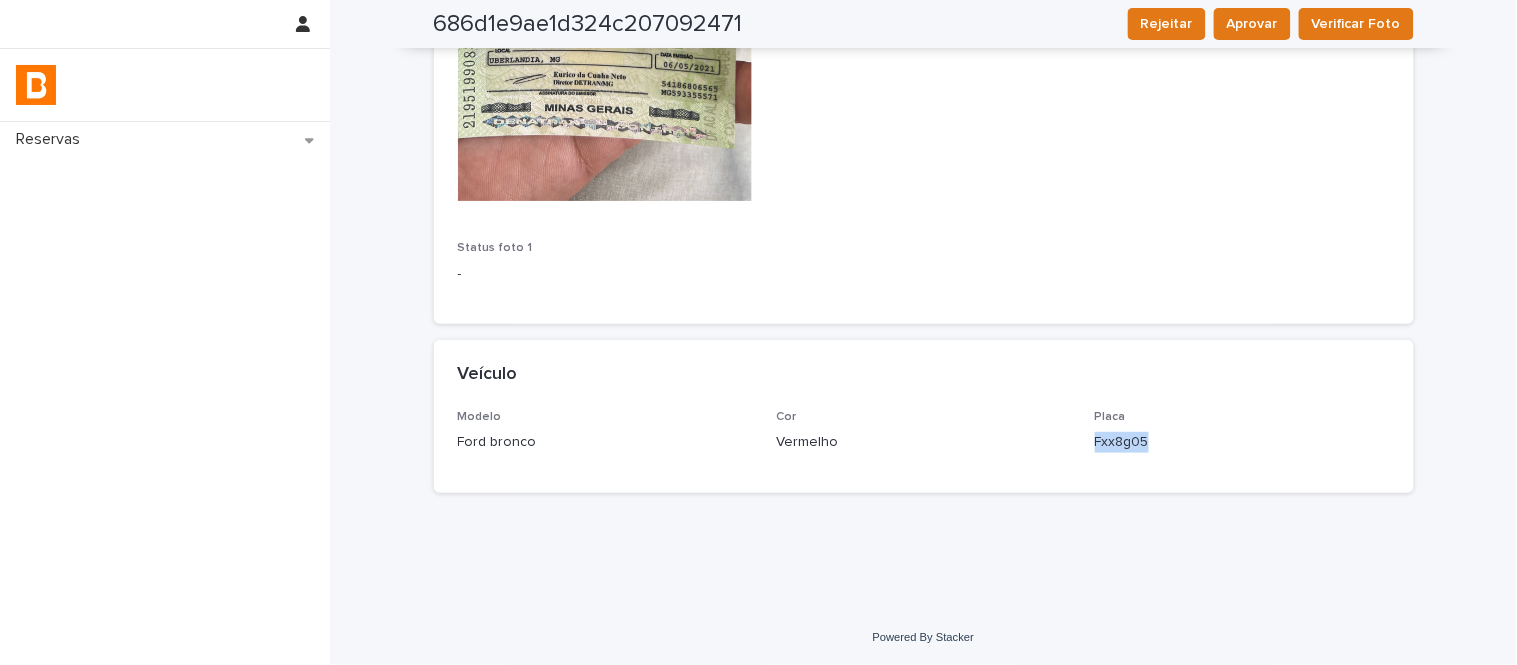 click on "Fxx8g05" at bounding box center (1242, 440) 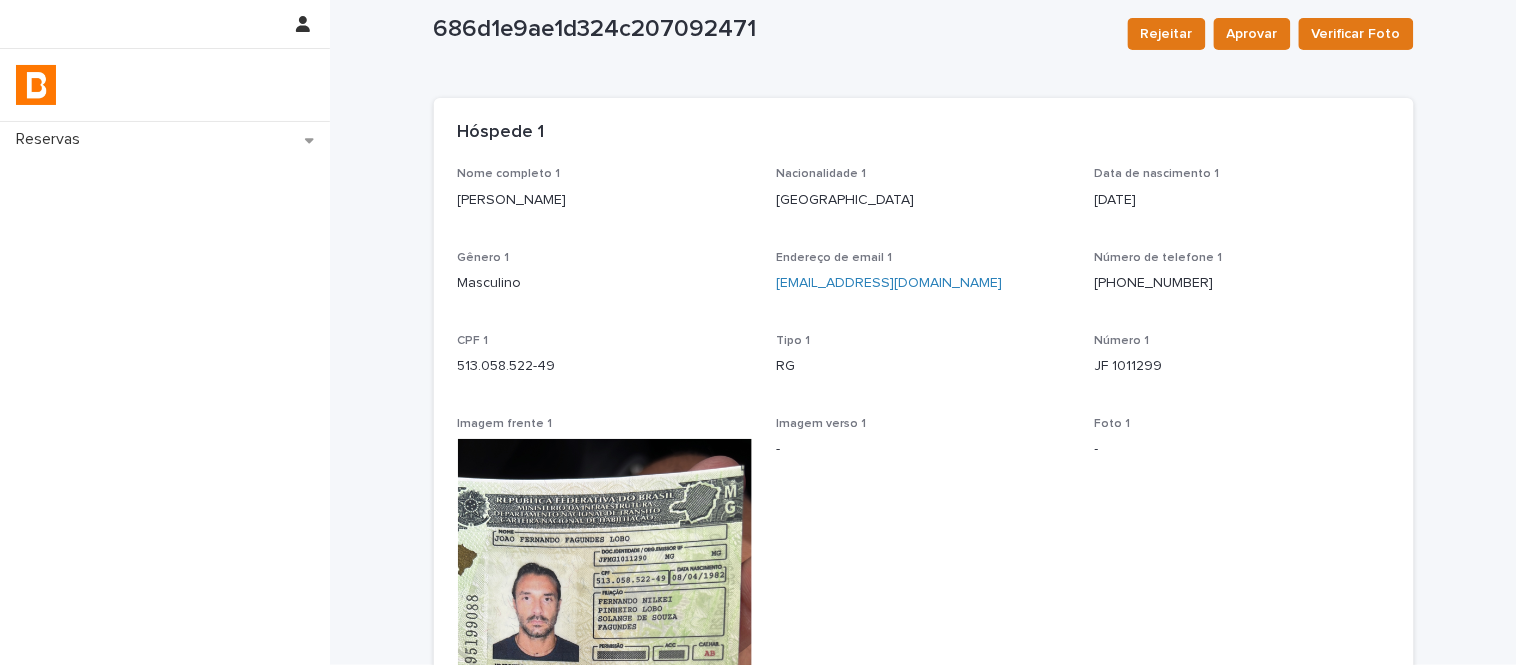 scroll, scrollTop: 0, scrollLeft: 0, axis: both 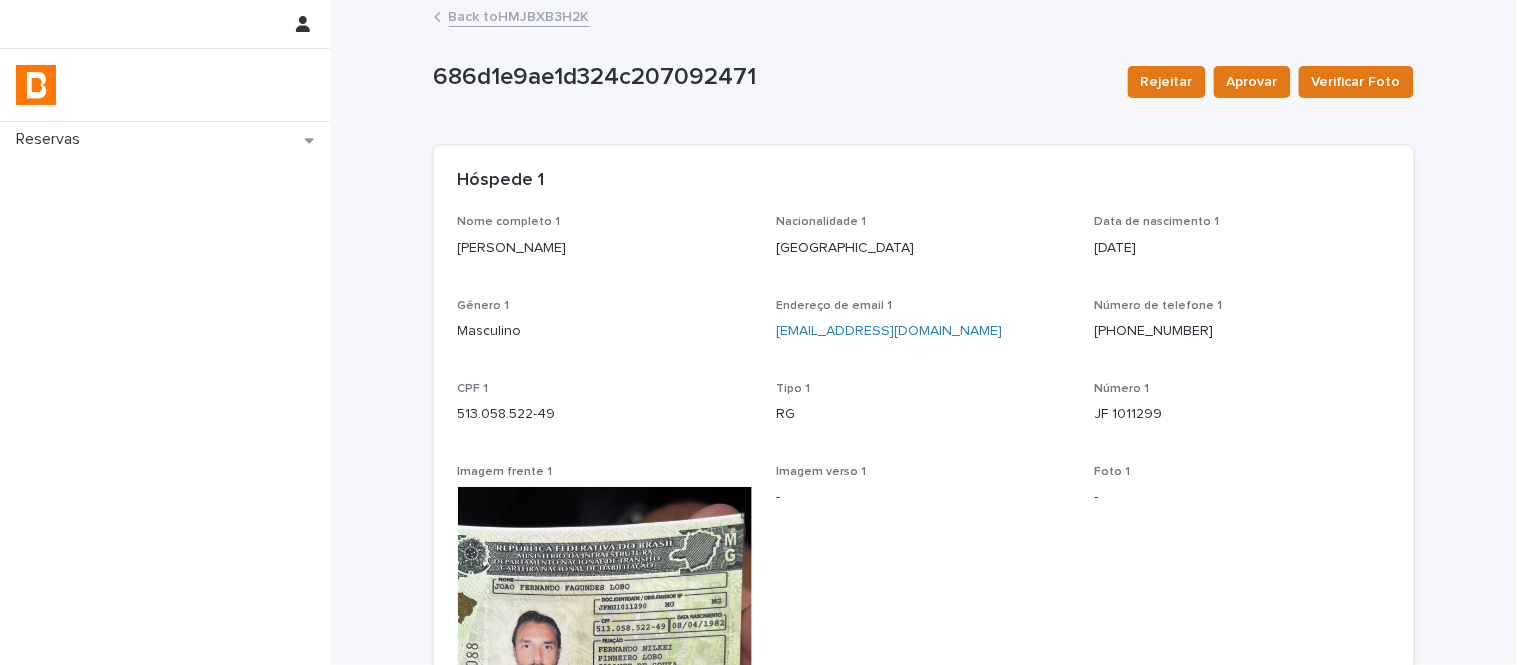 click on "Back to  HMJBXB3H2K" at bounding box center [923, 1] 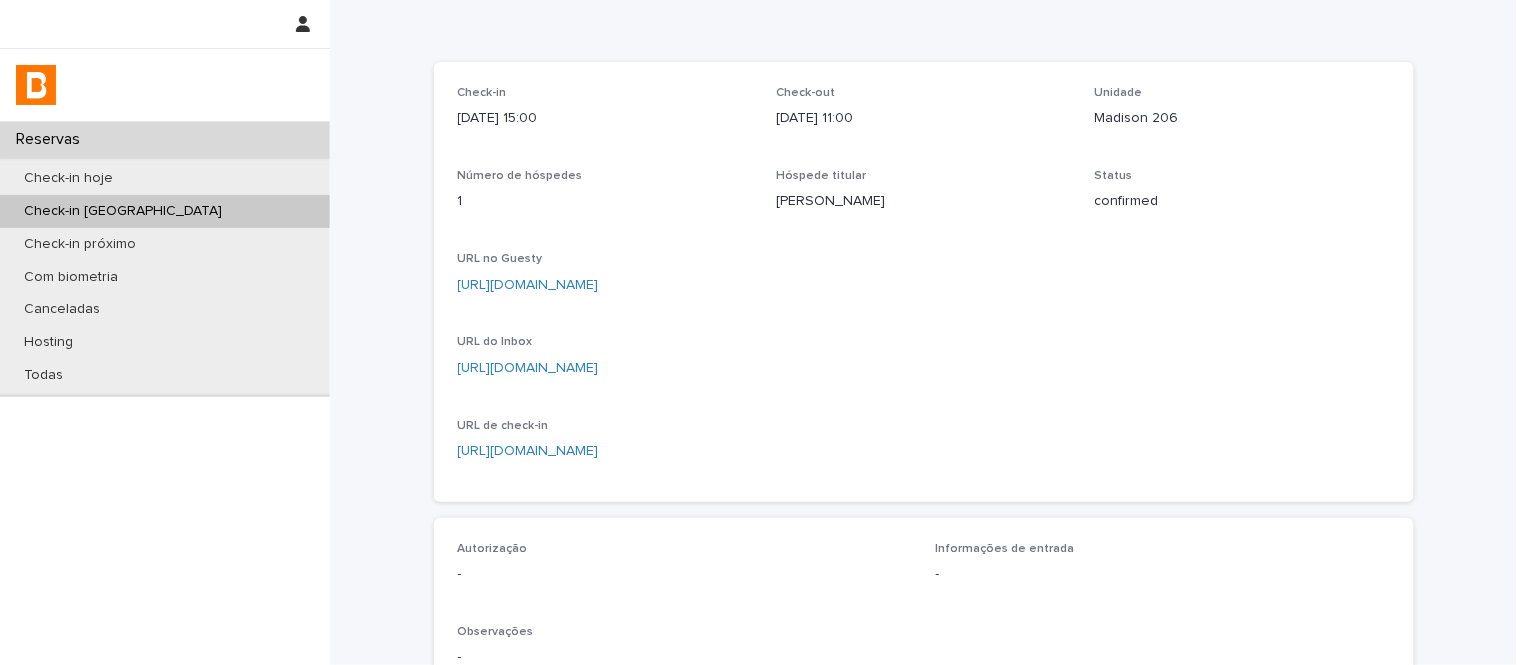 scroll, scrollTop: 333, scrollLeft: 0, axis: vertical 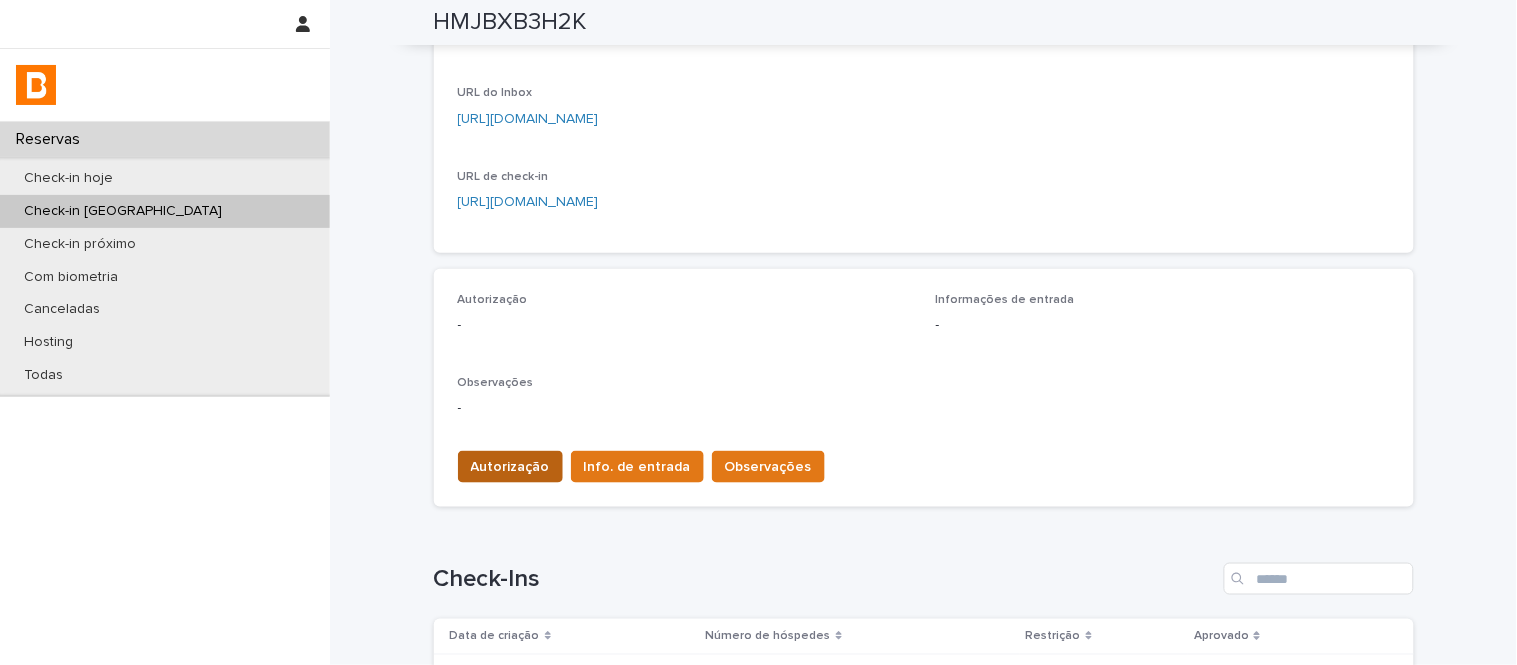 click on "Autorização" at bounding box center (510, 467) 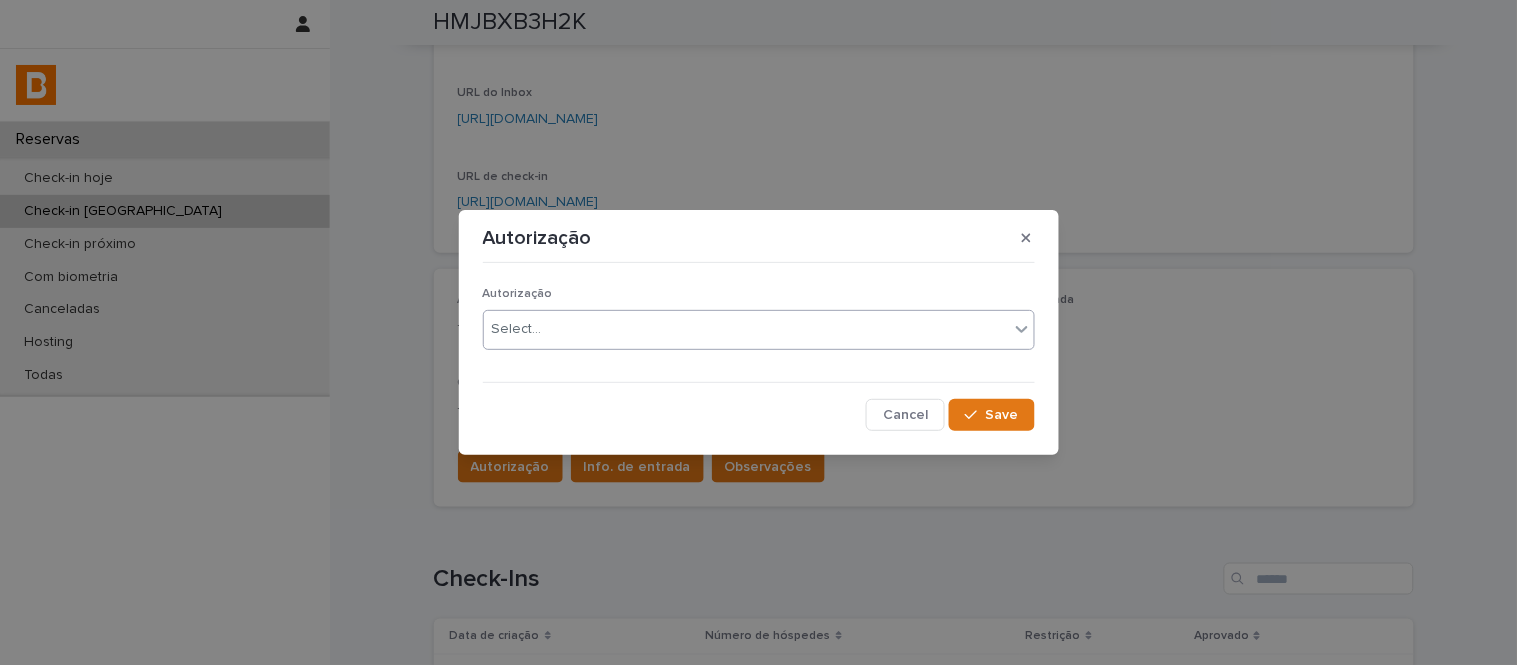 click on "Select..." at bounding box center [746, 329] 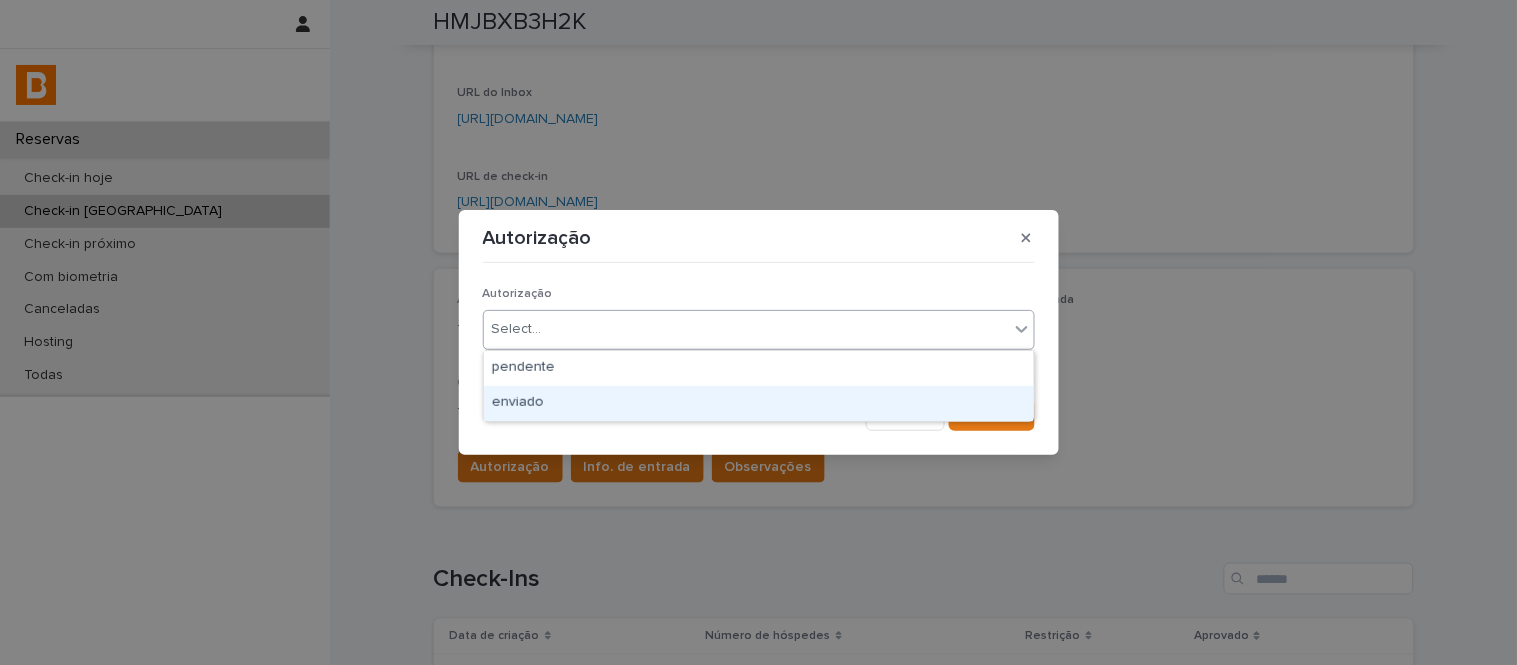 click on "enviado" at bounding box center (759, 403) 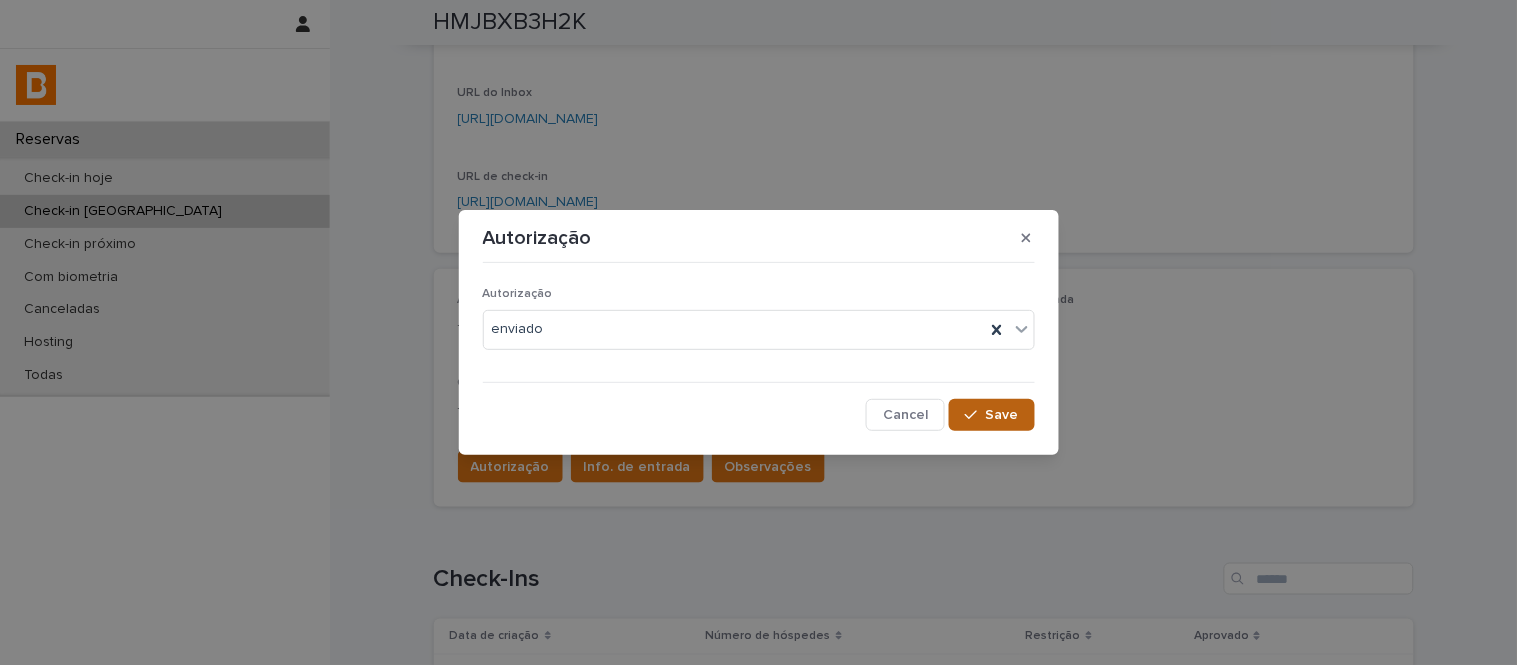 click on "Save" at bounding box center (1002, 415) 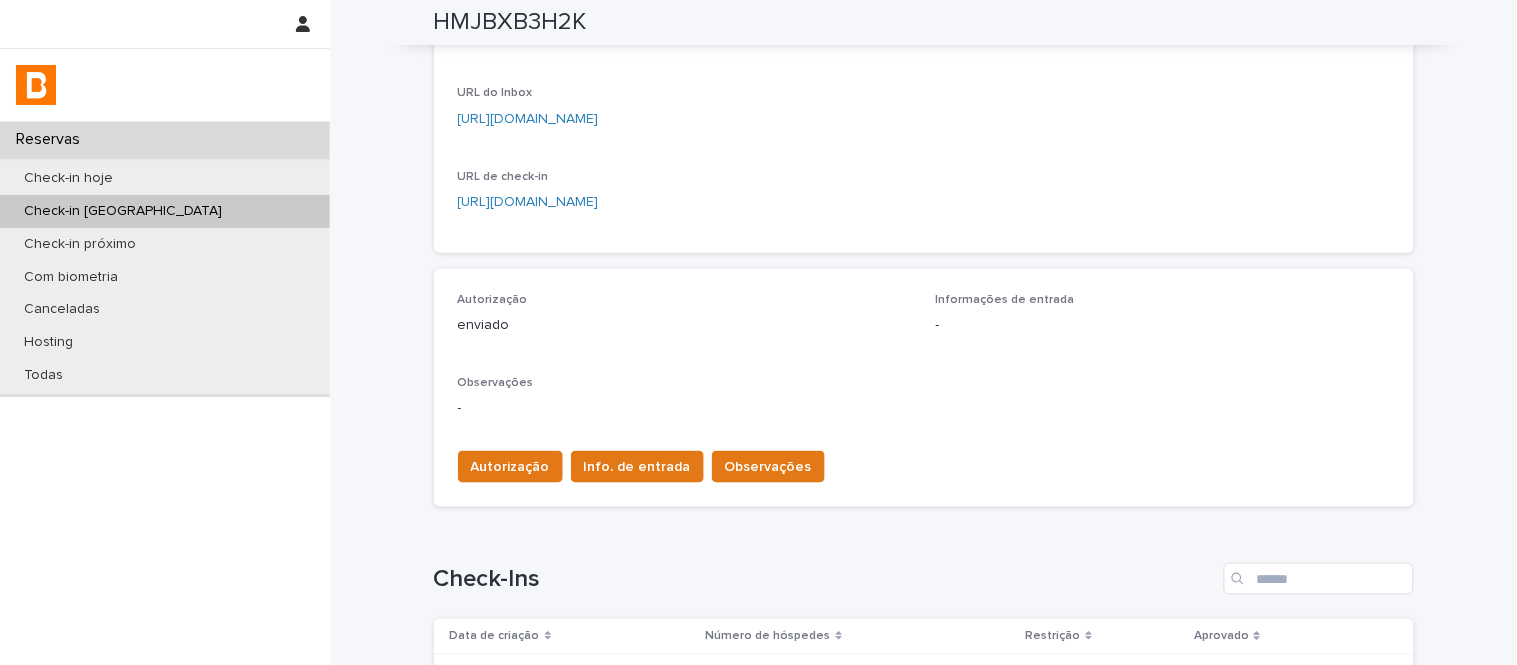 click on "Info. de entrada" at bounding box center [637, 467] 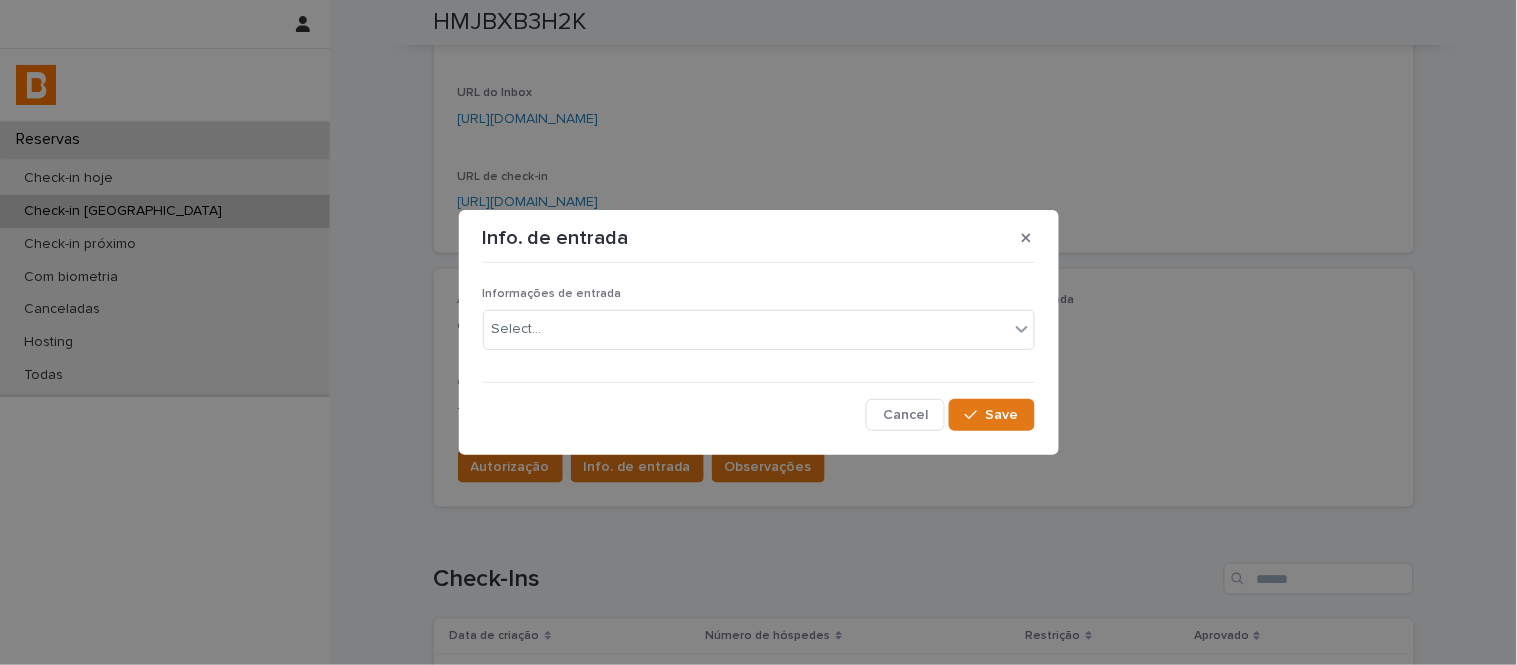 click on "Informações de entrada Select..." at bounding box center [759, 326] 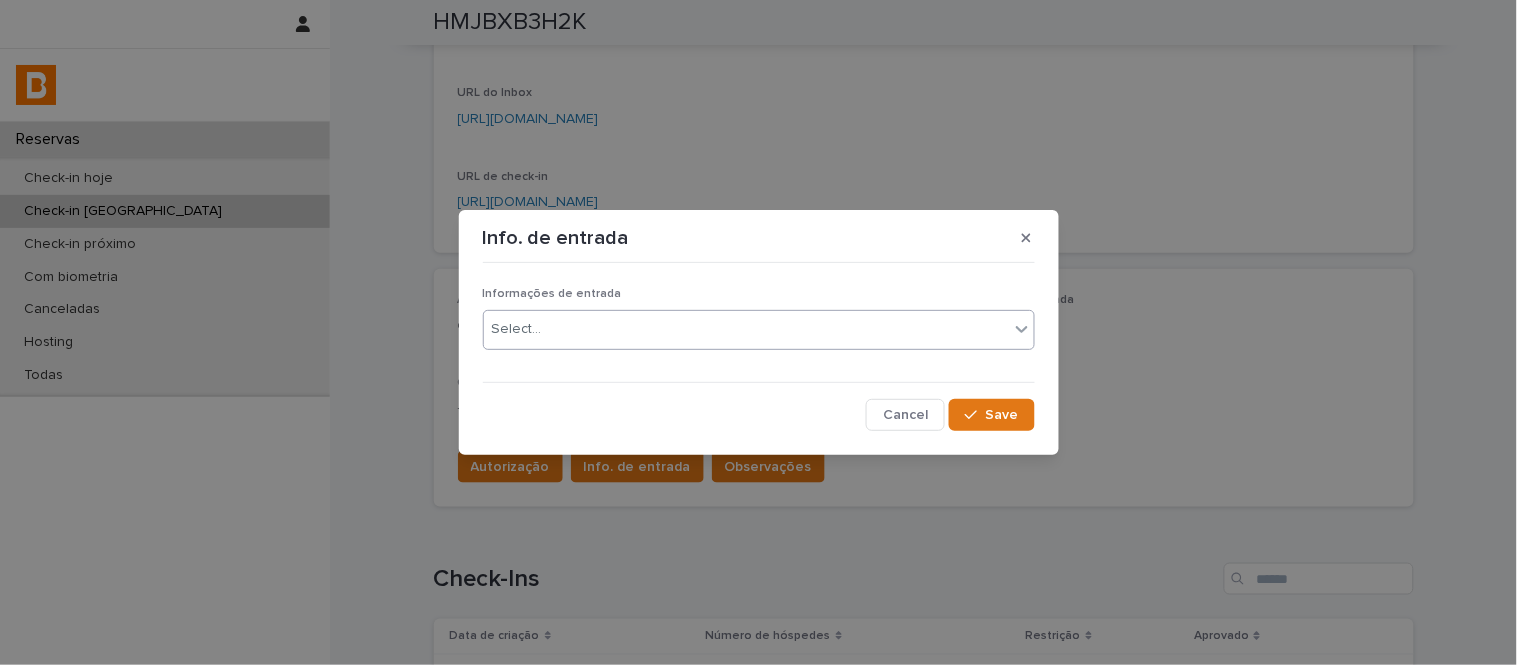 click on "Select..." at bounding box center [746, 329] 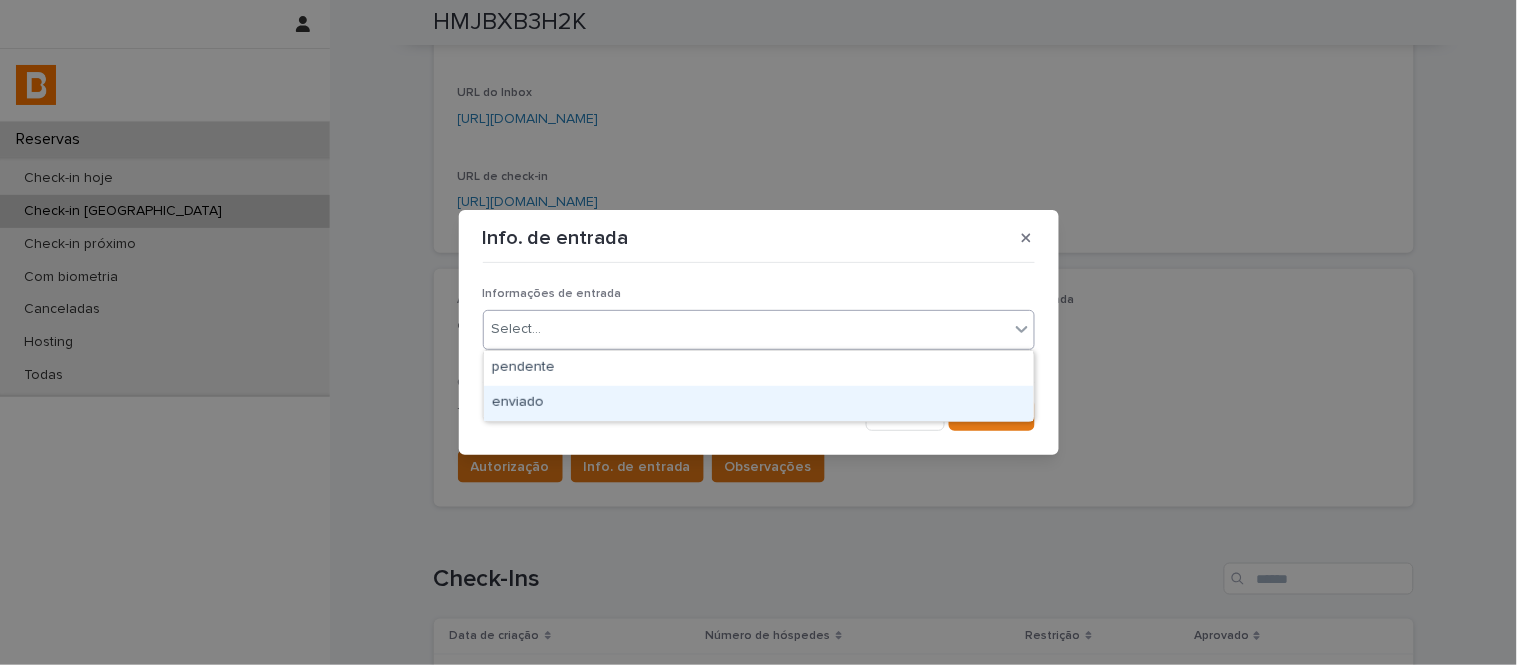 click on "enviado" at bounding box center (759, 403) 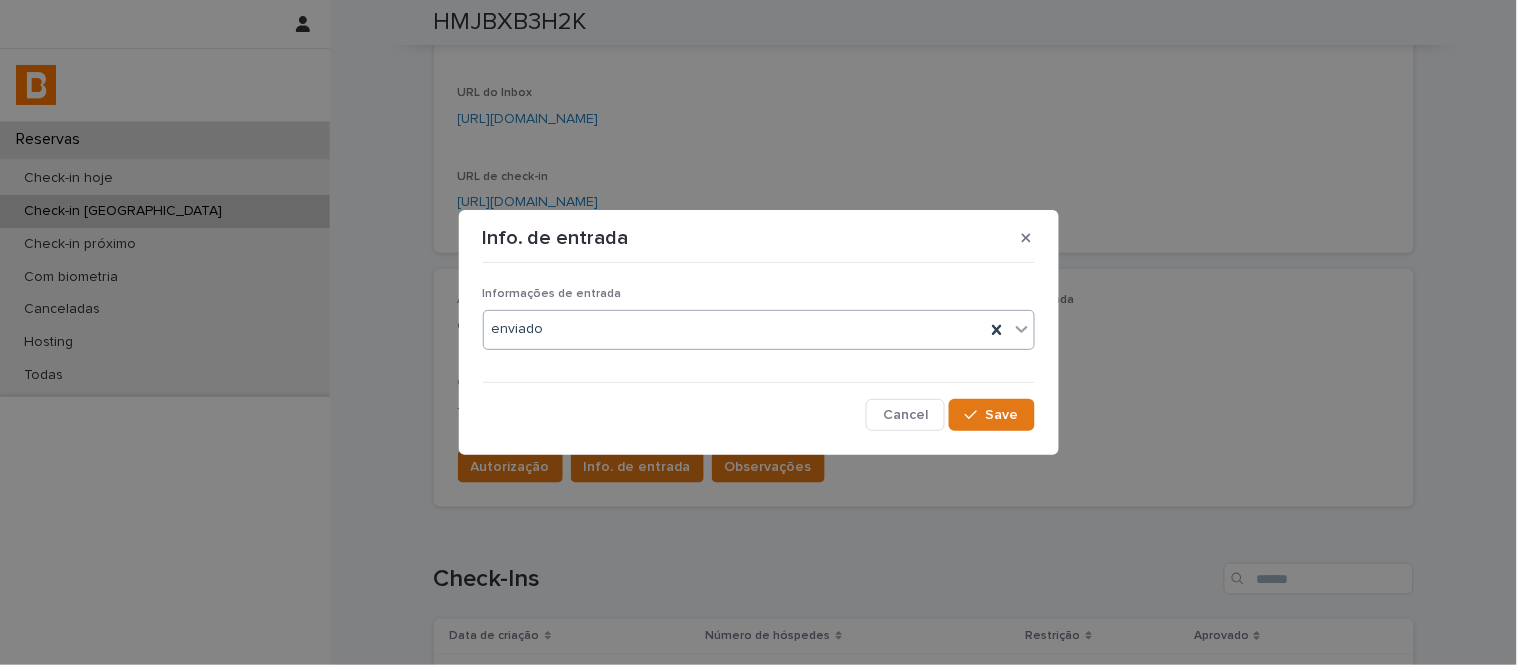 click on "Informações de entrada   option enviado, selected.     0 results available. Select is focused ,type to refine list, press Down to open the menu,  enviado Cancel Save" at bounding box center [759, 350] 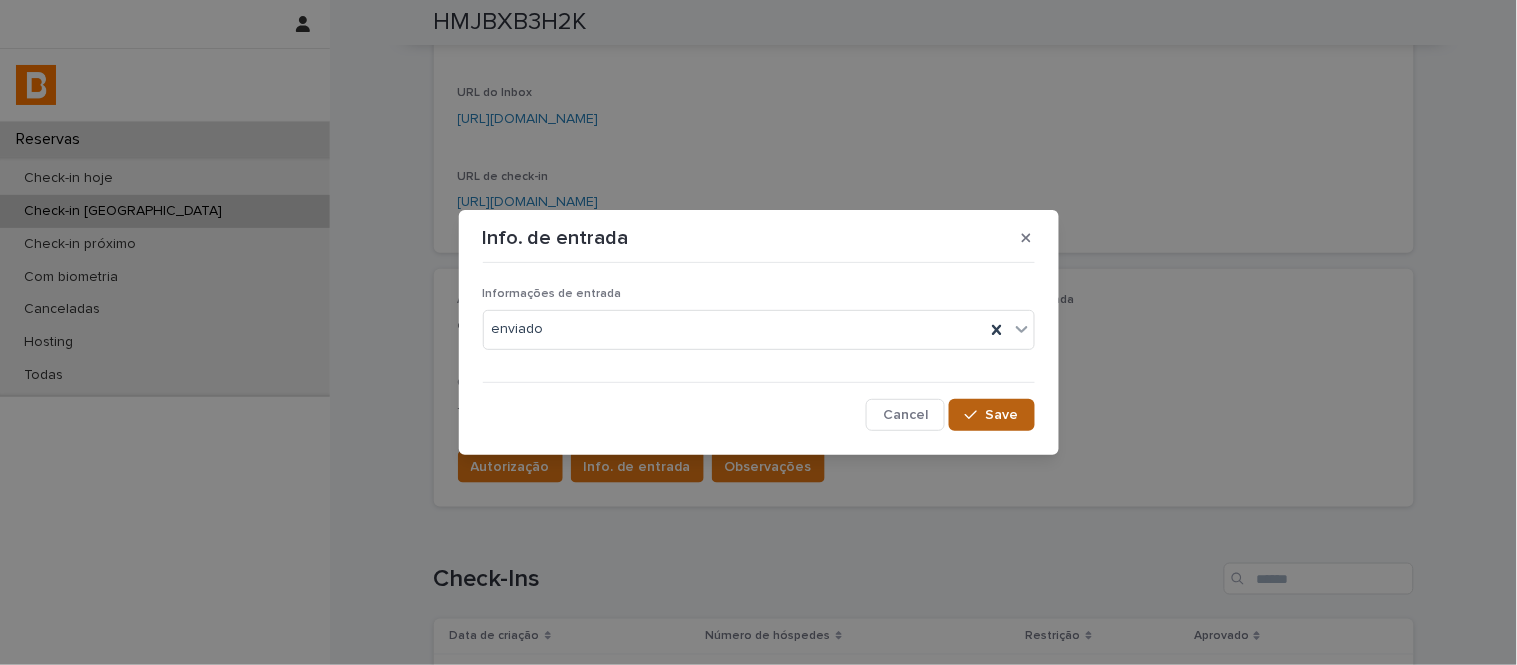 click on "Save" at bounding box center (991, 415) 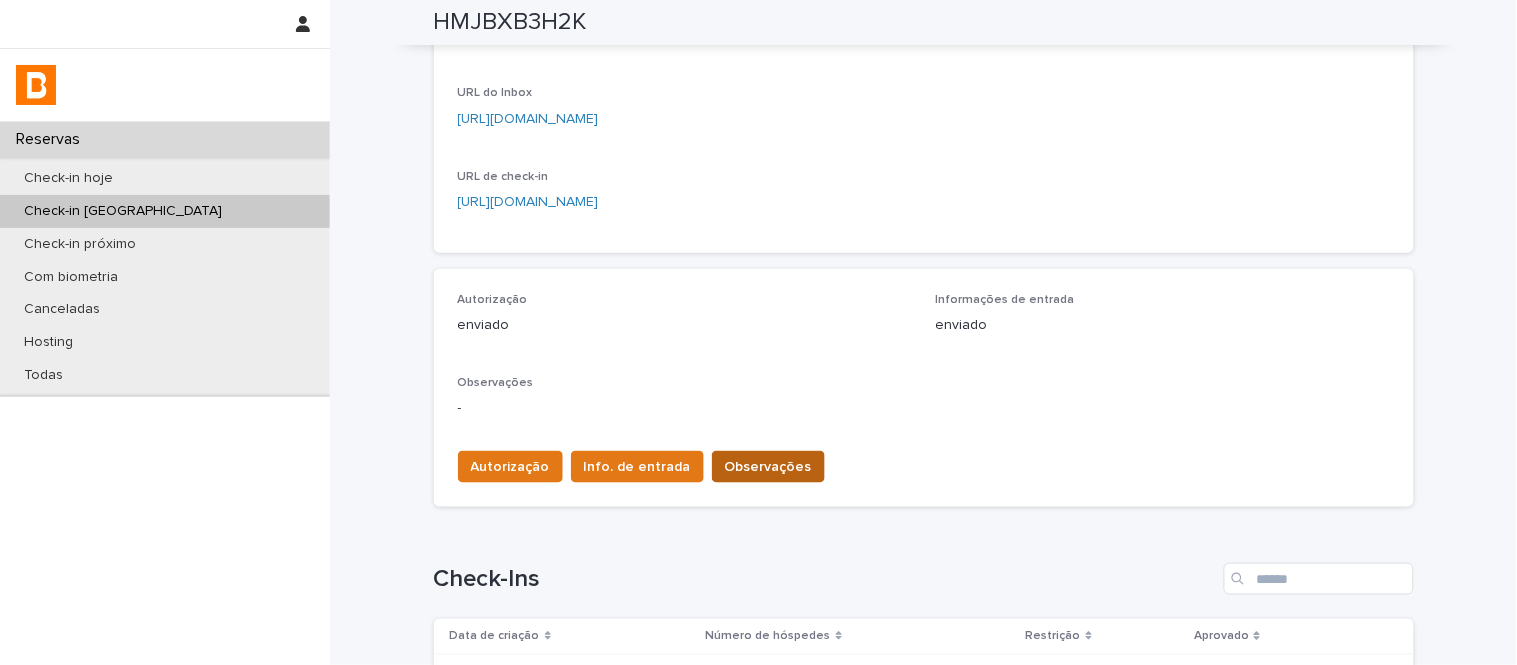 click on "Observações" at bounding box center (768, 467) 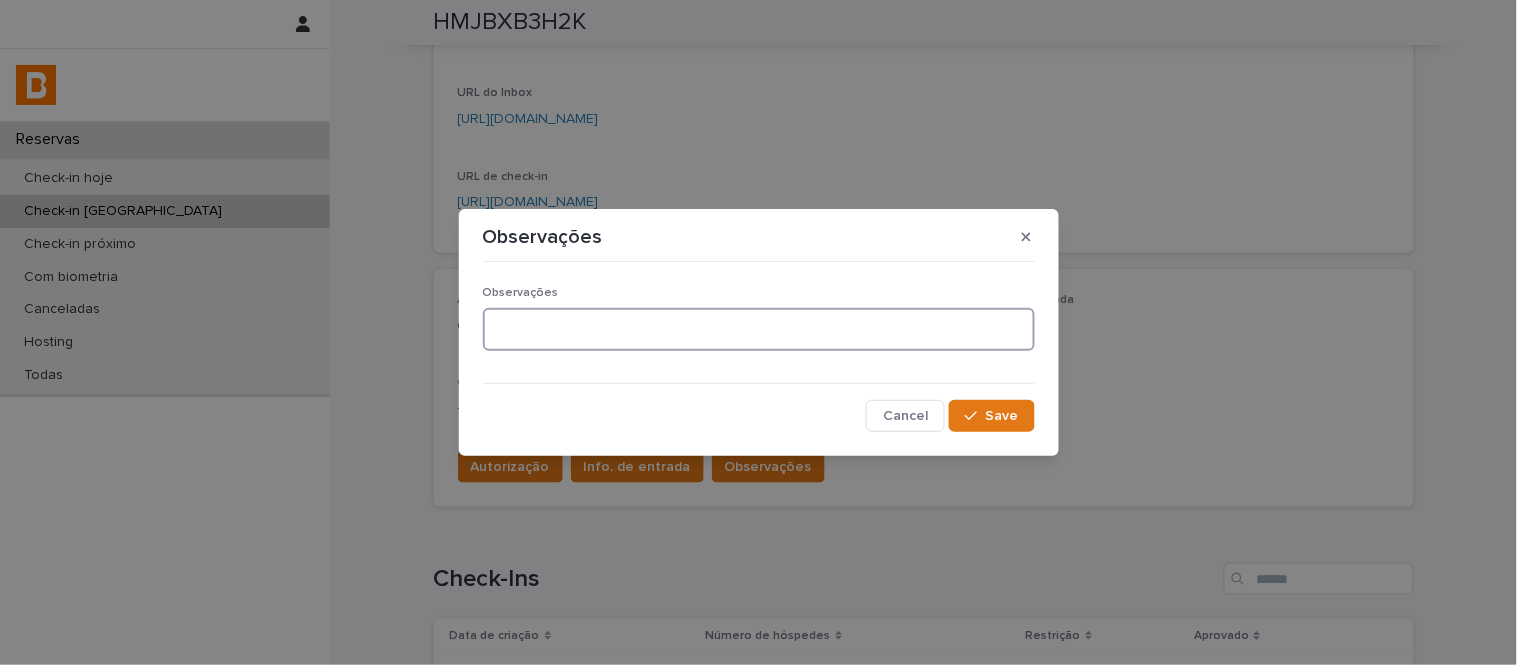 click at bounding box center [759, 329] 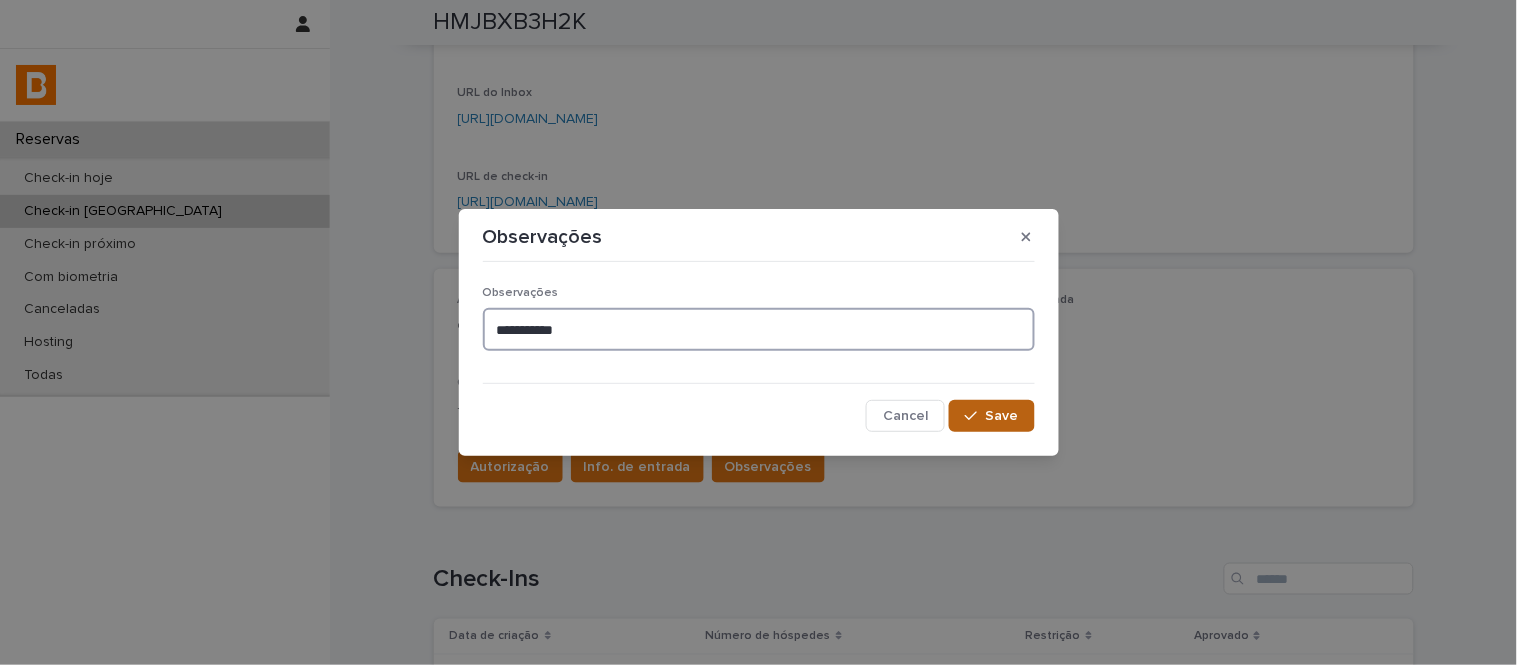 type on "**********" 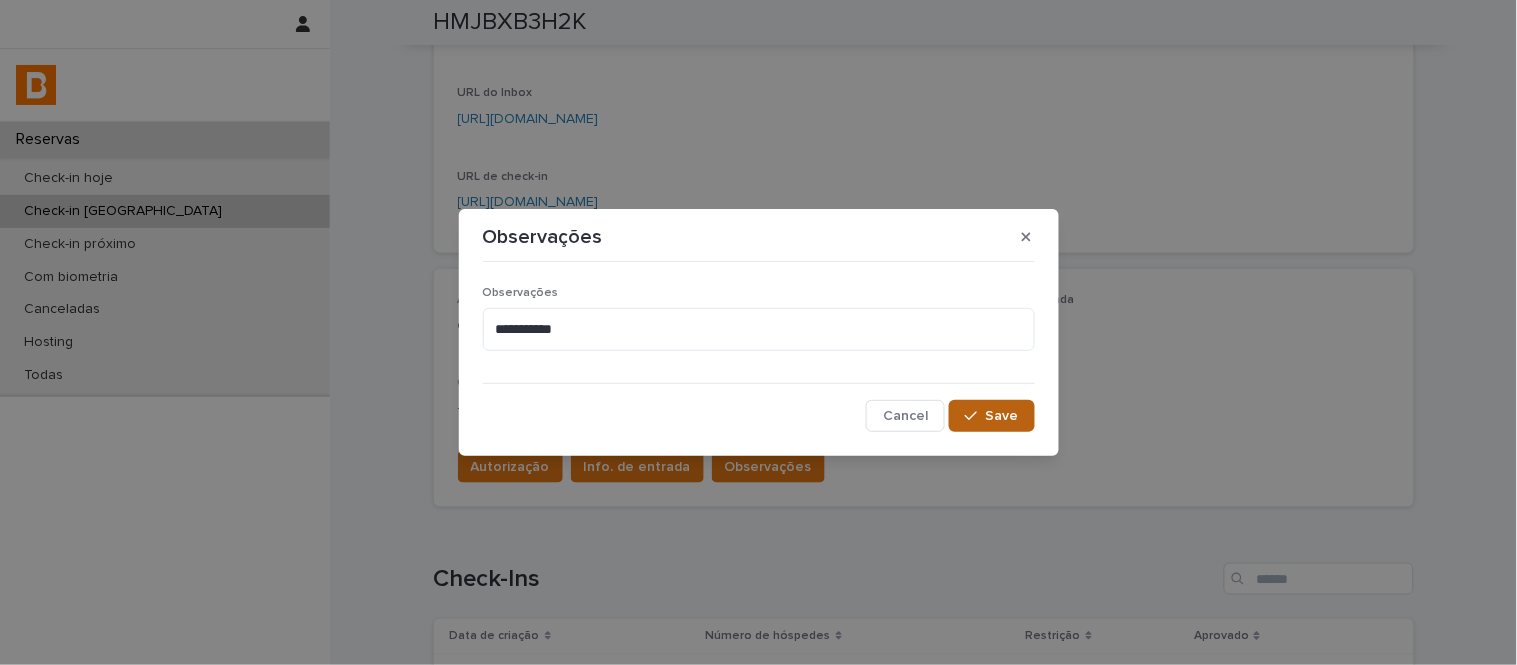 click on "Save" at bounding box center [1002, 416] 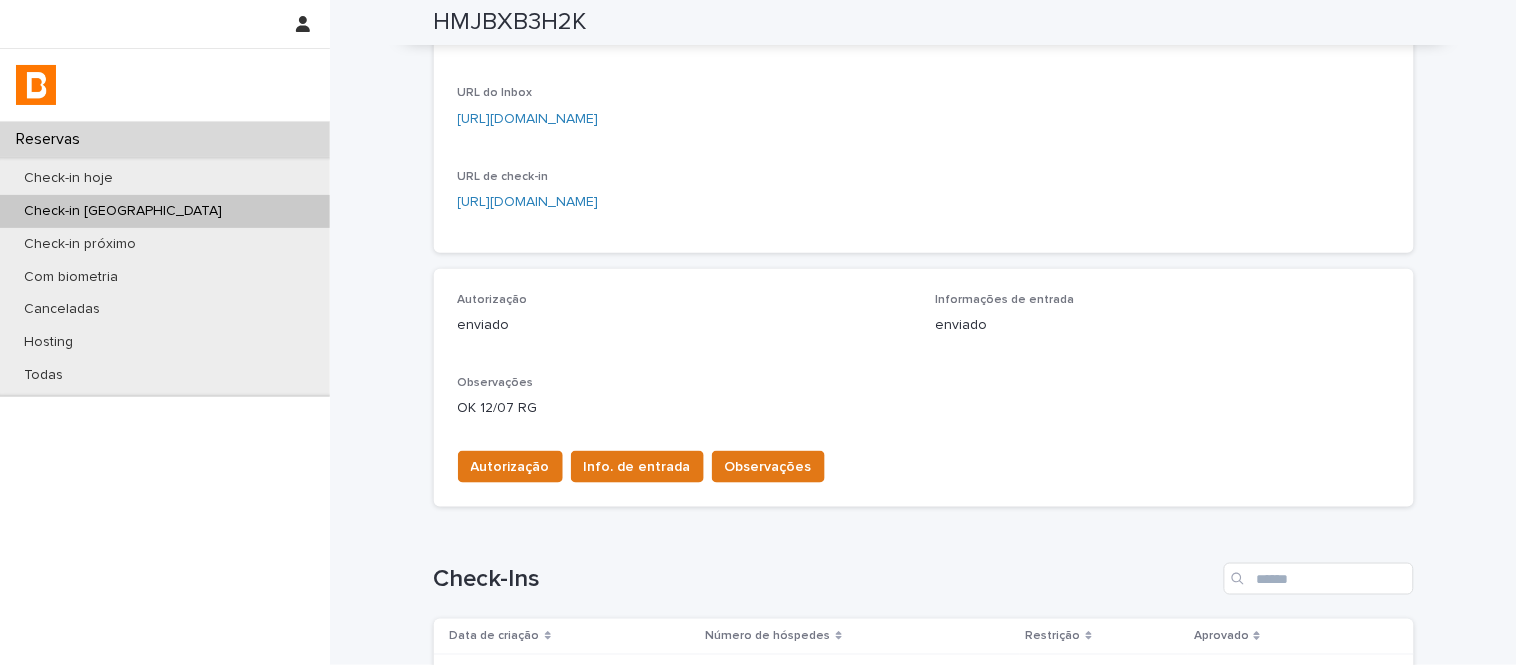 scroll, scrollTop: 0, scrollLeft: 0, axis: both 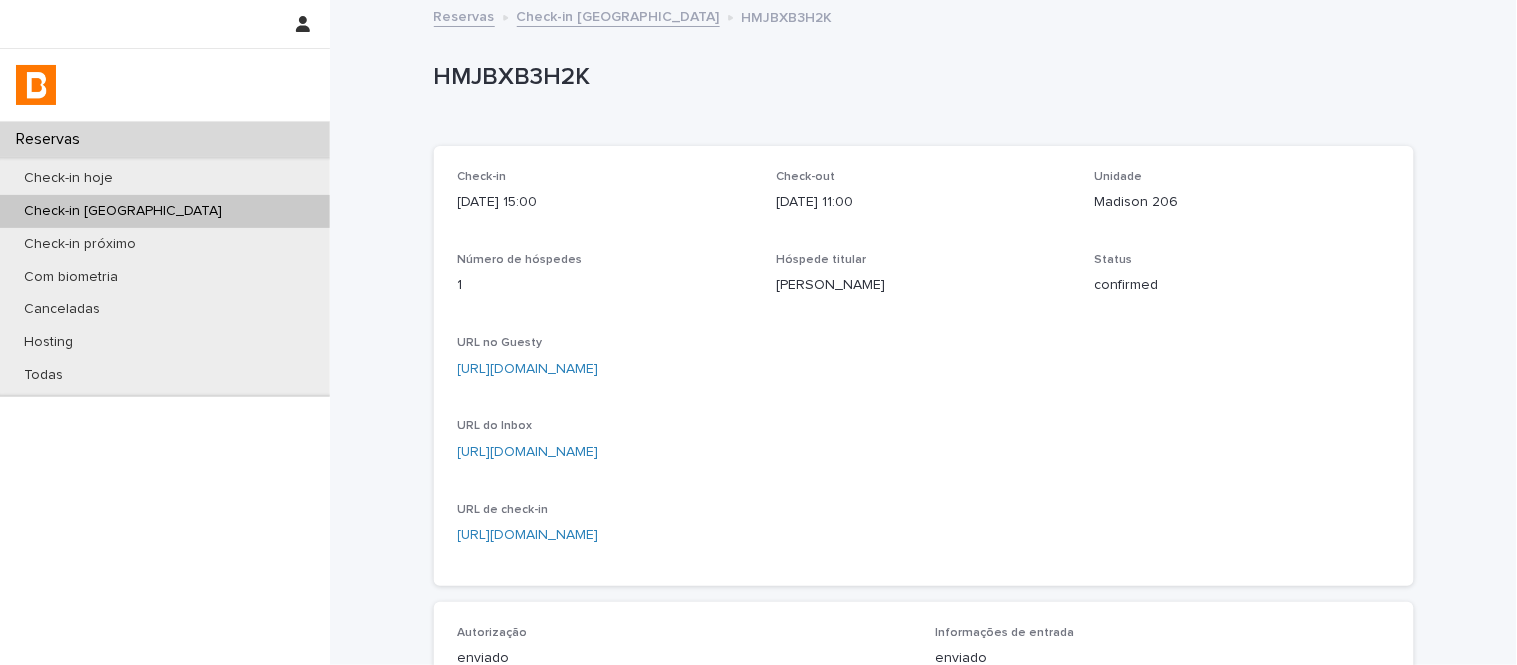 click on "Madison 206" at bounding box center [1242, 202] 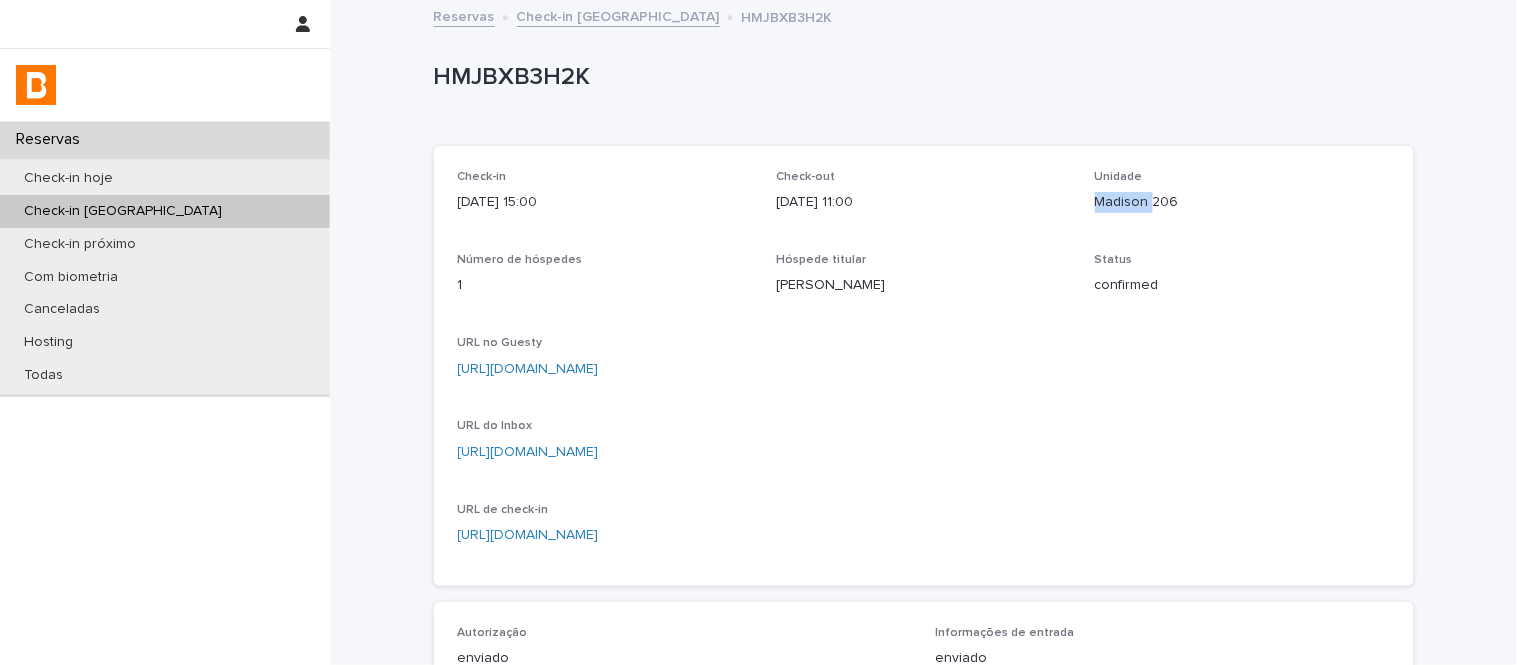 click on "Madison 206" at bounding box center (1242, 202) 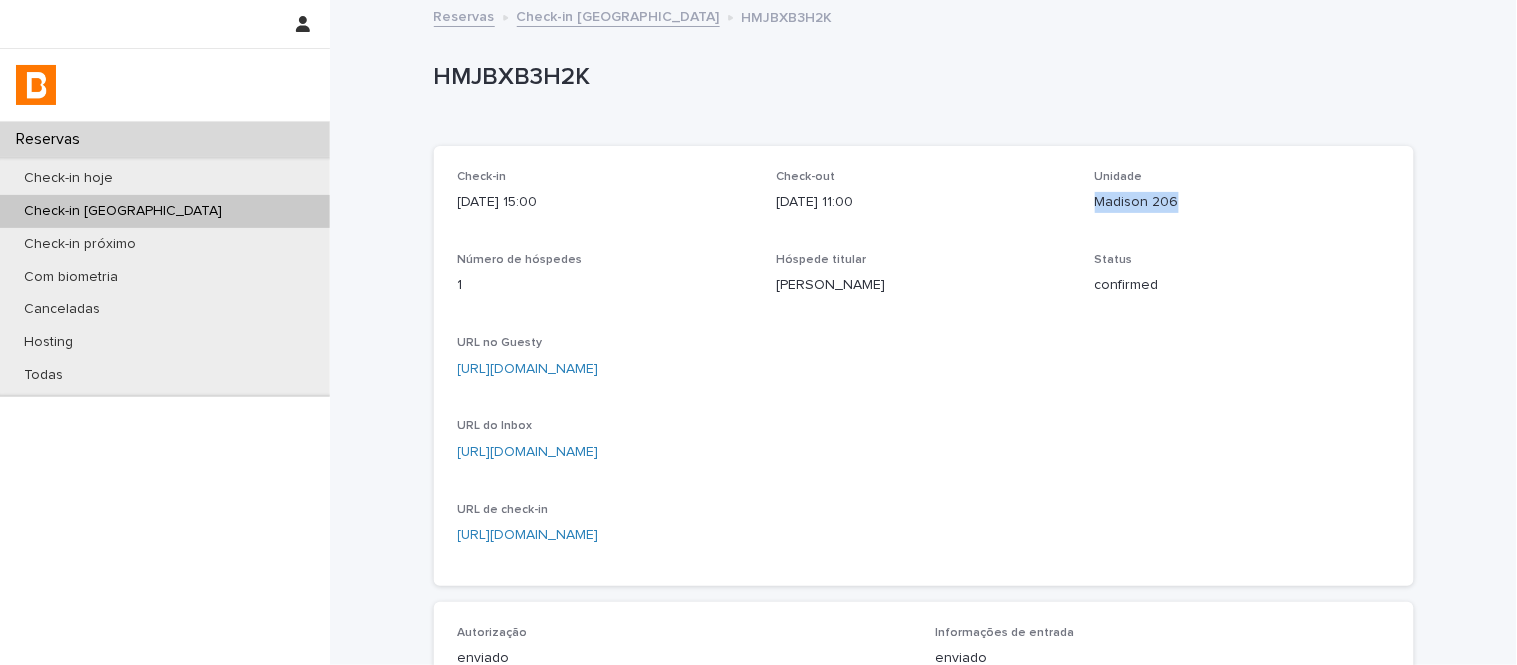 click on "Madison 206" at bounding box center (1242, 202) 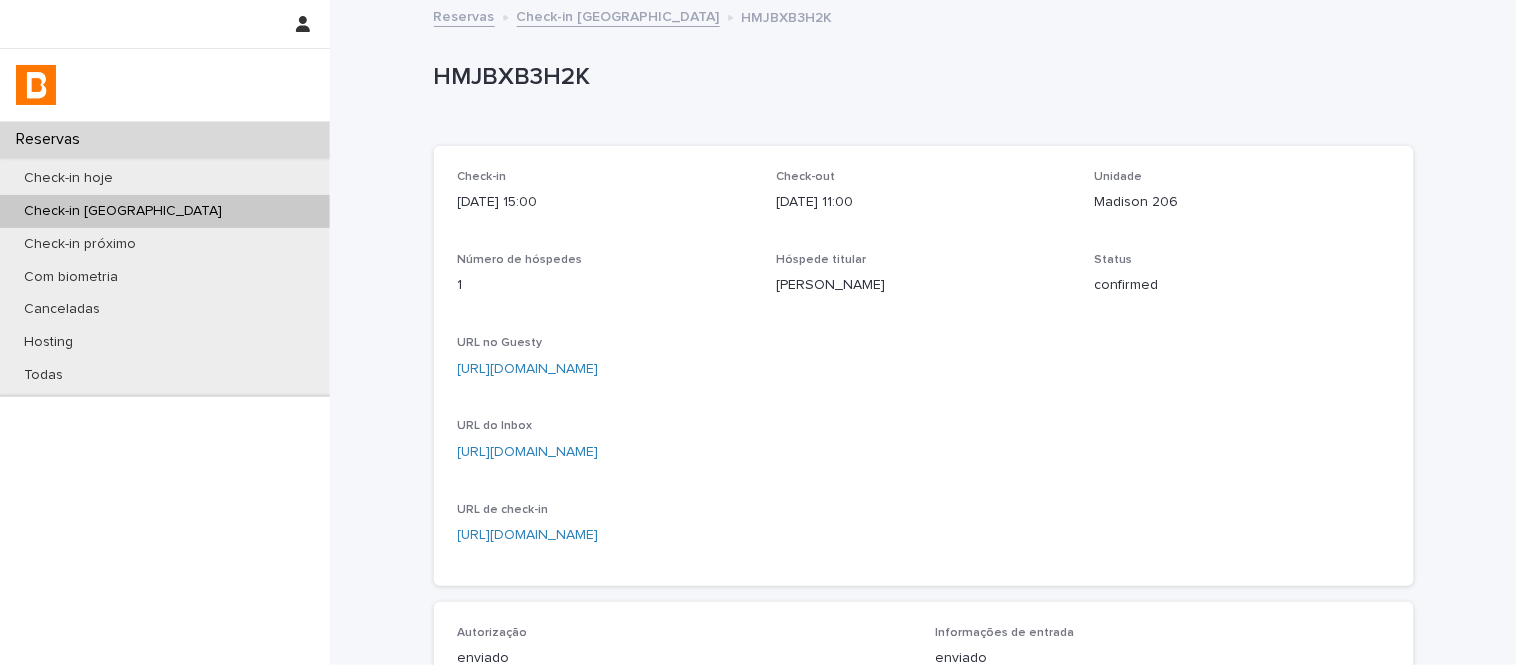 click on "HMJBXB3H2K" at bounding box center [920, 77] 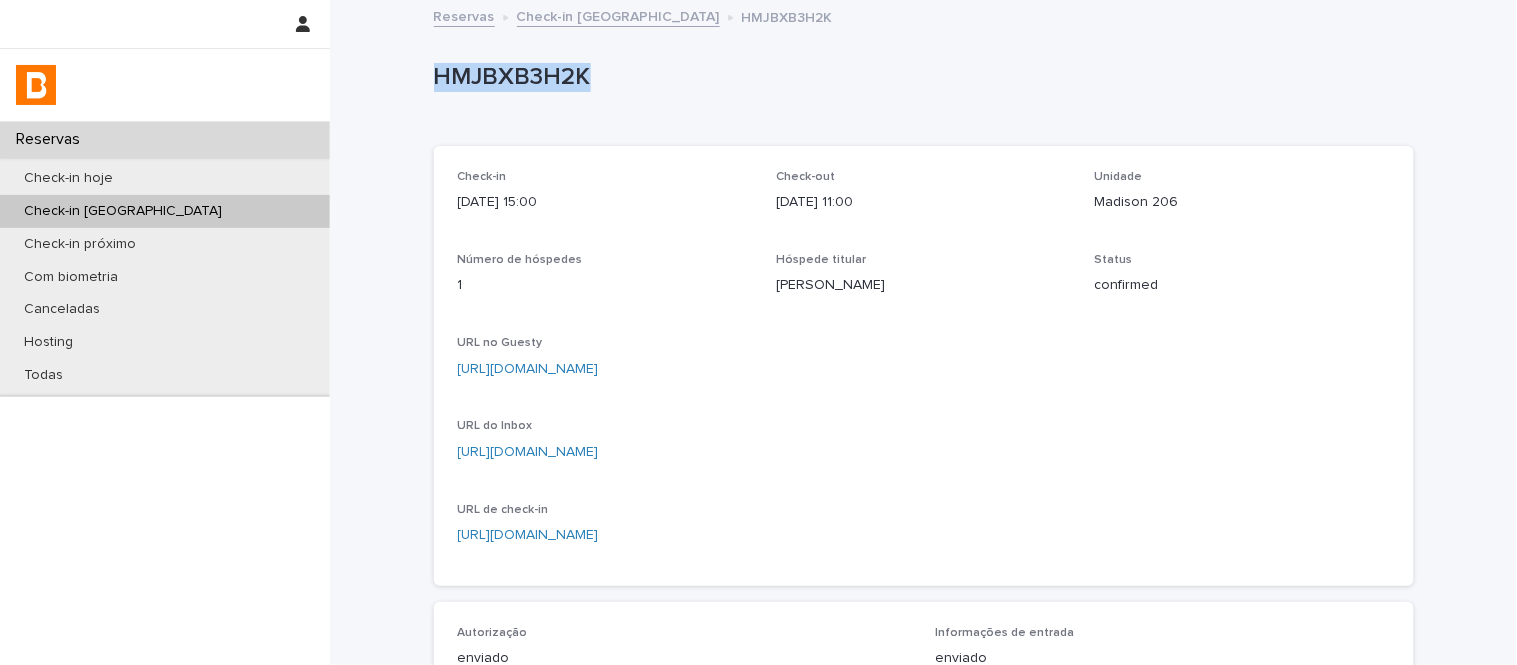 click on "HMJBXB3H2K" at bounding box center [920, 77] 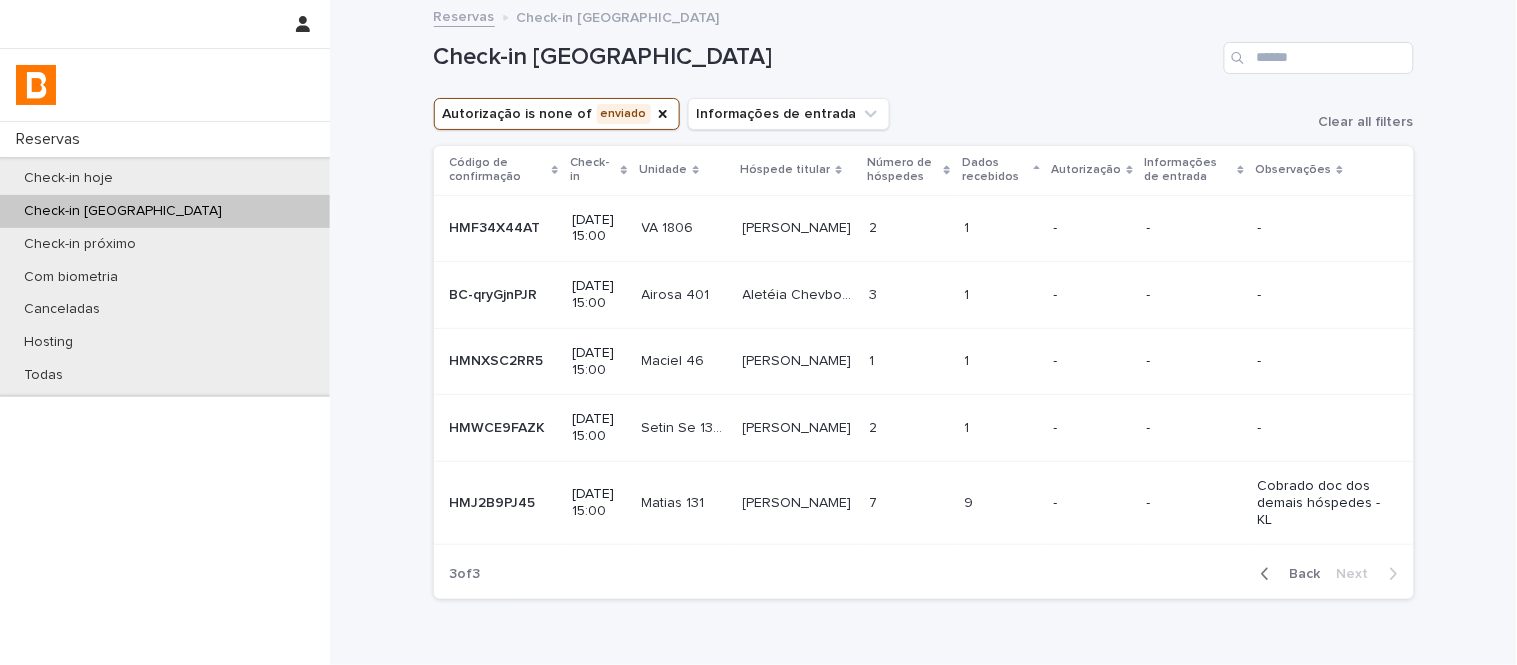 click on "Rodrigo Foscharini Rodrigo Foscharini" at bounding box center (798, 228) 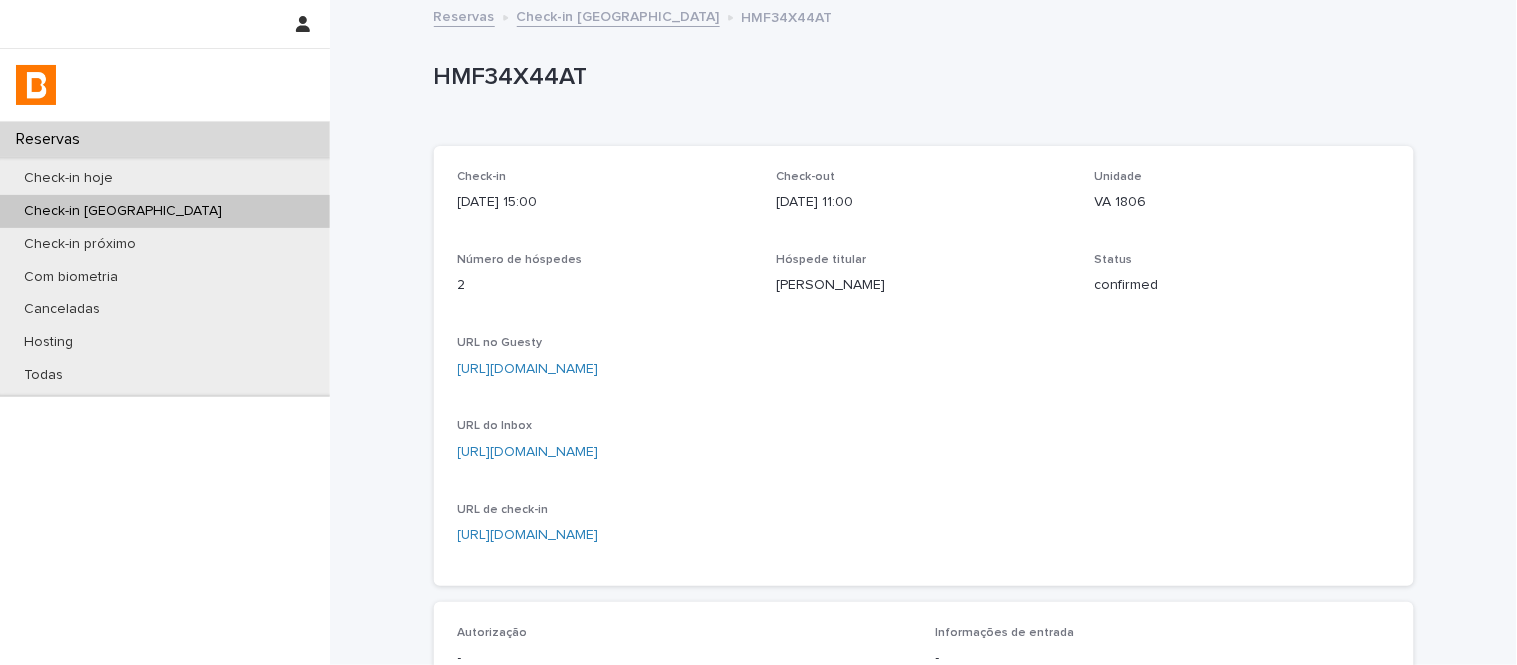 click on "VA 1806" at bounding box center [1242, 202] 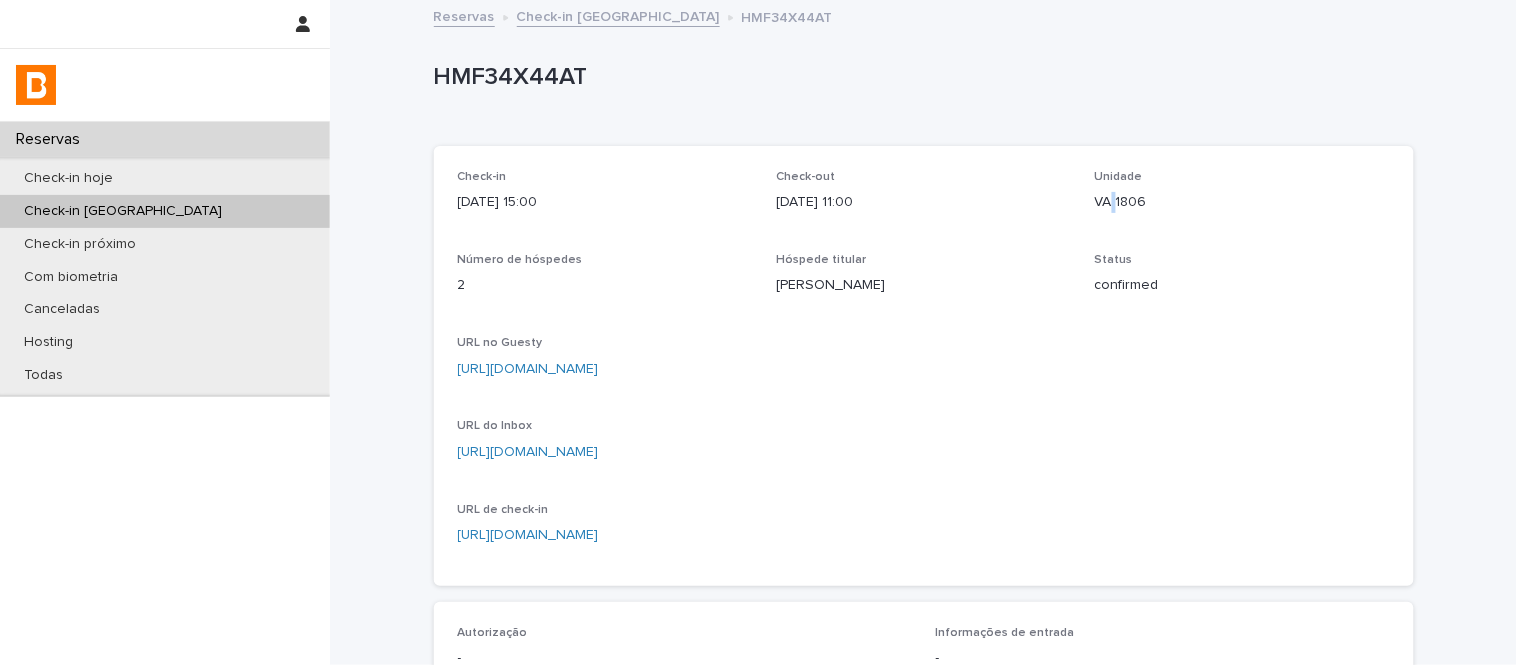 click on "VA 1806" at bounding box center [1242, 202] 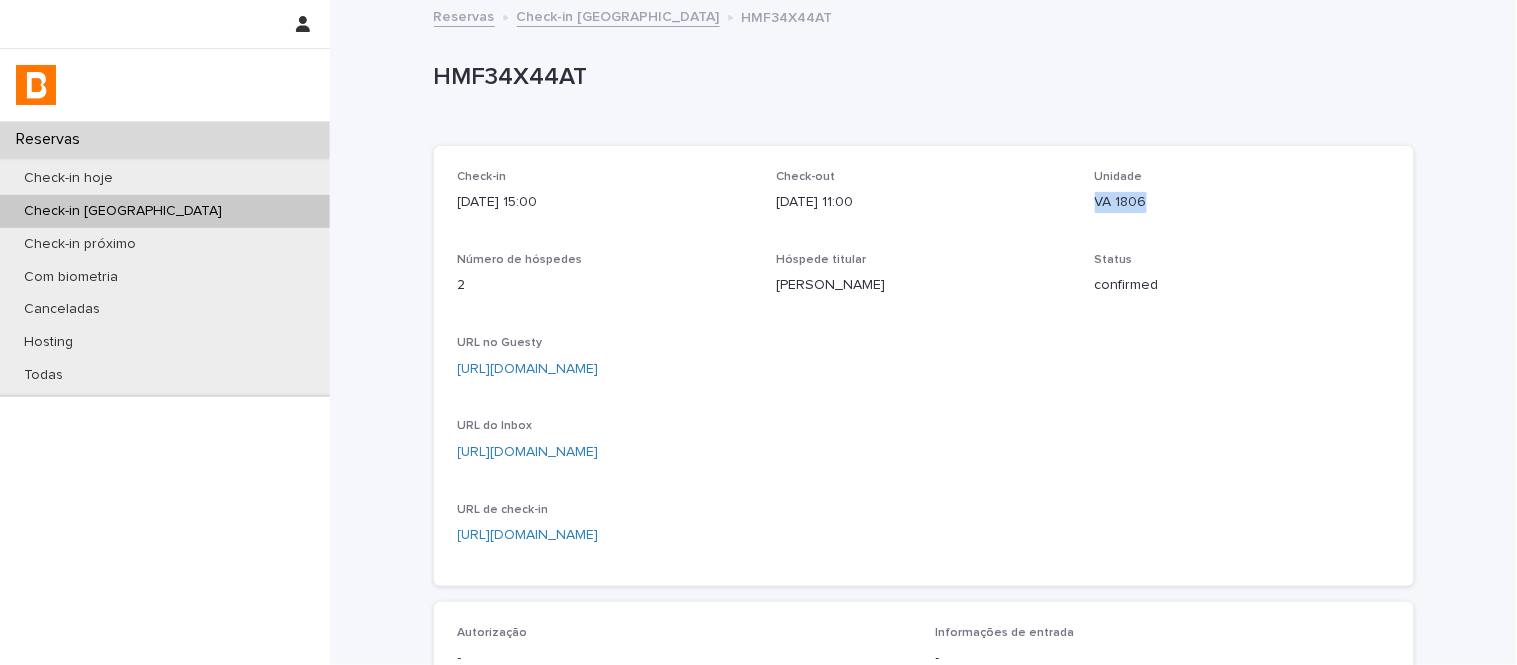 click on "VA 1806" at bounding box center (1242, 202) 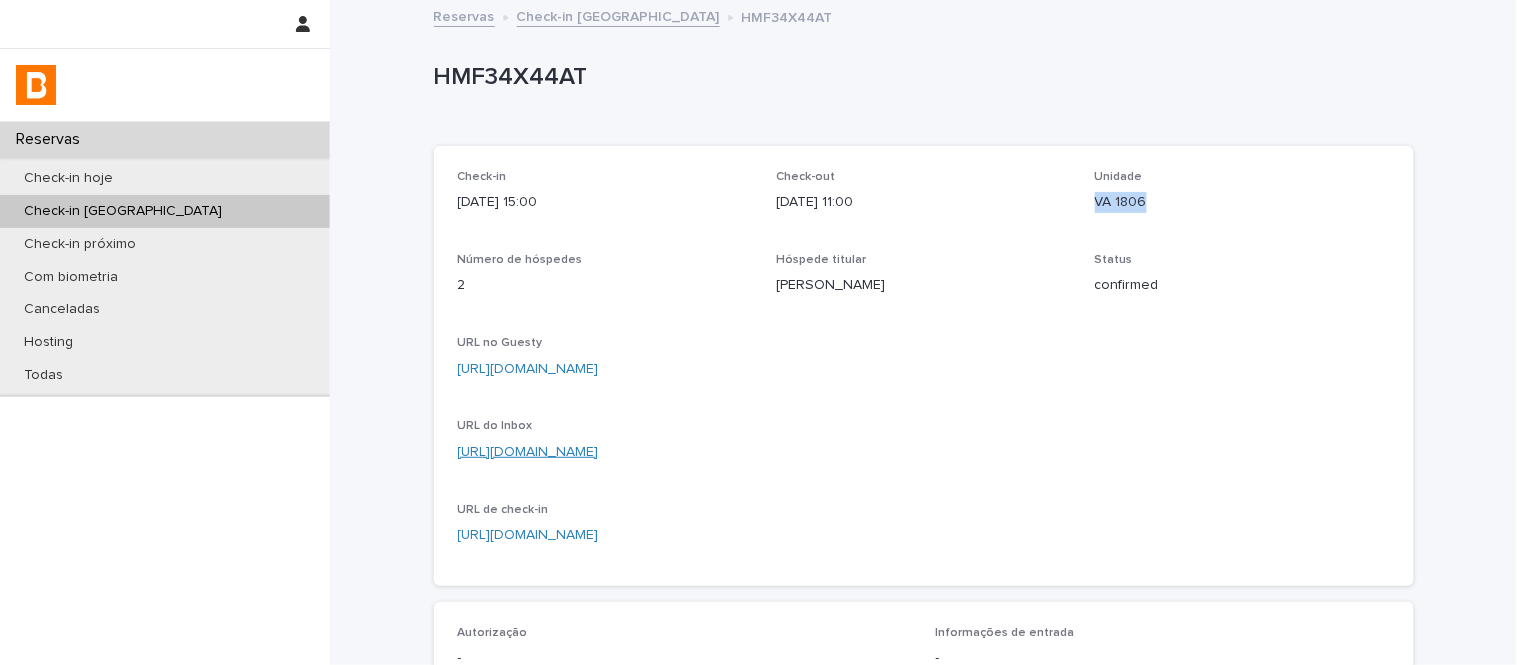 click on "https://app.guesty.com/inbox-v2/686c0a7625694e0010d2e511?reservationId=686c0a763009750010be081d" at bounding box center (528, 452) 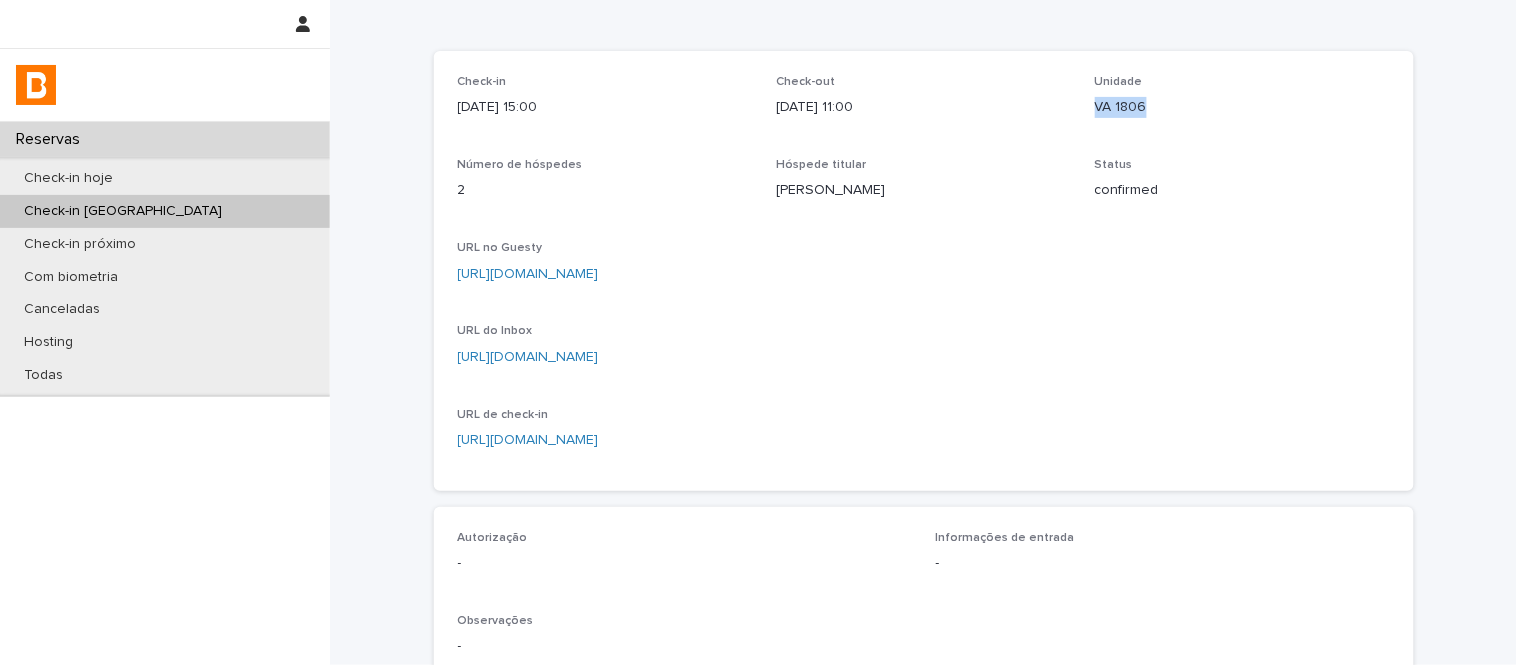 scroll, scrollTop: 555, scrollLeft: 0, axis: vertical 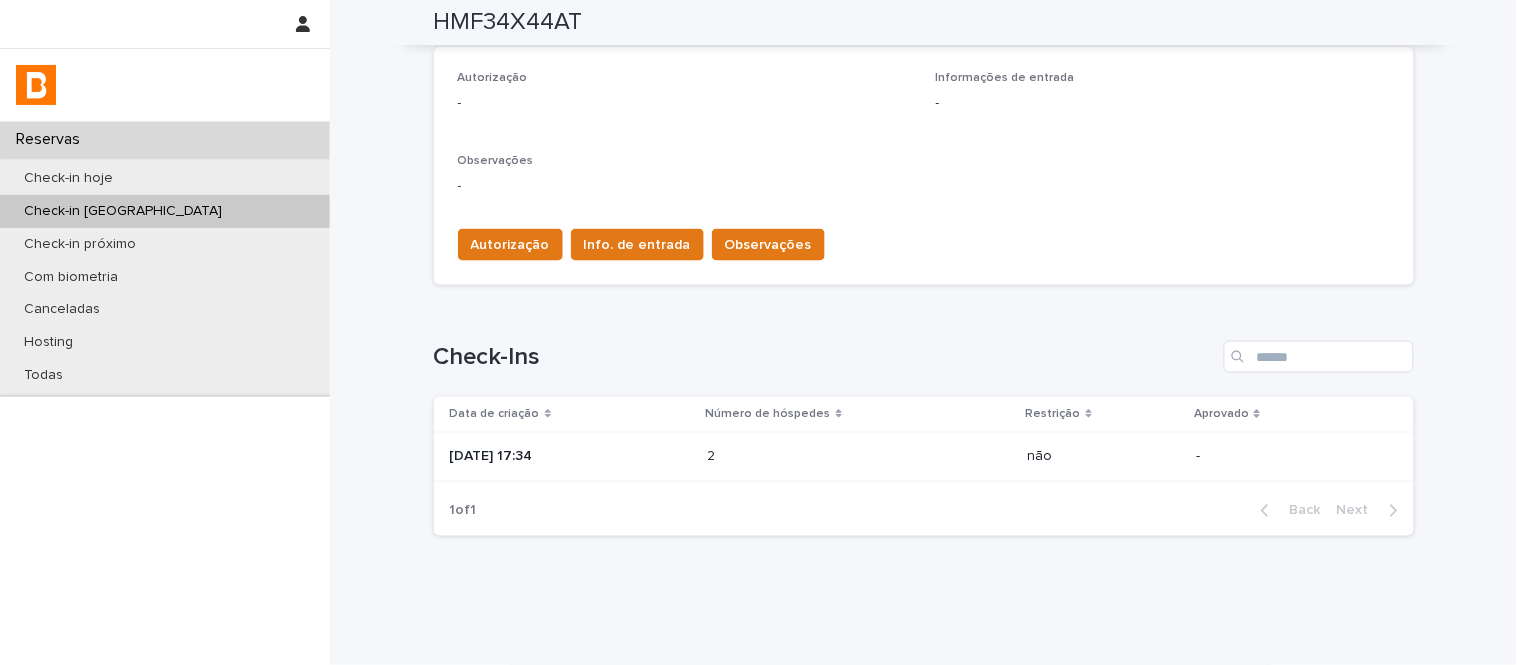click on "2" at bounding box center [714, 455] 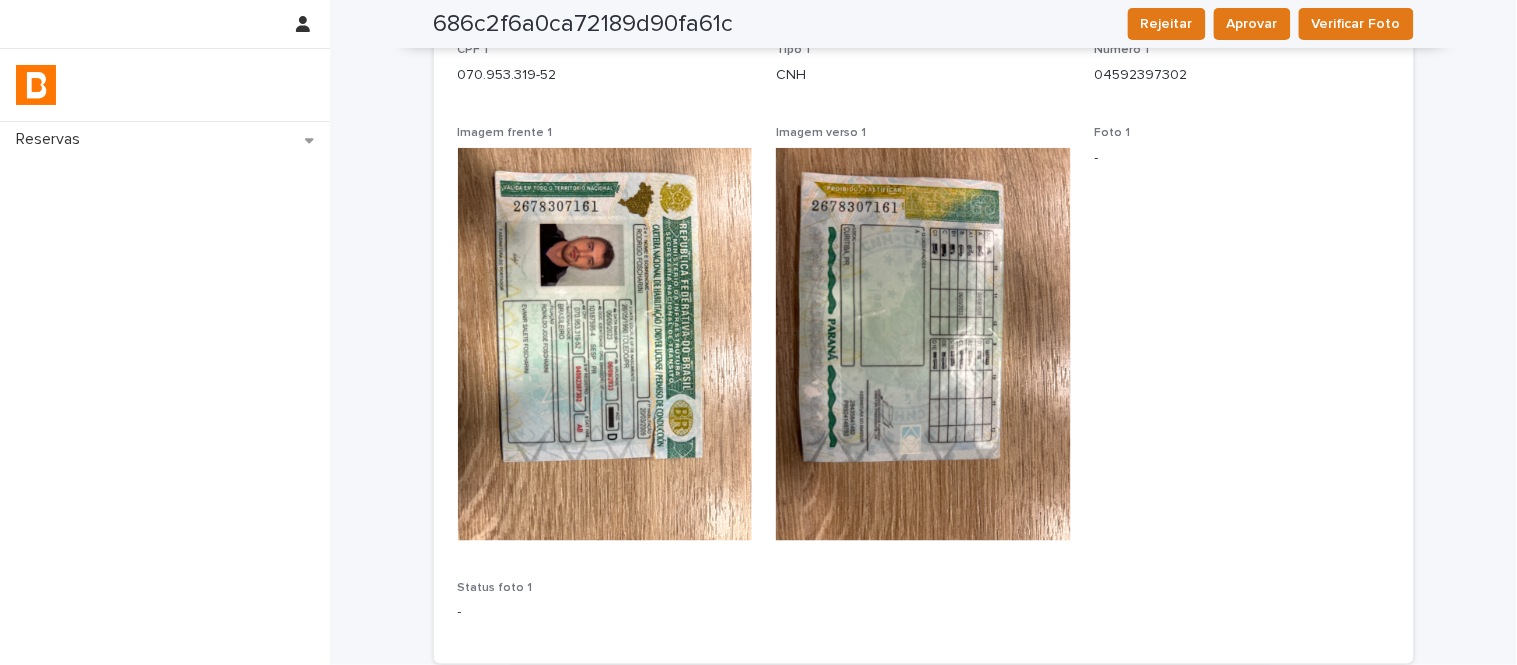 scroll, scrollTop: 0, scrollLeft: 0, axis: both 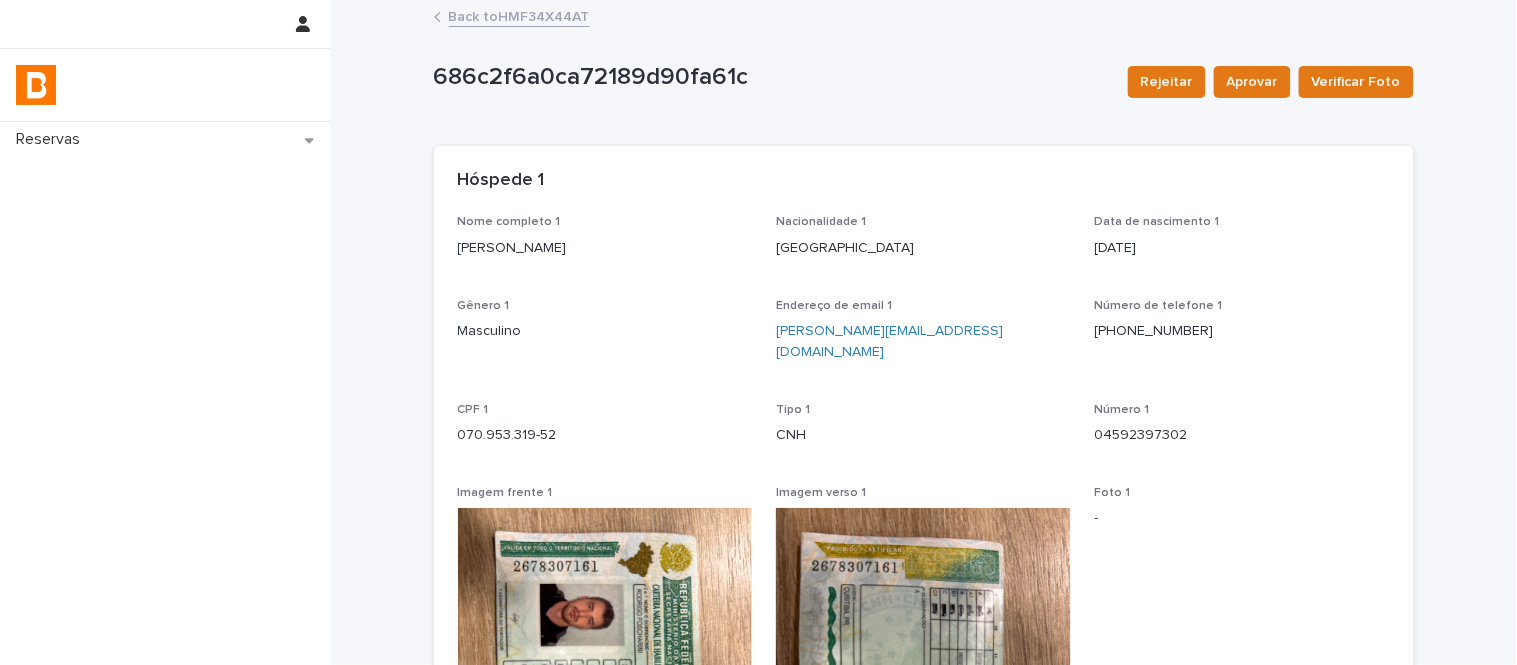 click on "Rodrigo Foscharini" at bounding box center [605, 248] 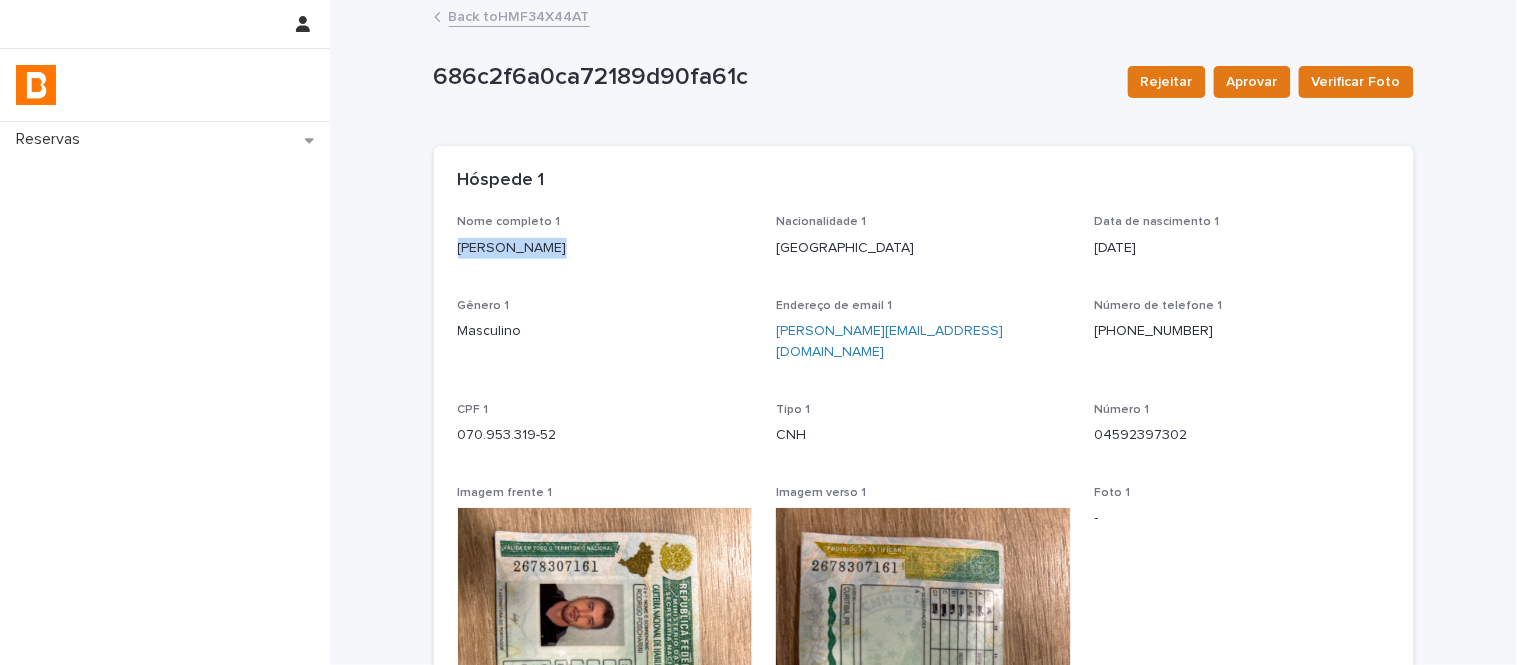 click on "Rodrigo Foscharini" at bounding box center [605, 248] 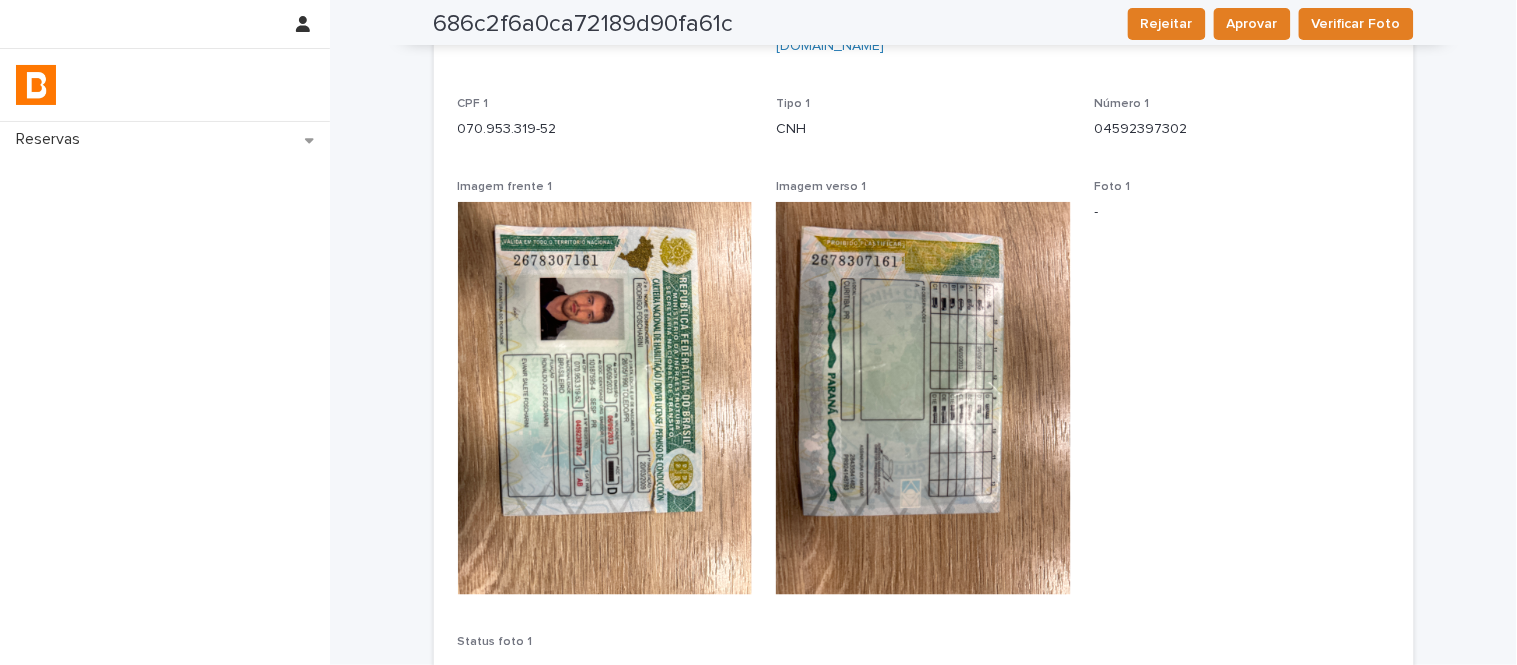scroll, scrollTop: 333, scrollLeft: 0, axis: vertical 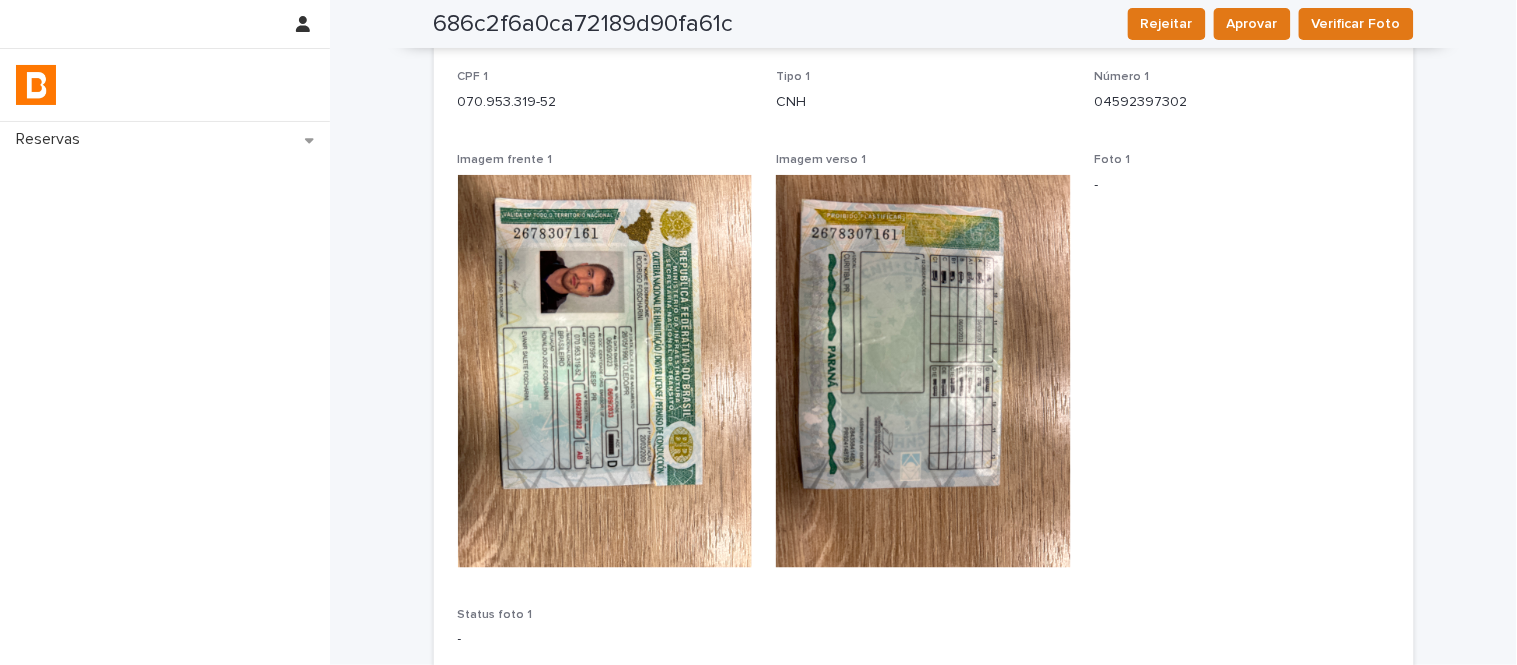 click on "070.953.319-52" at bounding box center (605, 102) 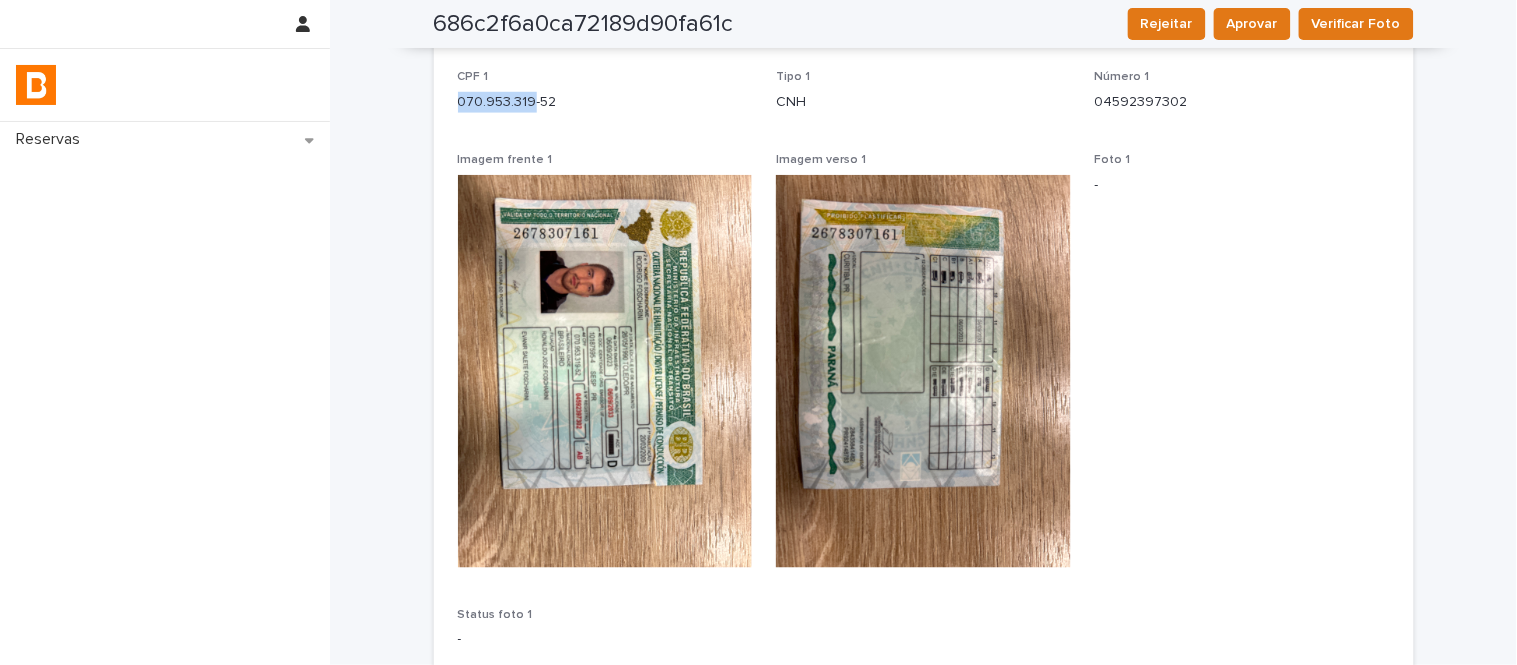 click on "070.953.319-52" at bounding box center [605, 102] 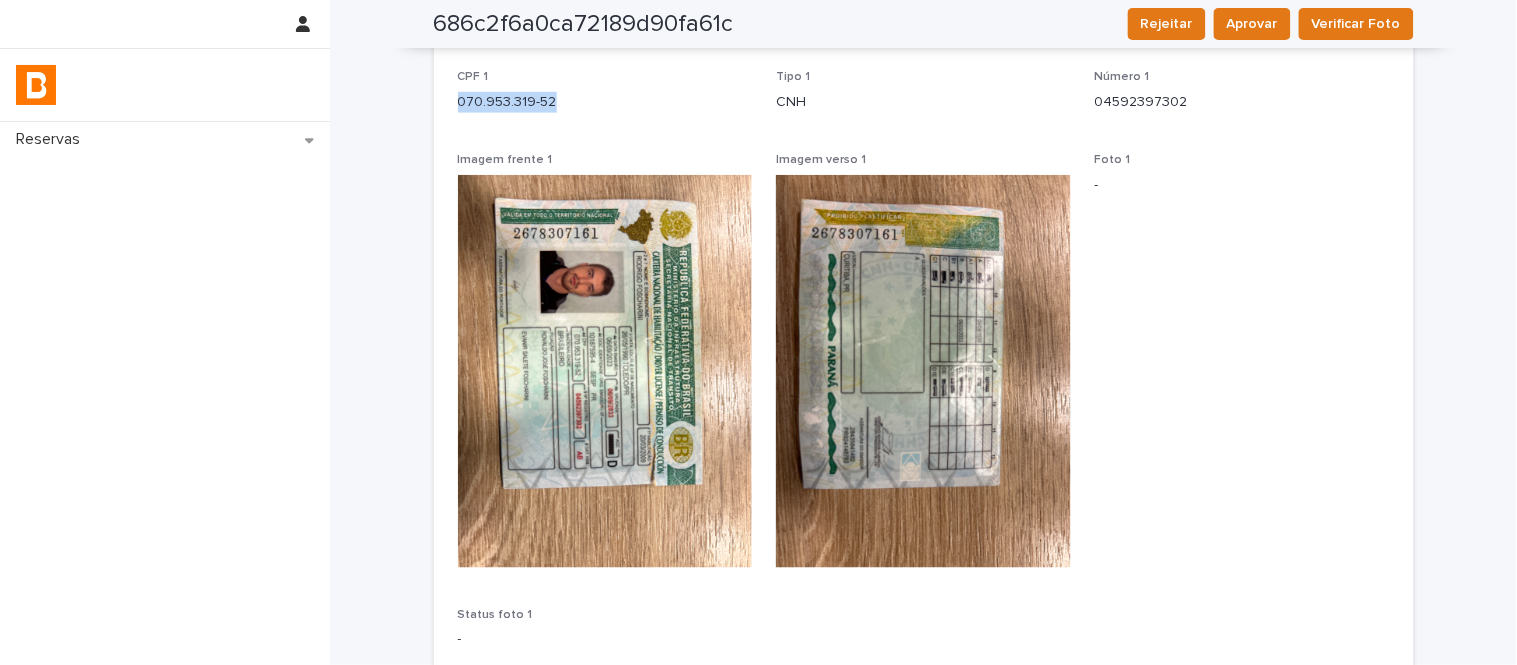 click on "070.953.319-52" at bounding box center [605, 102] 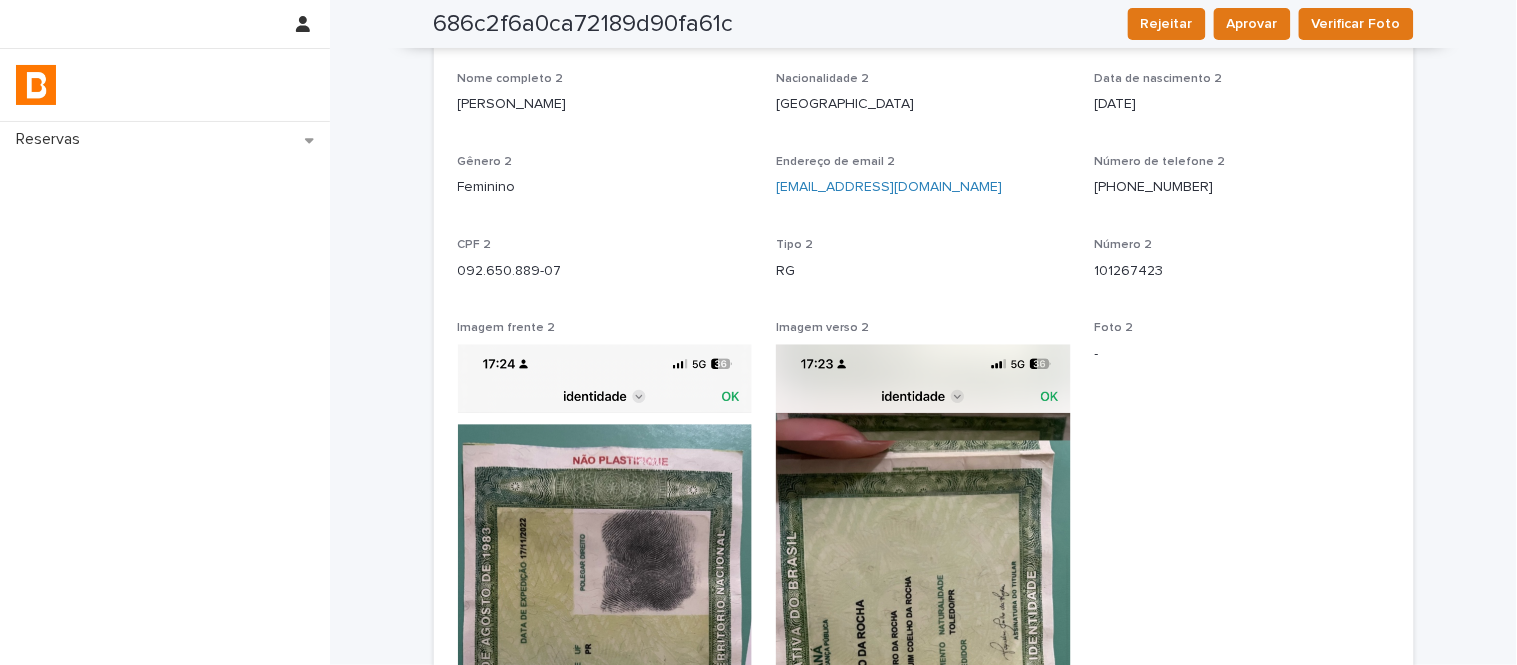 scroll, scrollTop: 1000, scrollLeft: 0, axis: vertical 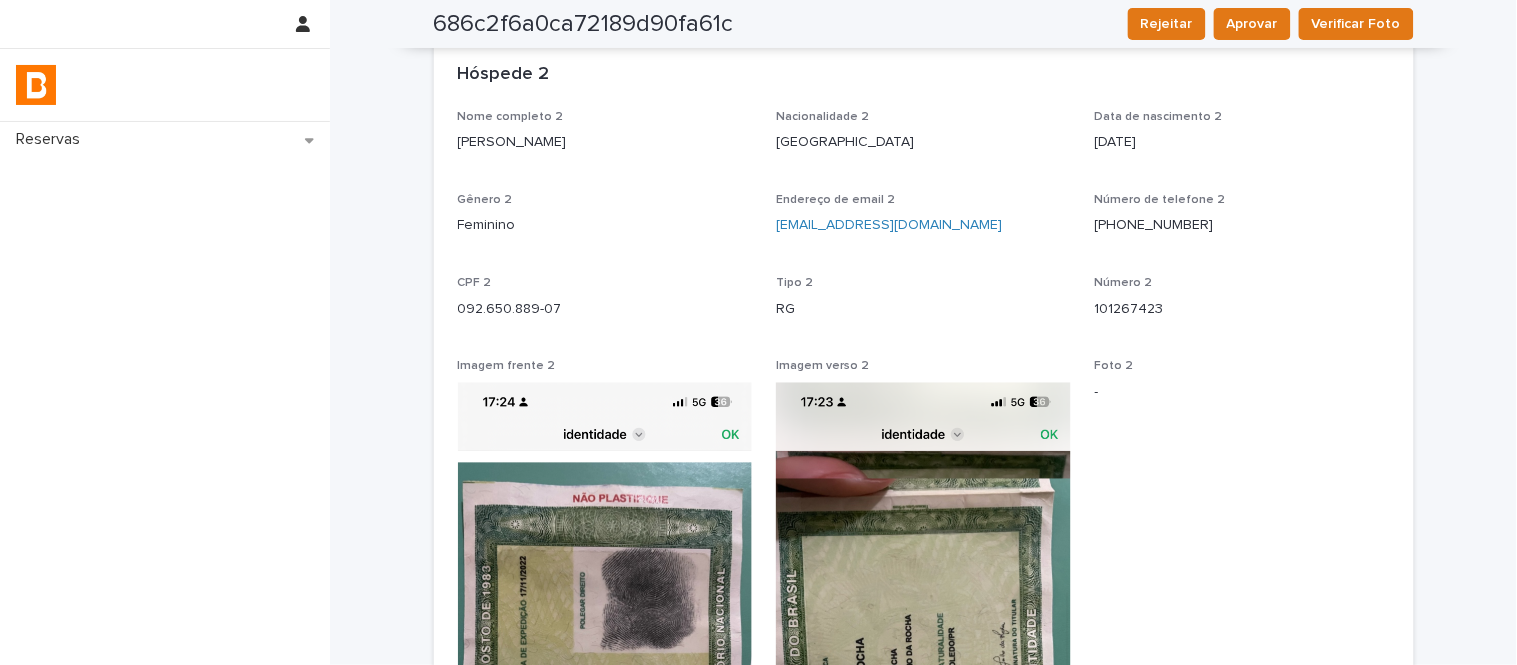 click on "Jaqueline Coelho da rocha" at bounding box center (605, 142) 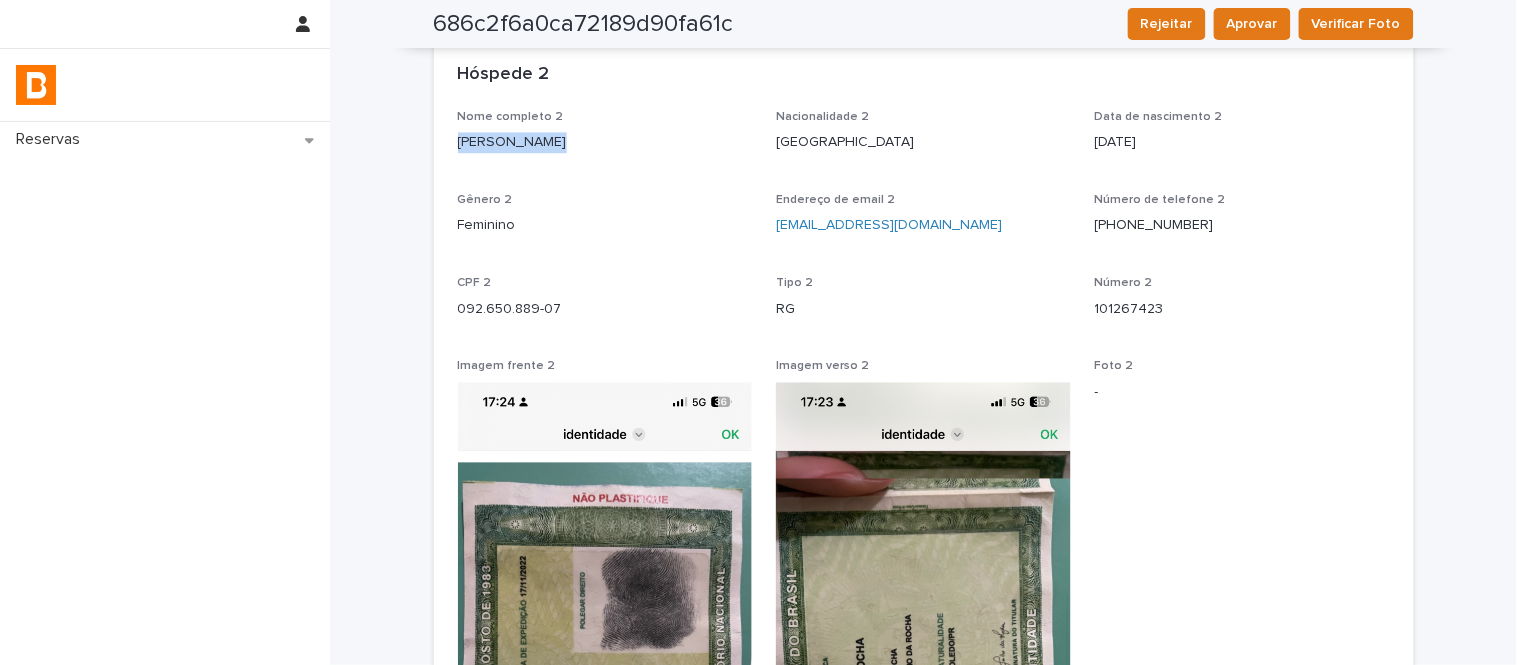 click on "Jaqueline Coelho da rocha" at bounding box center (605, 142) 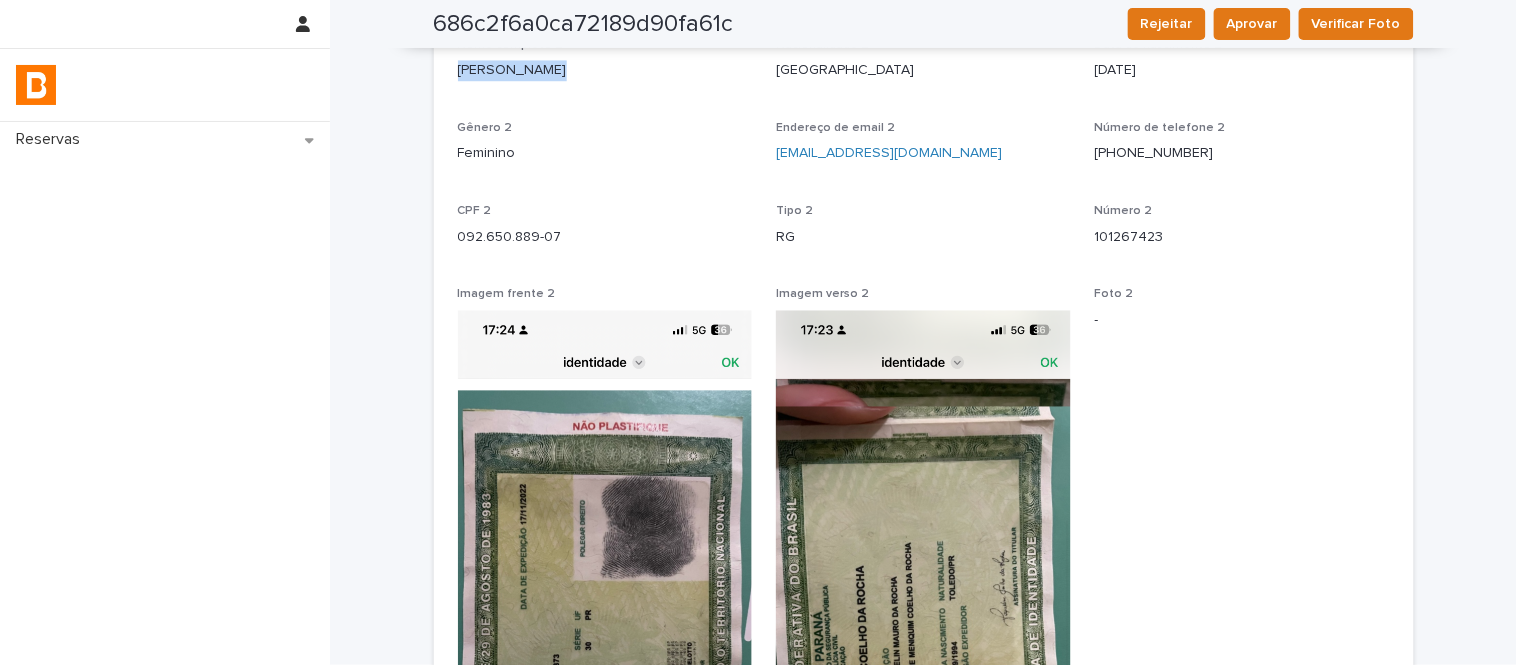 scroll, scrollTop: 1111, scrollLeft: 0, axis: vertical 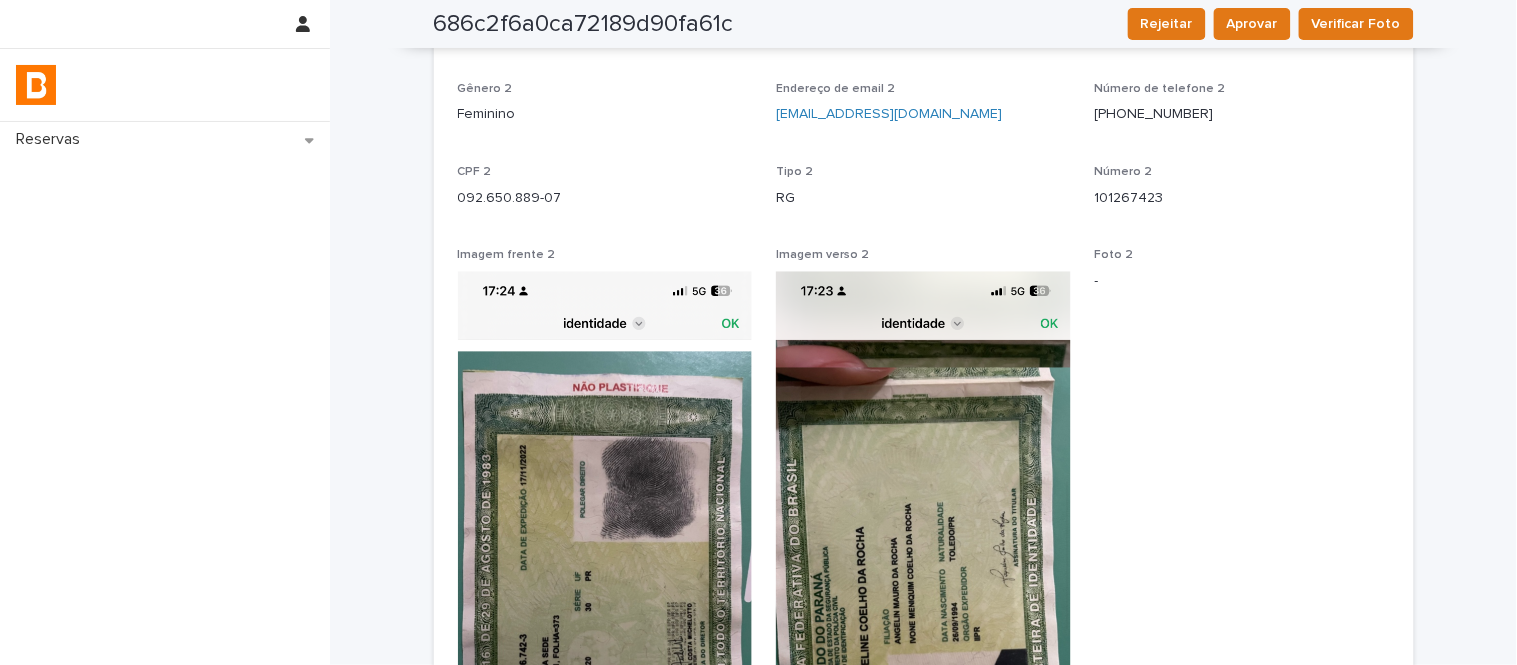 click on "092.650.889-07" at bounding box center (605, 198) 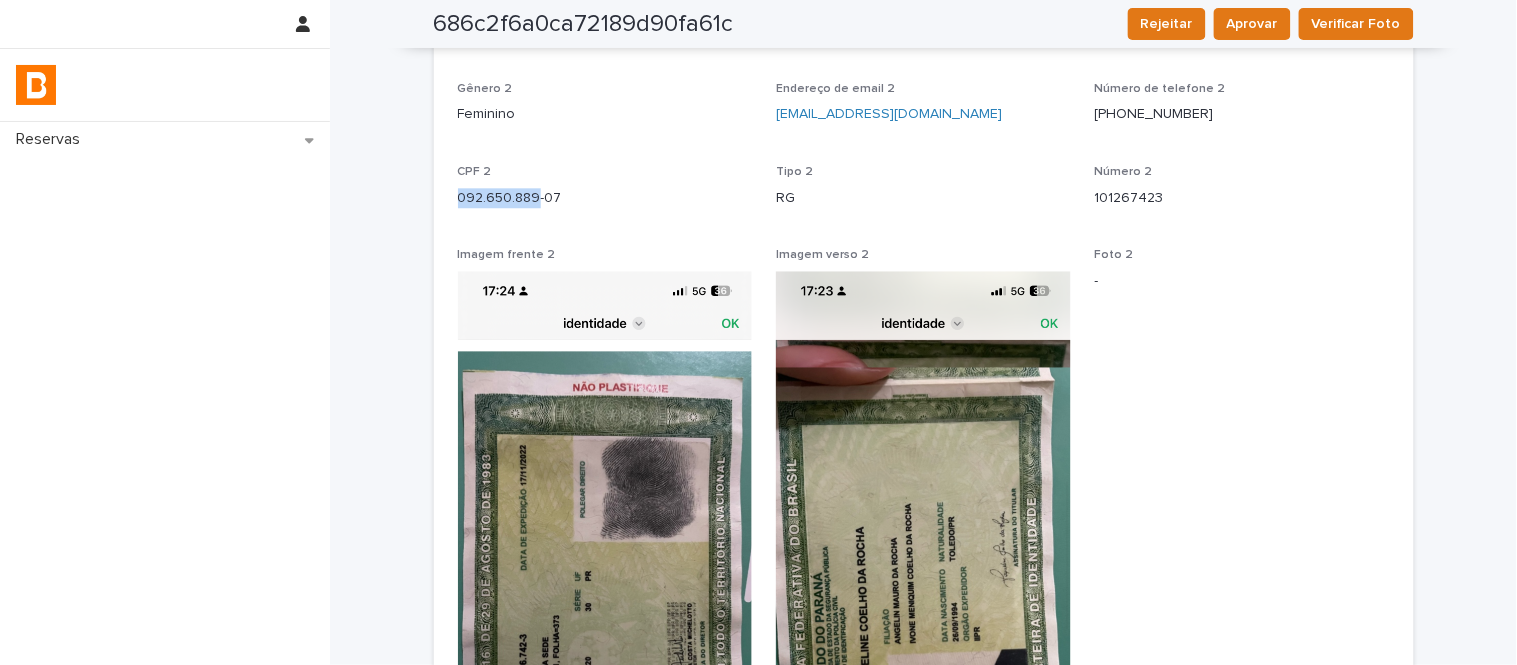 click on "092.650.889-07" at bounding box center (605, 198) 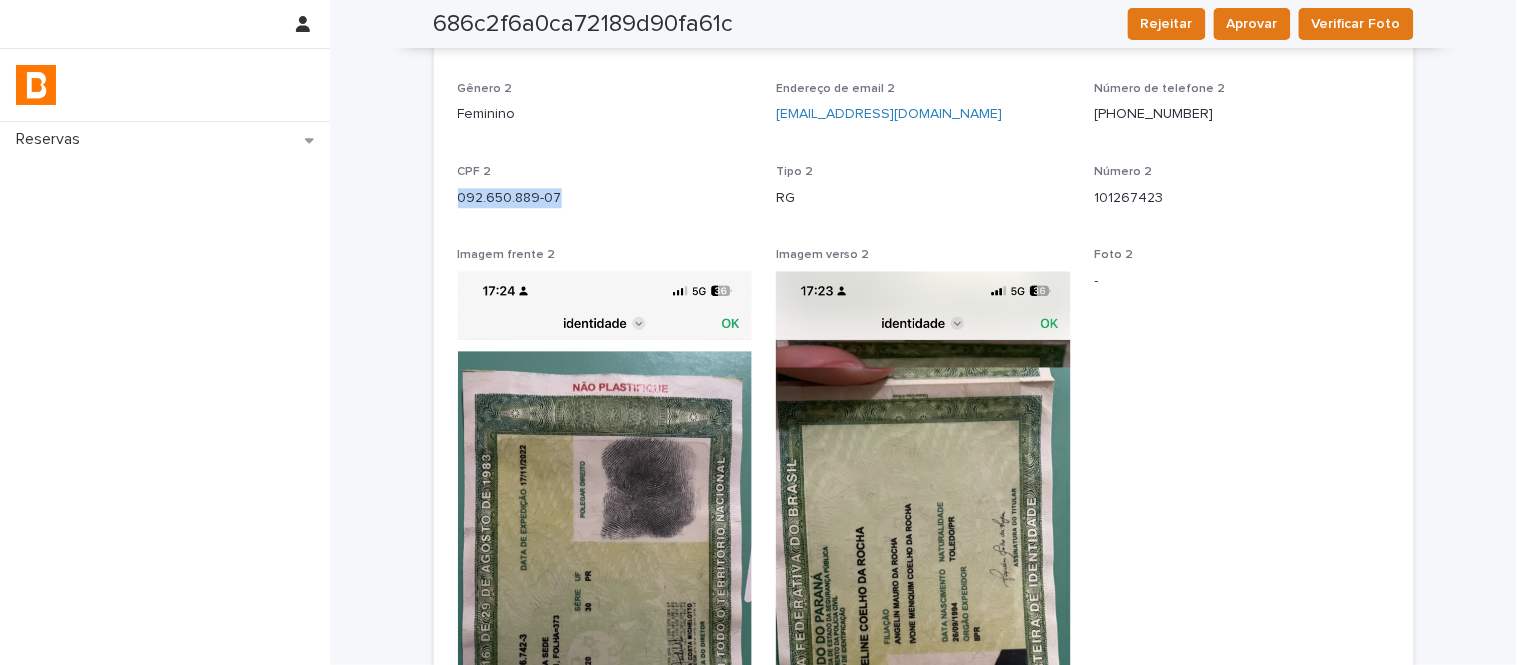 click on "092.650.889-07" at bounding box center [605, 198] 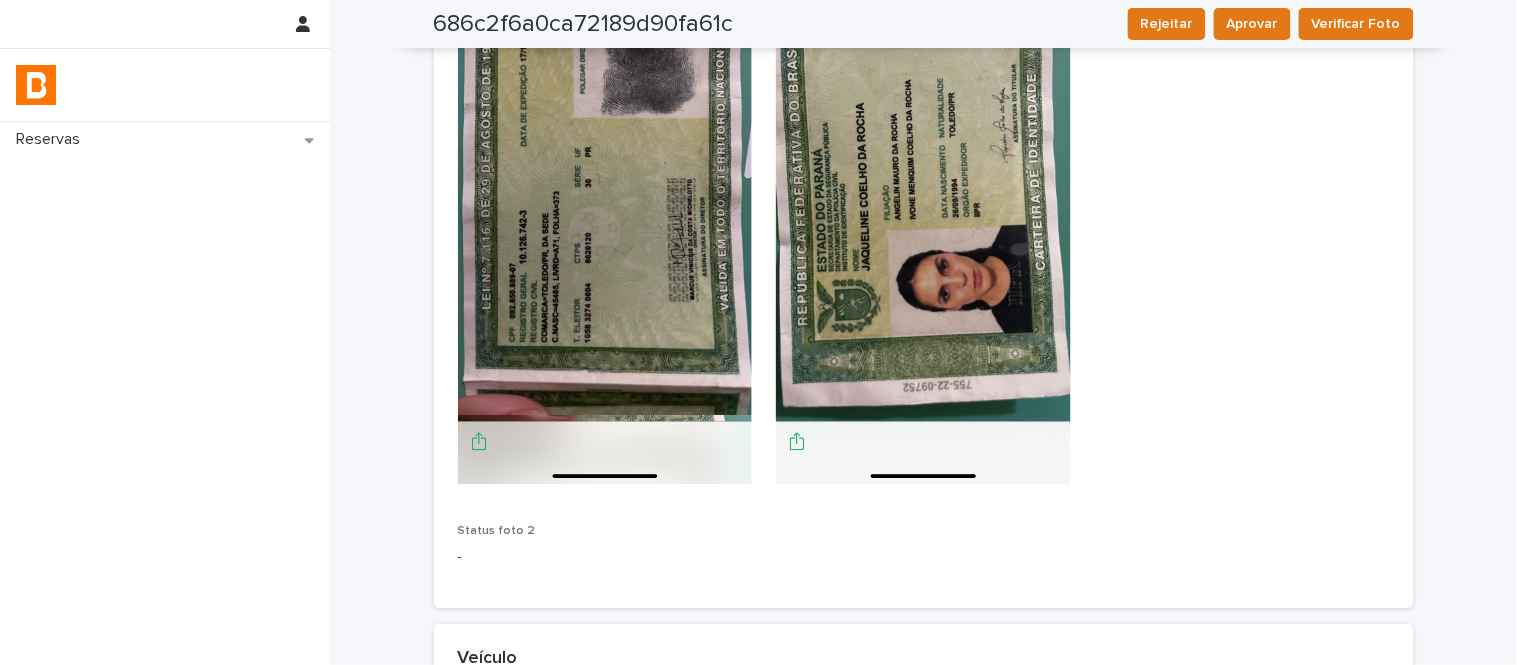 scroll, scrollTop: 1797, scrollLeft: 0, axis: vertical 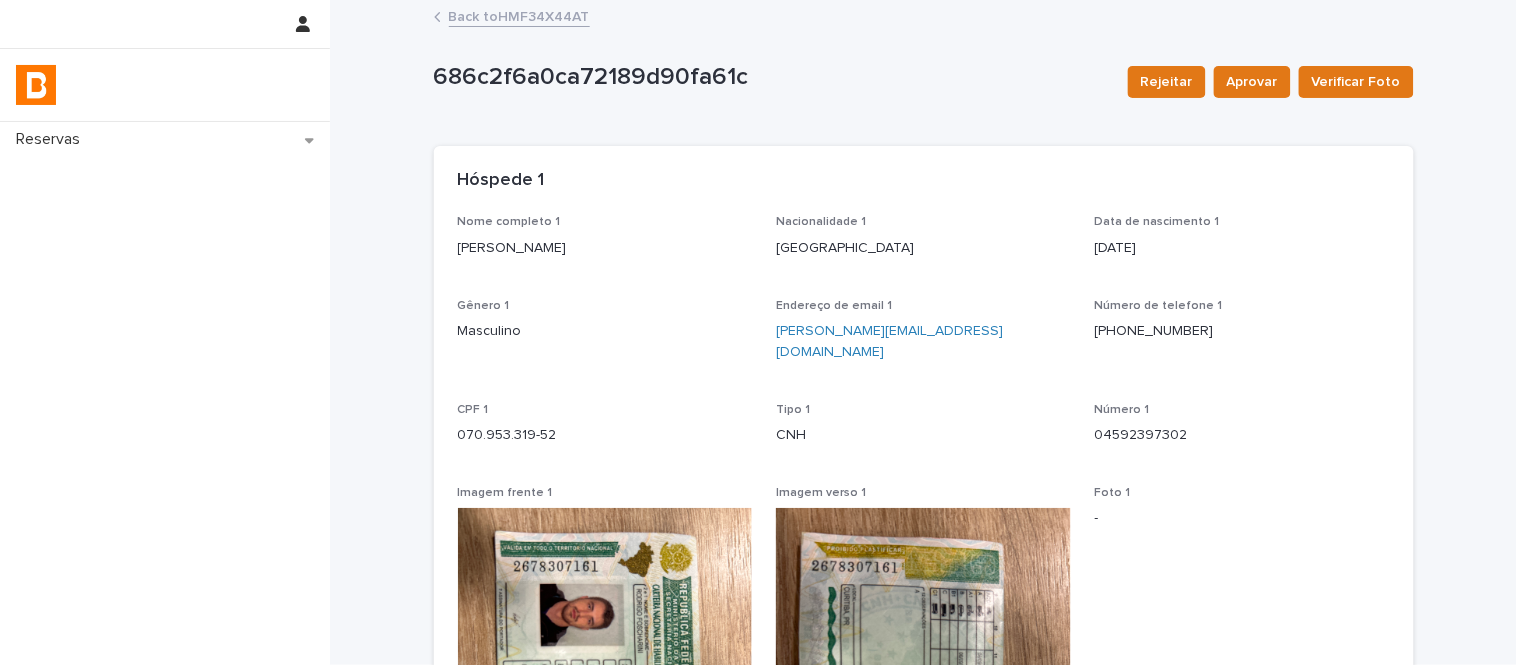 click on "Back to  HMF34X44AT" at bounding box center (519, 15) 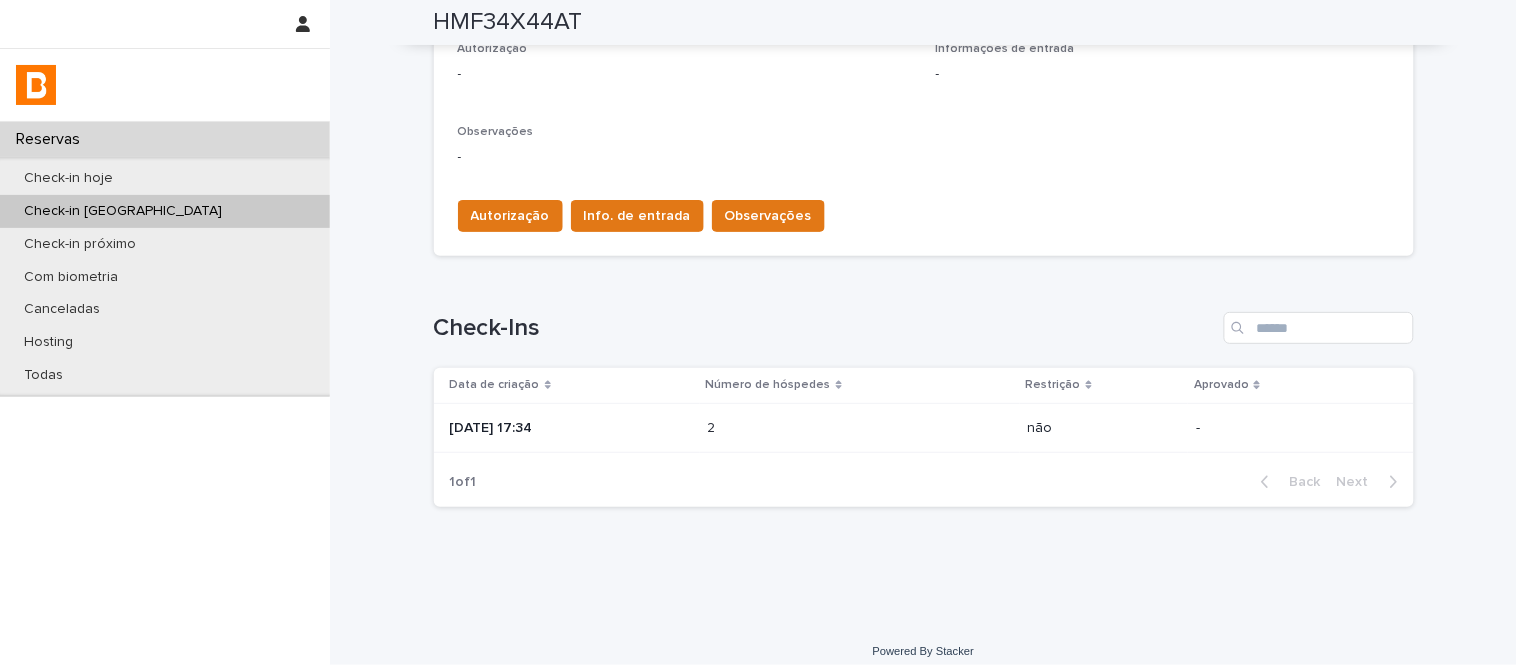 scroll, scrollTop: 598, scrollLeft: 0, axis: vertical 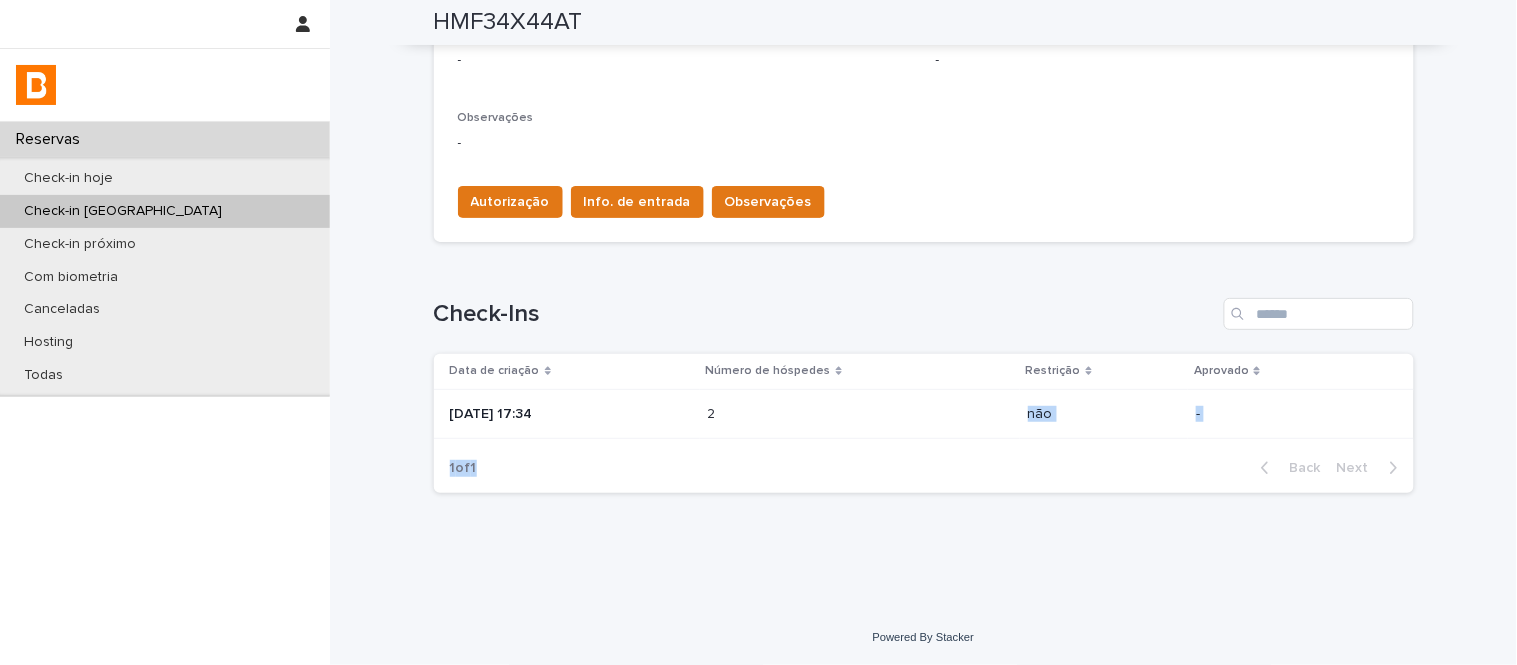 click on "Data de criação Número de hóspedes Restrição Aprovado 2025-07-07 17:34 2 2   não - 1  of  1 Back Next" at bounding box center [924, 423] 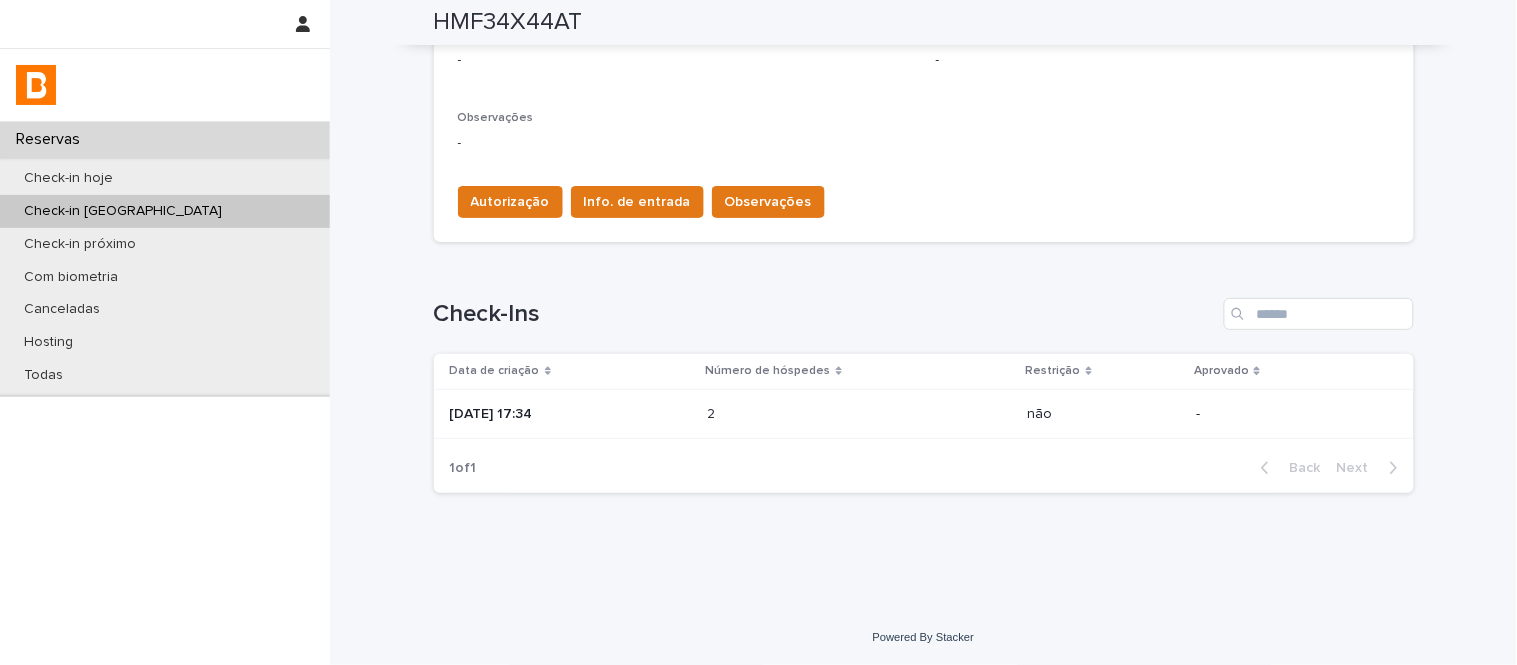 click on "Número de hóspedes" at bounding box center [860, 371] 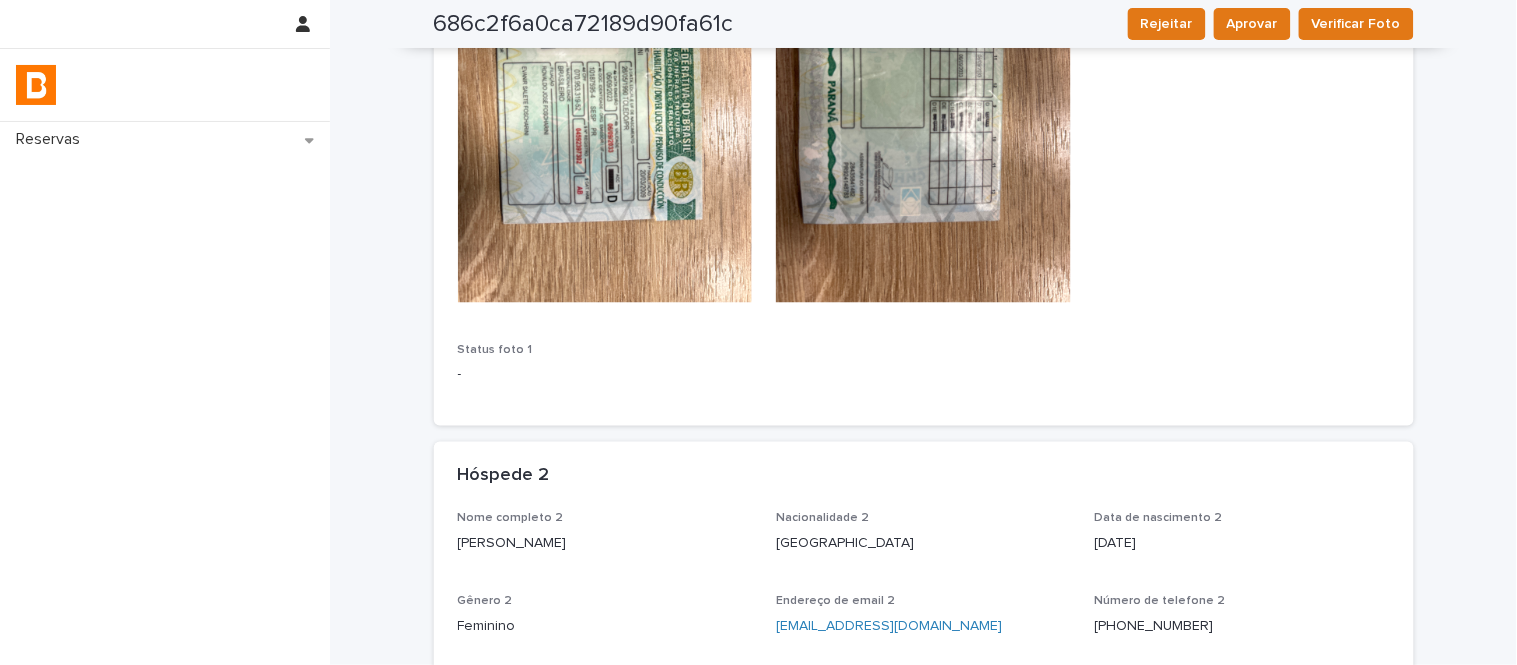 scroll, scrollTop: 601, scrollLeft: 0, axis: vertical 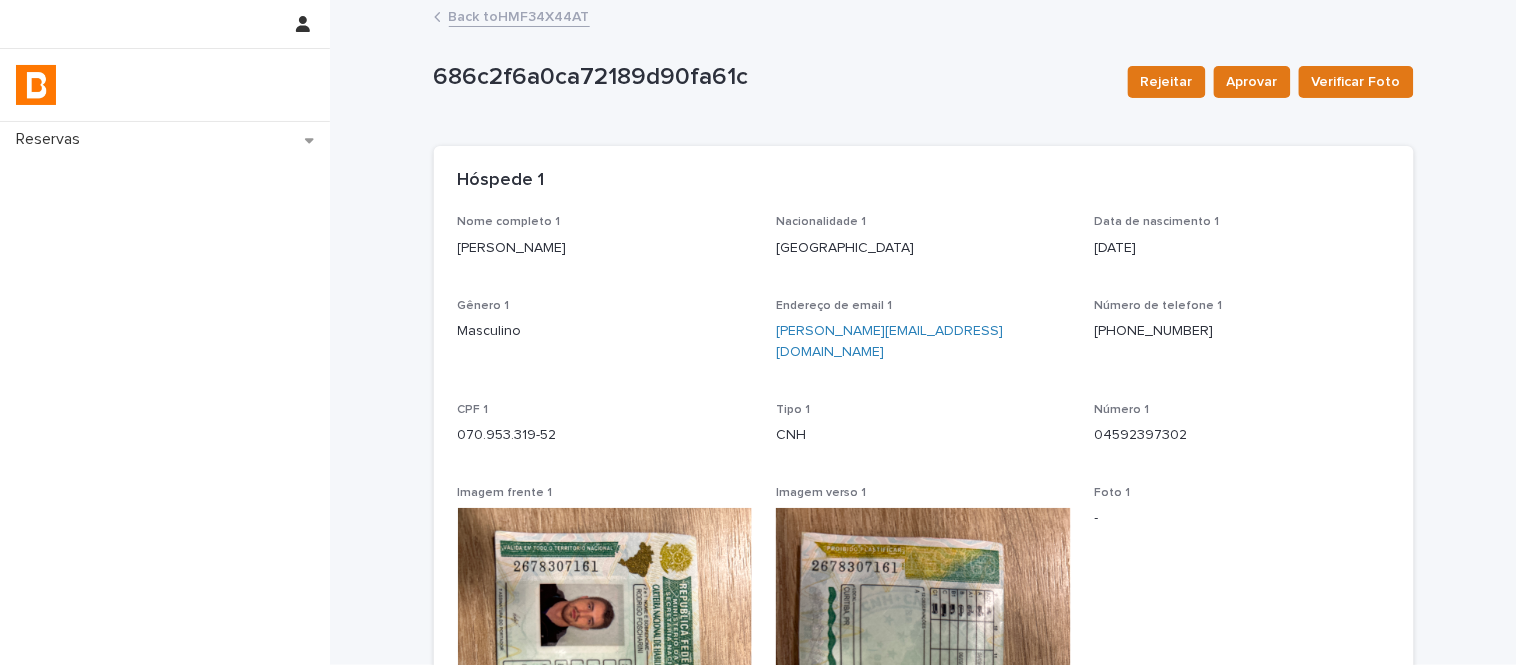 click on "Back to  HMF34X44AT" at bounding box center [519, 15] 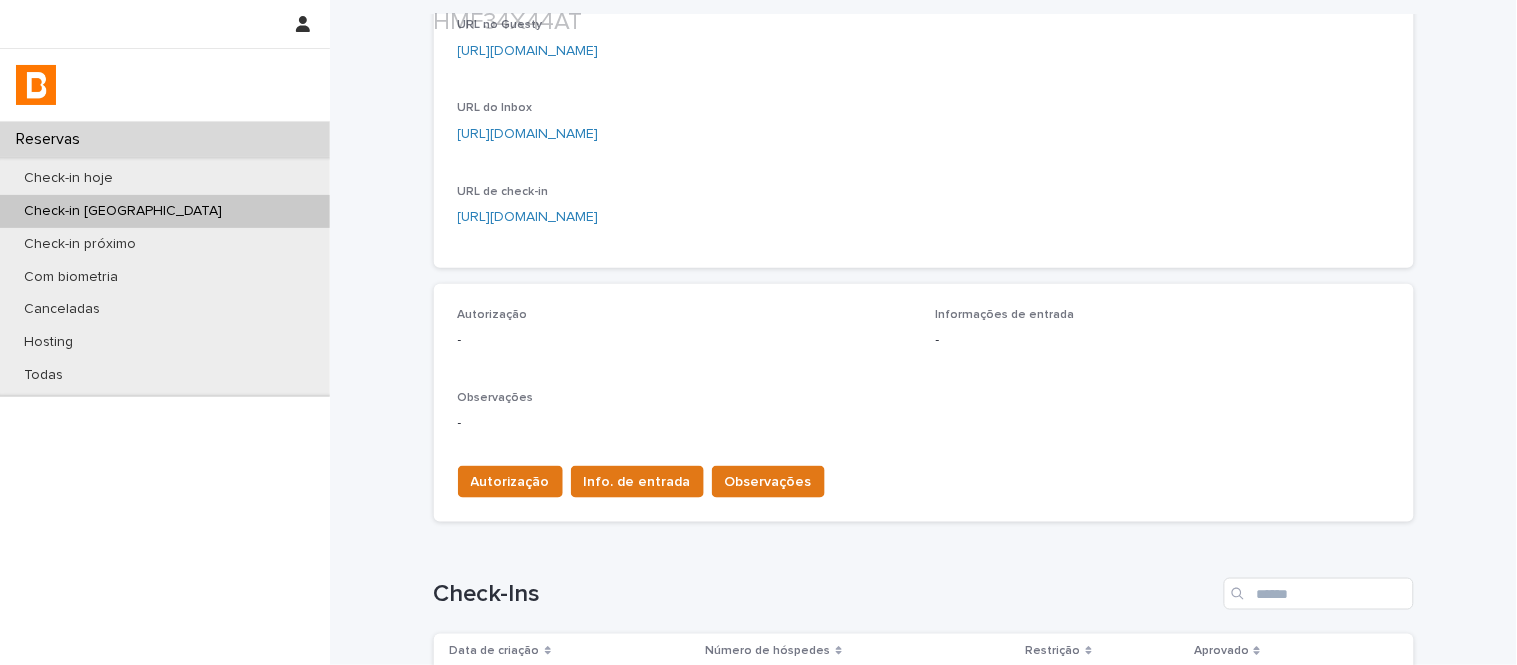 scroll, scrollTop: 333, scrollLeft: 0, axis: vertical 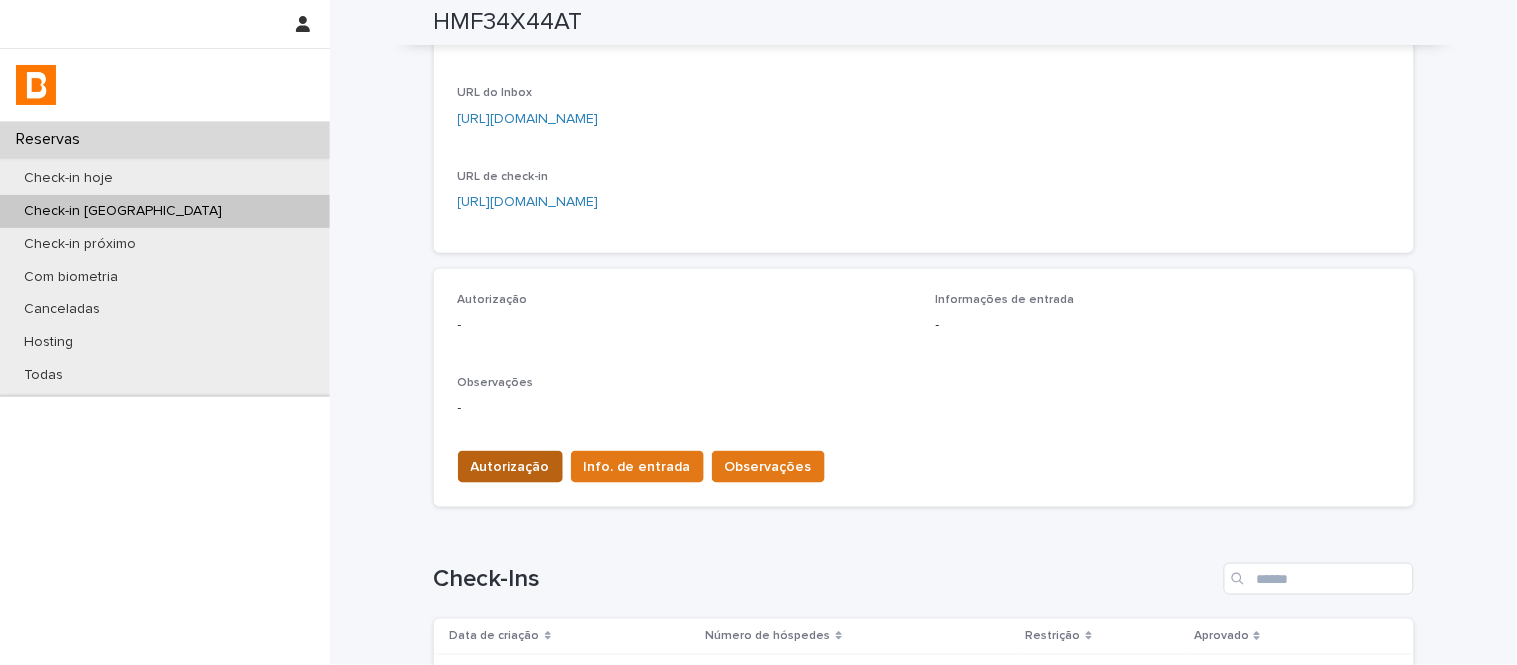 click on "Autorização" at bounding box center (510, 467) 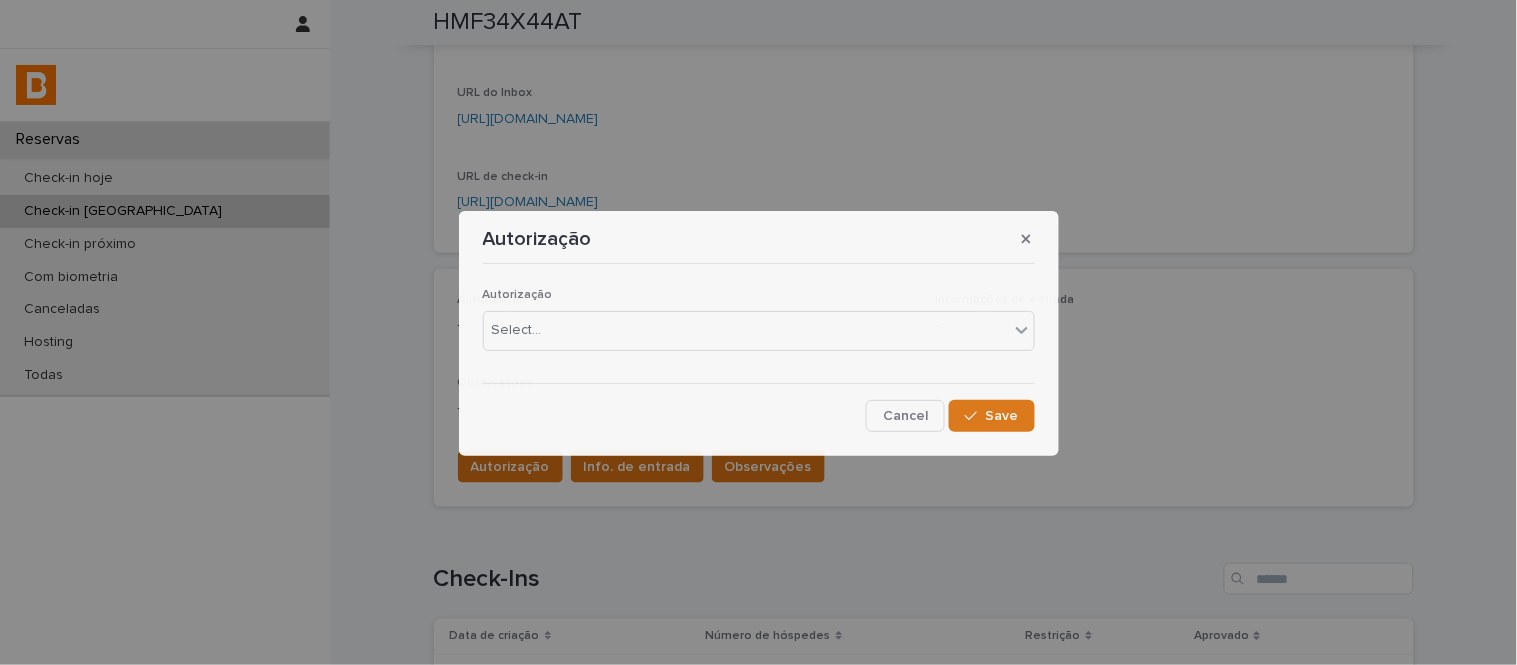 drag, startPoint x: 543, startPoint y: 385, endPoint x: 550, endPoint y: 362, distance: 24.04163 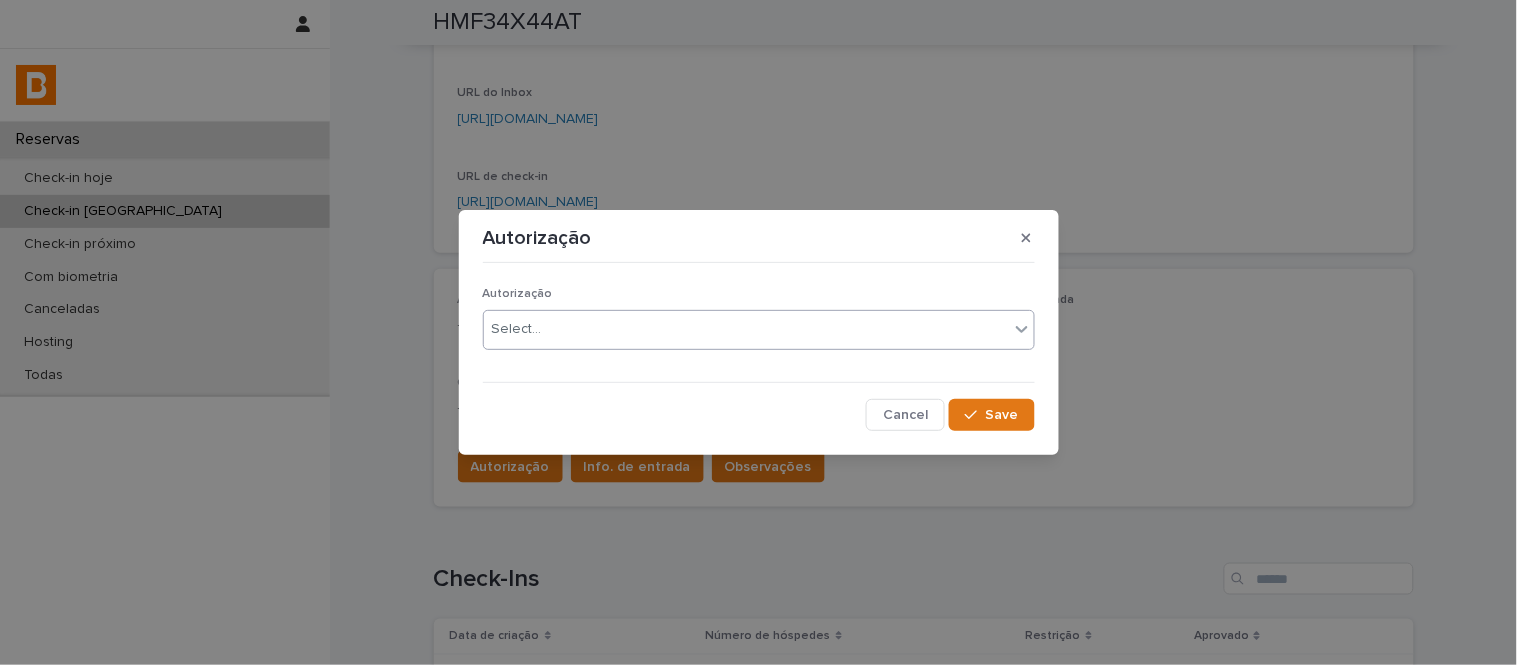 click on "Select..." at bounding box center (746, 329) 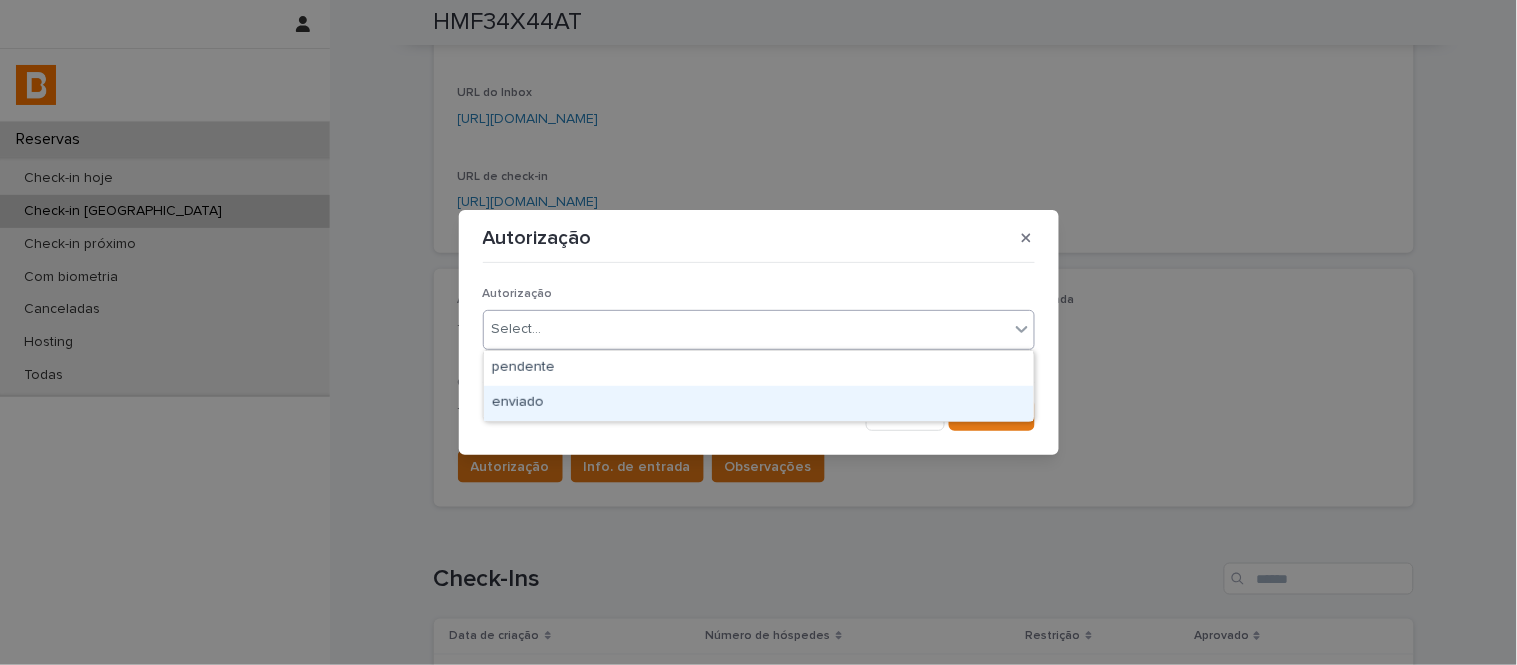 click on "enviado" at bounding box center (759, 403) 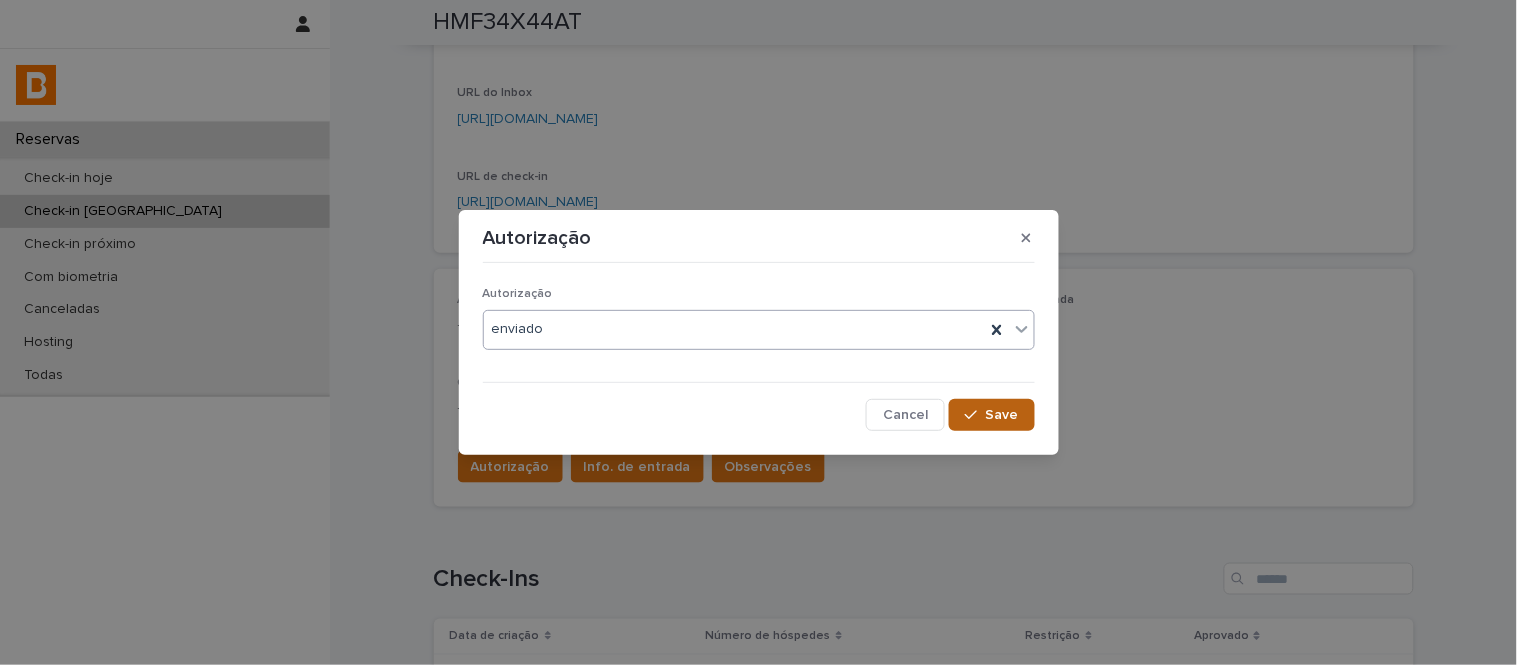 click on "Save" at bounding box center (991, 415) 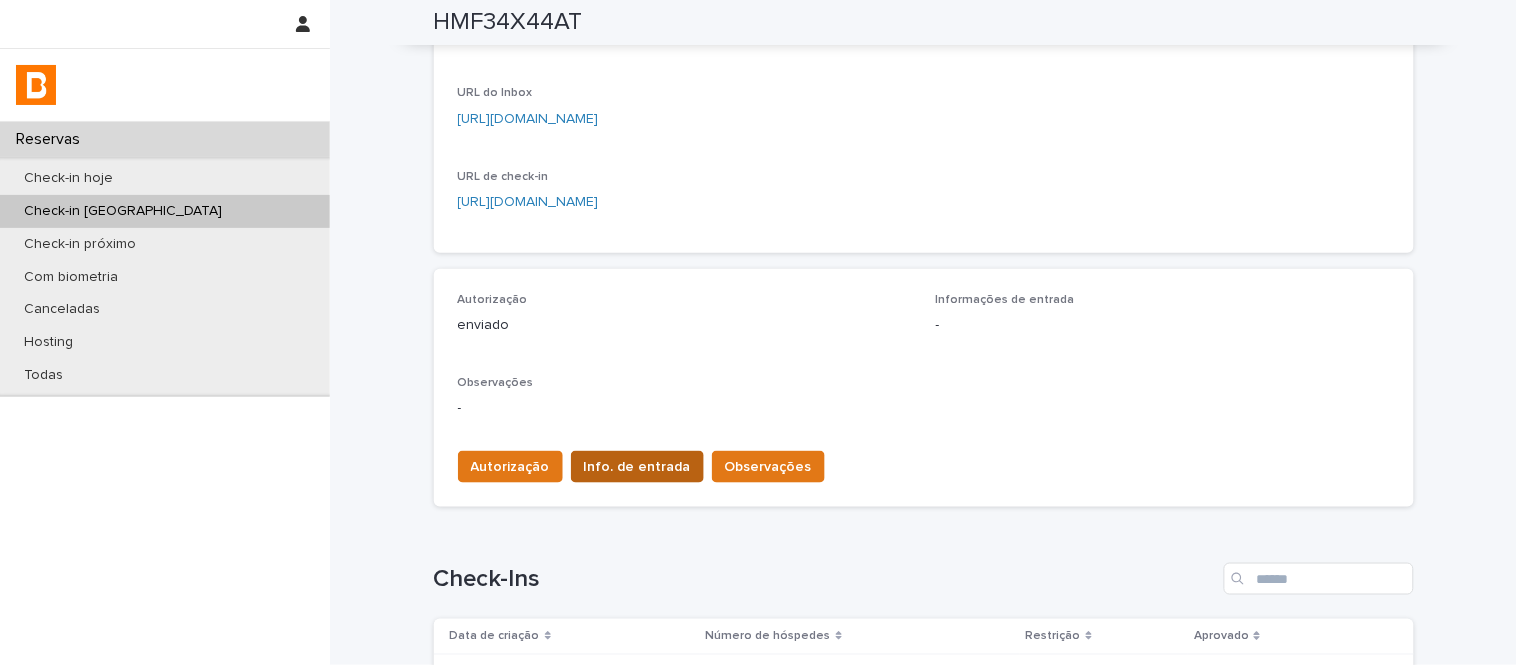 click on "Info. de entrada" at bounding box center (637, 467) 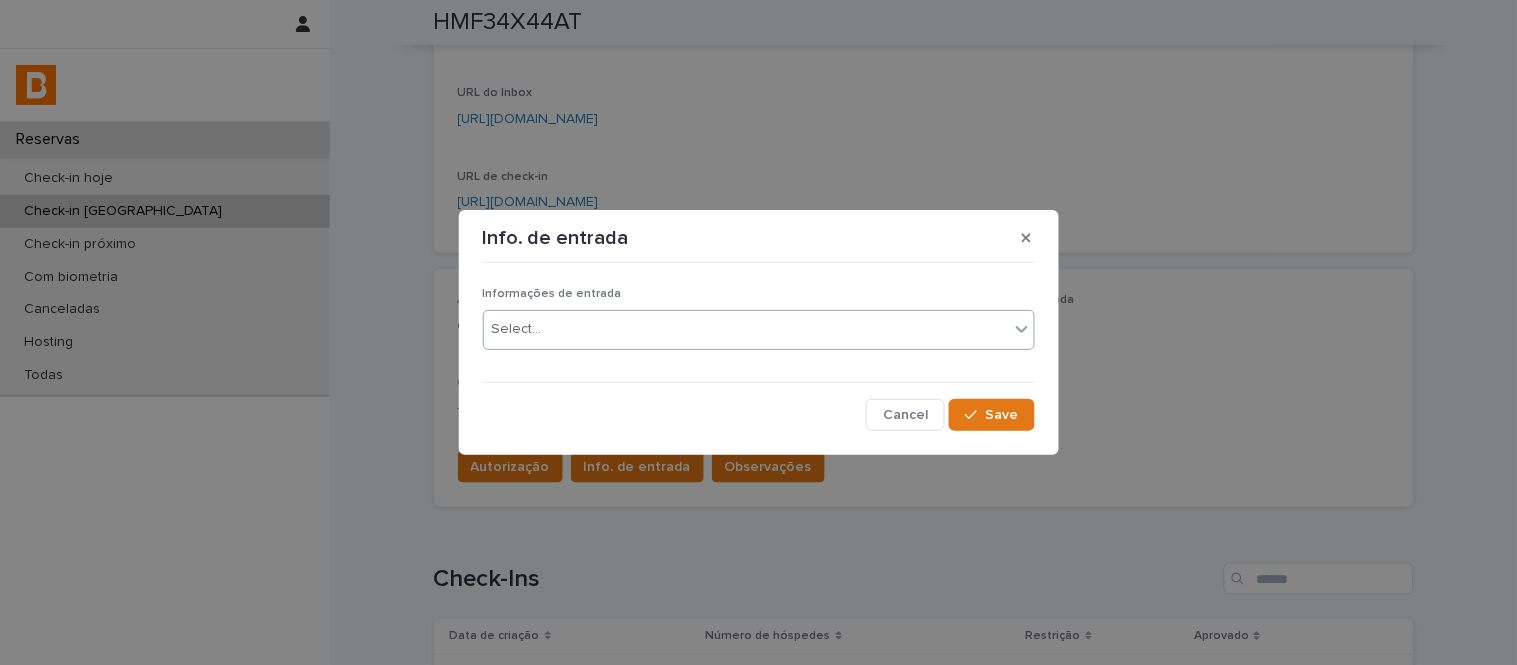 drag, startPoint x: 654, startPoint y: 300, endPoint x: 663, endPoint y: 311, distance: 14.21267 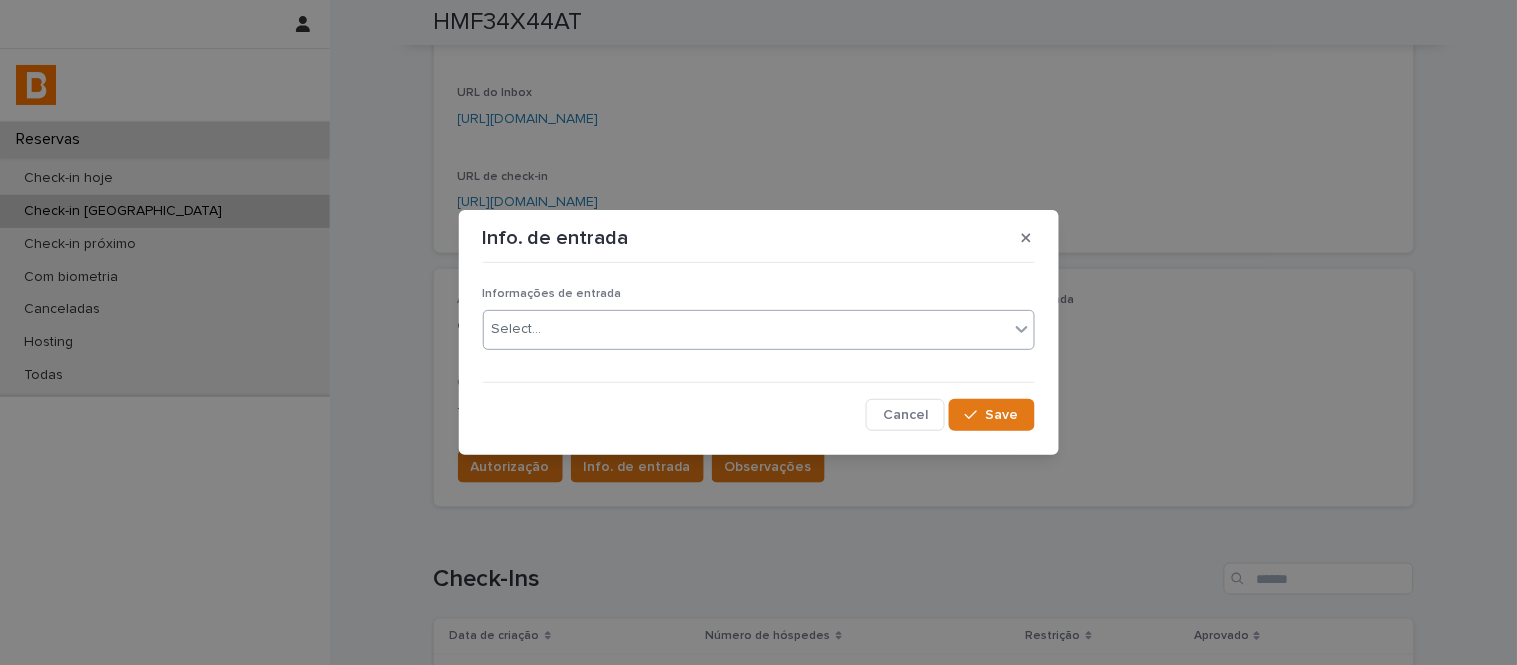 click on "Select..." at bounding box center [746, 329] 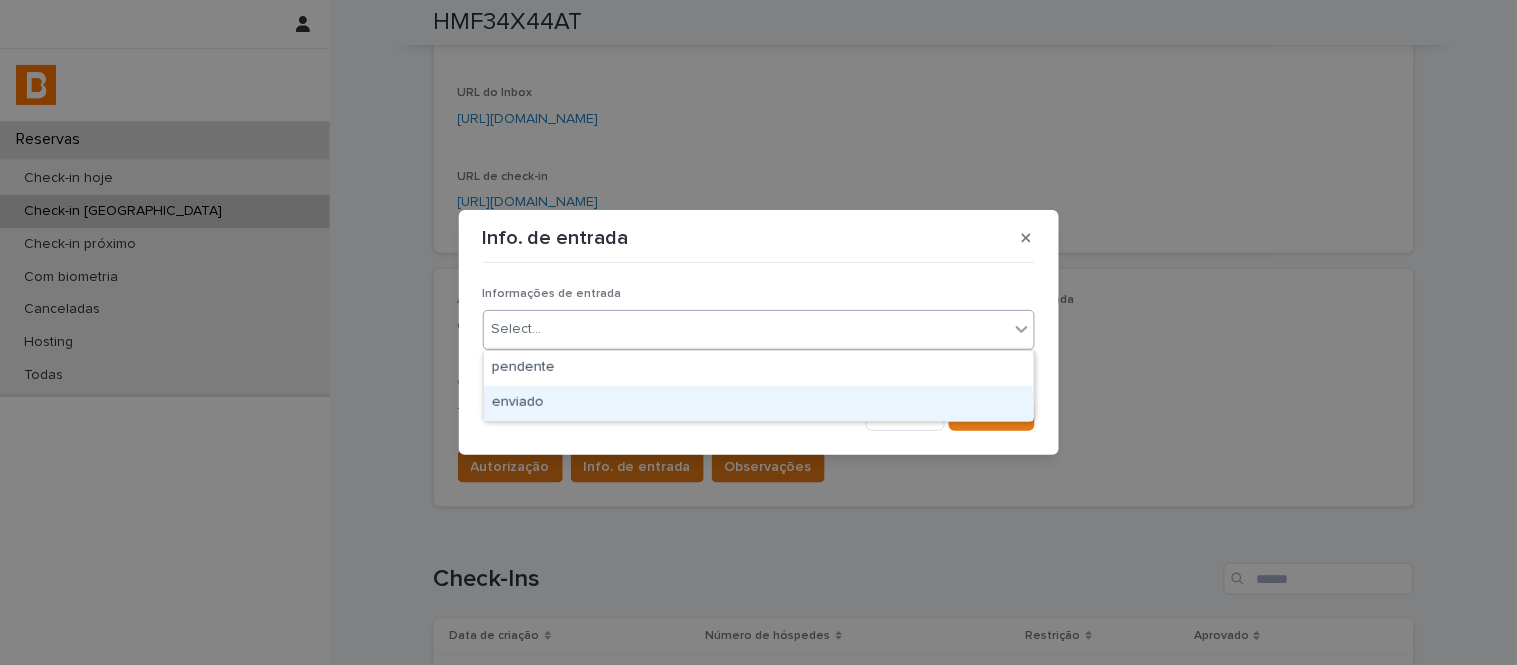 click on "enviado" at bounding box center (759, 403) 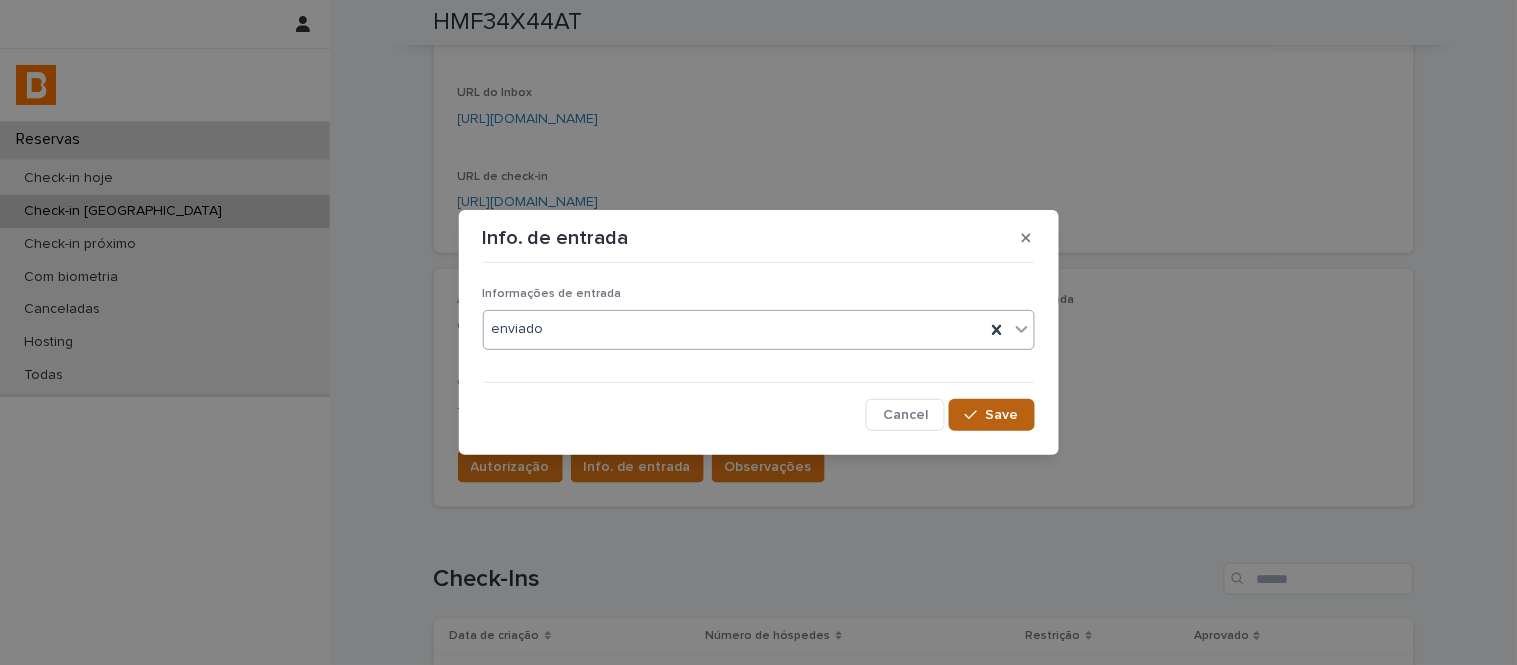 click on "Save" at bounding box center (991, 415) 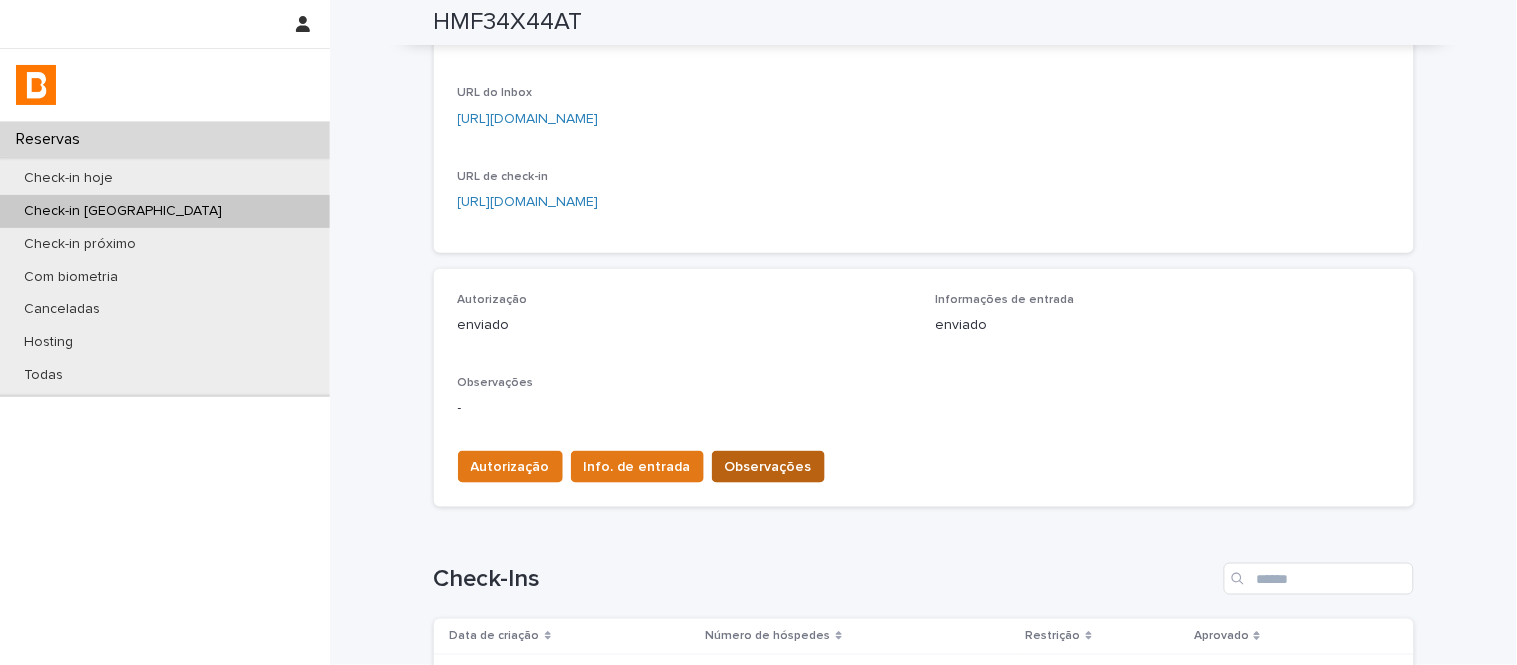 click on "Observações" at bounding box center [768, 467] 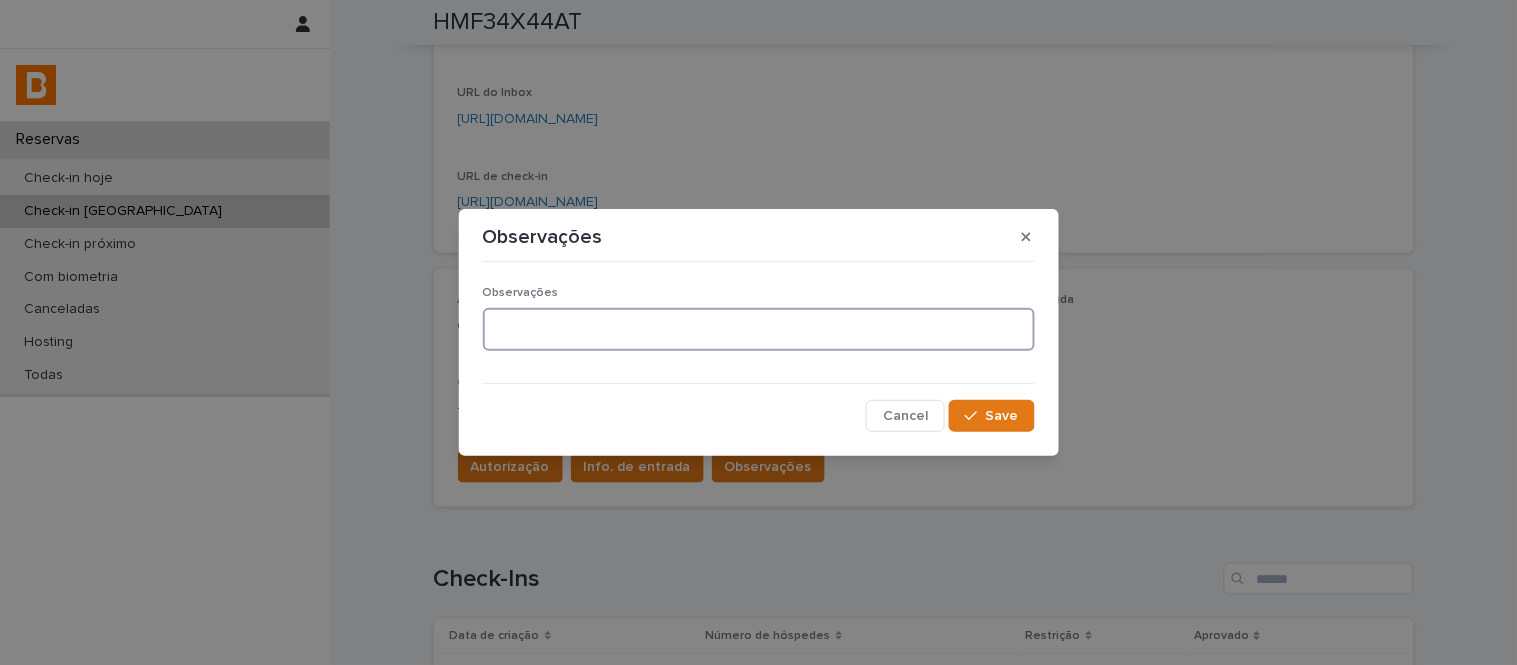 click at bounding box center [759, 329] 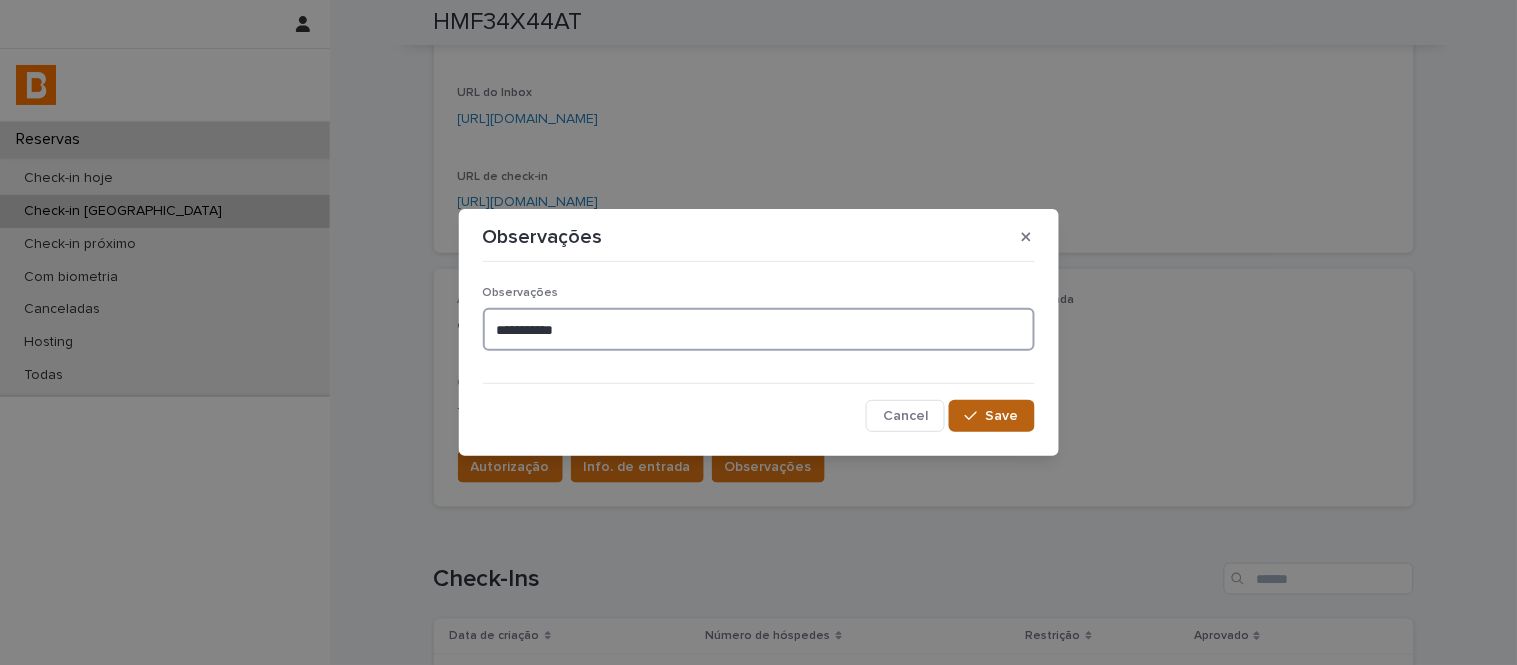 type on "**********" 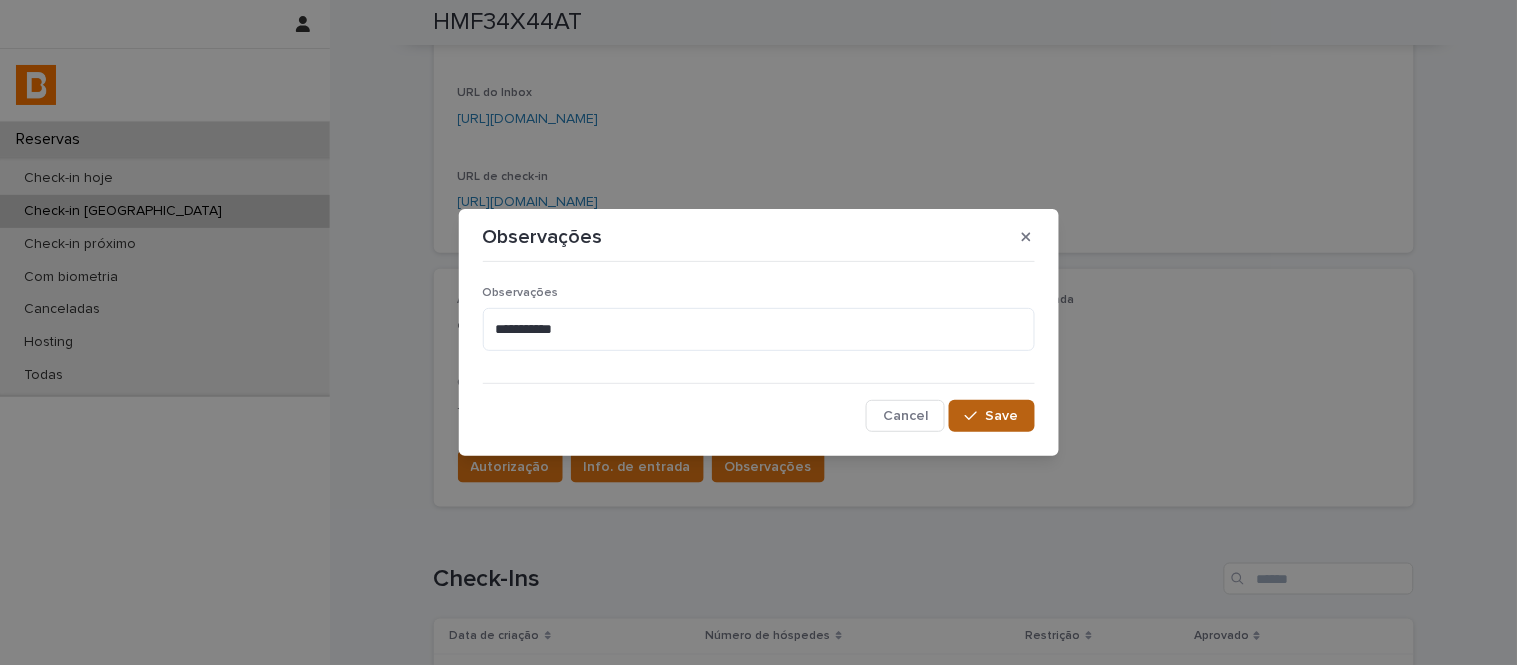 click 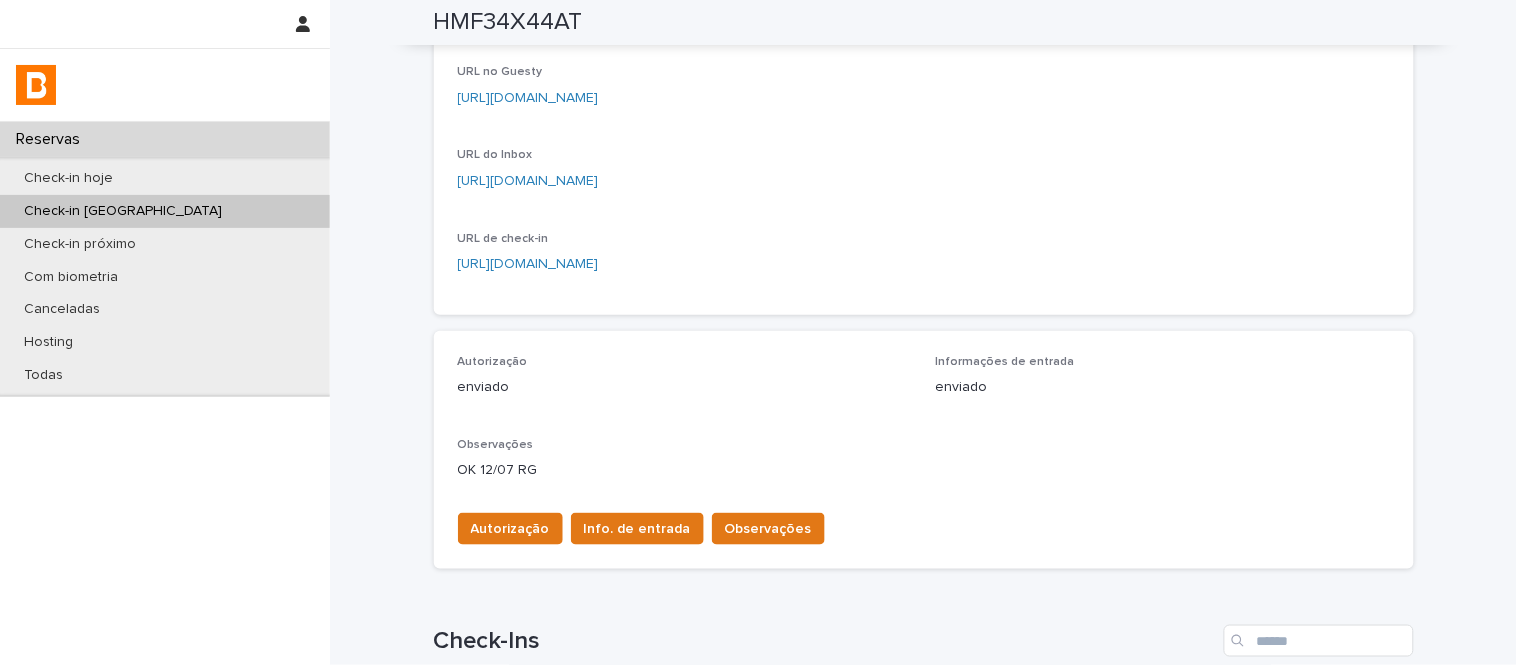scroll, scrollTop: 0, scrollLeft: 0, axis: both 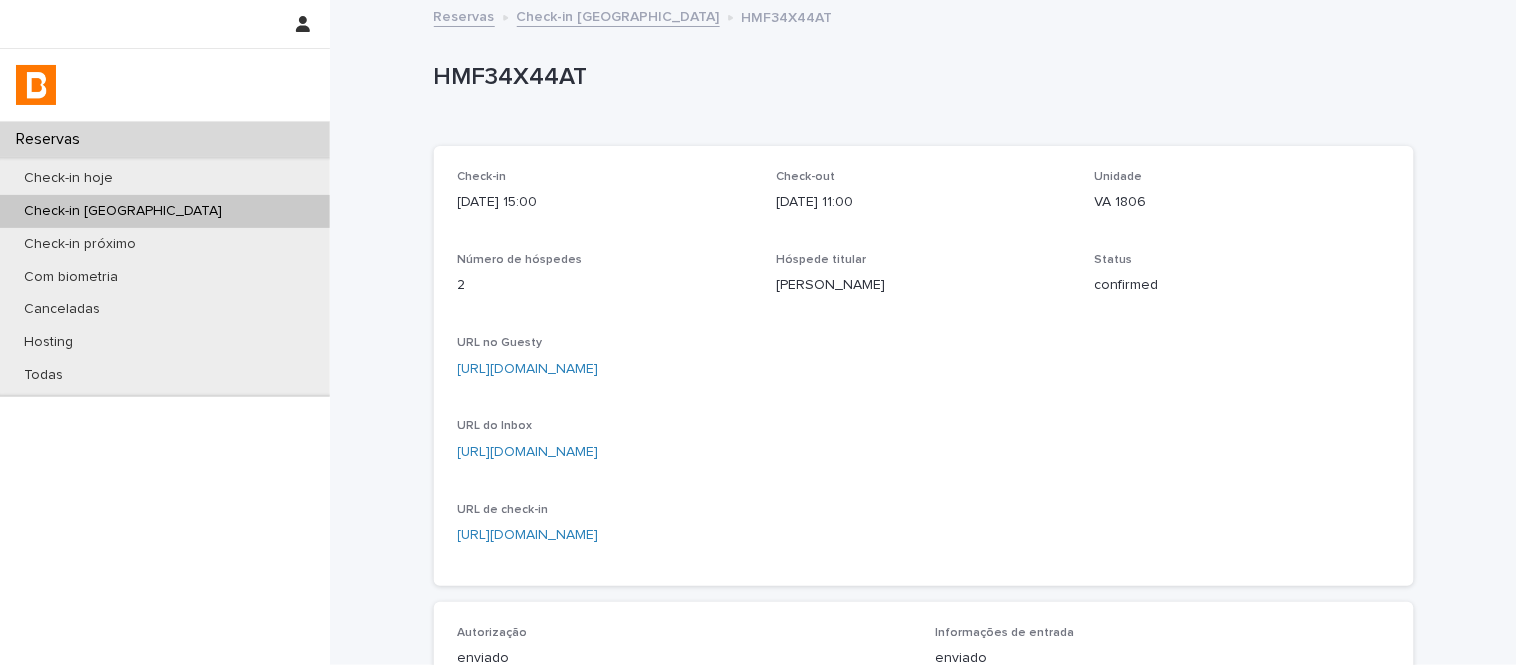click on "VA 1806" at bounding box center (1242, 202) 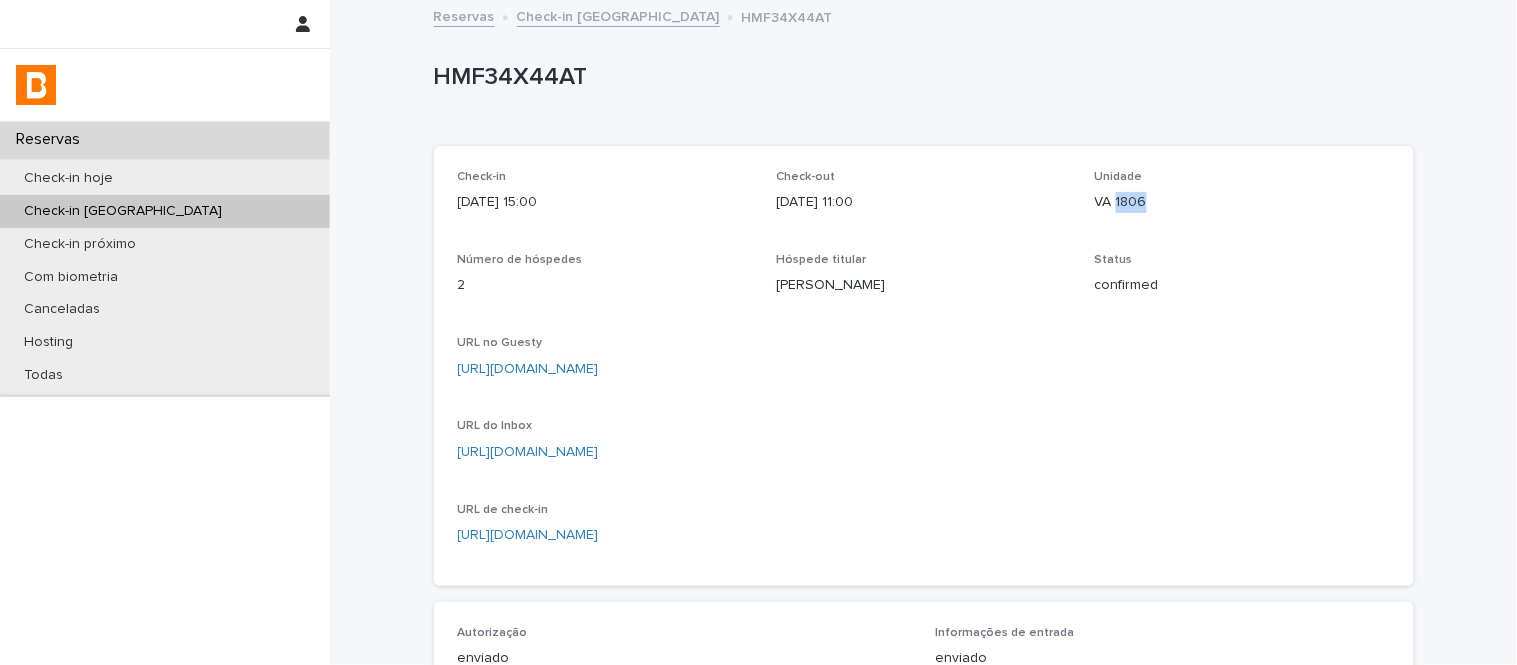 click on "VA 1806" at bounding box center [1242, 202] 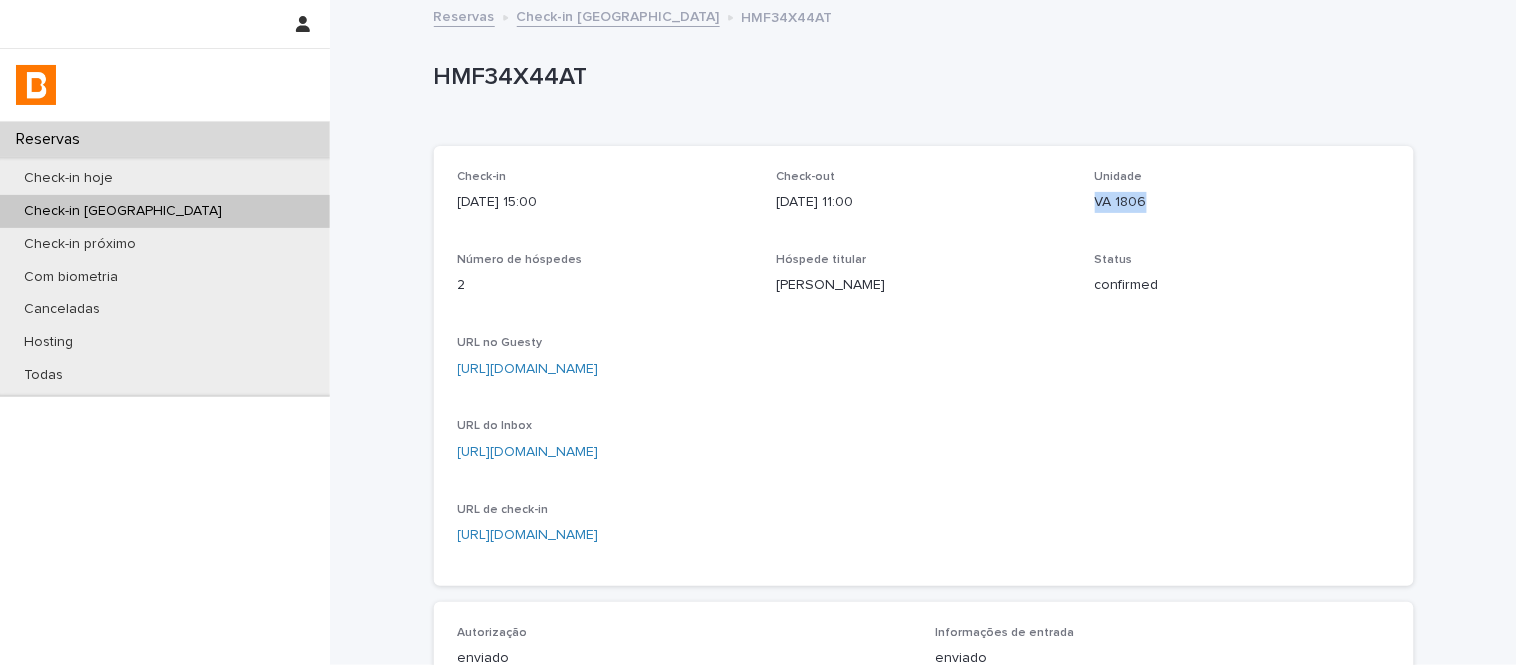 click on "VA 1806" at bounding box center (1242, 202) 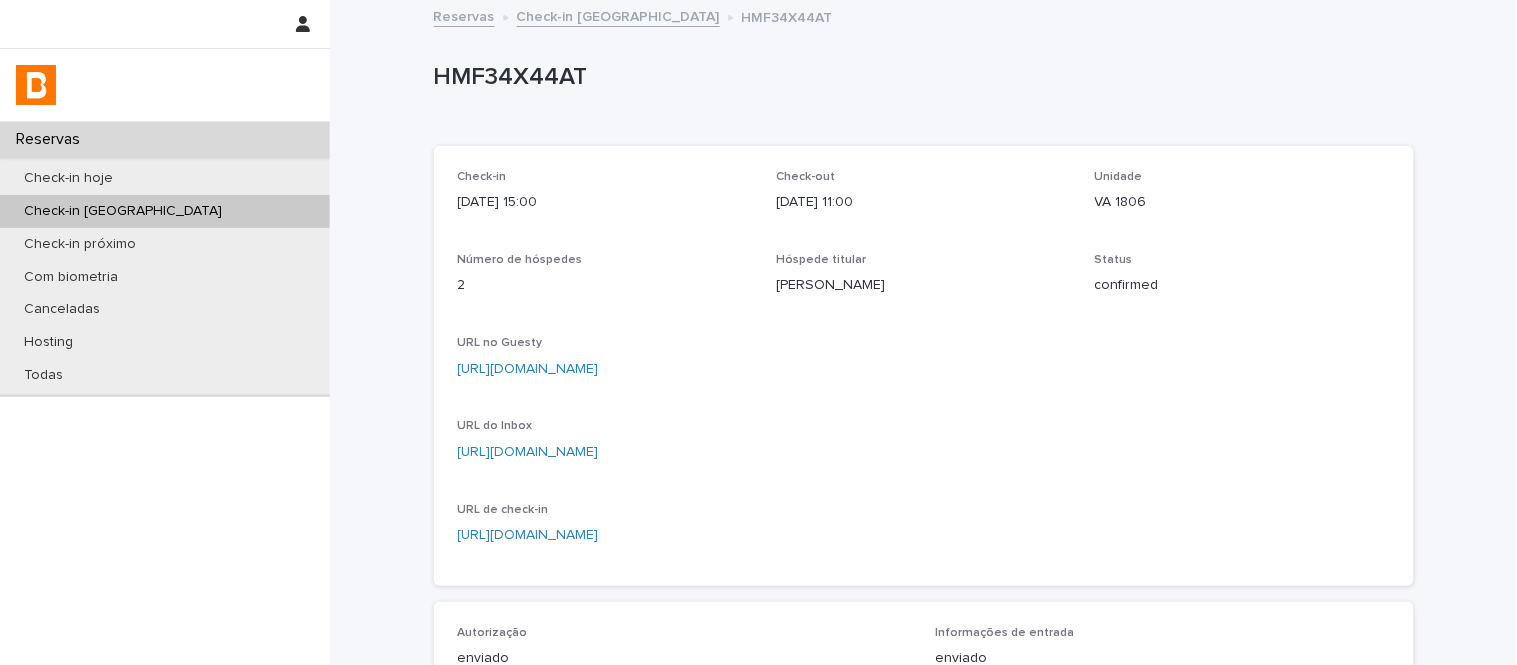 click on "HMF34X44AT" at bounding box center (920, 77) 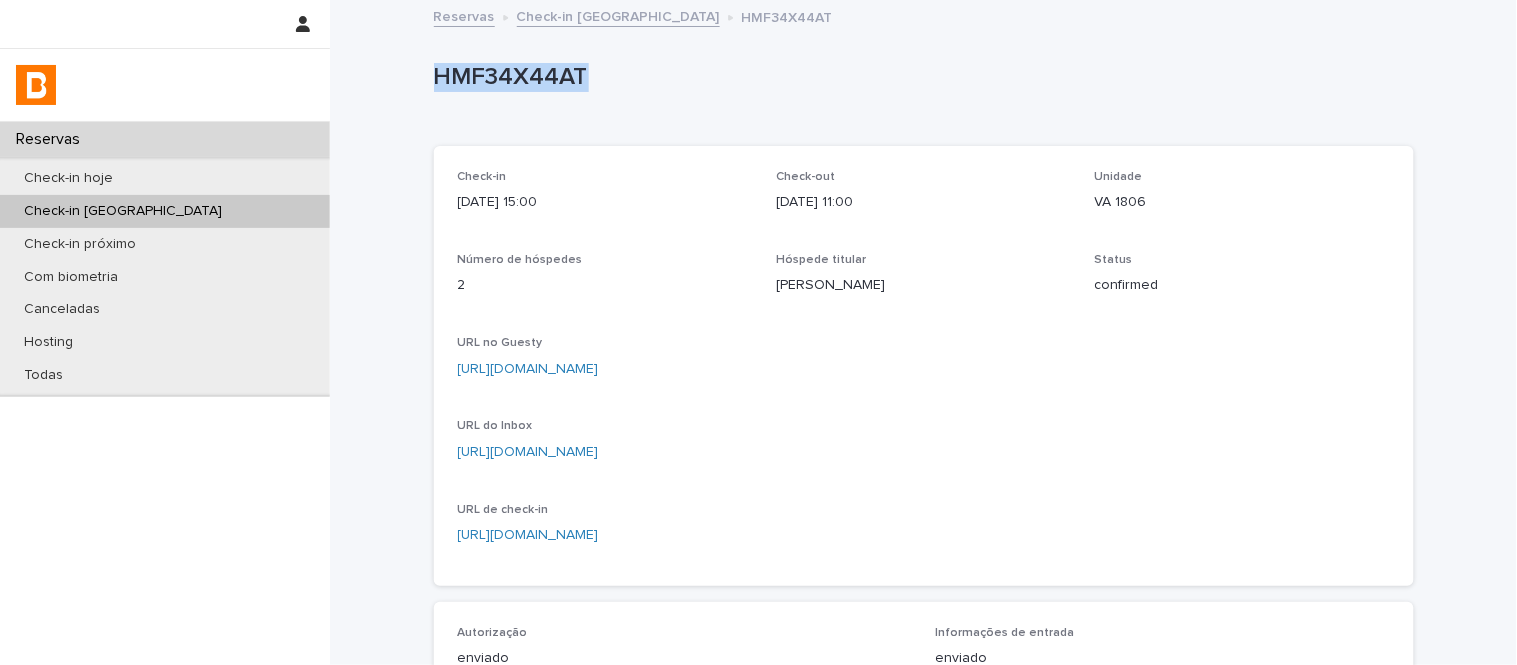 click on "HMF34X44AT" at bounding box center (920, 77) 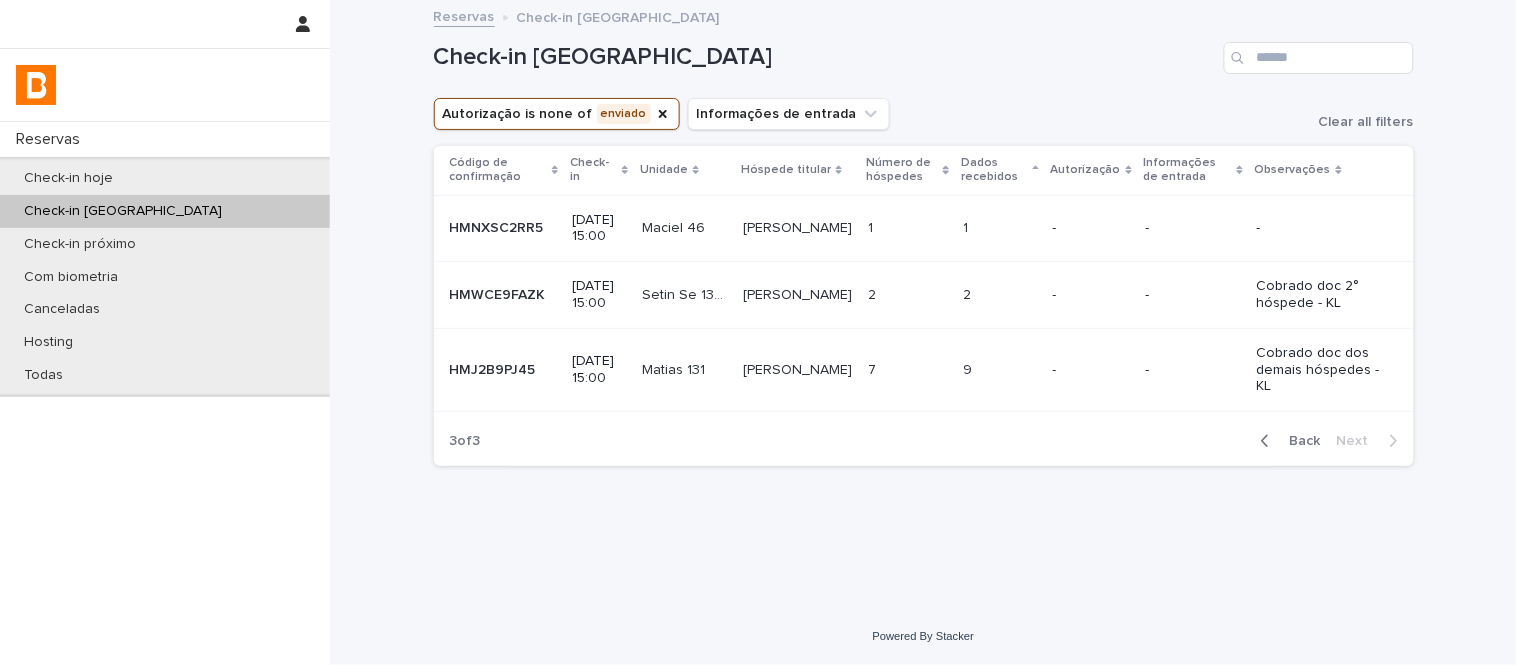click on "Francisco Martin" at bounding box center (799, 226) 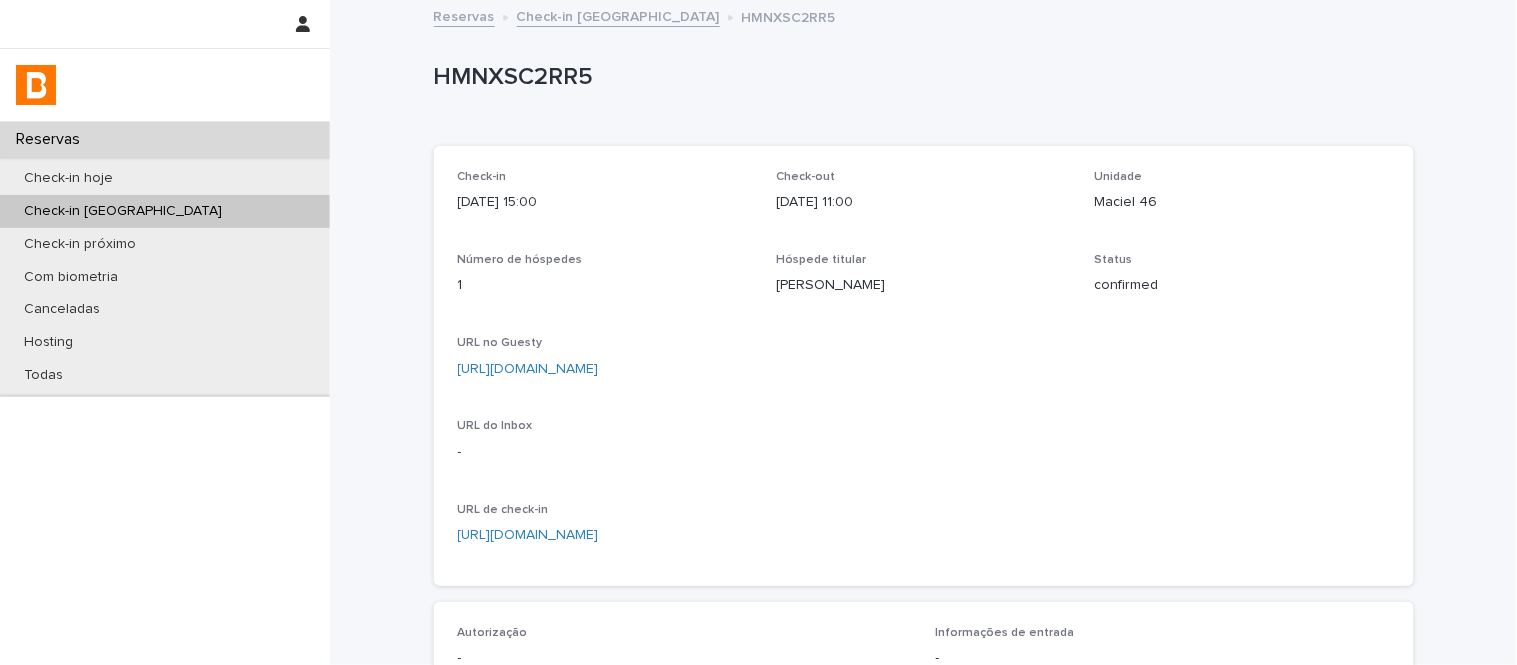 click on "HMNXSC2RR5 HMNXSC2RR5 Sorry, there was an error saving your record. Please try again. Please fill out the required fields below. Loading... Saving… Loading... Saving… Loading... Saving… Check-in 2025-07-13 15:00 Check-out 2025-07-20 11:00 Unidade Maciel 46 Número de hóspedes 1 Hóspede titular Francisco Martin Status confirmed URL no Guesty https://app.guesty.com/reservations/687185b599626d0010f2f3a5/summary URL do Inbox - URL de check-in https://bhomy.paperform.co/?reservation=HMNXSC2RR5&guests=1&_=0 Loading... Saving… Autorização - Informações de entrada - Observações - Autorização Info. de entrada Observações Loading... Saving… Check-Ins Data de criação Número de hóspedes Restrição Aprovado 2025-07-11 18:58 1 1   não - 1  of  1 Back Next" at bounding box center [924, 555] 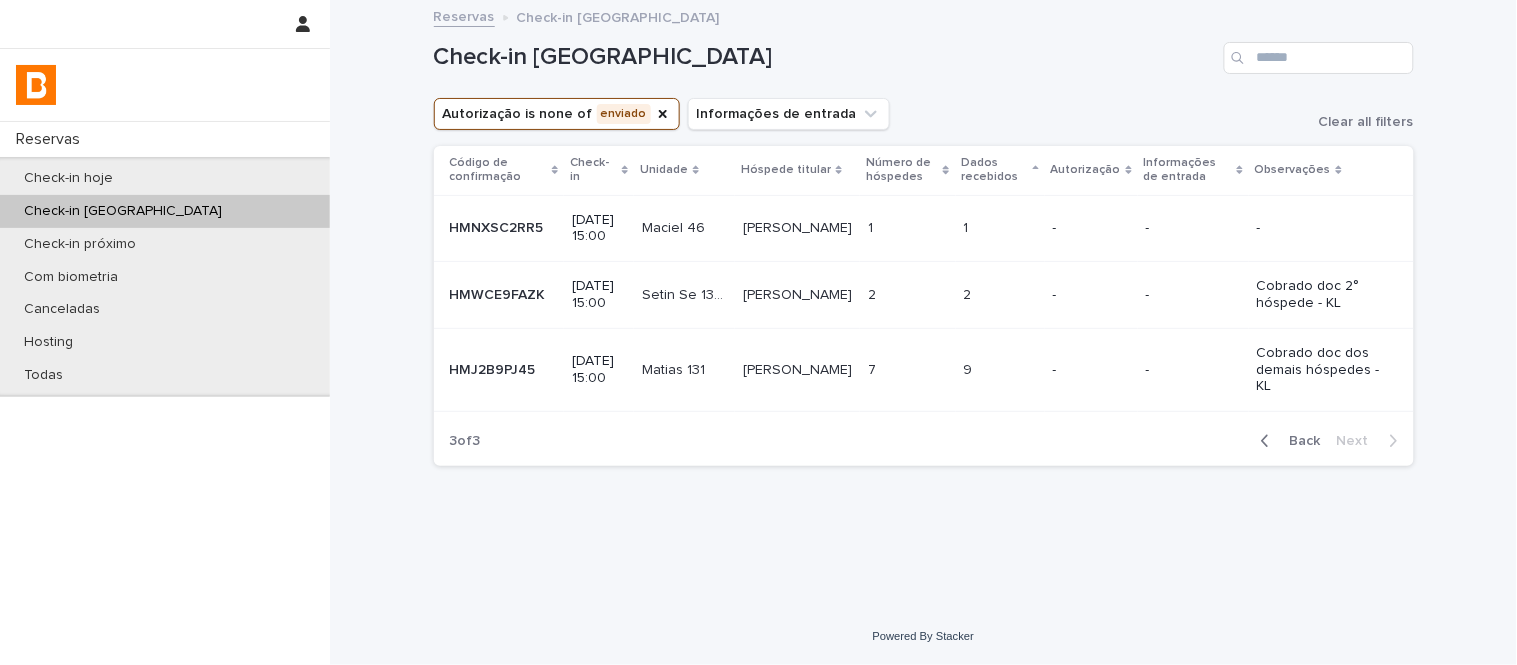 click 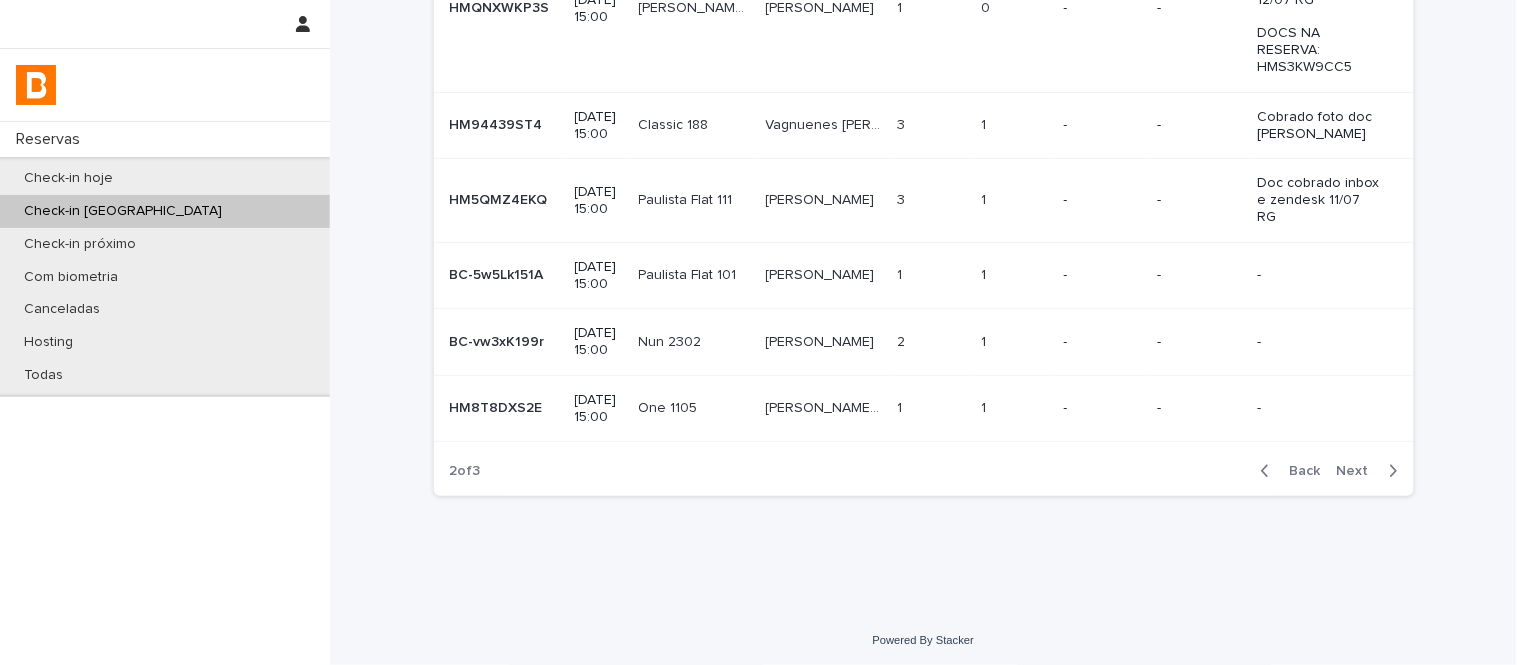 scroll, scrollTop: 658, scrollLeft: 0, axis: vertical 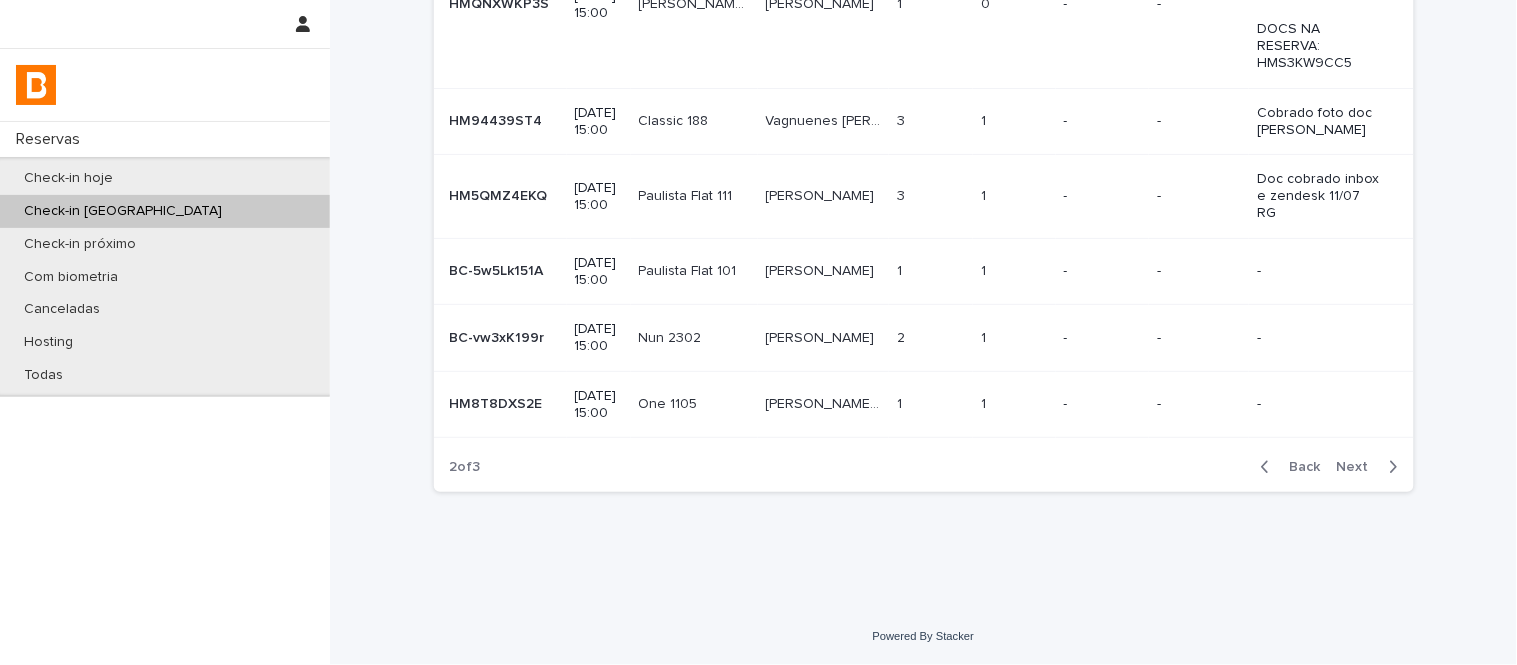 click on "1 1" at bounding box center [931, 404] 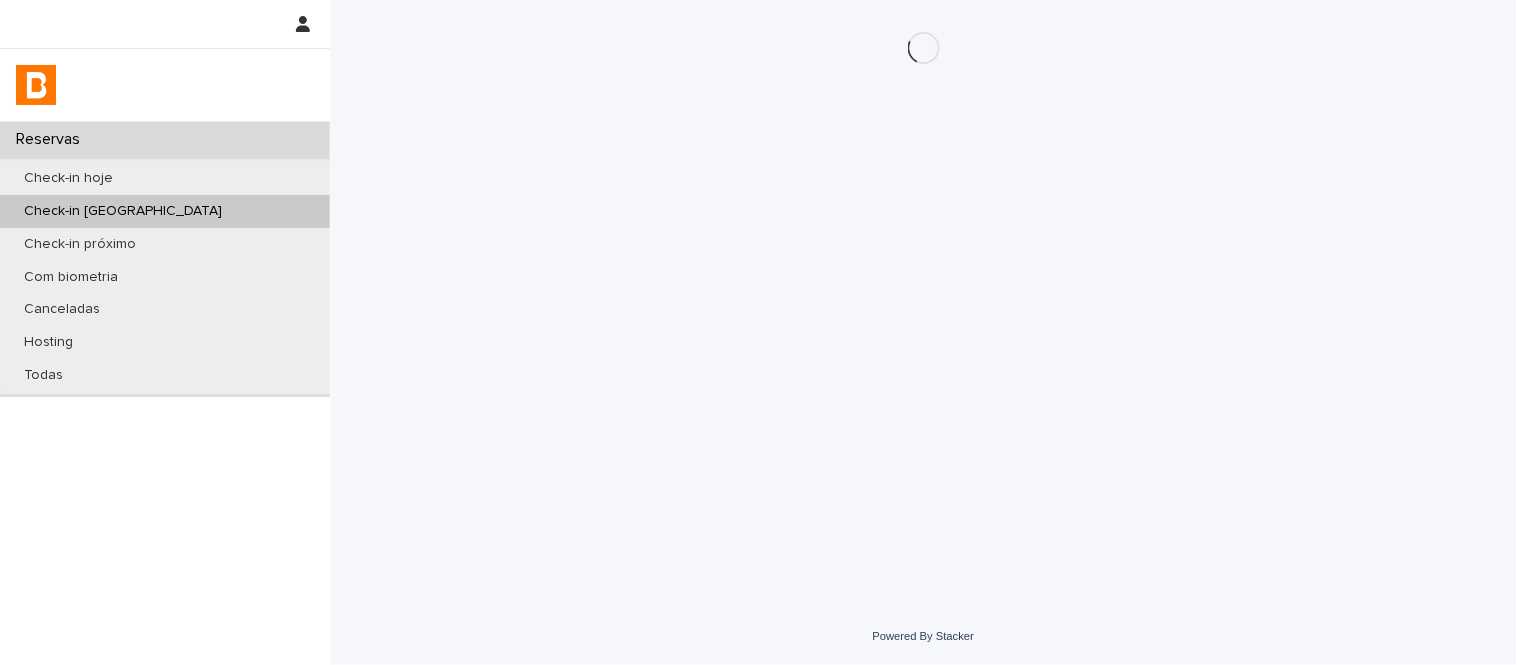 scroll, scrollTop: 0, scrollLeft: 0, axis: both 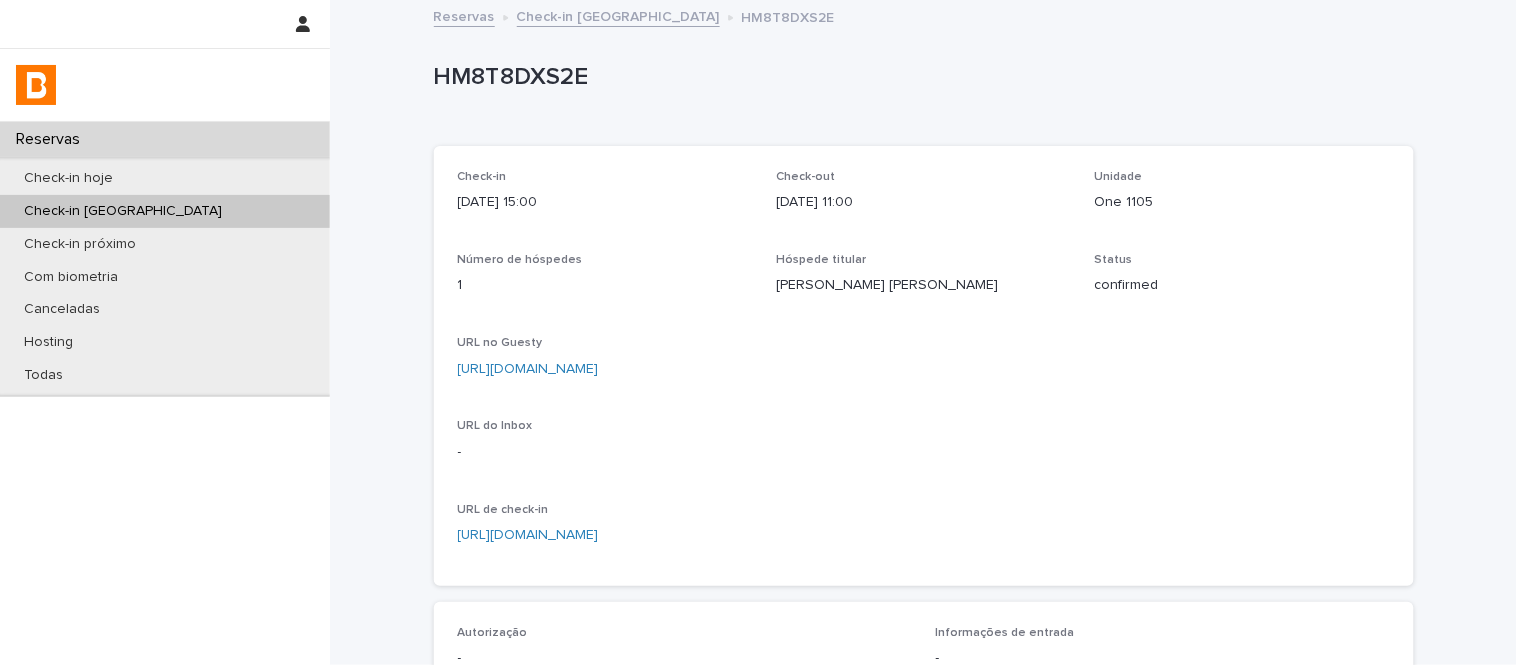 click on "One 1105" at bounding box center (1242, 202) 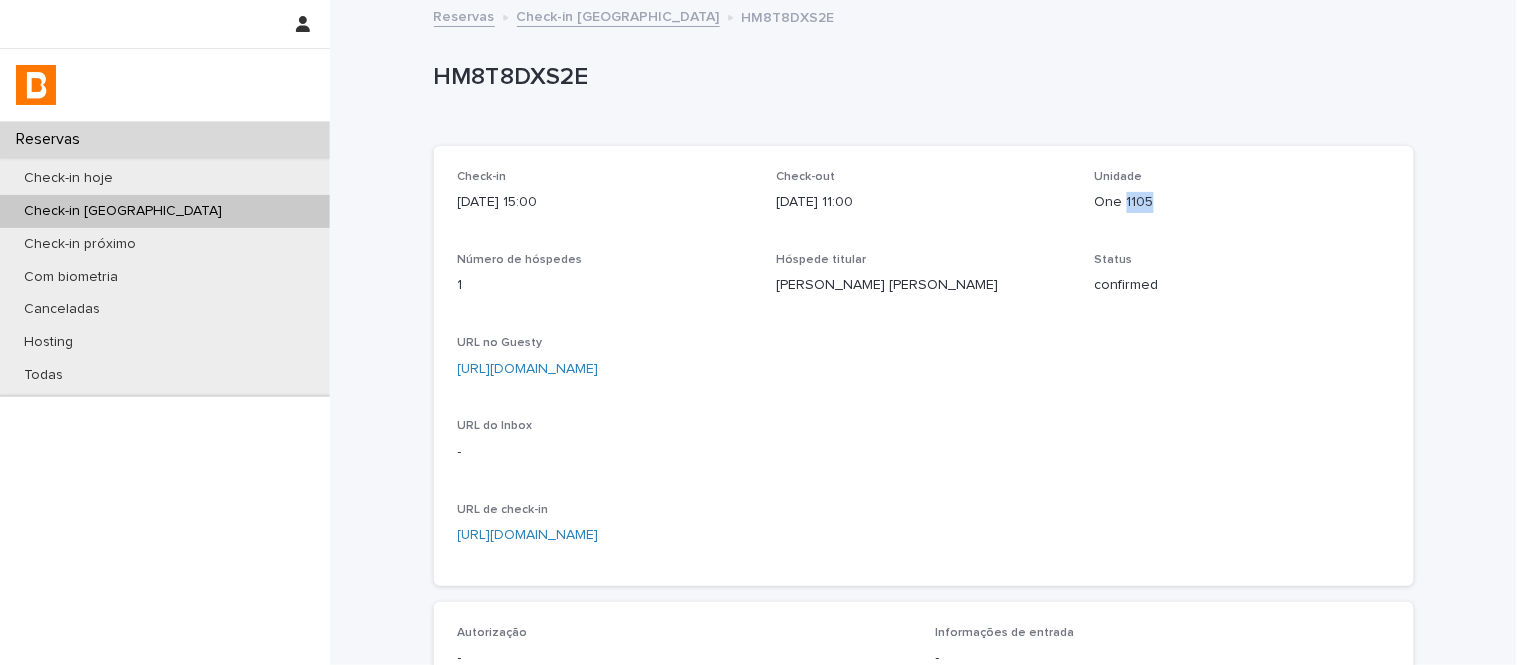 click on "One 1105" at bounding box center [1242, 202] 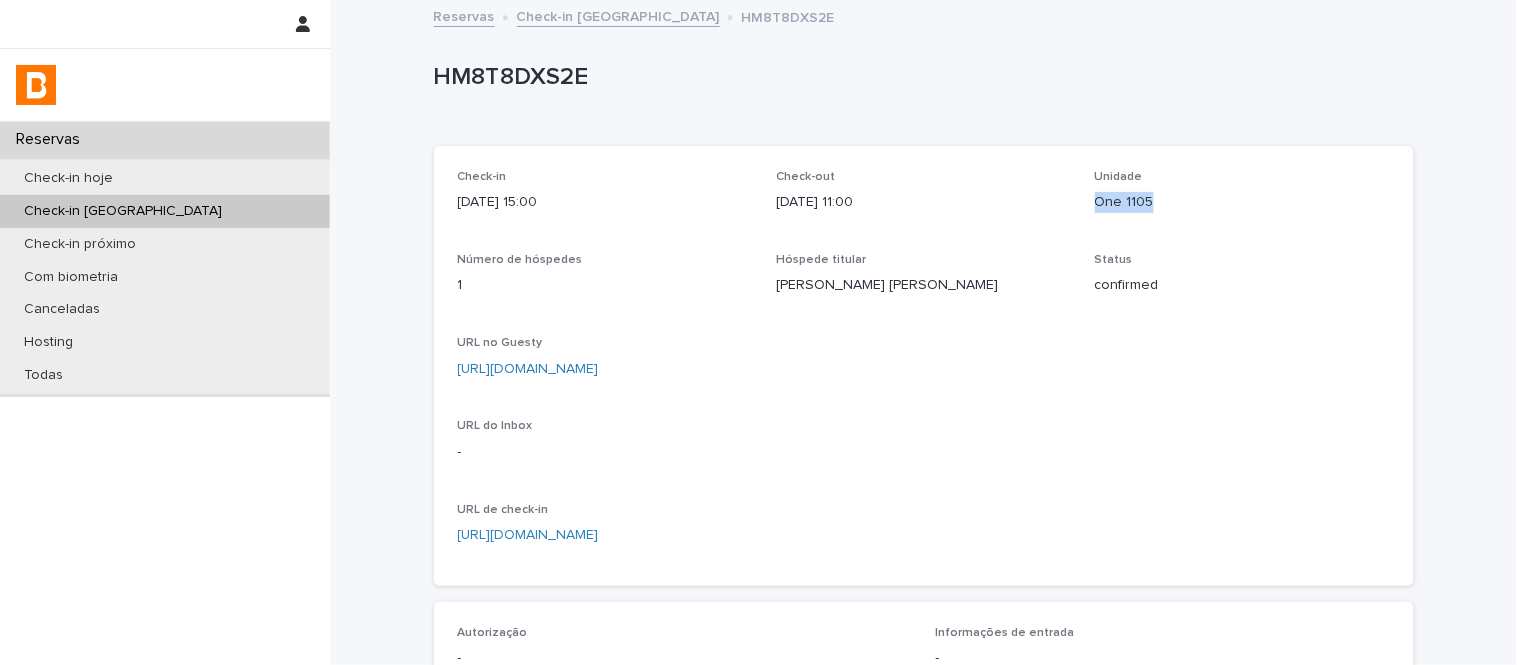 click on "One 1105" at bounding box center (1242, 202) 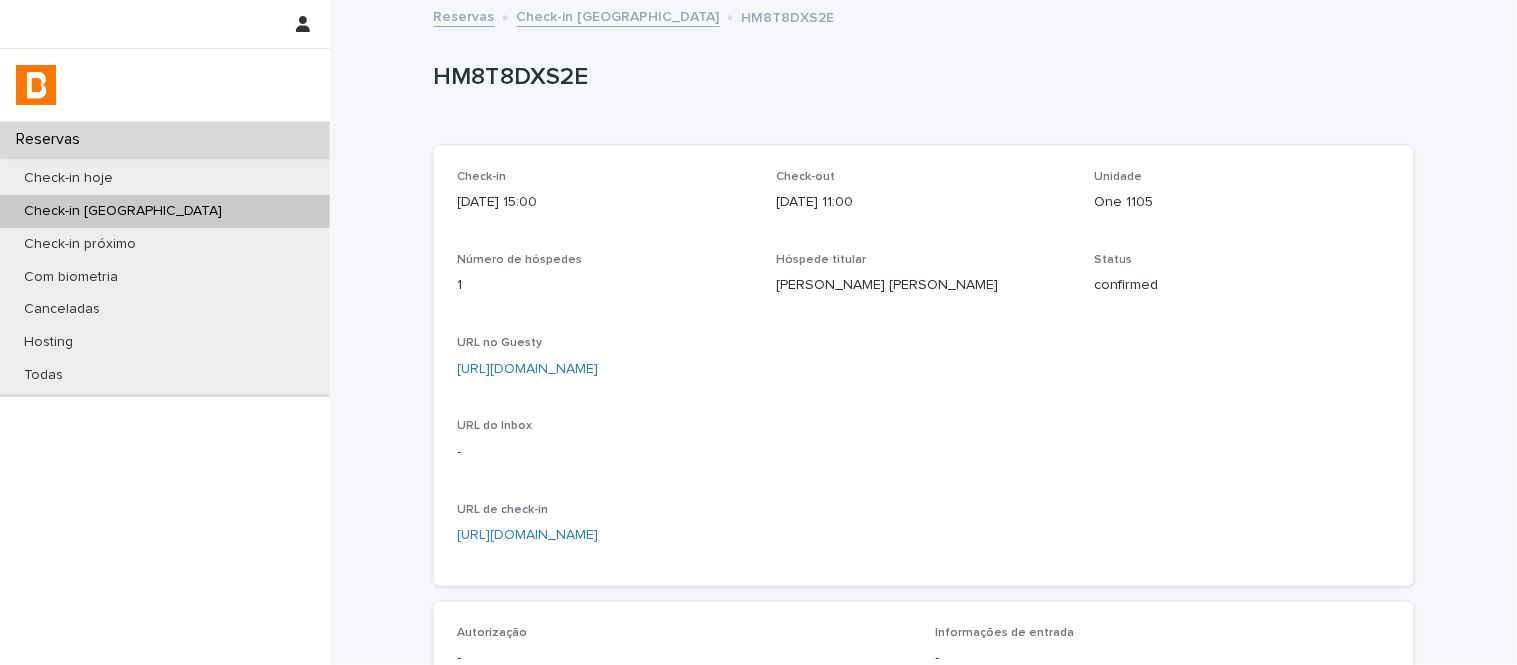 click on "HM8T8DXS2E HM8T8DXS2E Sorry, there was an error saving your record. Please try again. Please fill out the required fields below. Loading... Saving… Loading... Saving… Loading... Saving… Check-in 2025-07-13 15:00 Check-out 2025-07-23 11:00 Unidade One 1105 Número de hóspedes 1 Hóspede titular ⁨Joon K.⁩ Kim Status confirmed URL no Guesty https://app.guesty.com/reservations/686ae99e2332ad0012b6c341/summary URL do Inbox - URL de check-in https://bhomy.paperform.co/?reservation=HM8T8DXS2E&guests=1&_=0 Loading... Saving… Autorização - Informações de entrada - Observações - Autorização Info. de entrada Observações Loading... Saving… Check-Ins Data de criação Número de hóspedes Restrição Aprovado 2025-07-08 11:45 1 1   não - 1  of  1 Back Next" at bounding box center (924, 555) 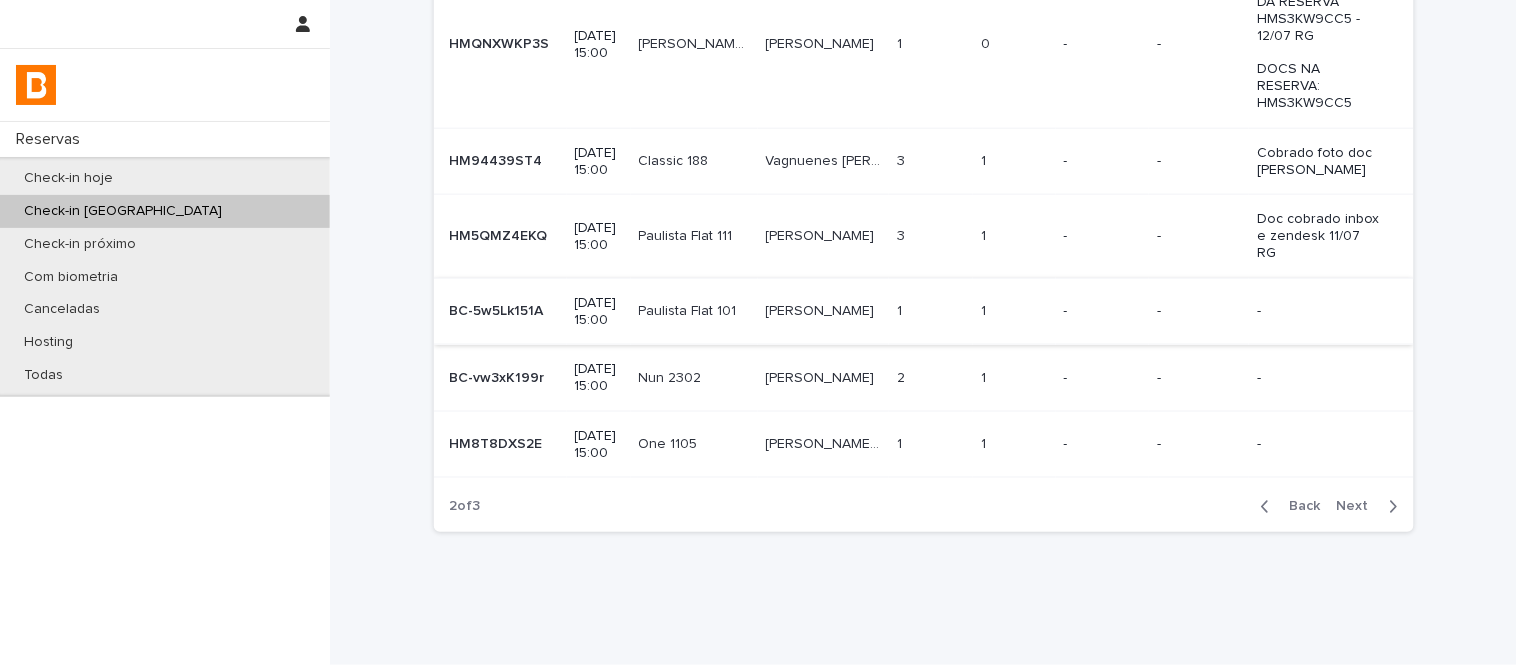 scroll, scrollTop: 555, scrollLeft: 0, axis: vertical 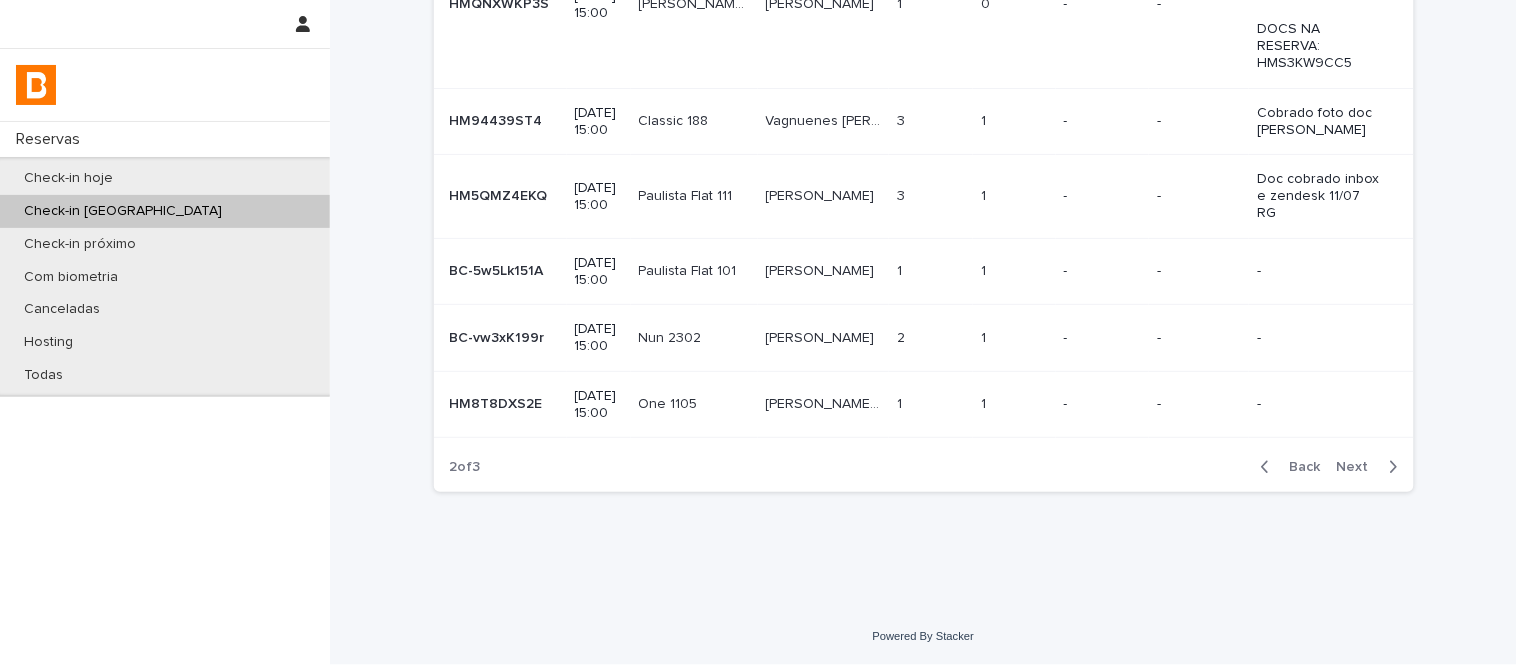 click on "2 2" at bounding box center [931, 338] 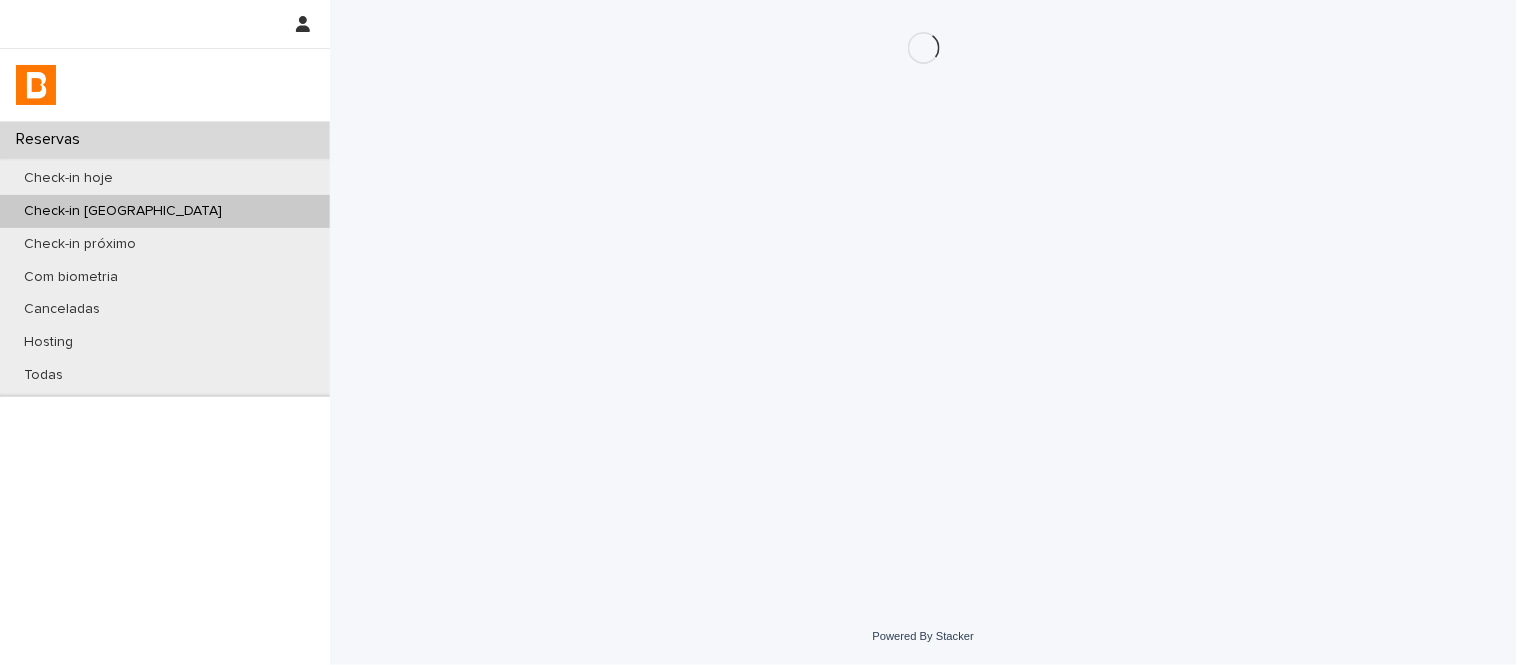scroll, scrollTop: 0, scrollLeft: 0, axis: both 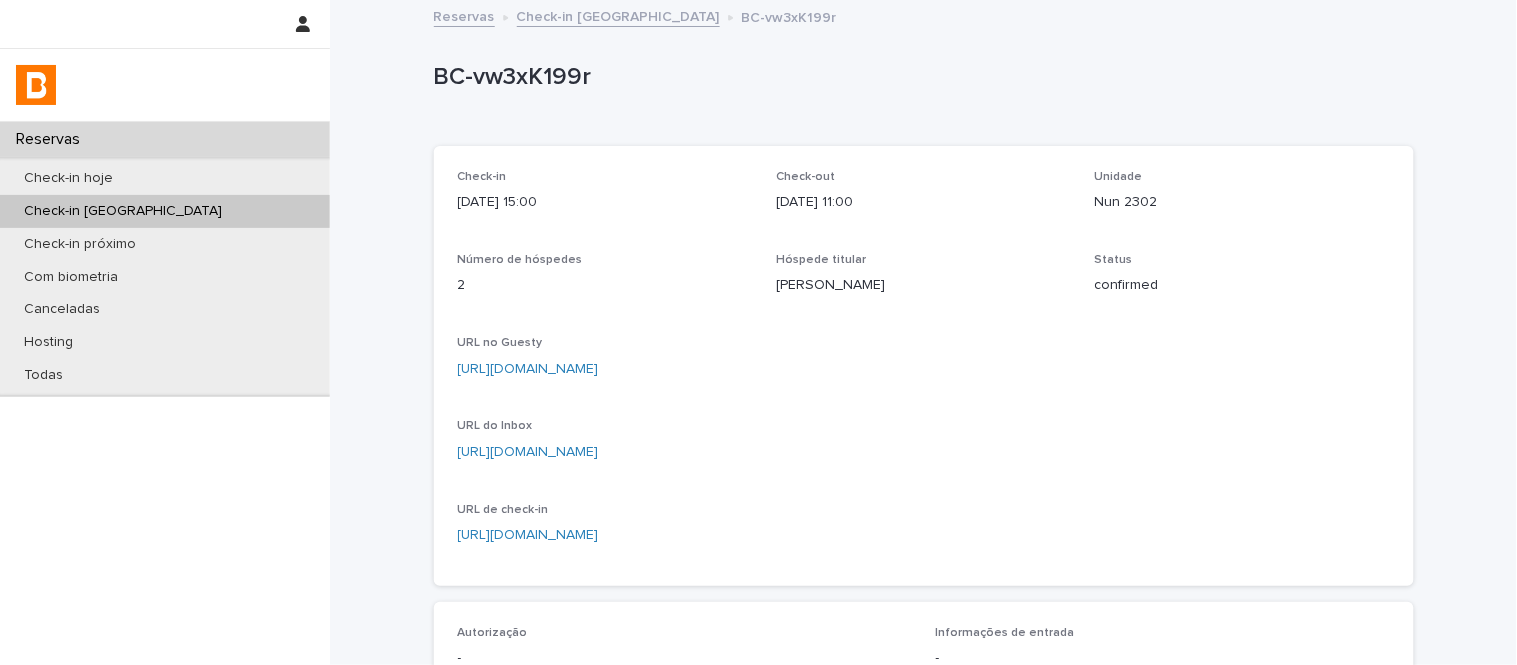 click on "Nun 2302" at bounding box center [1242, 202] 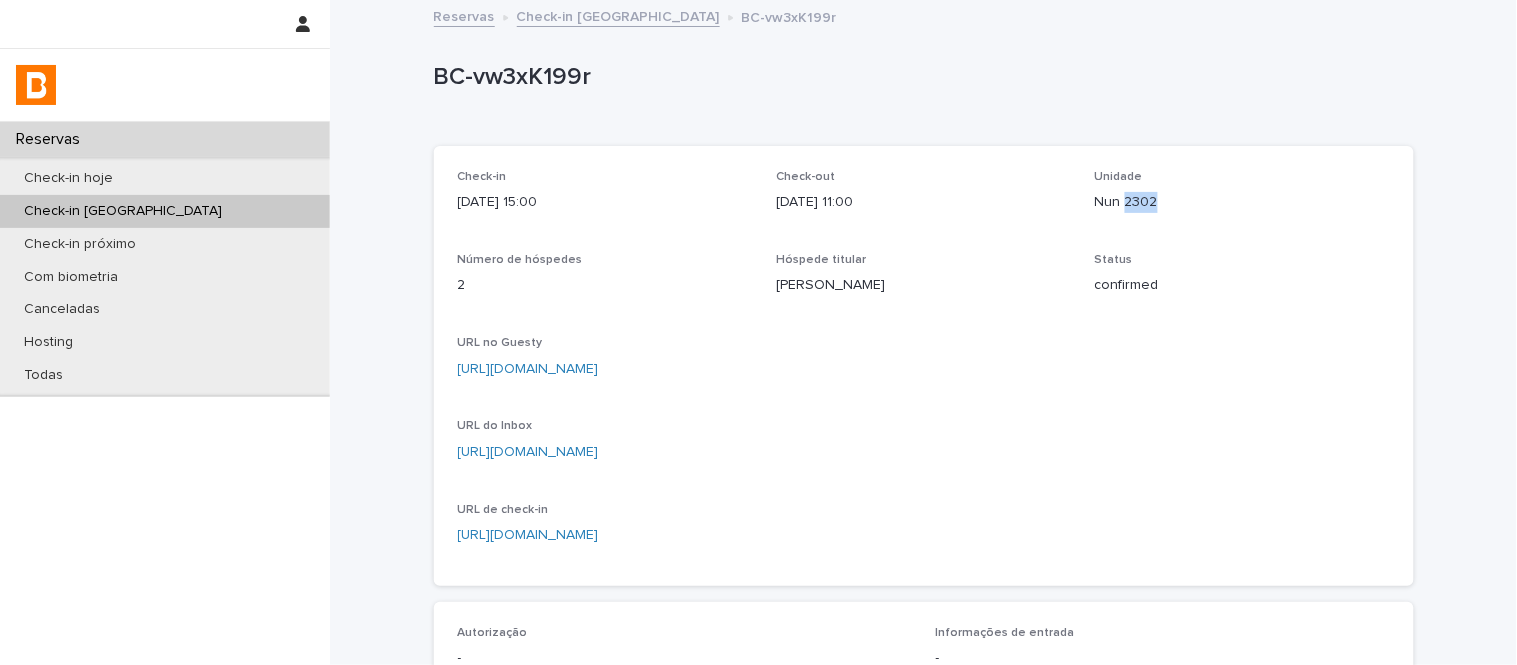 click on "Nun 2302" at bounding box center (1242, 202) 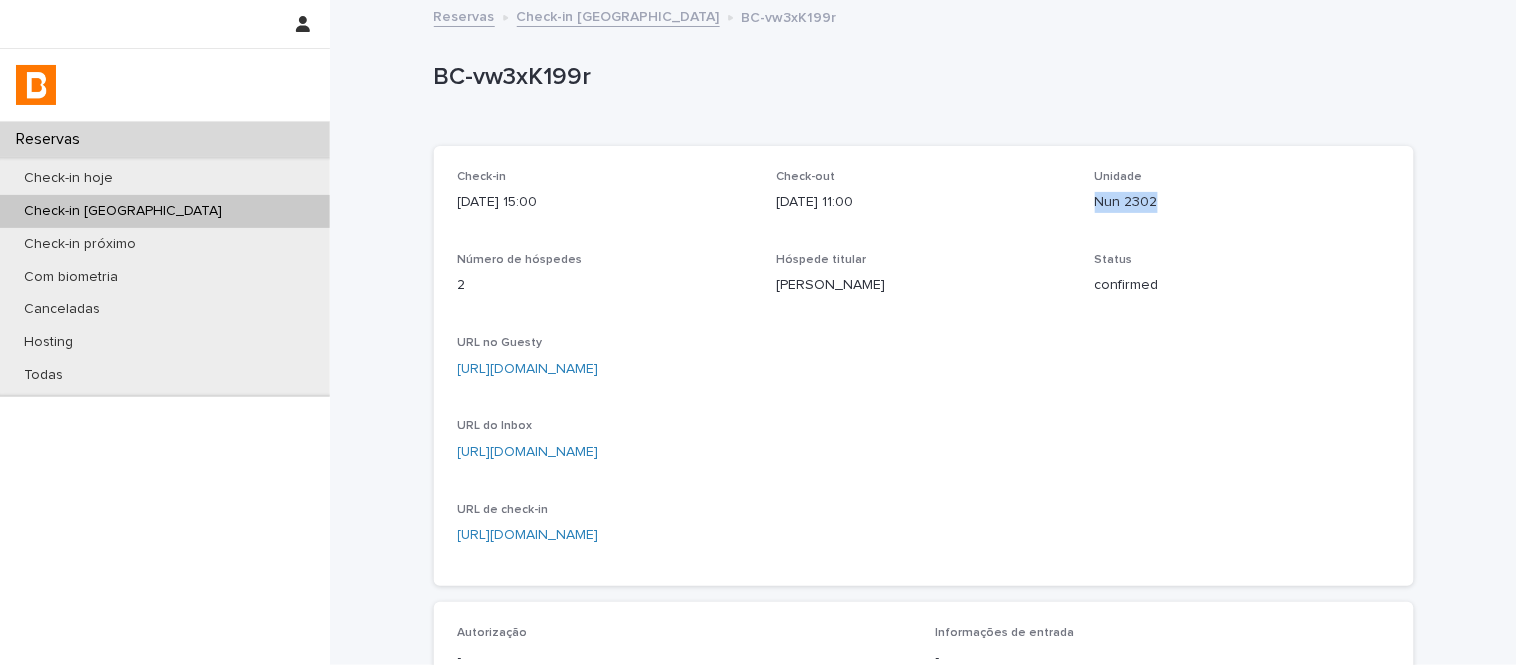 click on "Nun 2302" at bounding box center [1242, 202] 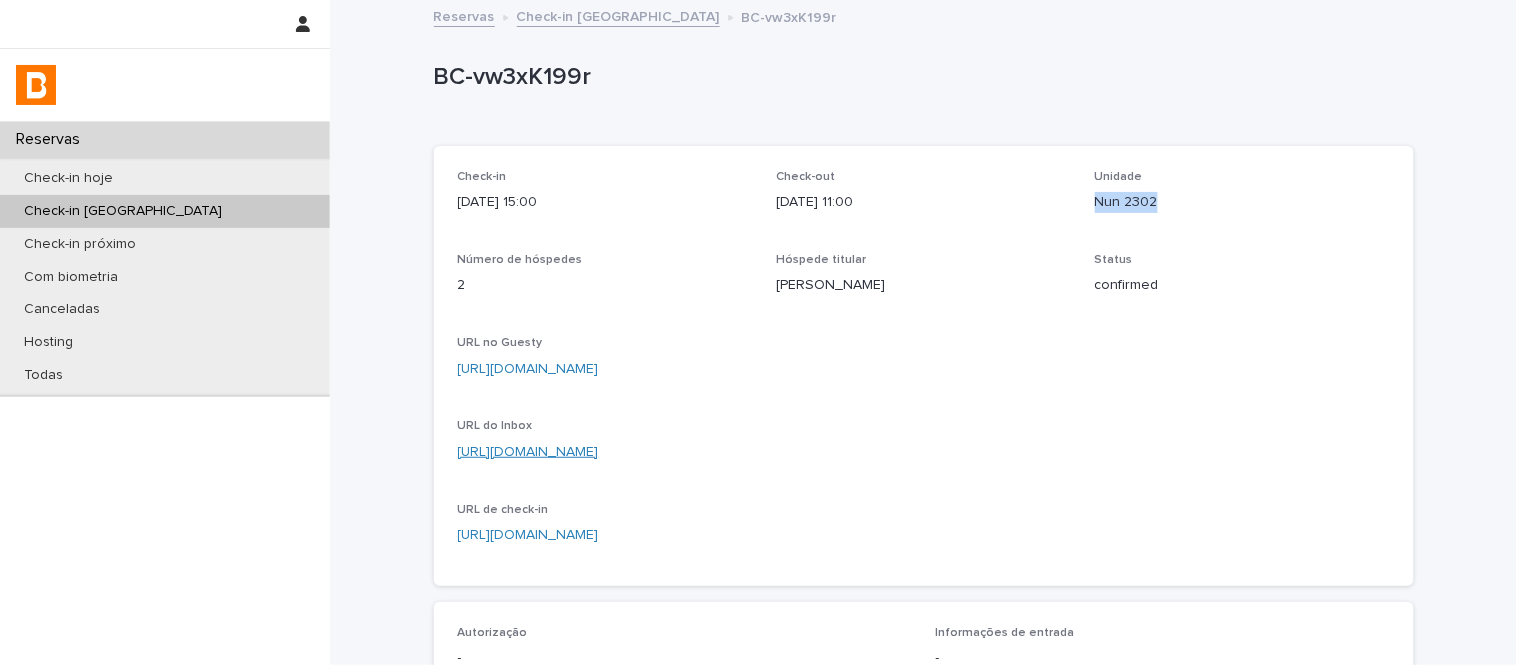click on "https://app.guesty.com/inbox-v2/686577bea82de6001061f02e?reservationId=686577bef4909f001324ec84" at bounding box center (528, 452) 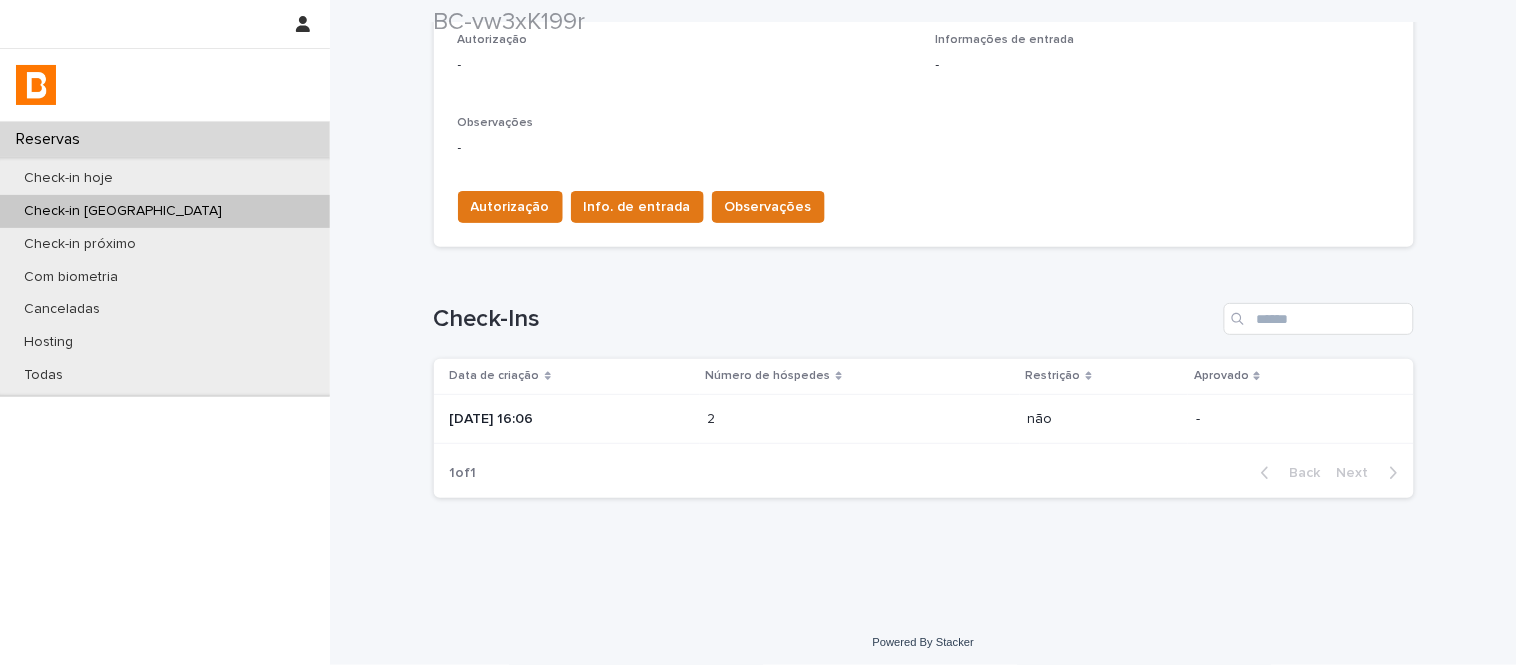 scroll, scrollTop: 376, scrollLeft: 0, axis: vertical 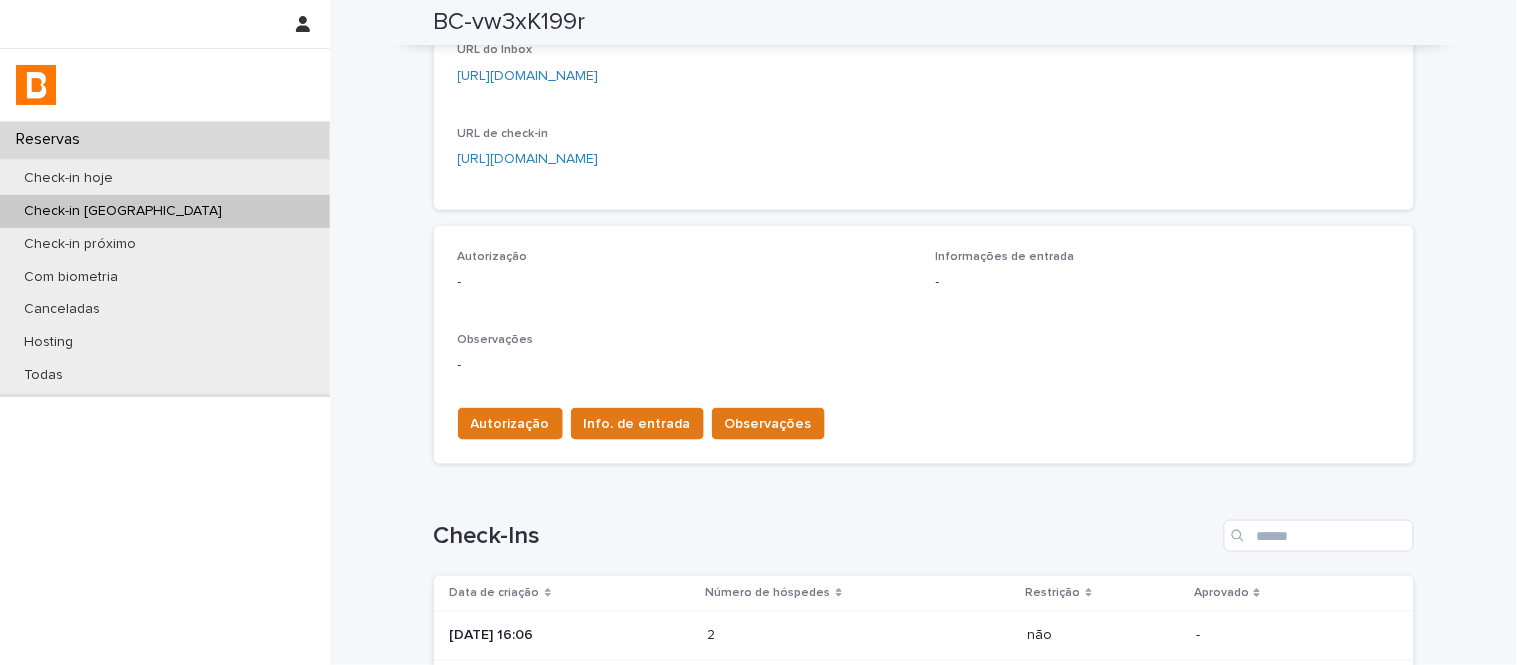 click on "2025-07-02 16:06" at bounding box center (571, 636) 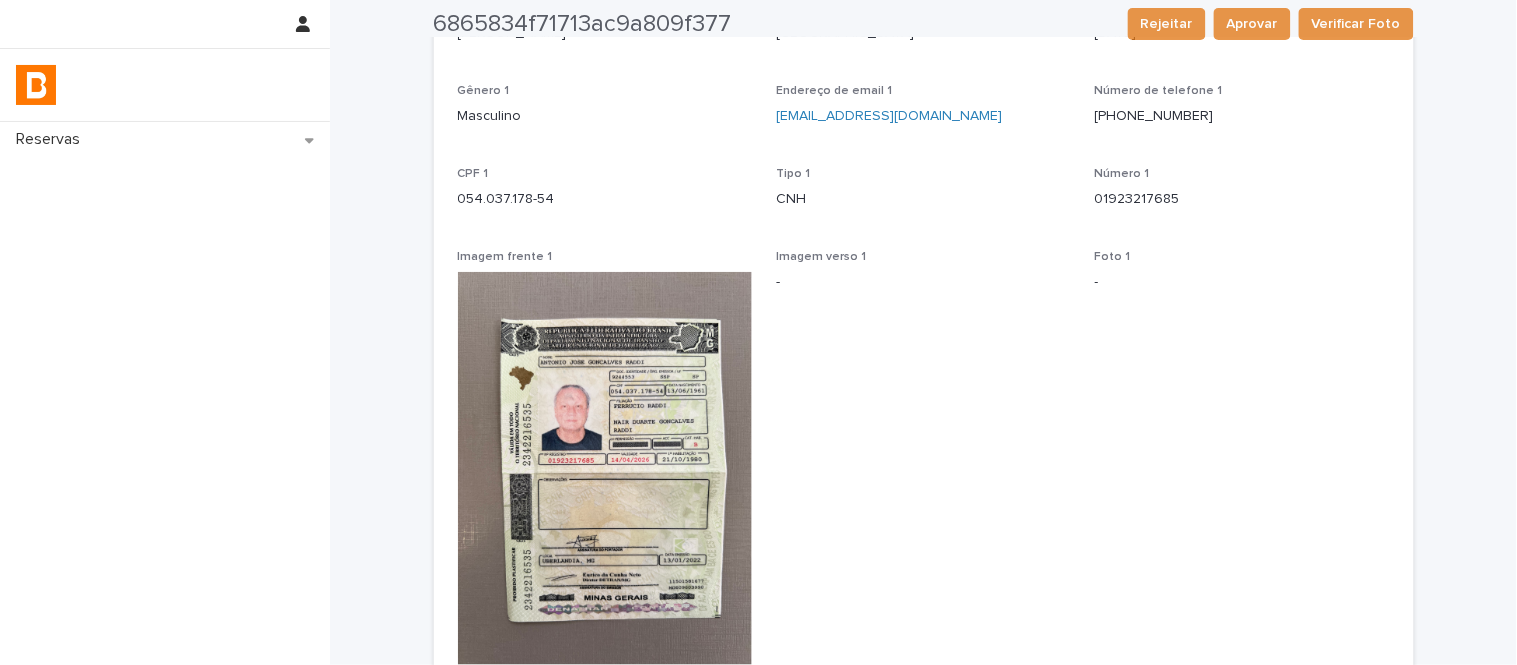 scroll, scrollTop: 222, scrollLeft: 0, axis: vertical 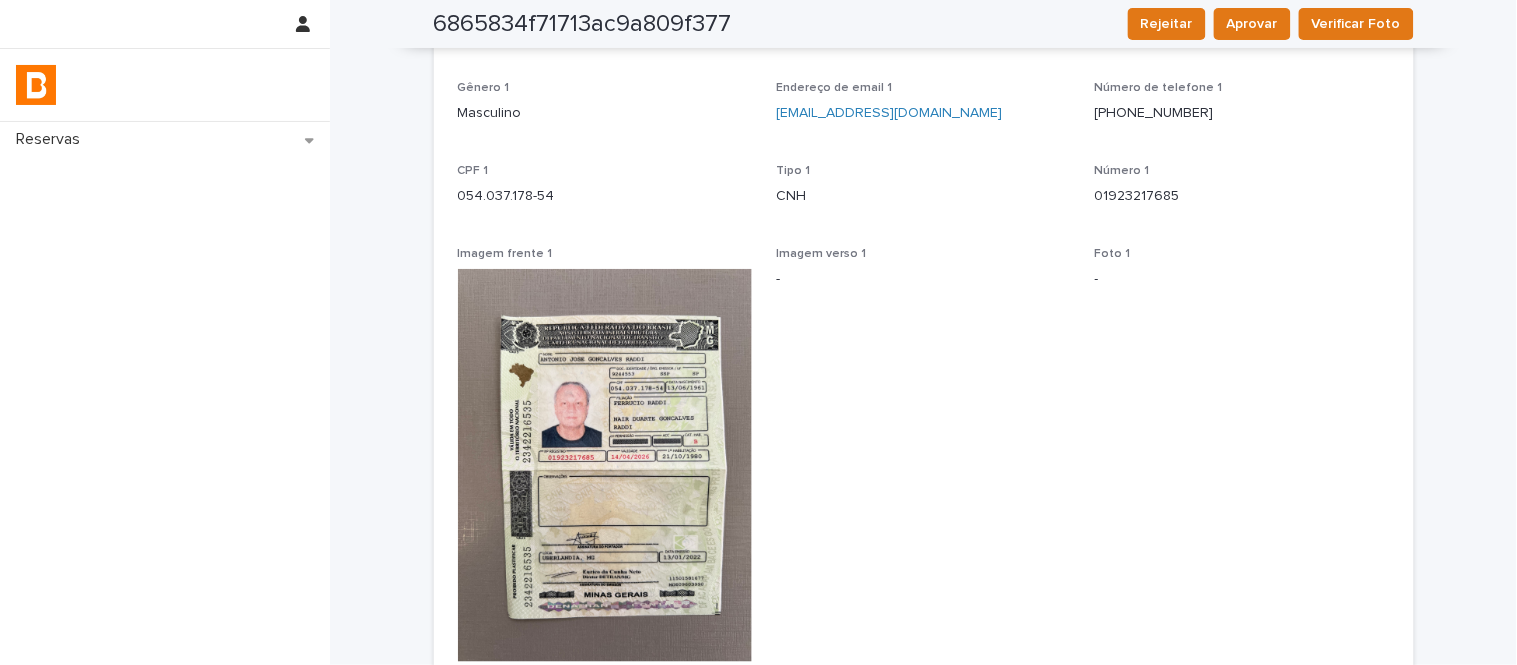click on "054.037.178-54" at bounding box center [605, 196] 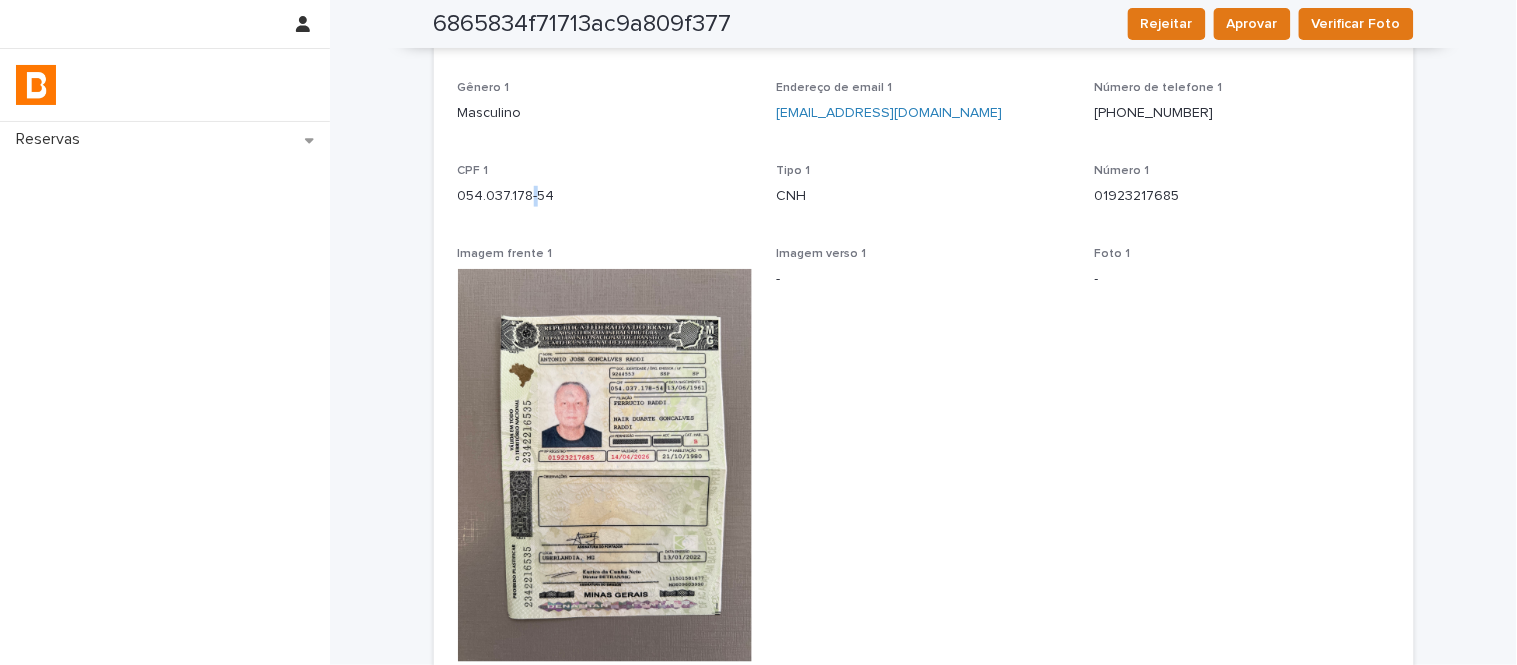 click on "054.037.178-54" at bounding box center (605, 196) 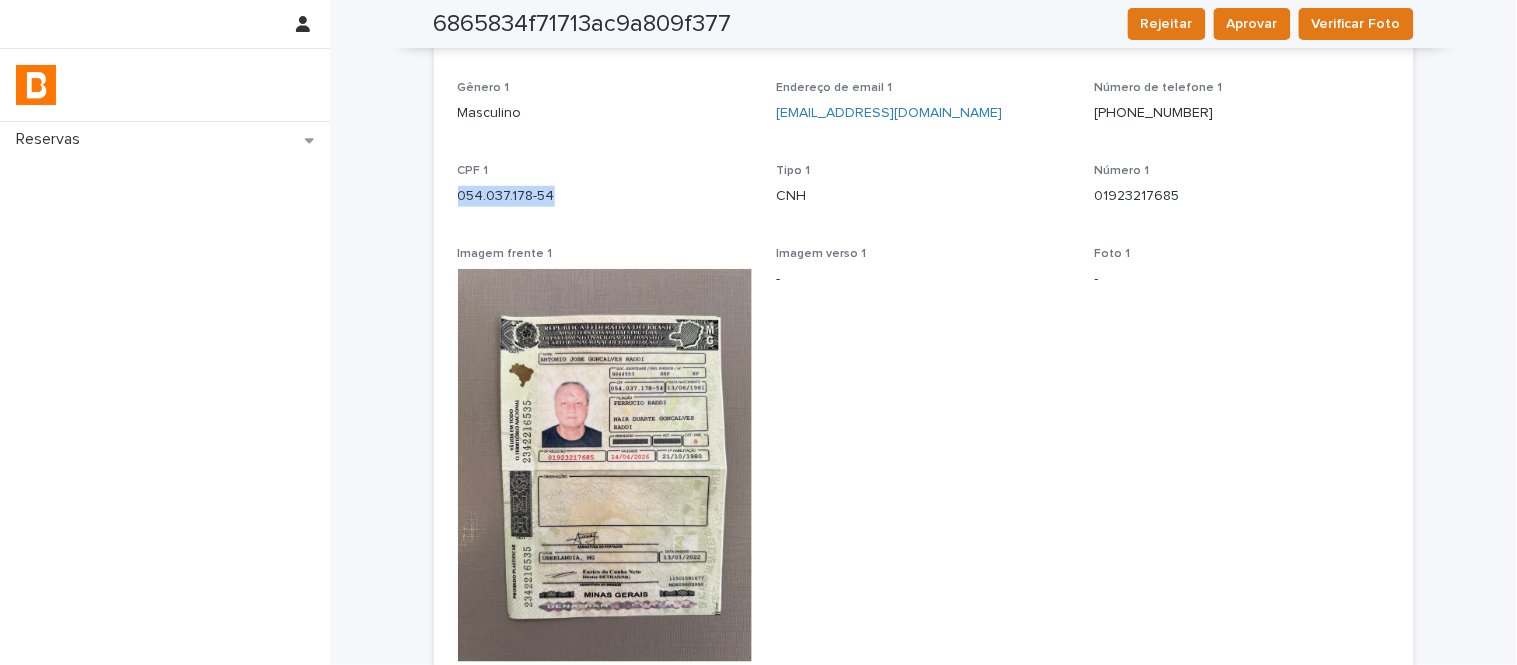 click on "054.037.178-54" at bounding box center (605, 196) 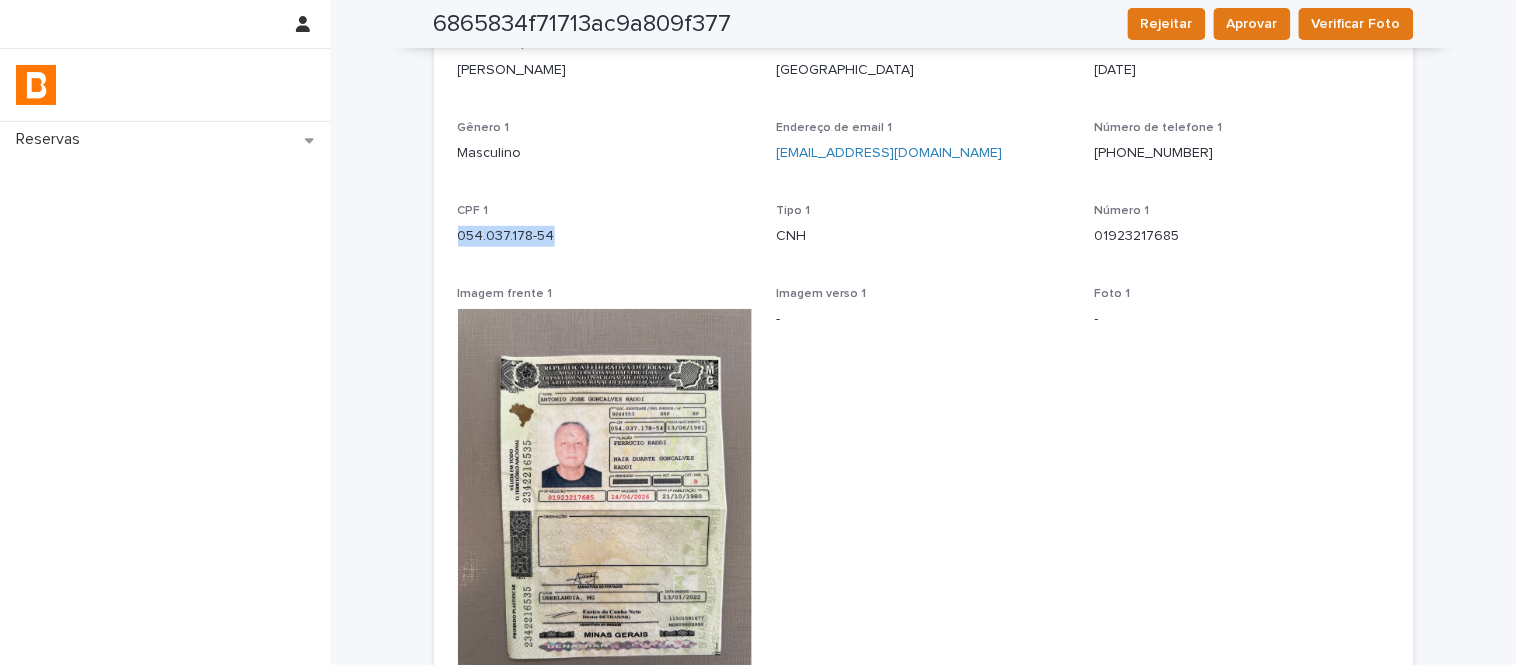 scroll, scrollTop: 107, scrollLeft: 0, axis: vertical 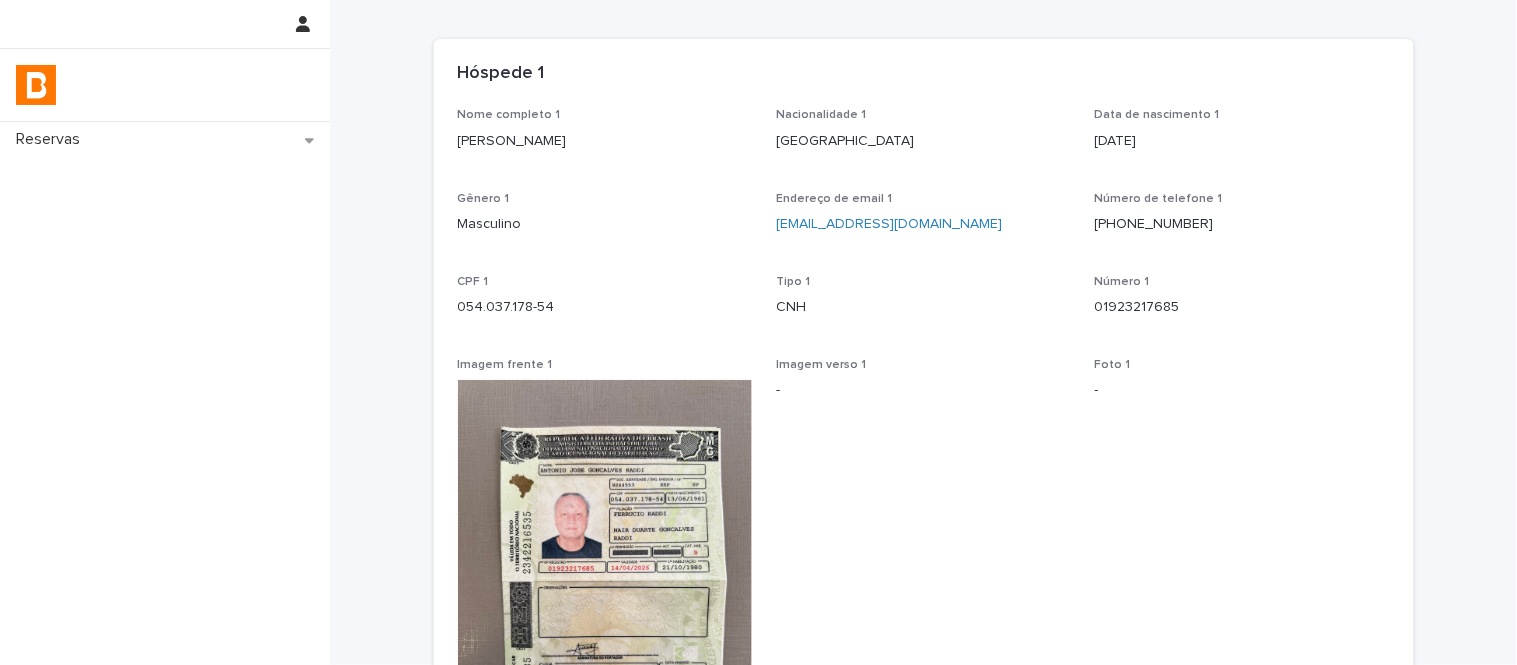 click on "Antonio José Gonçalves Raddi" at bounding box center (605, 141) 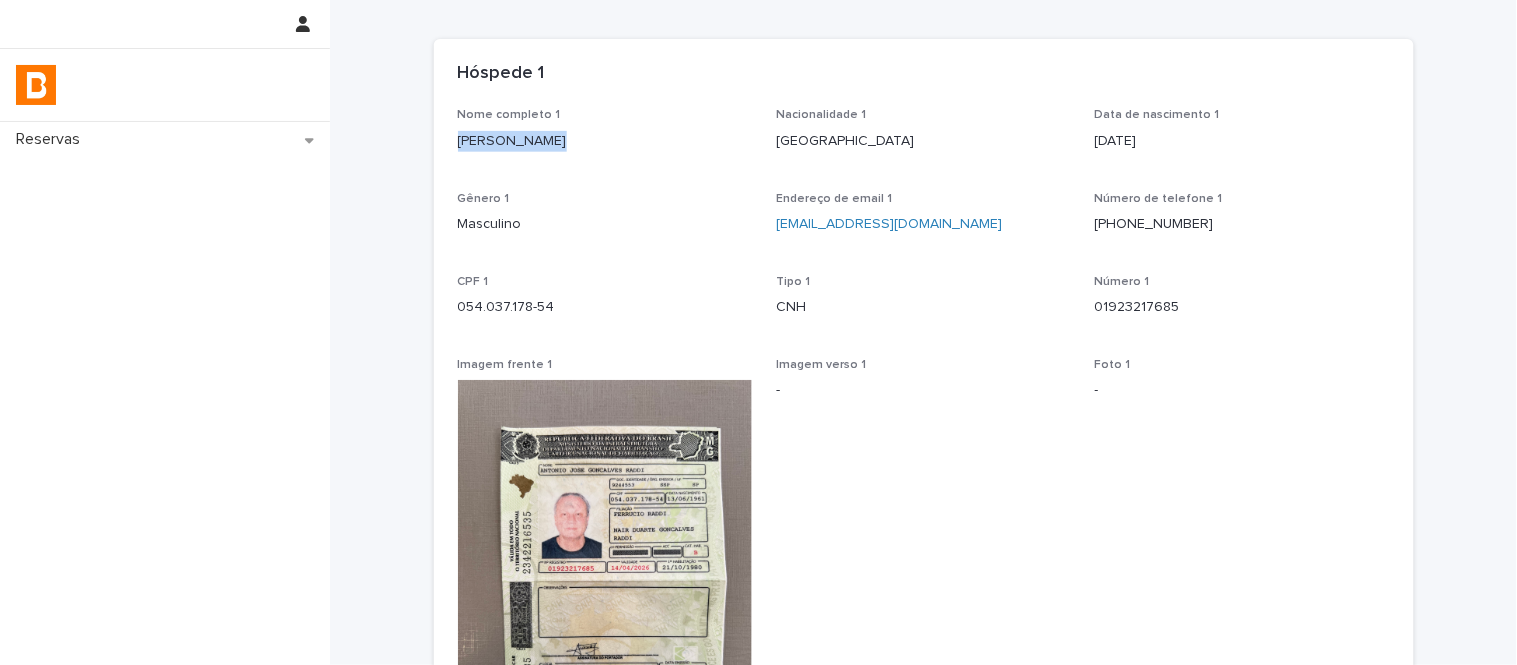 click on "Antonio José Gonçalves Raddi" at bounding box center [605, 141] 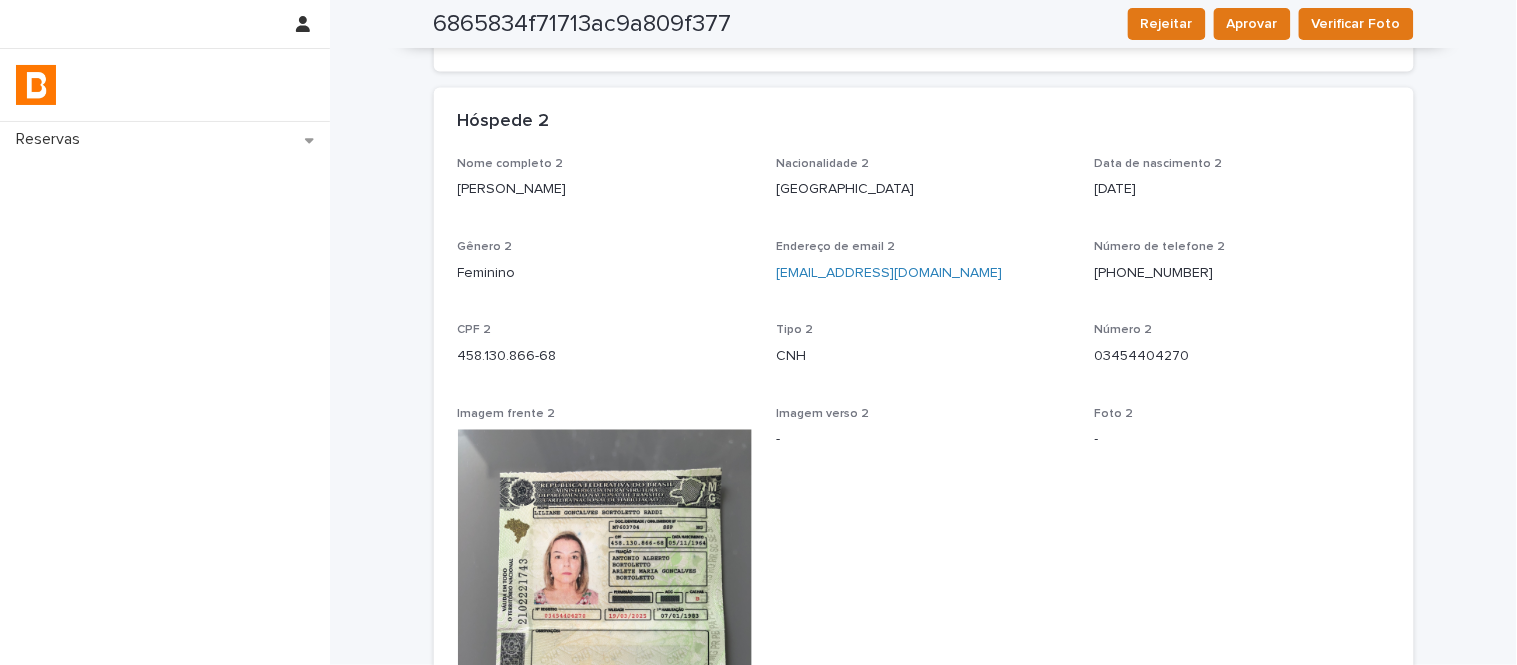 scroll, scrollTop: 1000, scrollLeft: 0, axis: vertical 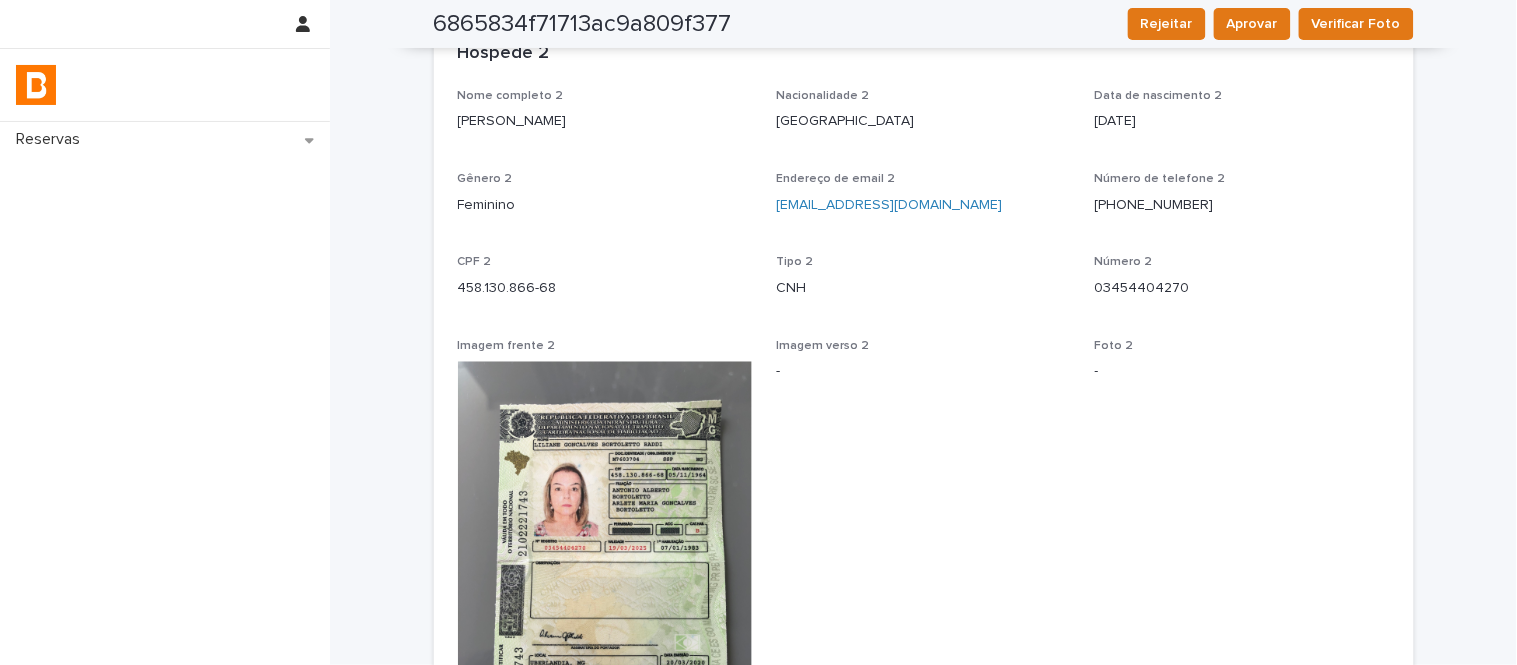 click on "458.130.866-68" at bounding box center [605, 286] 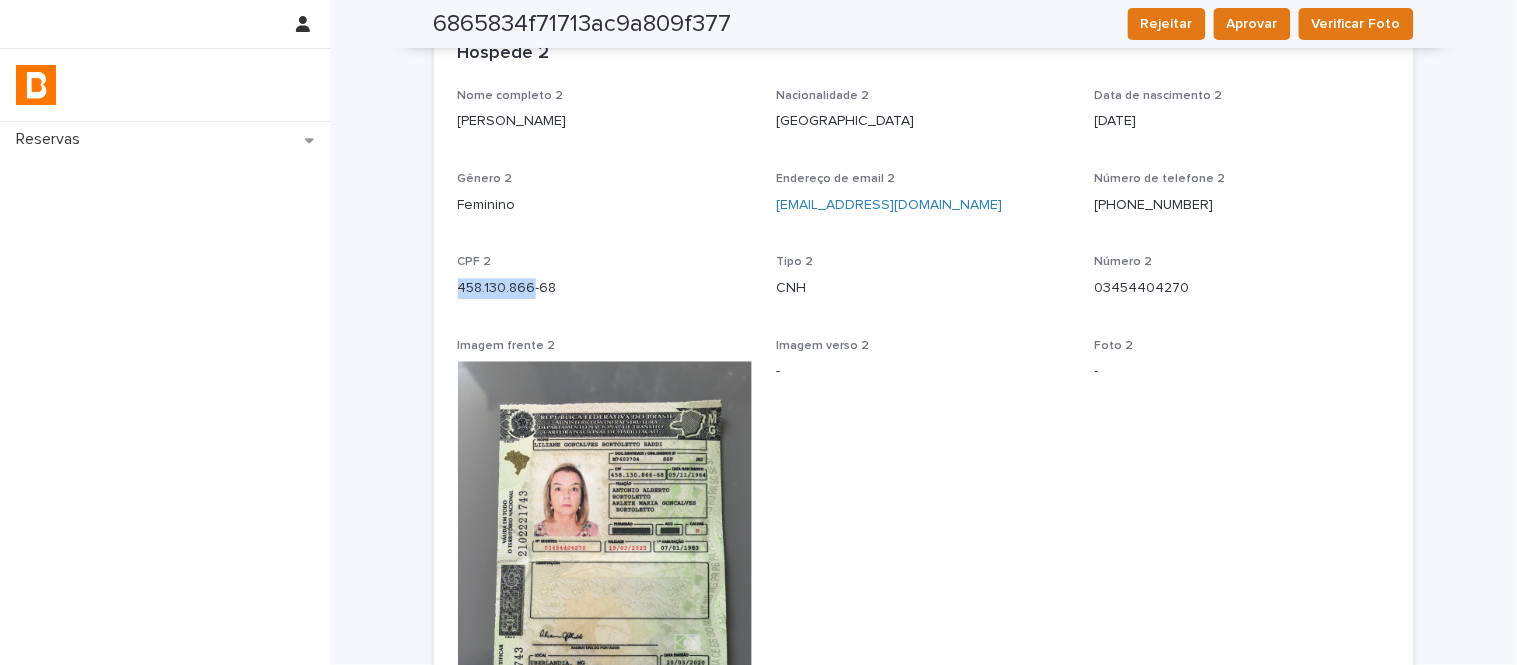 click on "458.130.866-68" at bounding box center (605, 286) 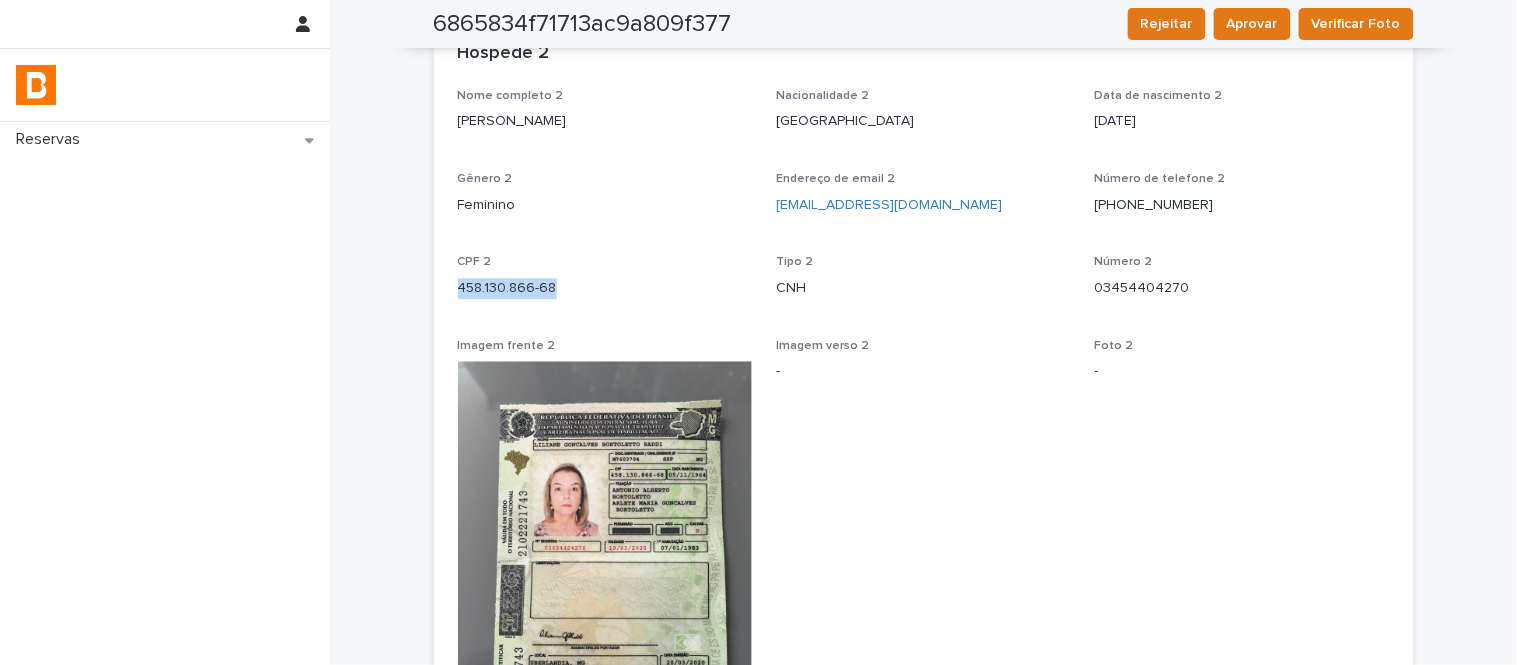 click on "458.130.866-68" at bounding box center (605, 286) 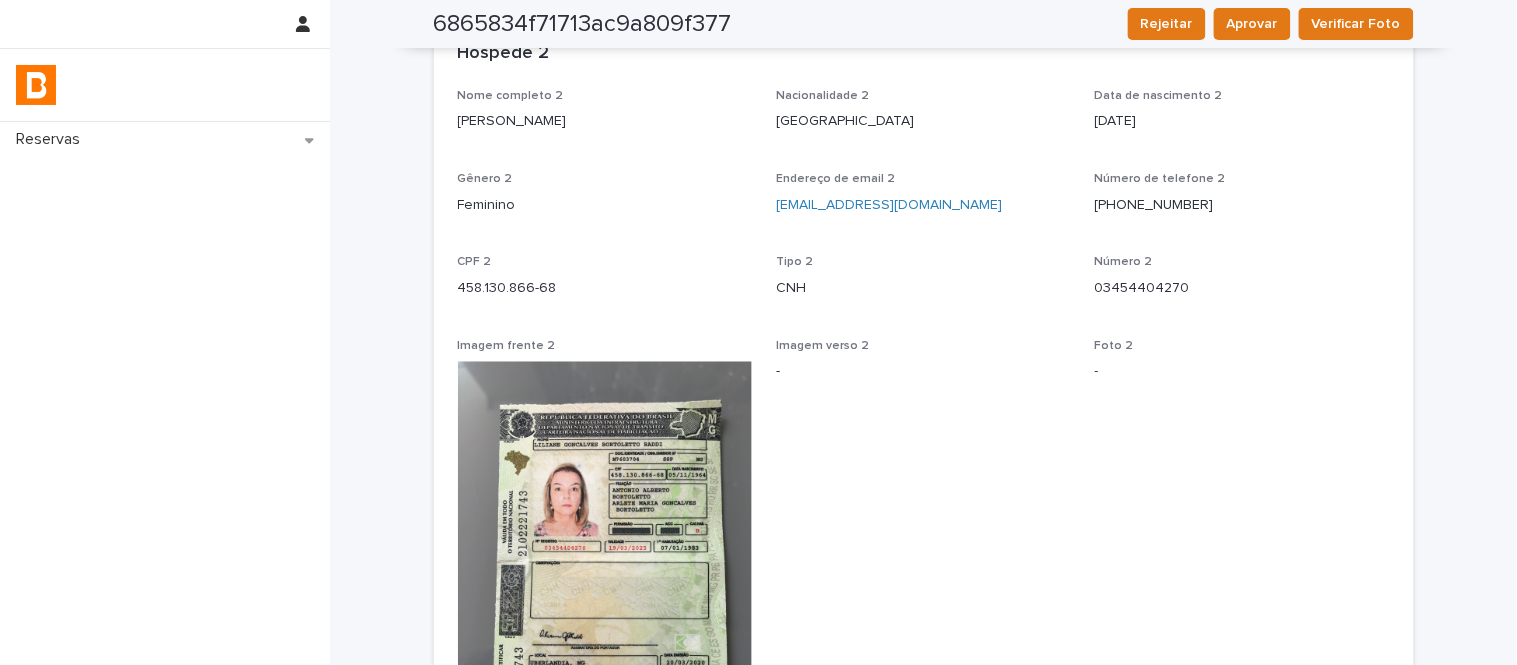 click on "Liliane Gonçalves Bortoletto Raddi" at bounding box center (605, 121) 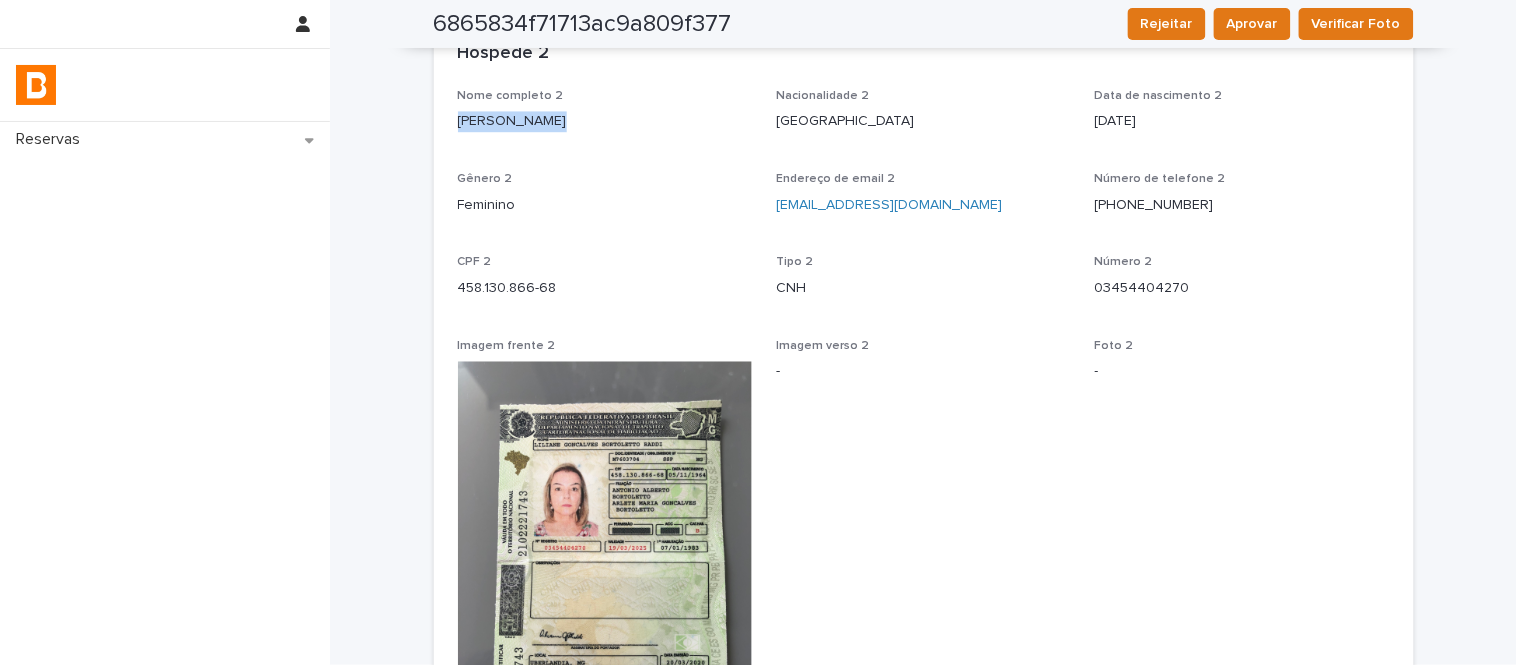 click on "Liliane Gonçalves Bortoletto Raddi" at bounding box center (605, 121) 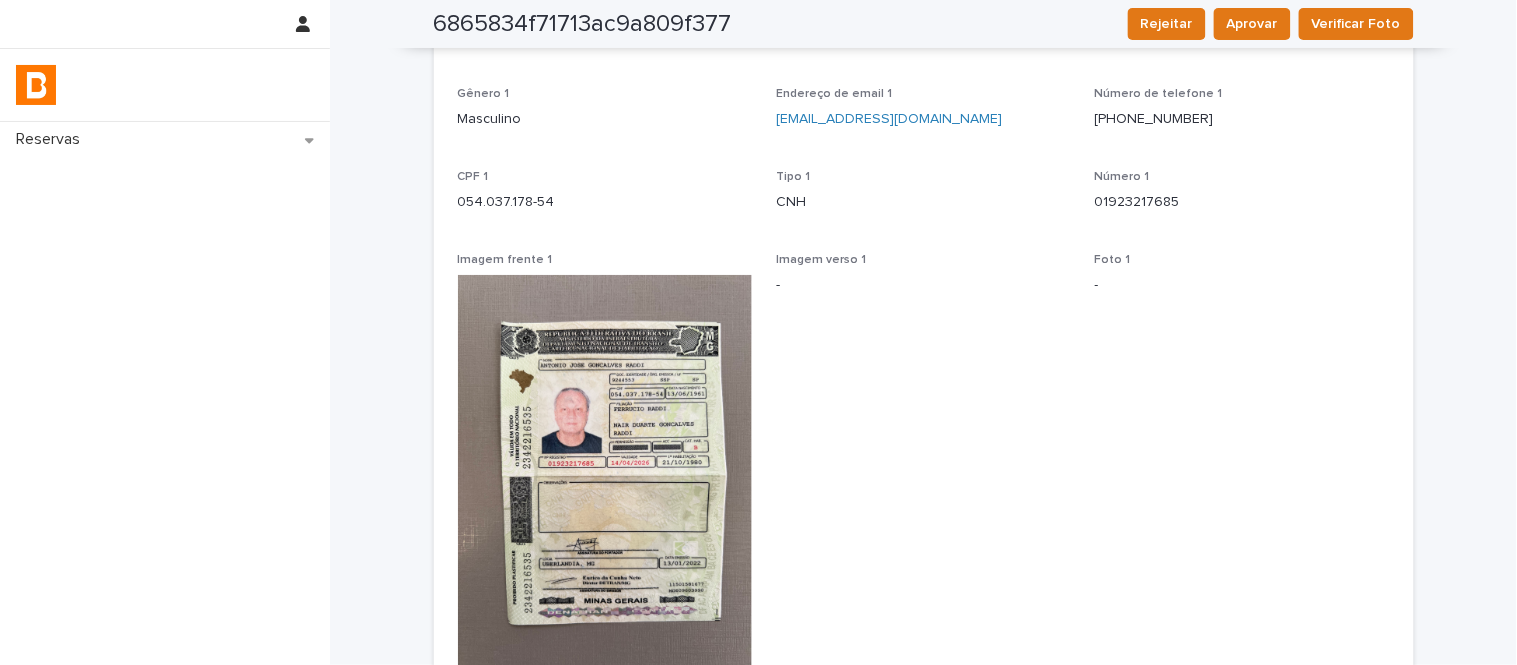 scroll, scrollTop: 0, scrollLeft: 0, axis: both 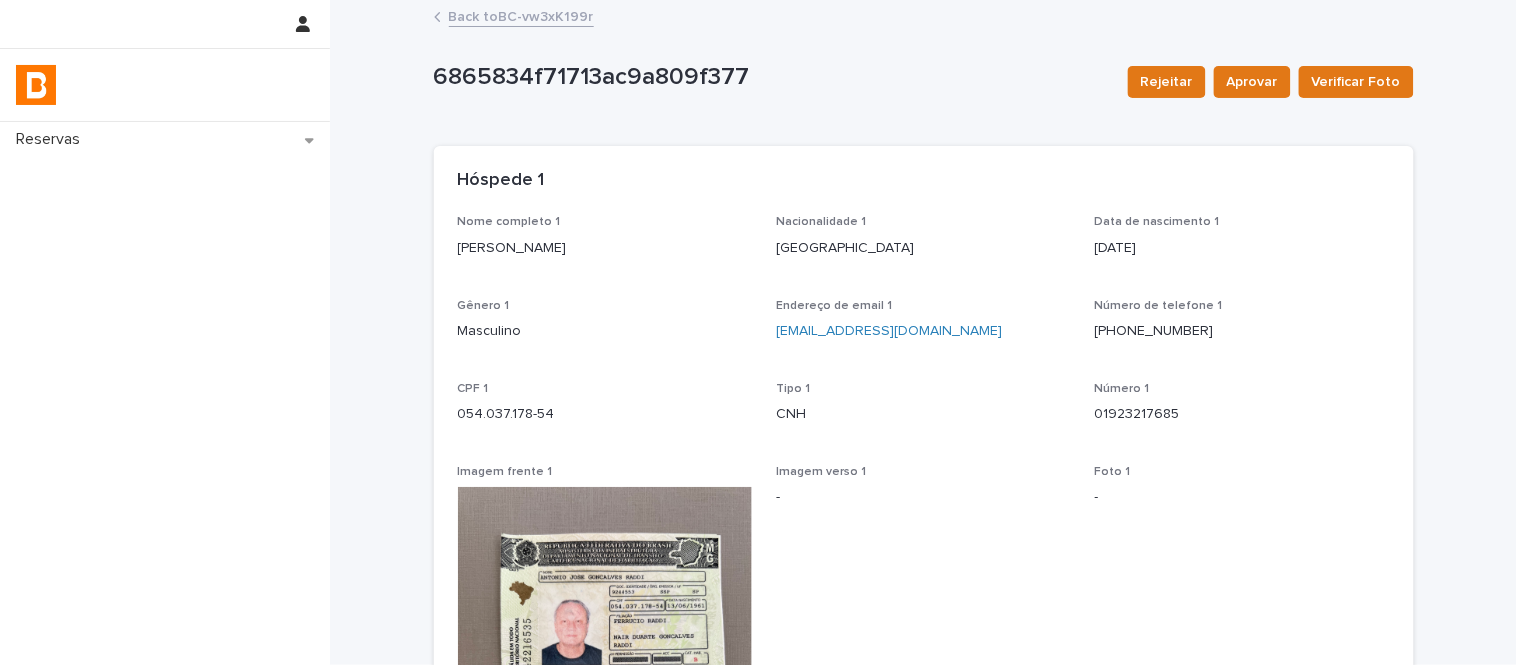 click on "Back to  BC-vw3xK199r" at bounding box center [521, 15] 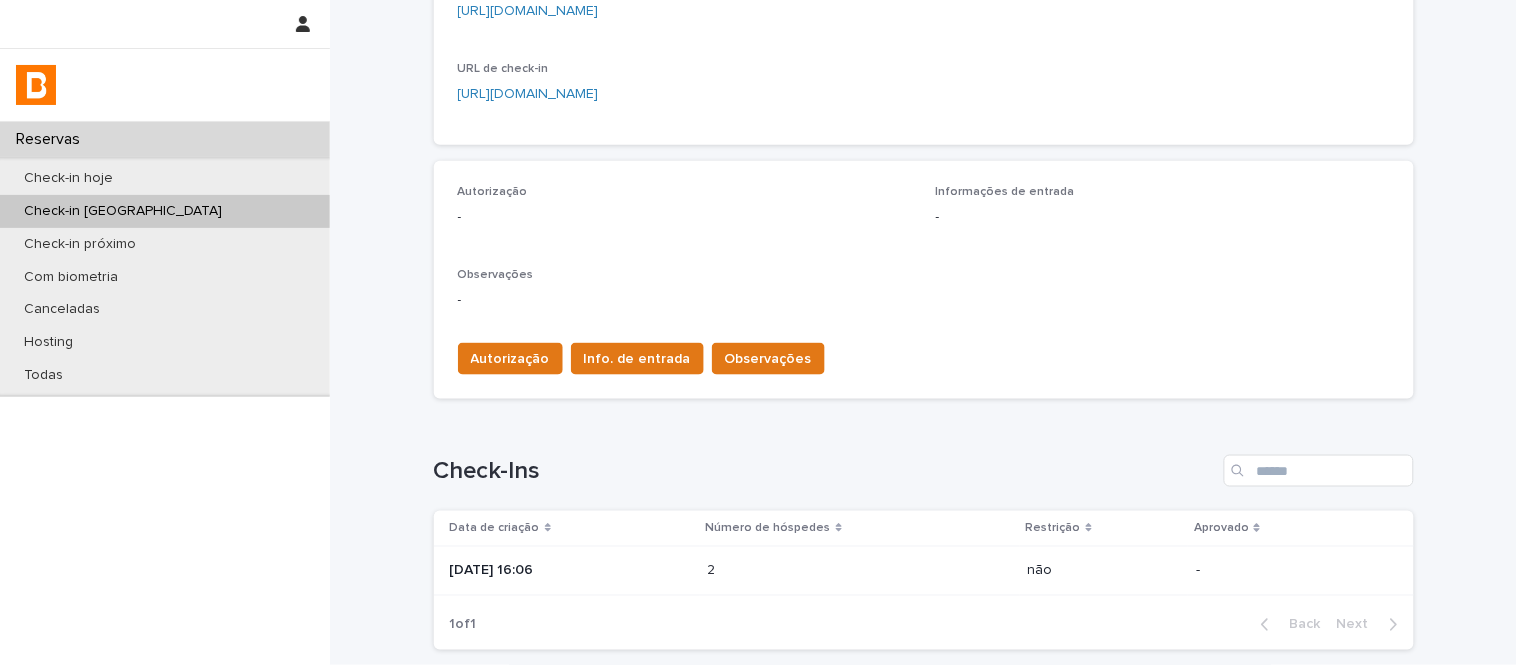 scroll, scrollTop: 444, scrollLeft: 0, axis: vertical 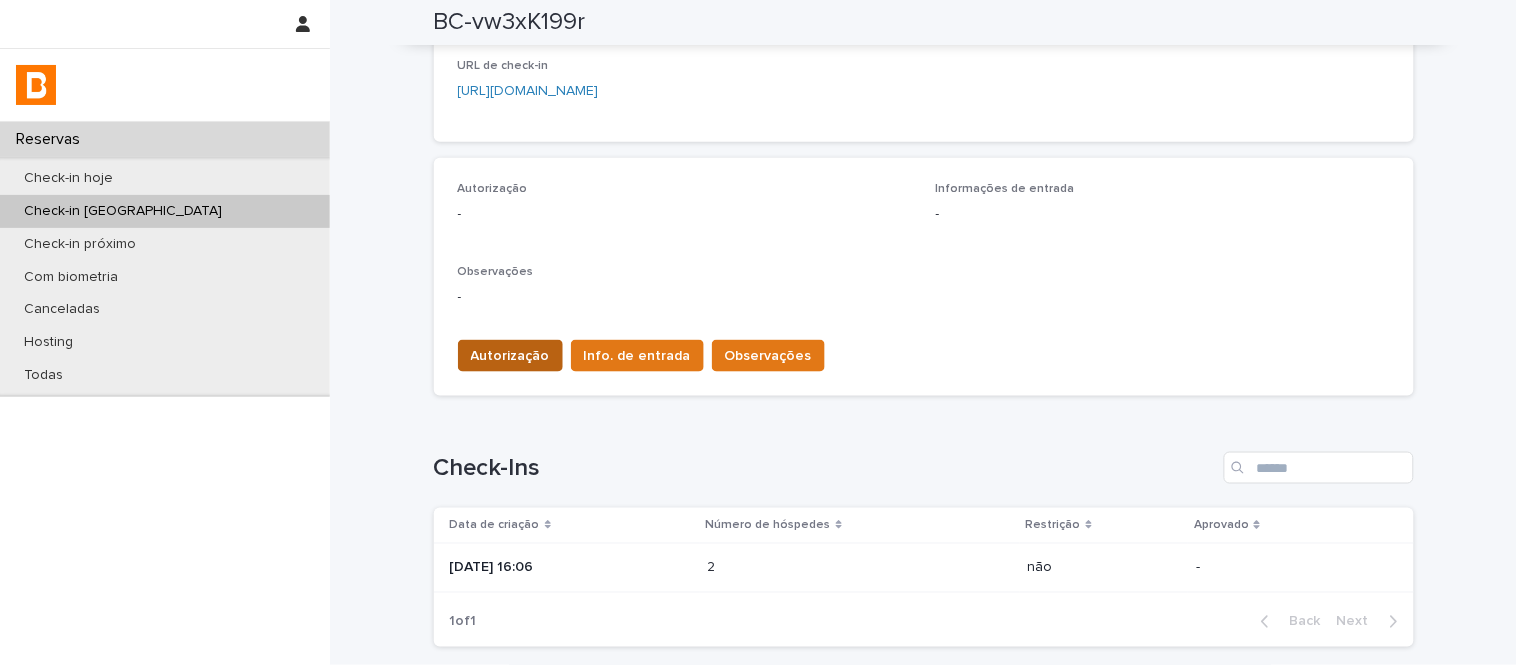 click on "Autorização" at bounding box center [510, 356] 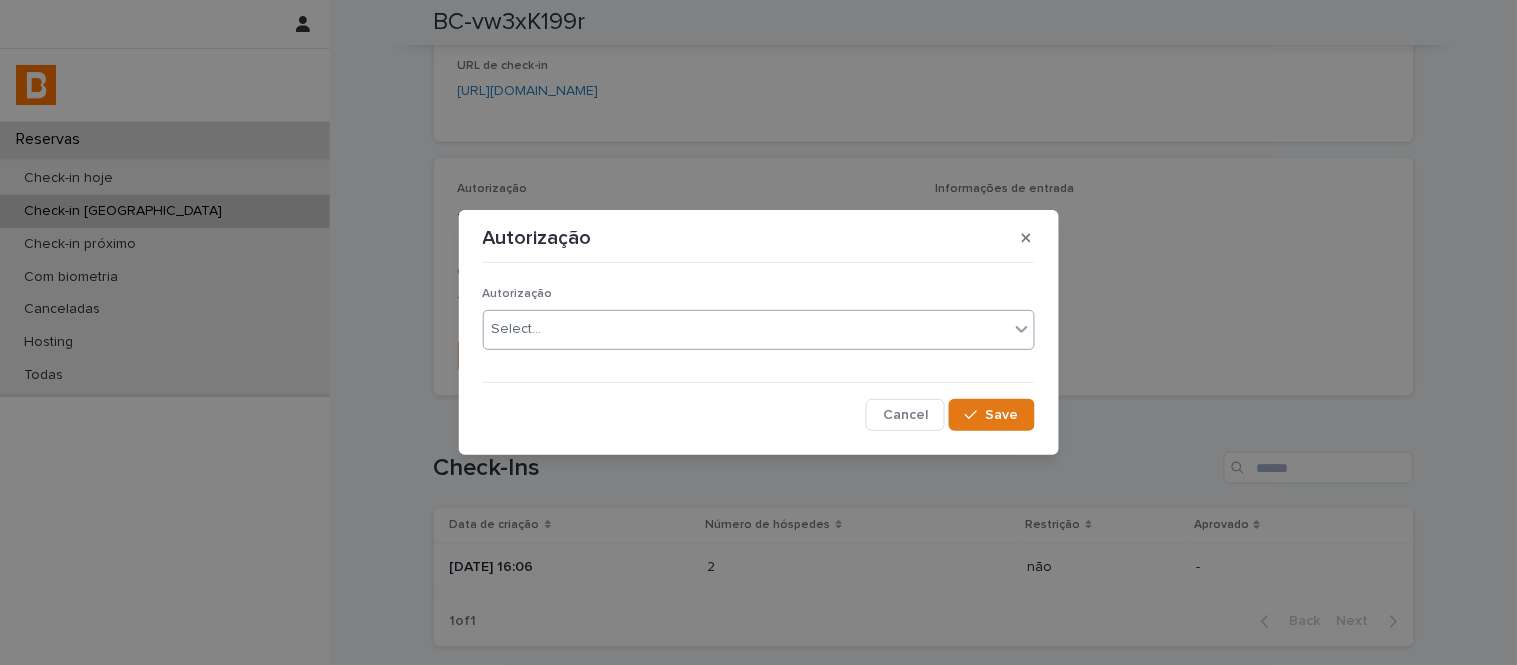 drag, startPoint x: 528, startPoint y: 330, endPoint x: 536, endPoint y: 345, distance: 17 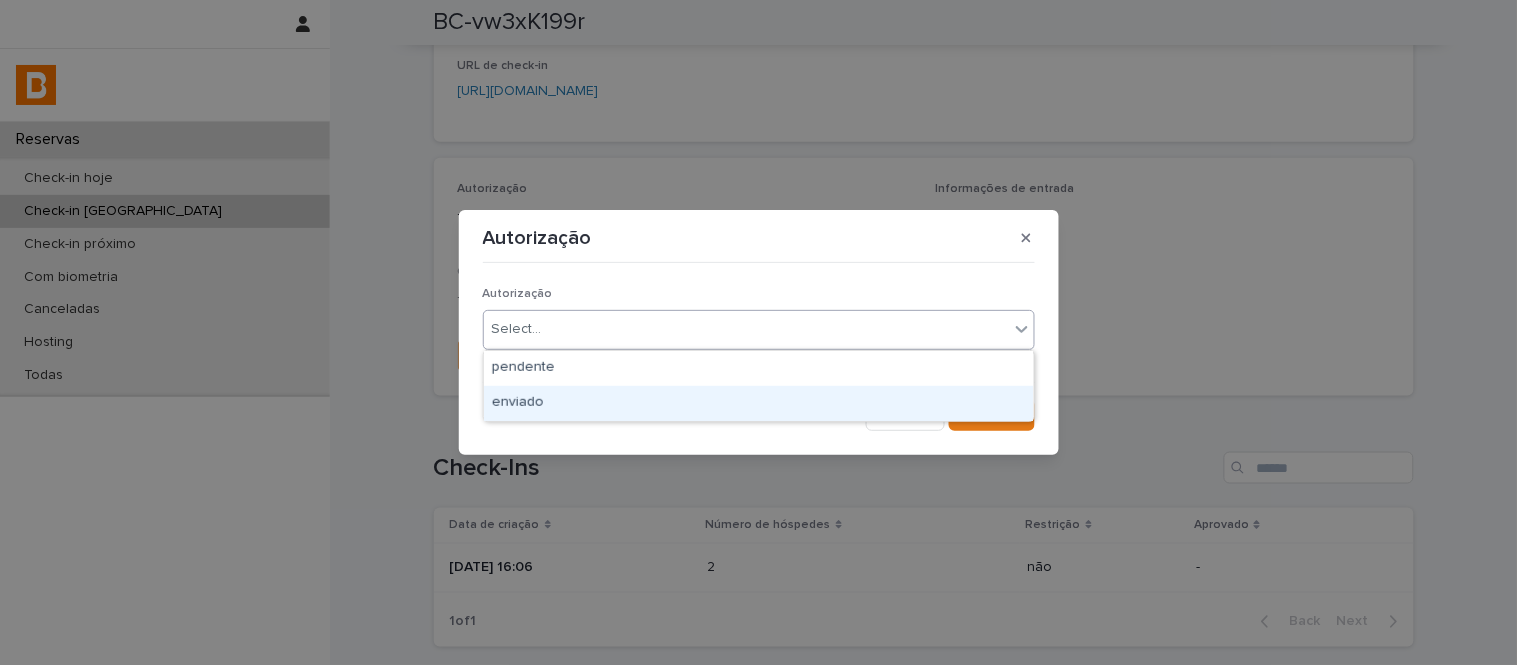 click on "enviado" at bounding box center [759, 403] 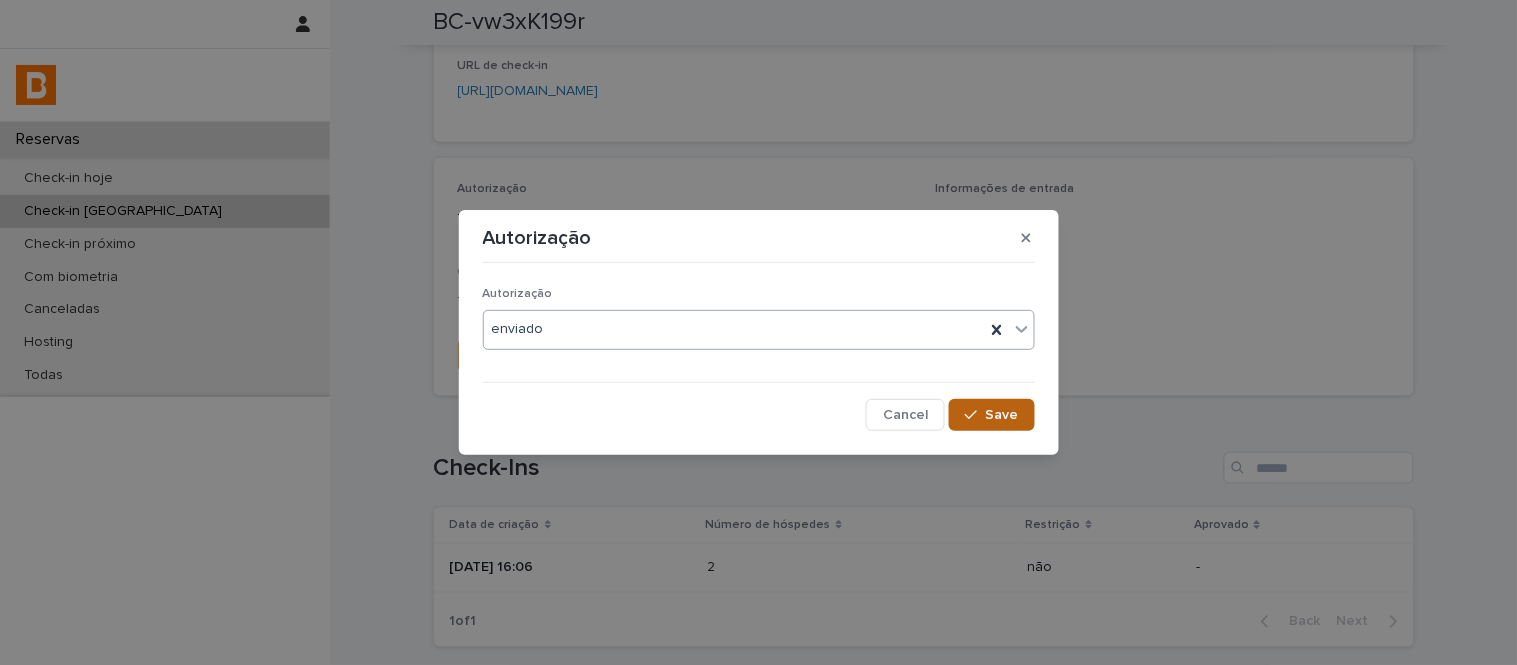 click on "Save" at bounding box center (1002, 415) 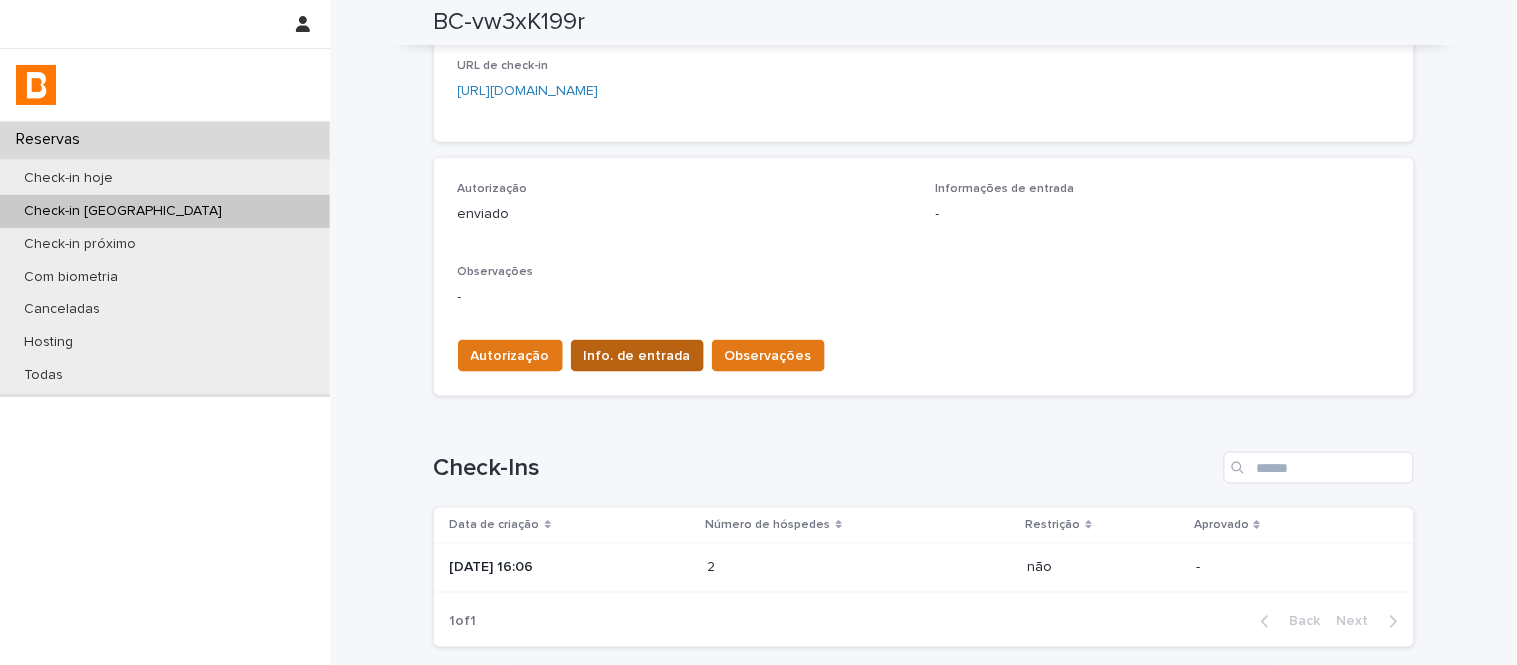 click on "Info. de entrada" at bounding box center (637, 356) 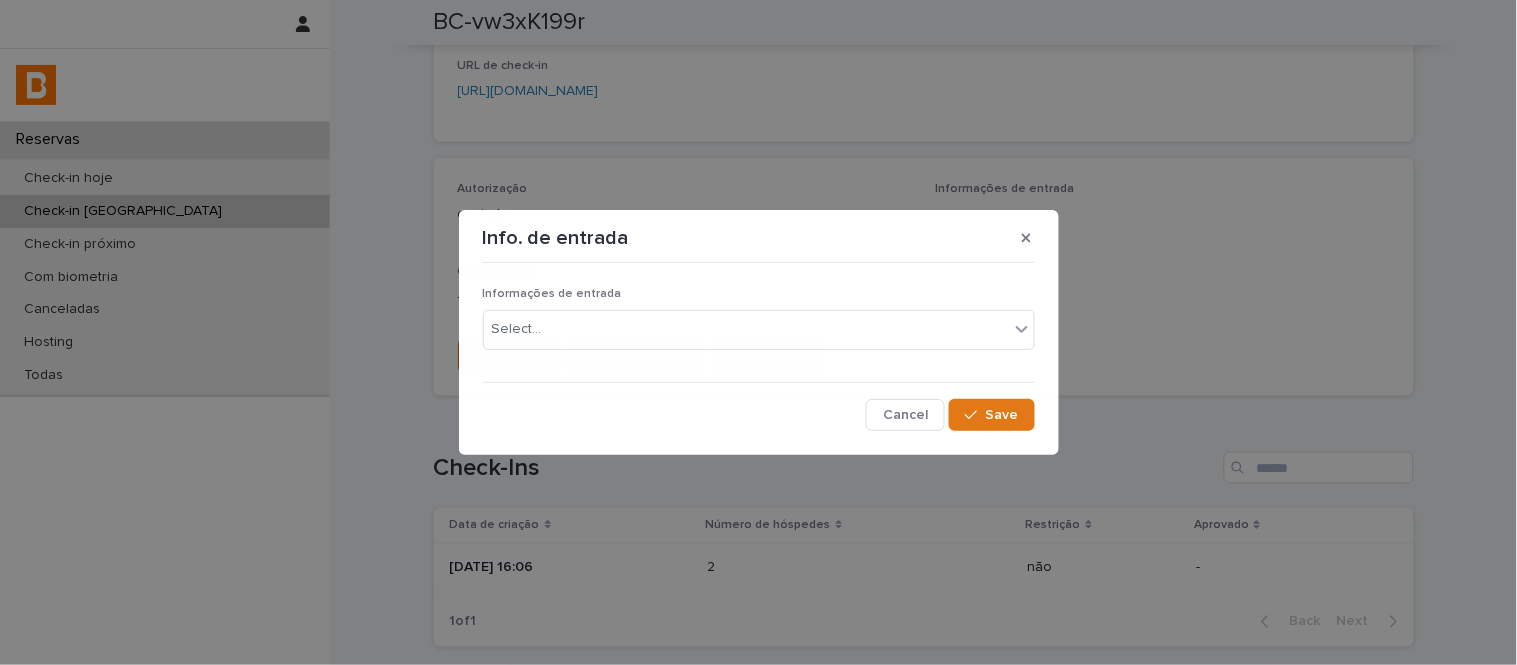 click on "Informações de entrada Select..." at bounding box center (759, 326) 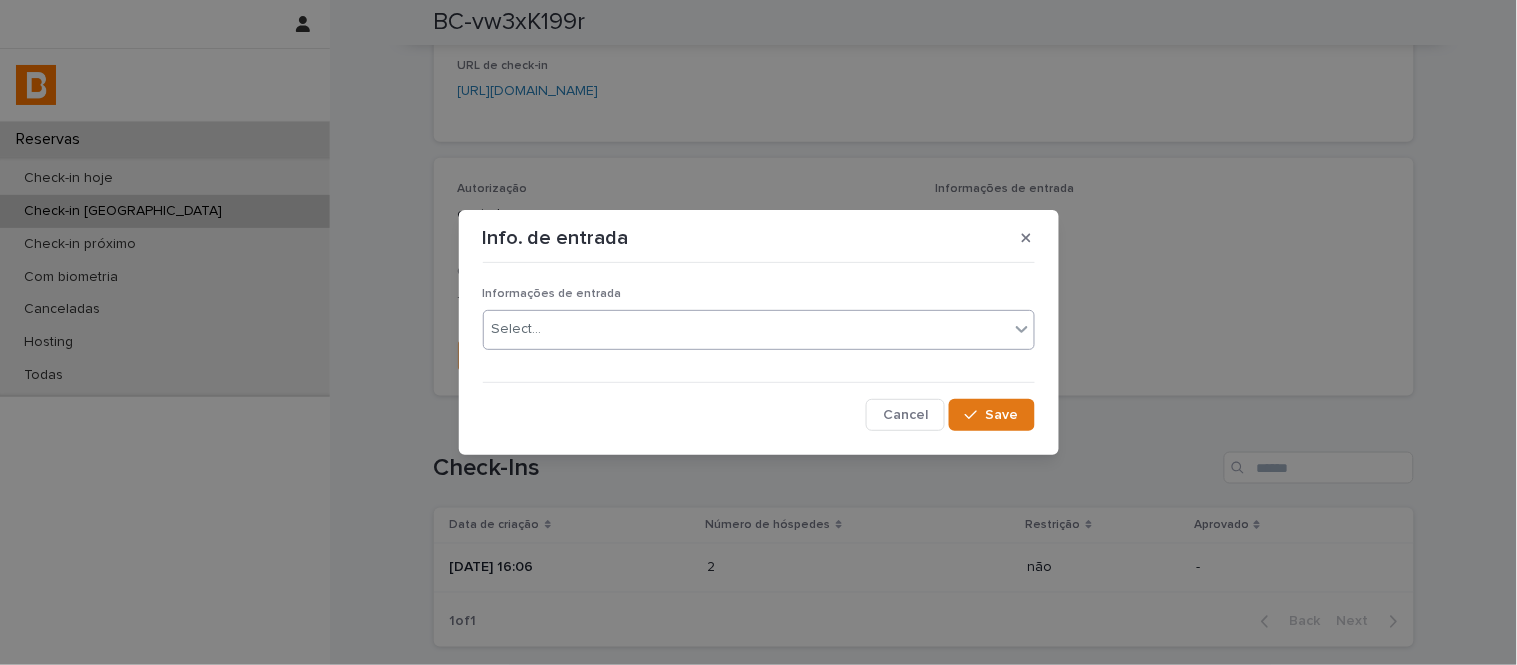 click on "Select..." at bounding box center [746, 329] 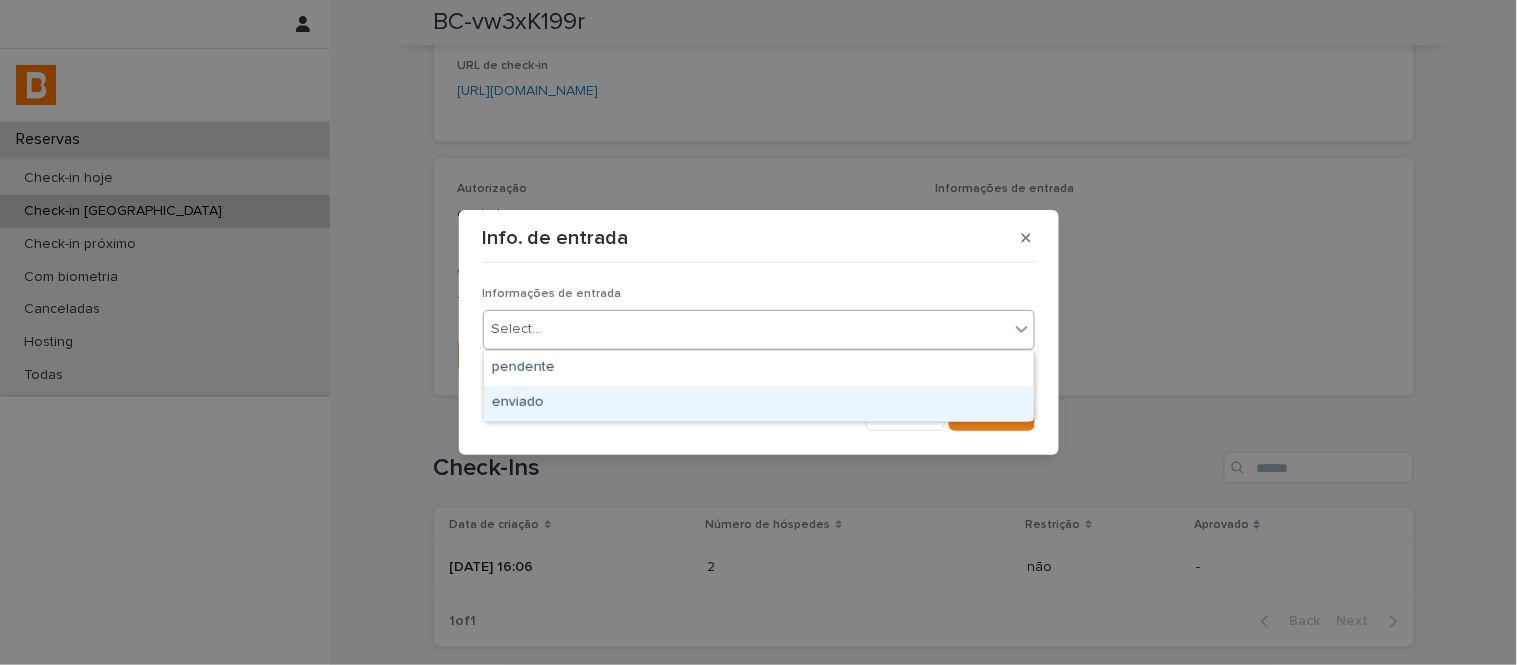 click on "enviado" at bounding box center (759, 403) 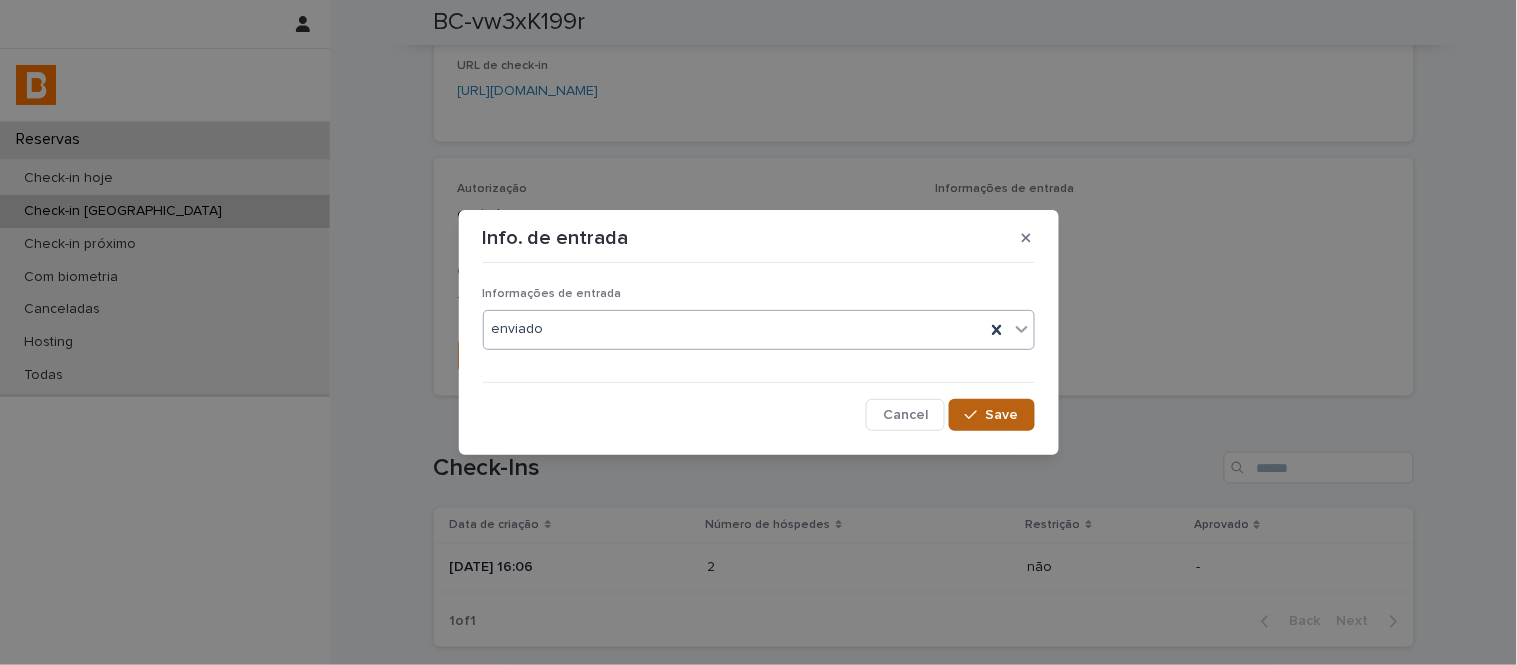 click on "Save" at bounding box center [991, 415] 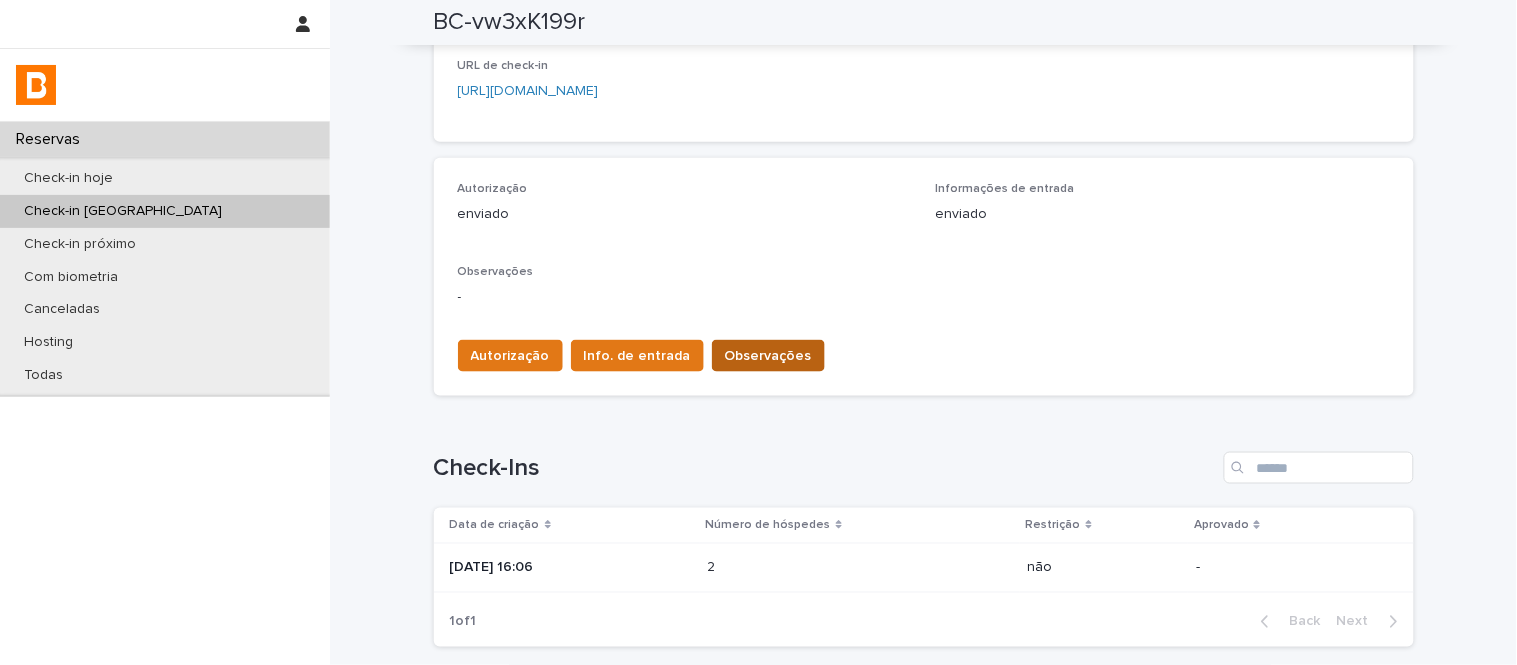 click on "Observações" at bounding box center (768, 356) 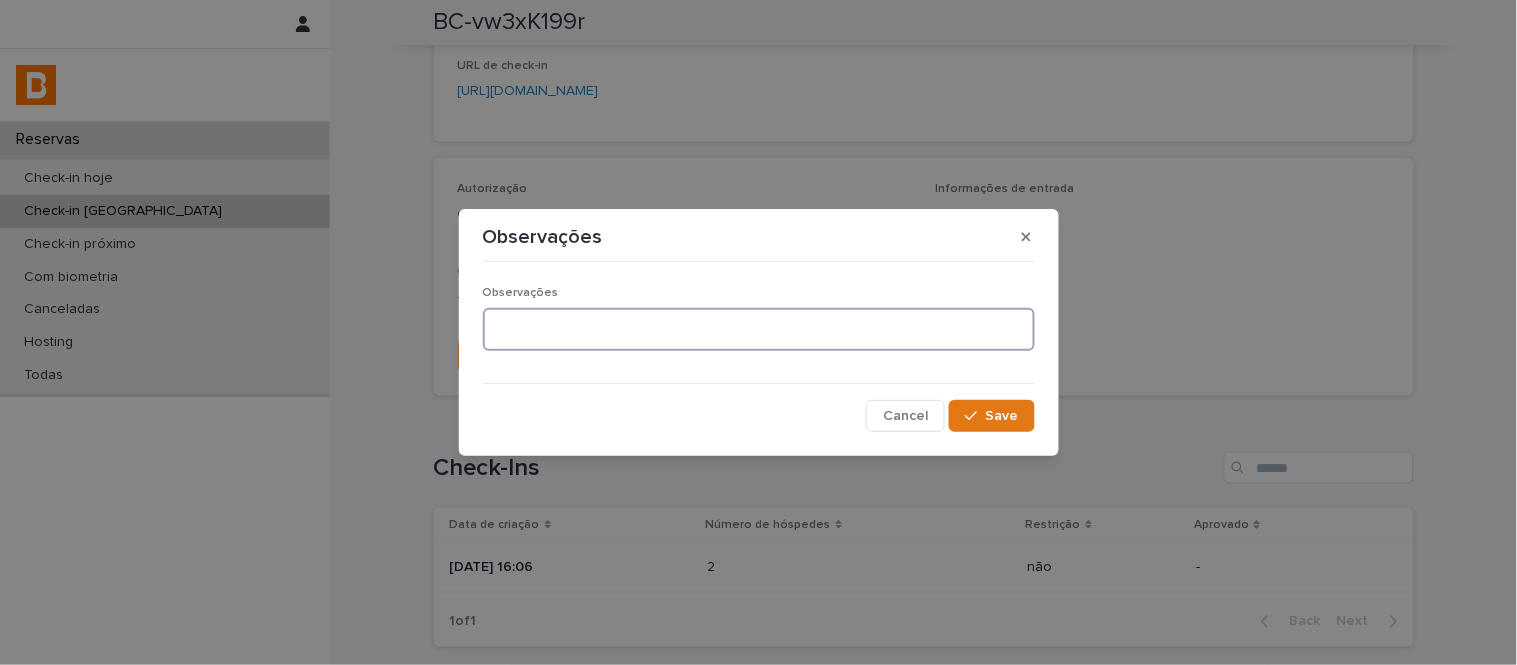 click at bounding box center [759, 329] 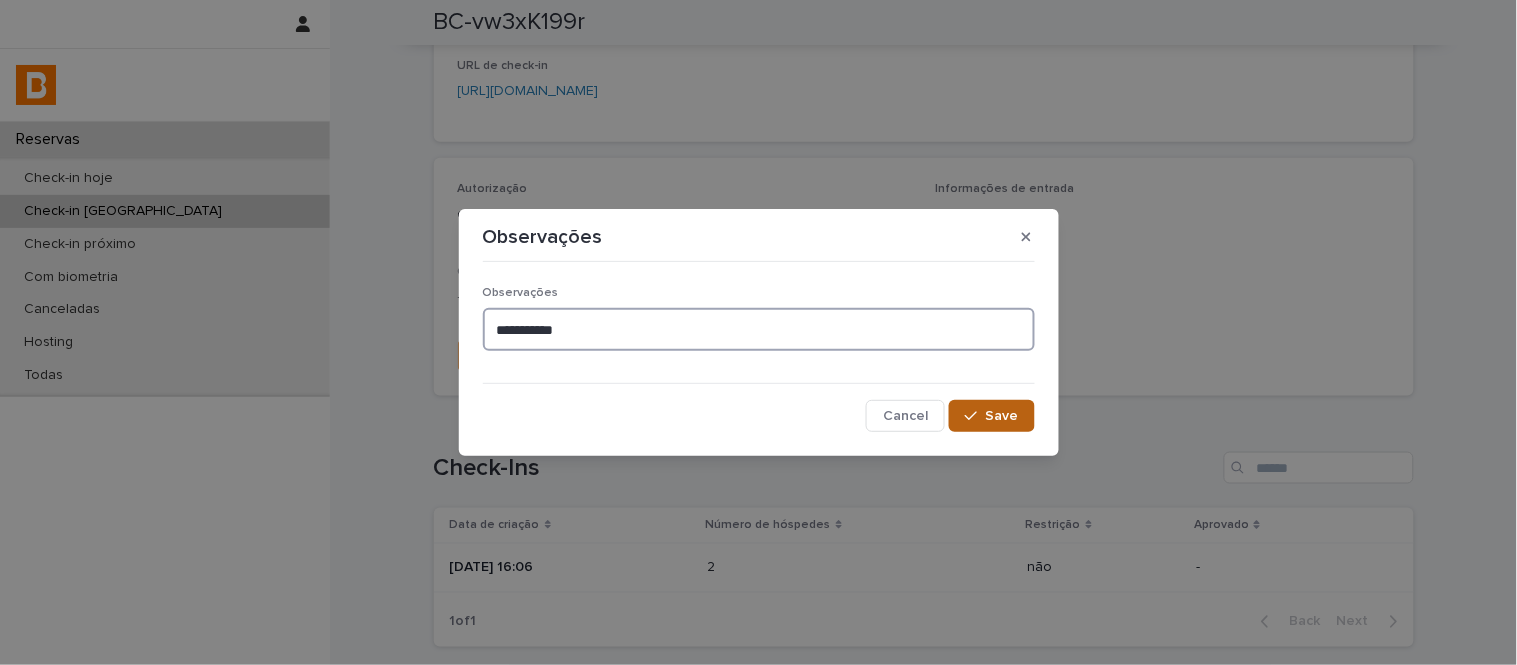 type on "**********" 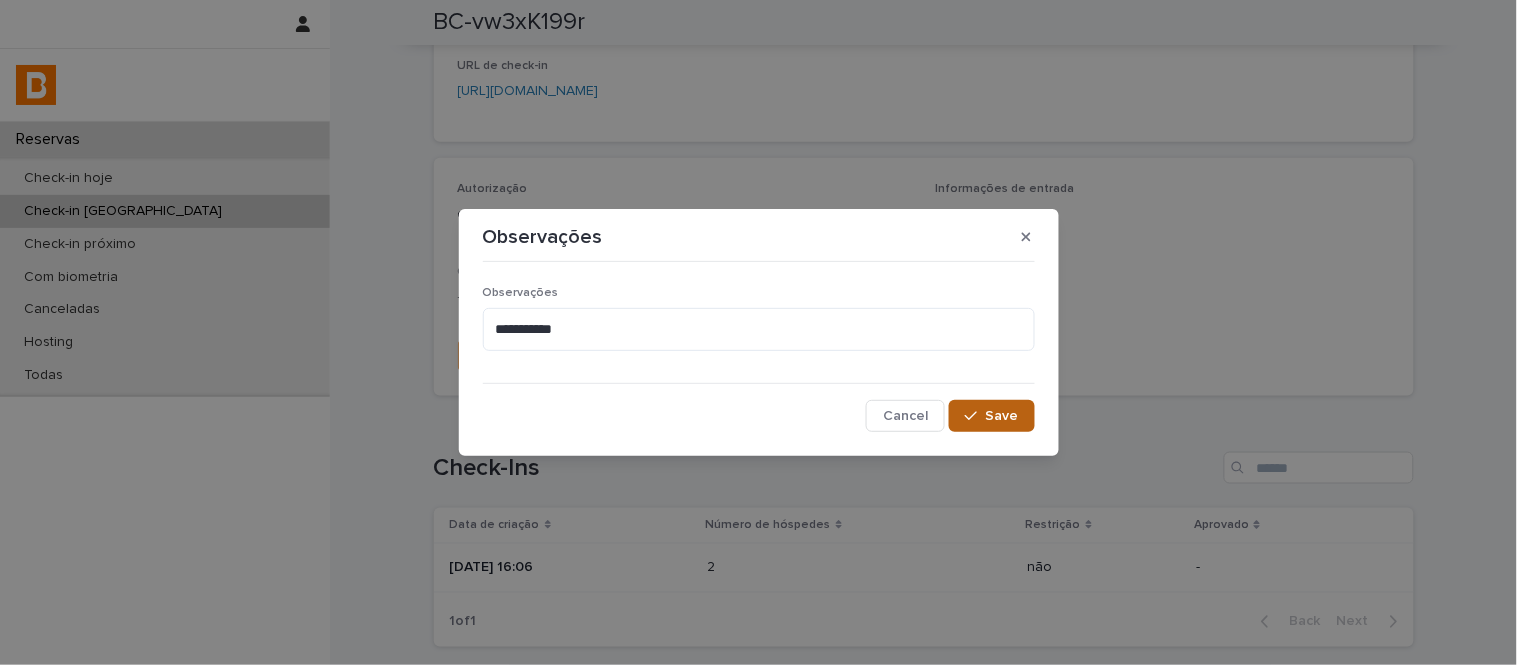 click 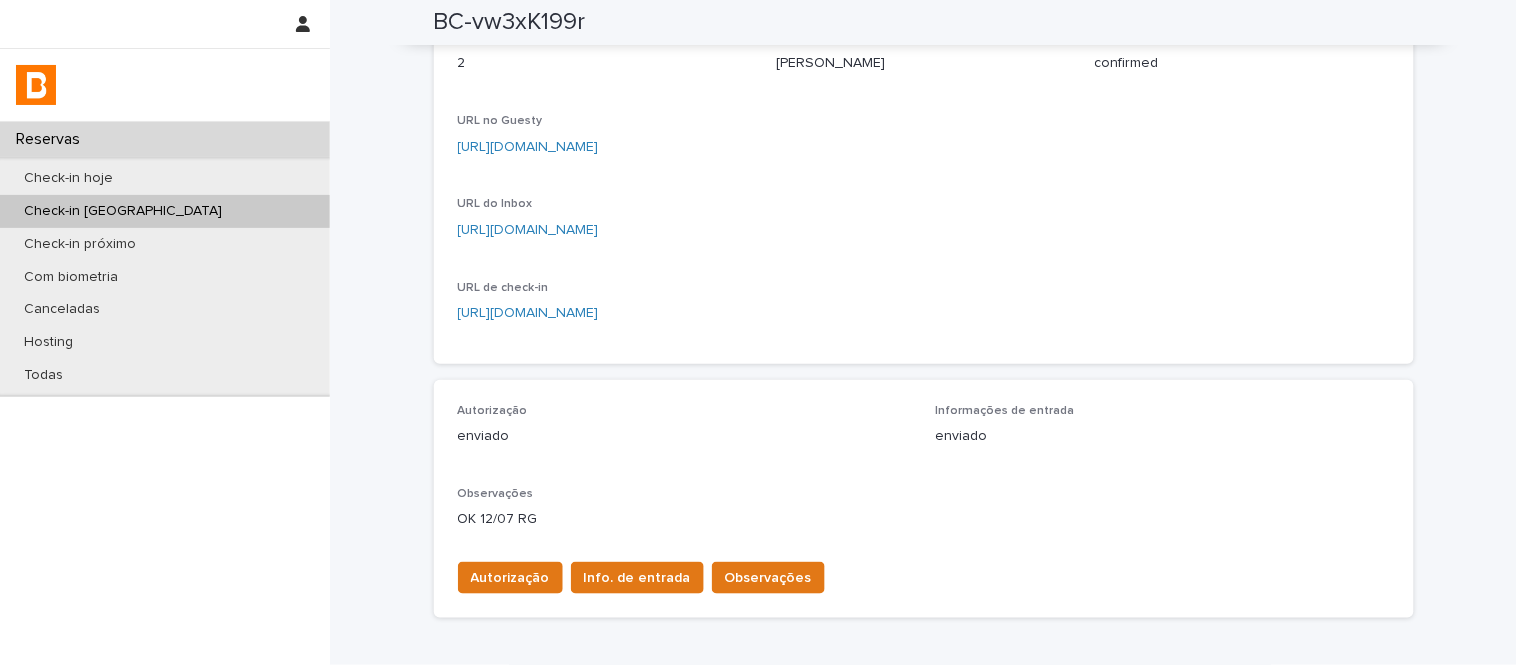 scroll, scrollTop: 0, scrollLeft: 0, axis: both 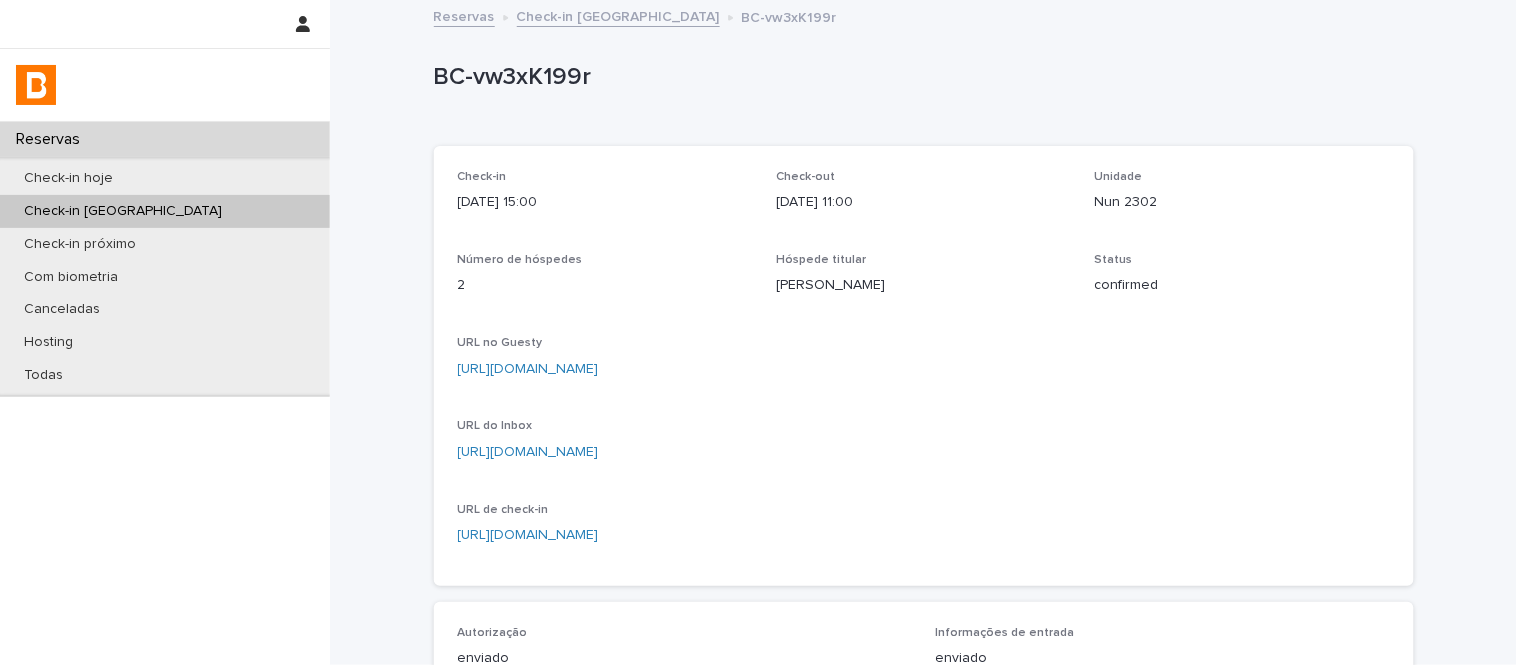 click on "Nun 2302" at bounding box center [1242, 202] 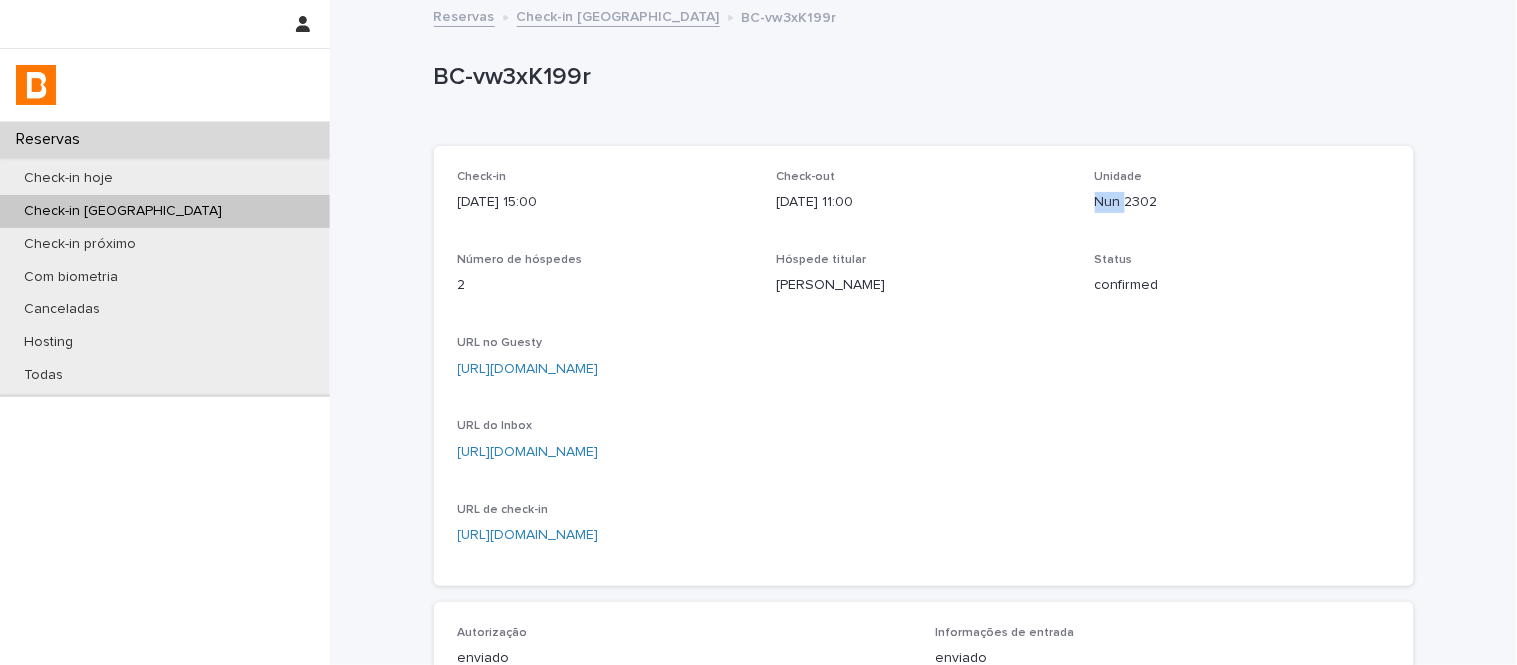 click on "Nun 2302" at bounding box center (1242, 202) 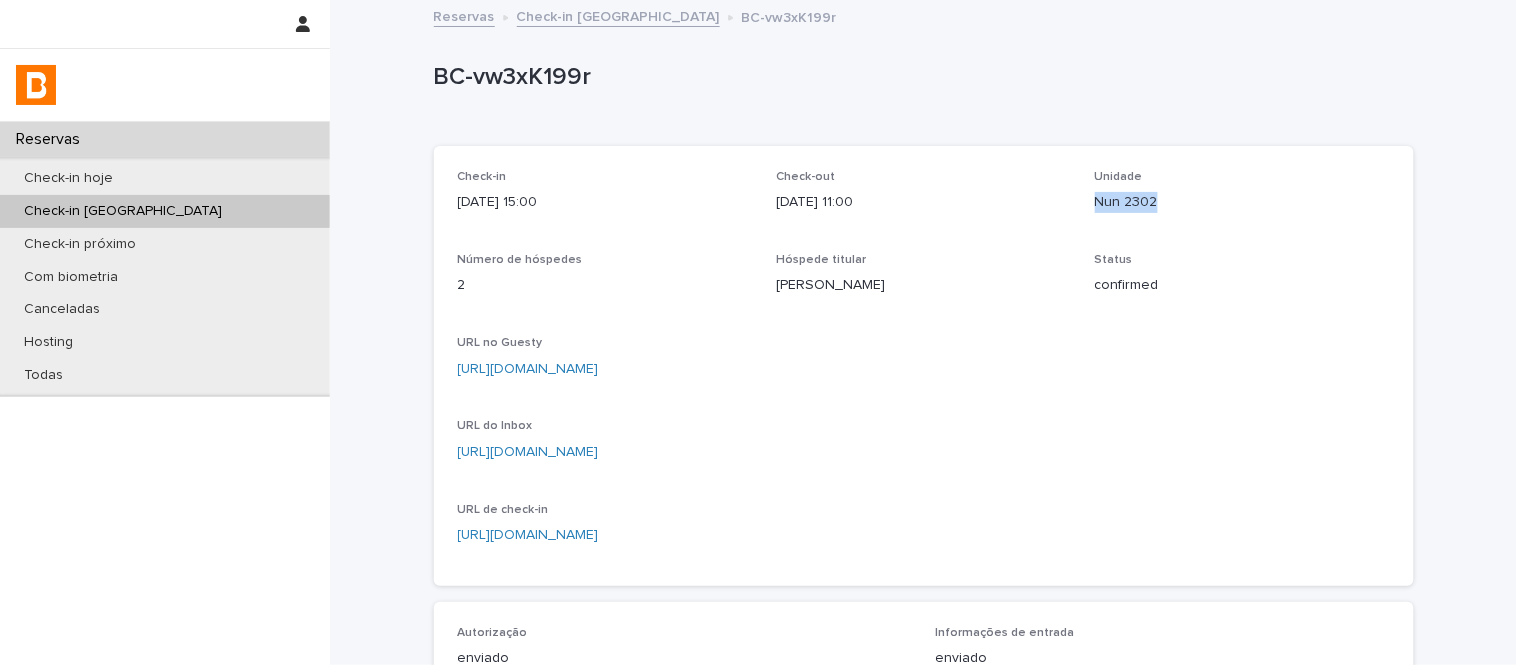 click on "Nun 2302" at bounding box center [1242, 202] 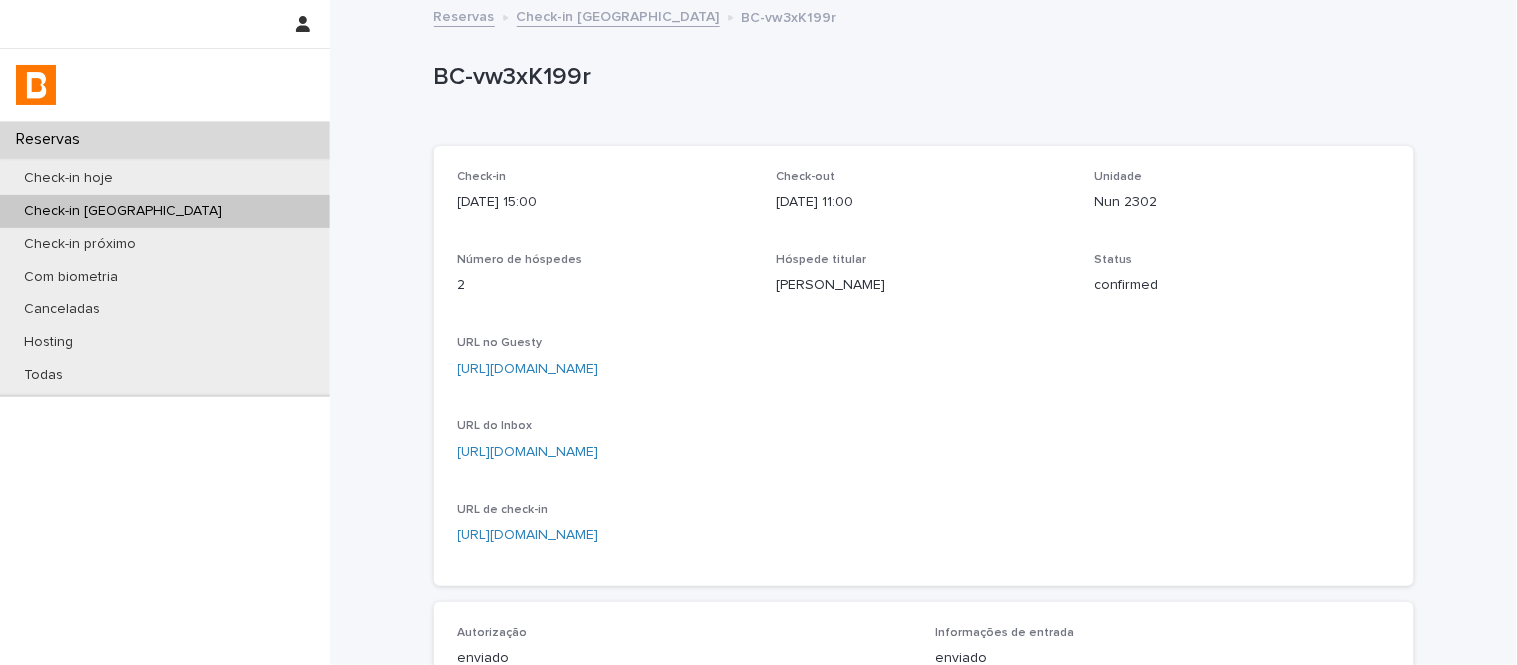 click on "BC-vw3xK199r" at bounding box center (920, 81) 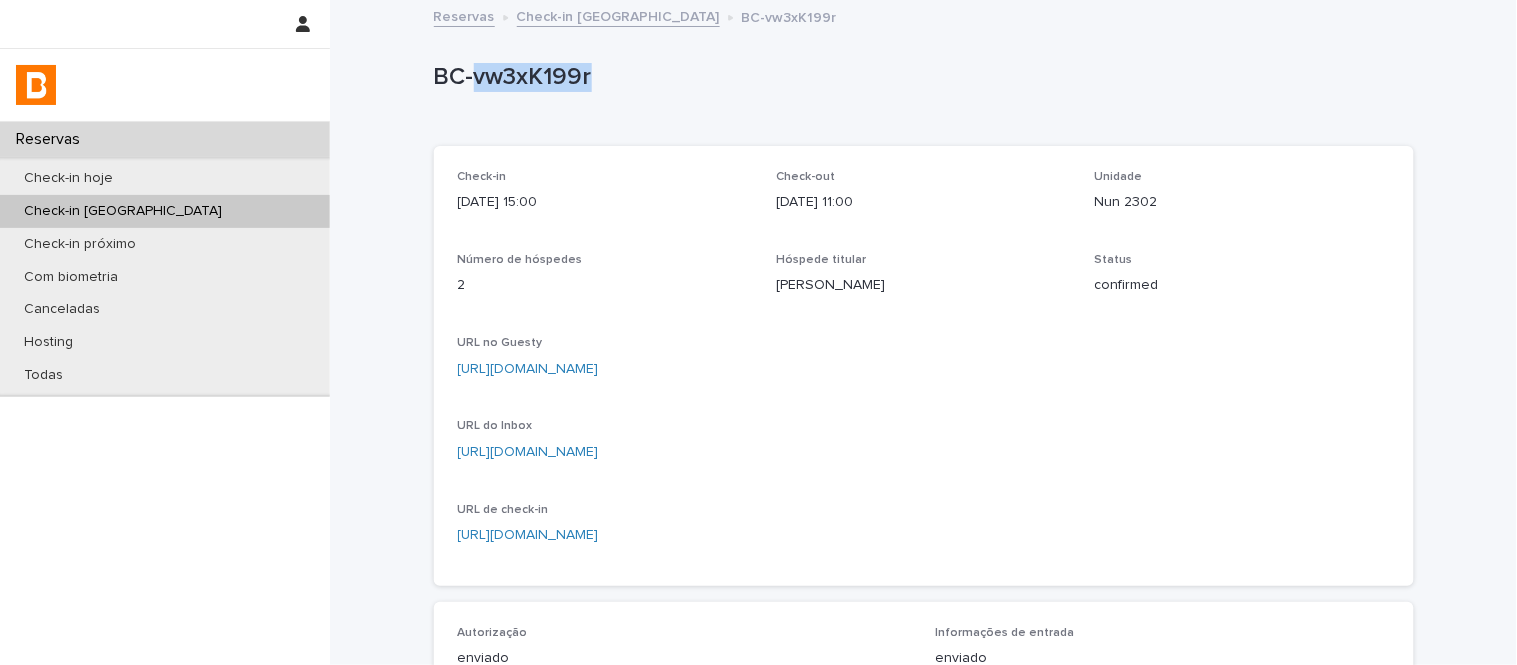 click on "BC-vw3xK199r" at bounding box center [920, 81] 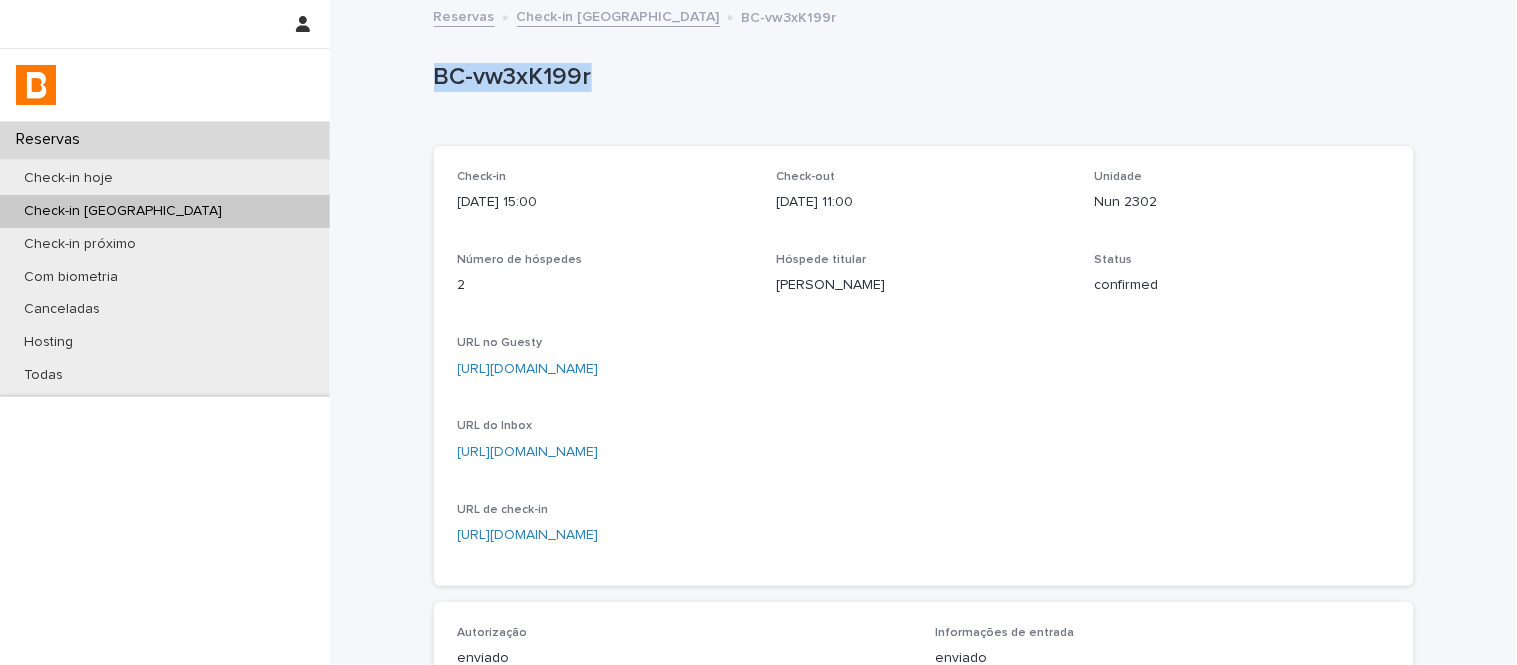 click on "BC-vw3xK199r" at bounding box center [920, 81] 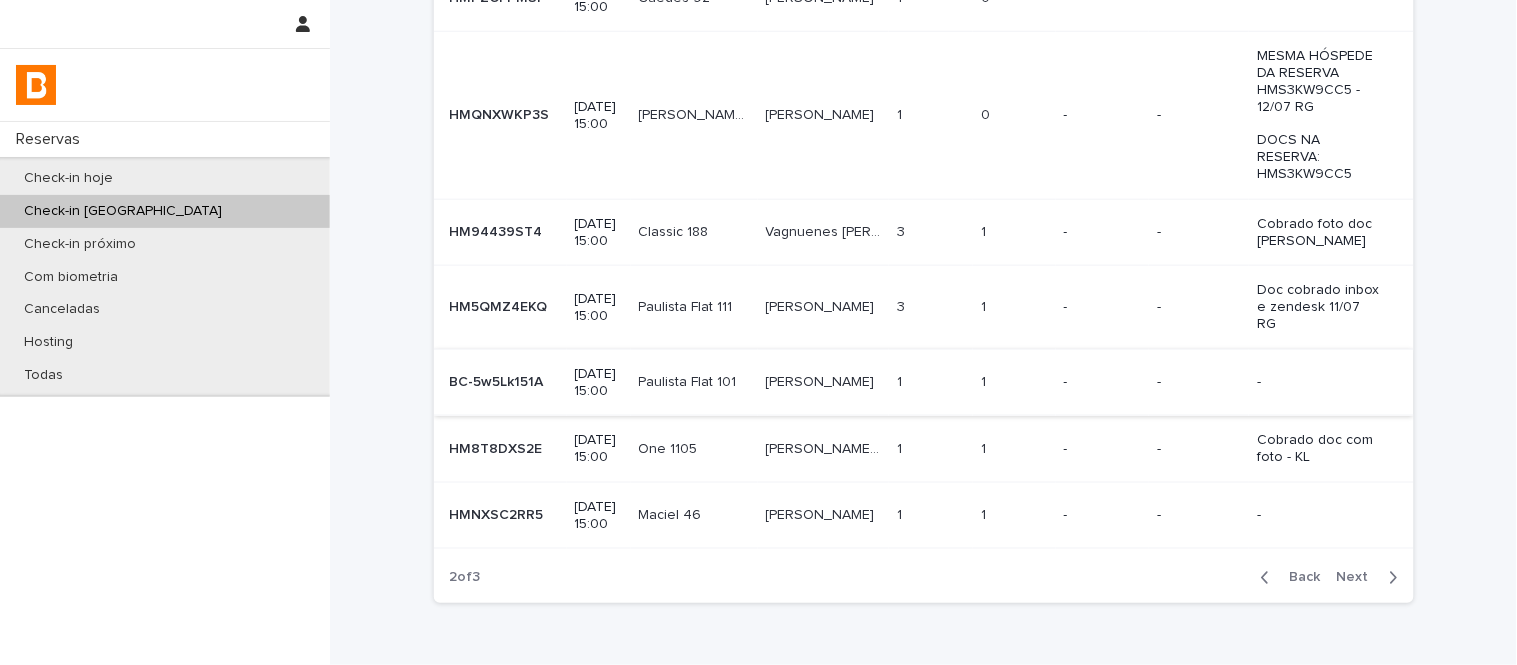 scroll, scrollTop: 333, scrollLeft: 0, axis: vertical 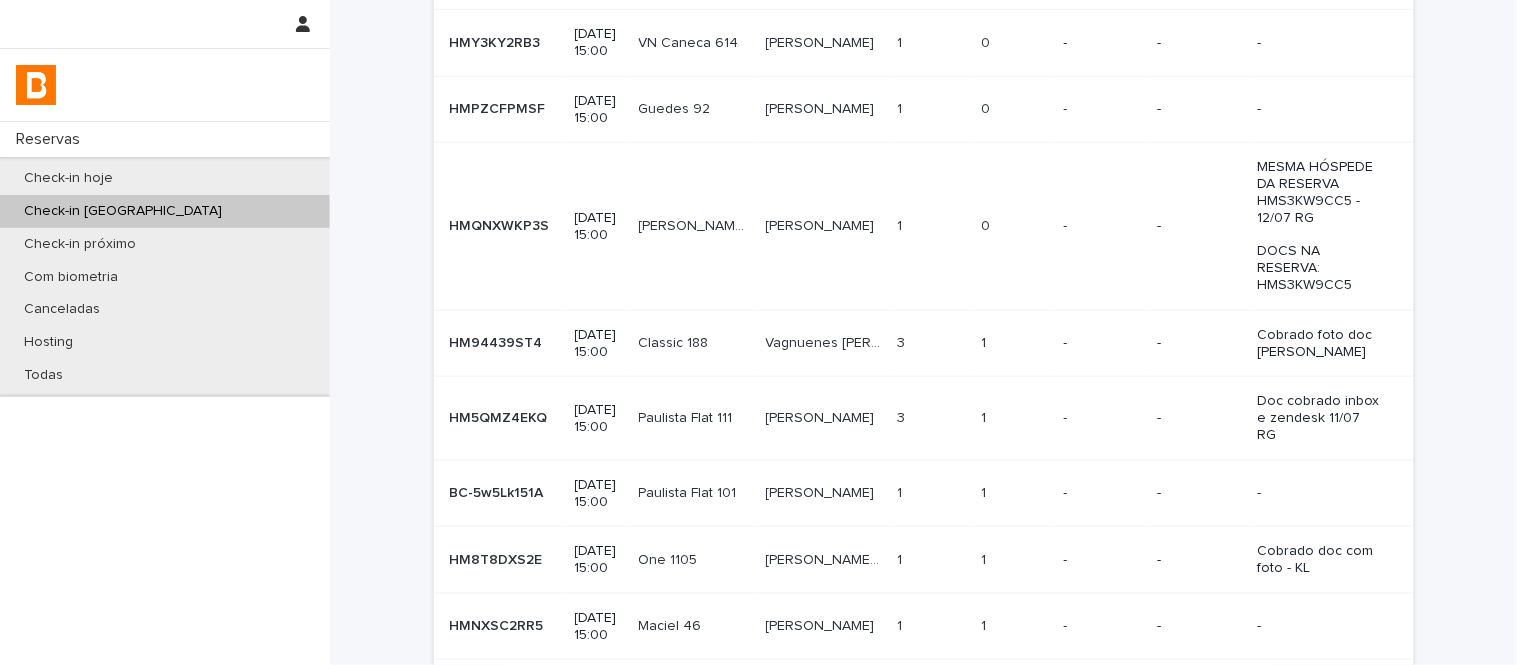 click on "2025-07-13 15:00" at bounding box center [599, 226] 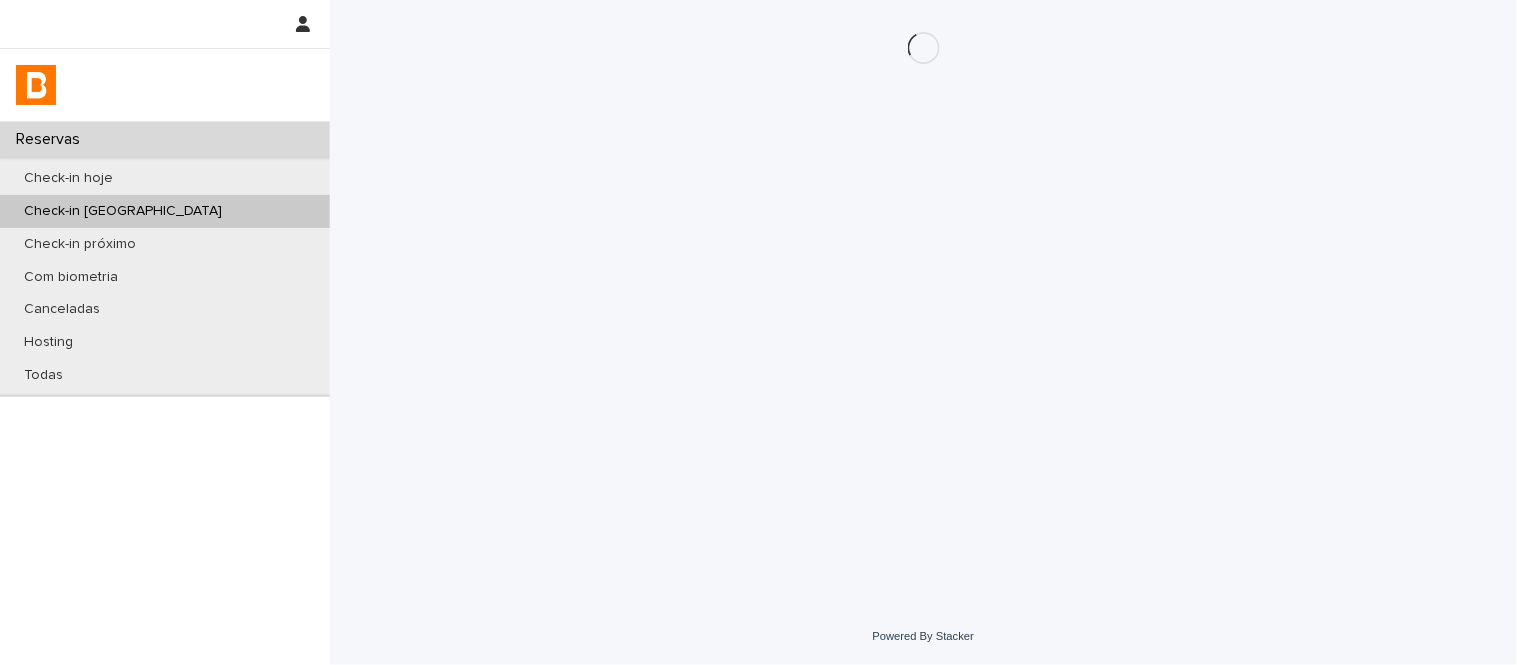 scroll, scrollTop: 0, scrollLeft: 0, axis: both 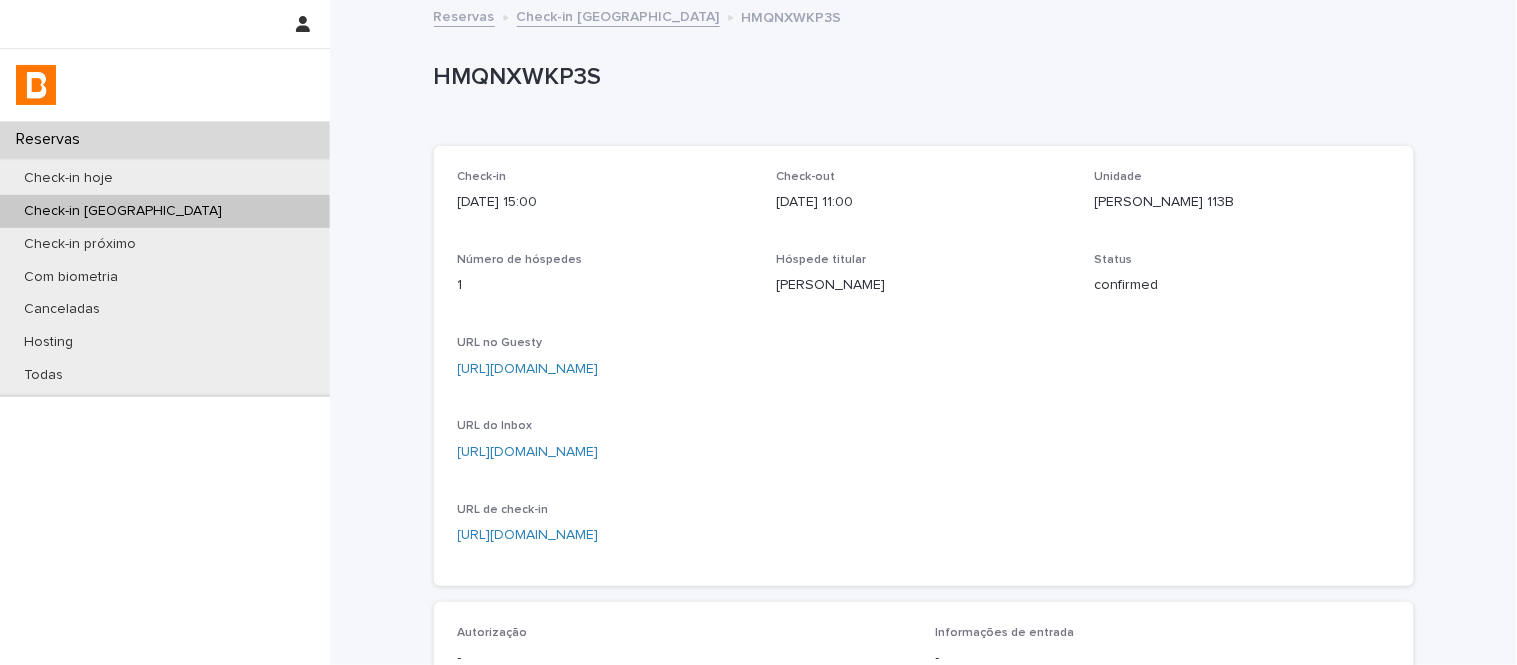 click on "Afonso 113B" at bounding box center (1242, 202) 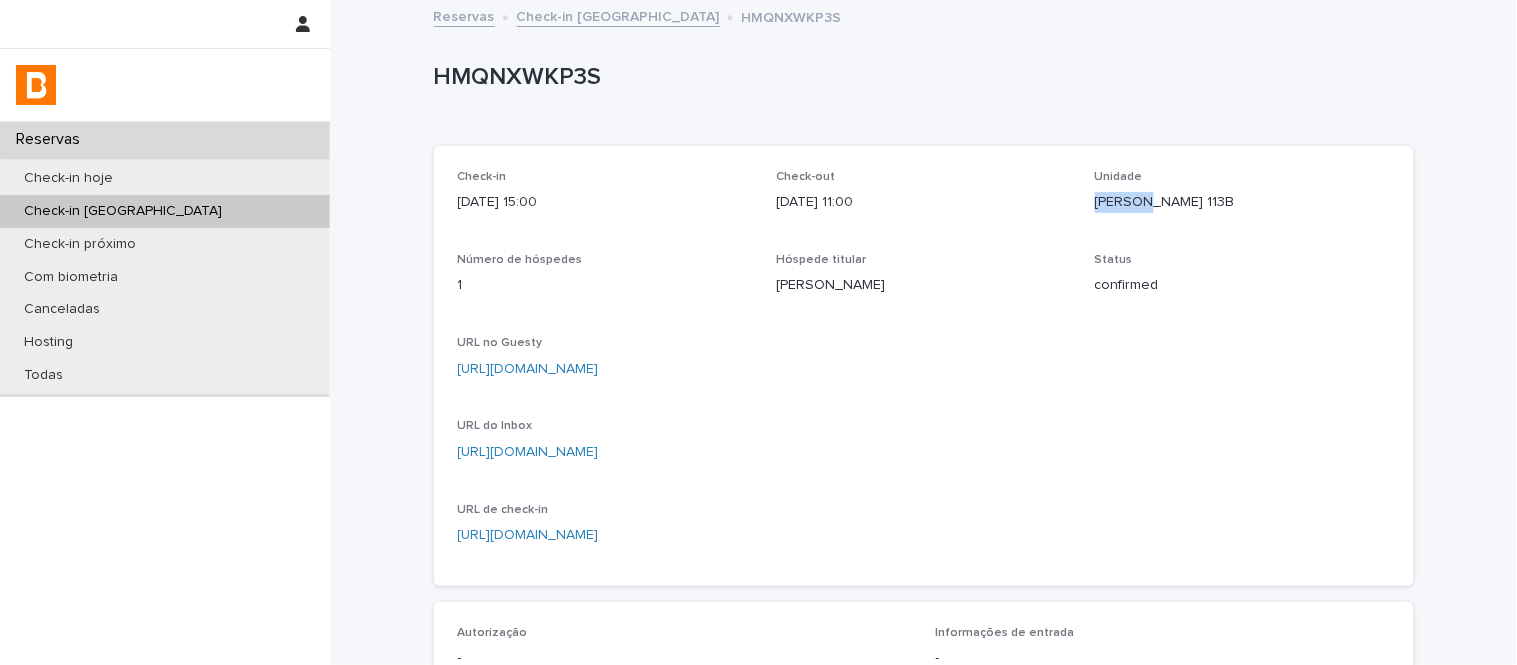 click on "Afonso 113B" at bounding box center [1242, 202] 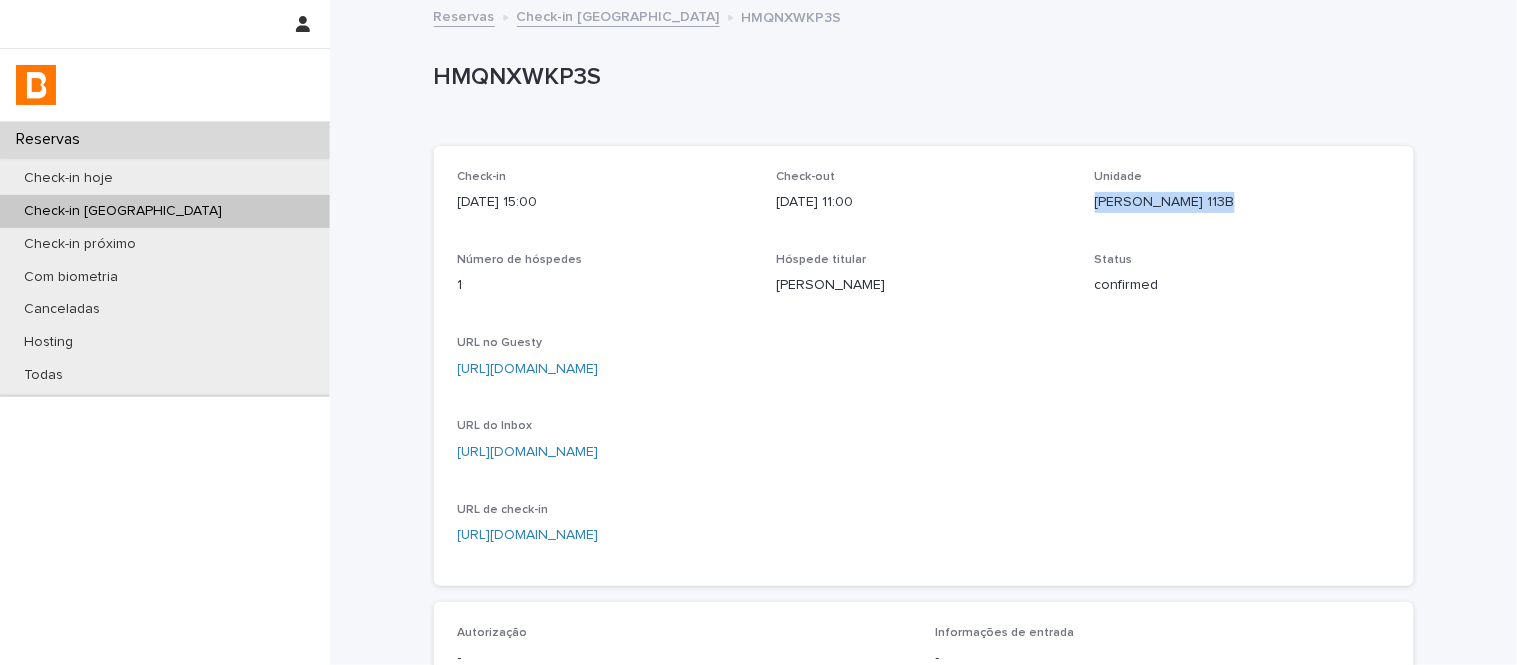 click on "Afonso 113B" at bounding box center [1242, 202] 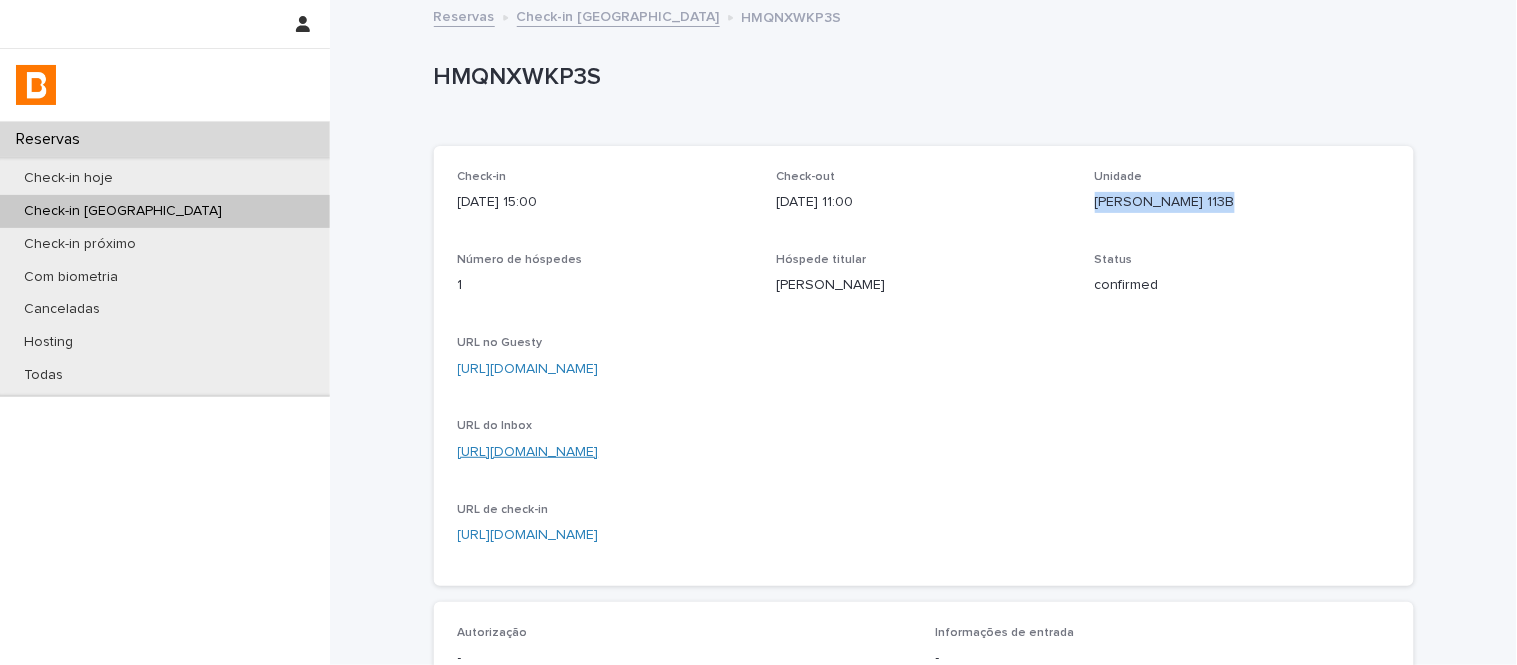 click on "https://app.guesty.com/inbox-v2/6818cd75efed010010dfd503?reservationId=68725dc84d913c0013b02fe6" at bounding box center [528, 452] 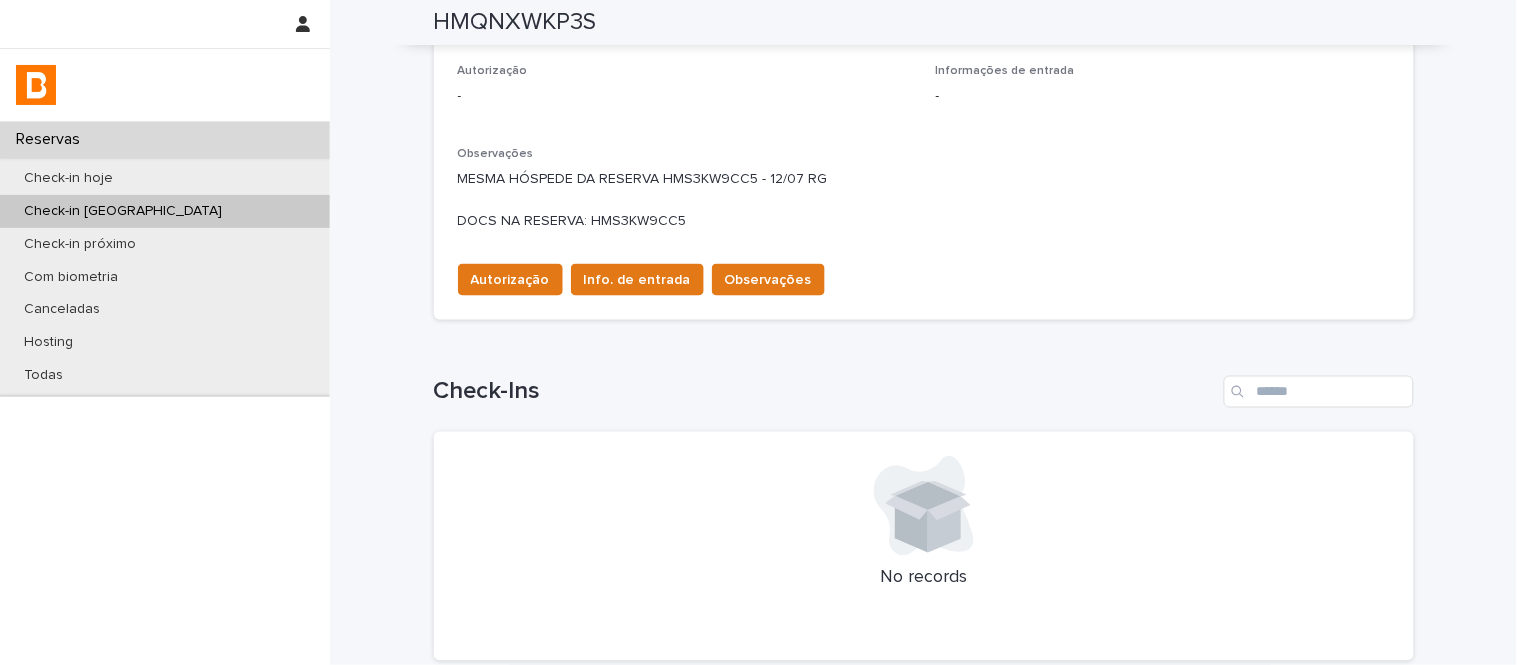 scroll, scrollTop: 507, scrollLeft: 0, axis: vertical 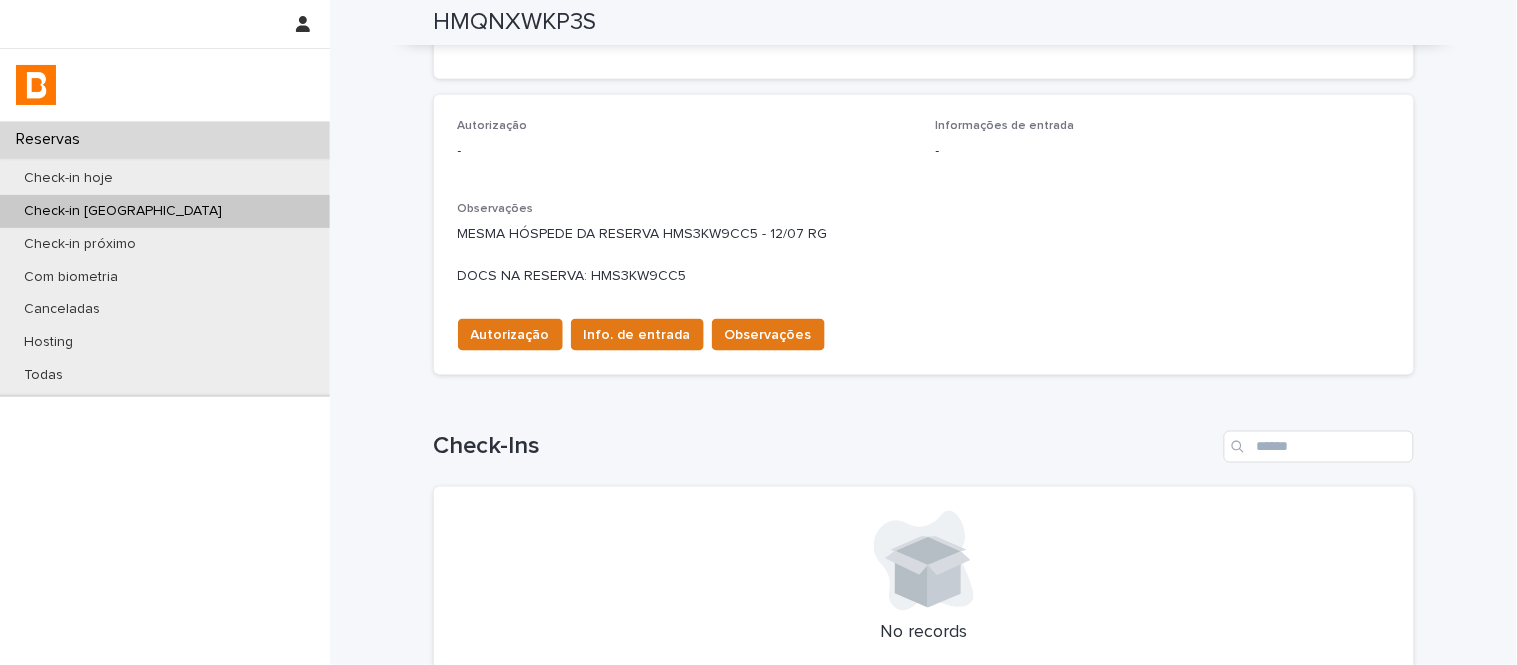 click on "MESMA HÓSPEDE DA RESERVA HMS3KW9CC5 - 12/07 RG
DOCS NA RESERVA: HMS3KW9CC5" at bounding box center [924, 255] 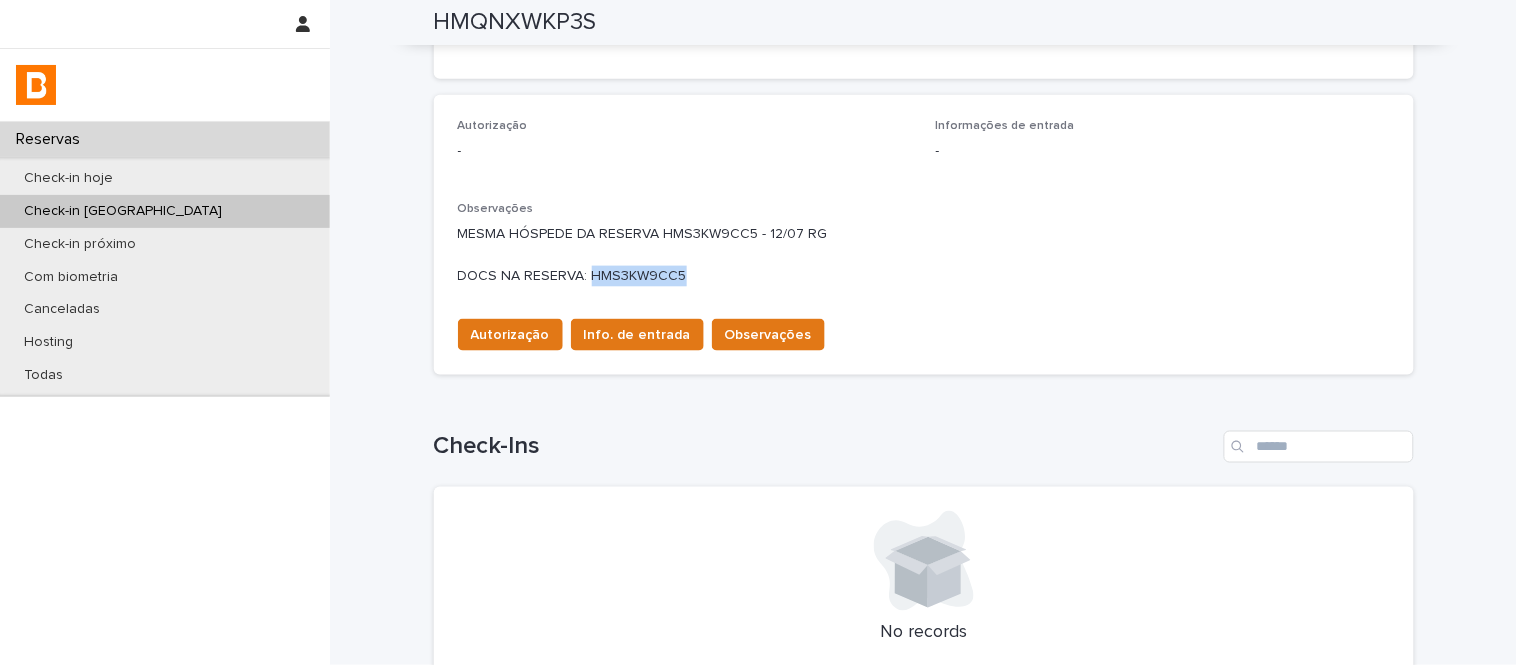 drag, startPoint x: 580, startPoint y: 272, endPoint x: 691, endPoint y: 277, distance: 111.11256 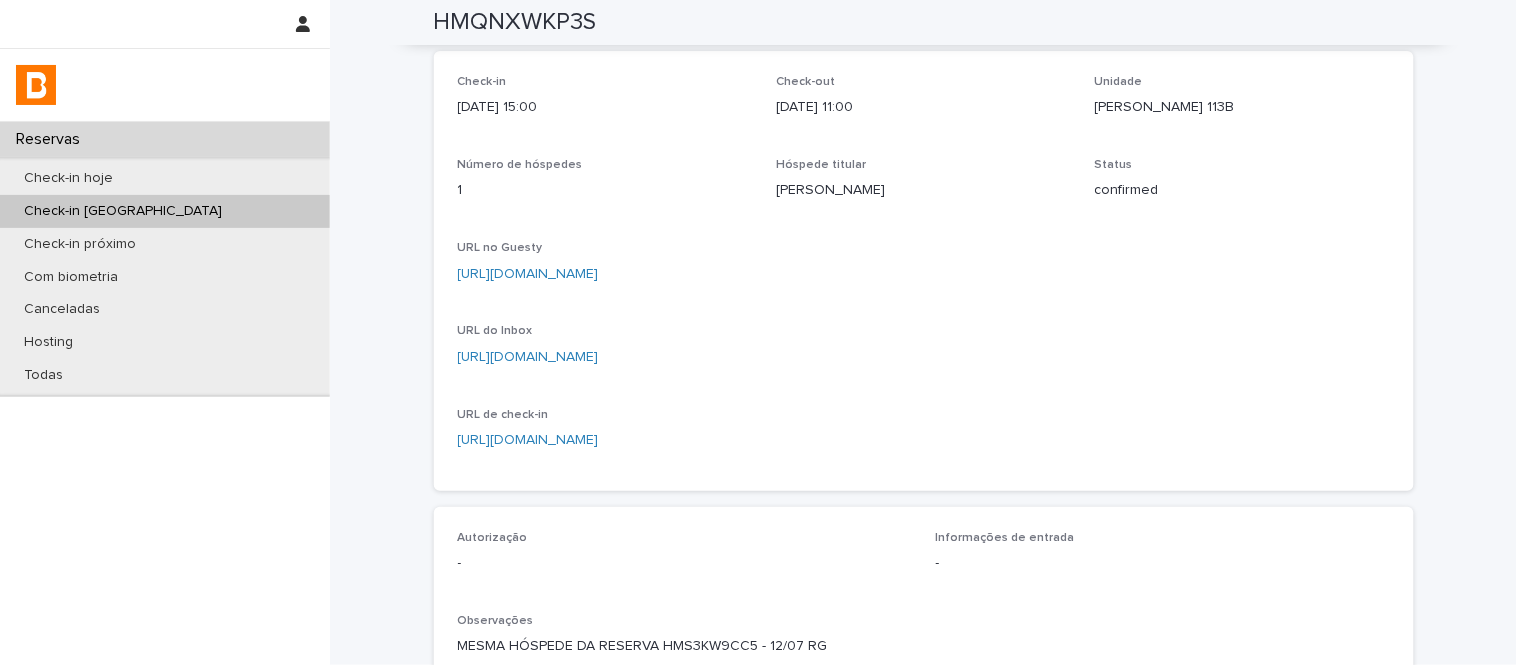 scroll, scrollTop: 63, scrollLeft: 0, axis: vertical 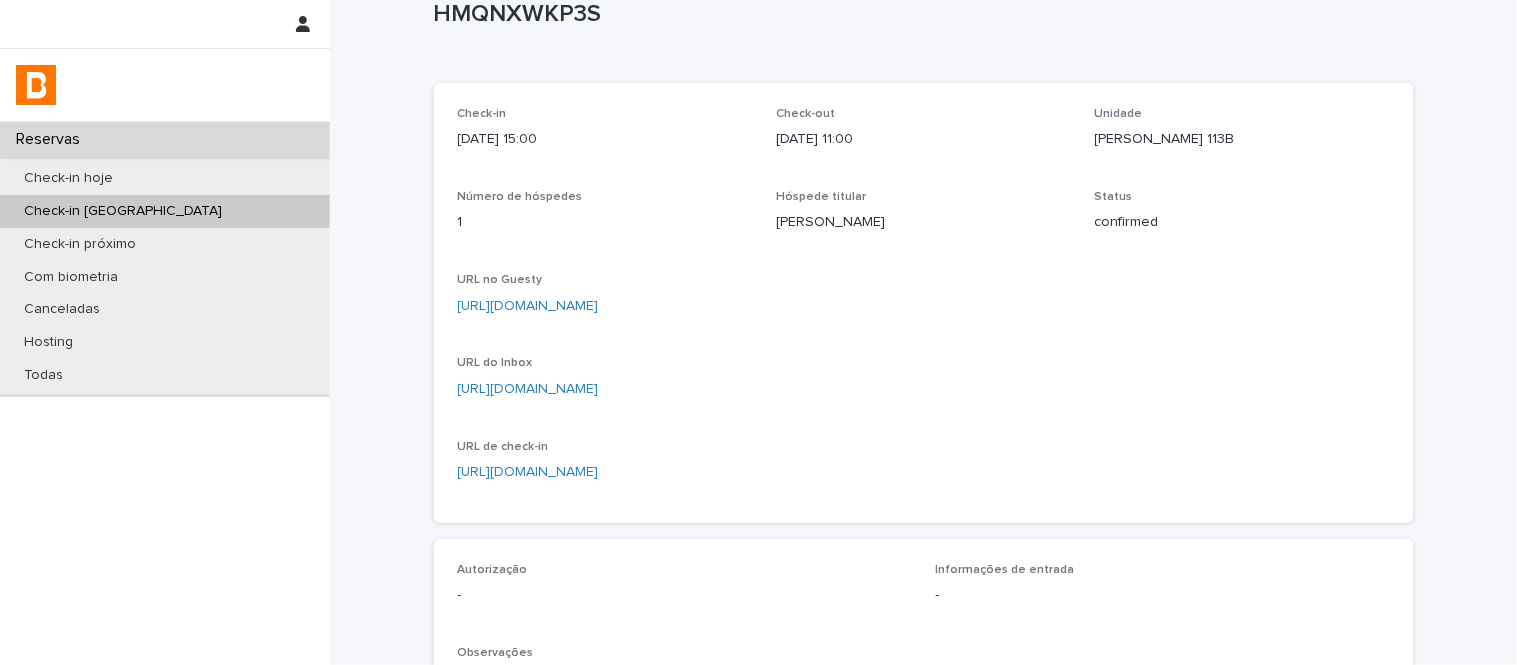 click on "https://app.guesty.com/reservations/68725dc84d913c0013b02fe6/summary" at bounding box center [528, 306] 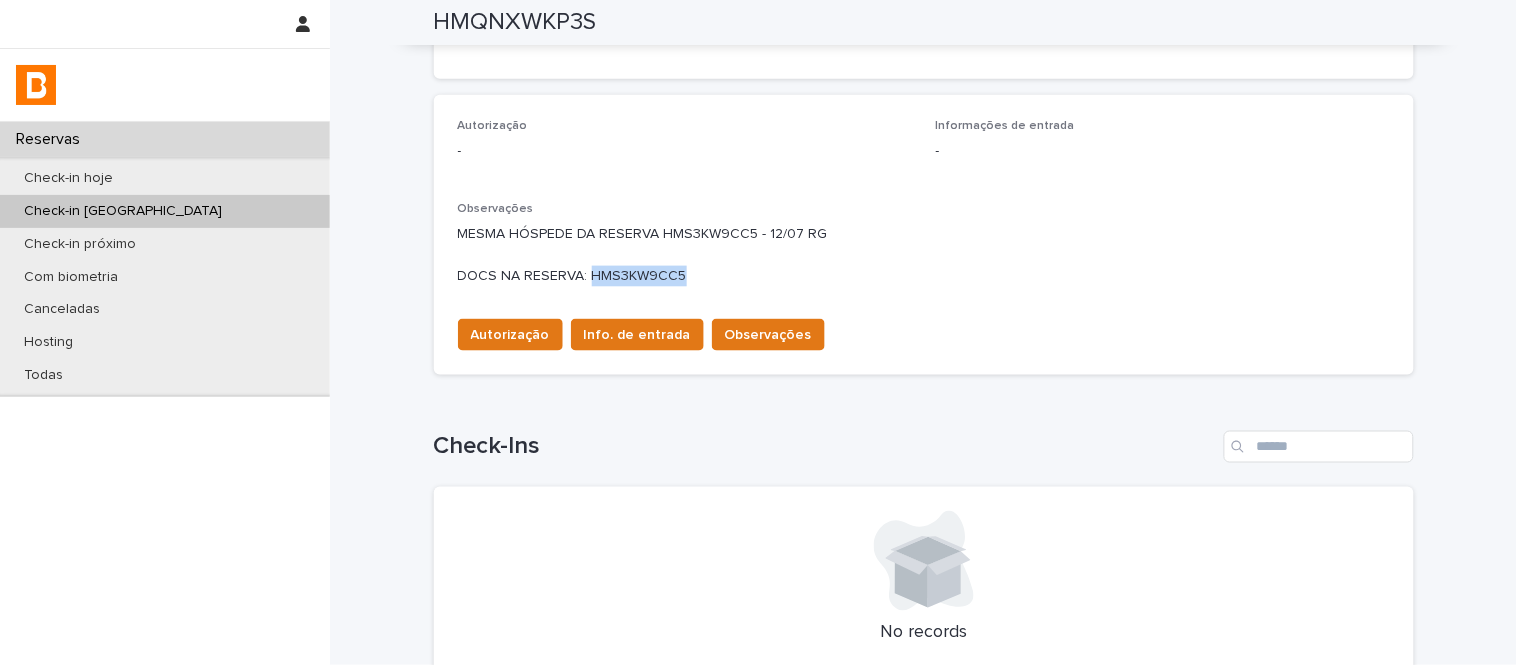 scroll, scrollTop: 396, scrollLeft: 0, axis: vertical 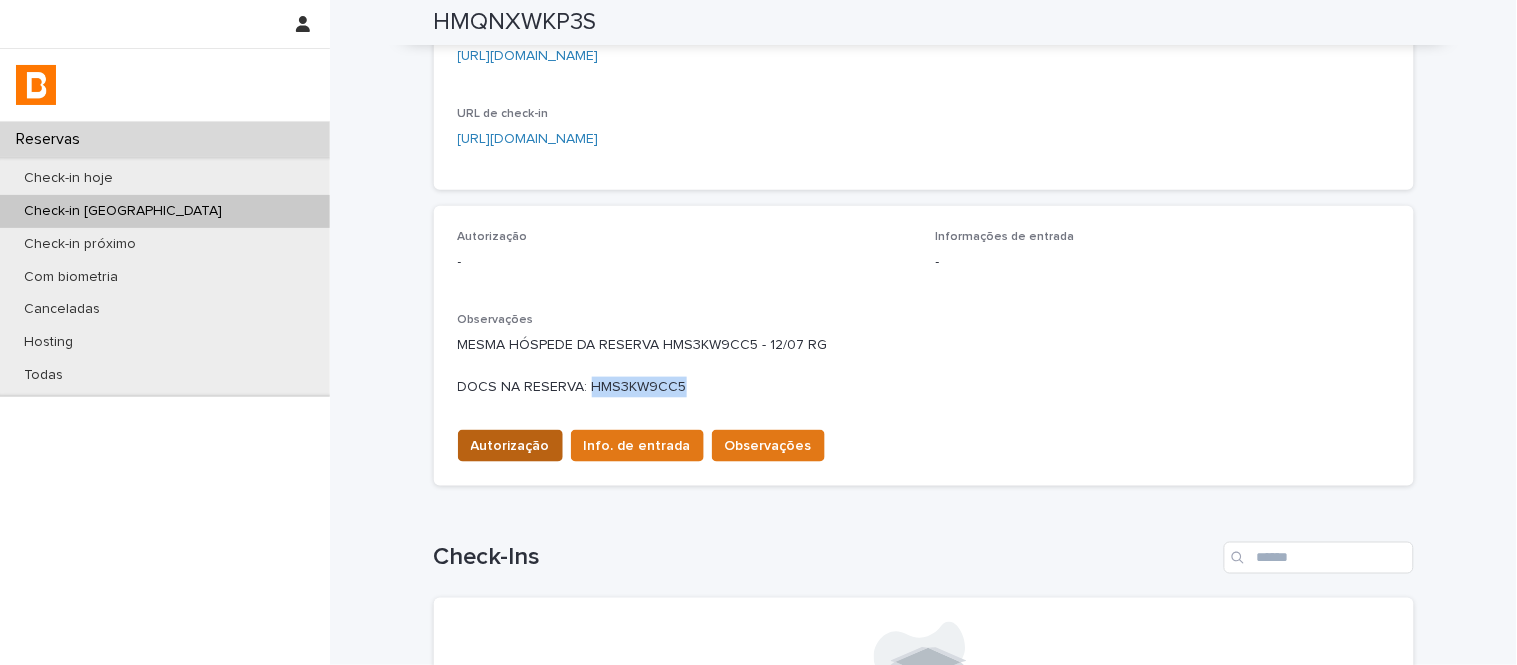 click on "Autorização" at bounding box center [510, 446] 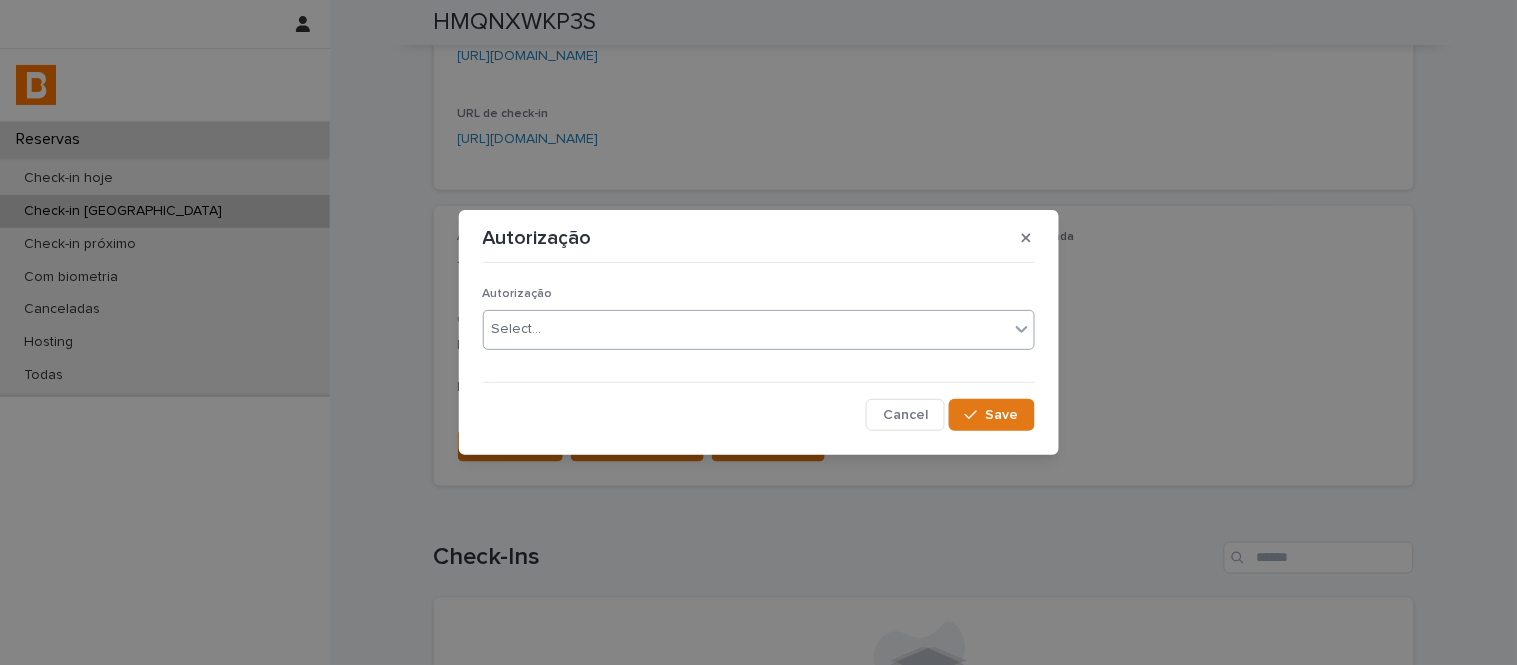 click on "Select..." at bounding box center (746, 329) 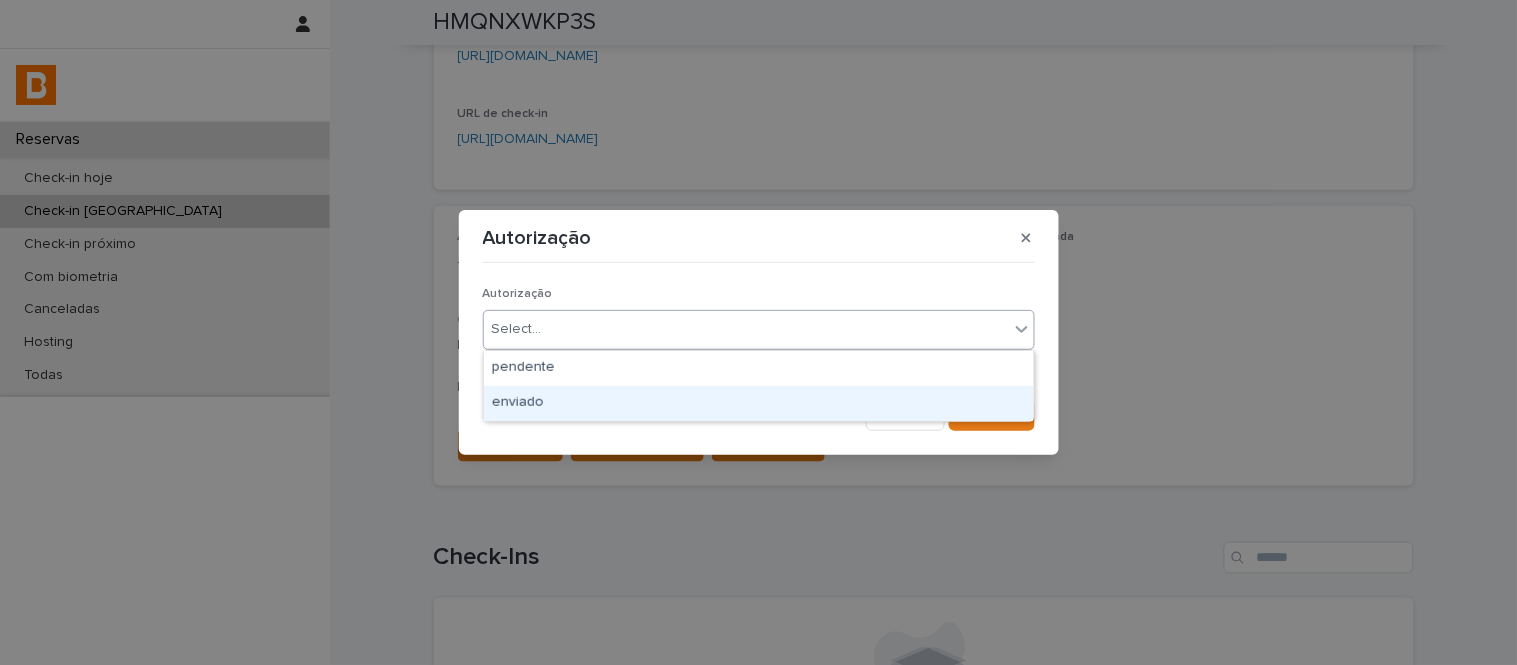 click on "enviado" at bounding box center (759, 403) 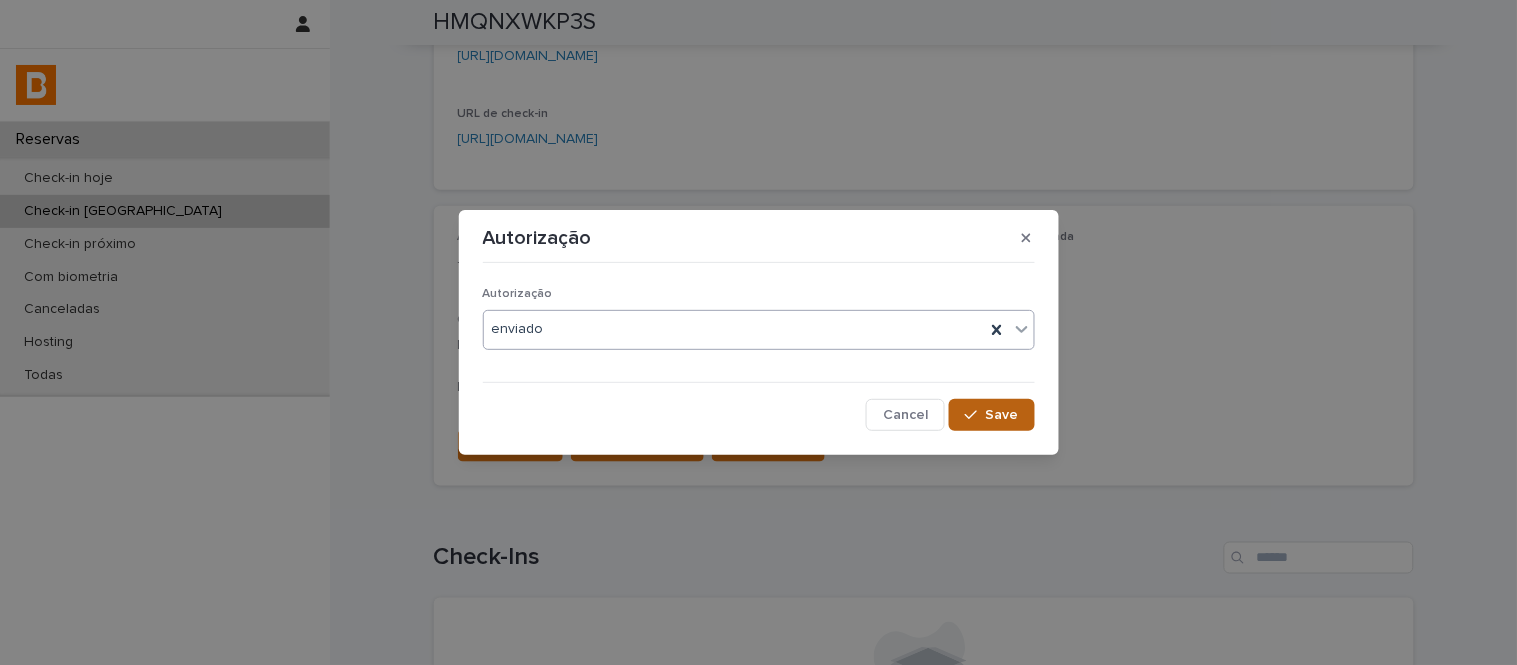 click on "Save" at bounding box center (991, 415) 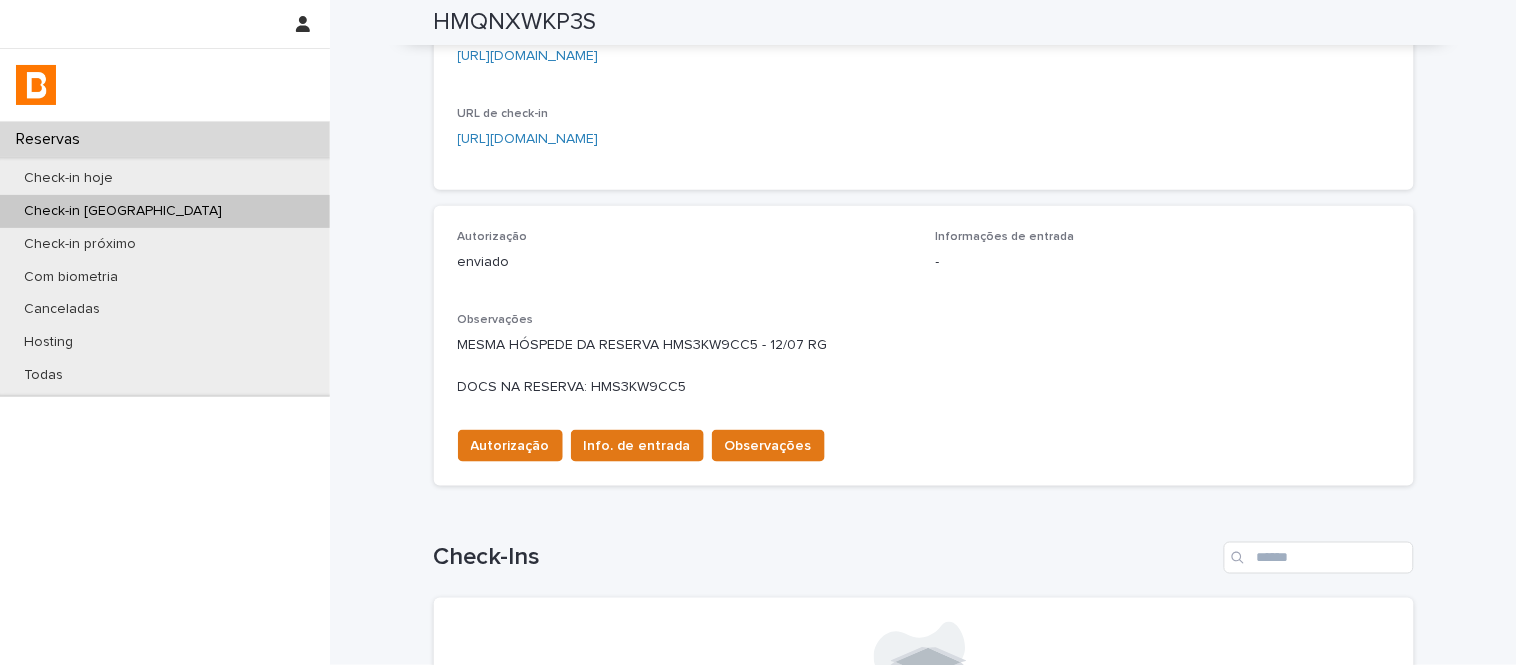 click on "Autorização Info. de entrada Observações" at bounding box center (637, 450) 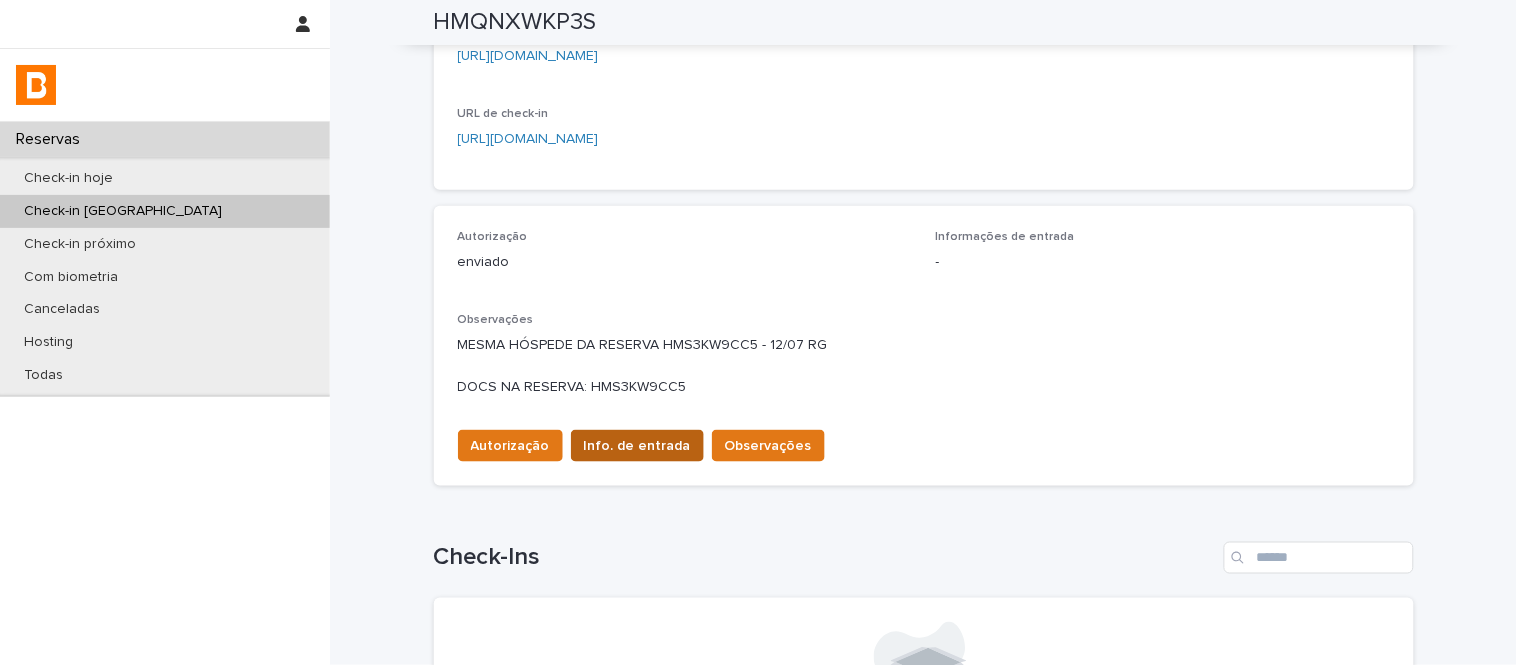 click on "Info. de entrada" at bounding box center [637, 446] 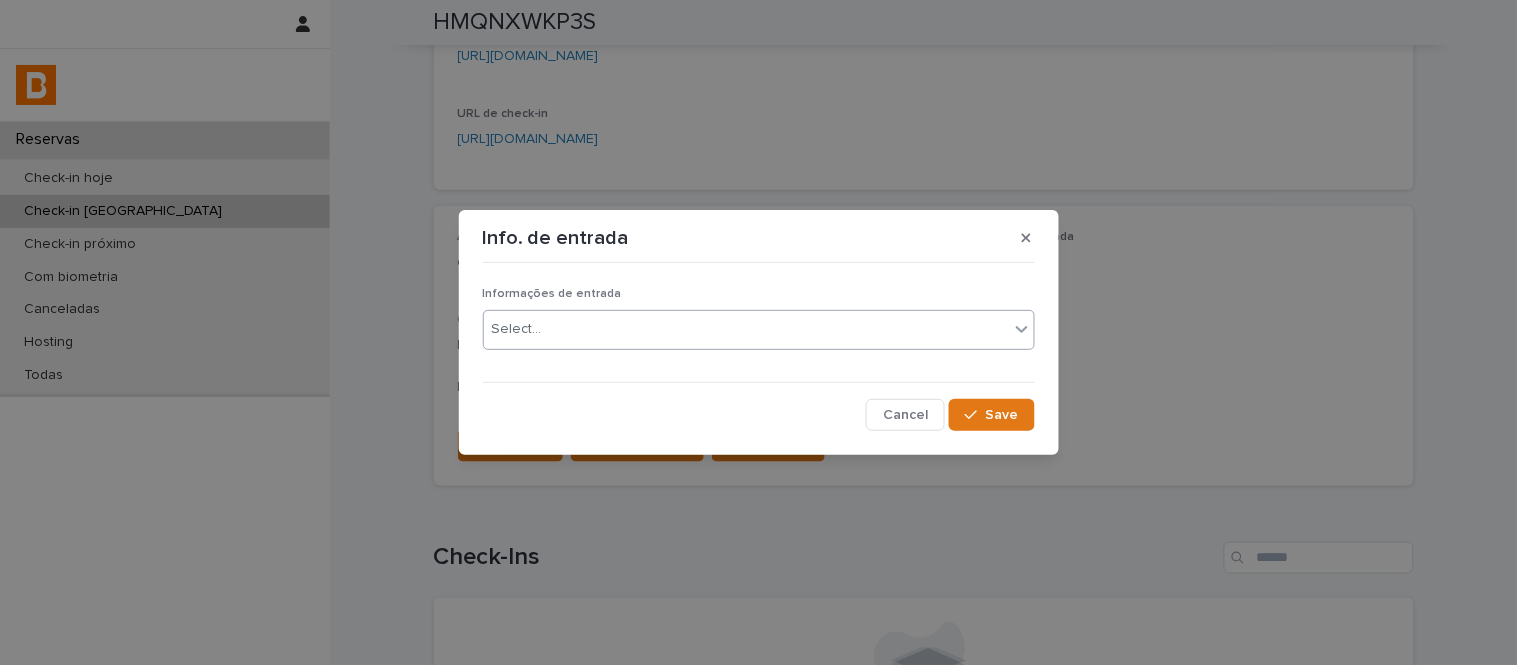 click on "Select..." at bounding box center (746, 329) 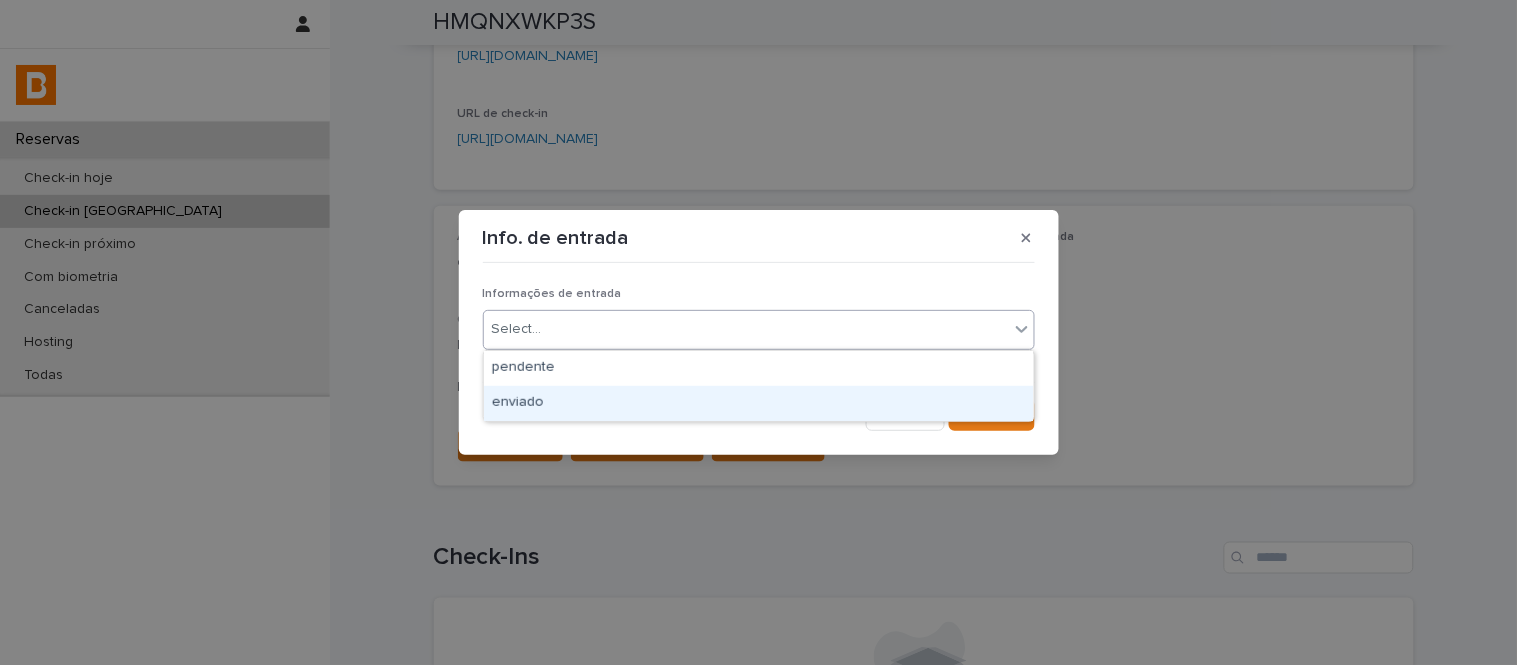 click on "enviado" at bounding box center [759, 403] 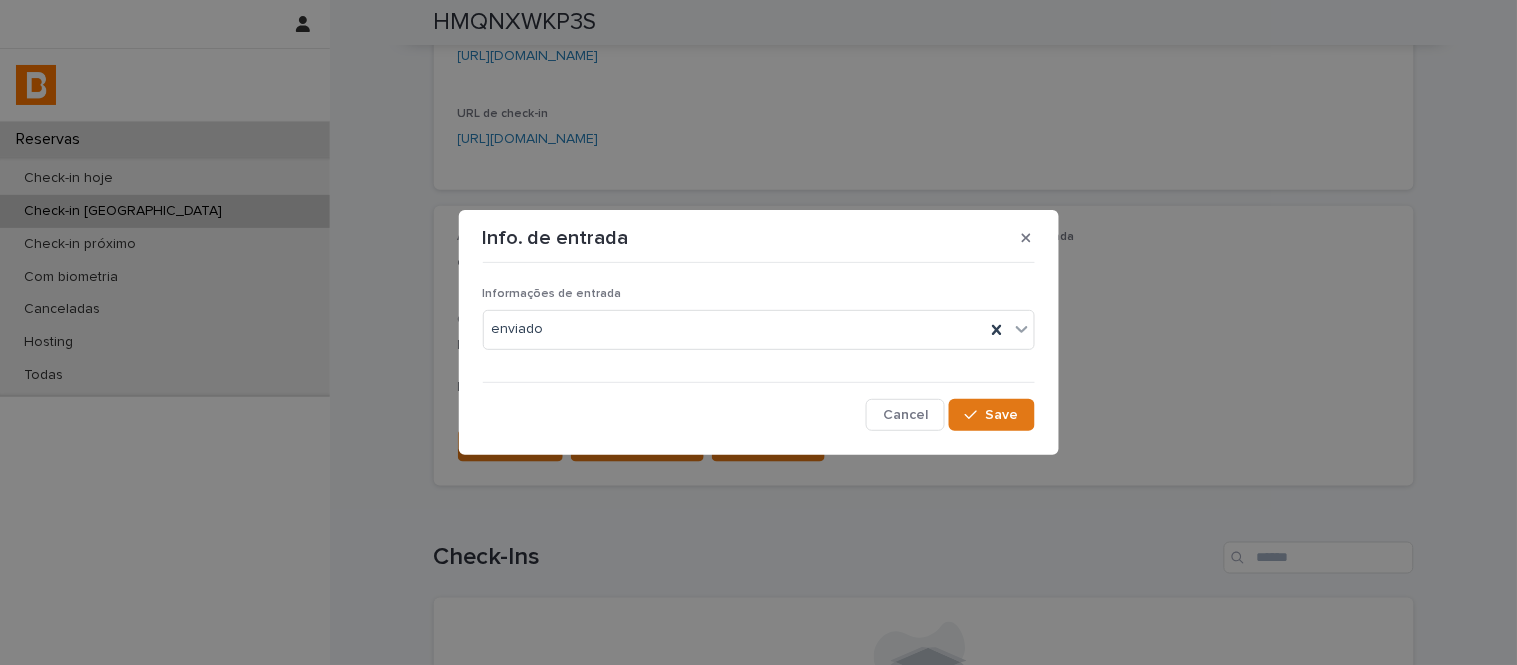 click on "Informações de entrada enviado Cancel Save" at bounding box center [759, 350] 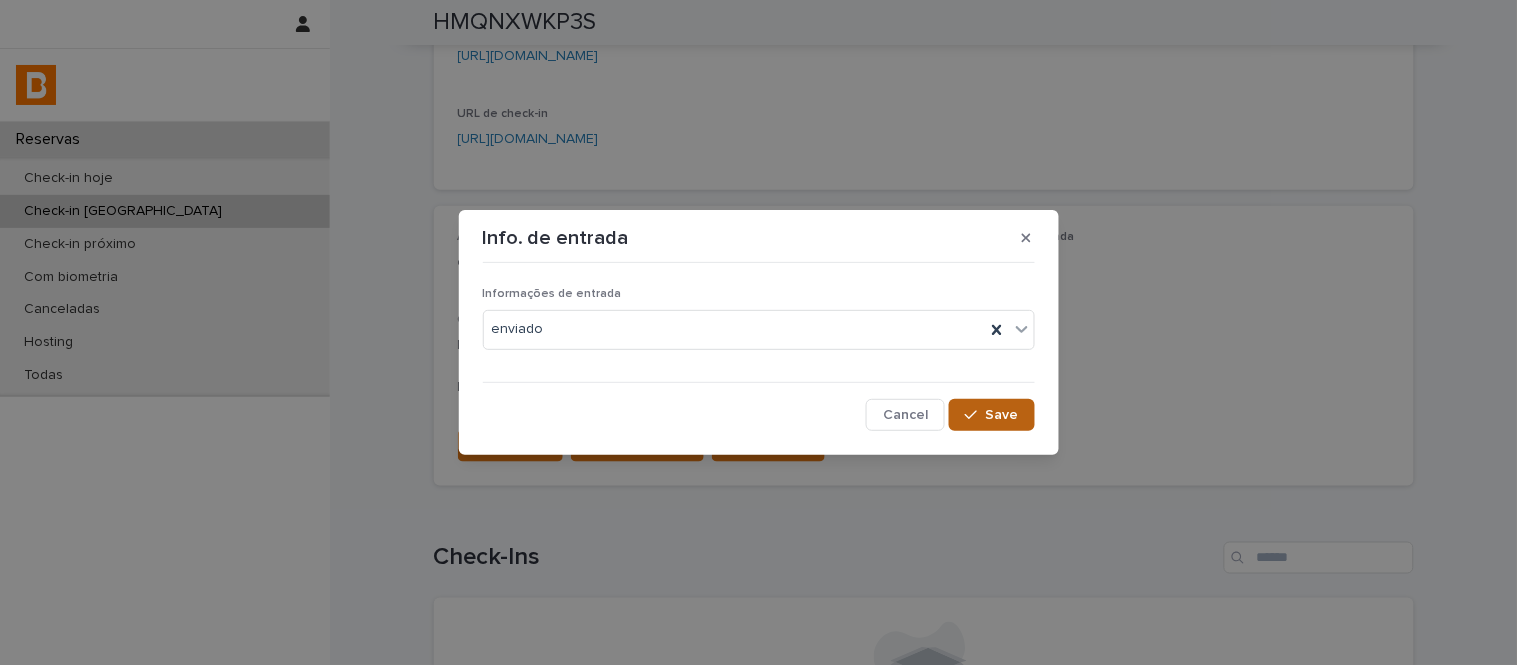 click on "Save" at bounding box center [1002, 415] 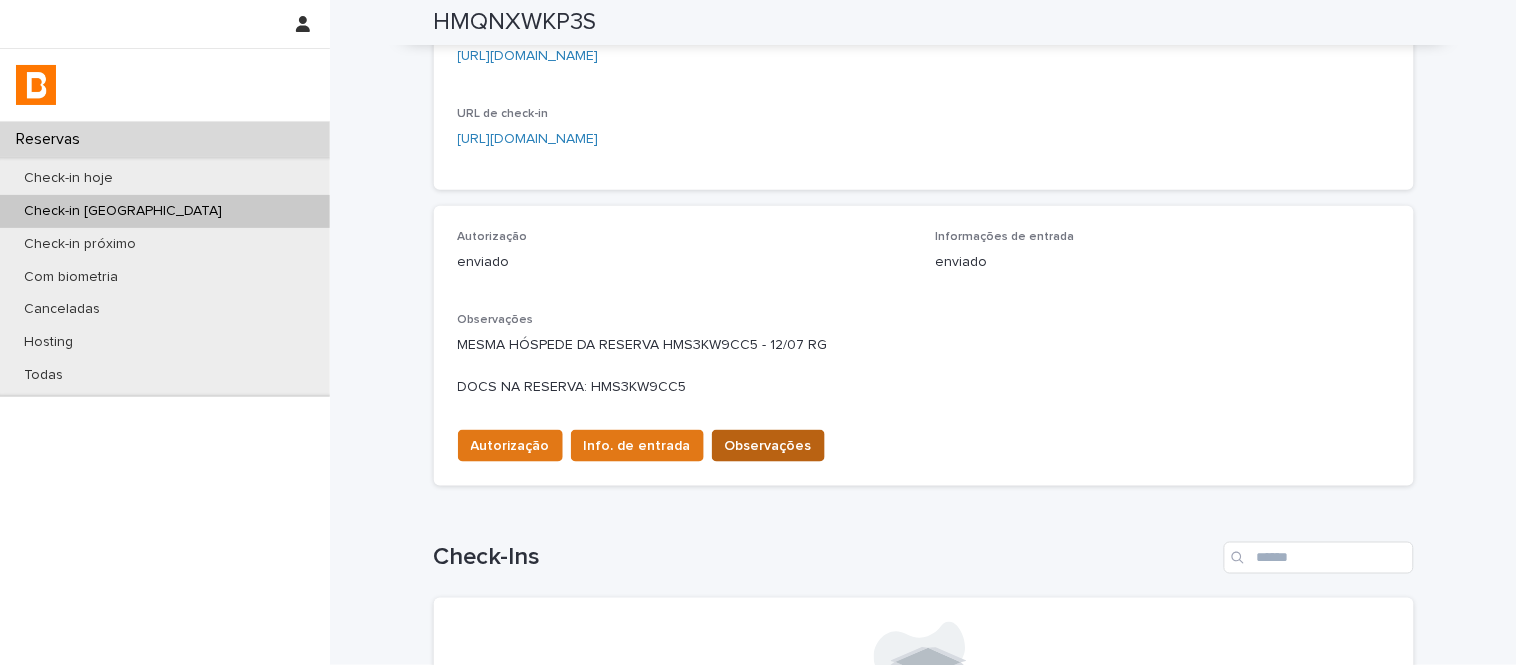 click on "Observações" at bounding box center [768, 446] 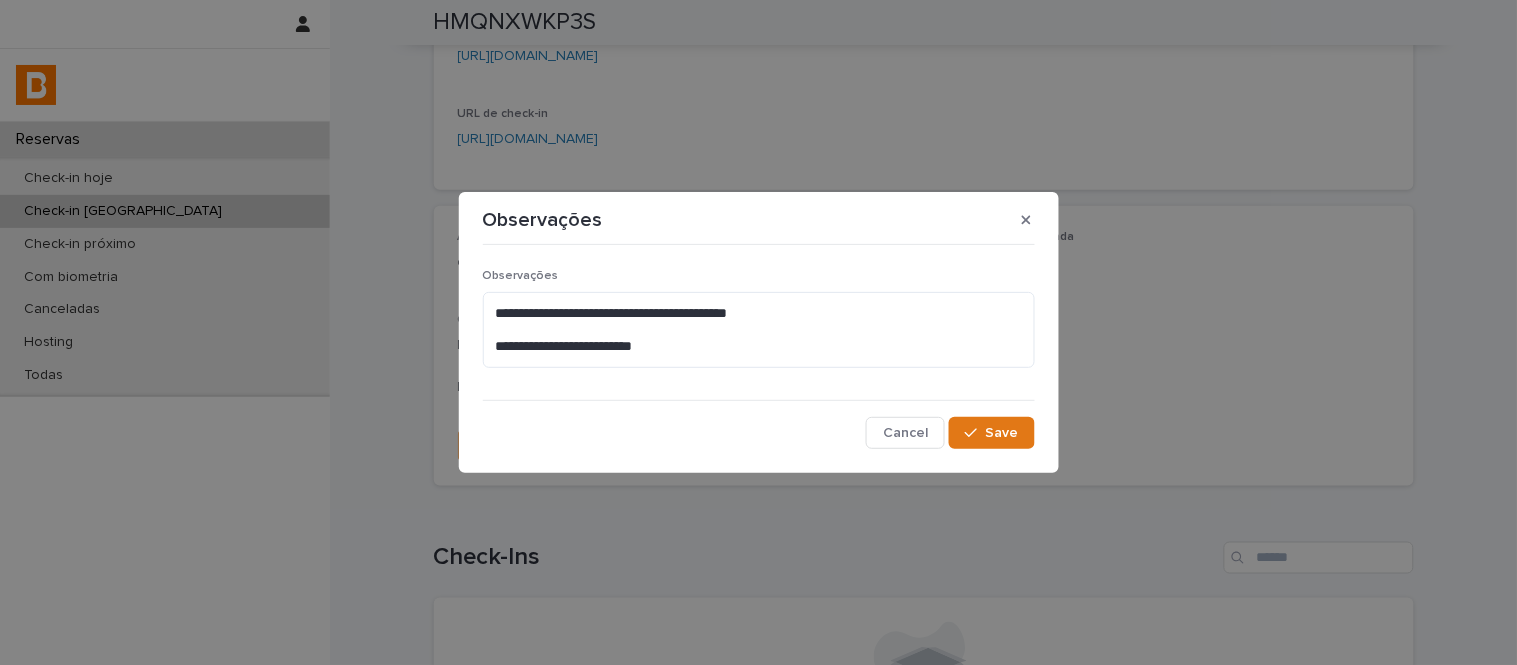 click on "**********" at bounding box center [759, 326] 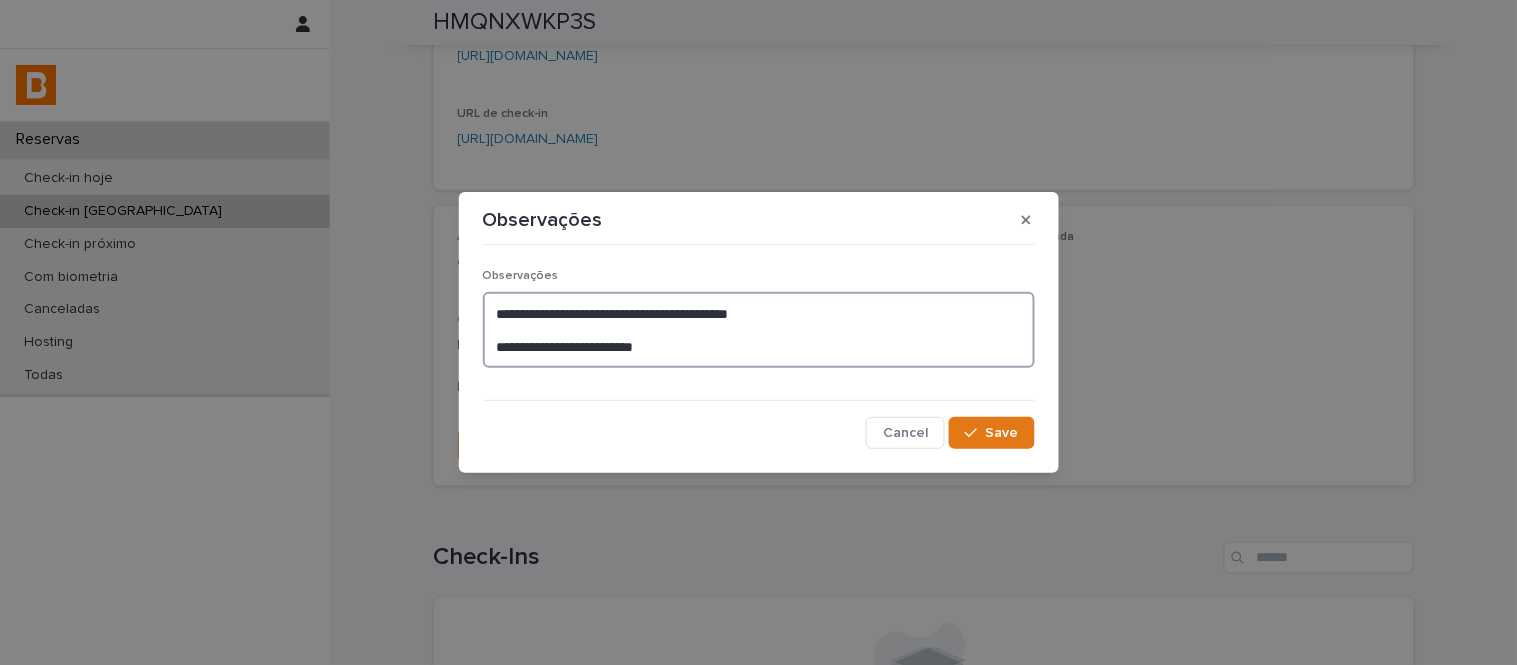 click on "**********" at bounding box center [759, 330] 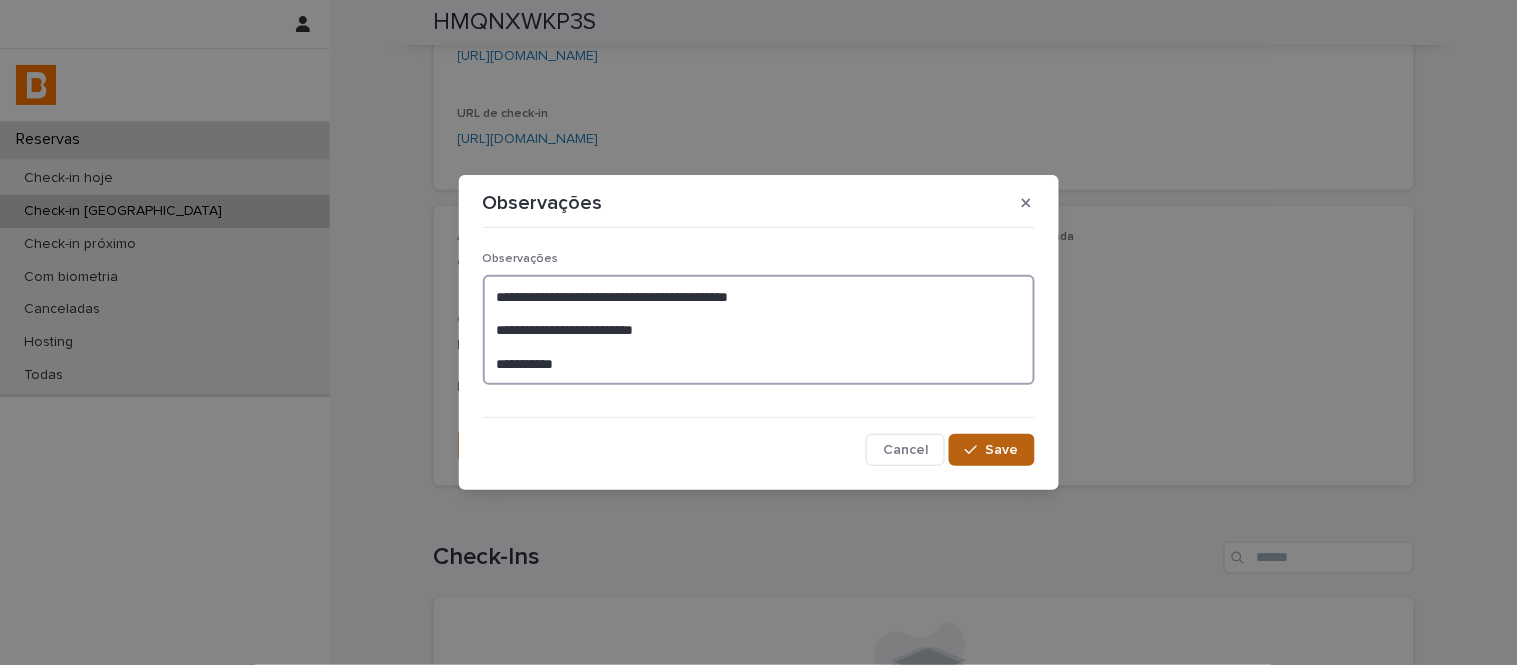 type on "**********" 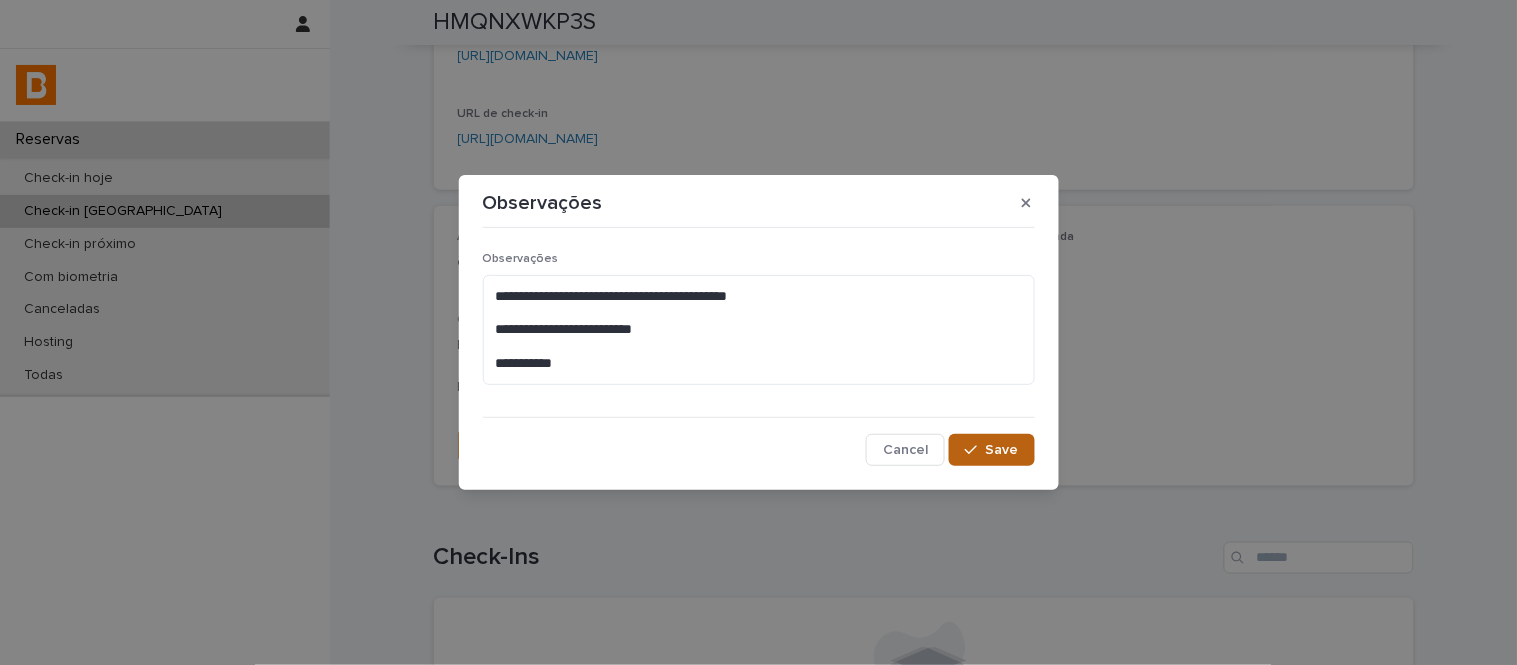 click on "Save" at bounding box center [991, 450] 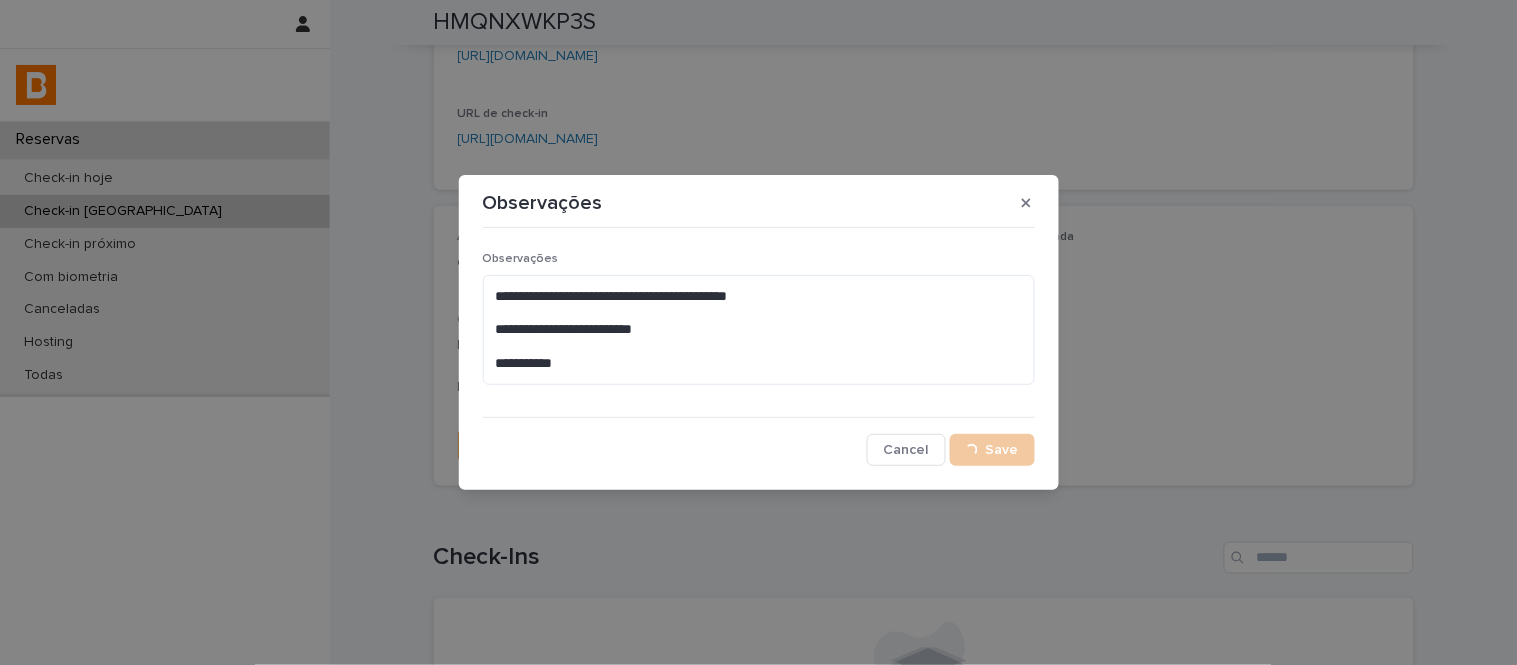scroll, scrollTop: 416, scrollLeft: 0, axis: vertical 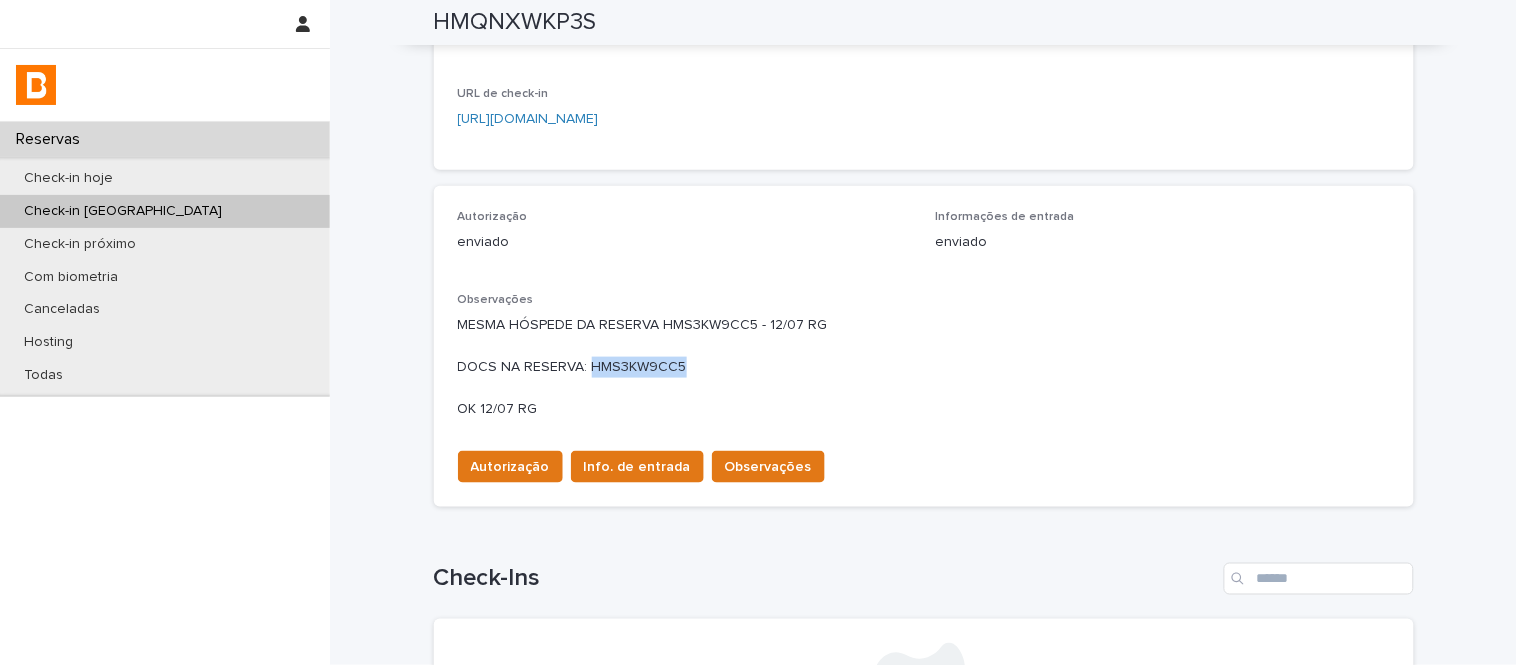 drag, startPoint x: 581, startPoint y: 361, endPoint x: 702, endPoint y: 361, distance: 121 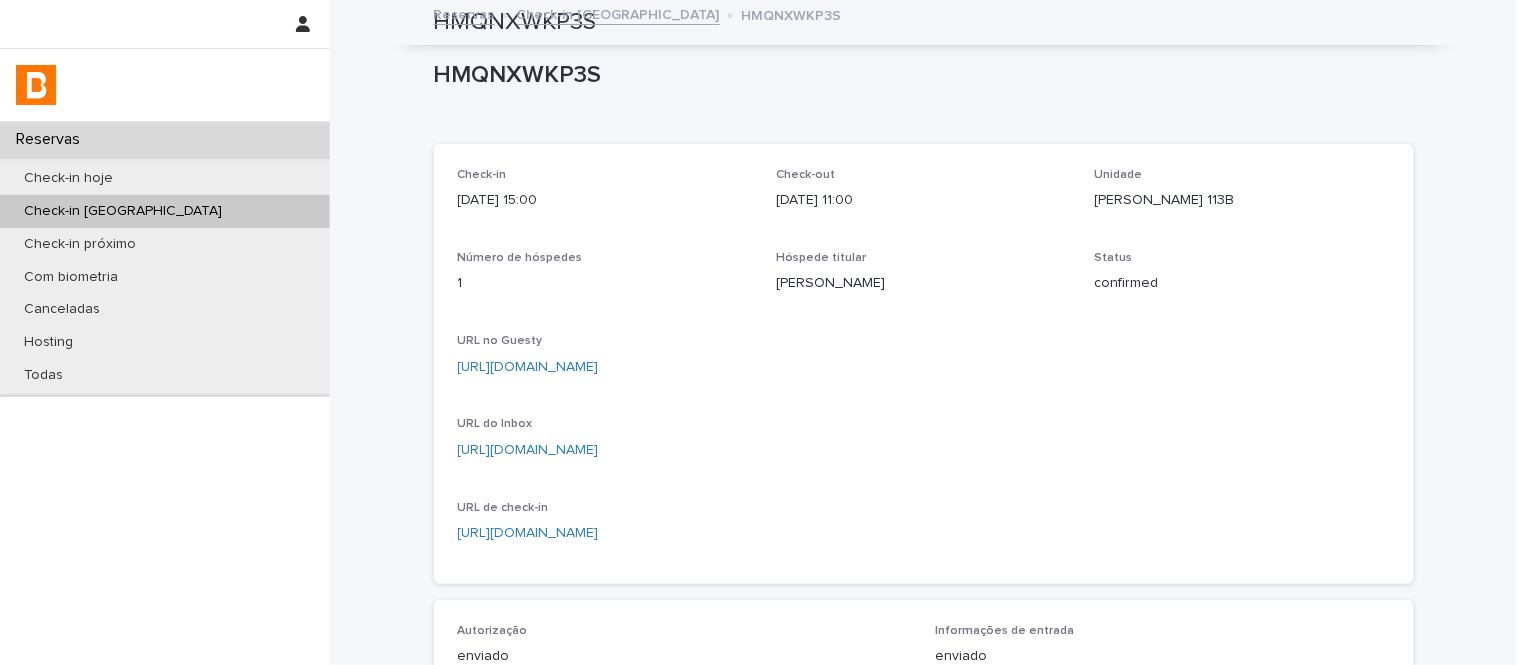 scroll, scrollTop: 0, scrollLeft: 0, axis: both 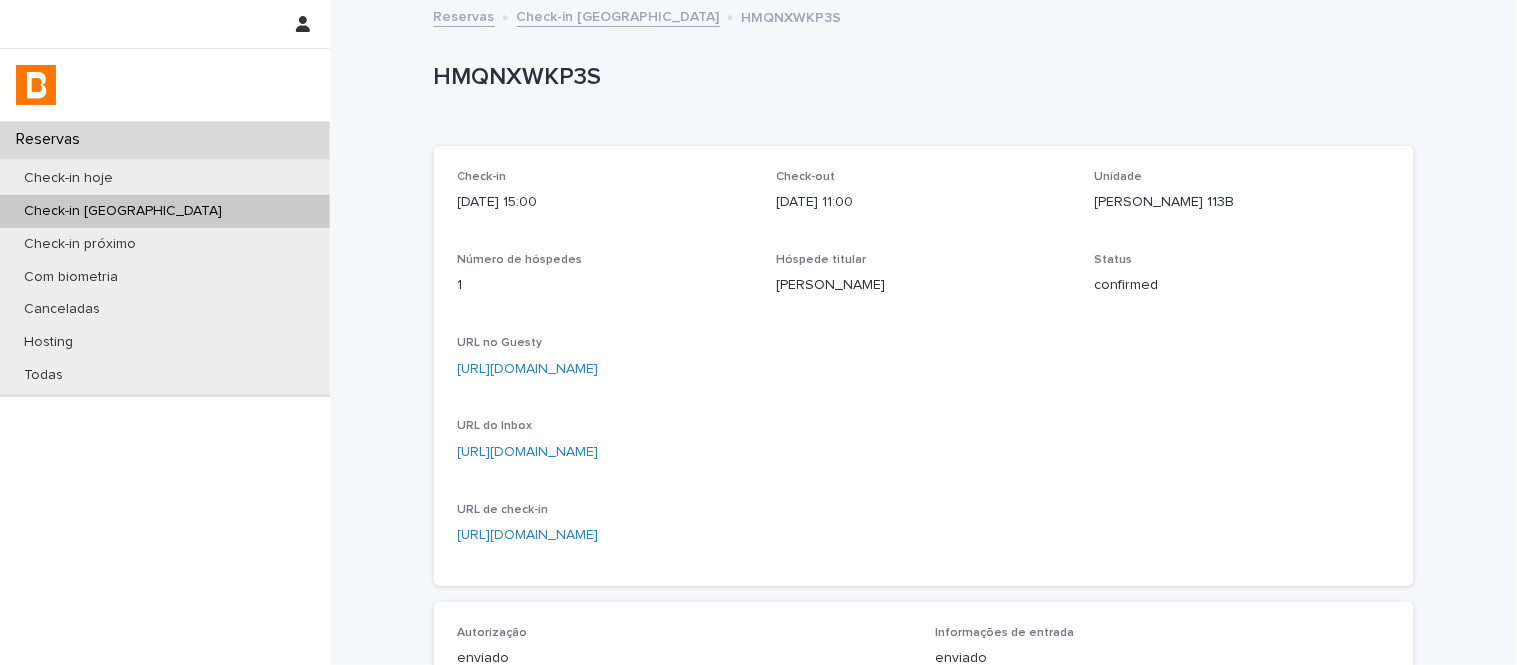click on "Afonso 113B" at bounding box center [1242, 202] 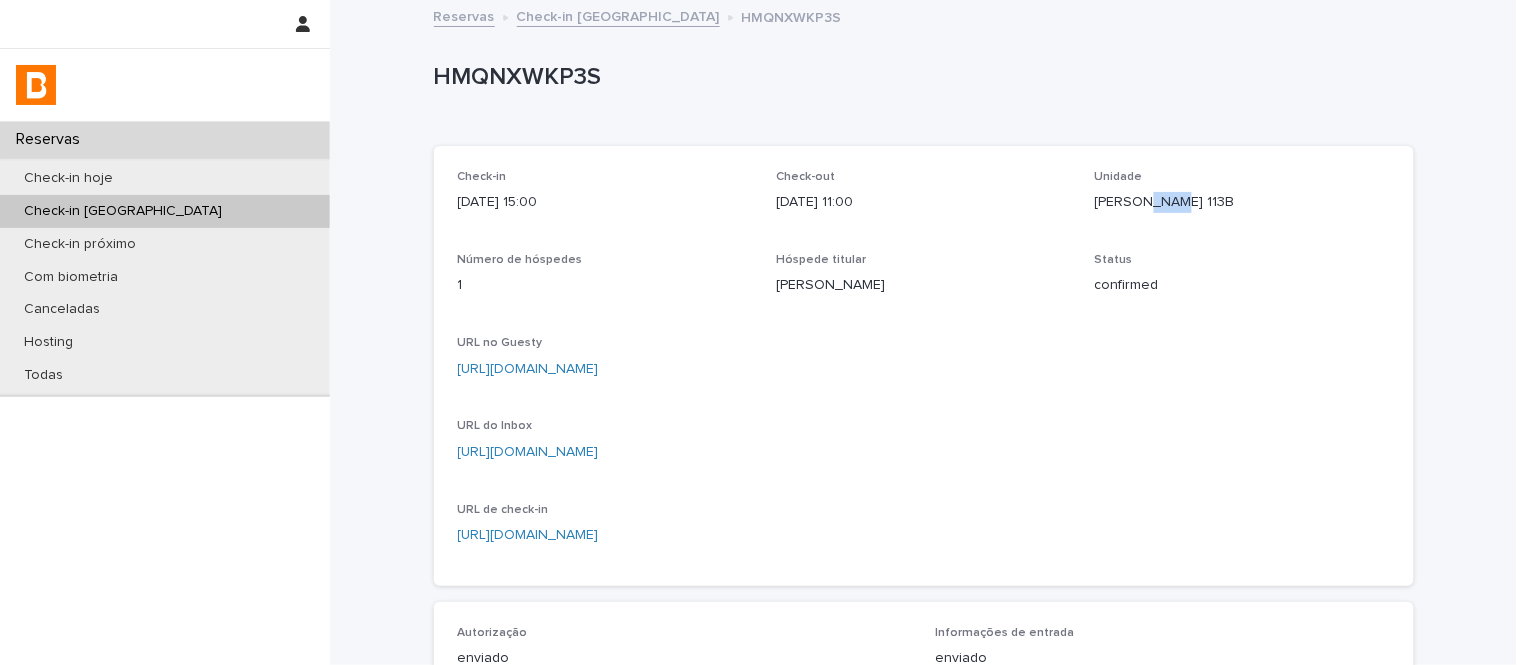 click on "Unidade Afonso 113B" at bounding box center (1242, 199) 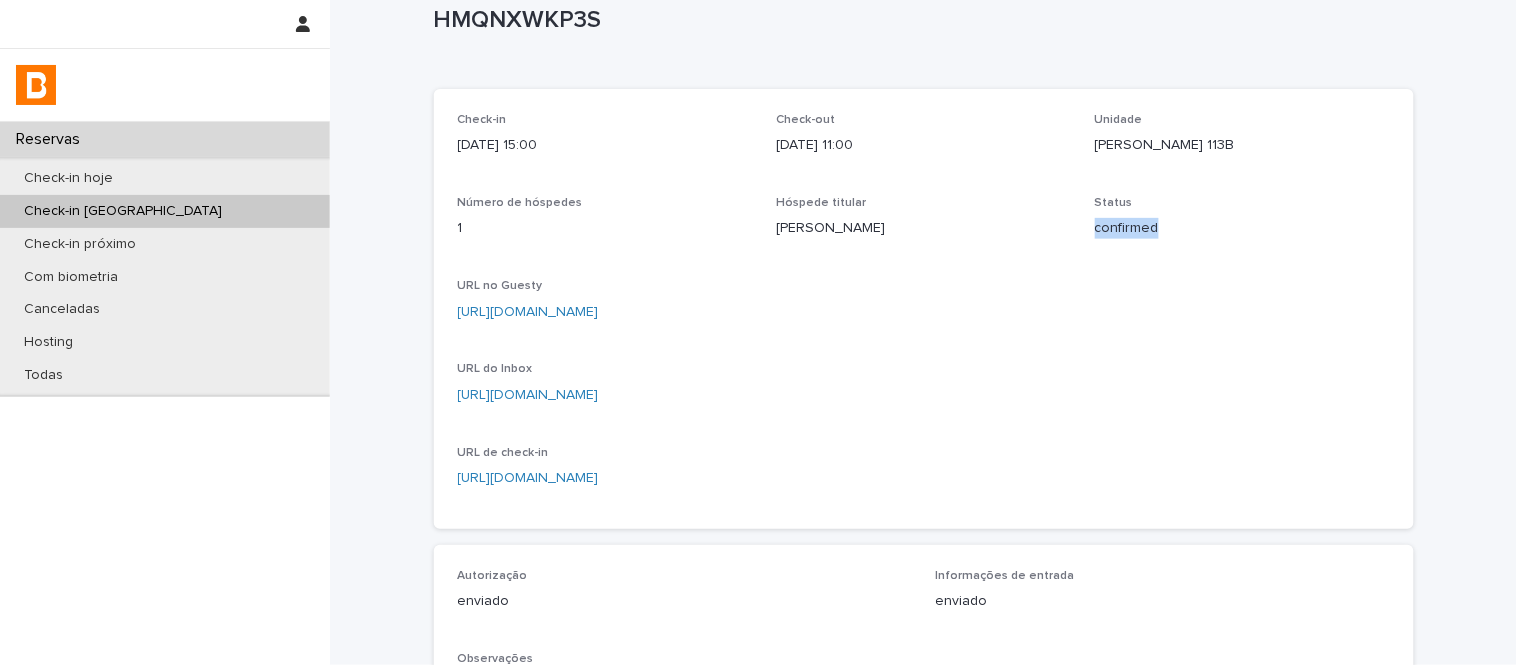 scroll, scrollTop: 111, scrollLeft: 0, axis: vertical 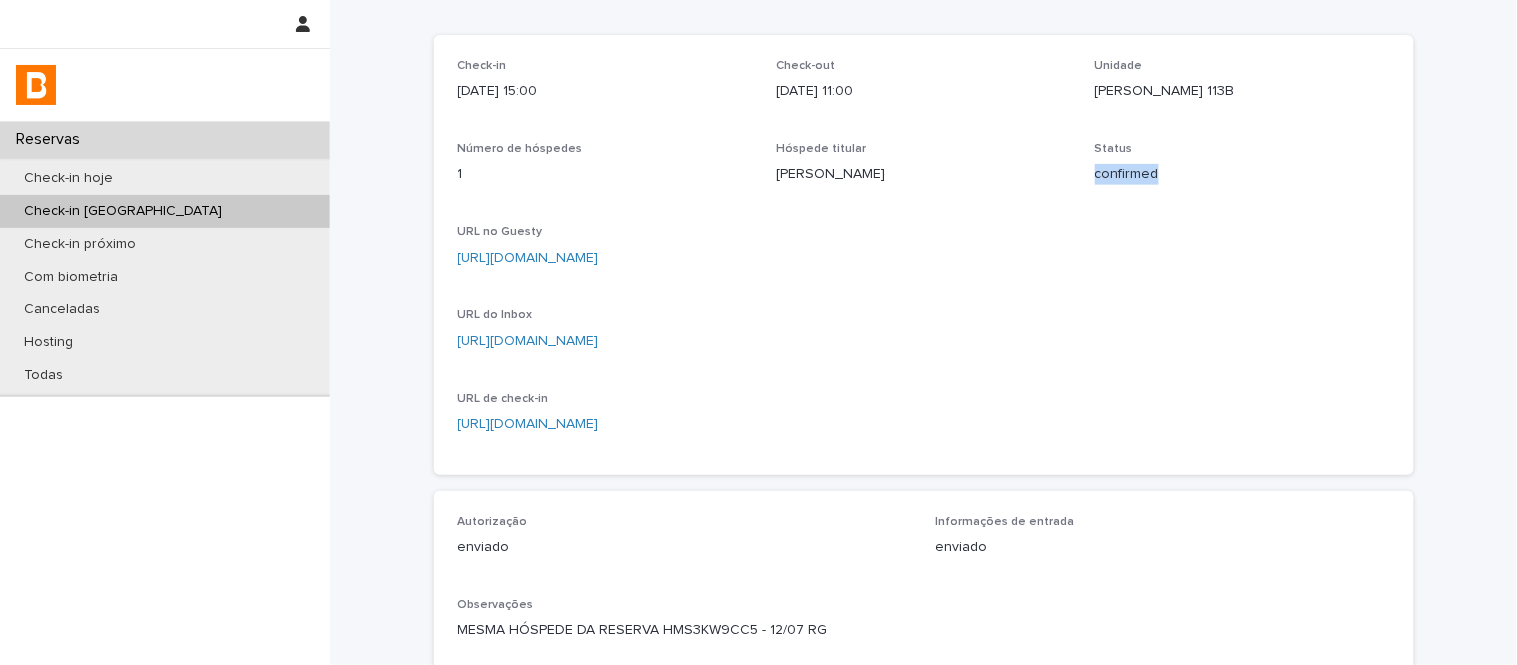 click on "Check-in 2025-07-13 15:00 Check-out 2025-07-17 11:00 Unidade Afonso 113B Número de hóspedes 1 Hóspede titular Mariana Ferretti Status confirmed URL no Guesty https://app.guesty.com/reservations/68725dc84d913c0013b02fe6/summary URL do Inbox https://app.guesty.com/inbox-v2/6818cd75efed010010dfd503?reservationId=68725dc84d913c0013b02fe6 URL de check-in https://bhomy.paperform.co/?reservation=HMQNXWKP3S&guests=1&_=0" at bounding box center (924, 255) 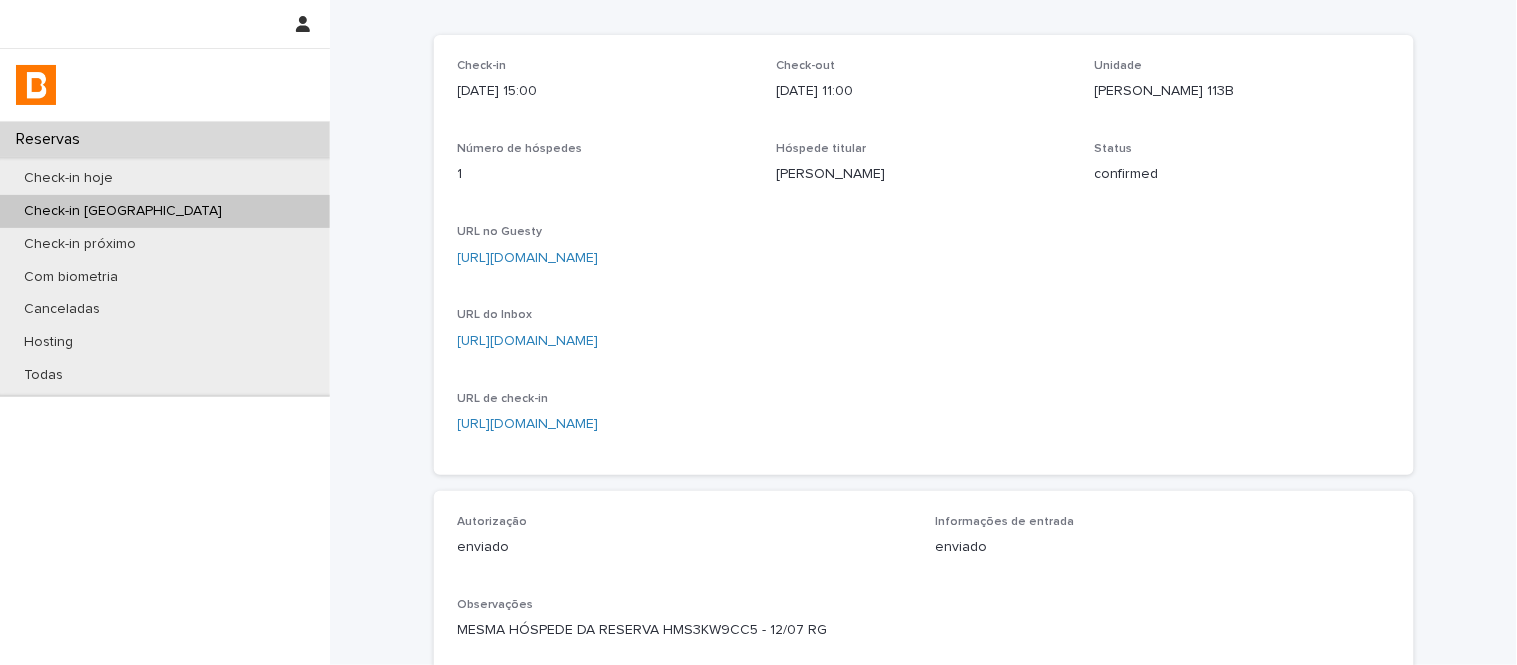 click on "Unidade Afonso 113B" at bounding box center (1242, 88) 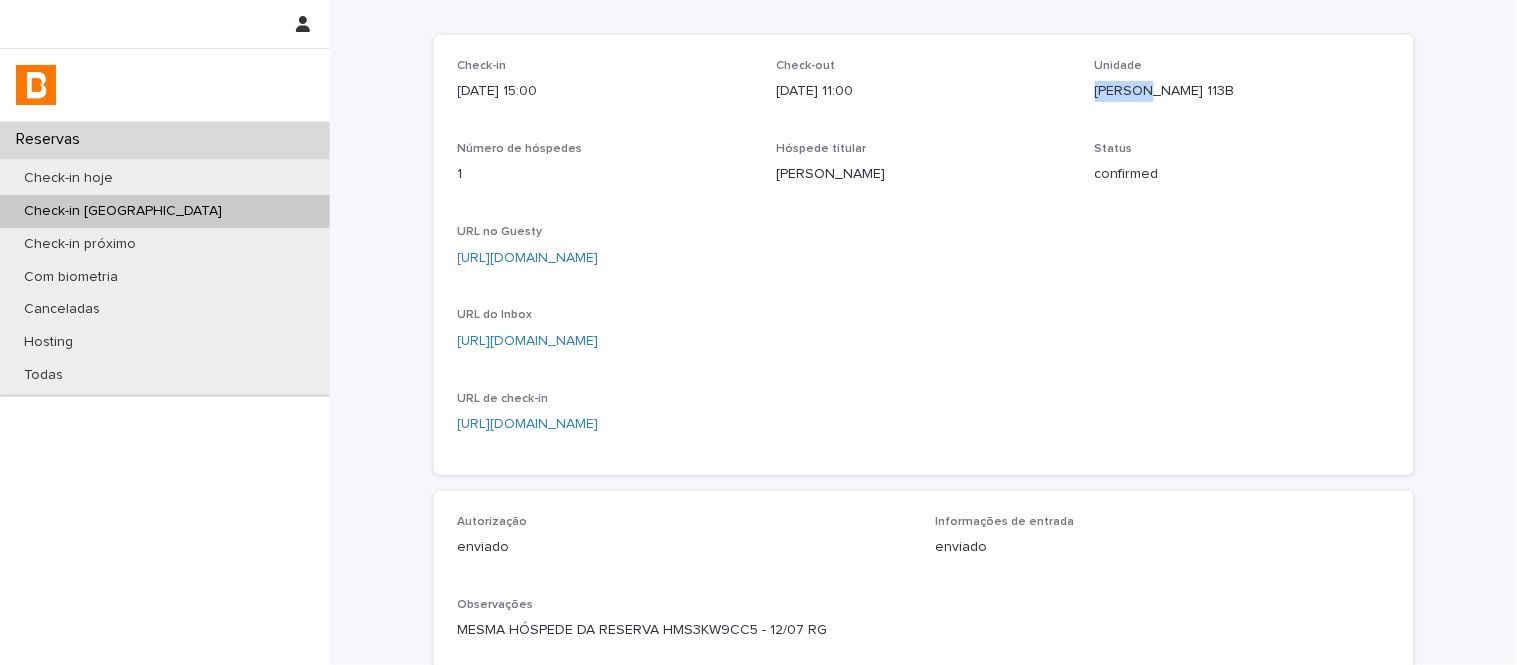 click on "Afonso 113B" at bounding box center (1242, 91) 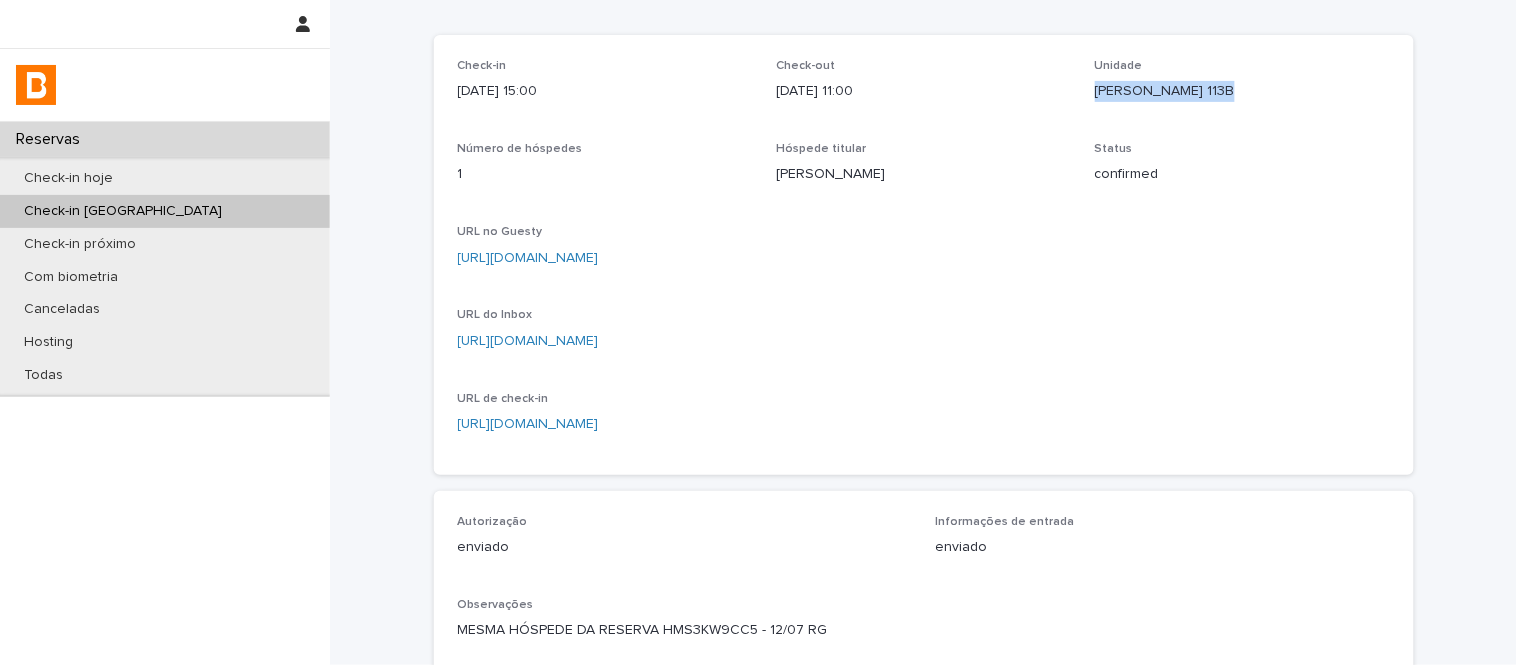 click on "Afonso 113B" at bounding box center (1242, 91) 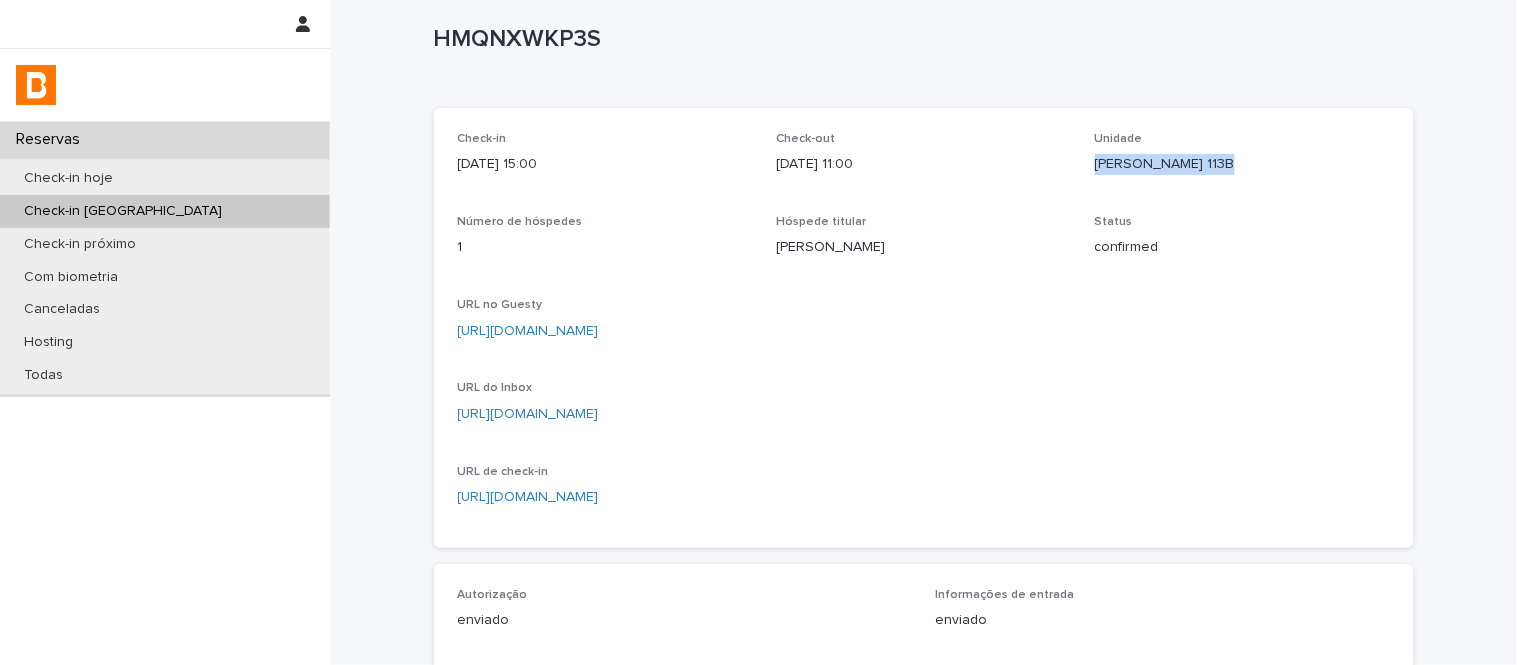 scroll, scrollTop: 0, scrollLeft: 0, axis: both 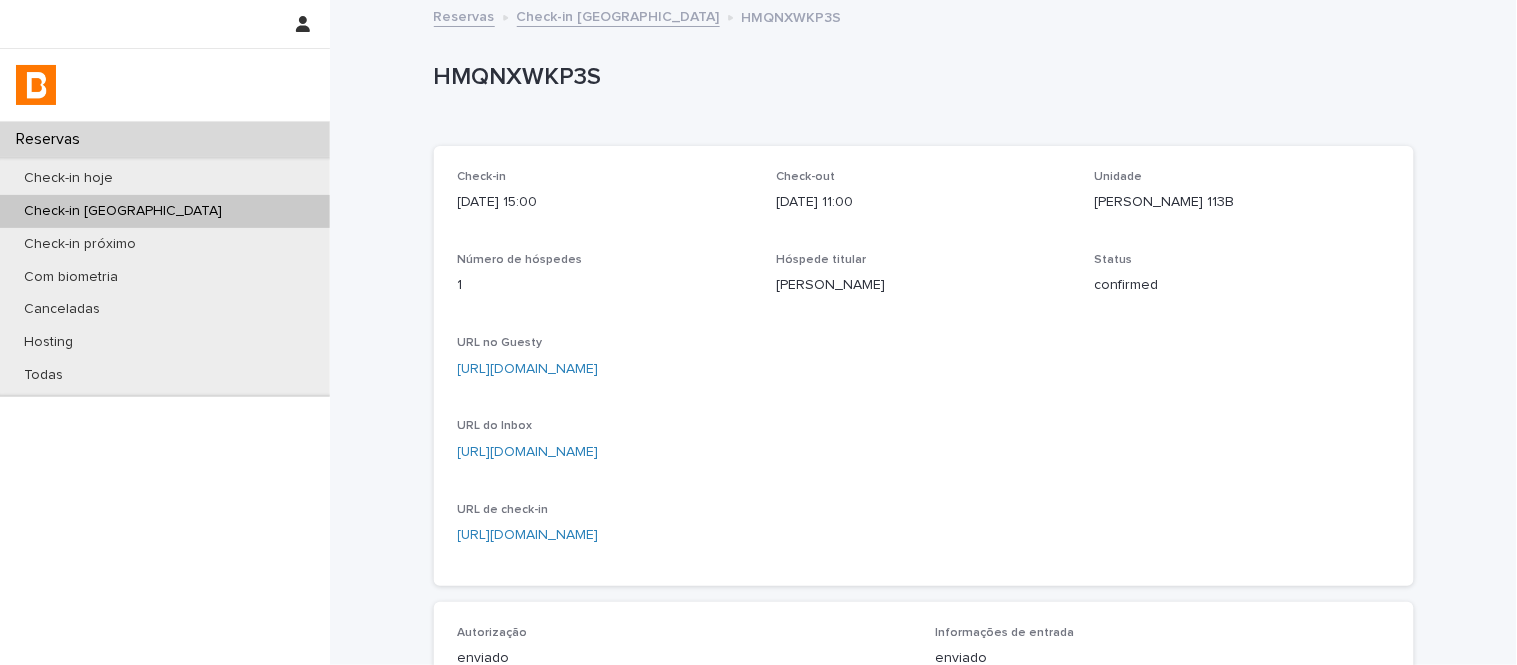 click on "HMQNXWKP3S" at bounding box center (920, 77) 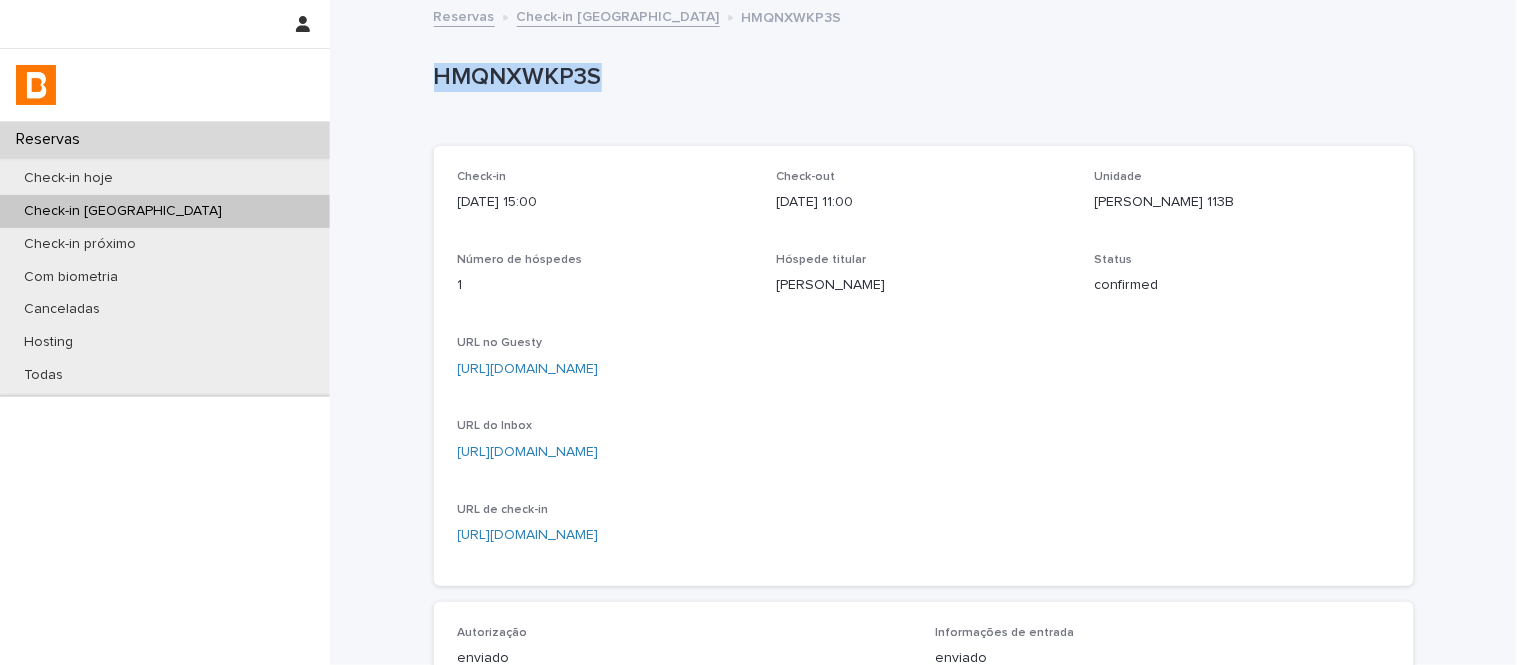 click on "HMQNXWKP3S" at bounding box center (920, 77) 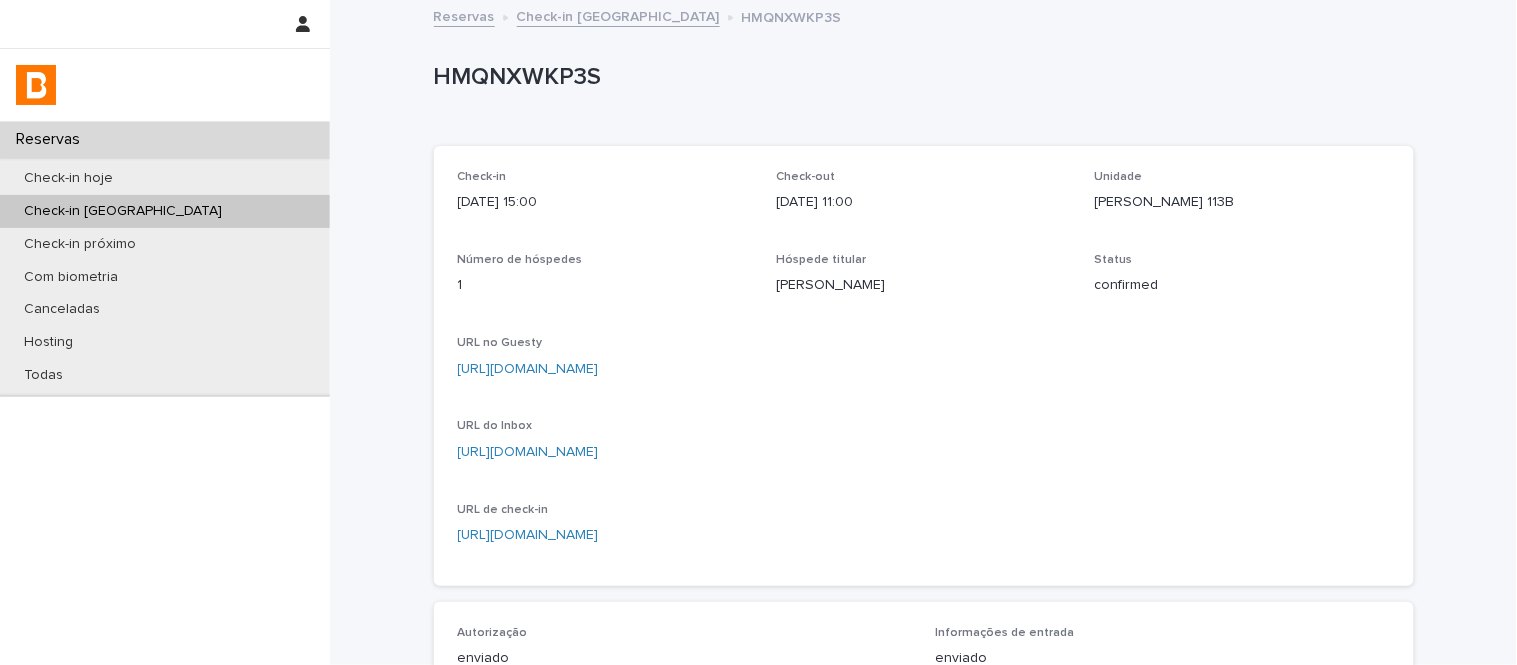 click on "Afonso 113B" at bounding box center (1242, 202) 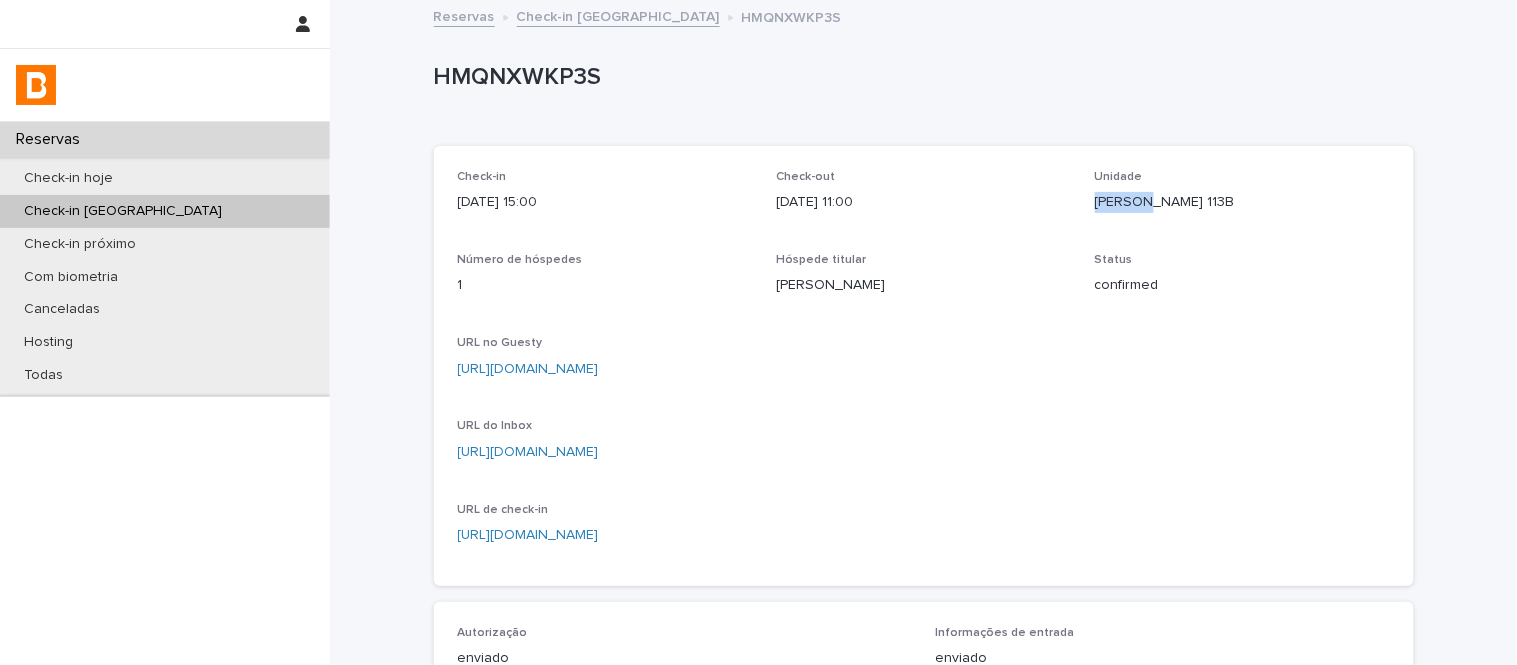 click on "Afonso 113B" at bounding box center [1242, 202] 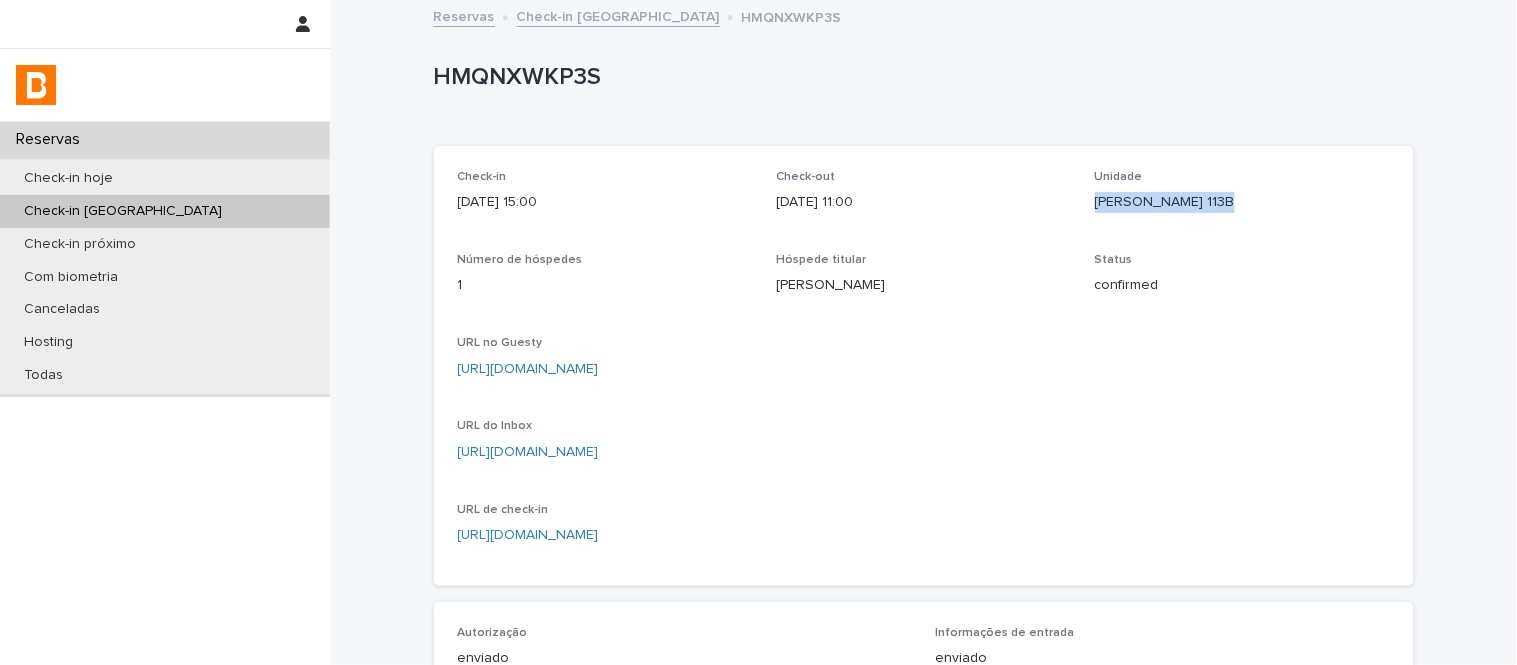 click on "Afonso 113B" at bounding box center [1242, 202] 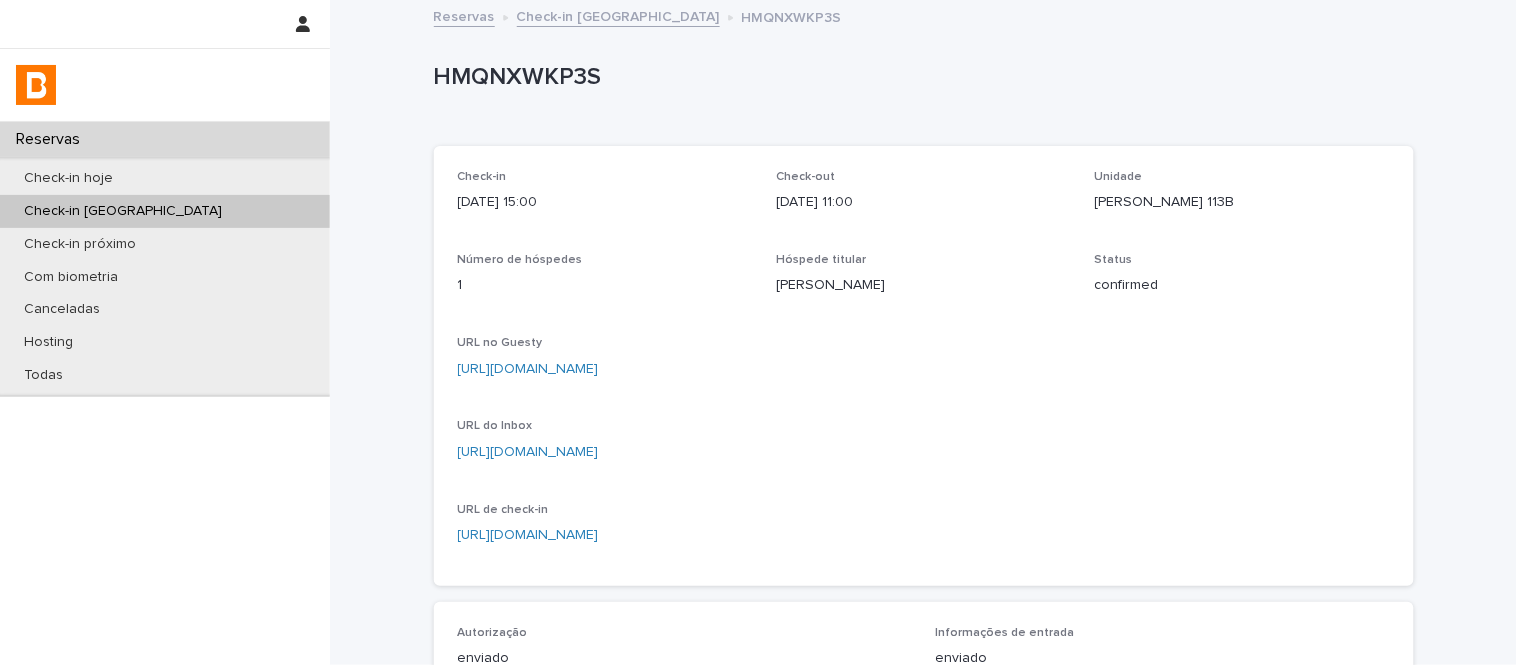 click on "HMQNXWKP3S" at bounding box center [920, 77] 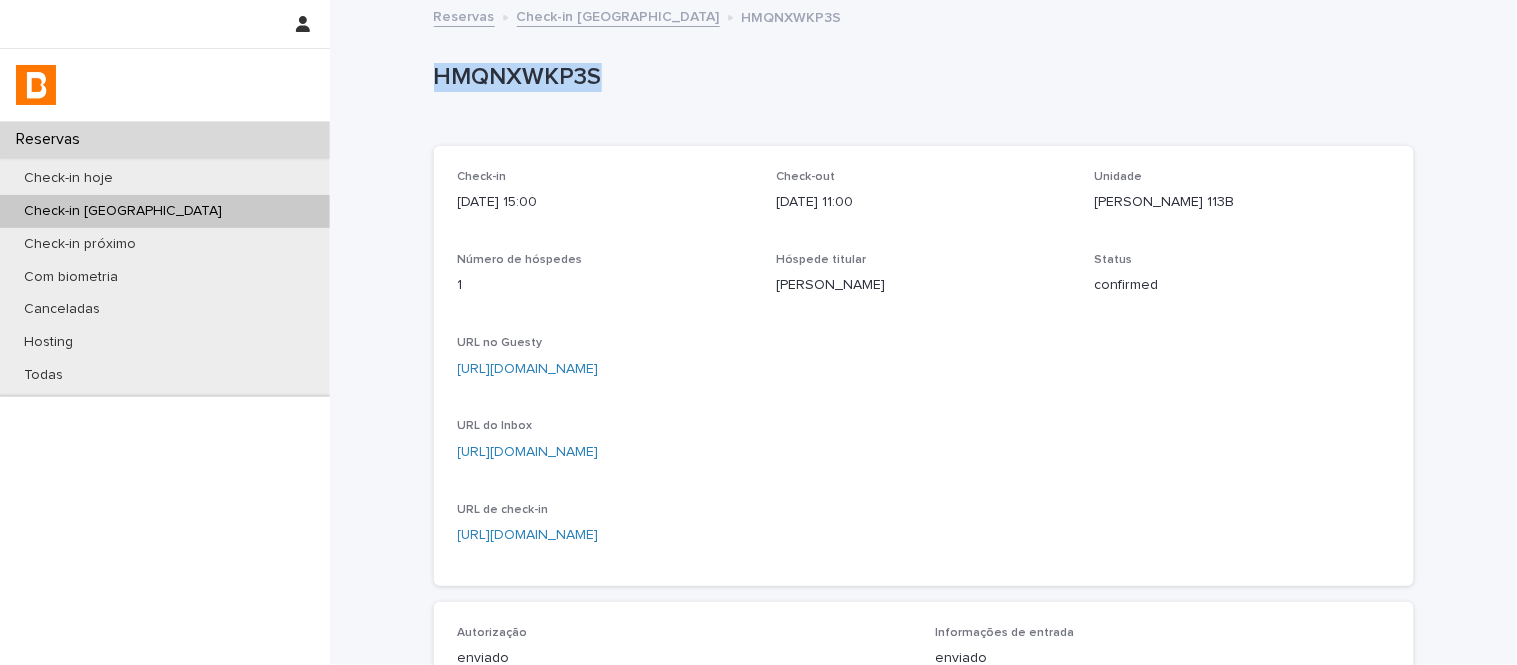 click on "HMQNXWKP3S" at bounding box center [920, 77] 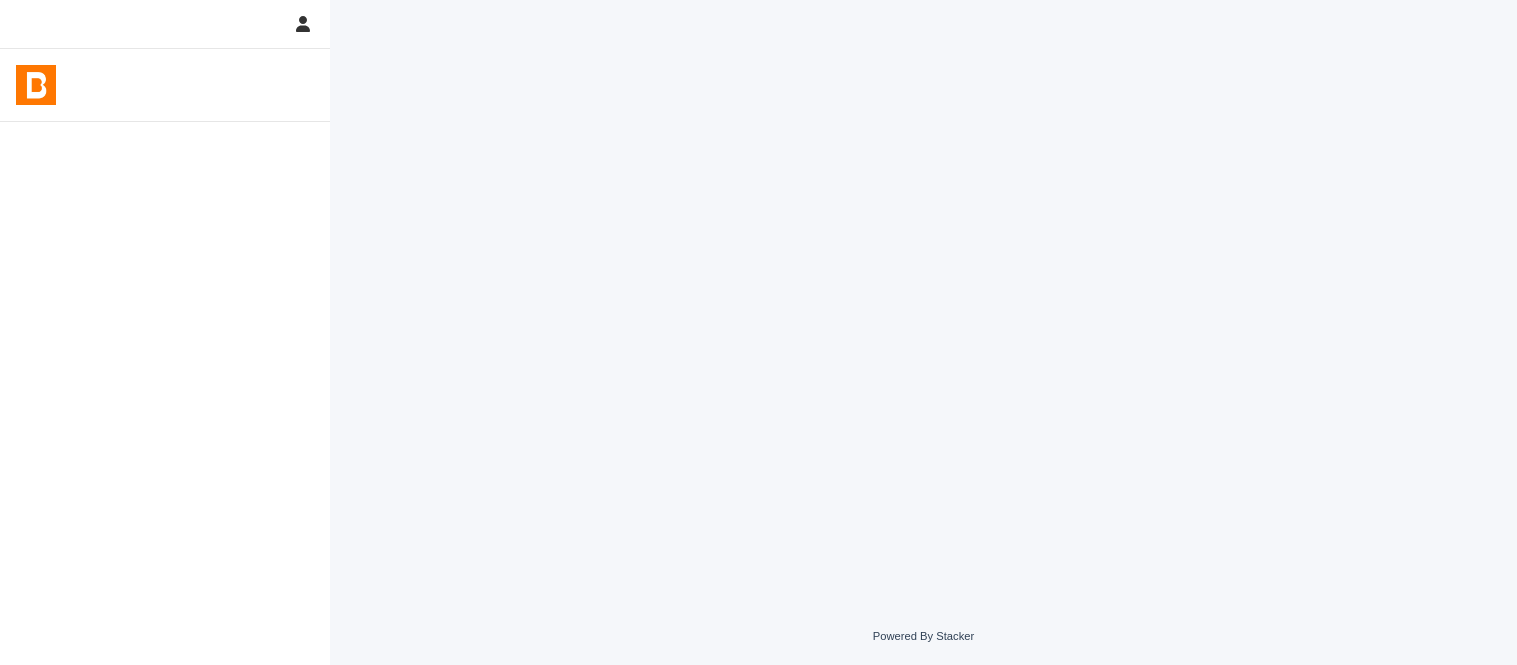scroll, scrollTop: 0, scrollLeft: 0, axis: both 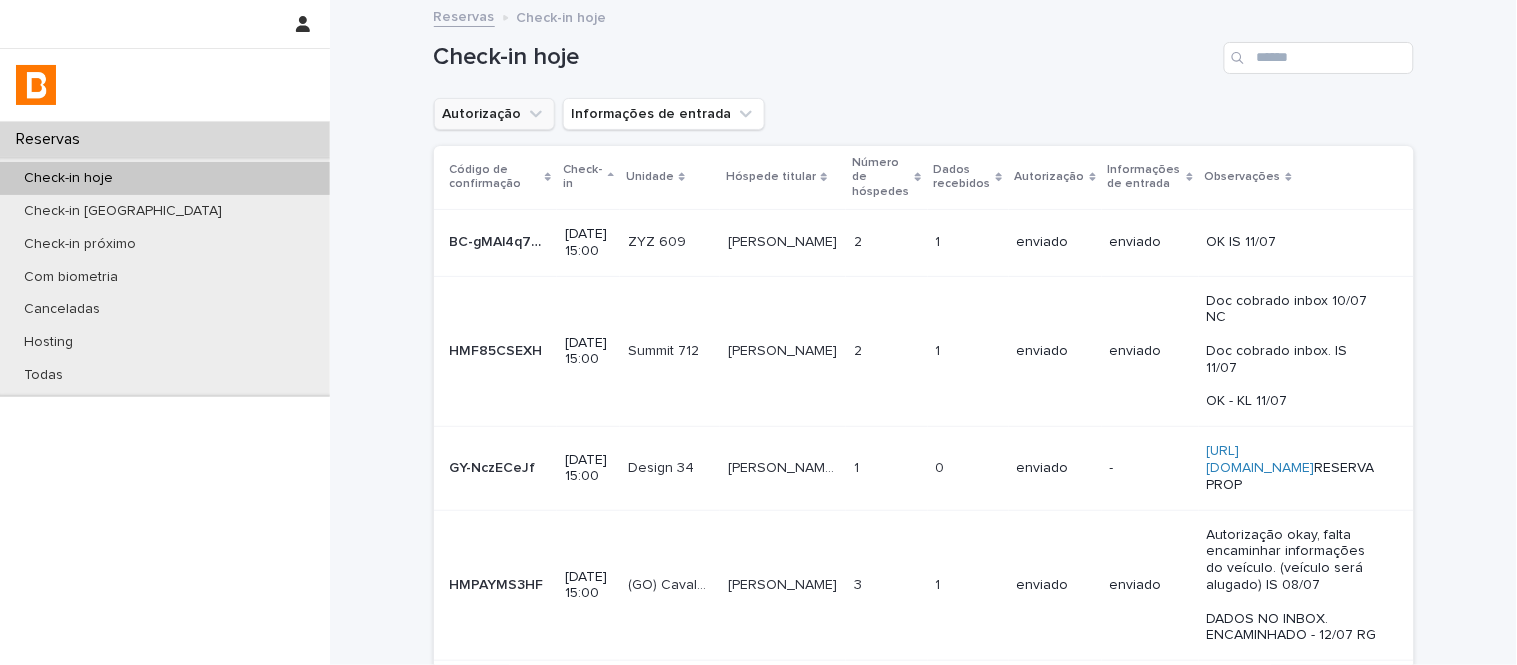 drag, startPoint x: 476, startPoint y: 92, endPoint x: 467, endPoint y: 125, distance: 34.20526 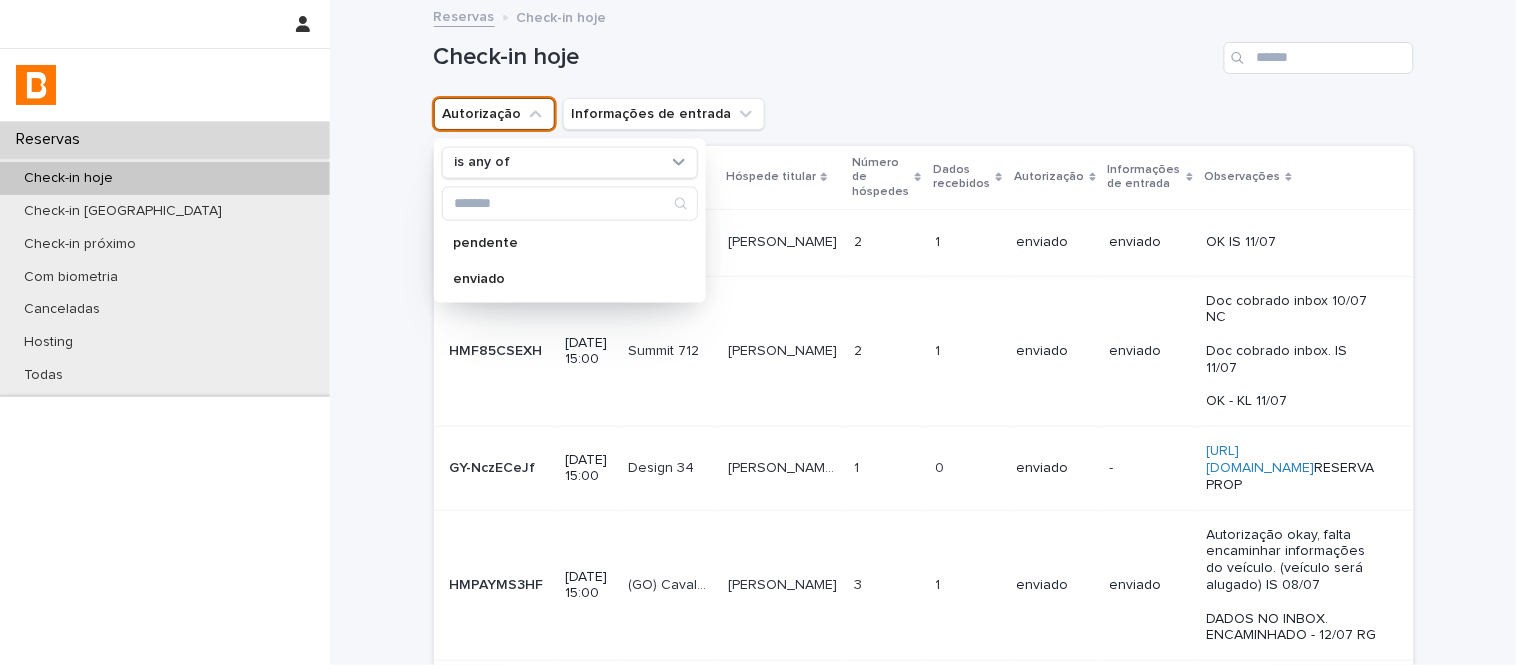 click on "is any of pendente enviado" at bounding box center (570, 220) 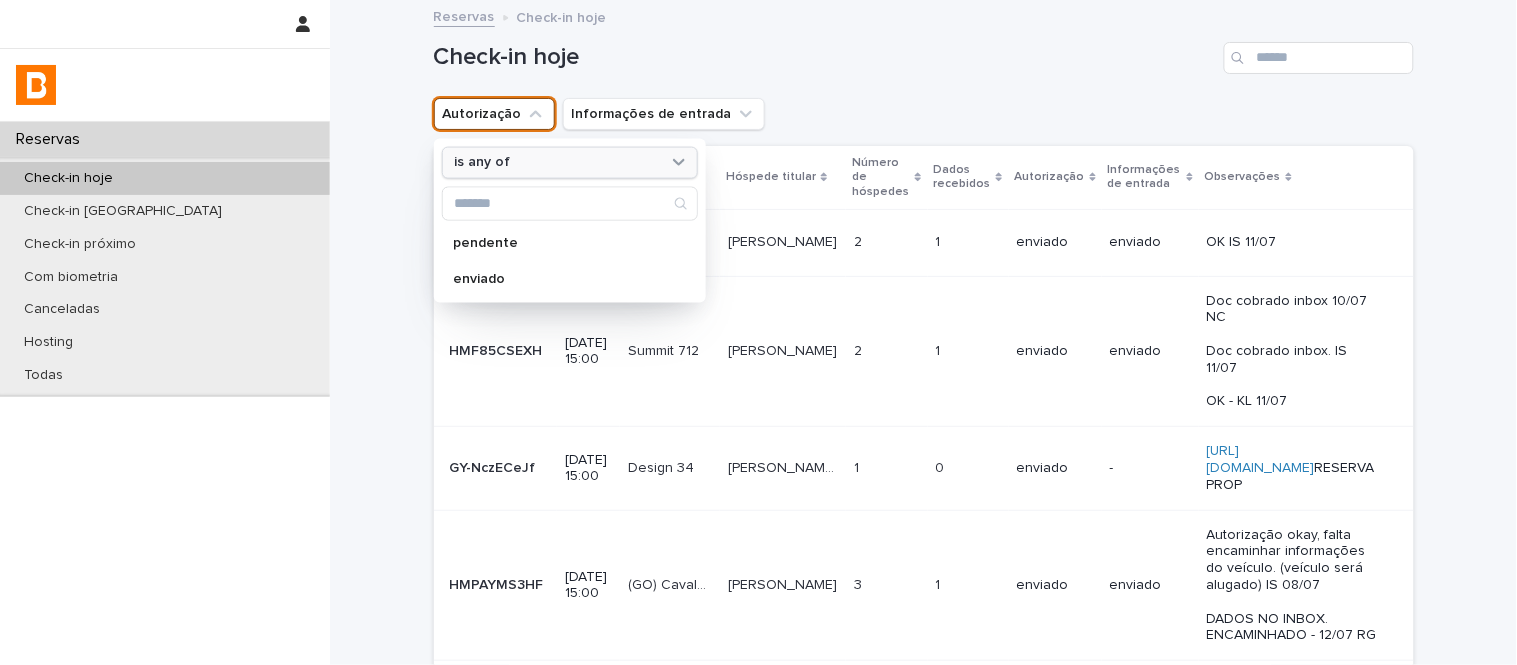 click on "is any of" at bounding box center [557, 162] 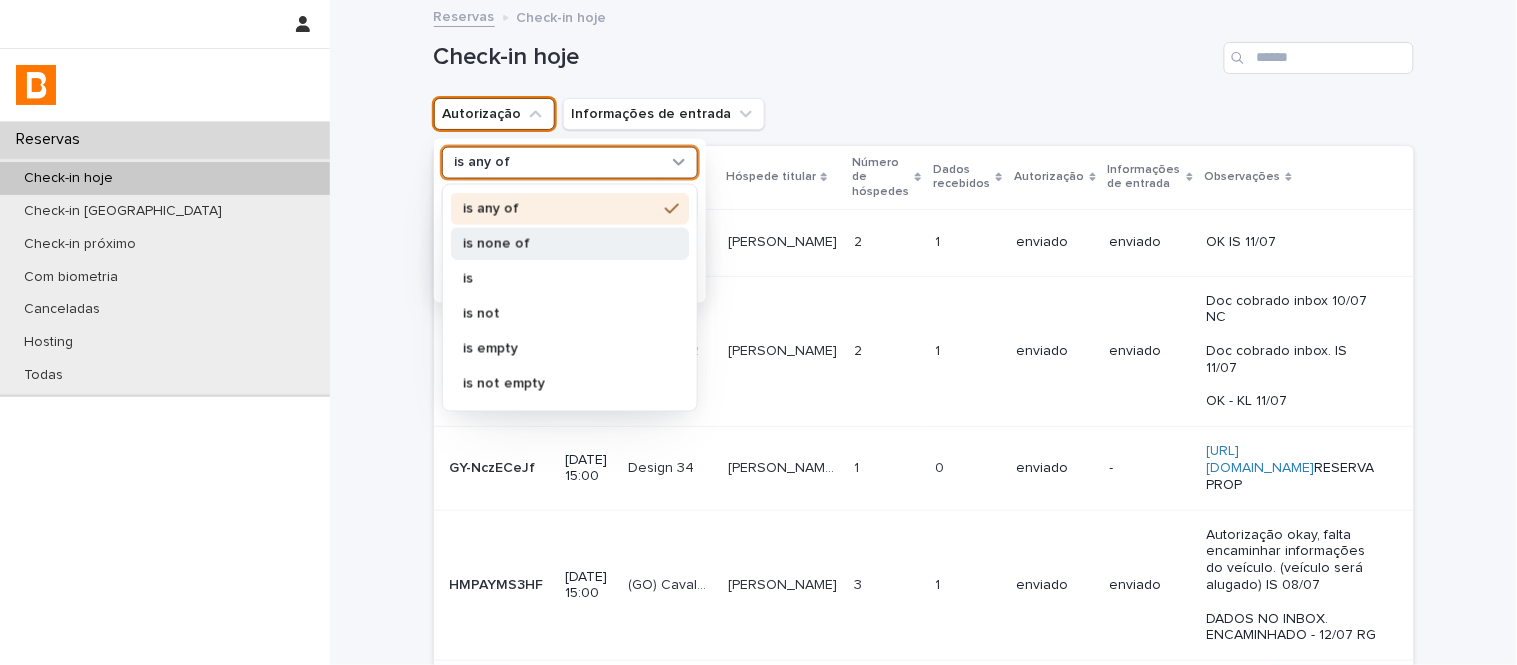 click on "is none of" at bounding box center (570, 243) 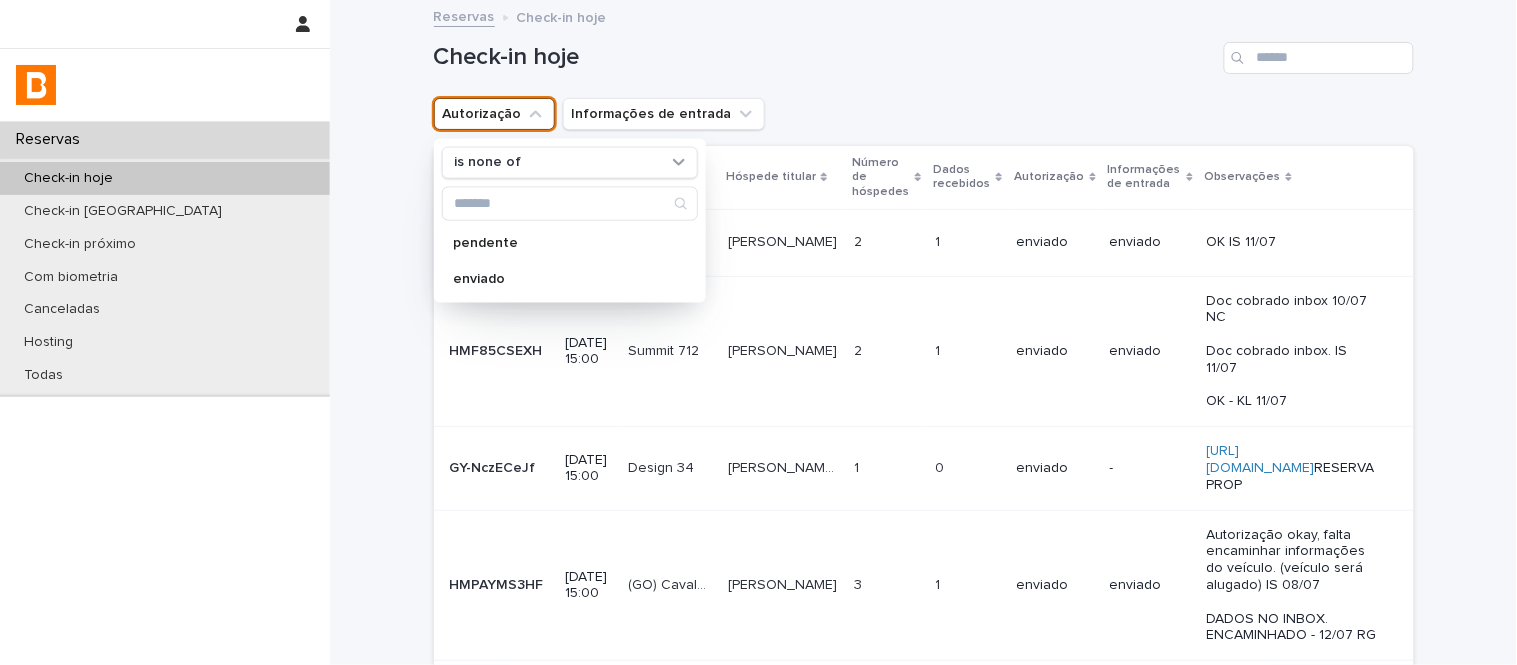 click on "is none of pendente enviado" at bounding box center (570, 220) 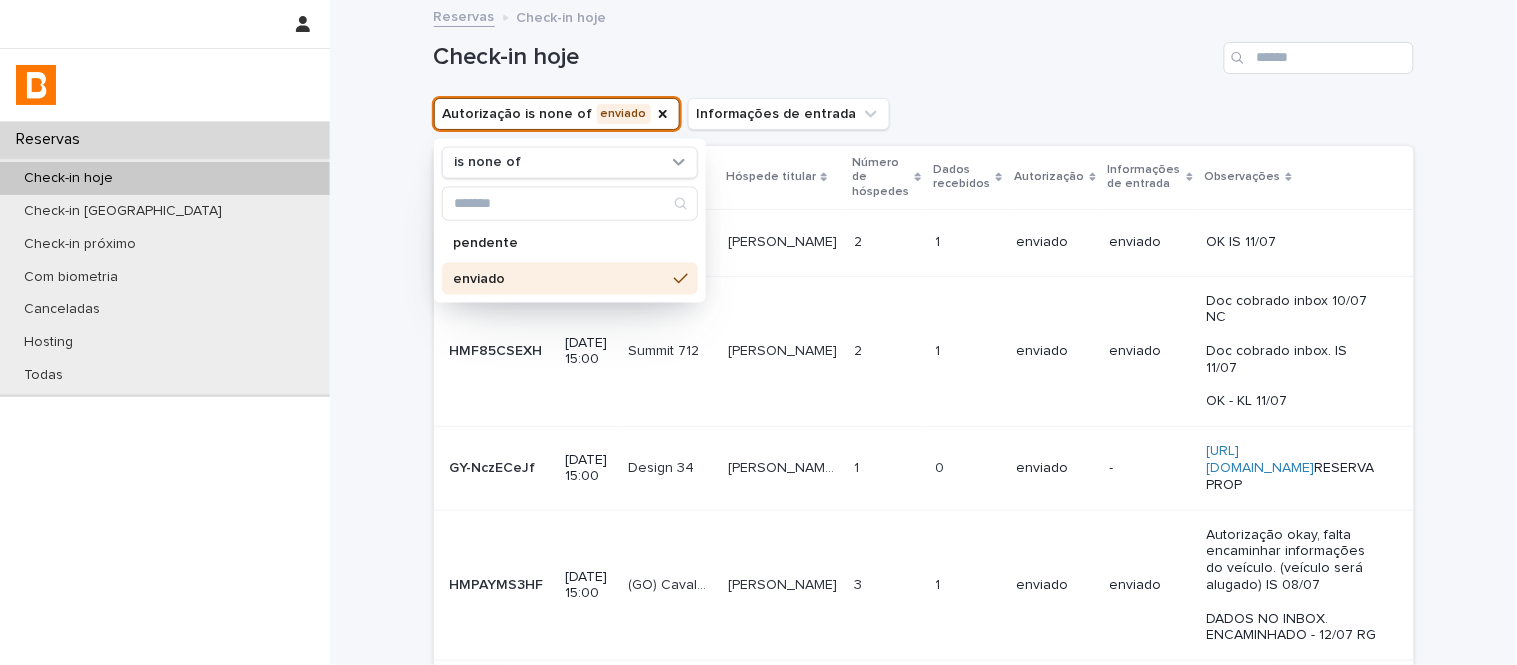 click on "Check-in hoje" at bounding box center (924, 50) 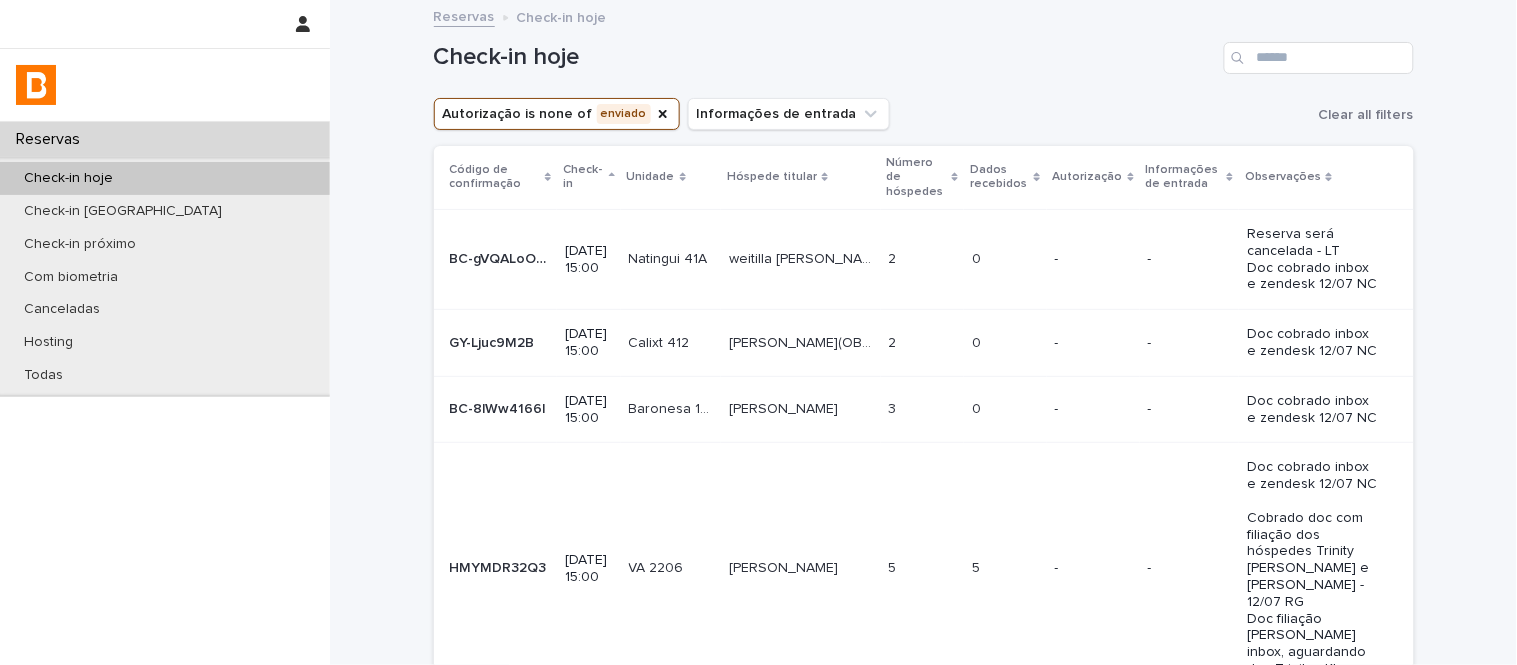 click 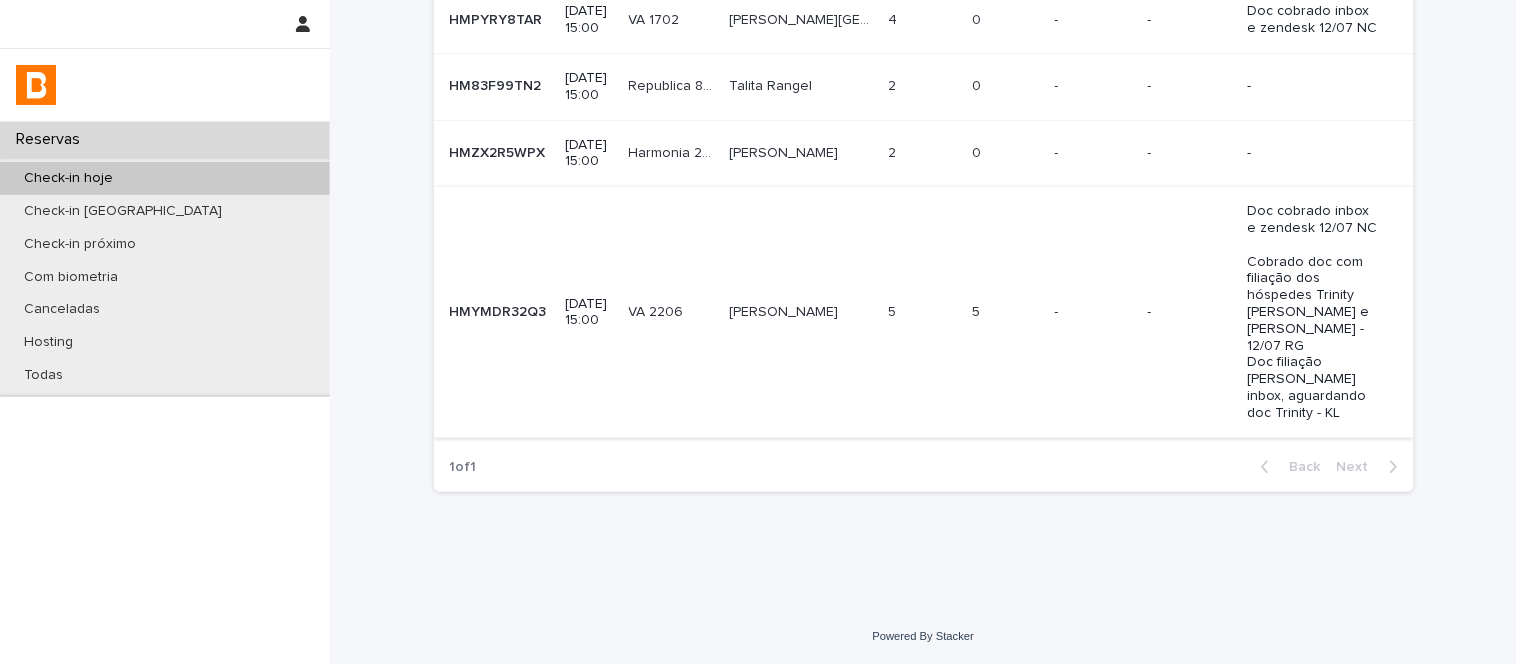 scroll, scrollTop: 475, scrollLeft: 0, axis: vertical 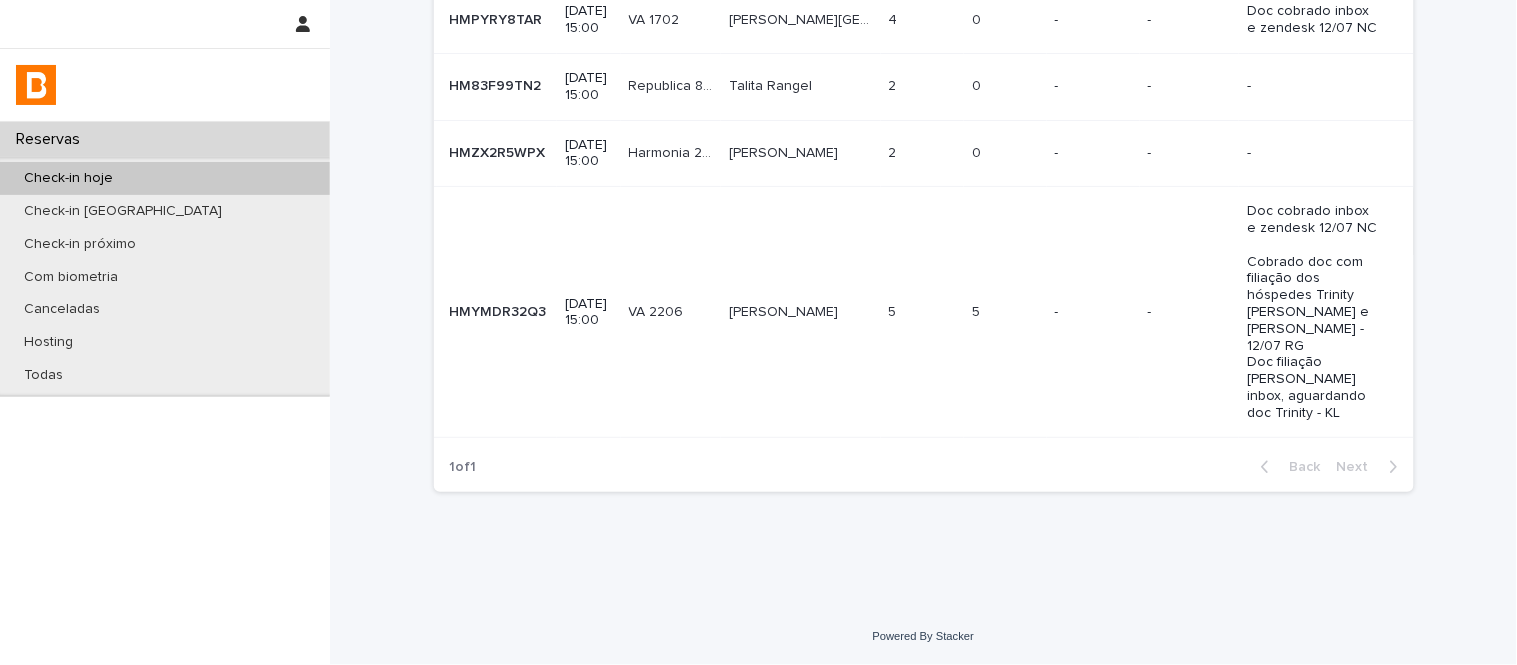 click on "2 2" at bounding box center [923, 153] 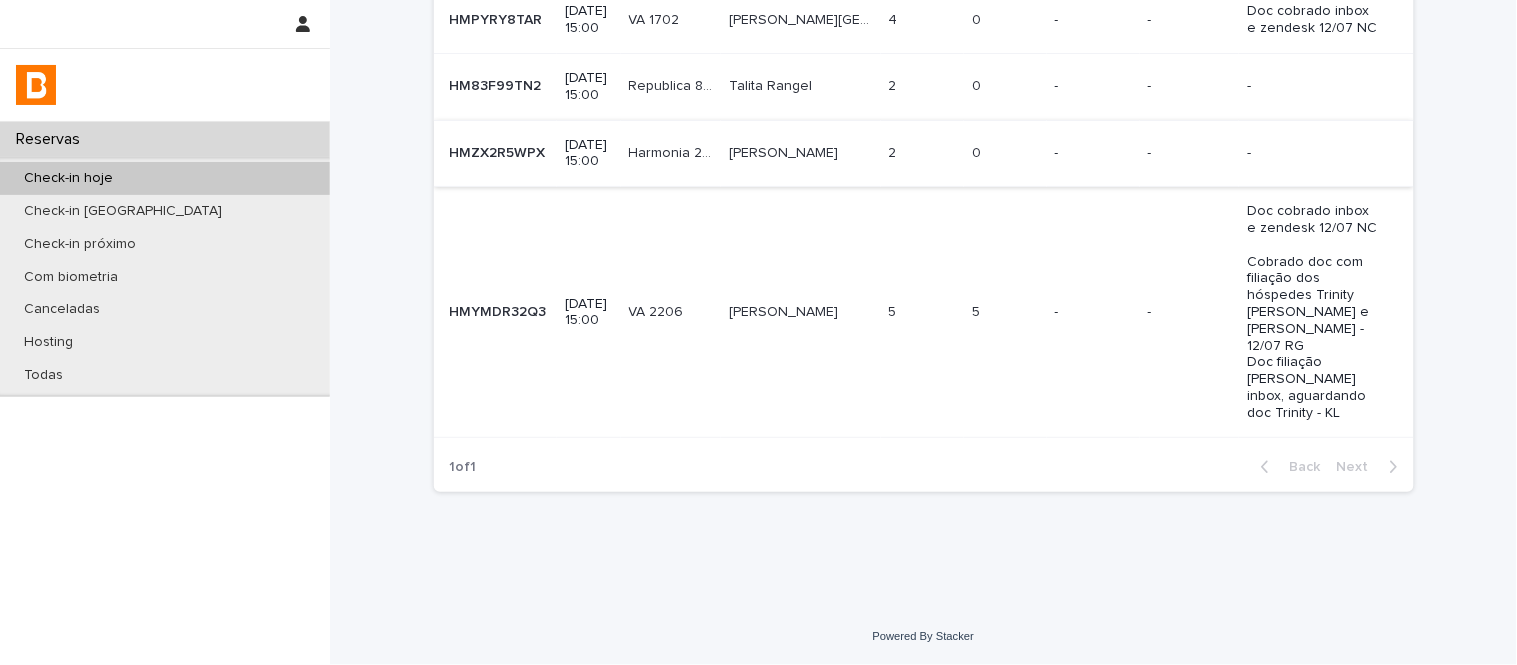 scroll, scrollTop: 0, scrollLeft: 0, axis: both 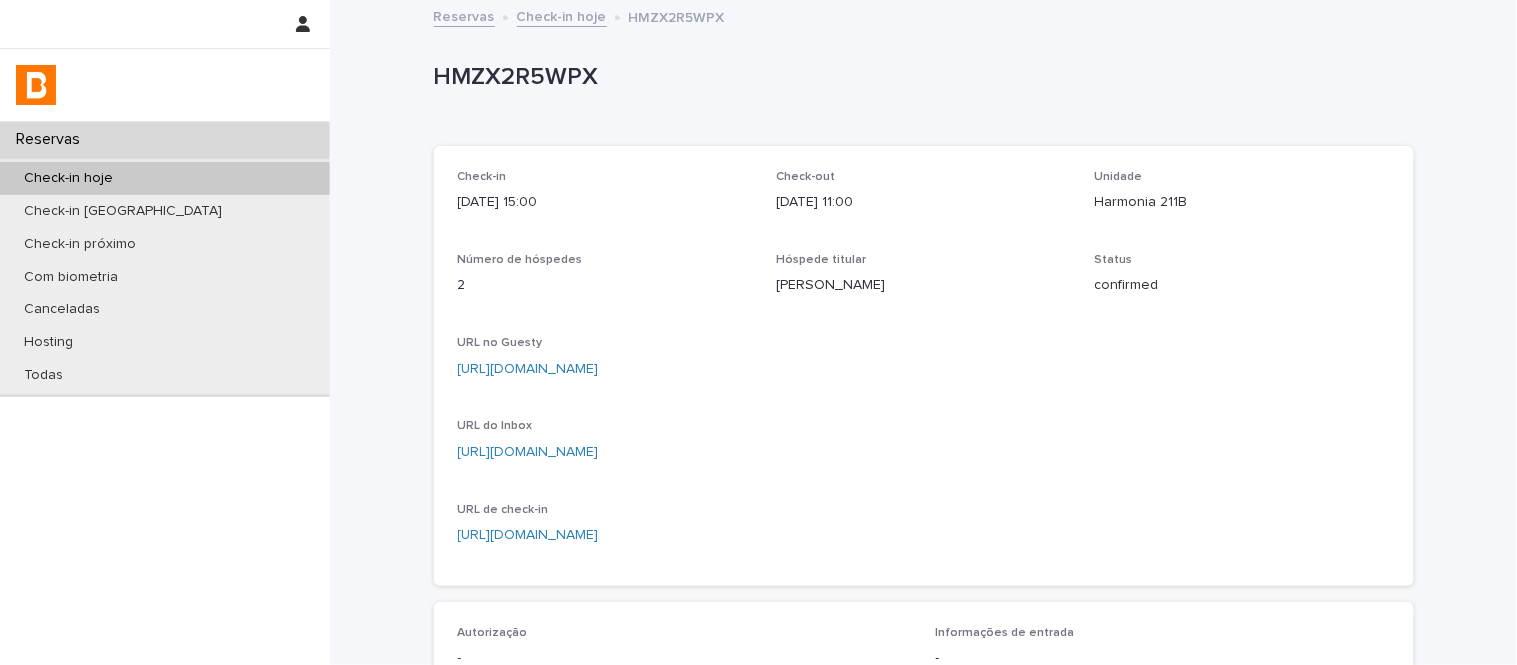 click on "https://app.guesty.com/reservations/687278872192b8000f729f54/summary" at bounding box center [528, 369] 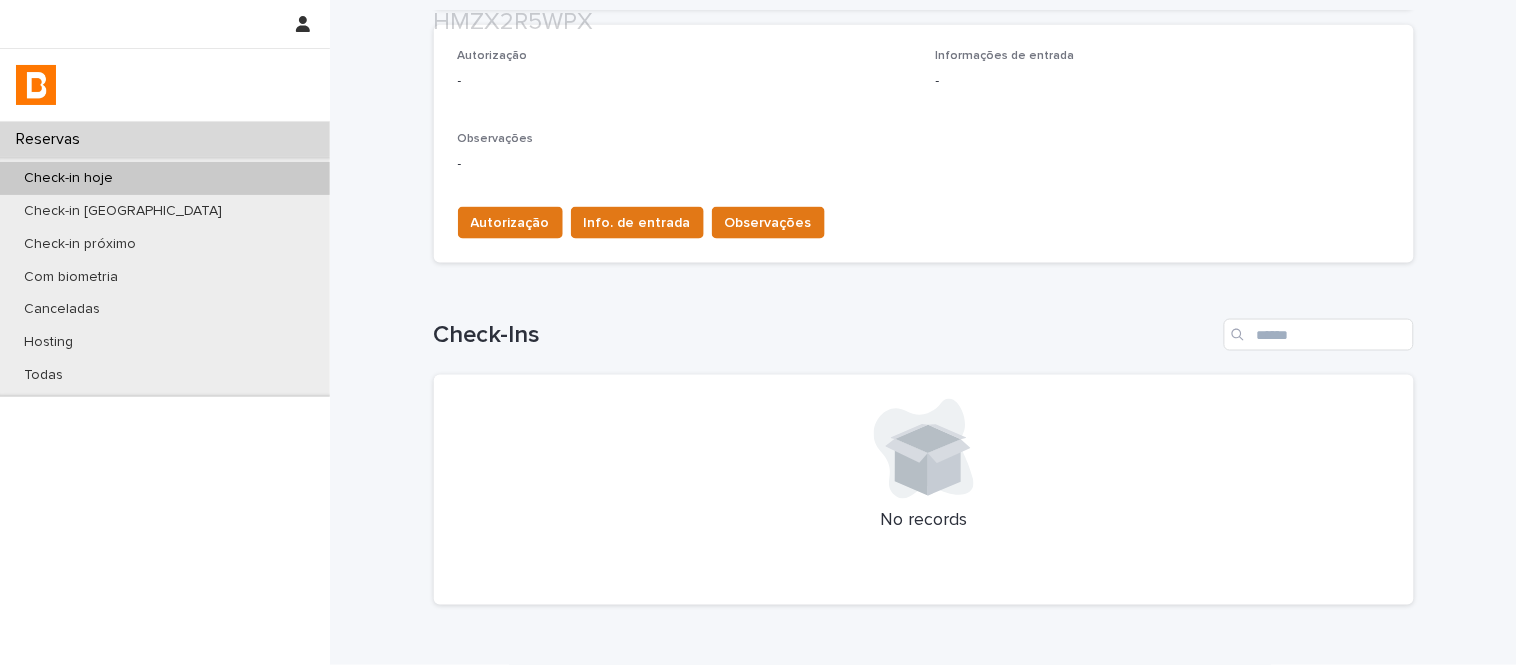 scroll, scrollTop: 688, scrollLeft: 0, axis: vertical 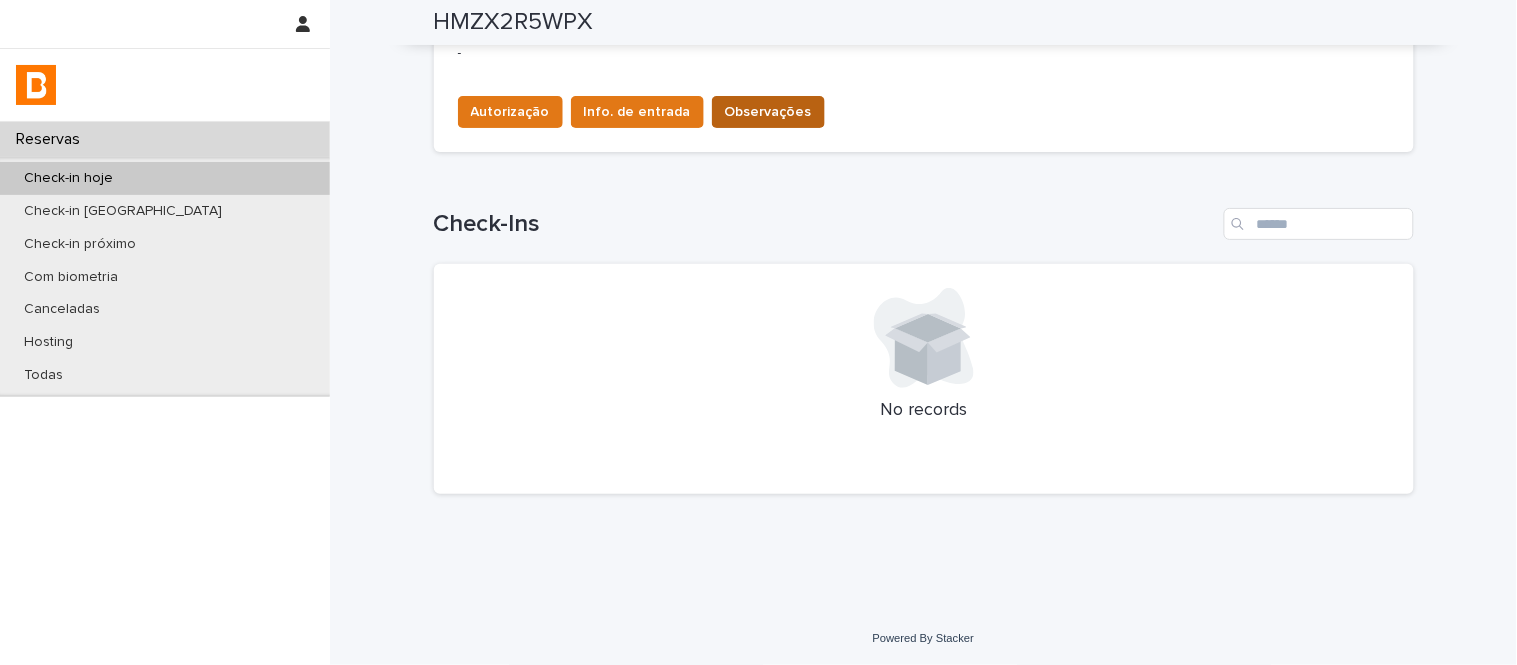click on "Observações" at bounding box center (768, 112) 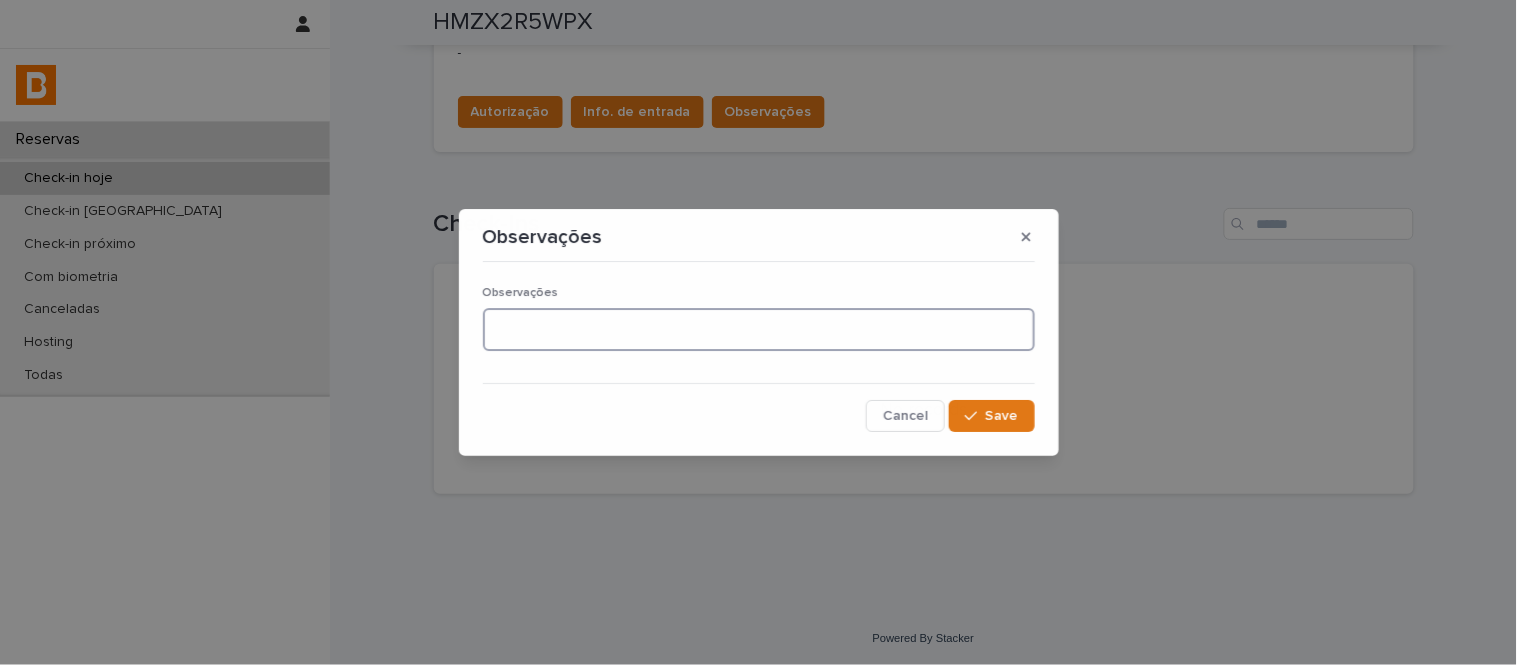 click at bounding box center [759, 329] 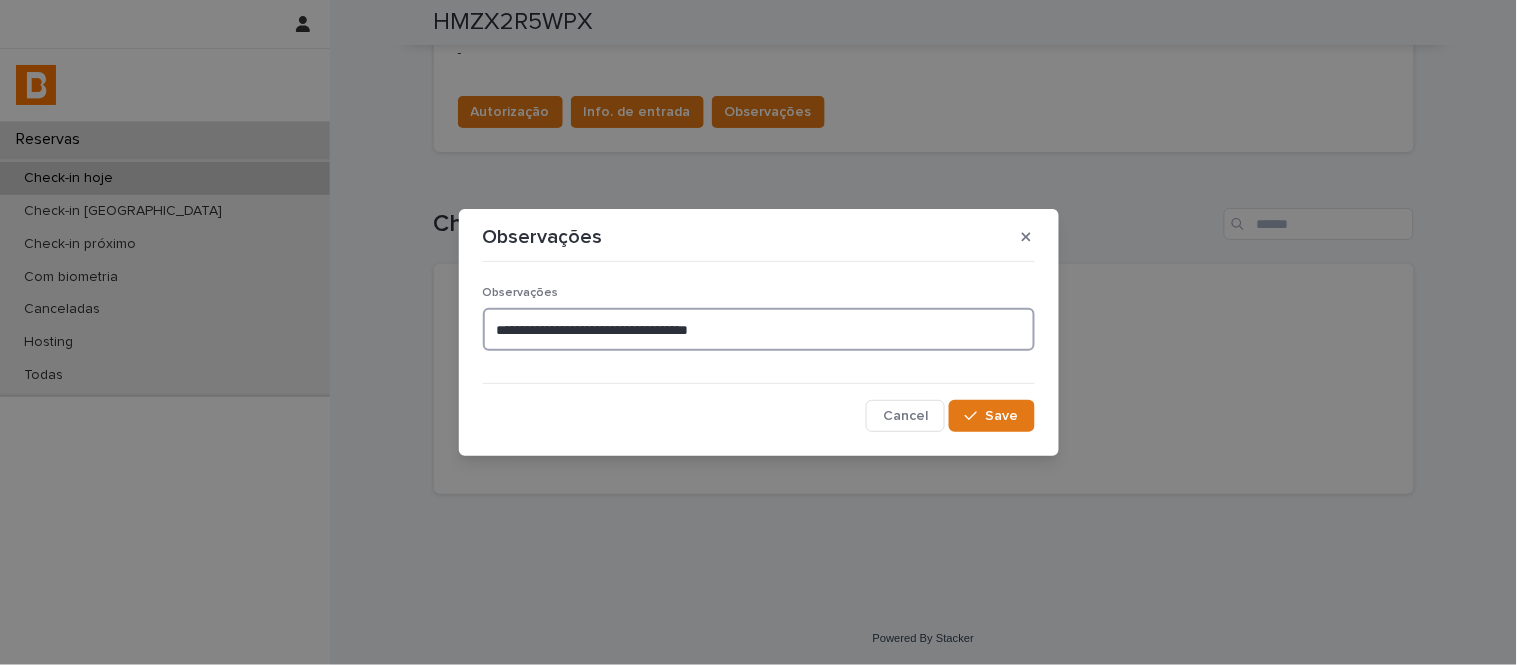 drag, startPoint x: 731, startPoint y: 328, endPoint x: 700, endPoint y: 328, distance: 31 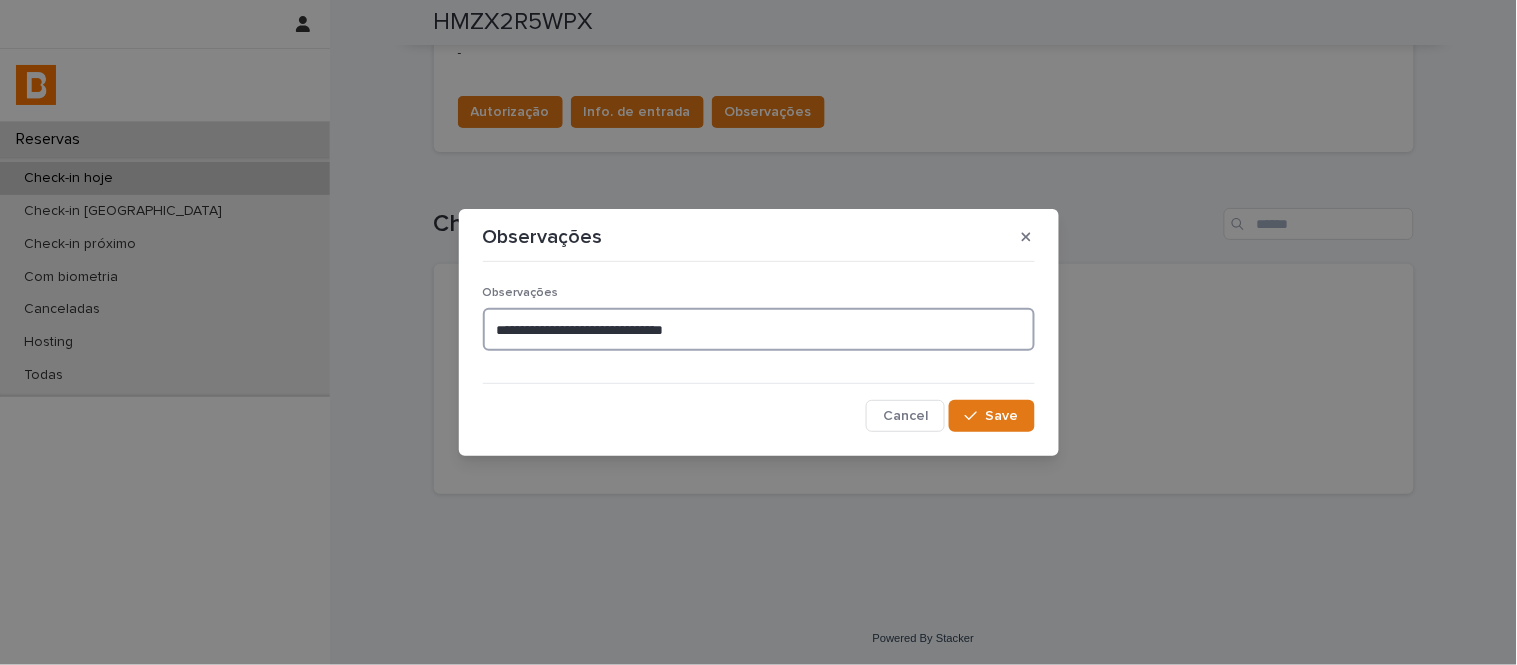 type on "**********" 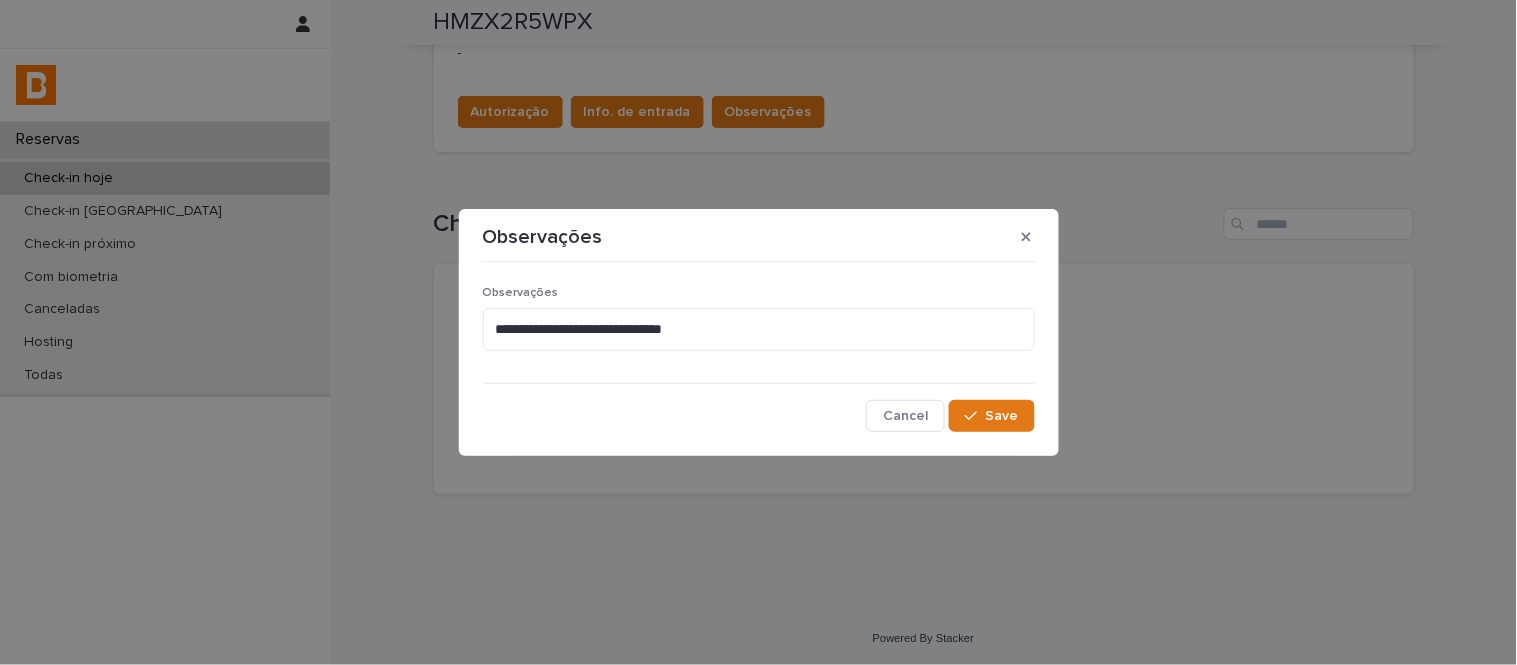click on "**********" at bounding box center (759, 351) 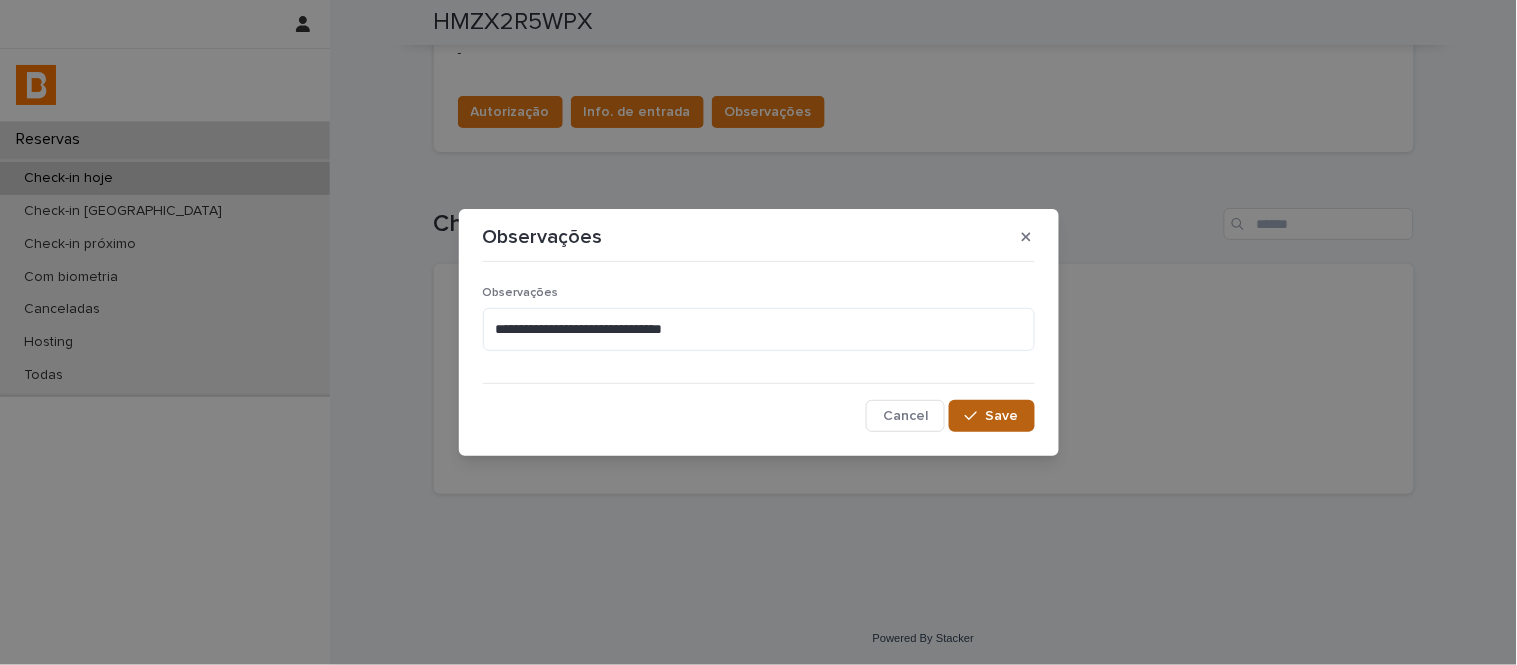 click on "Save" at bounding box center (991, 416) 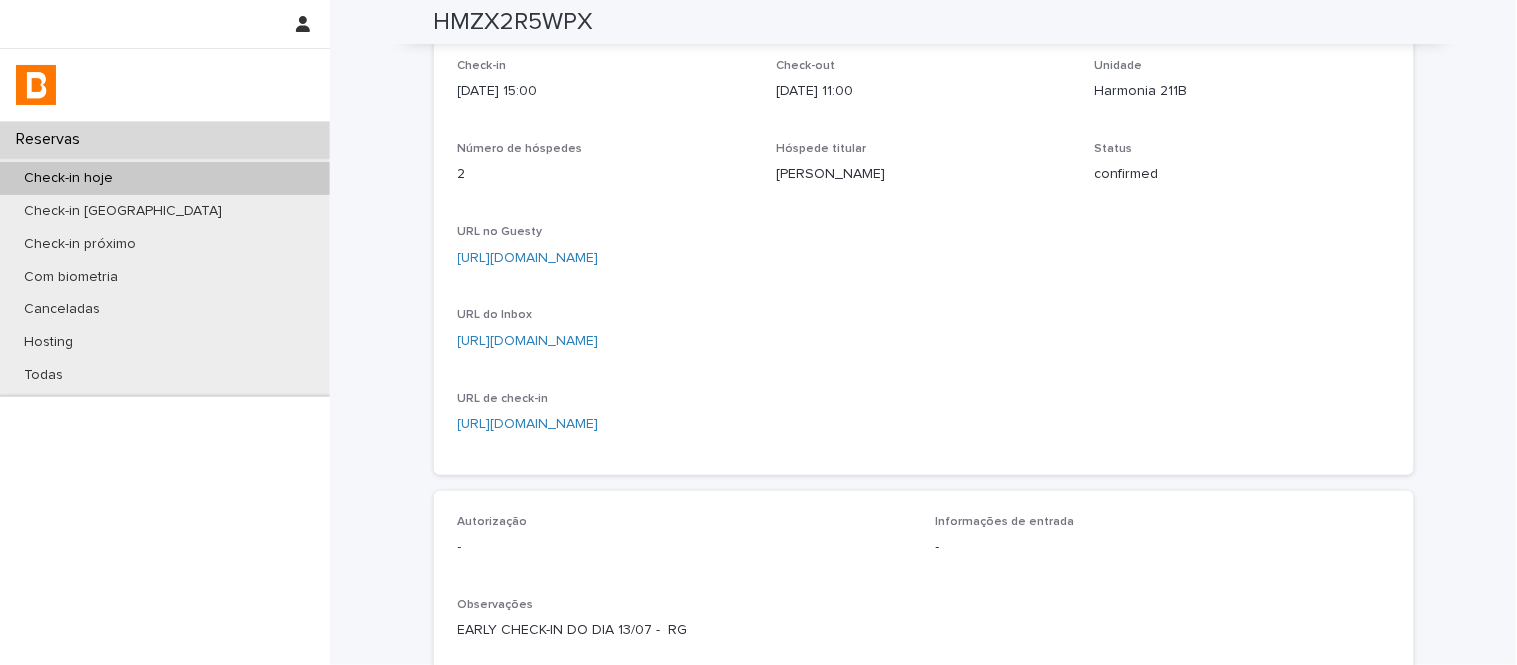 scroll, scrollTop: 0, scrollLeft: 0, axis: both 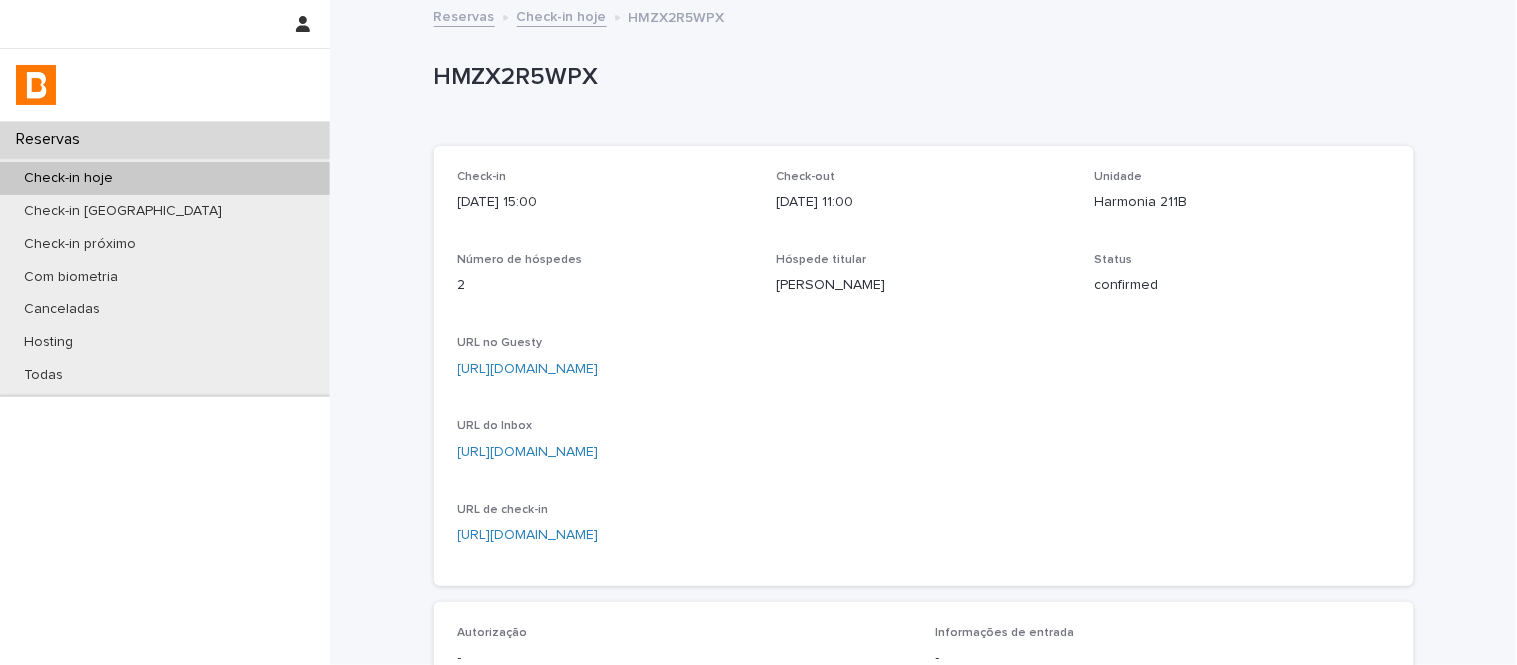 click on "Check-in hoje" at bounding box center (562, 15) 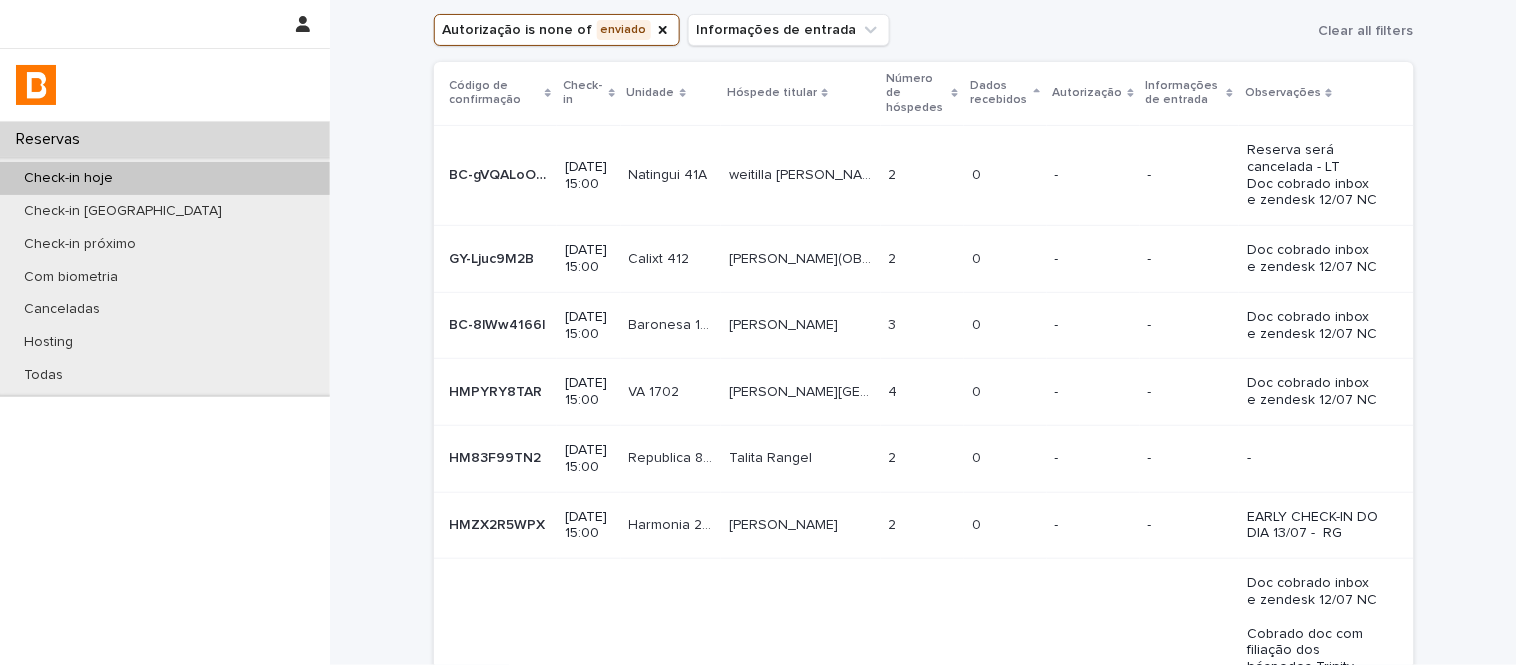 scroll, scrollTop: 0, scrollLeft: 0, axis: both 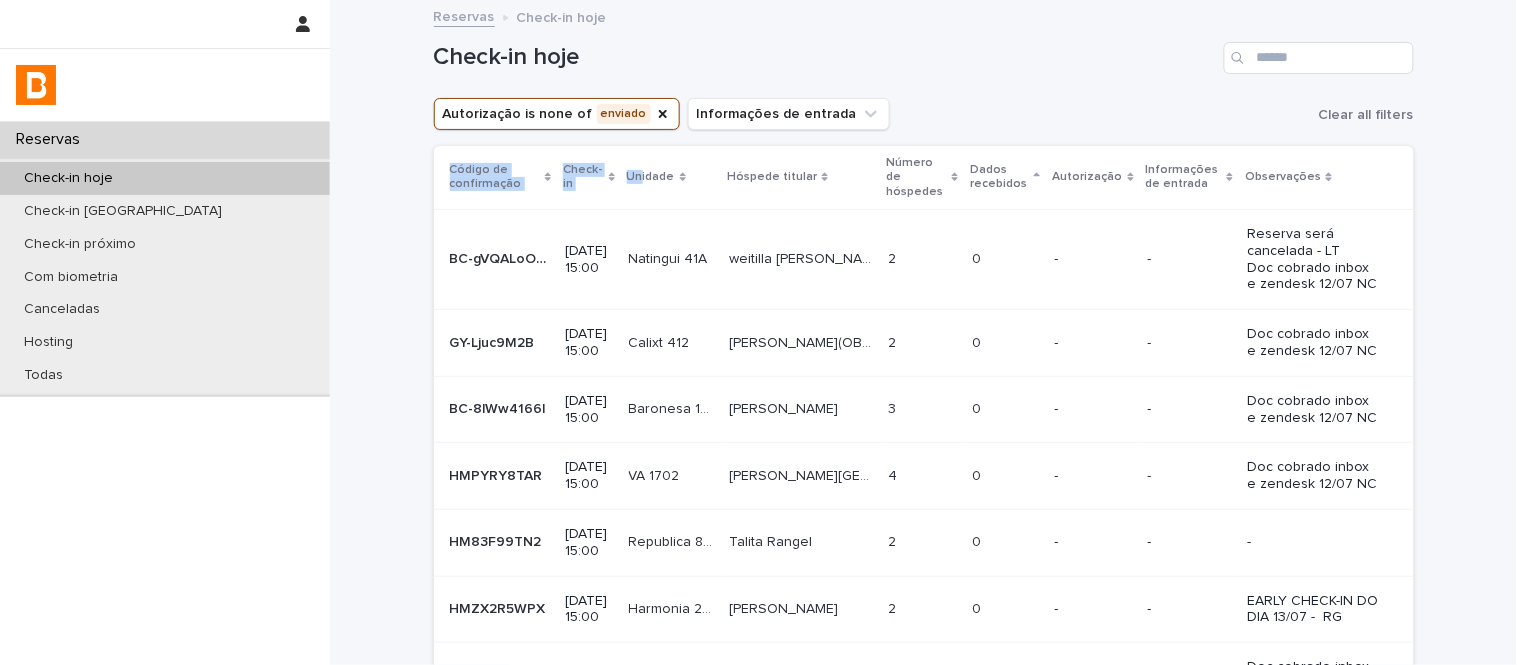 drag, startPoint x: 650, startPoint y: 147, endPoint x: 653, endPoint y: 135, distance: 12.369317 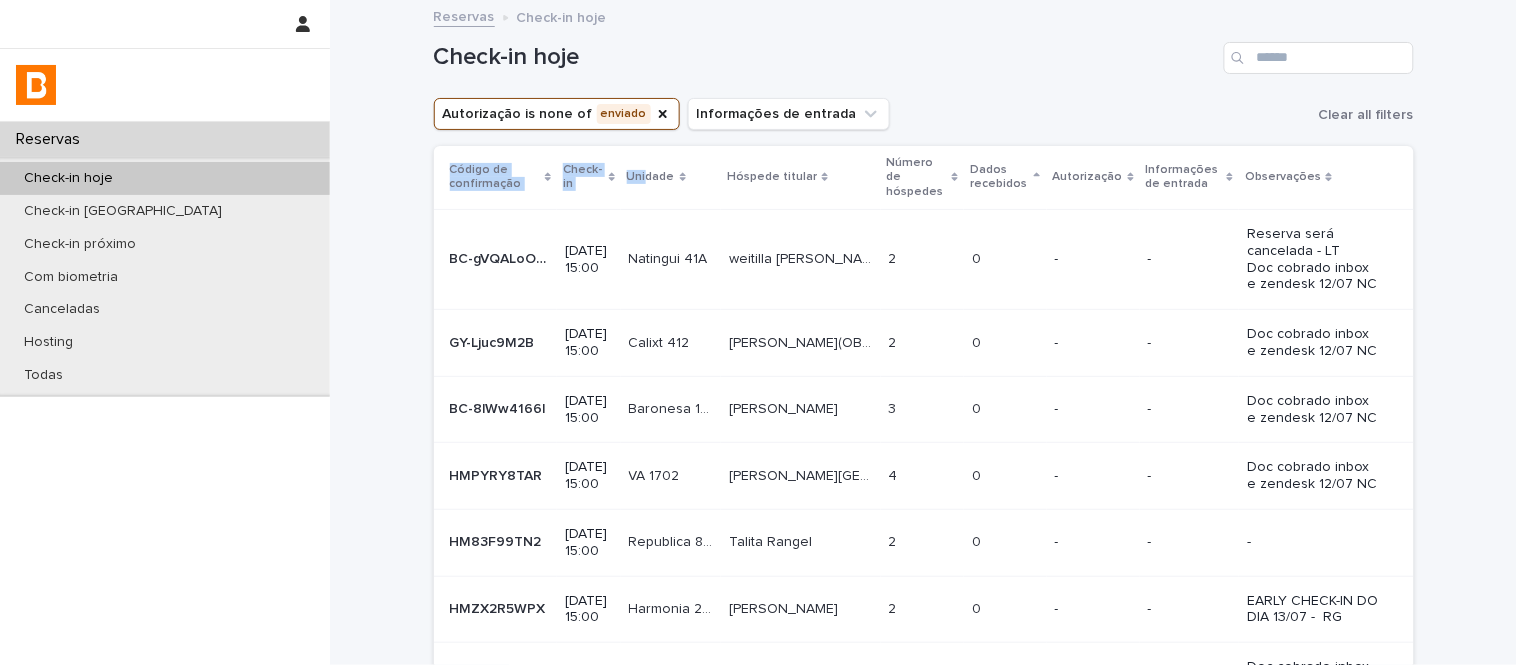 click on "Autorização is none of enviado" at bounding box center [557, 114] 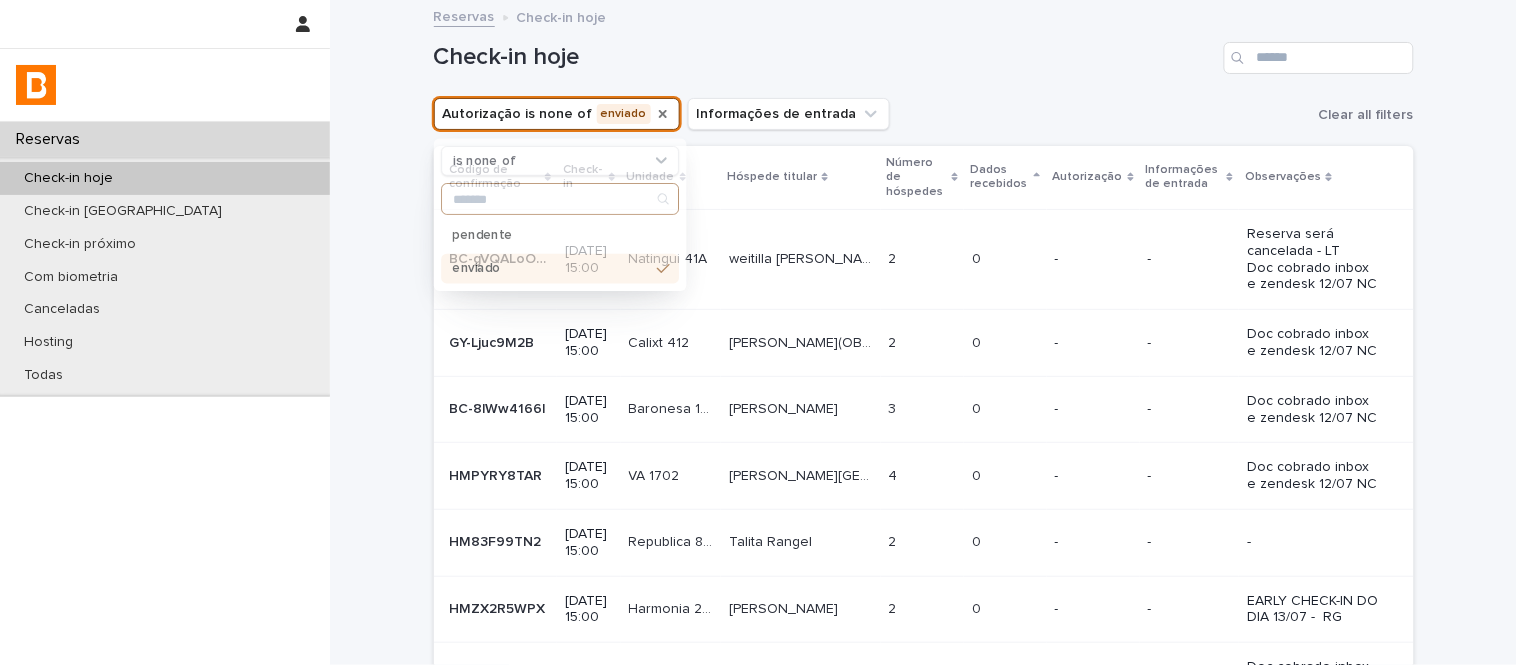 click 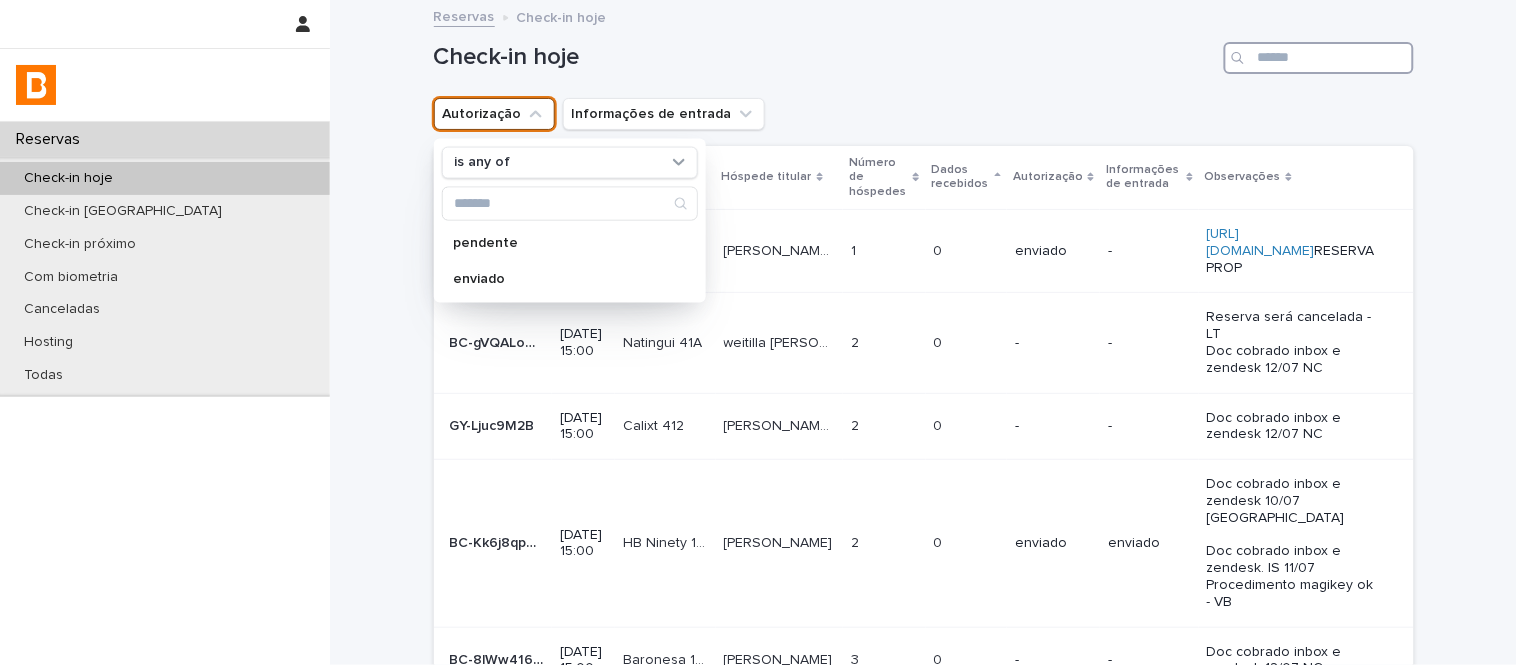 click at bounding box center (1319, 58) 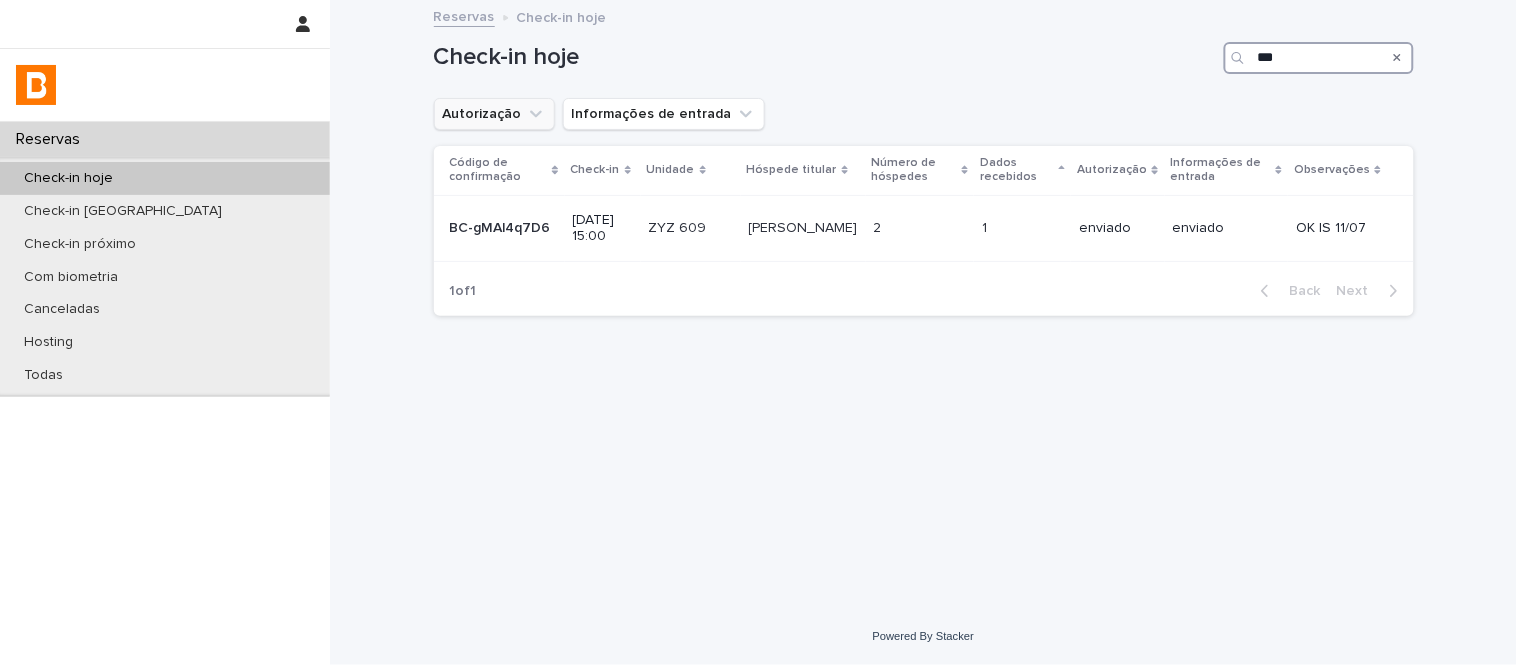 type on "***" 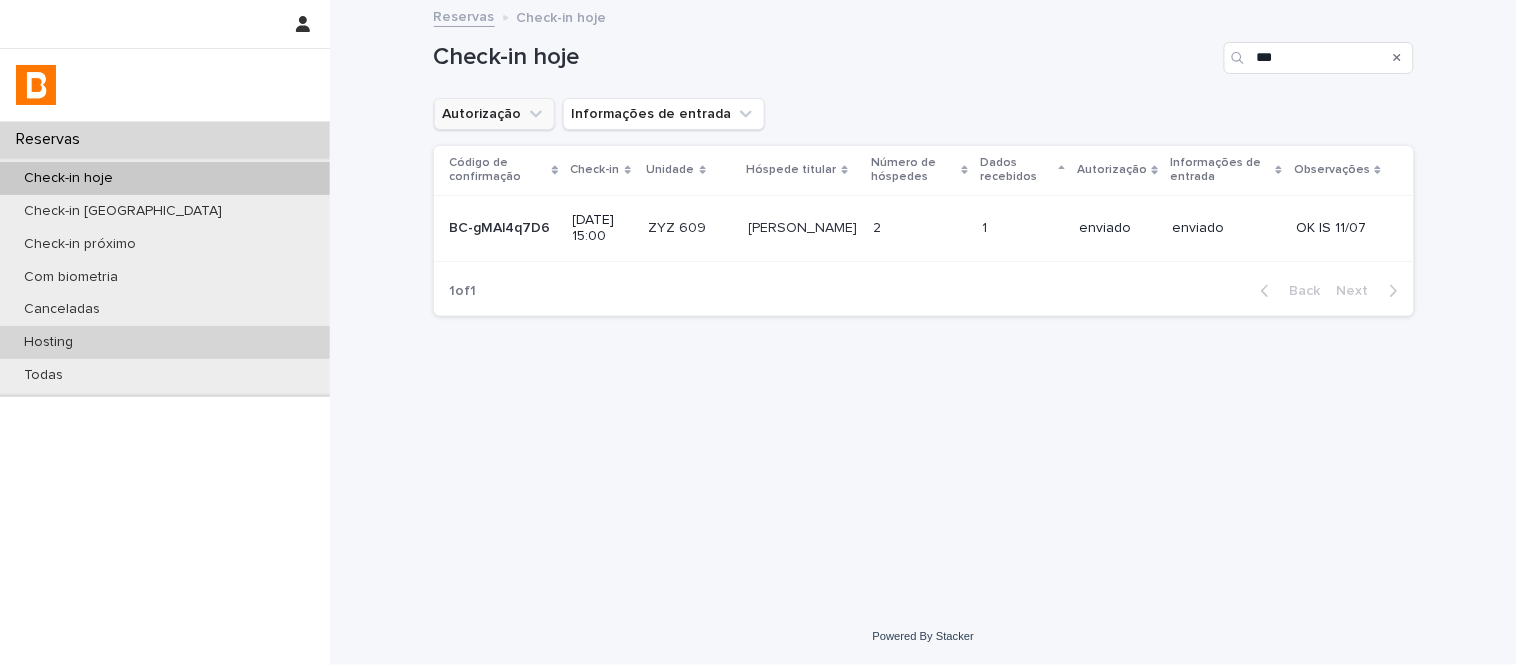 click on "Hosting" at bounding box center [165, 342] 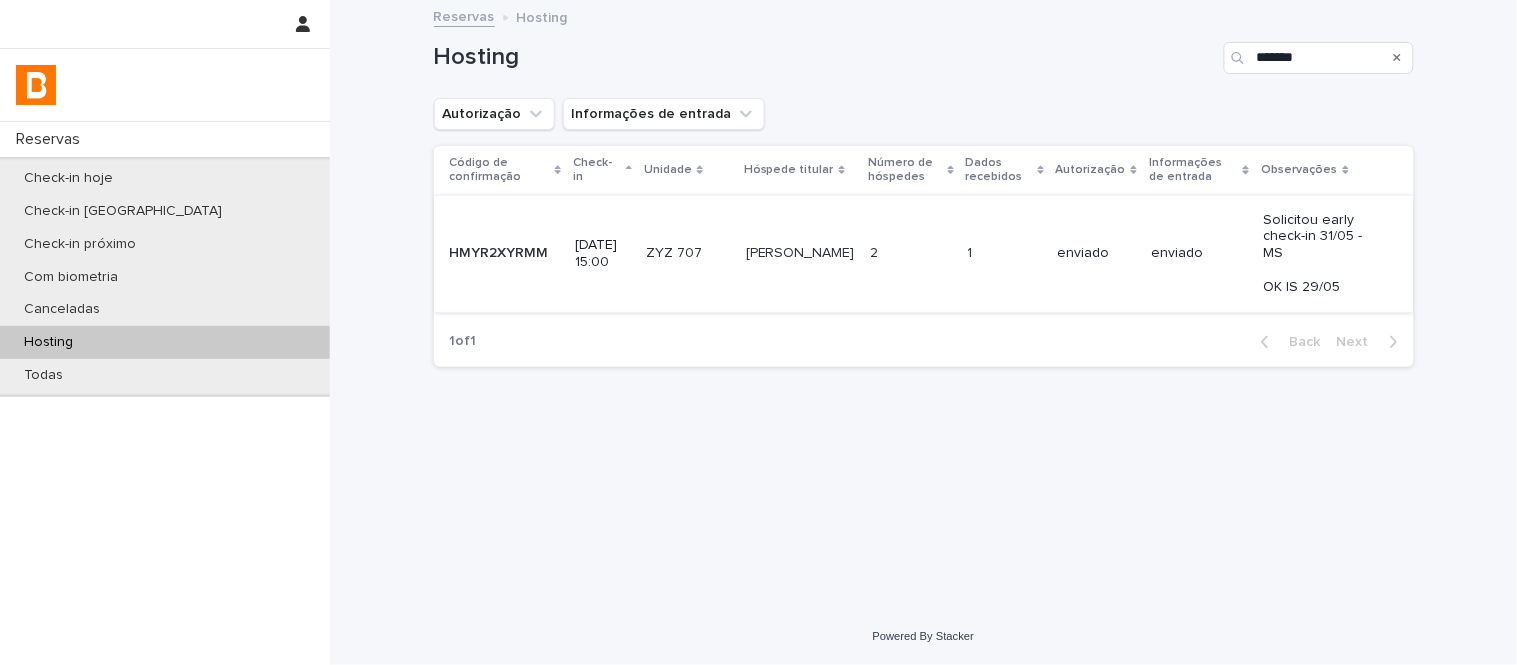 type on "*******" 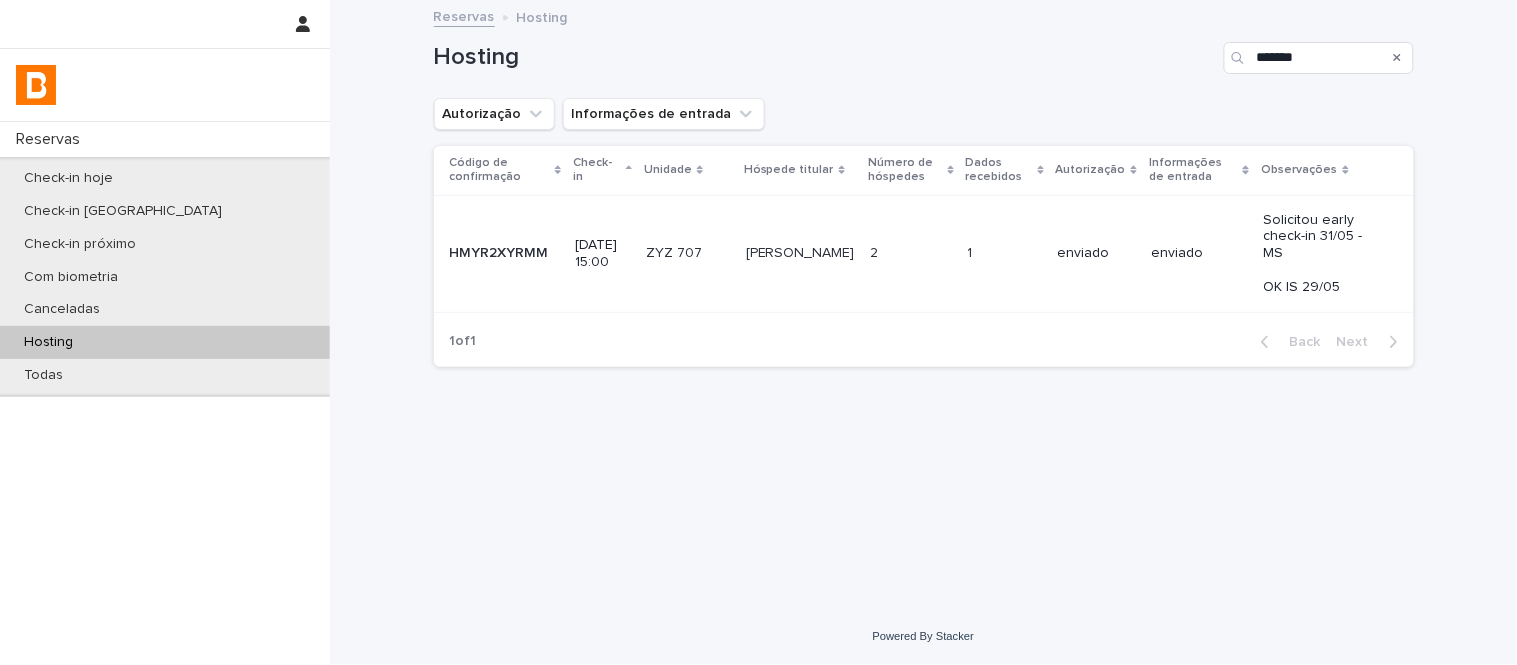 click on "1 1" at bounding box center (1005, 253) 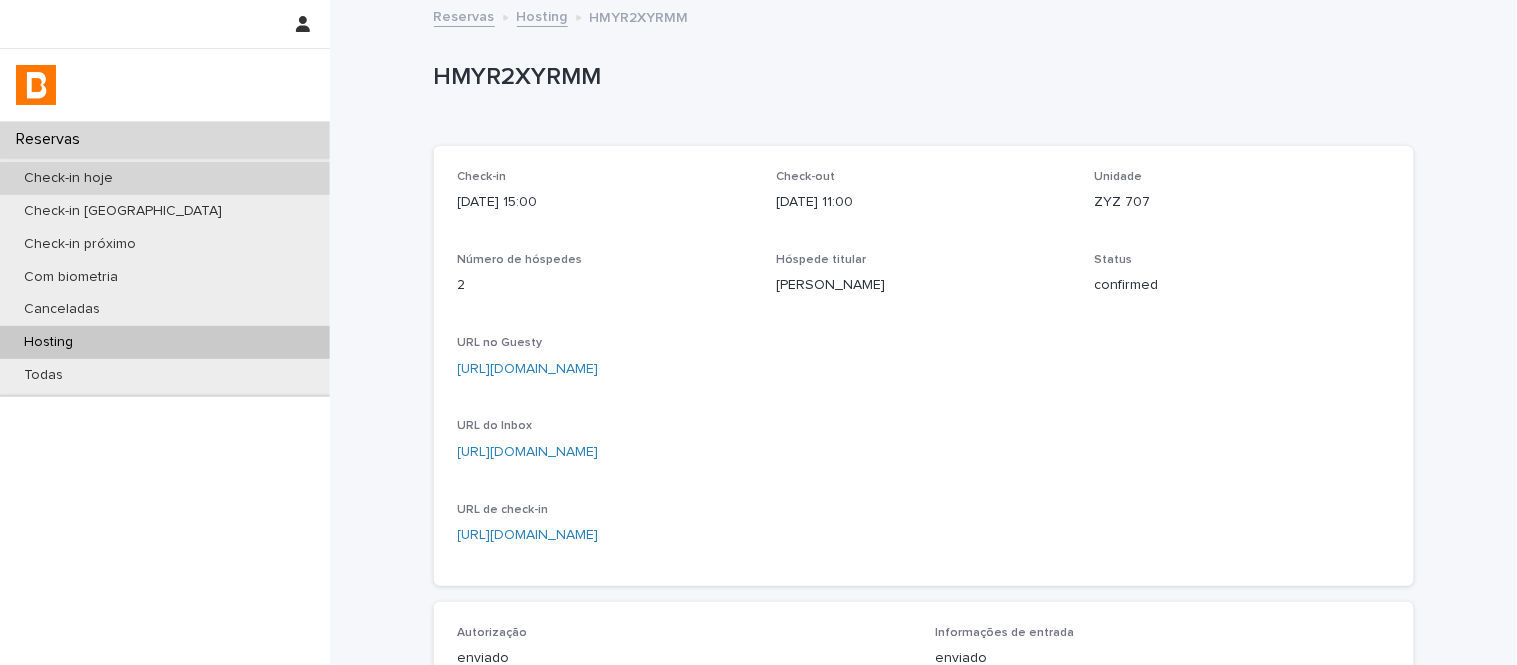 click on "Check-in hoje" at bounding box center [165, 178] 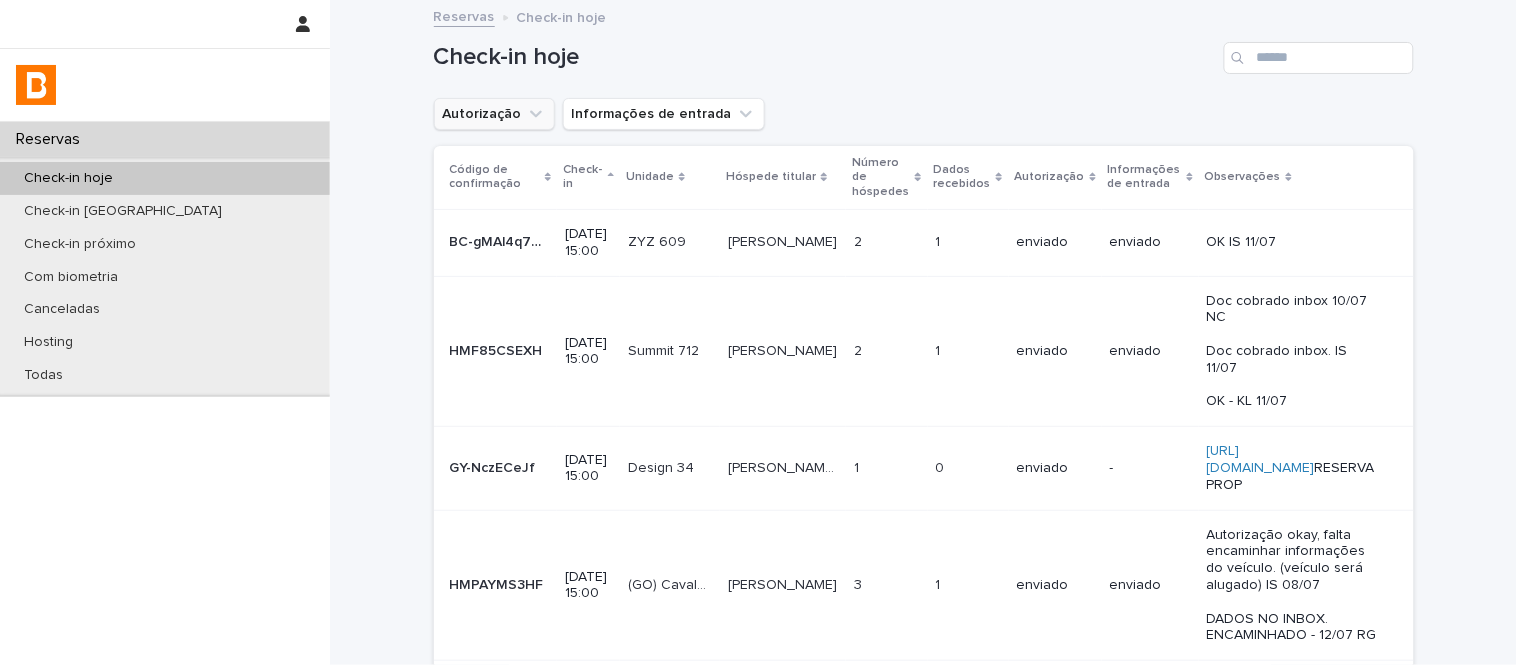click on "Autorização" at bounding box center [494, 114] 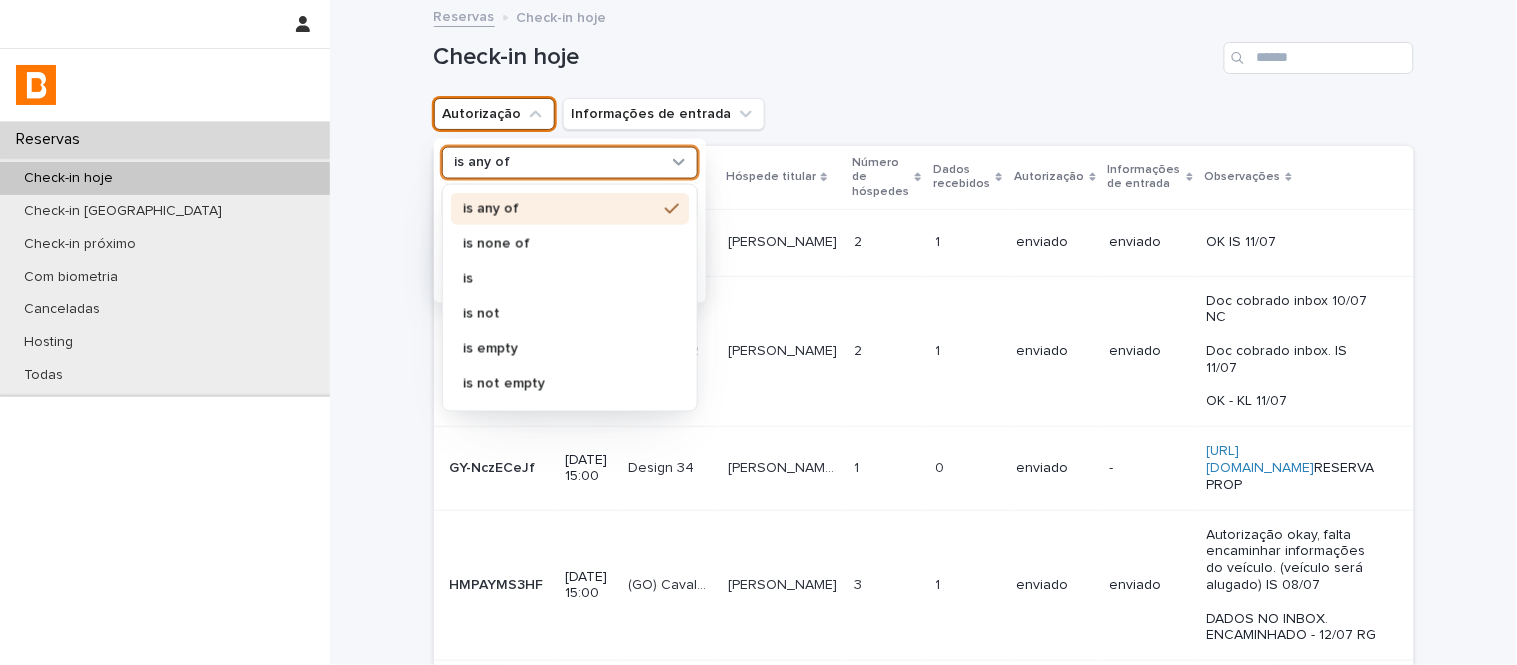 click on "is any of" at bounding box center [557, 162] 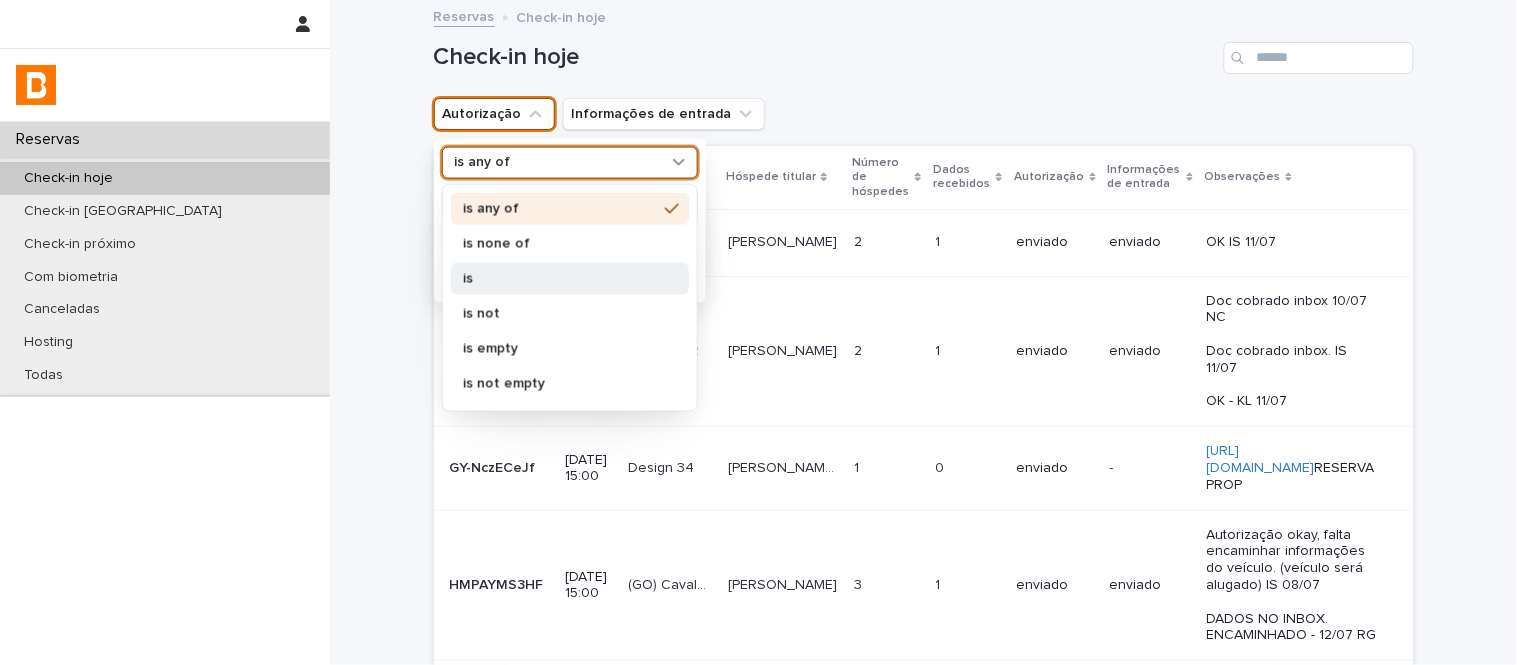 click on "is" at bounding box center [570, 278] 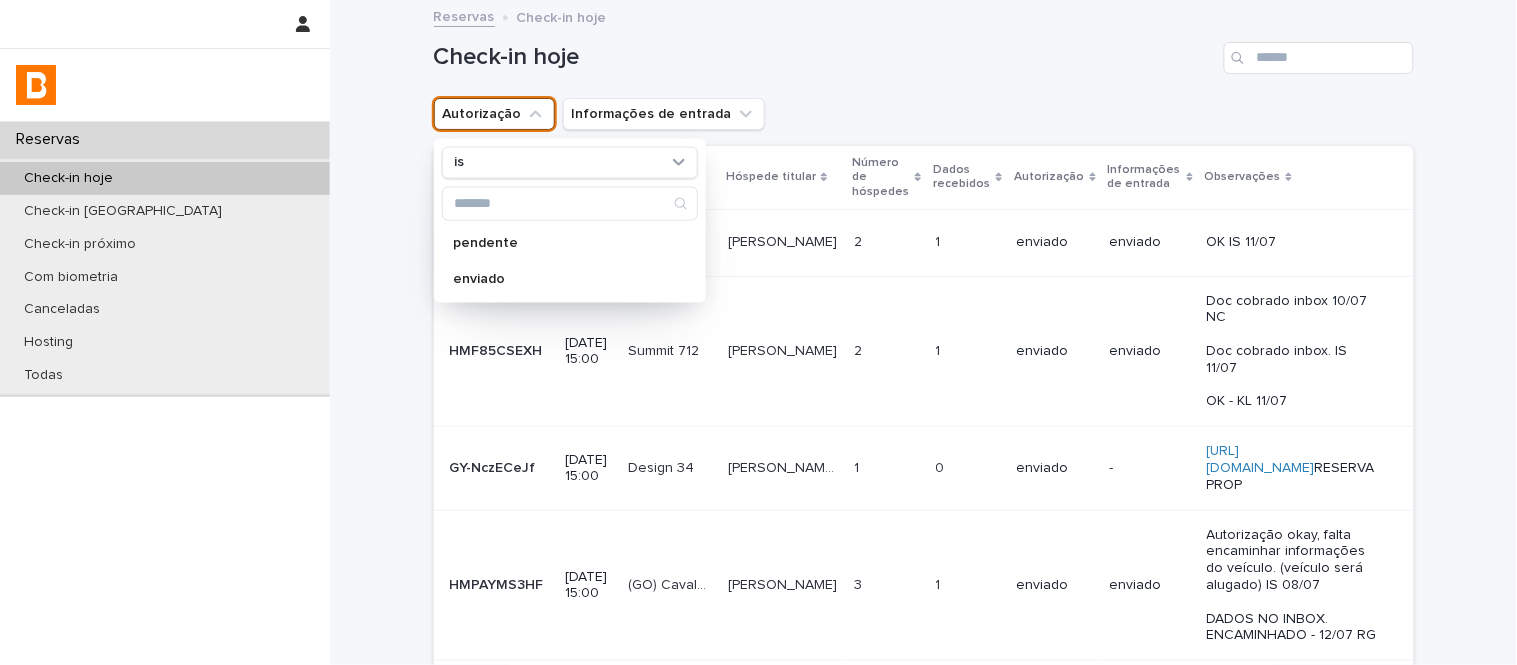 click on "Autorização" at bounding box center (494, 114) 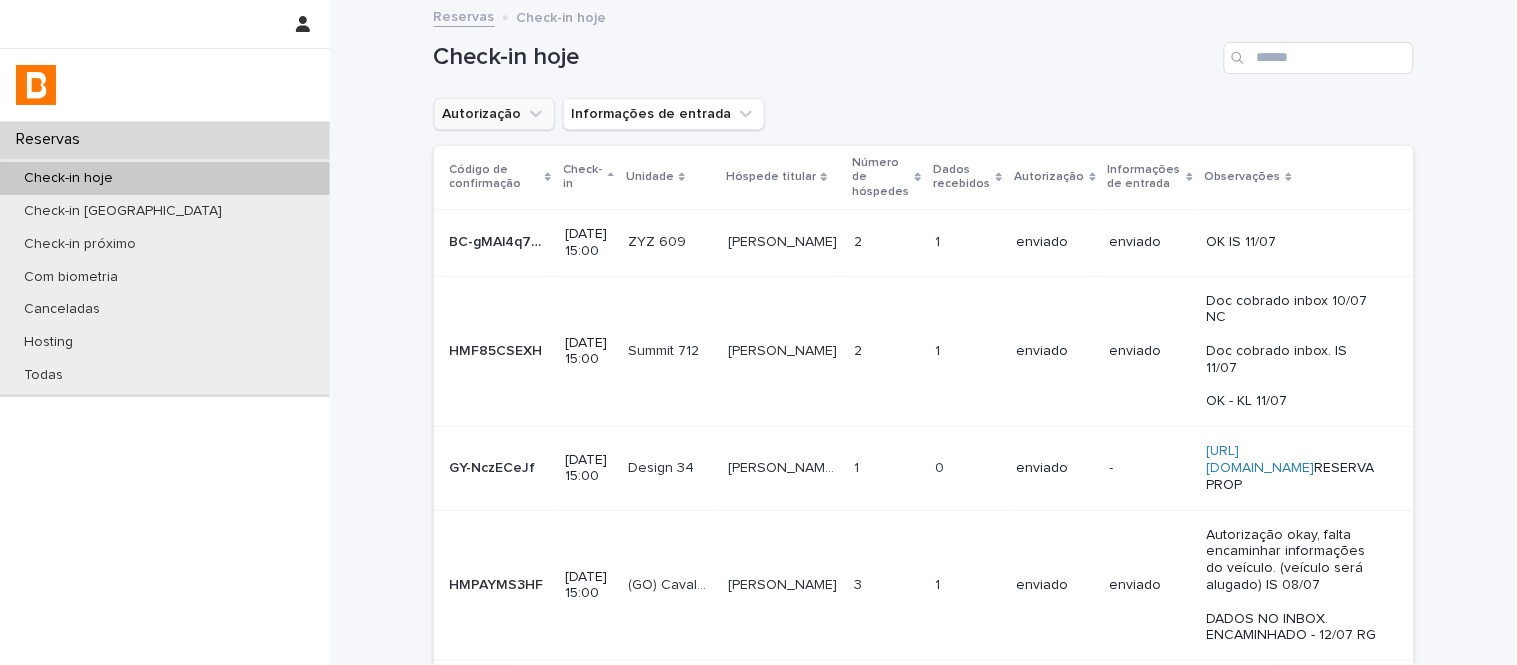 click on "Autorização" at bounding box center (494, 114) 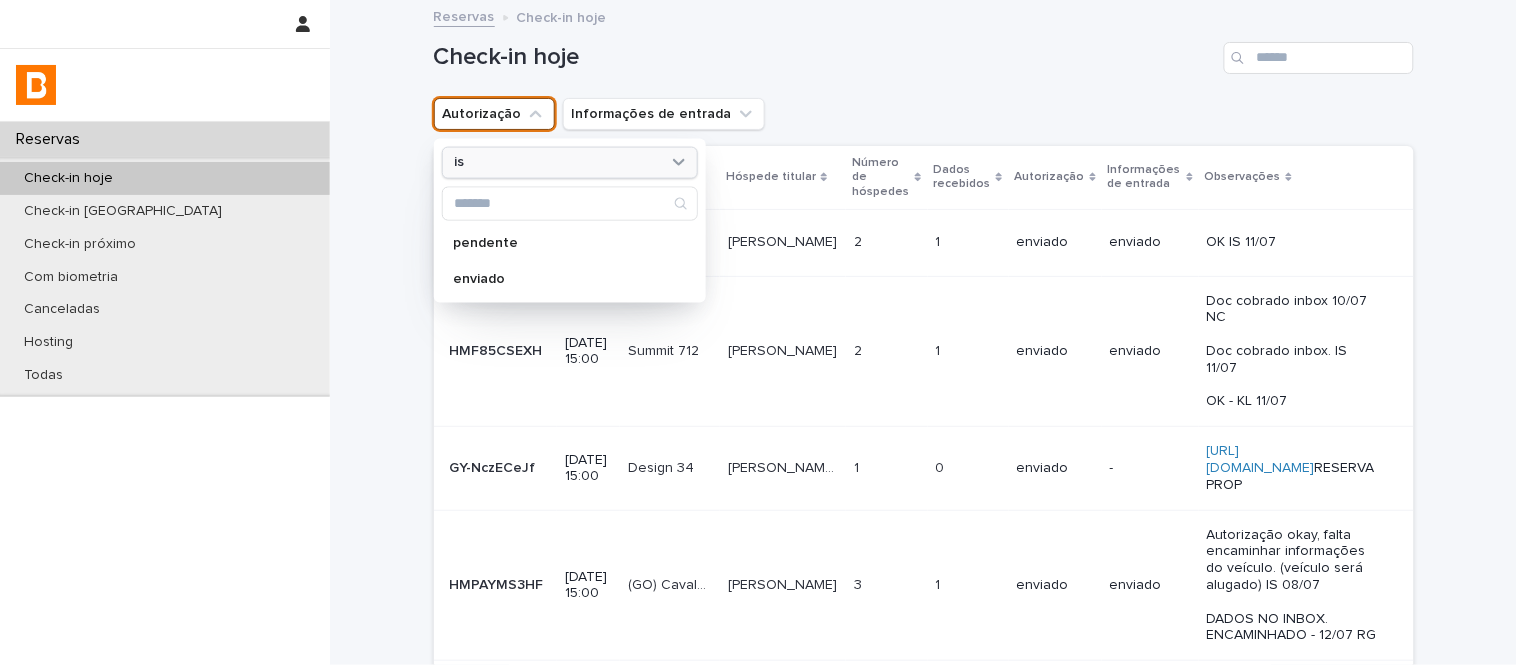 click on "is" at bounding box center (557, 162) 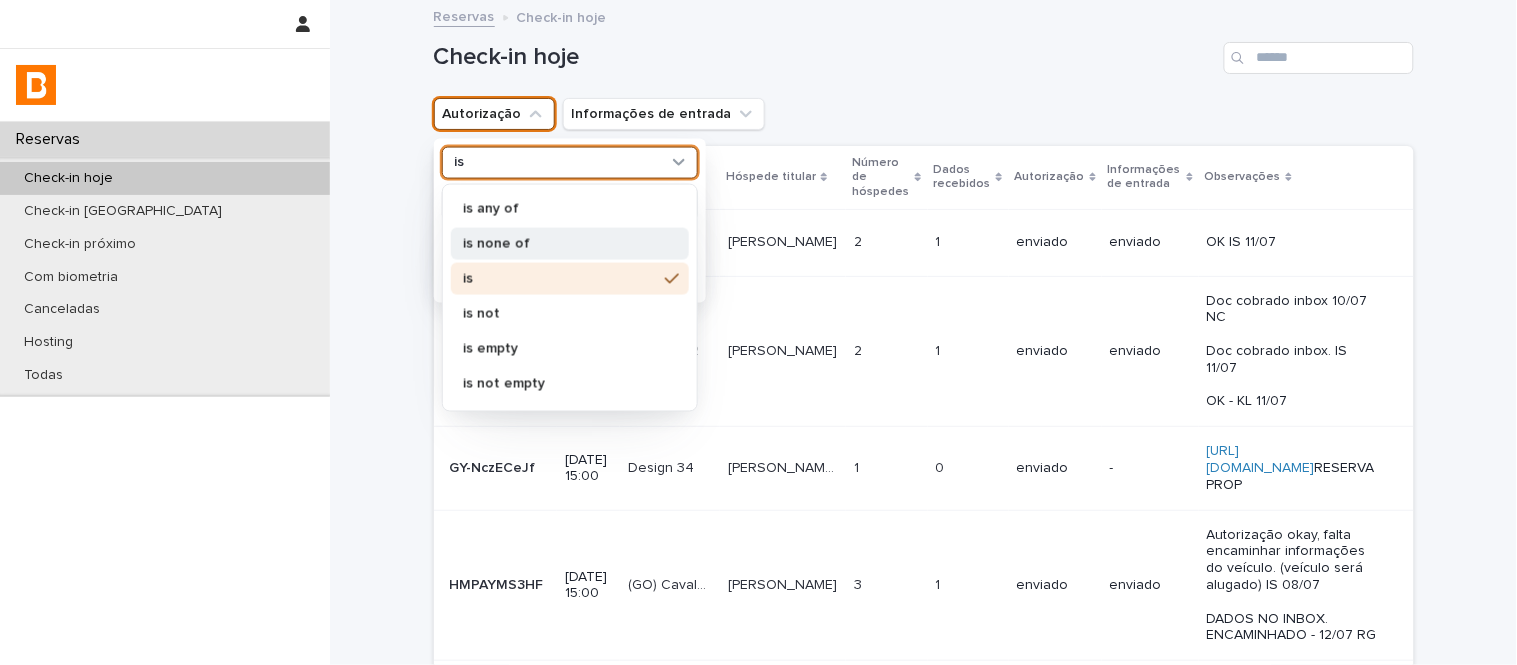 click on "is none of" at bounding box center (560, 243) 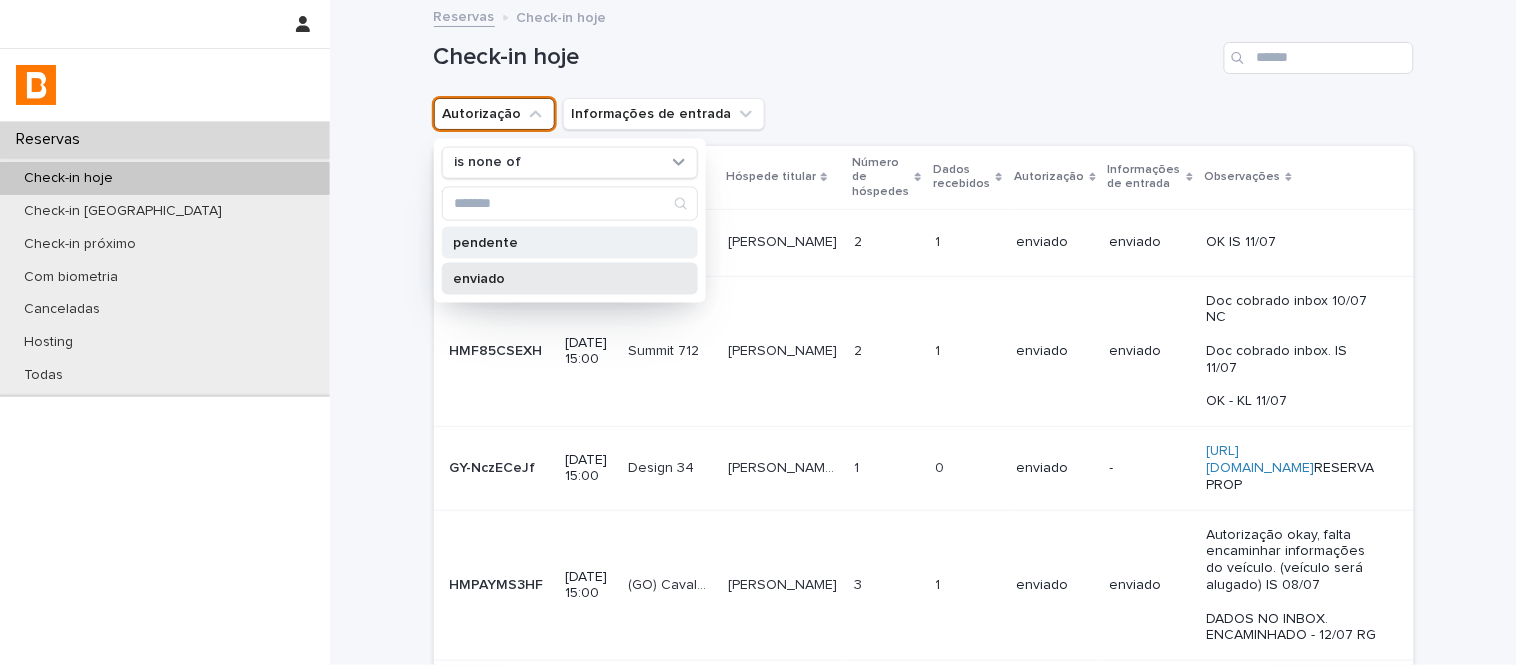drag, startPoint x: 510, startPoint y: 268, endPoint x: 577, endPoint y: 254, distance: 68.44706 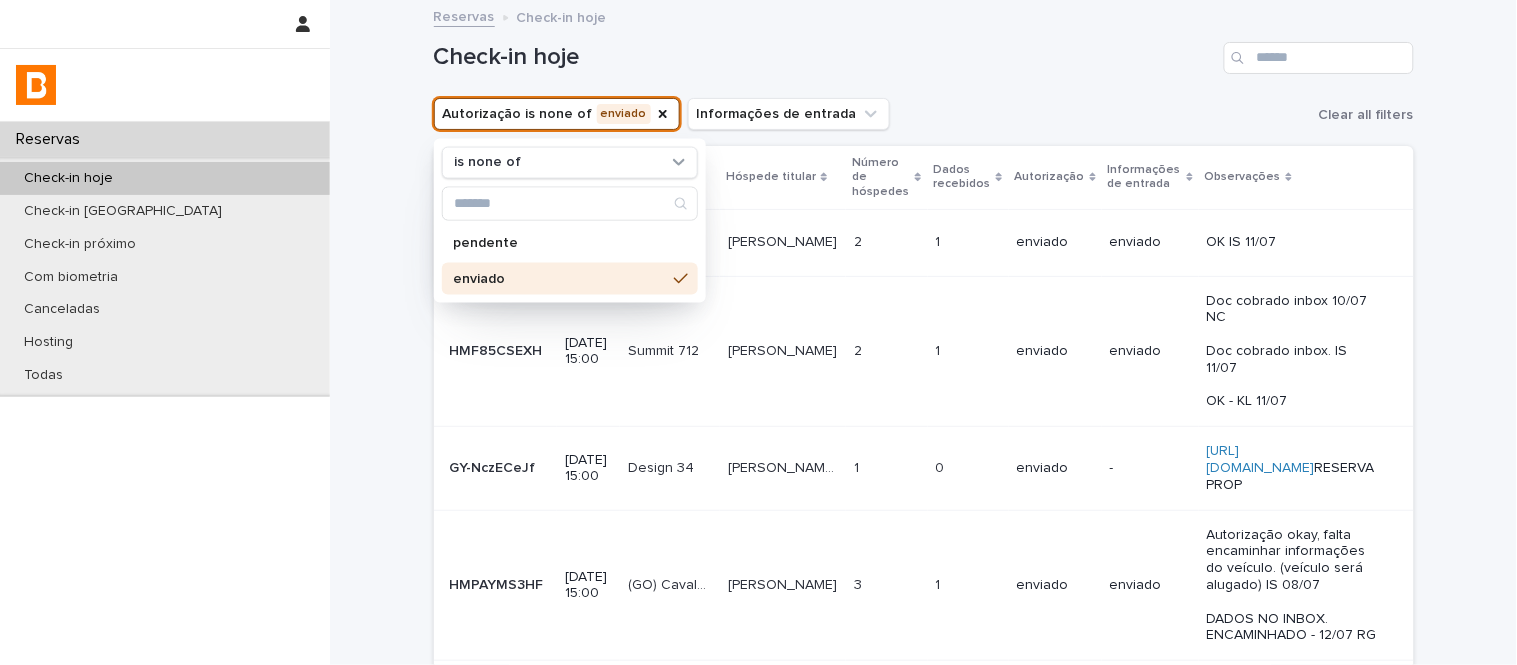 drag, startPoint x: 1113, startPoint y: 73, endPoint x: 1101, endPoint y: 80, distance: 13.892444 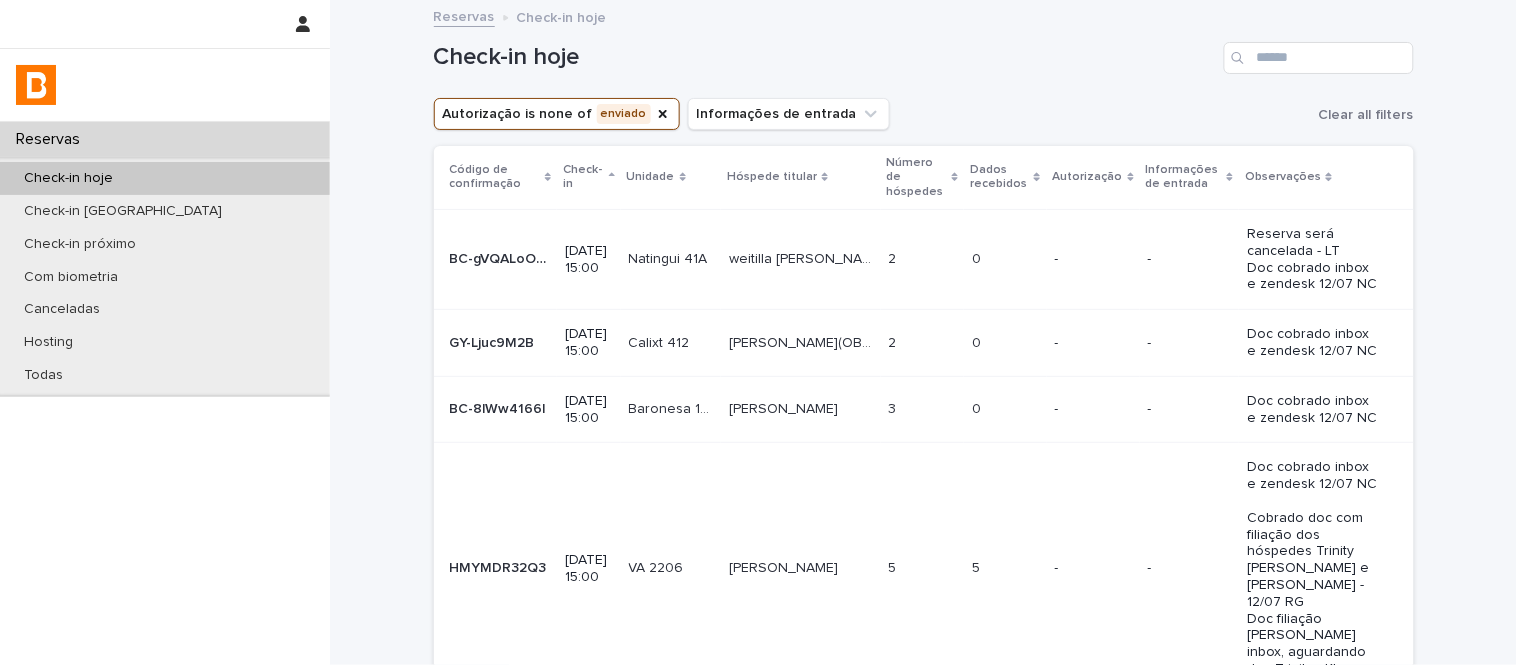 click on "Autorização" at bounding box center (1093, 178) 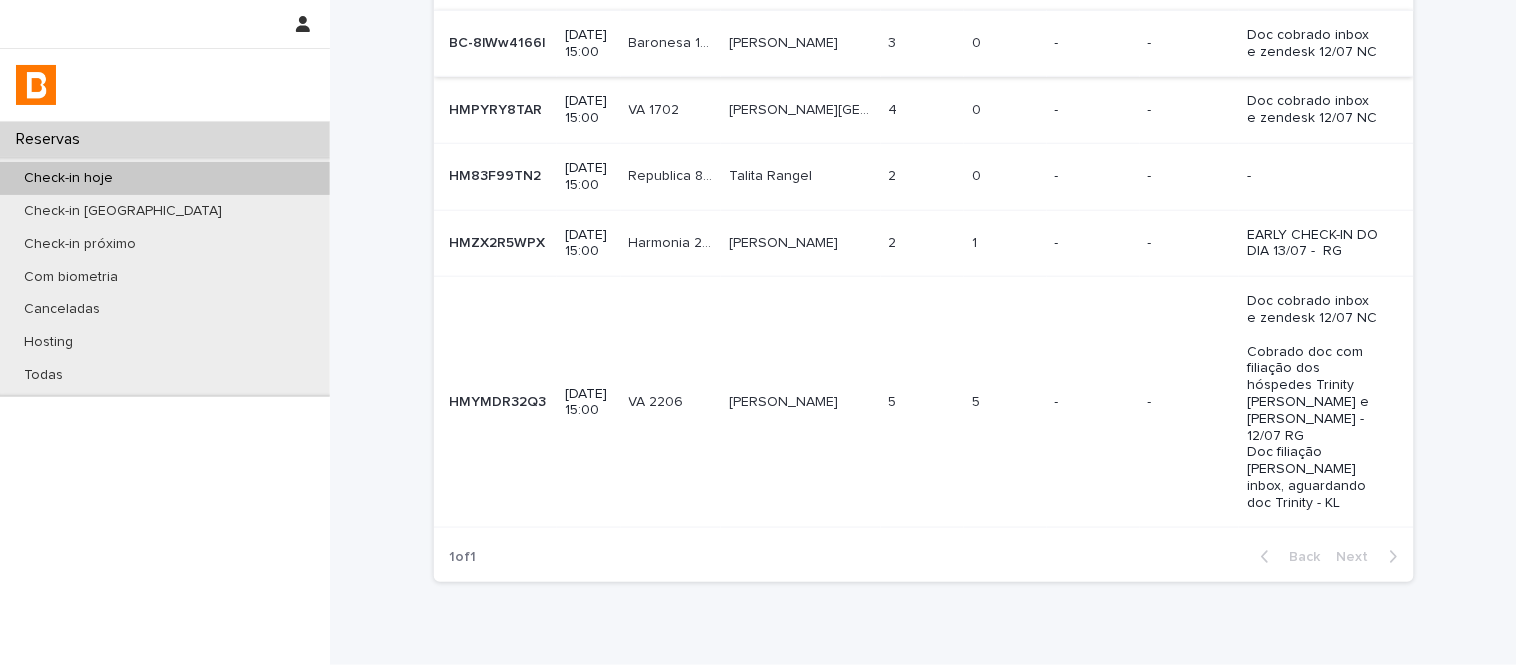 scroll, scrollTop: 475, scrollLeft: 0, axis: vertical 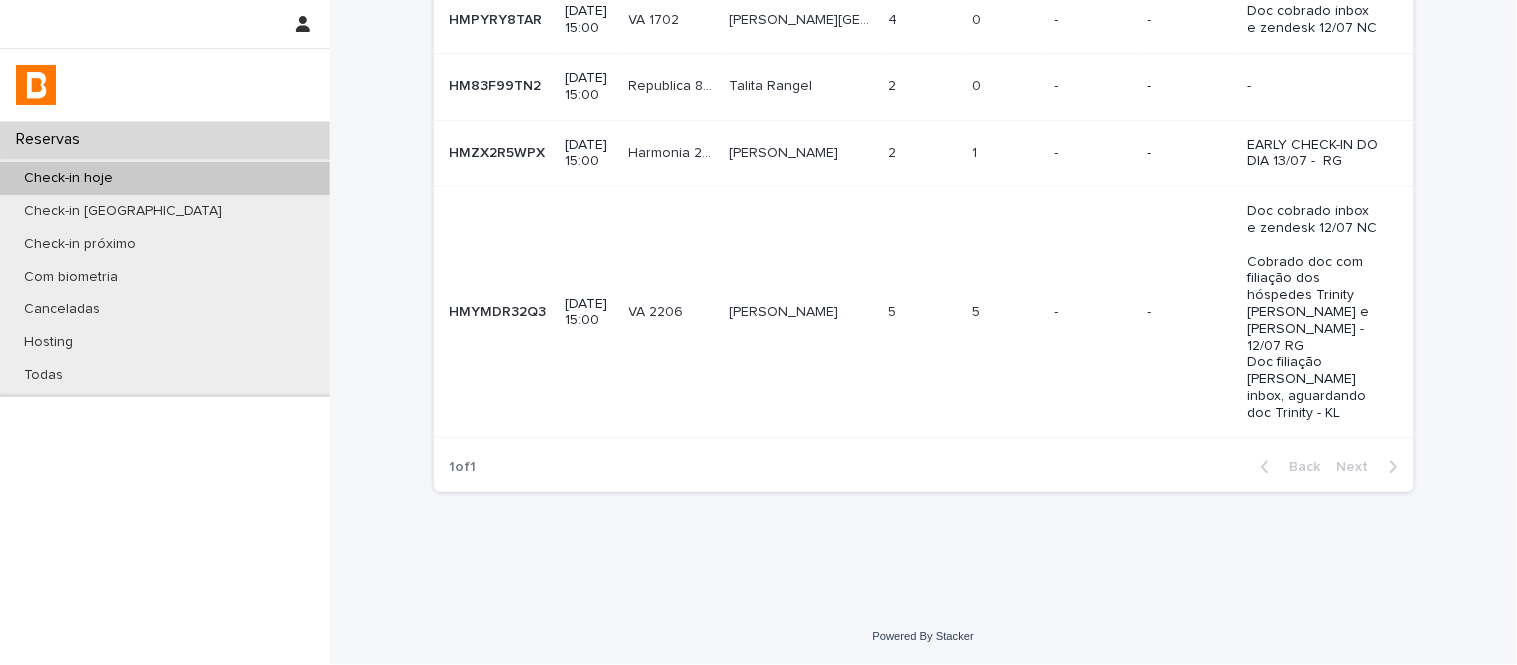 click at bounding box center [923, 153] 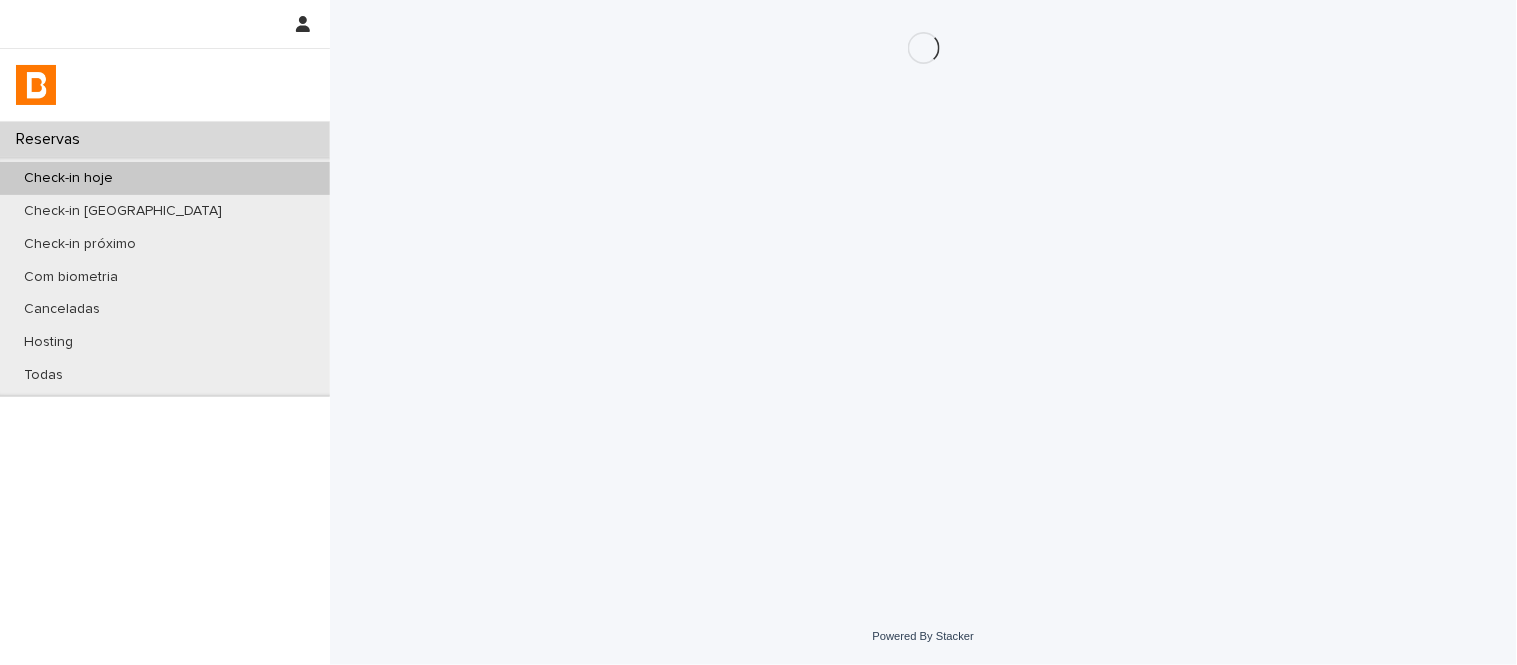 scroll, scrollTop: 0, scrollLeft: 0, axis: both 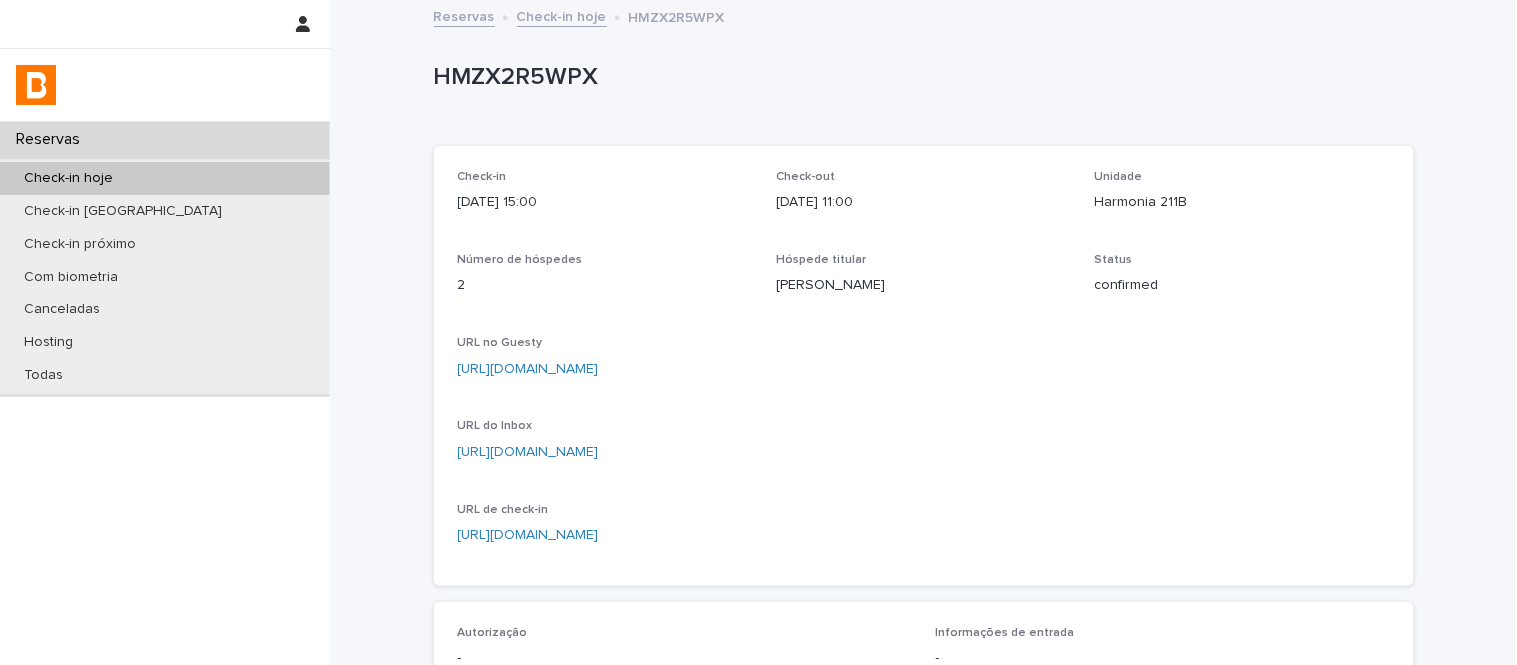 click on "Harmonia 211B" at bounding box center [1242, 202] 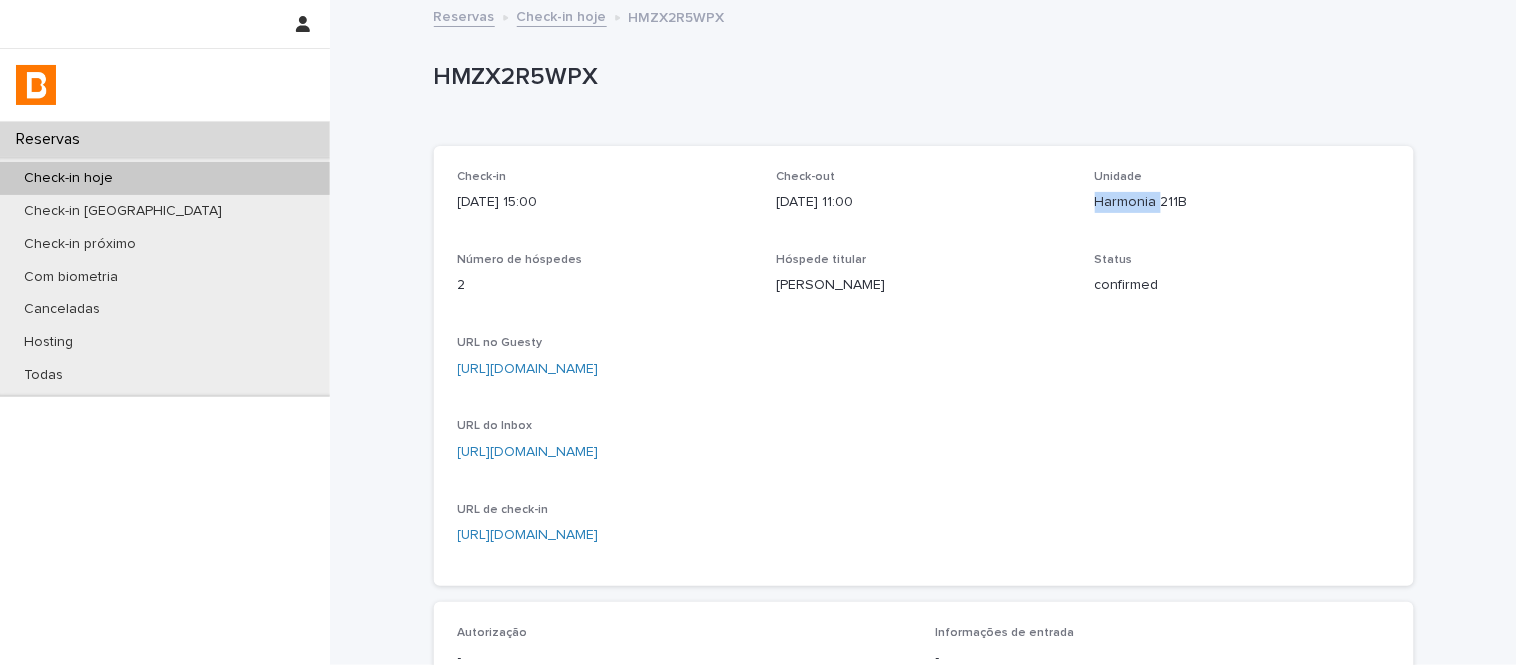 click on "Harmonia 211B" at bounding box center [1242, 202] 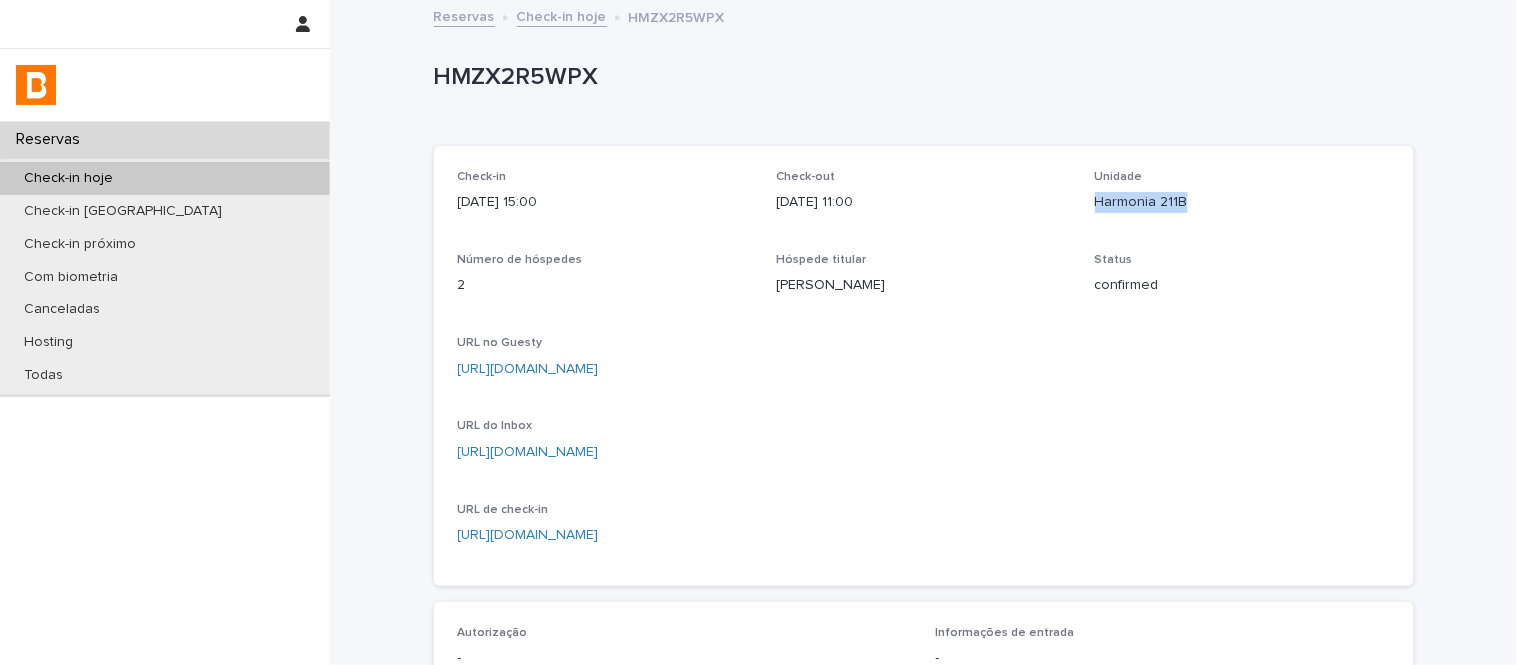 click on "Harmonia 211B" at bounding box center [1242, 202] 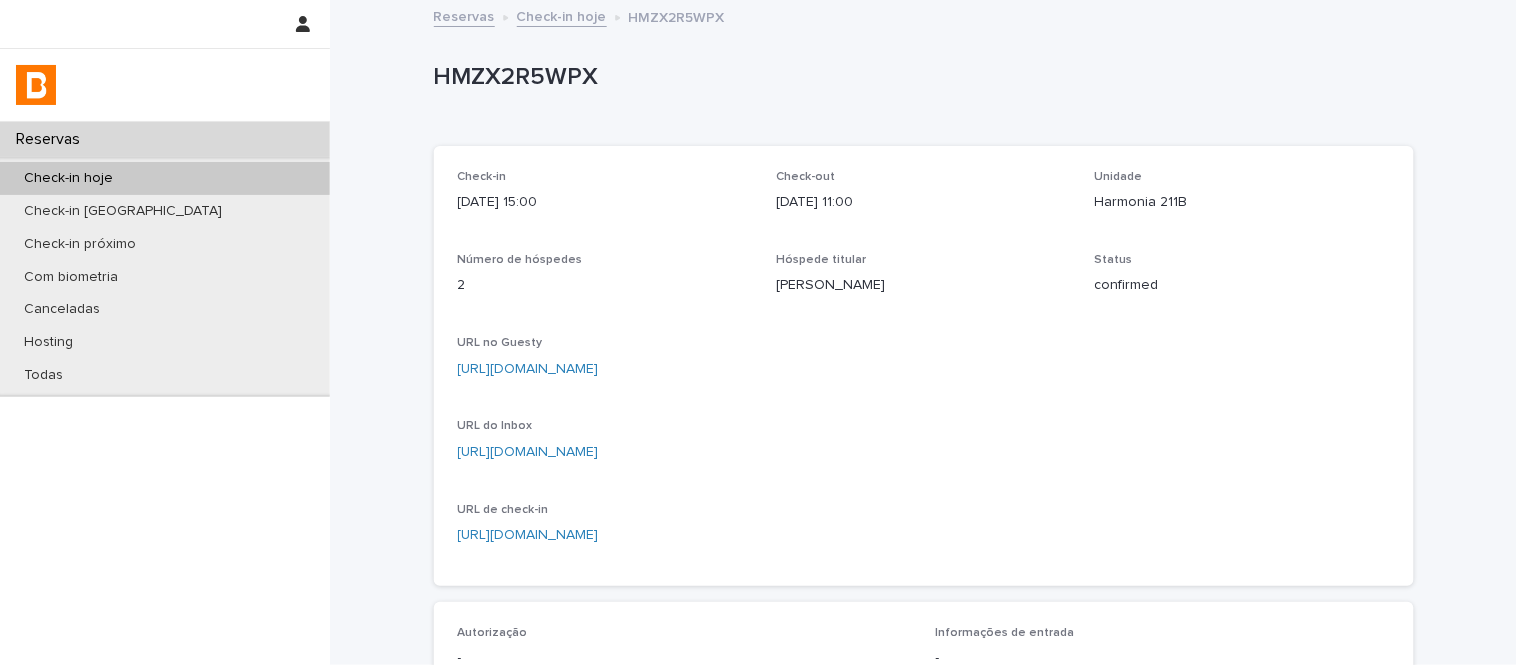 click on "URL do Inbox https://app.guesty.com/inbox-v2/6872788516eacf000f0c069a?reservationId=687278872192b8000f729f54" at bounding box center [605, 448] 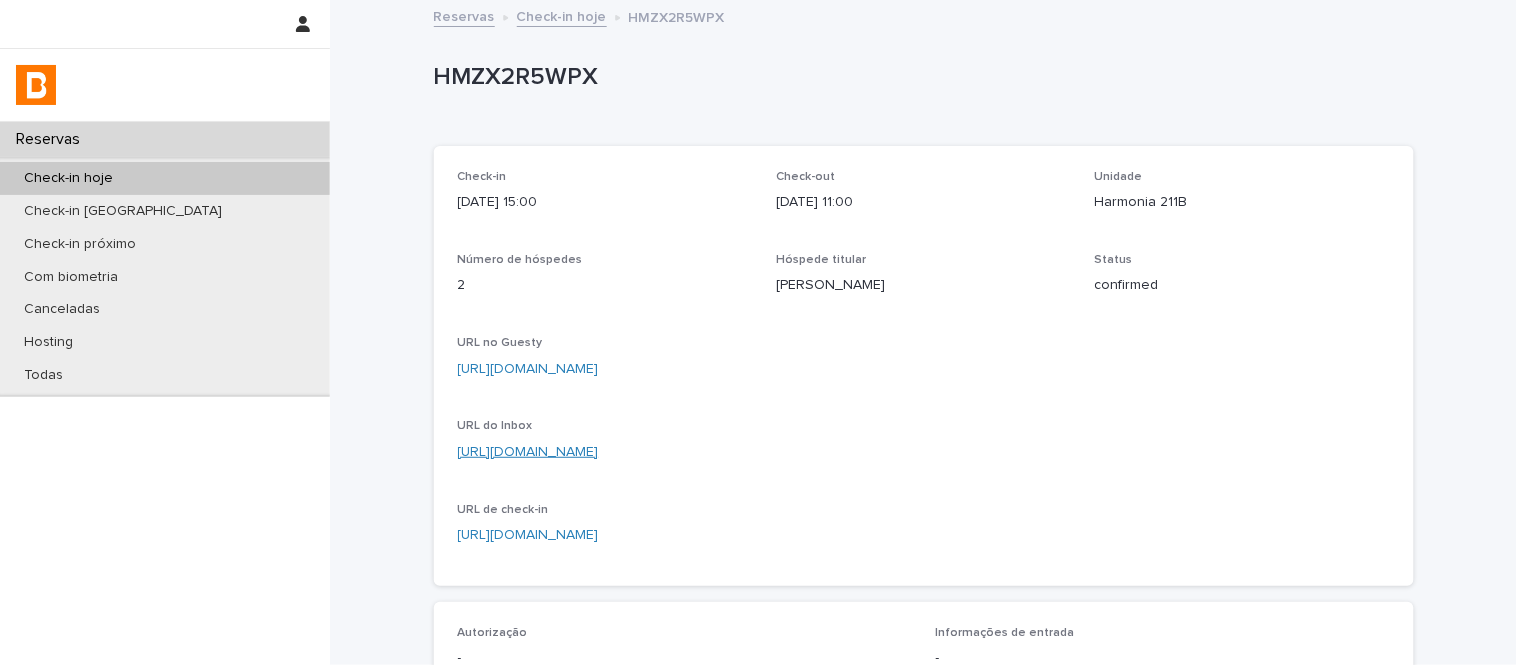 click on "https://app.guesty.com/inbox-v2/6872788516eacf000f0c069a?reservationId=687278872192b8000f729f54" at bounding box center [528, 452] 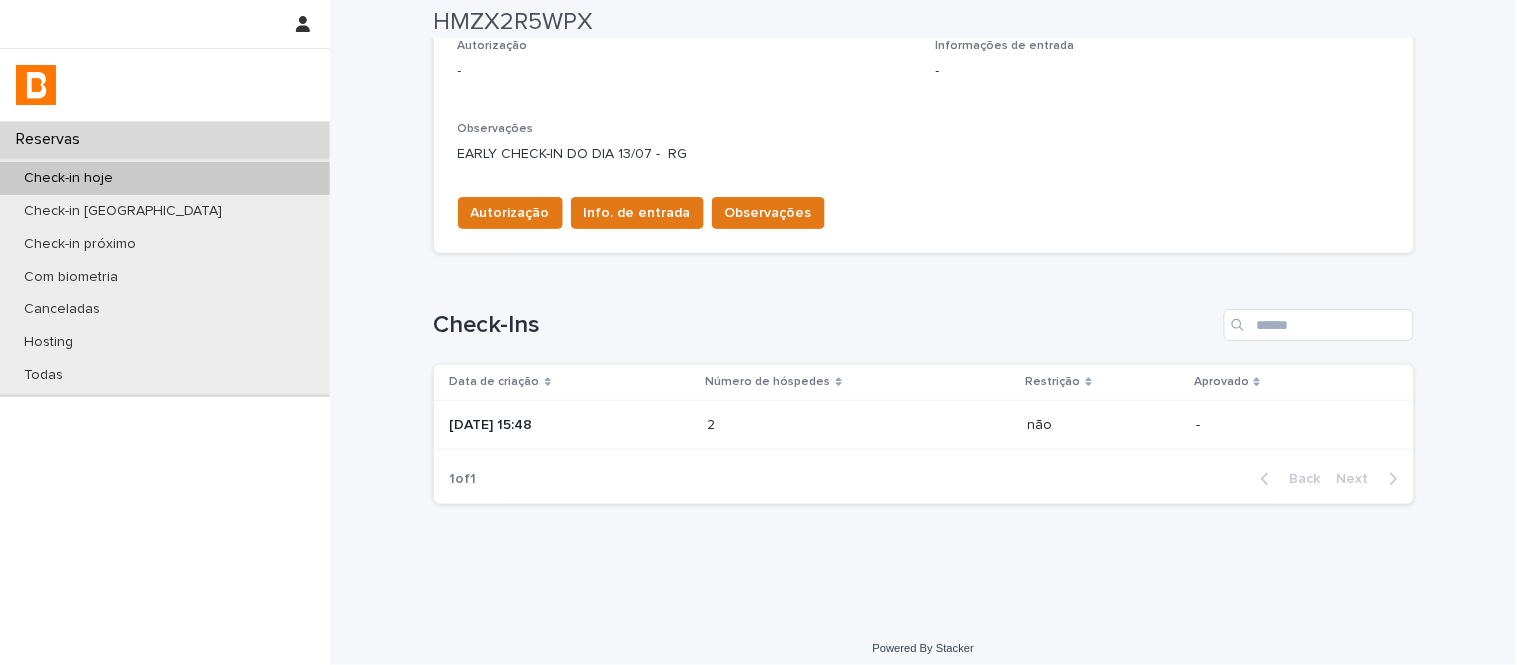 scroll, scrollTop: 598, scrollLeft: 0, axis: vertical 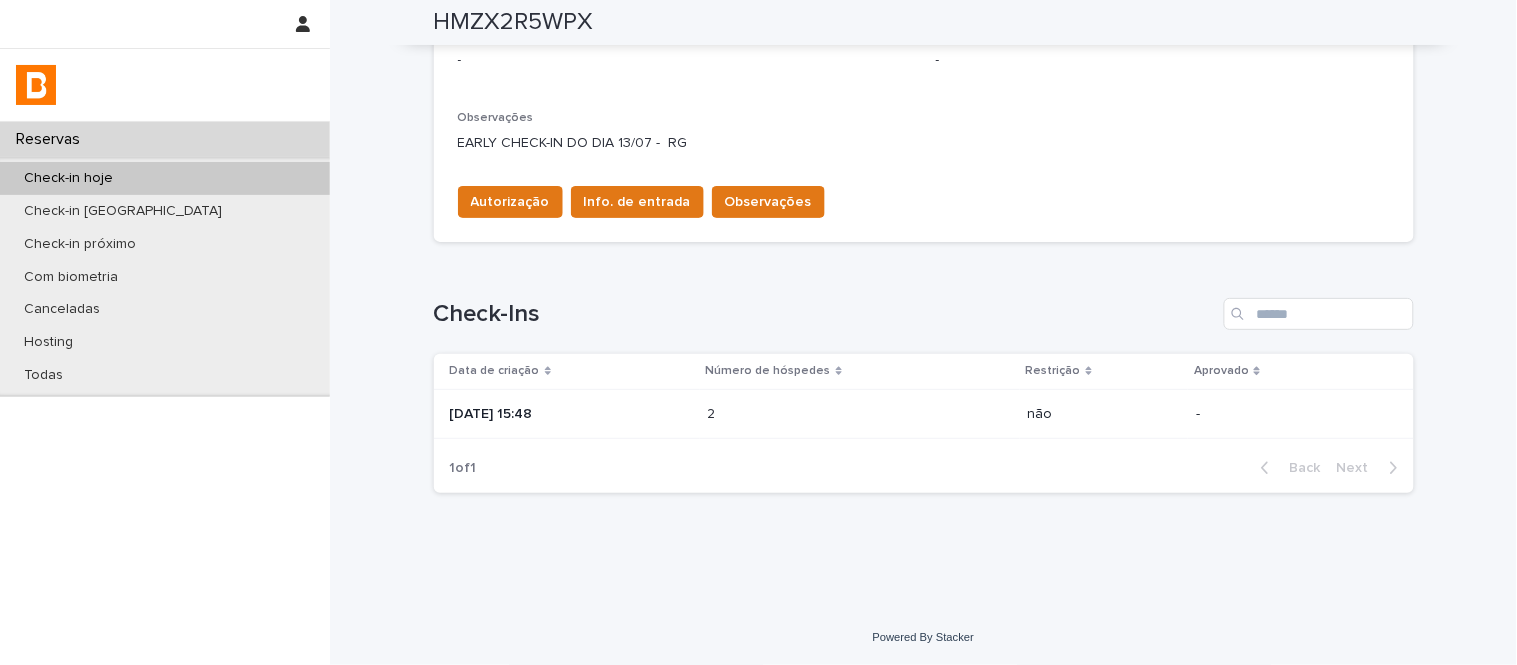 drag, startPoint x: 811, startPoint y: 452, endPoint x: 804, endPoint y: 441, distance: 13.038404 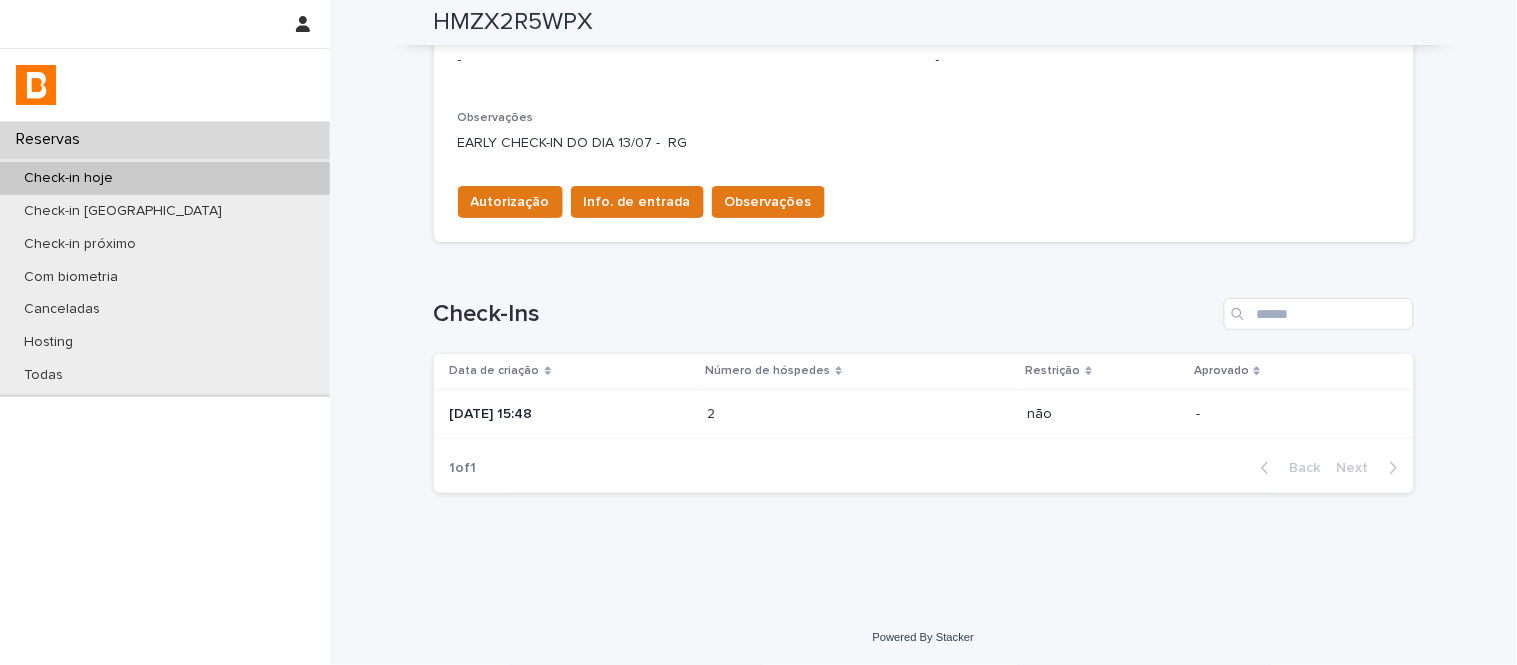 click on "2 2" at bounding box center (860, 414) 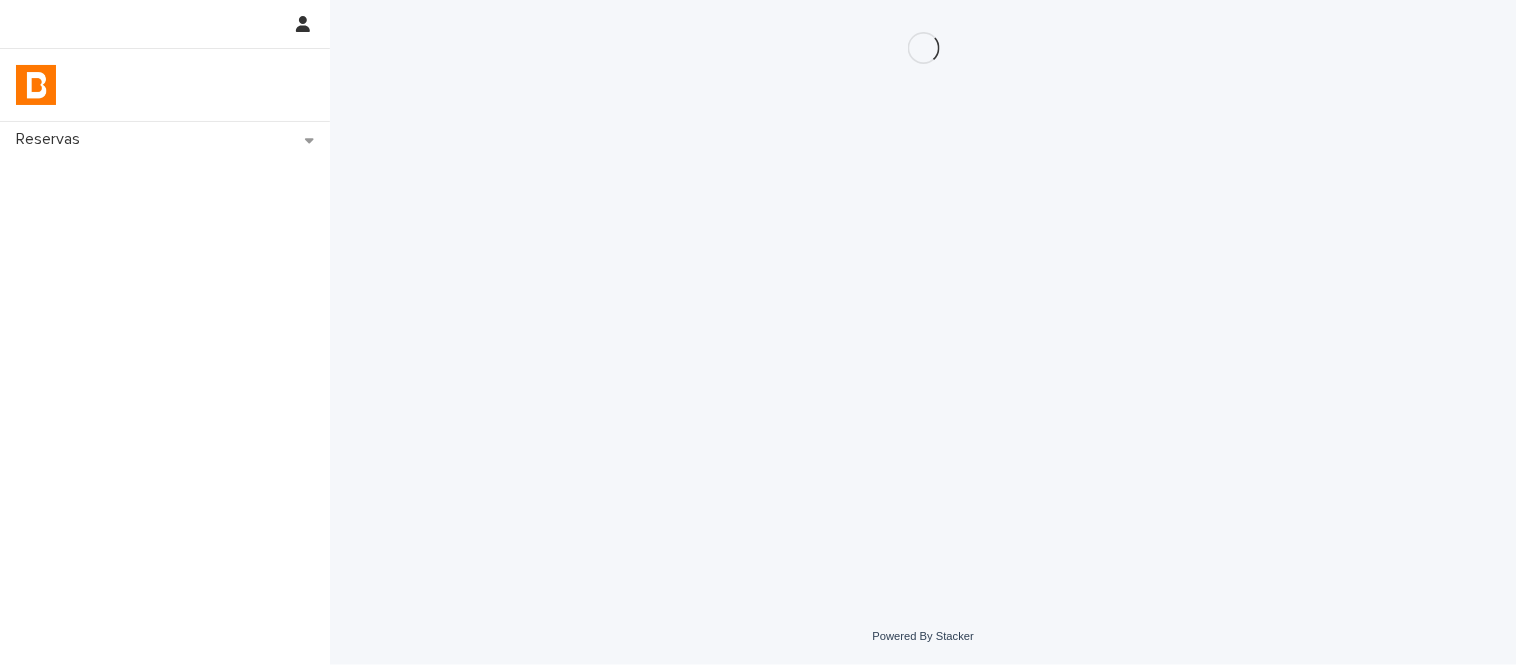 scroll, scrollTop: 0, scrollLeft: 0, axis: both 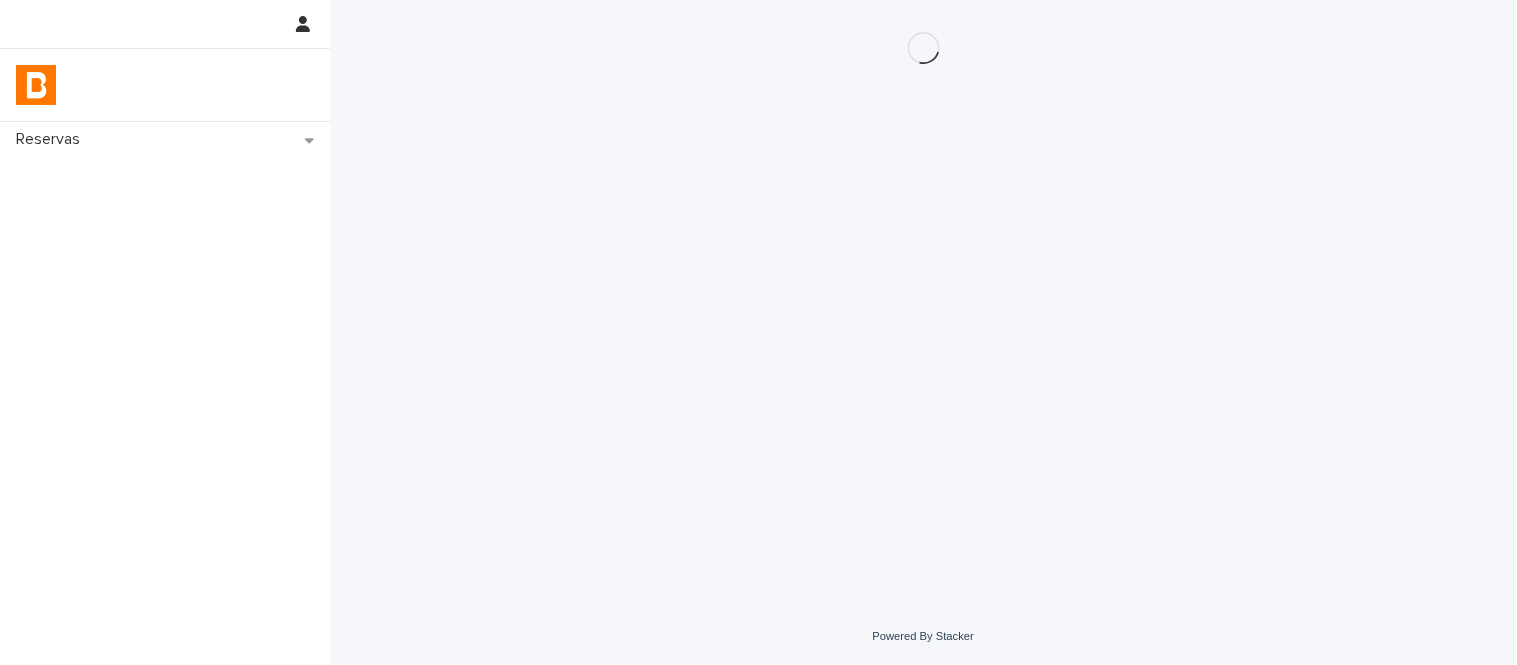 click on "Loading... Saving… Loading... Saving…" at bounding box center (924, 279) 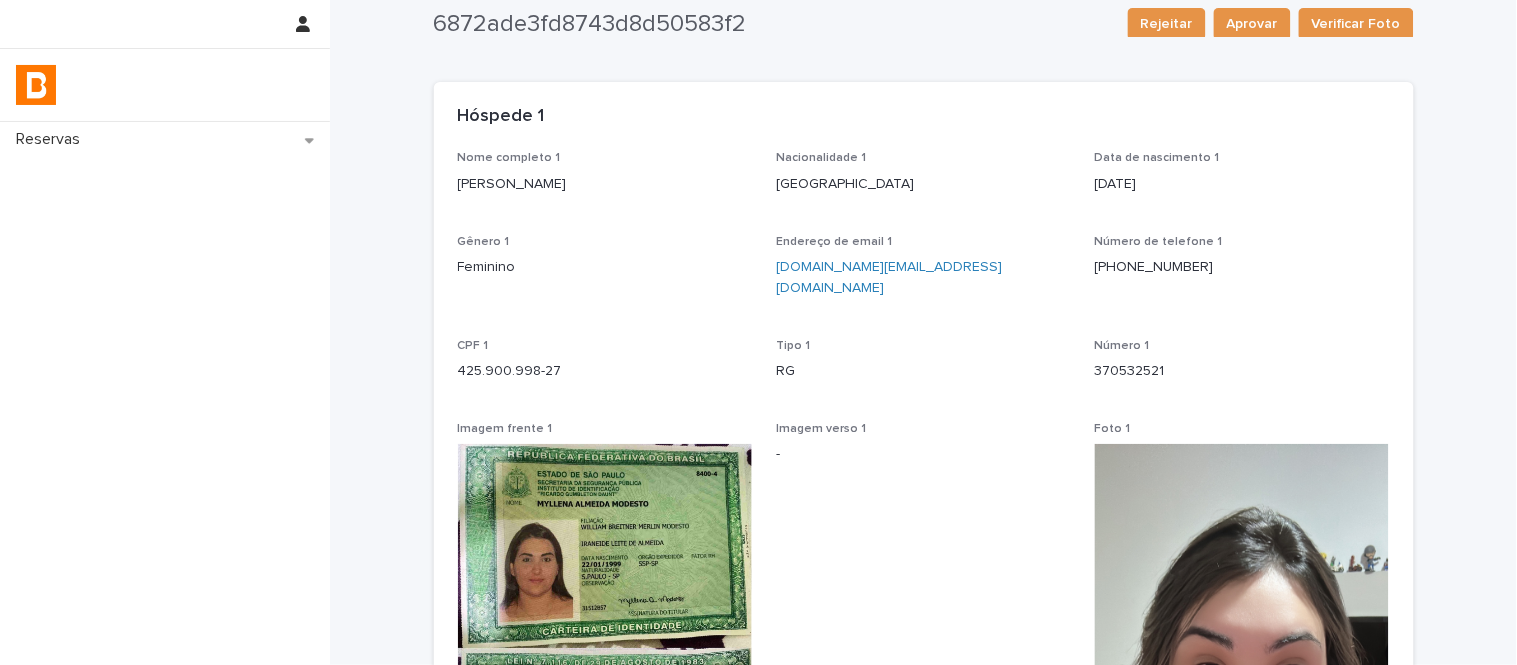 scroll, scrollTop: 0, scrollLeft: 0, axis: both 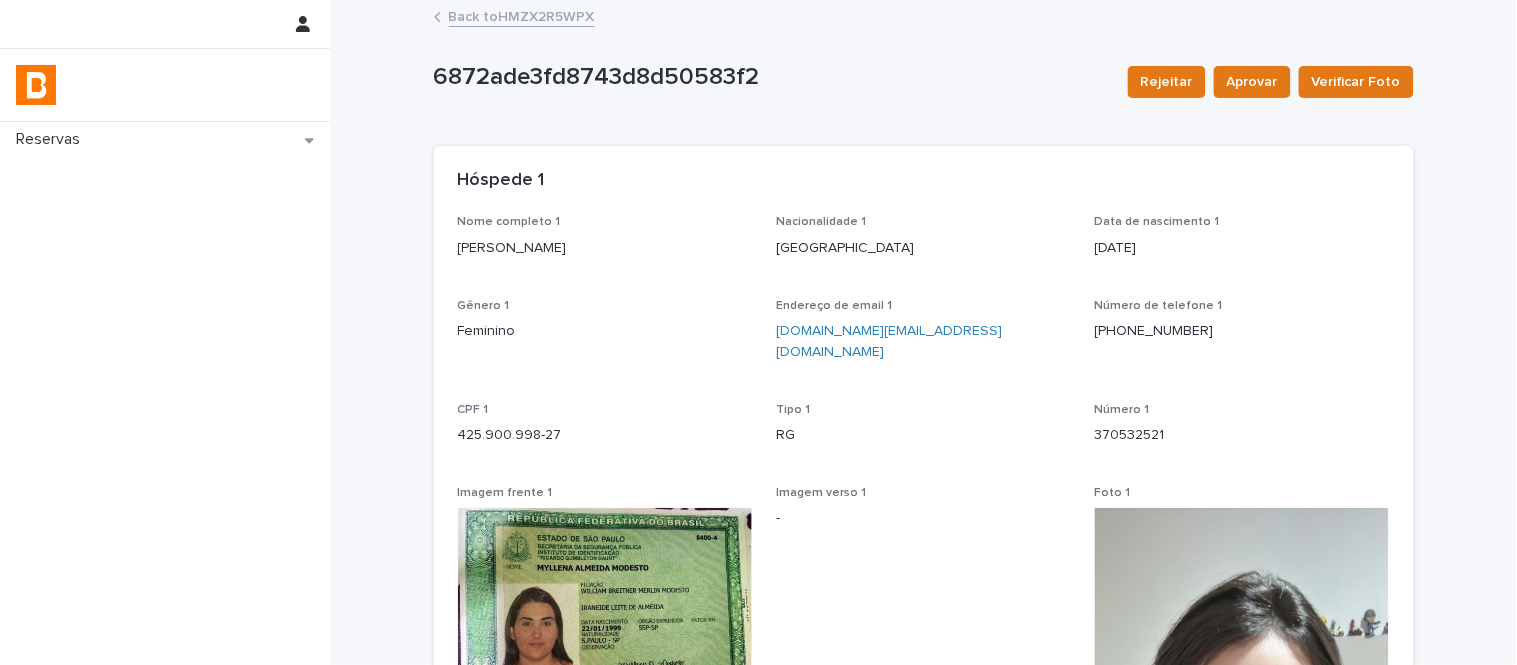 click on "425.900.998-27" at bounding box center [605, 435] 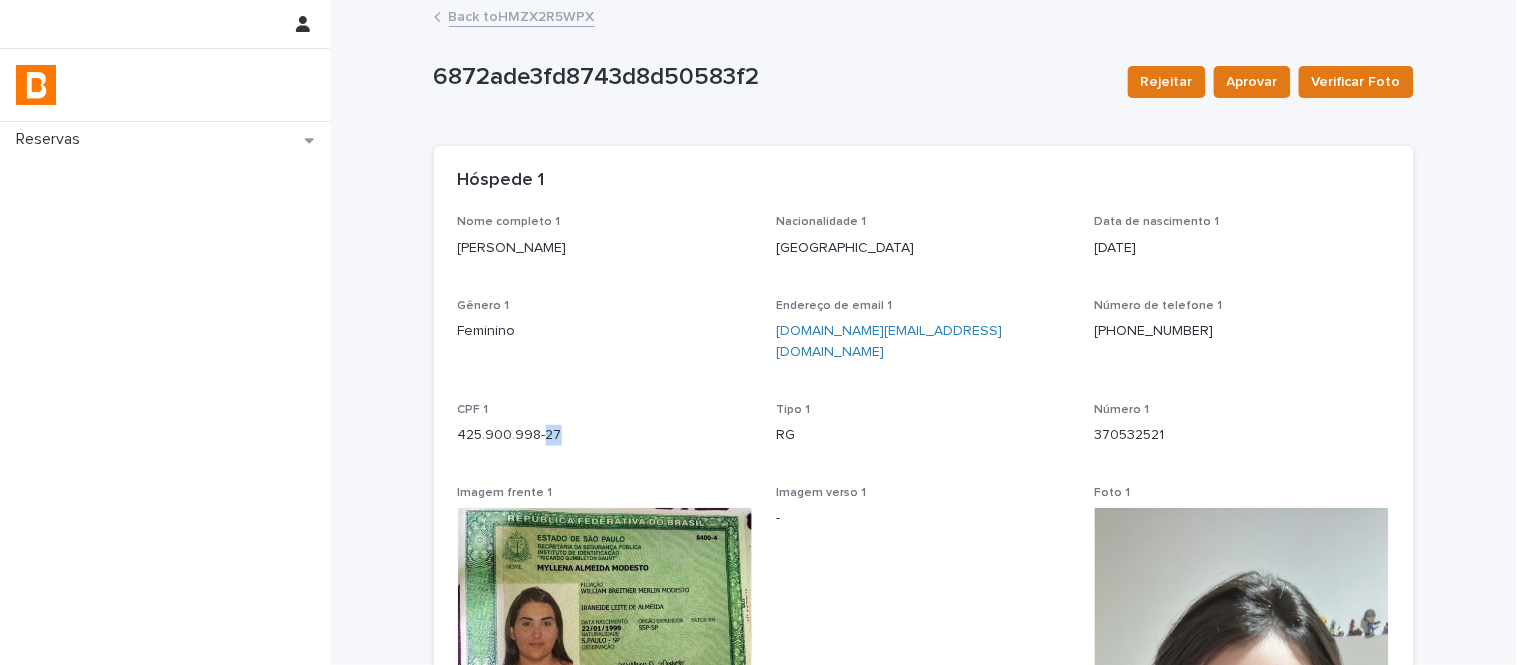 click on "425.900.998-27" at bounding box center (605, 435) 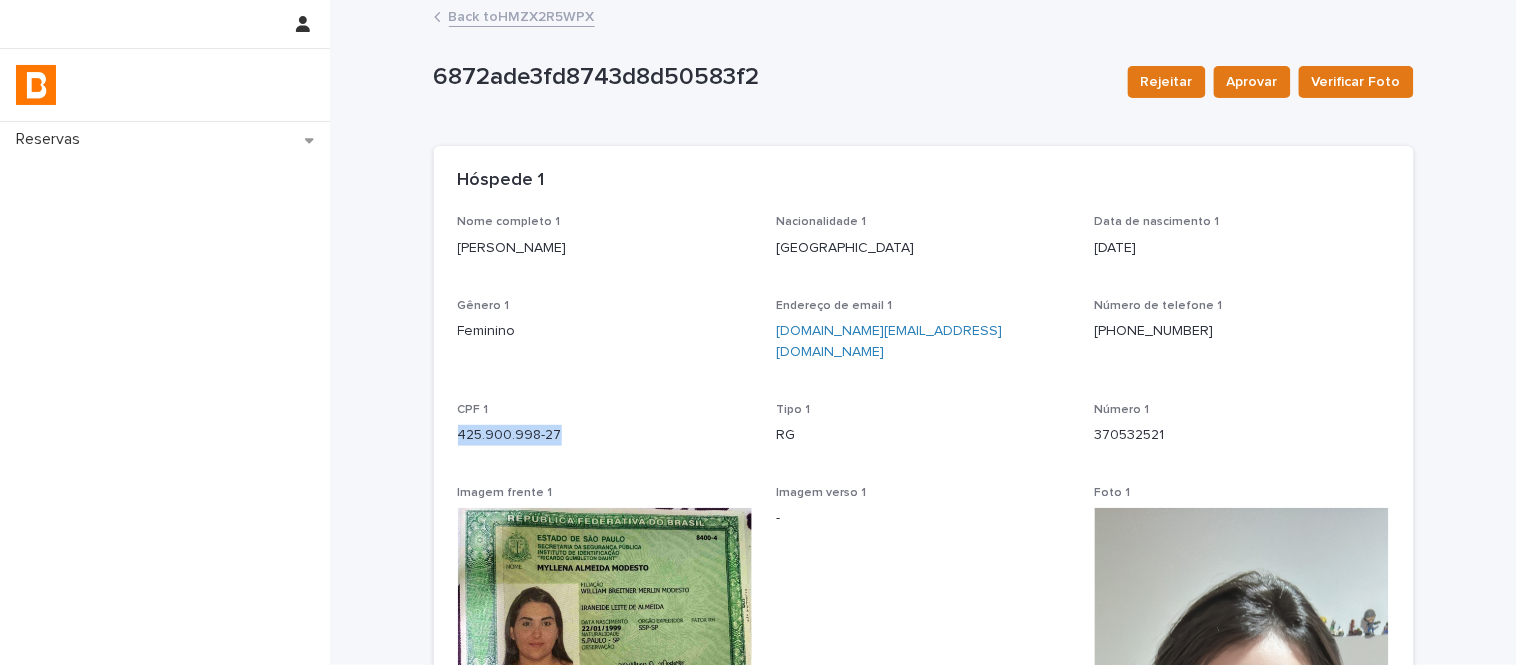 click on "425.900.998-27" at bounding box center (605, 435) 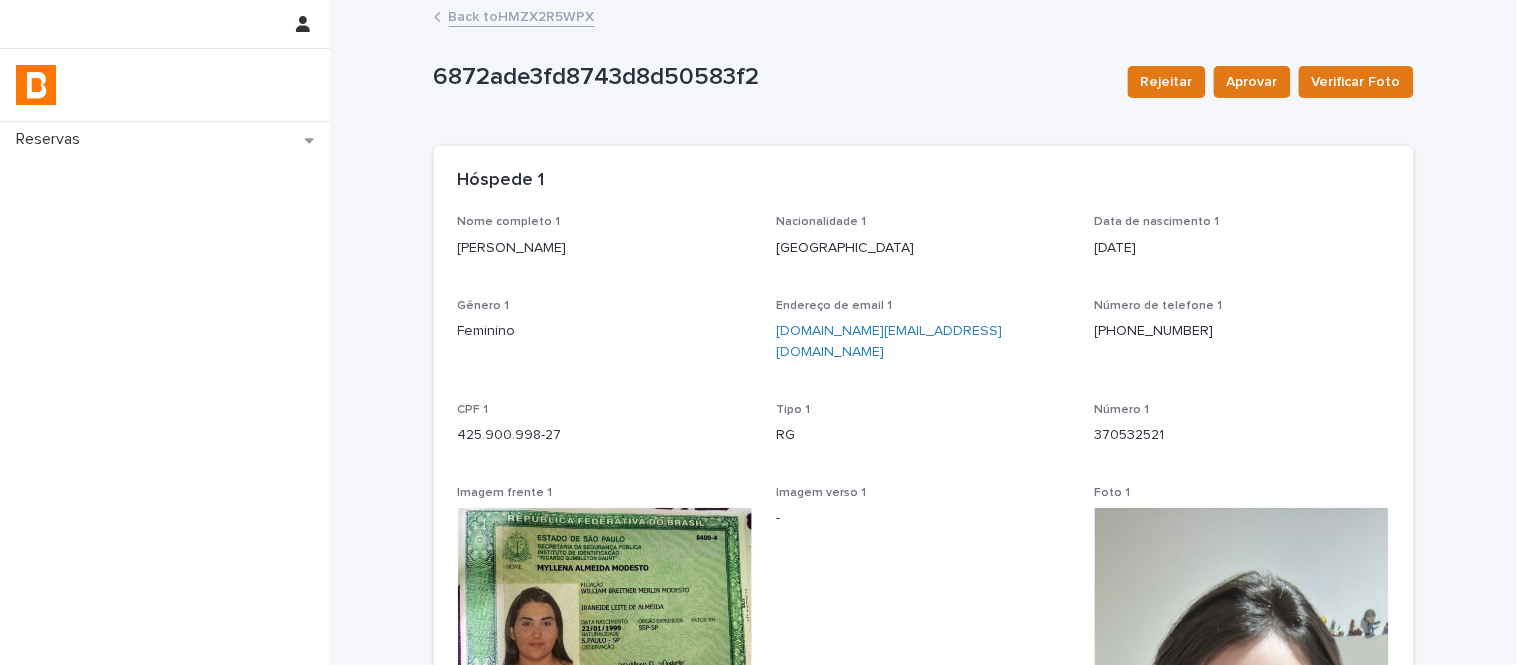 click on "Myllena Almeida Modesto" at bounding box center [605, 248] 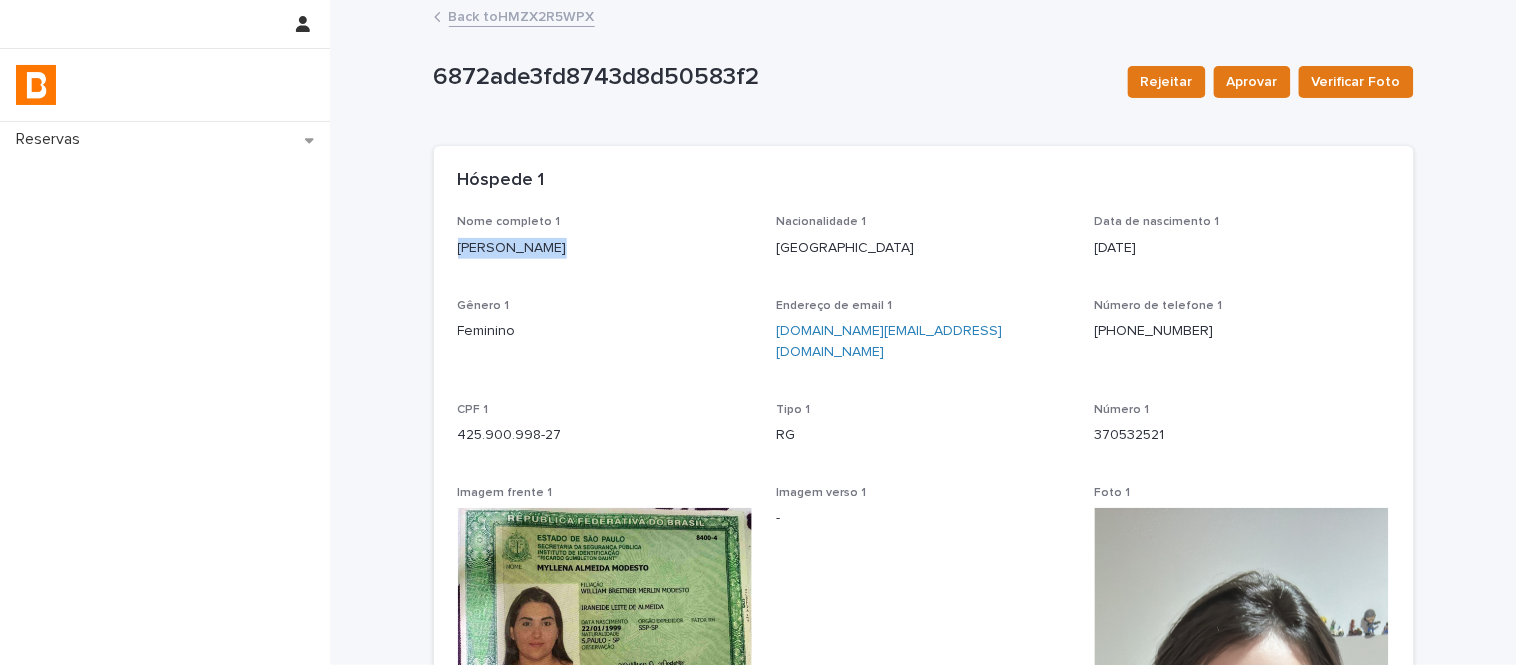 click on "Myllena Almeida Modesto" at bounding box center (605, 248) 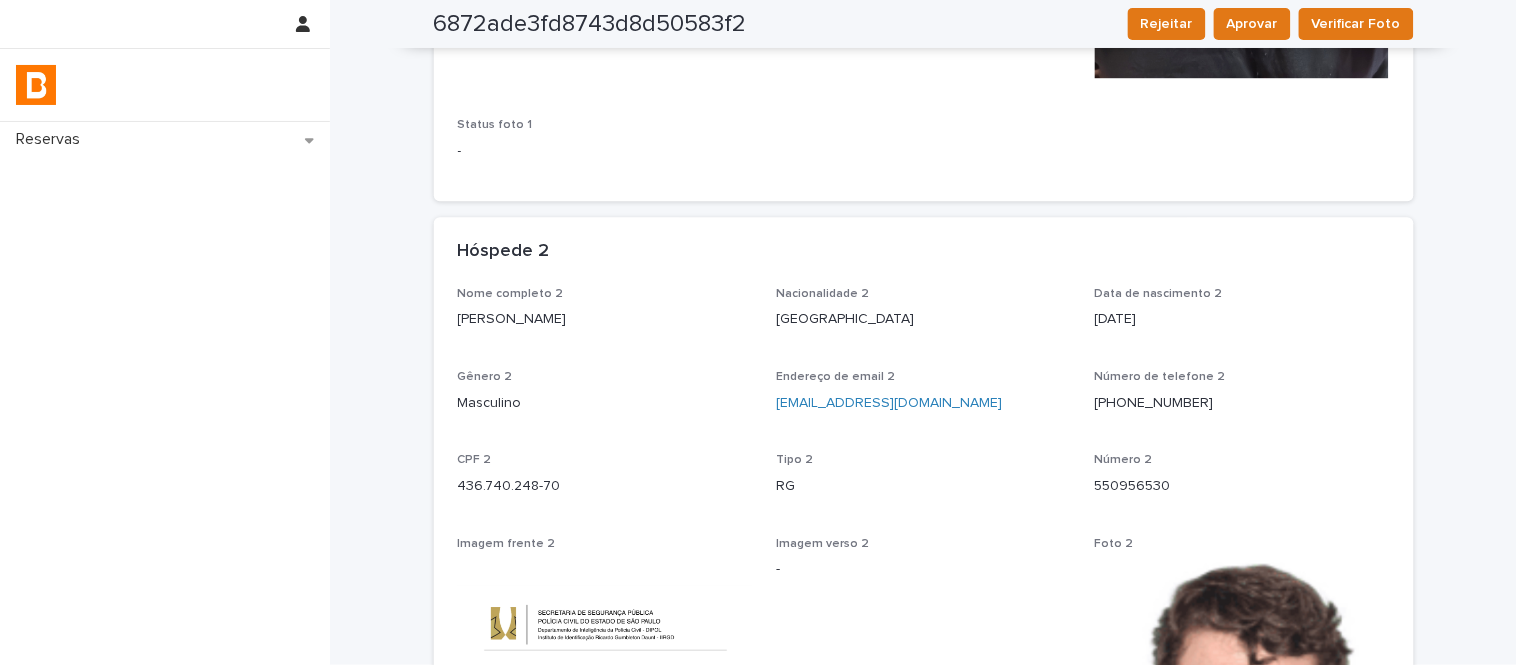 scroll, scrollTop: 1111, scrollLeft: 0, axis: vertical 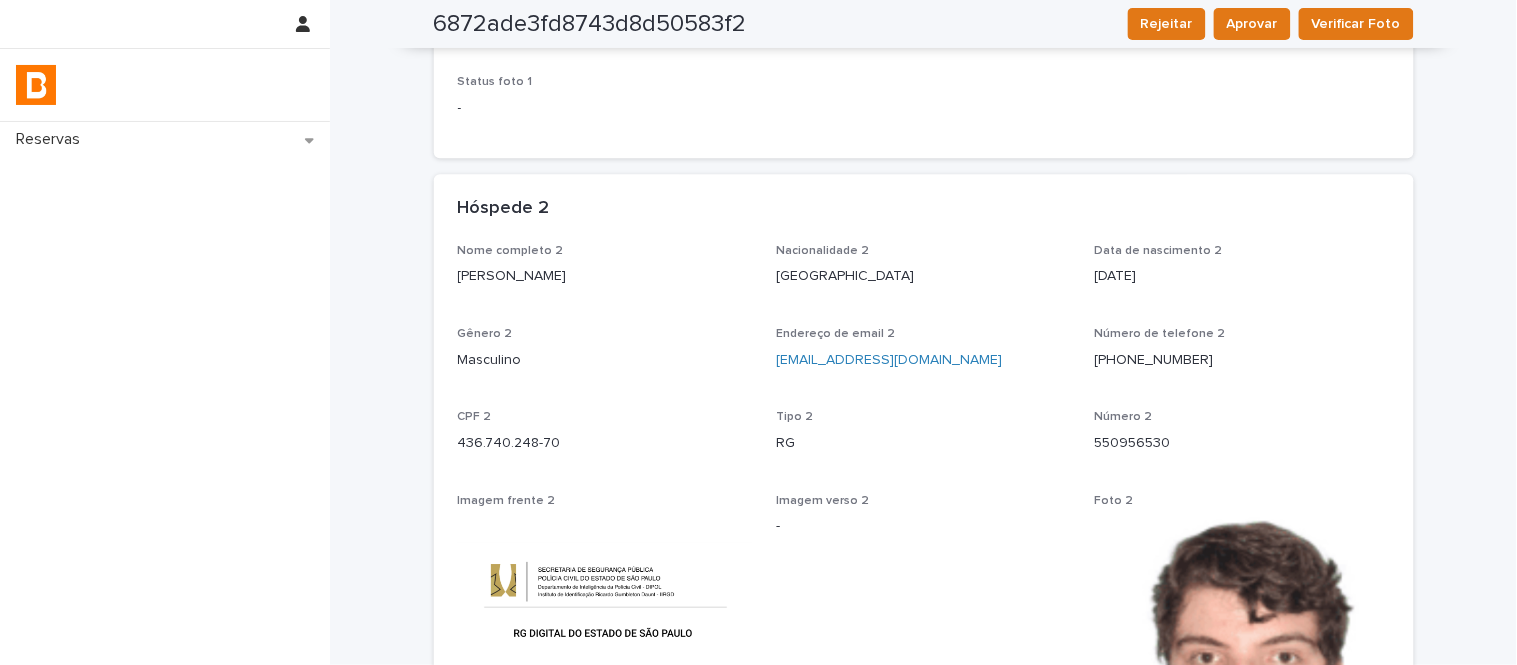 click on "436.740.248-70" at bounding box center [605, 443] 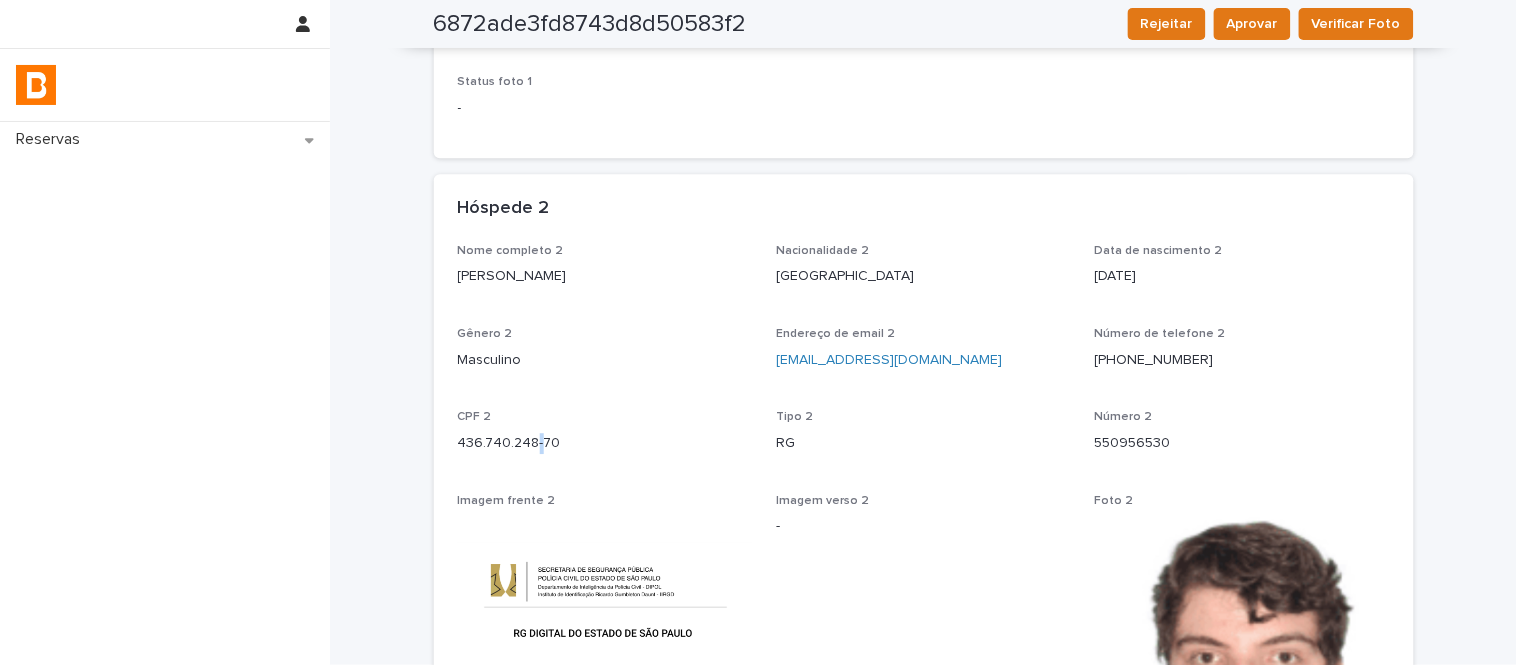 click on "436.740.248-70" at bounding box center [605, 443] 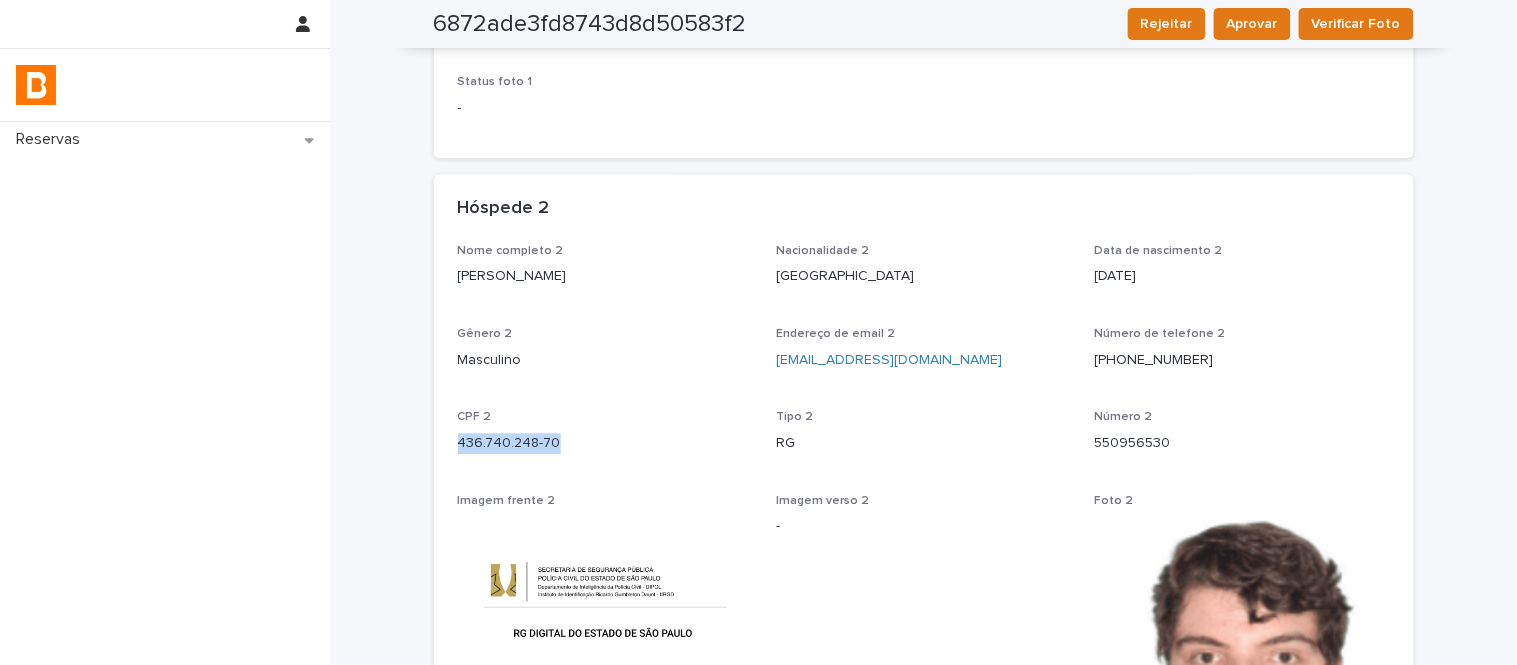 click on "436.740.248-70" at bounding box center [605, 443] 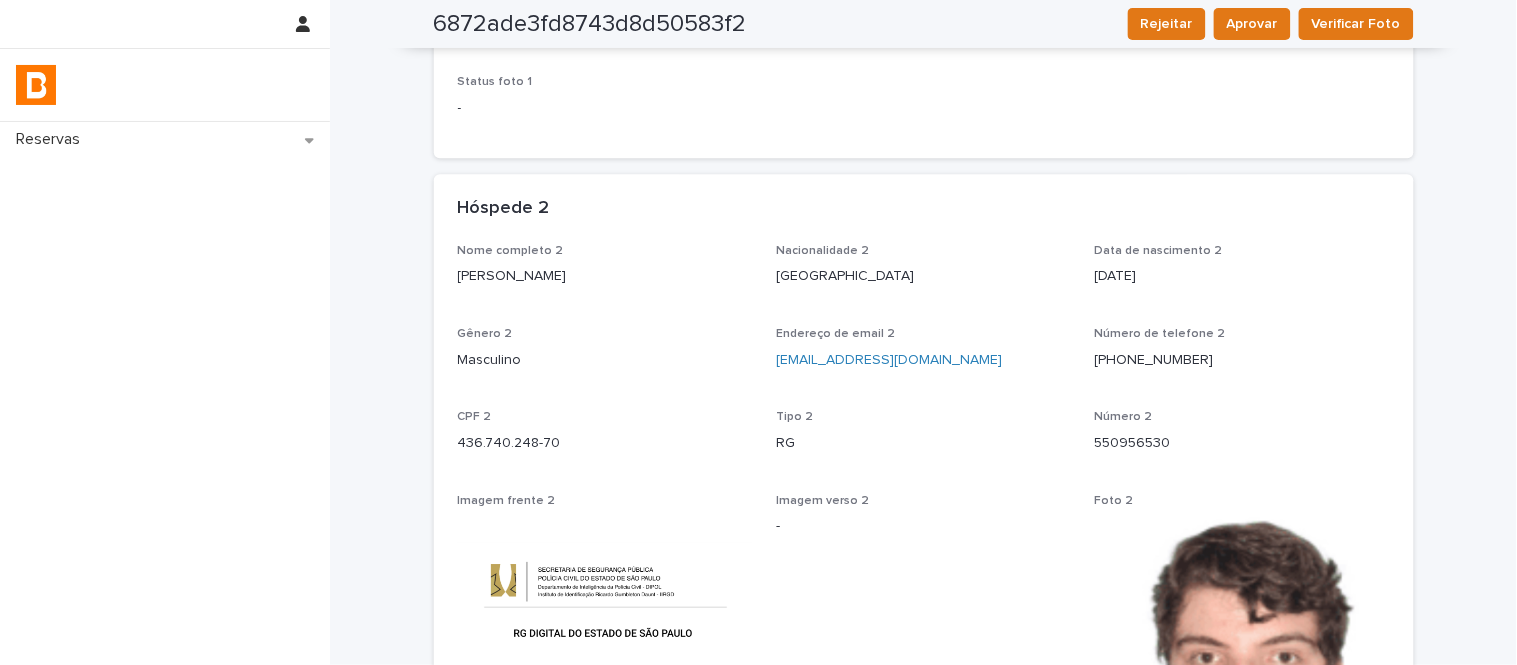 click on "Fábio Luiz Pieri Neves Filho" at bounding box center [605, 276] 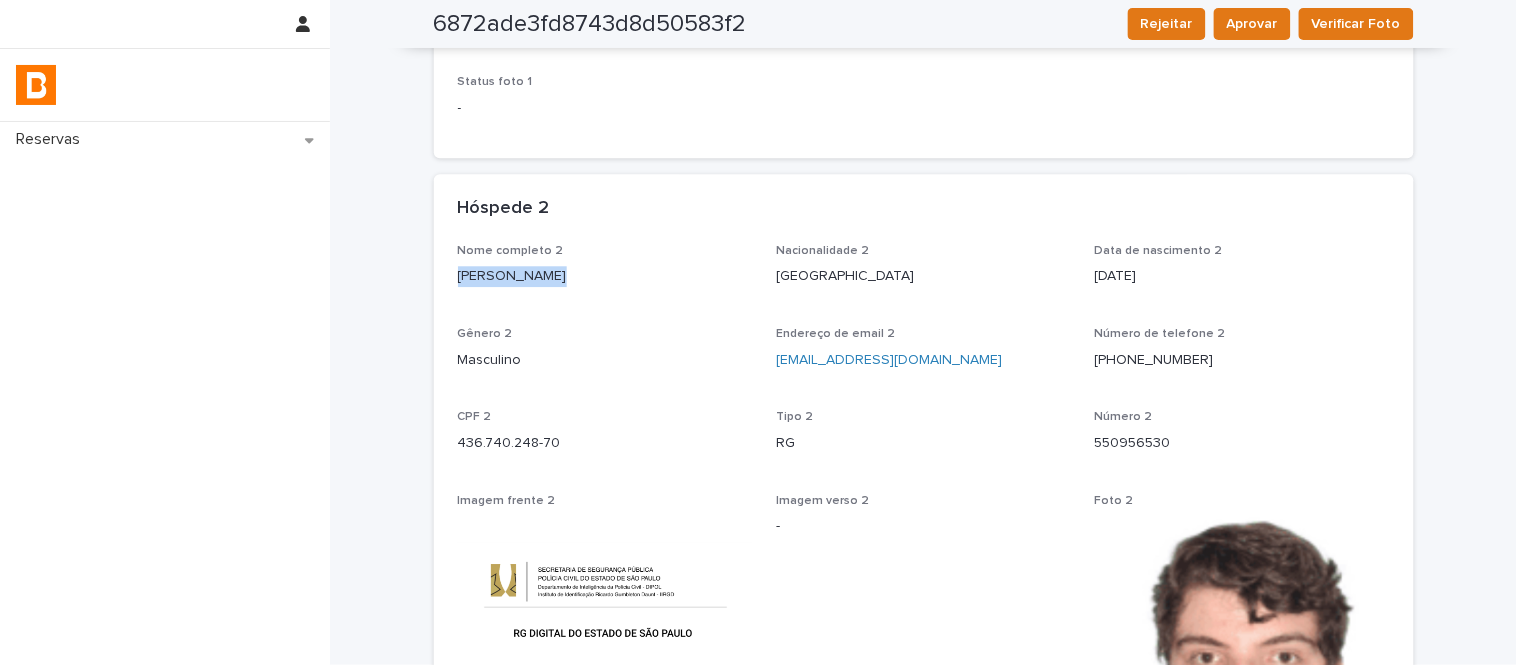 click on "Fábio Luiz Pieri Neves Filho" at bounding box center (605, 276) 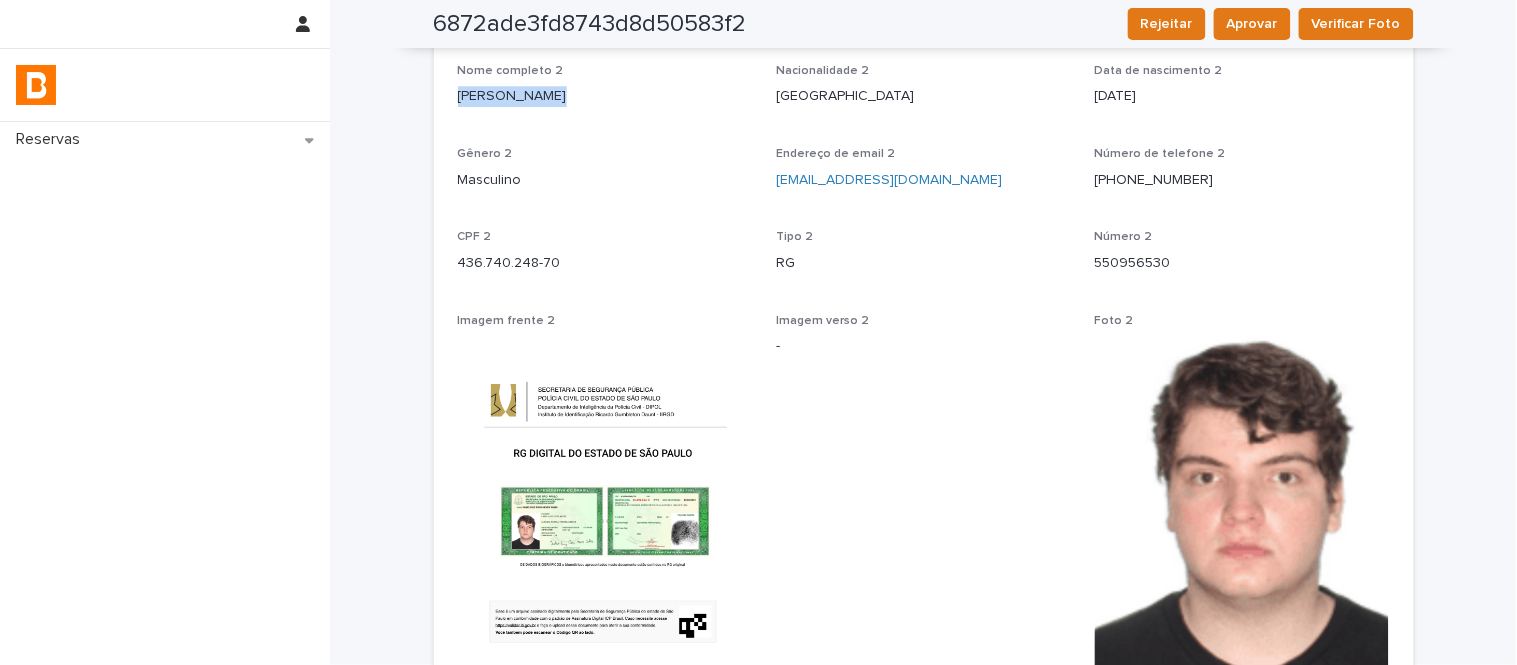 scroll, scrollTop: 1444, scrollLeft: 0, axis: vertical 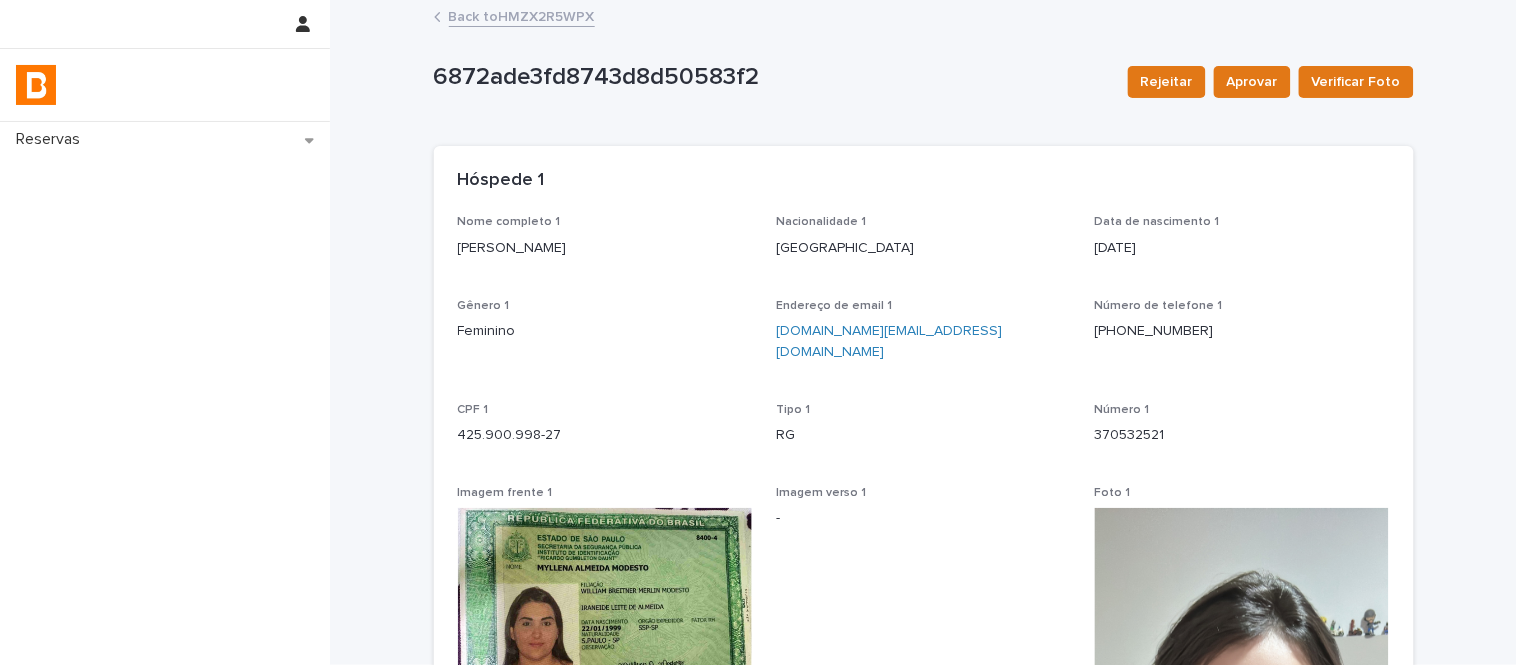 click on "Back to  HMZX2R5WPX" at bounding box center [522, 15] 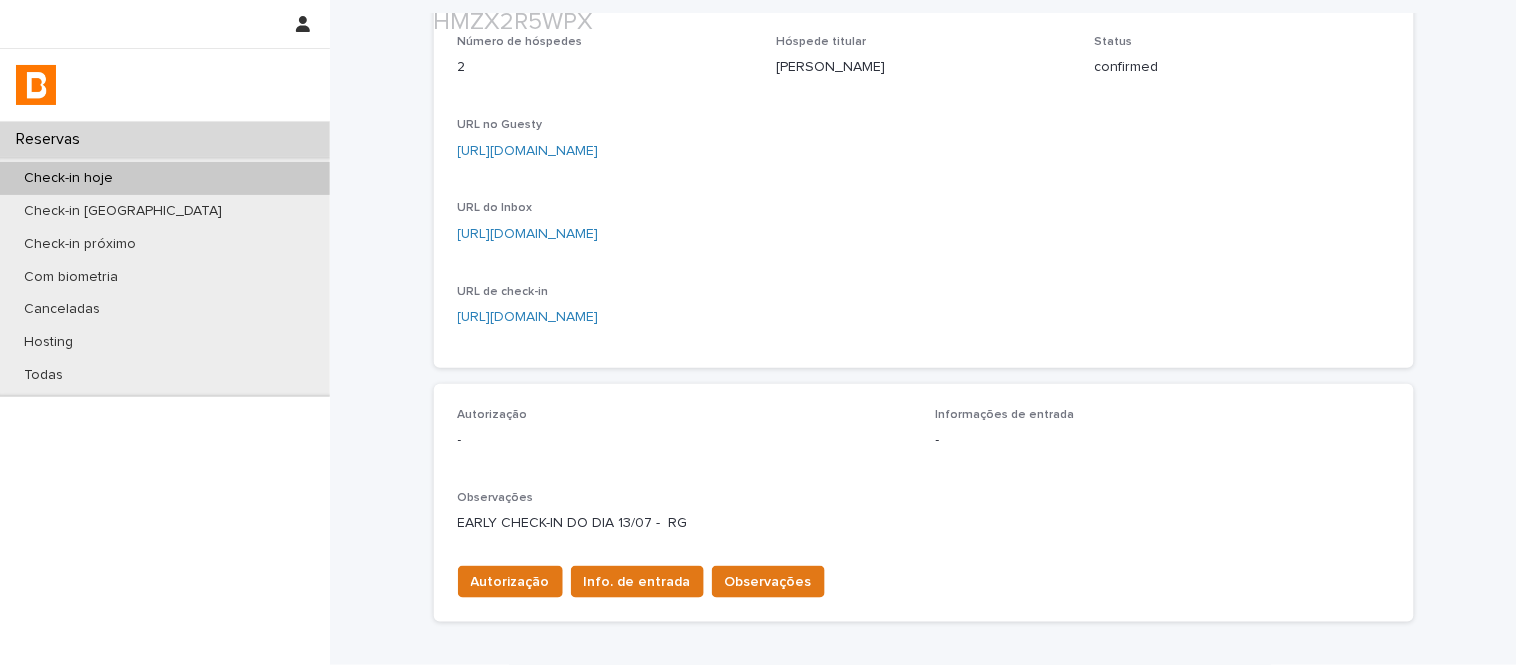 scroll, scrollTop: 333, scrollLeft: 0, axis: vertical 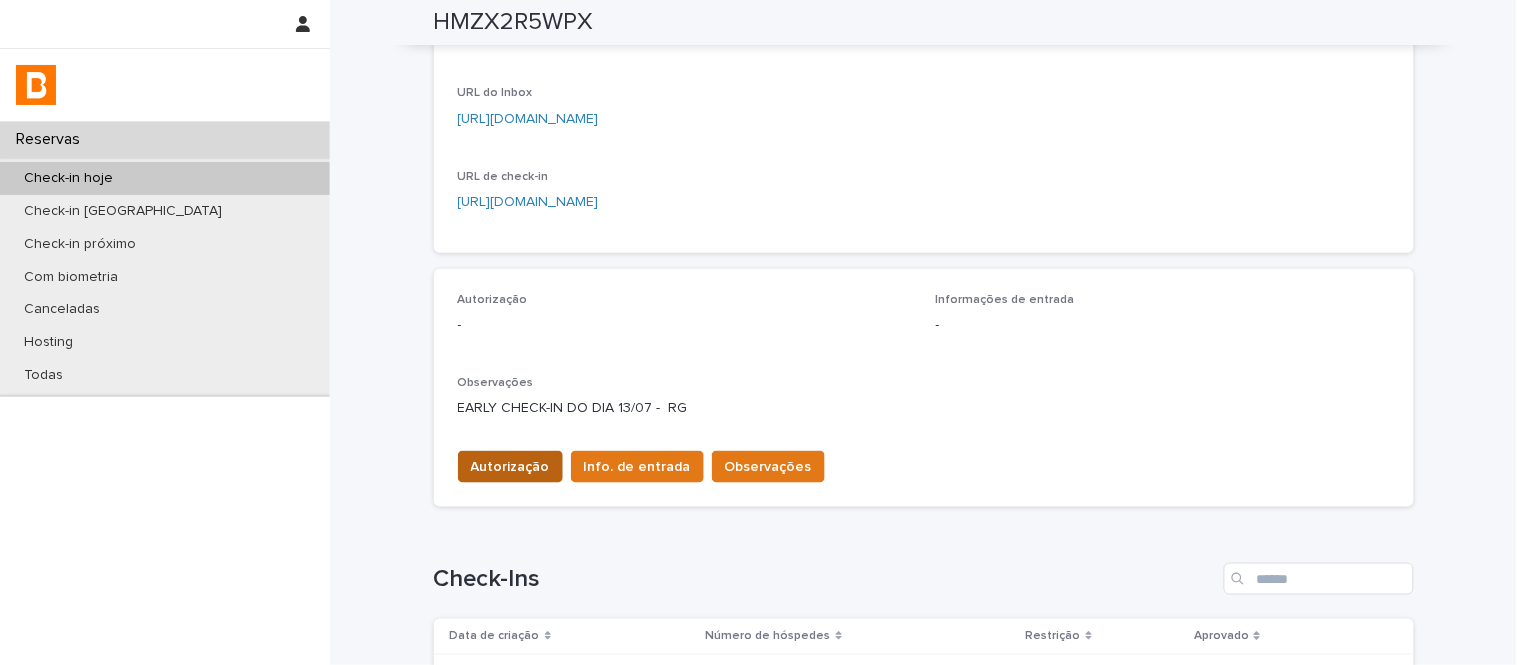 click on "Autorização" at bounding box center [510, 467] 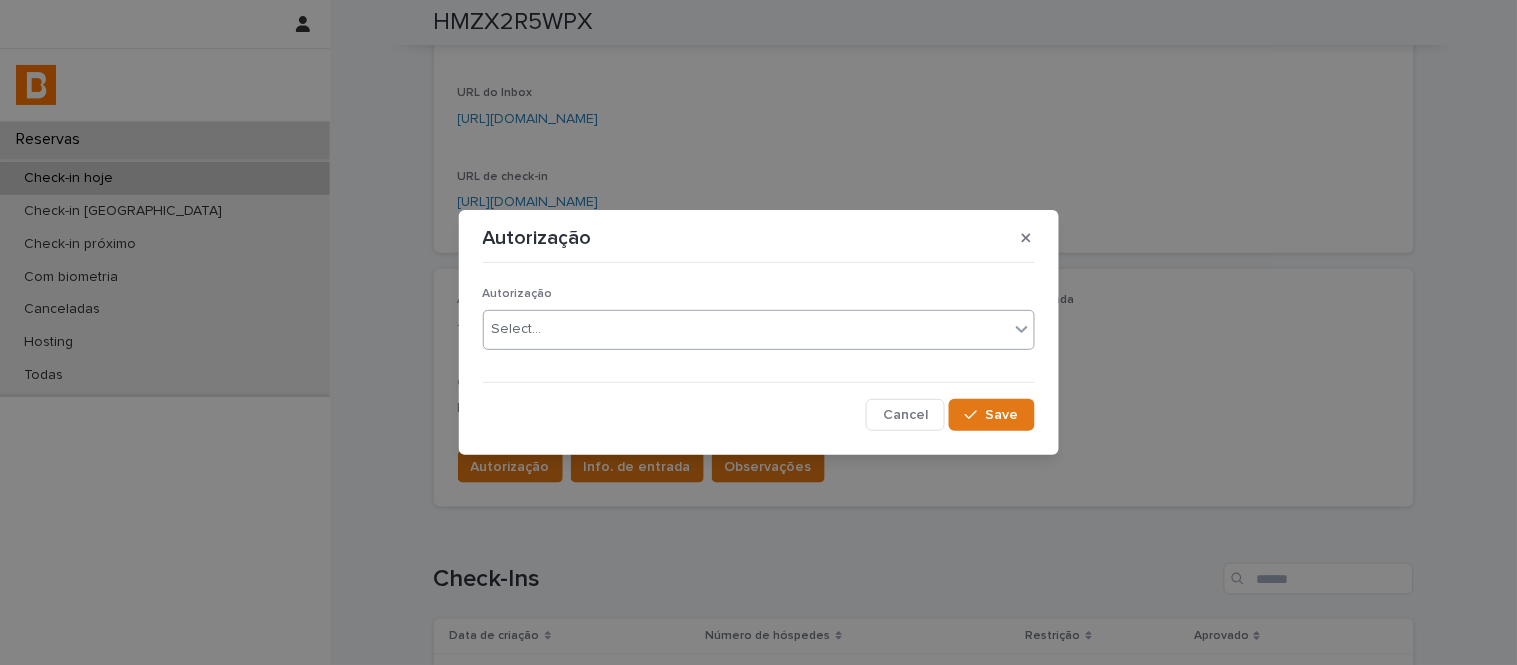 click on "Select..." at bounding box center [746, 329] 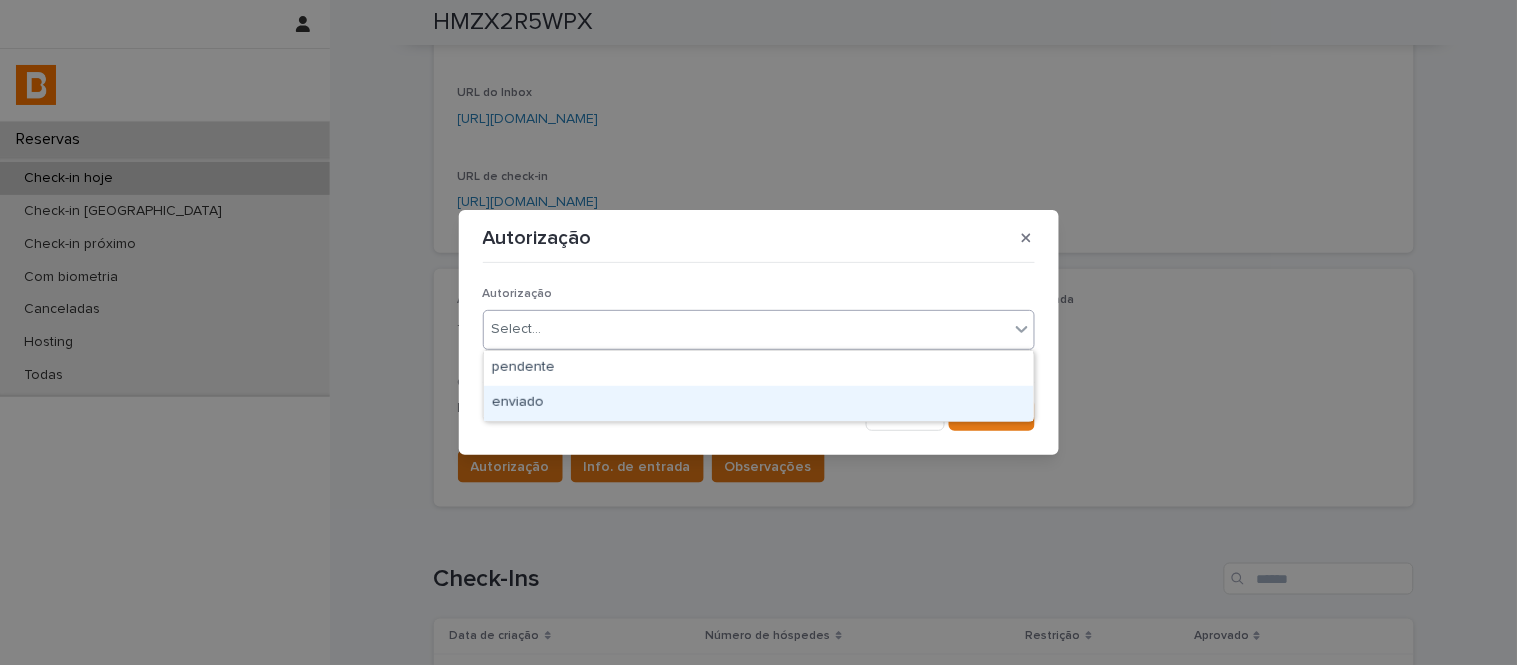 click on "enviado" at bounding box center [759, 403] 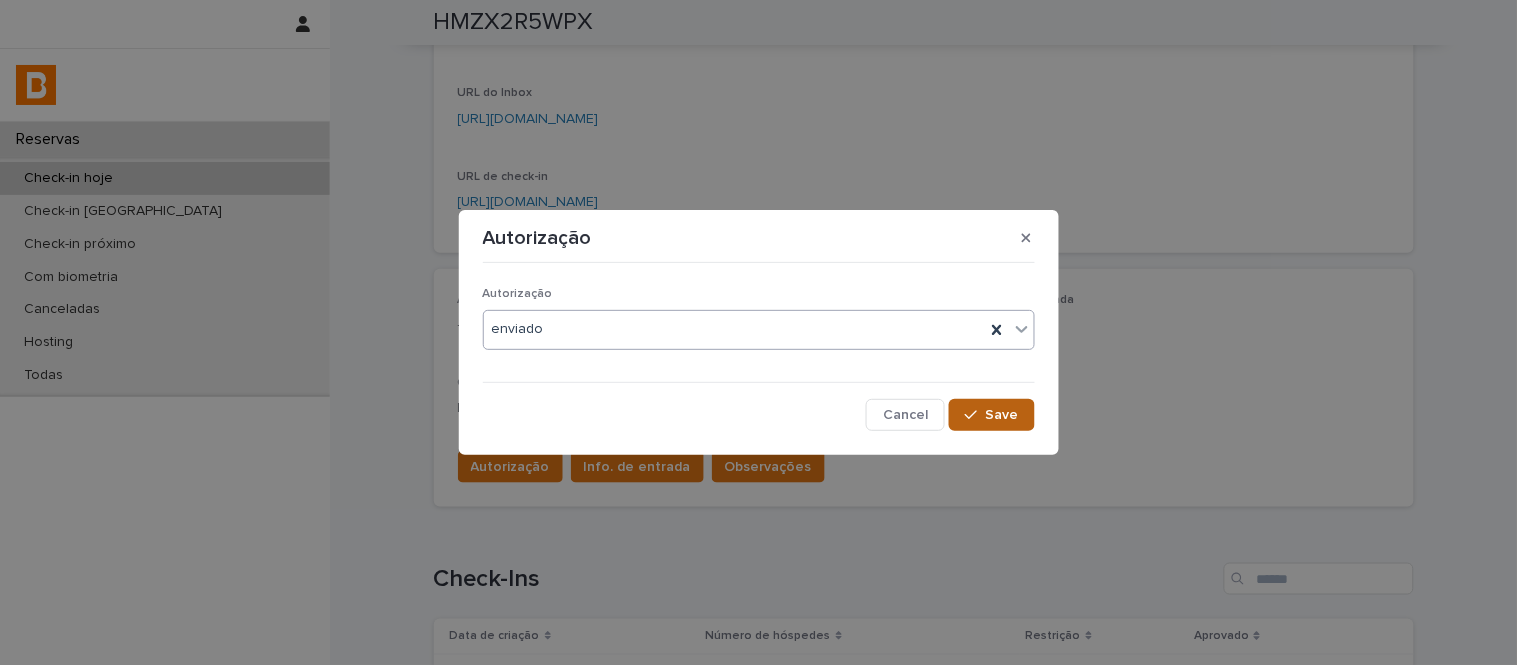 click on "Autorização   option enviado, selected.     0 results available. Select is focused ,type to refine list, press Down to open the menu,  enviado Cancel Save" at bounding box center (759, 350) 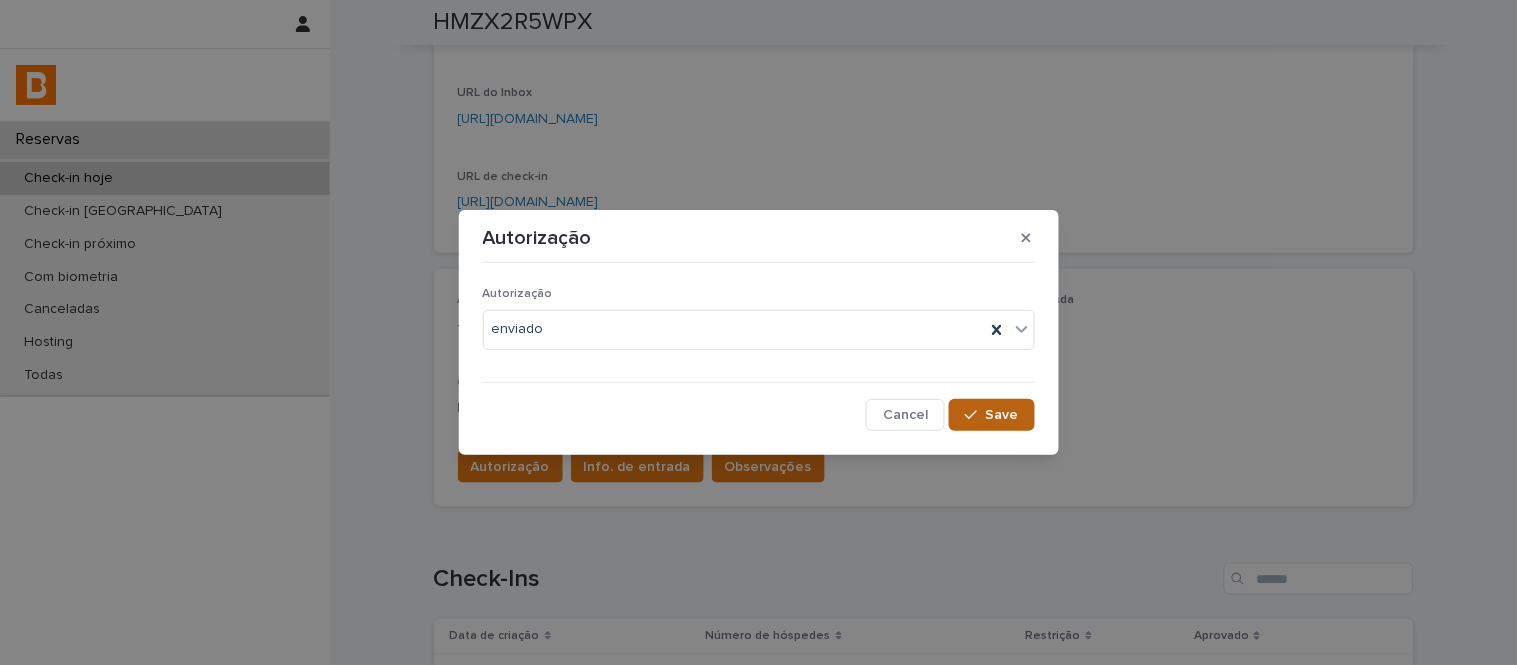 click 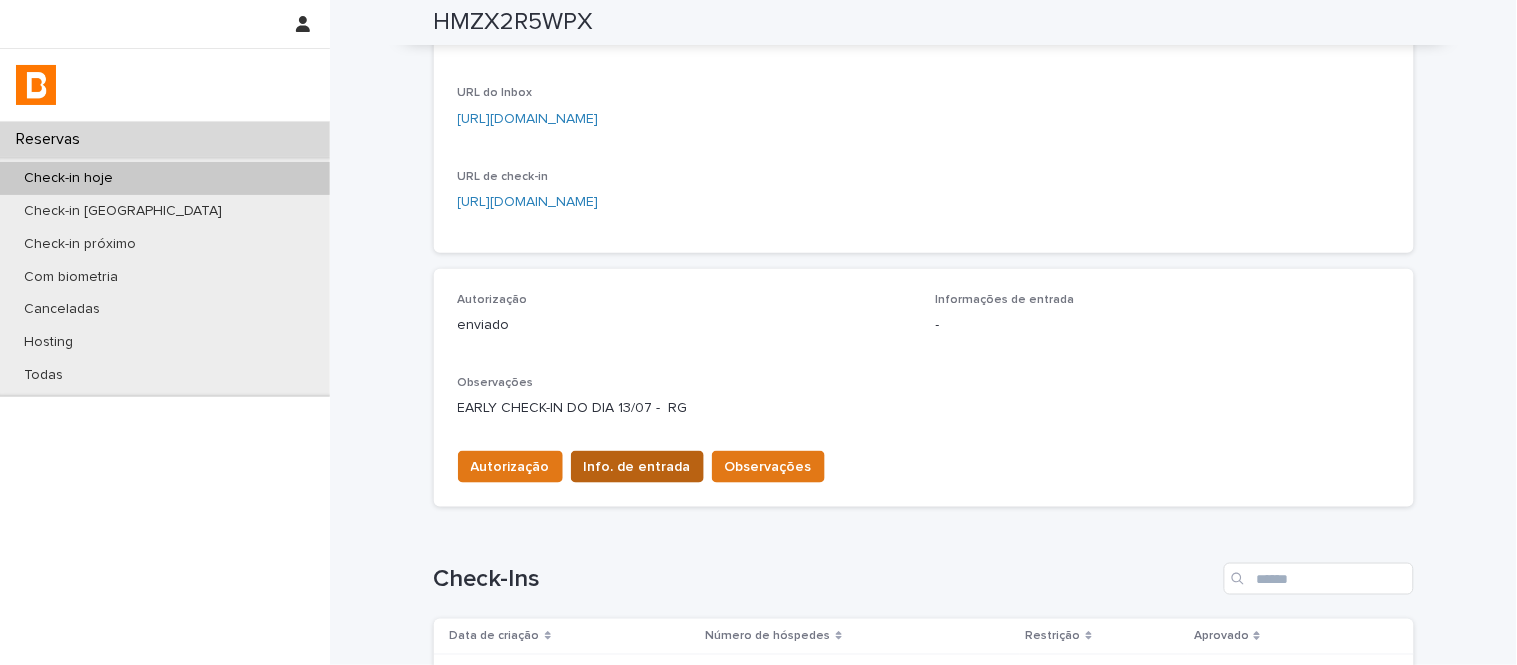 click on "Info. de entrada" at bounding box center (637, 467) 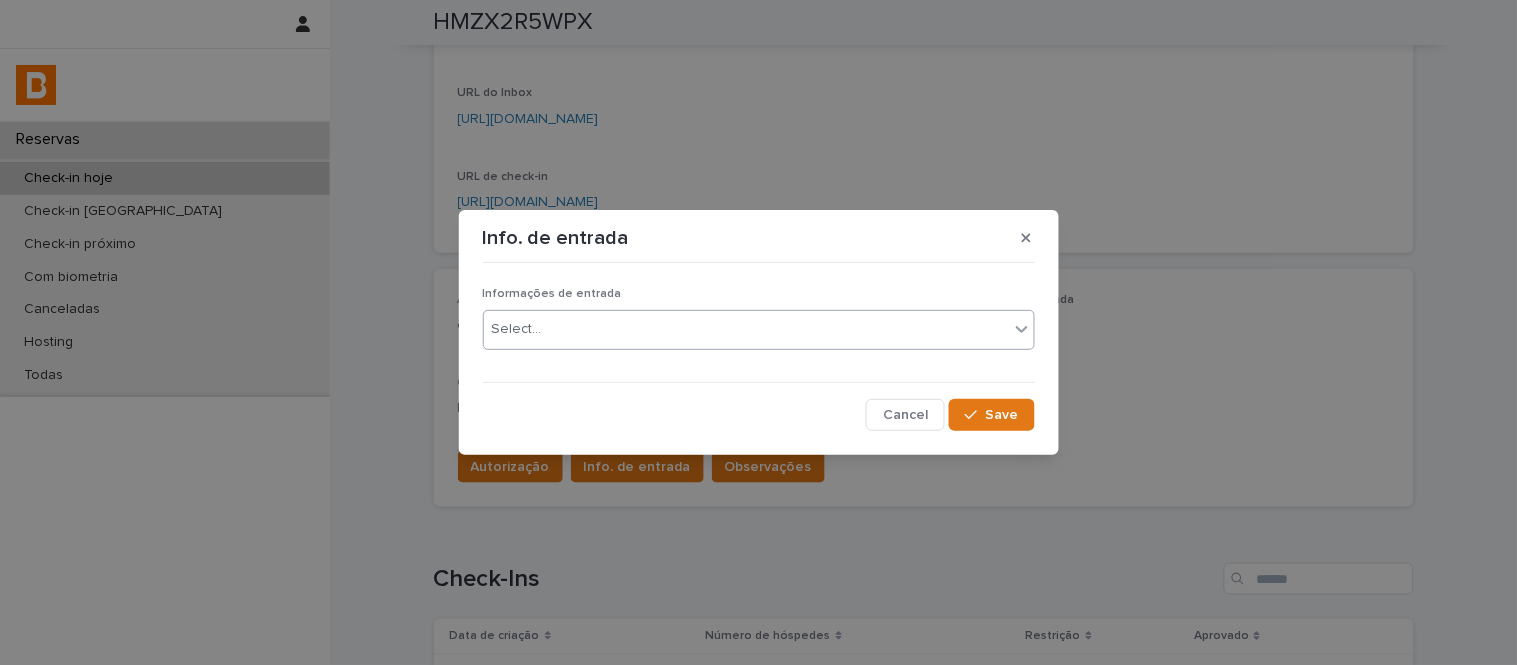 drag, startPoint x: 660, startPoint y: 330, endPoint x: 661, endPoint y: 342, distance: 12.0415945 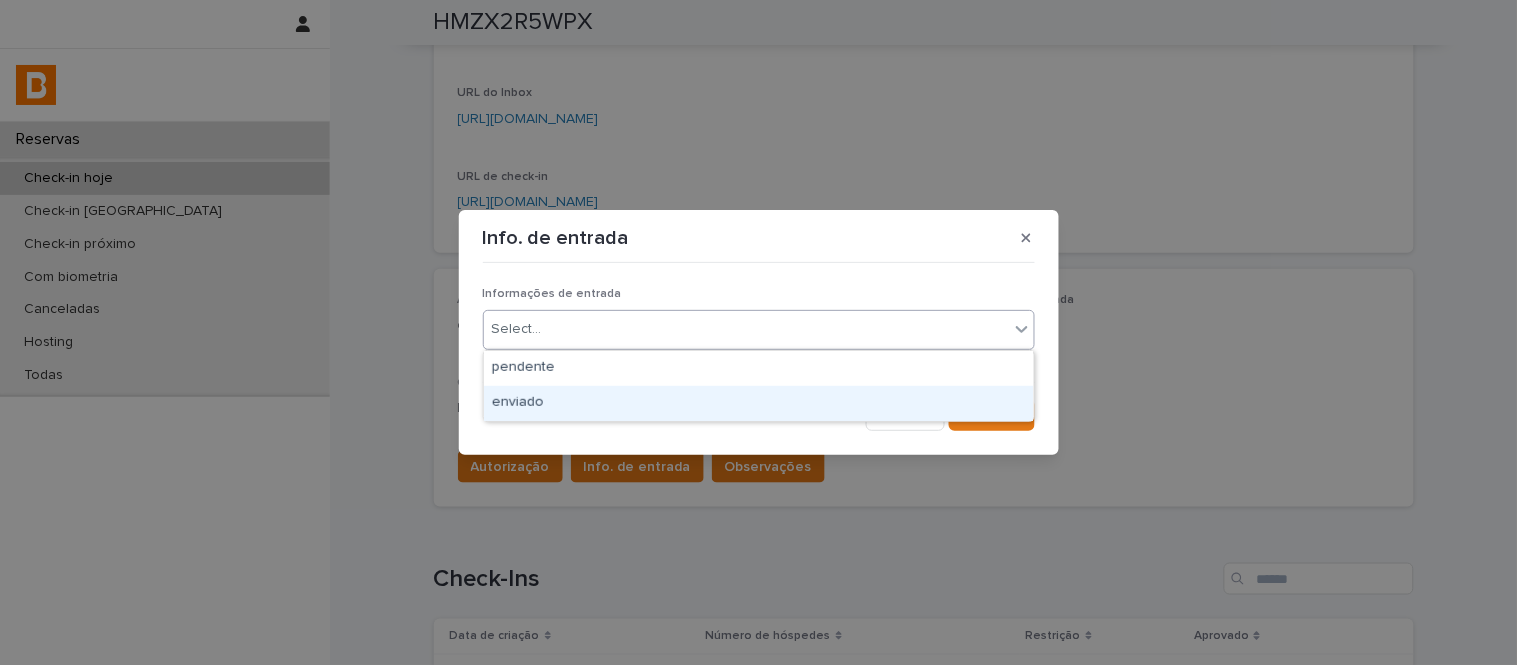 click on "enviado" at bounding box center (759, 403) 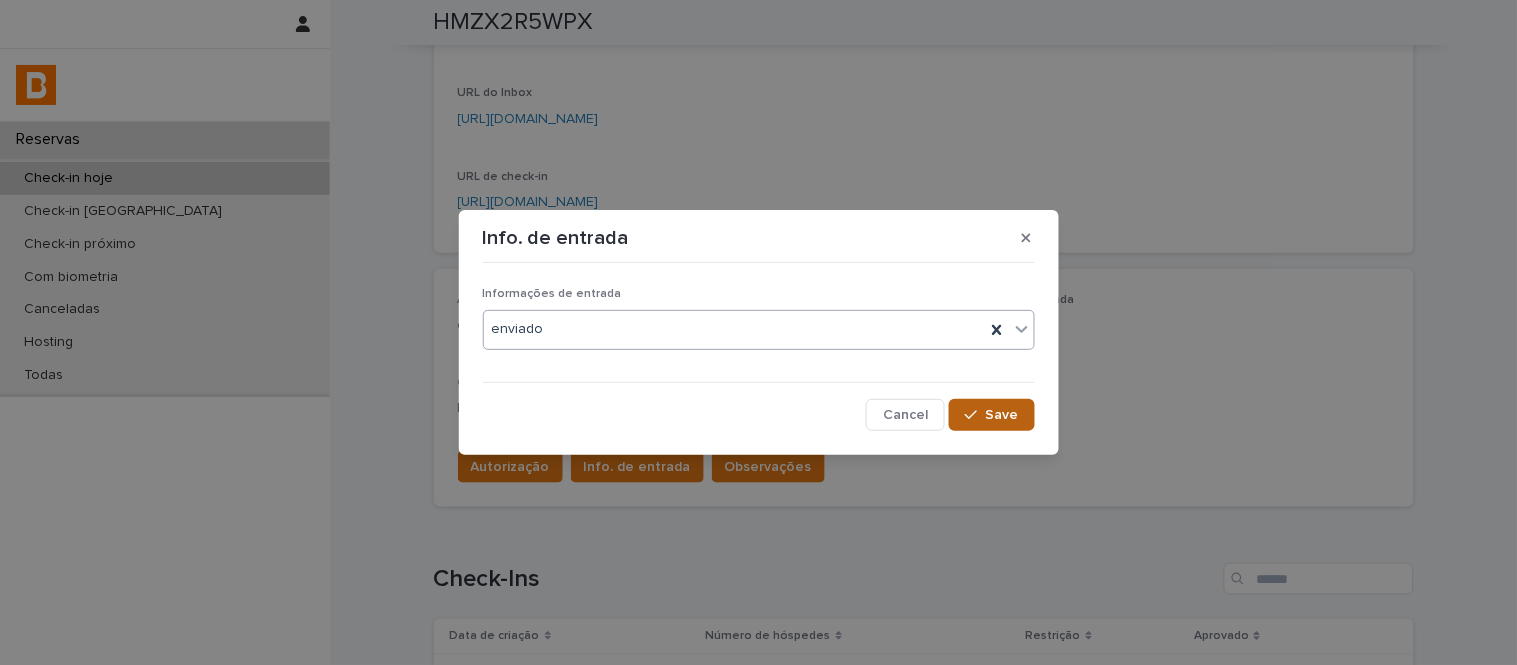 click on "Save" at bounding box center [991, 415] 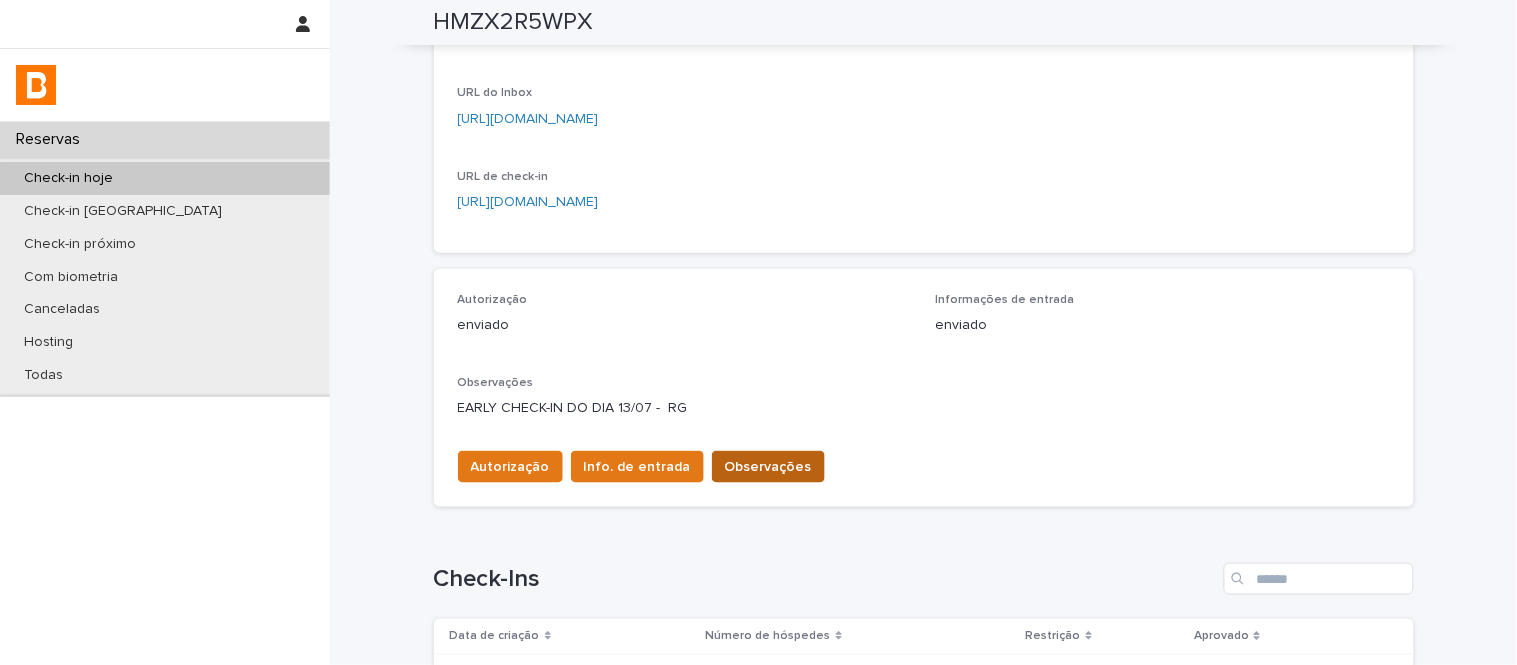 click on "Observações" at bounding box center [768, 467] 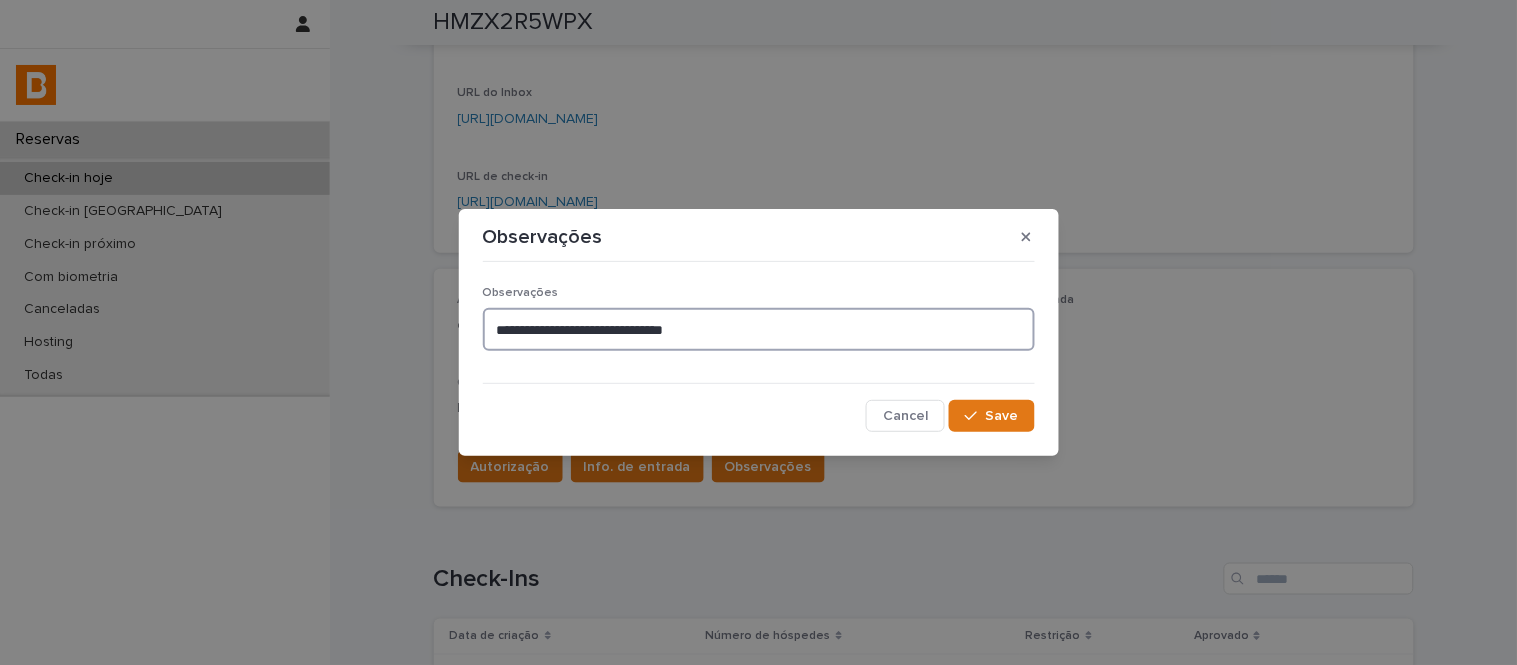 click on "**********" at bounding box center [759, 329] 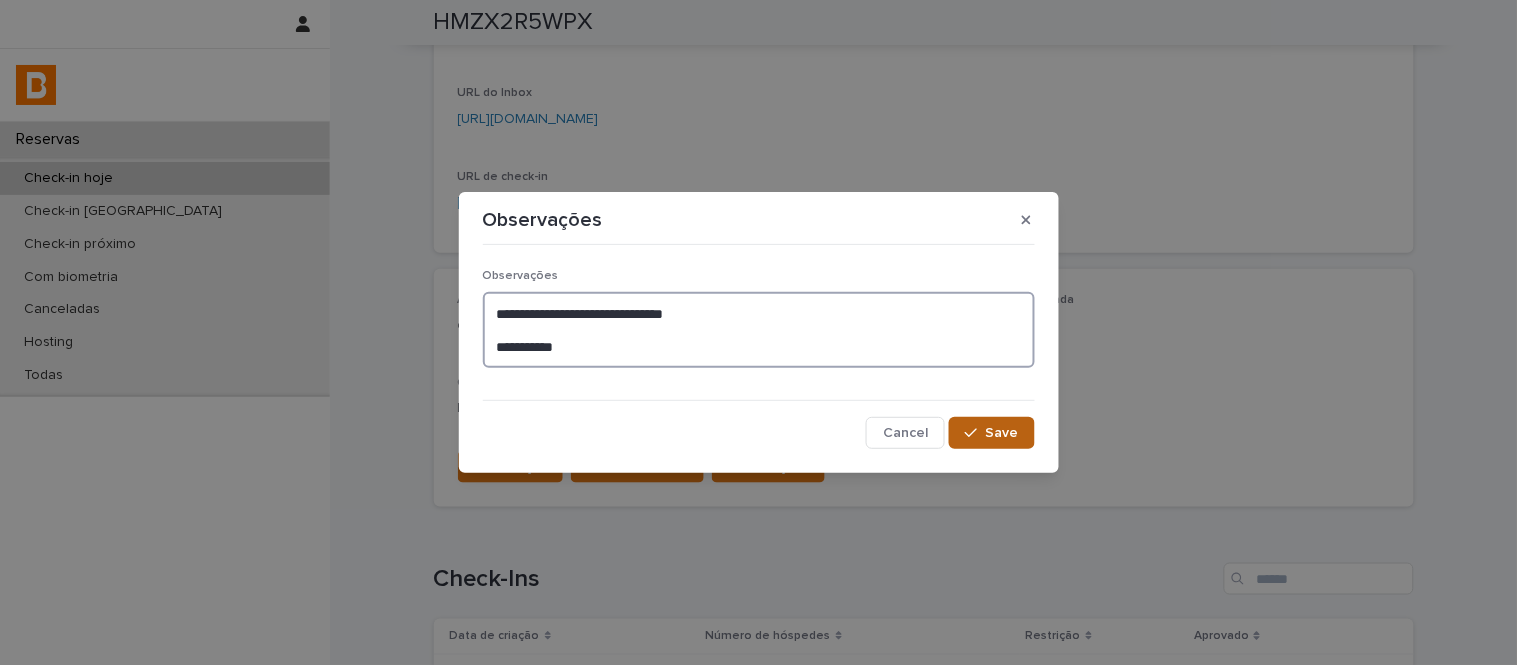 type on "**********" 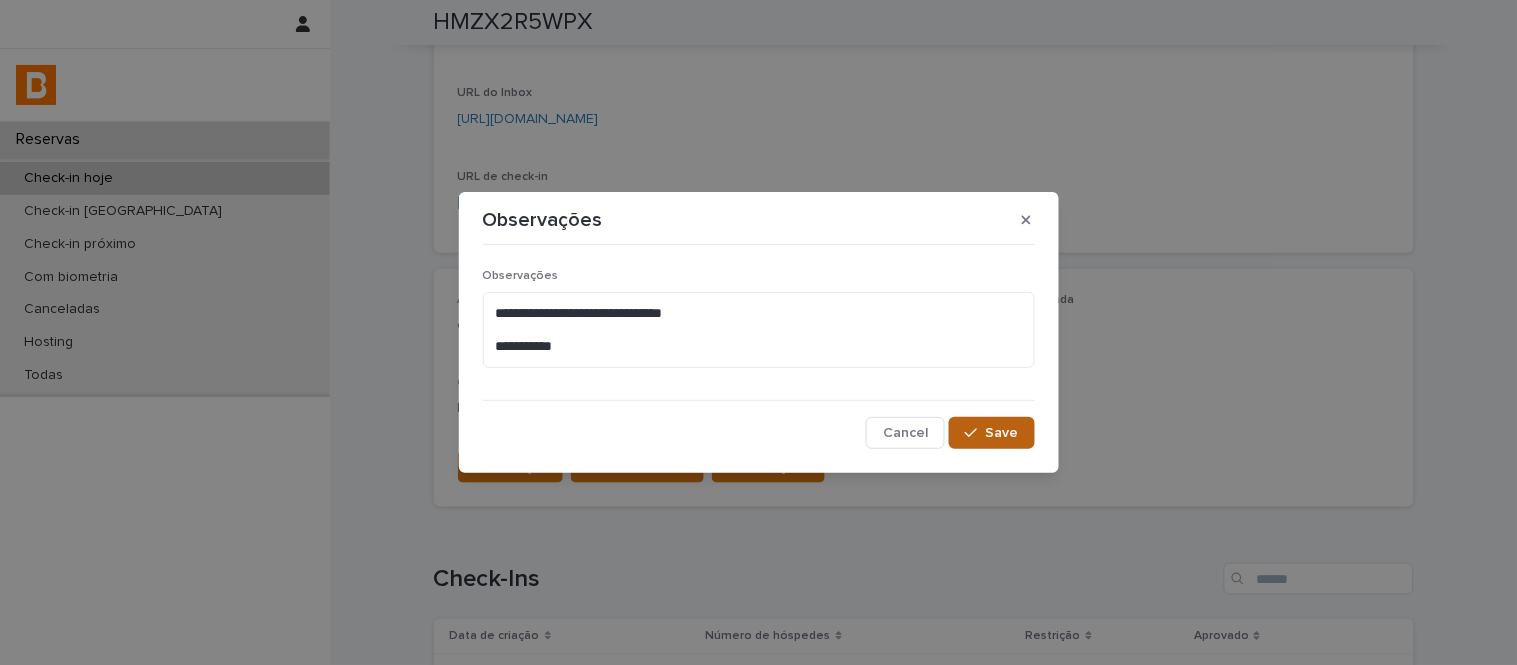 click on "Save" at bounding box center [991, 433] 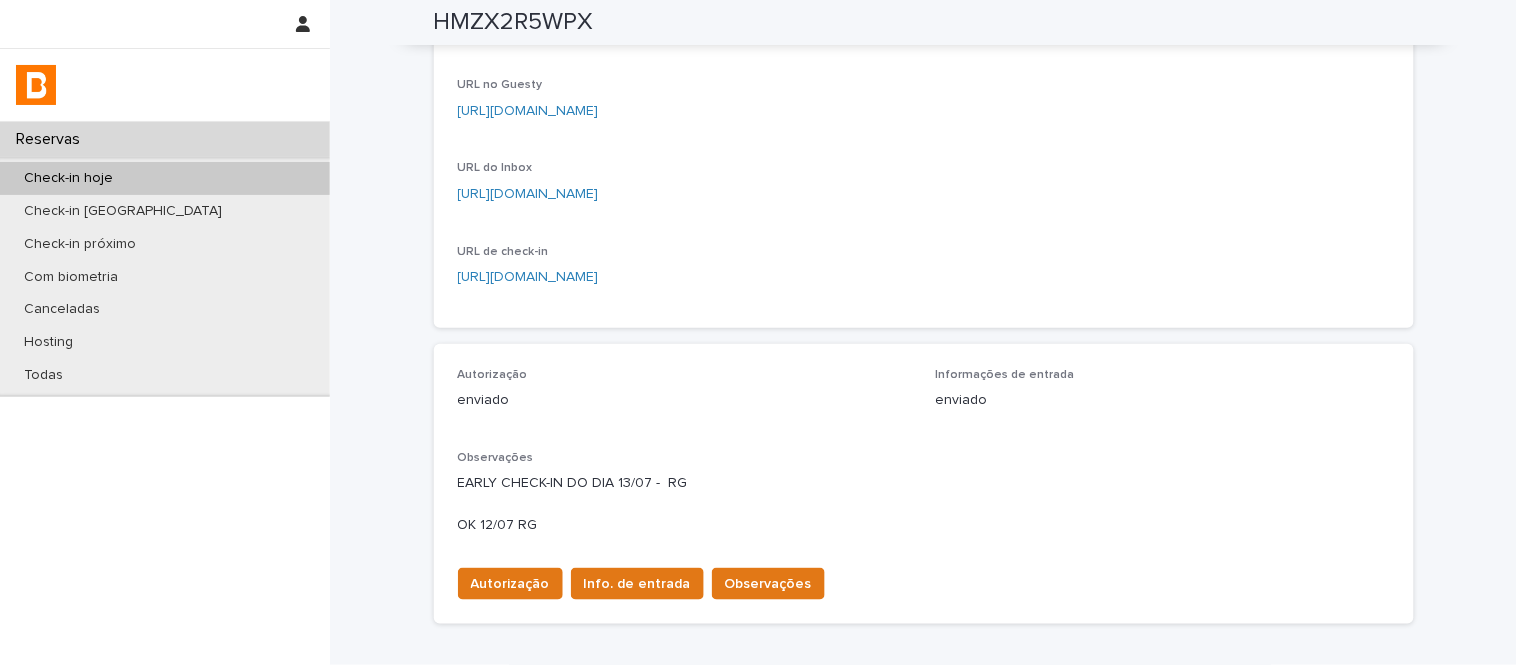 scroll, scrollTop: 0, scrollLeft: 0, axis: both 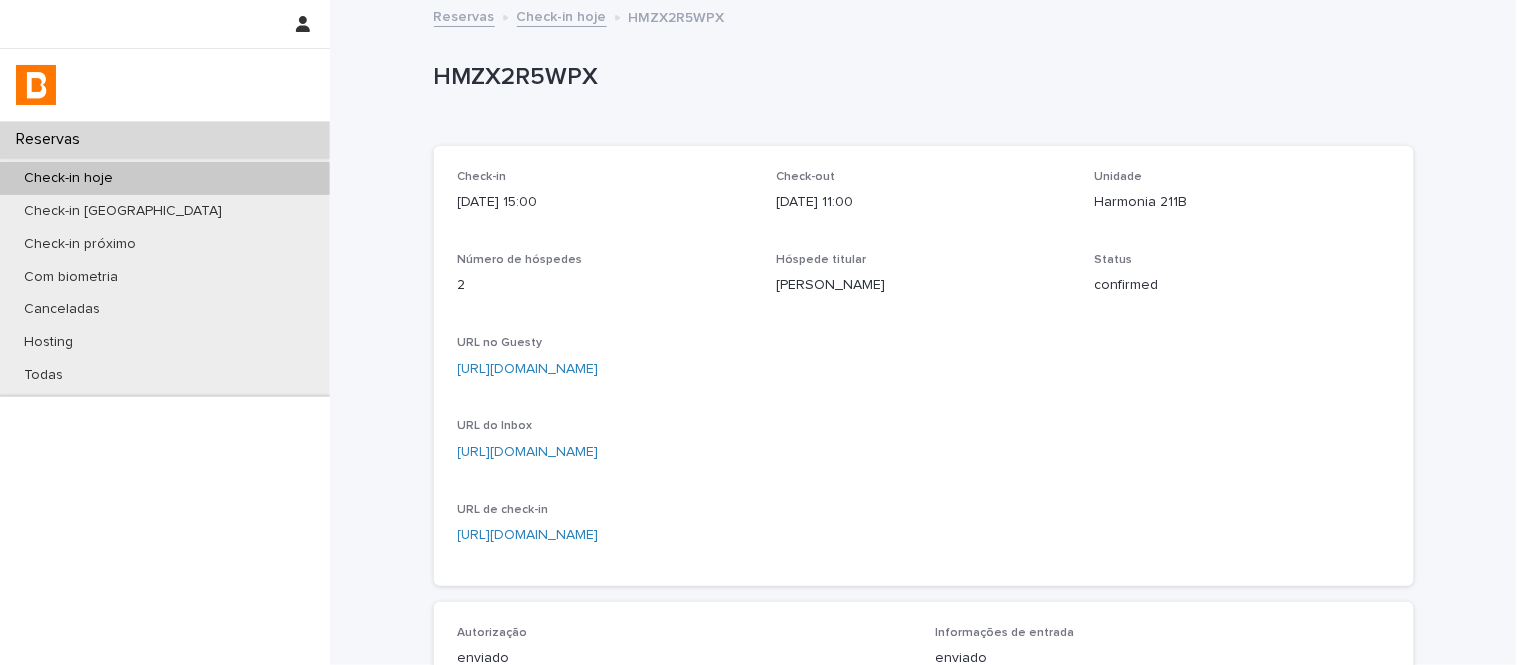 click on "Harmonia 211B" at bounding box center [1242, 202] 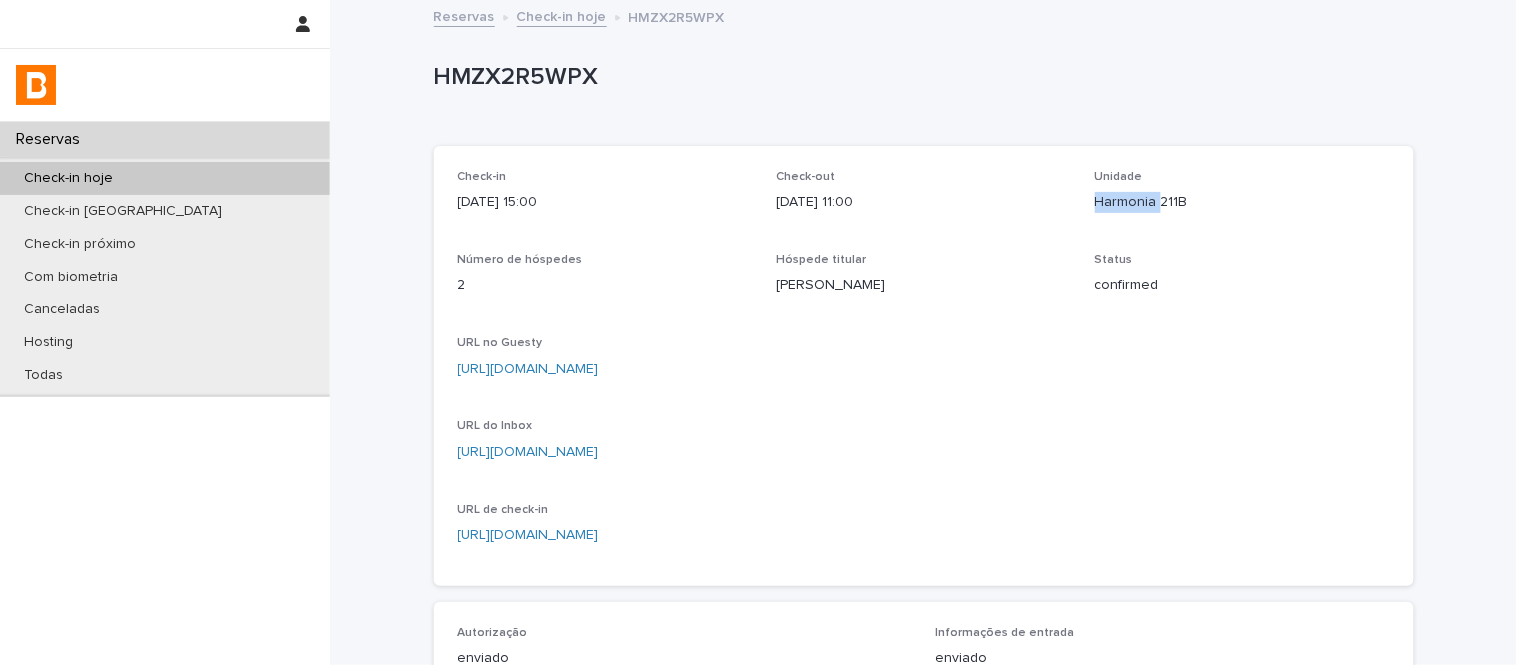 click on "Harmonia 211B" at bounding box center [1242, 202] 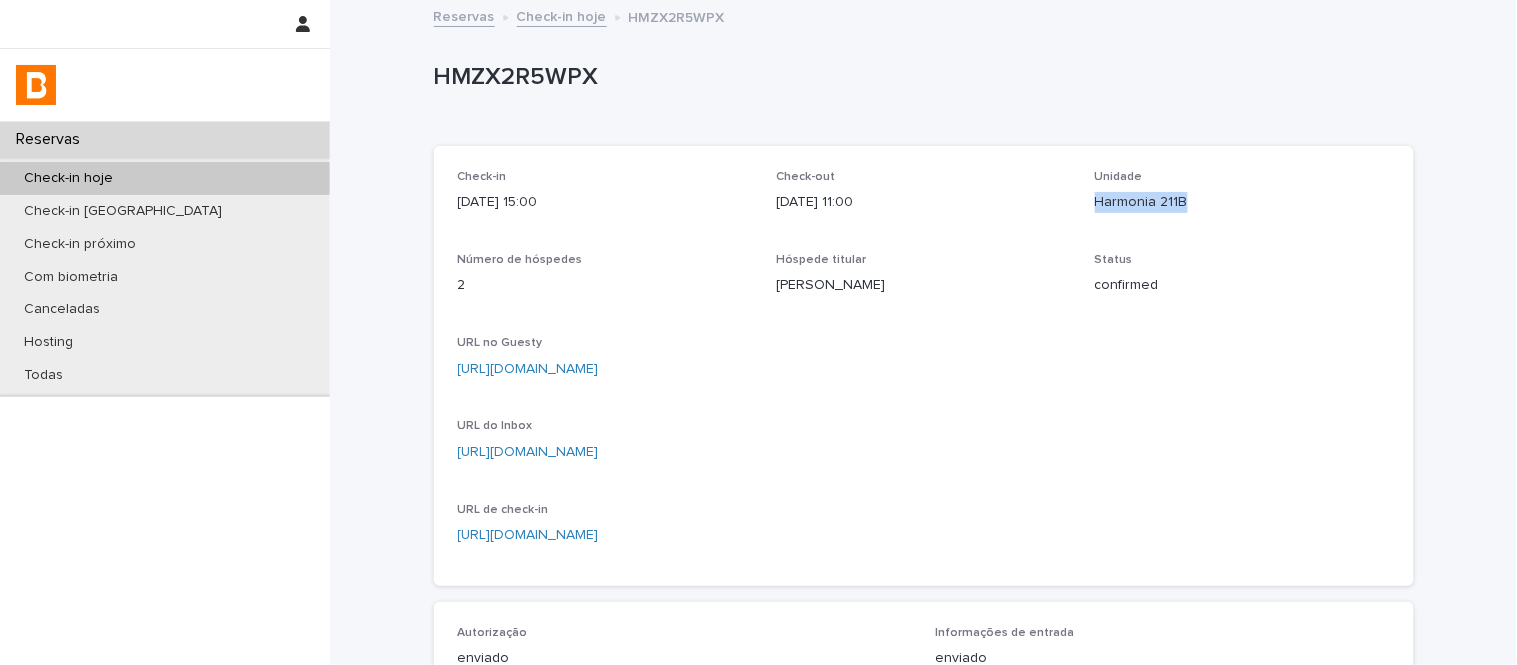 click on "Harmonia 211B" at bounding box center [1242, 202] 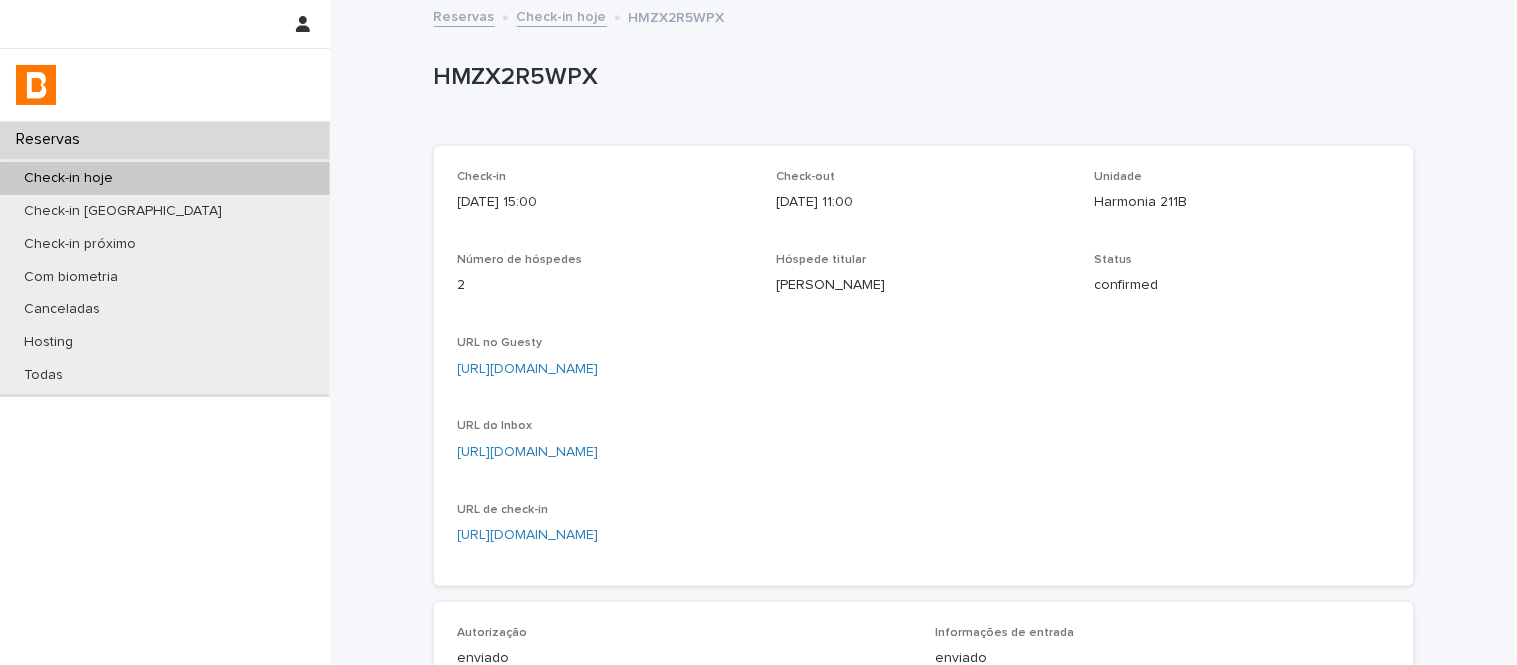 click on "HMZX2R5WPX" at bounding box center [920, 77] 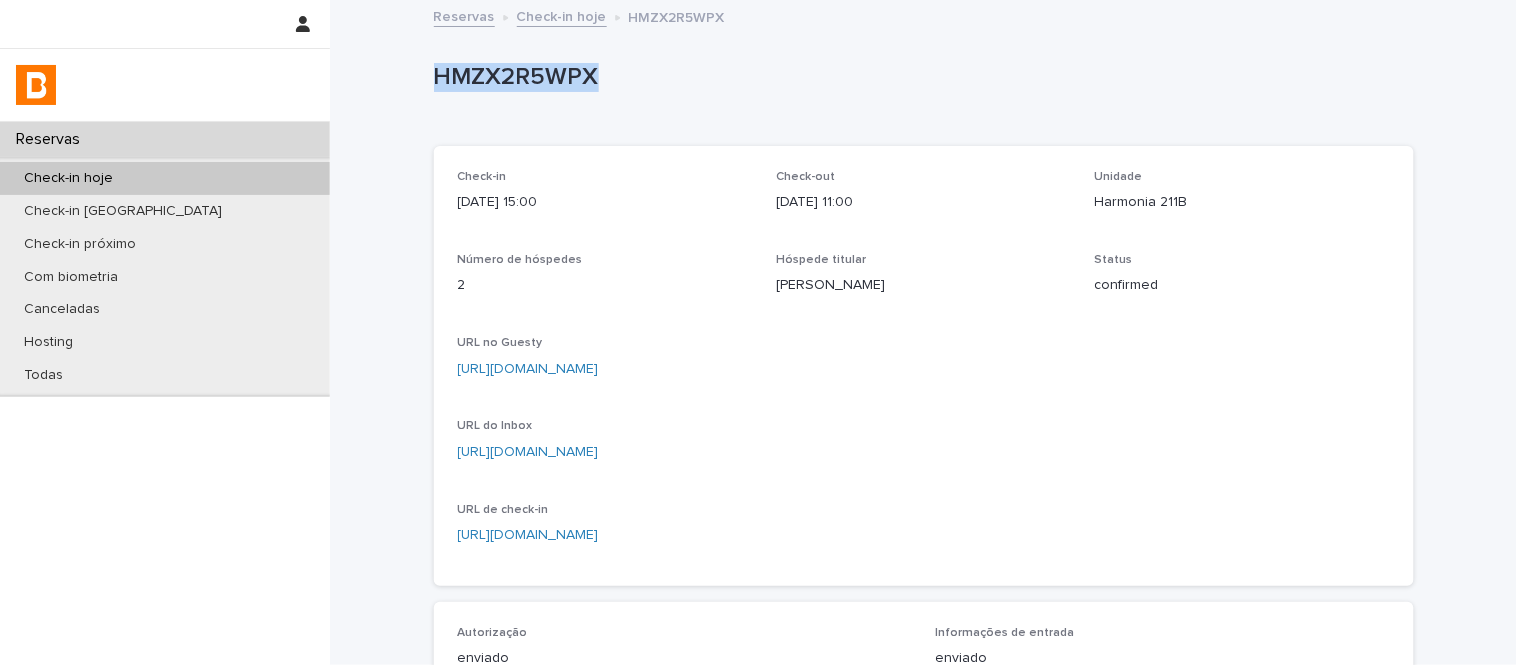 click on "HMZX2R5WPX" at bounding box center [920, 77] 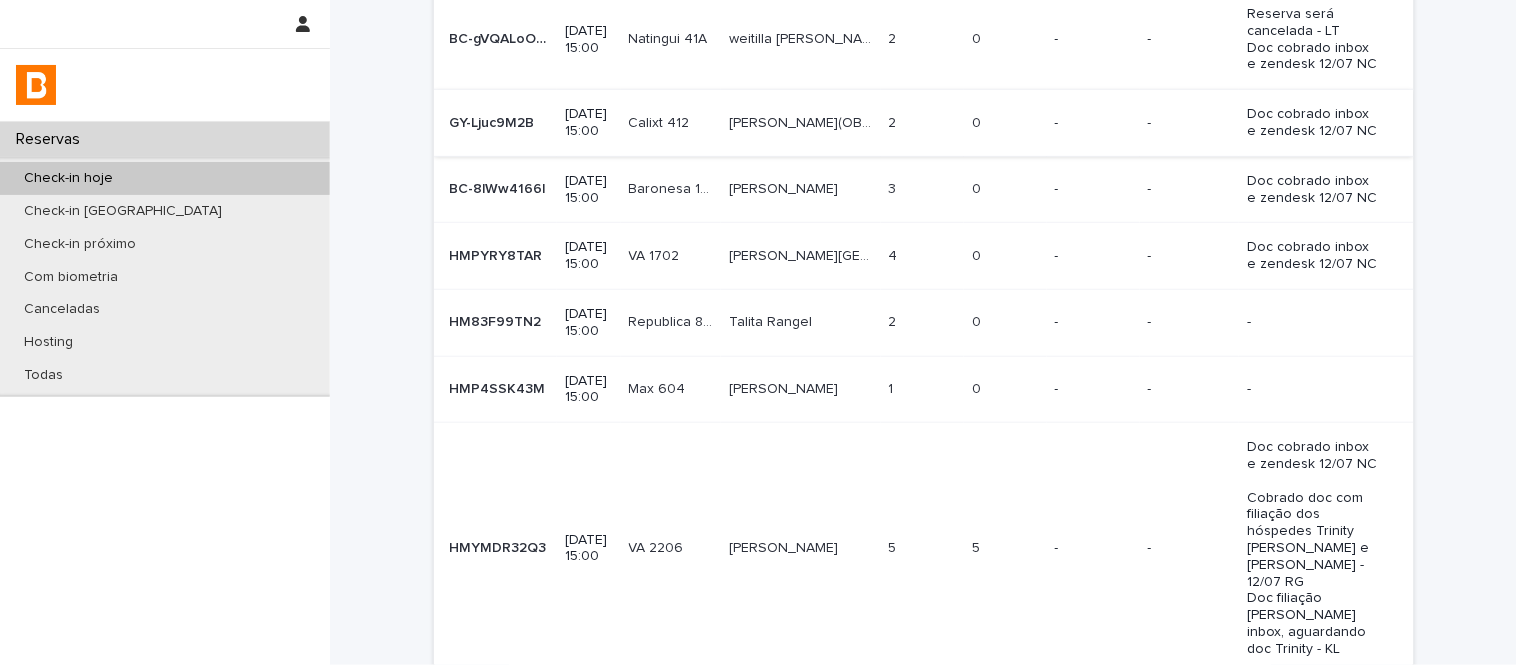 scroll, scrollTop: 0, scrollLeft: 0, axis: both 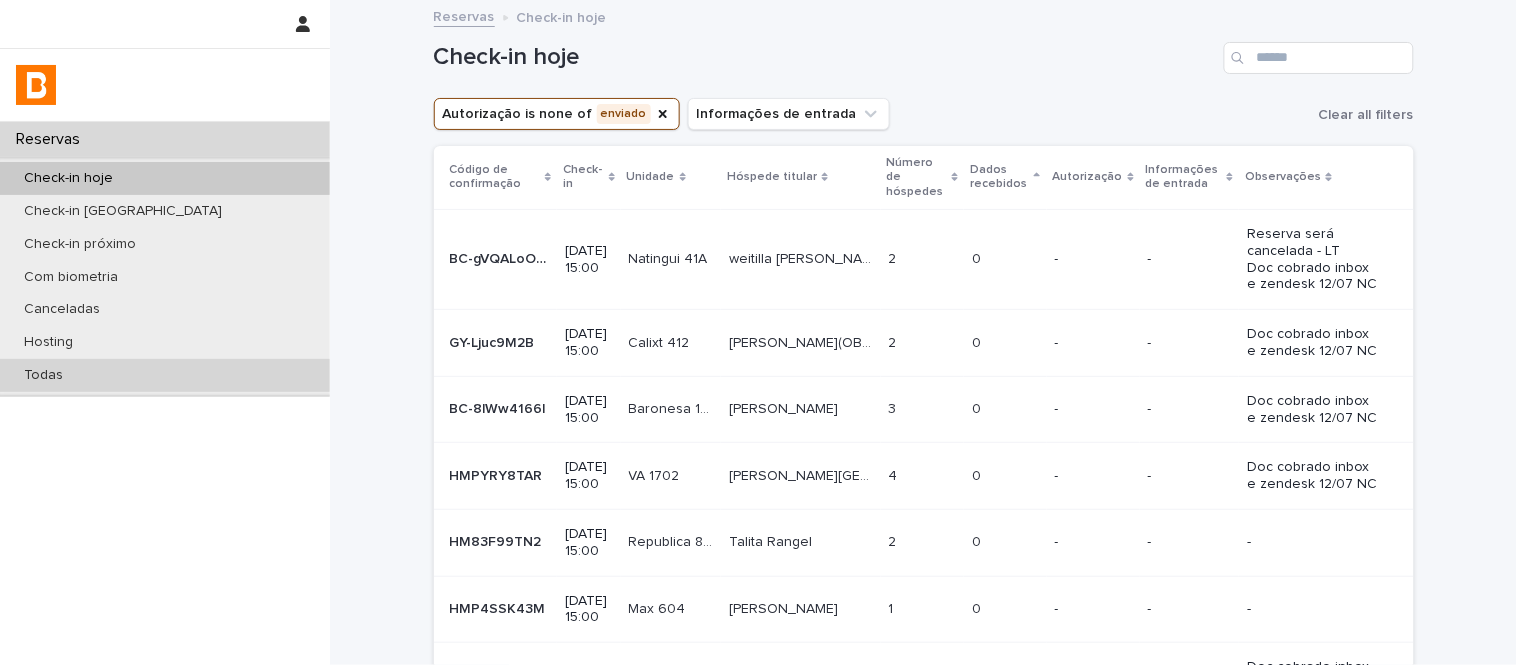 click on "Todas" at bounding box center (165, 375) 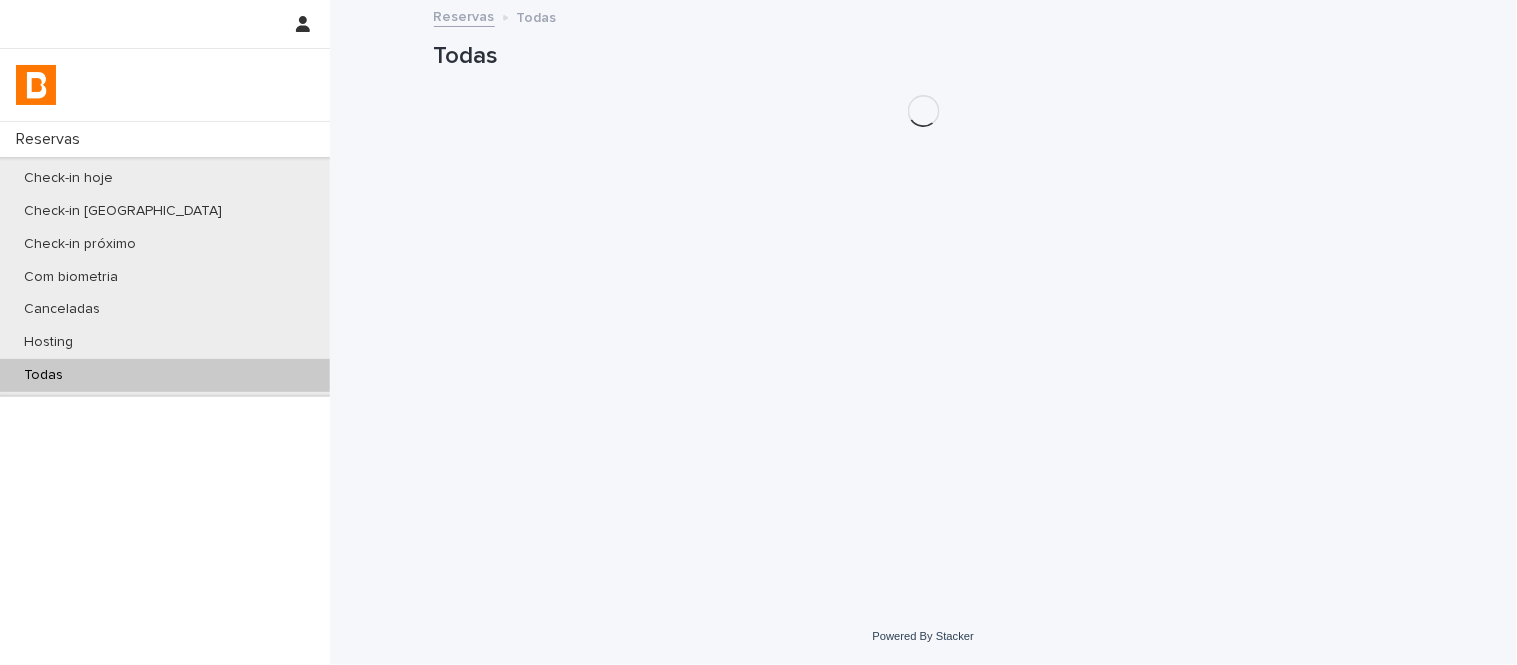 click on "Todas" at bounding box center [924, 56] 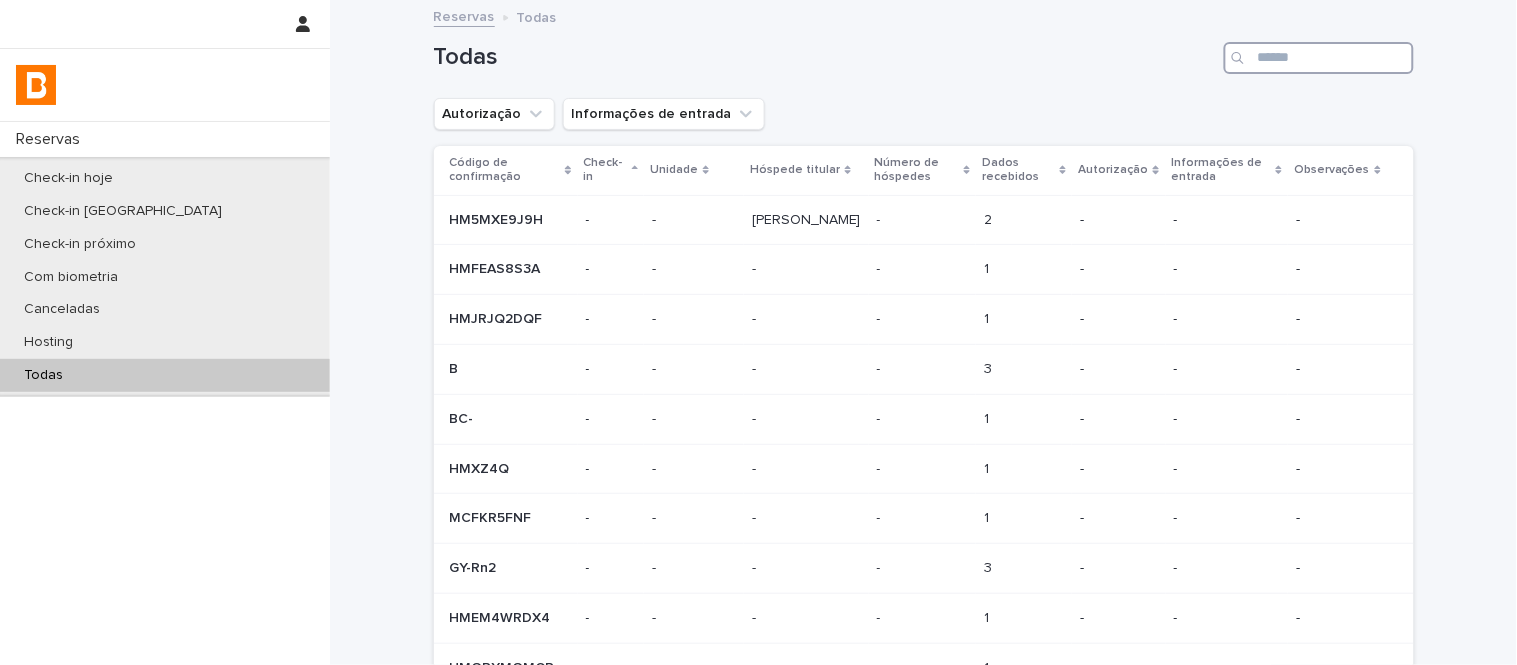 click at bounding box center (1319, 58) 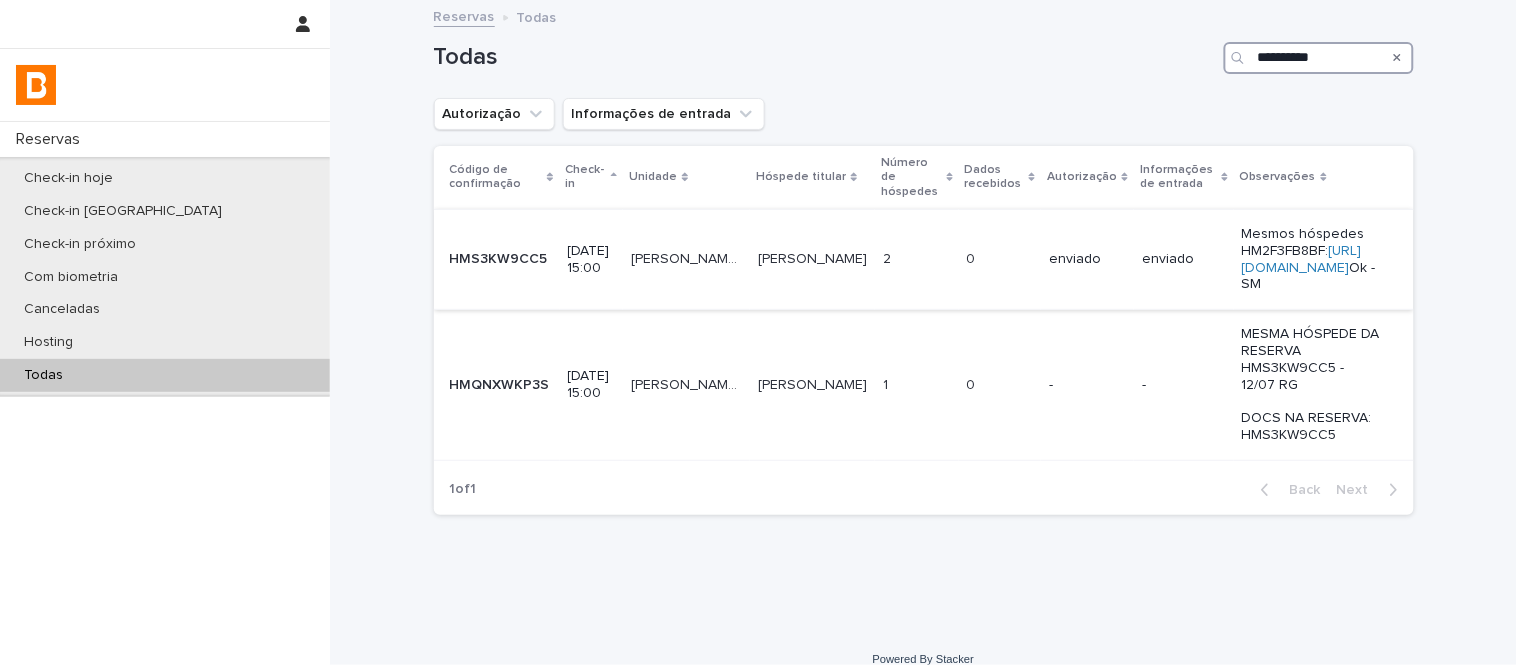 type on "**********" 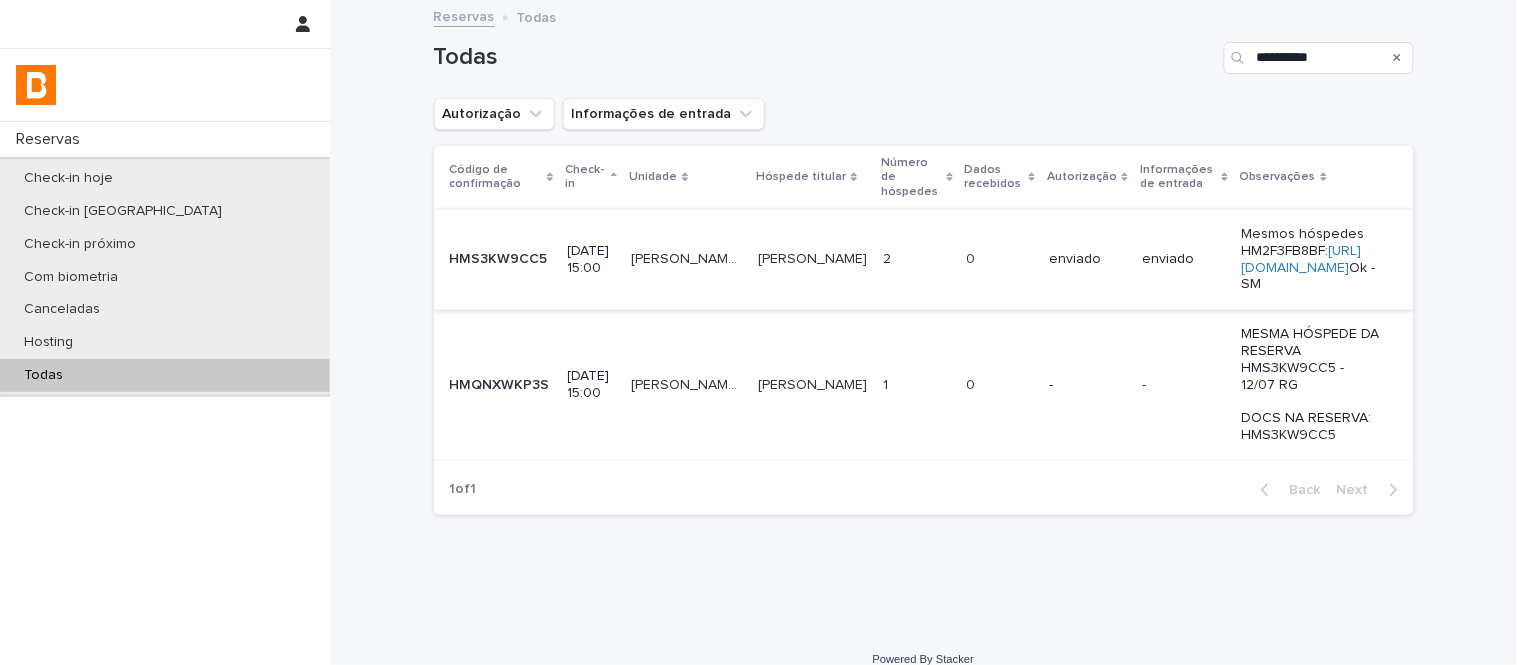 click on "https://bhomyautorizacoes.my.stacker.app/reservas/view/res_recCcvGsHknv0RQnq" at bounding box center [1302, 259] 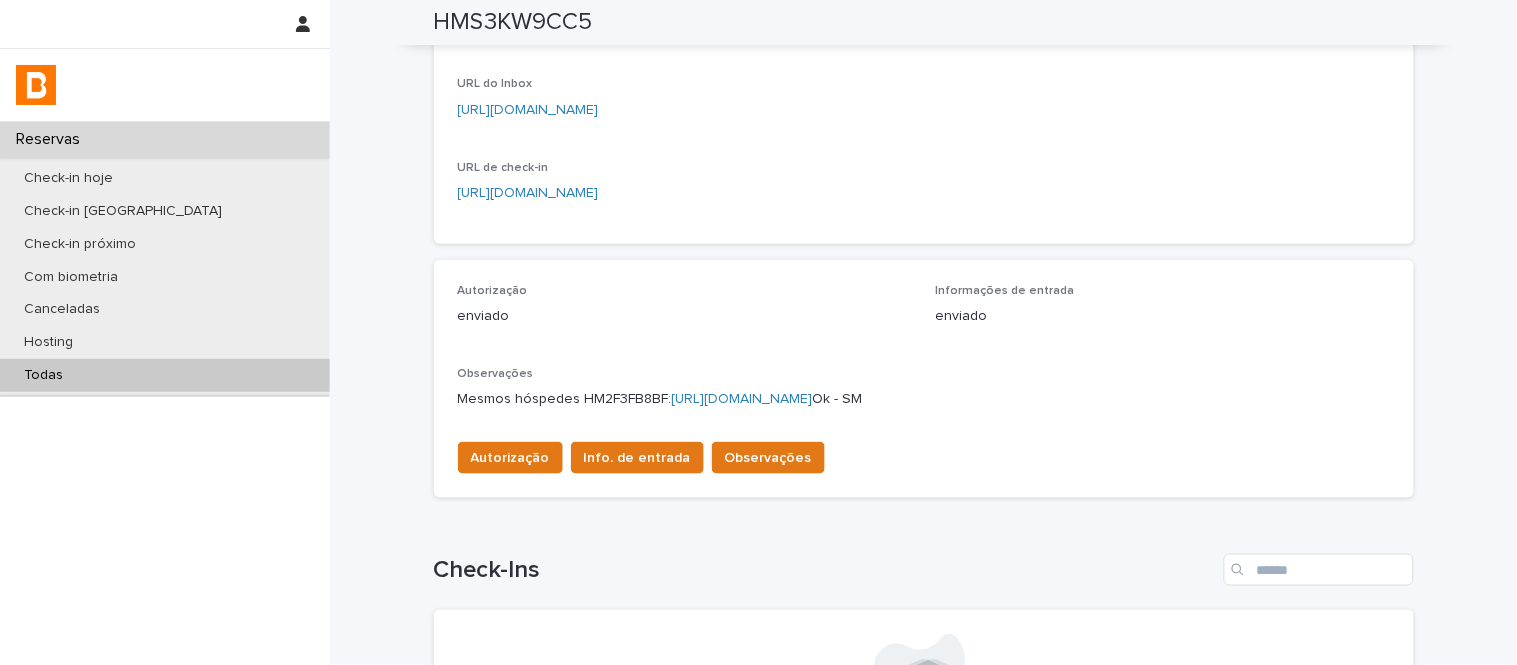 scroll, scrollTop: 222, scrollLeft: 0, axis: vertical 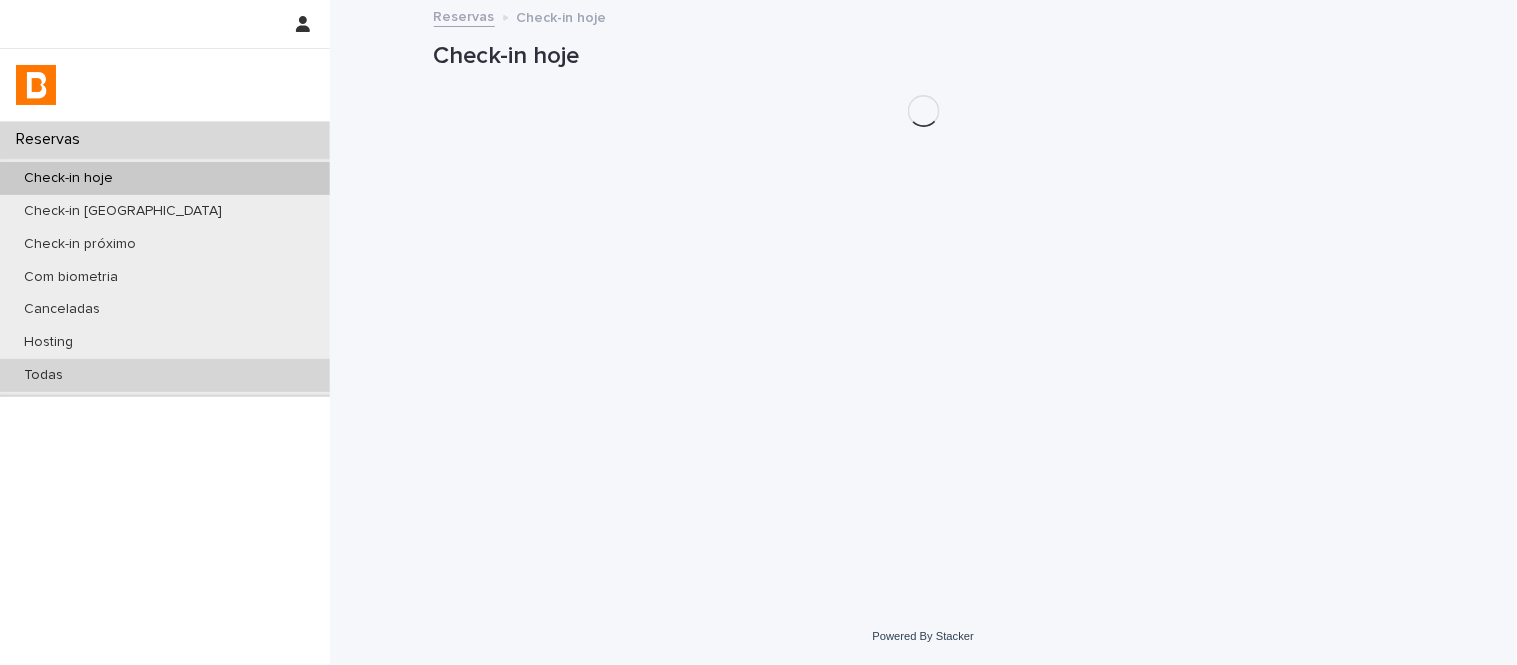 click on "Todas" at bounding box center (165, 375) 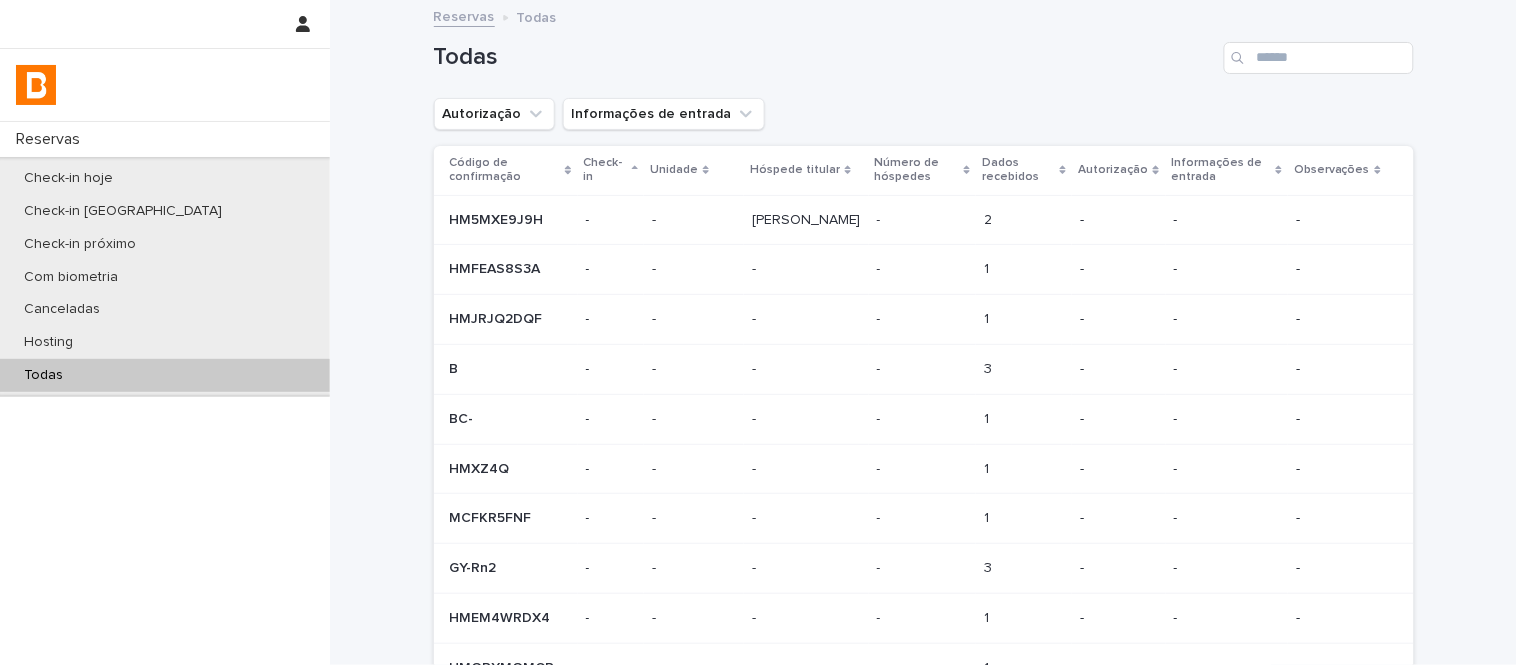 click on "Todas" at bounding box center (924, 50) 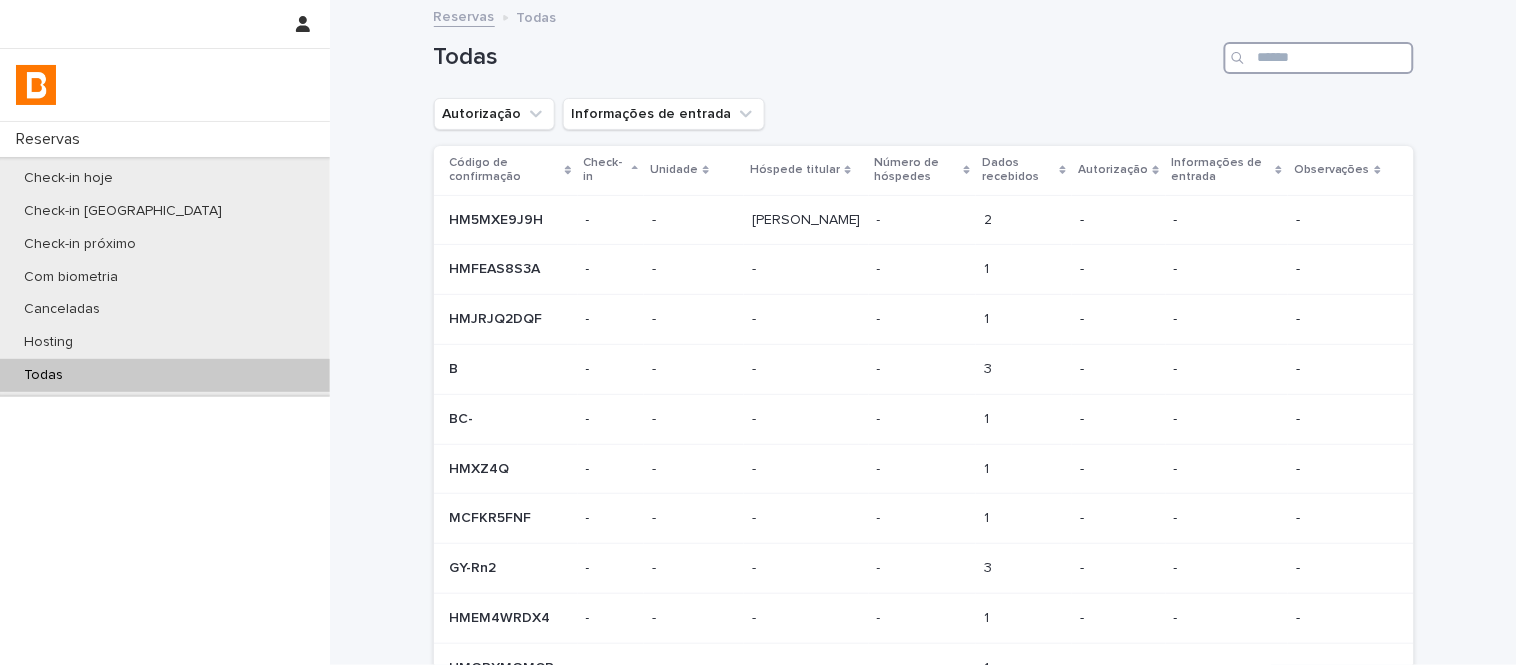 click at bounding box center (1319, 58) 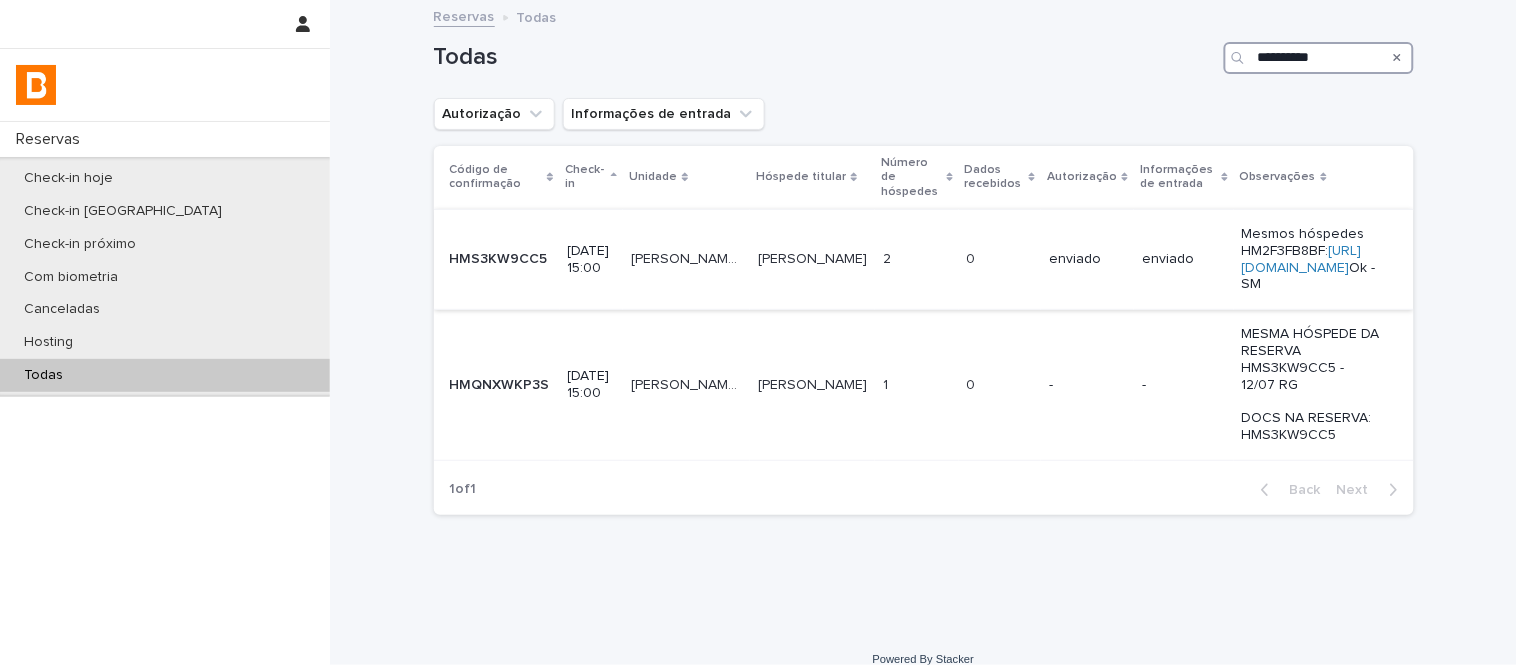 type on "**********" 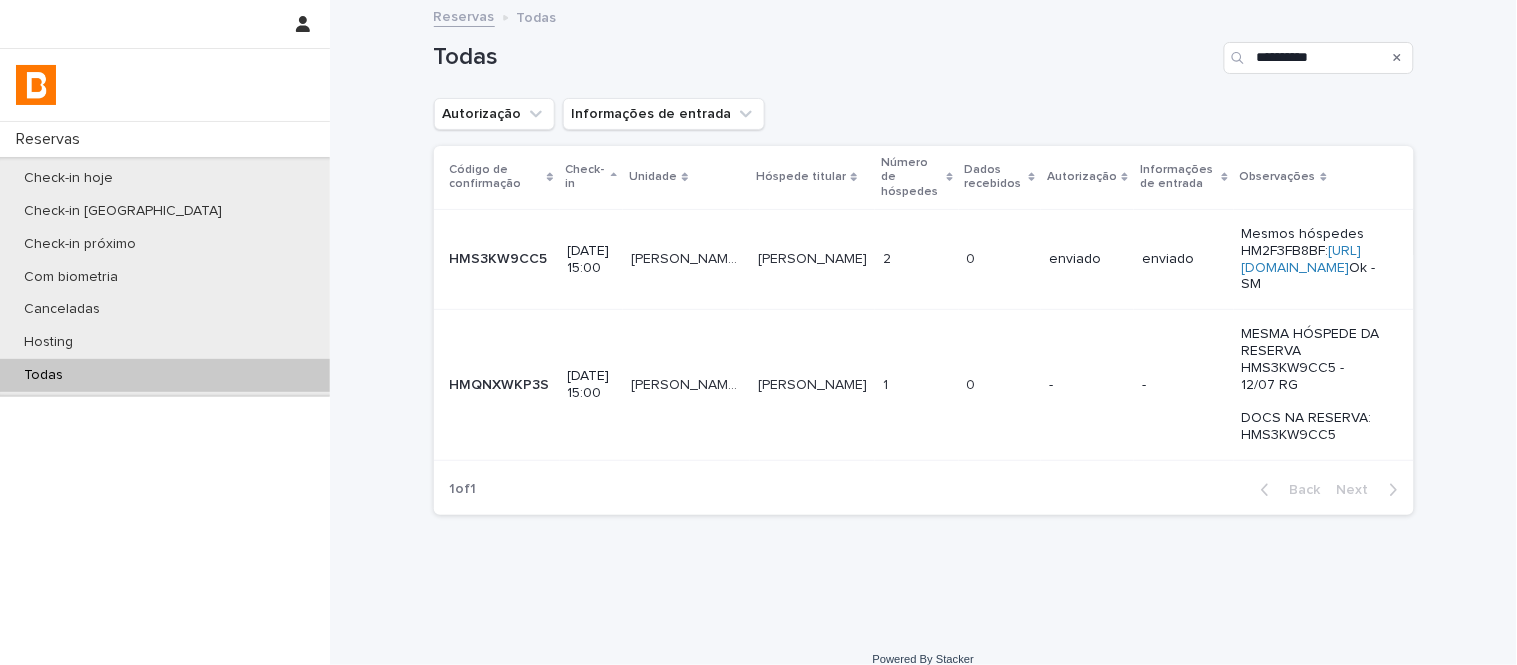 click at bounding box center [917, 259] 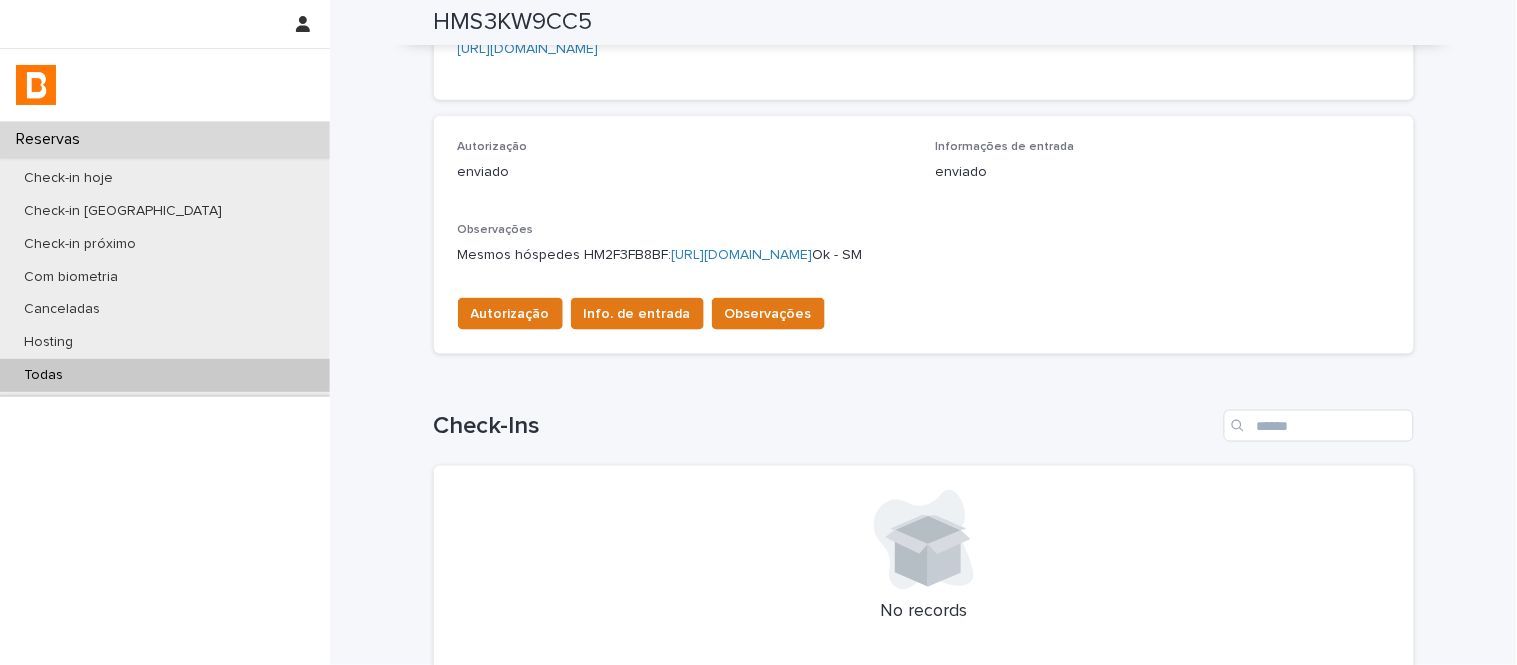 scroll, scrollTop: 376, scrollLeft: 0, axis: vertical 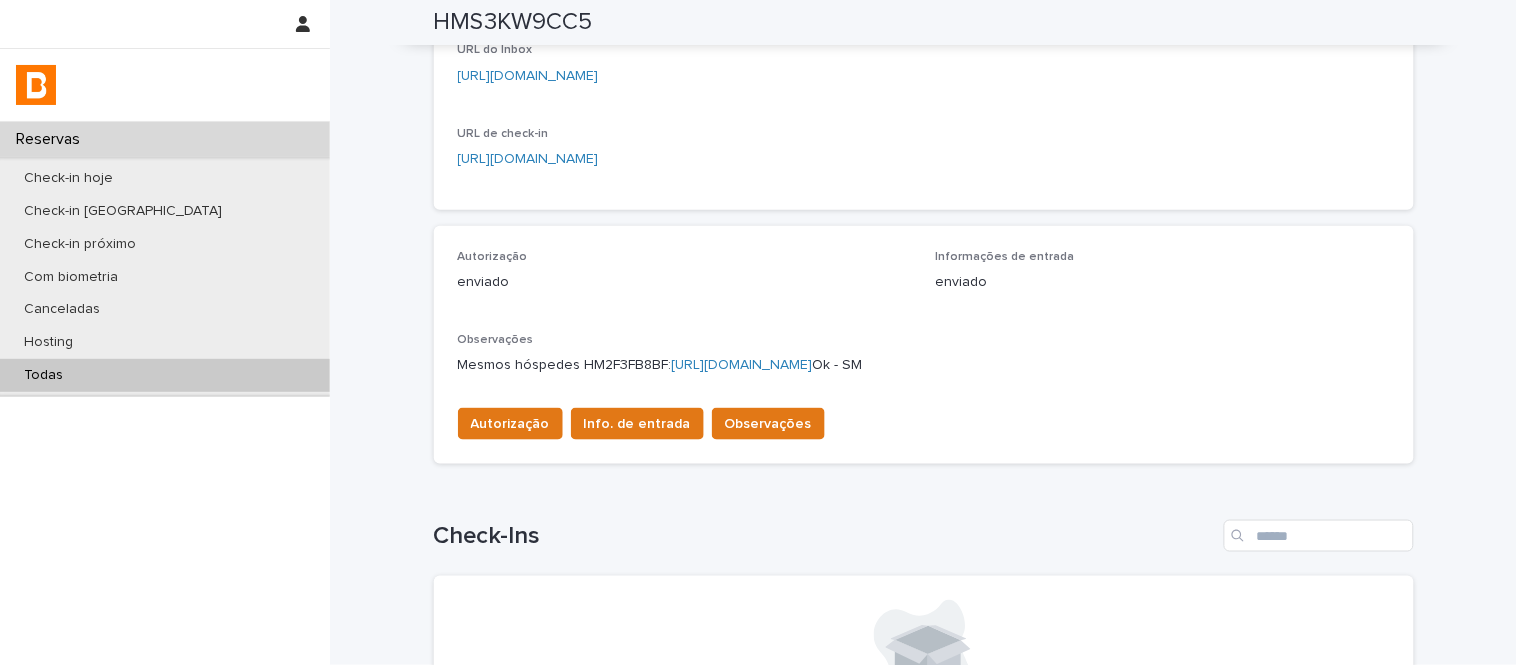 click on "https://bhomyautorizacoes.my.stacker.app/reservas/view/res_recCcvGsHknv0RQnq" at bounding box center (742, 365) 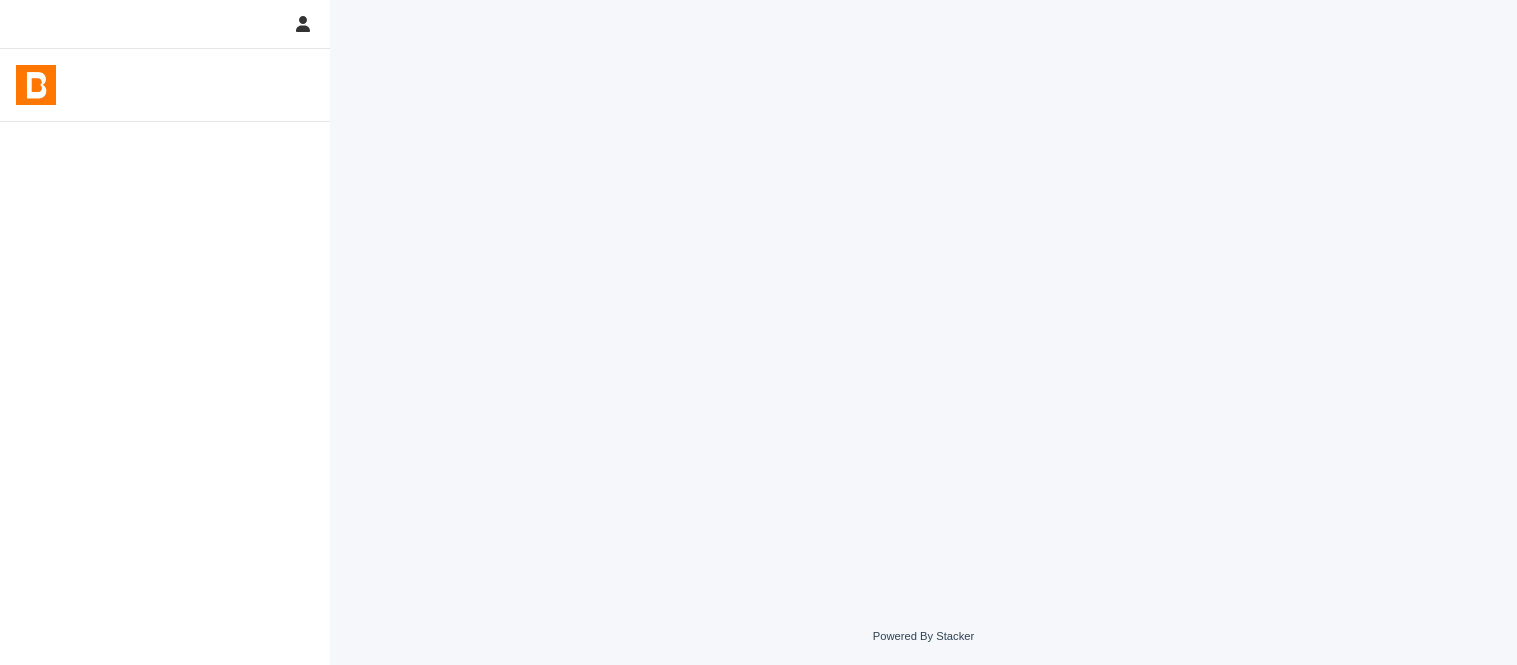 scroll, scrollTop: 0, scrollLeft: 0, axis: both 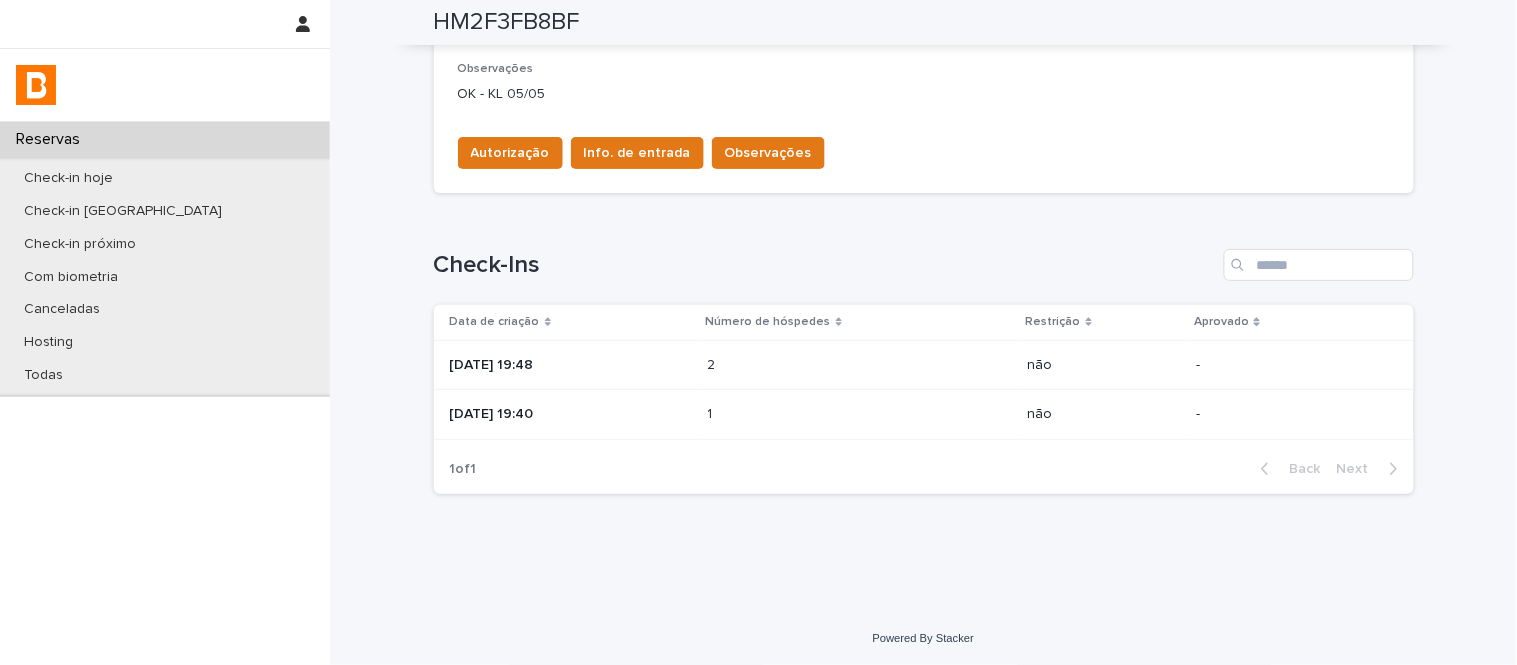 click on "1 1" at bounding box center (860, 414) 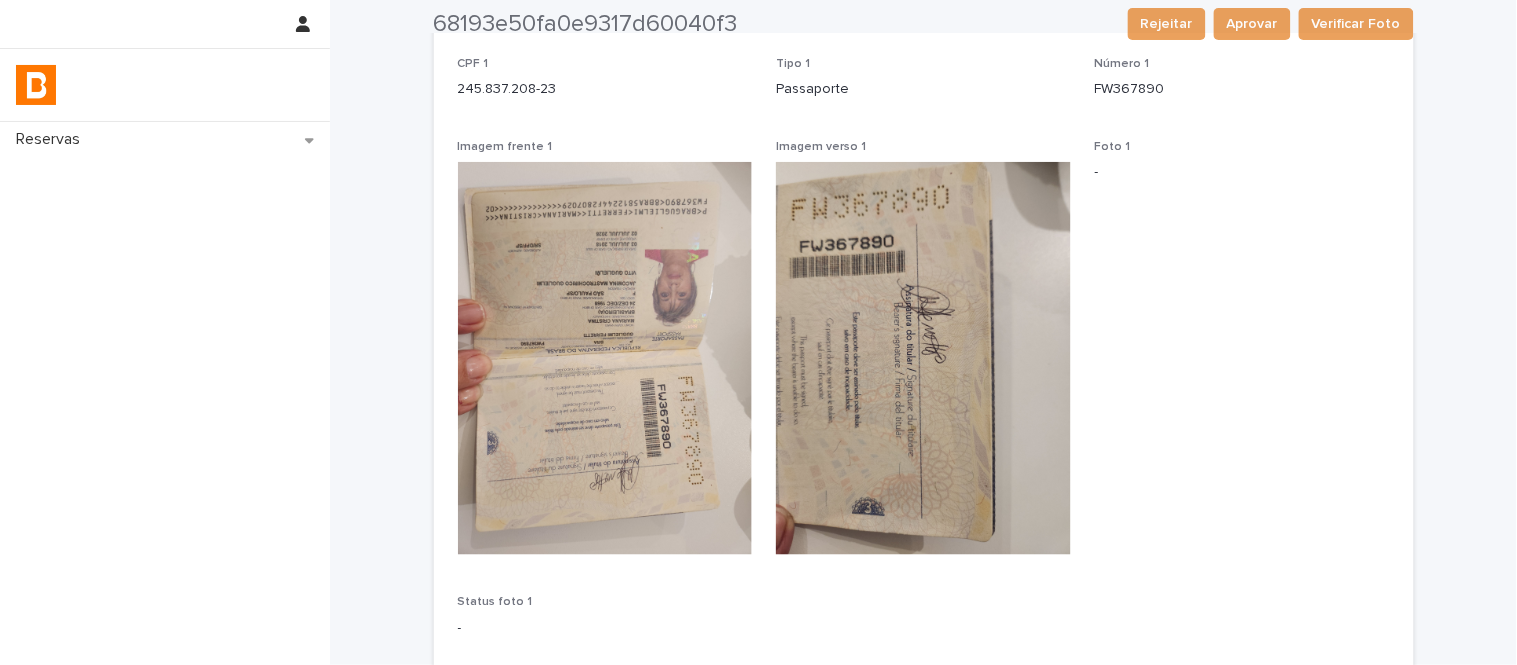 scroll, scrollTop: 0, scrollLeft: 0, axis: both 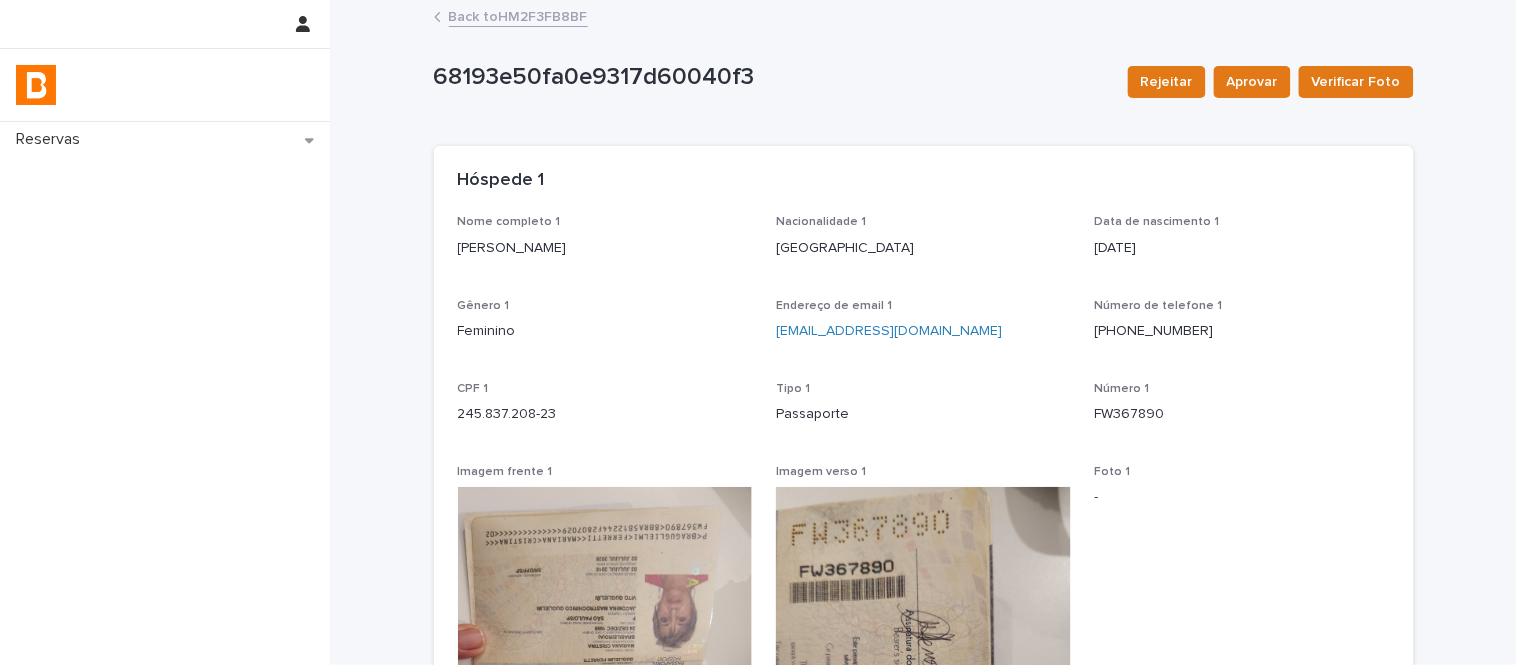 click on "Back to  HM2F3FB8BF" at bounding box center [518, 15] 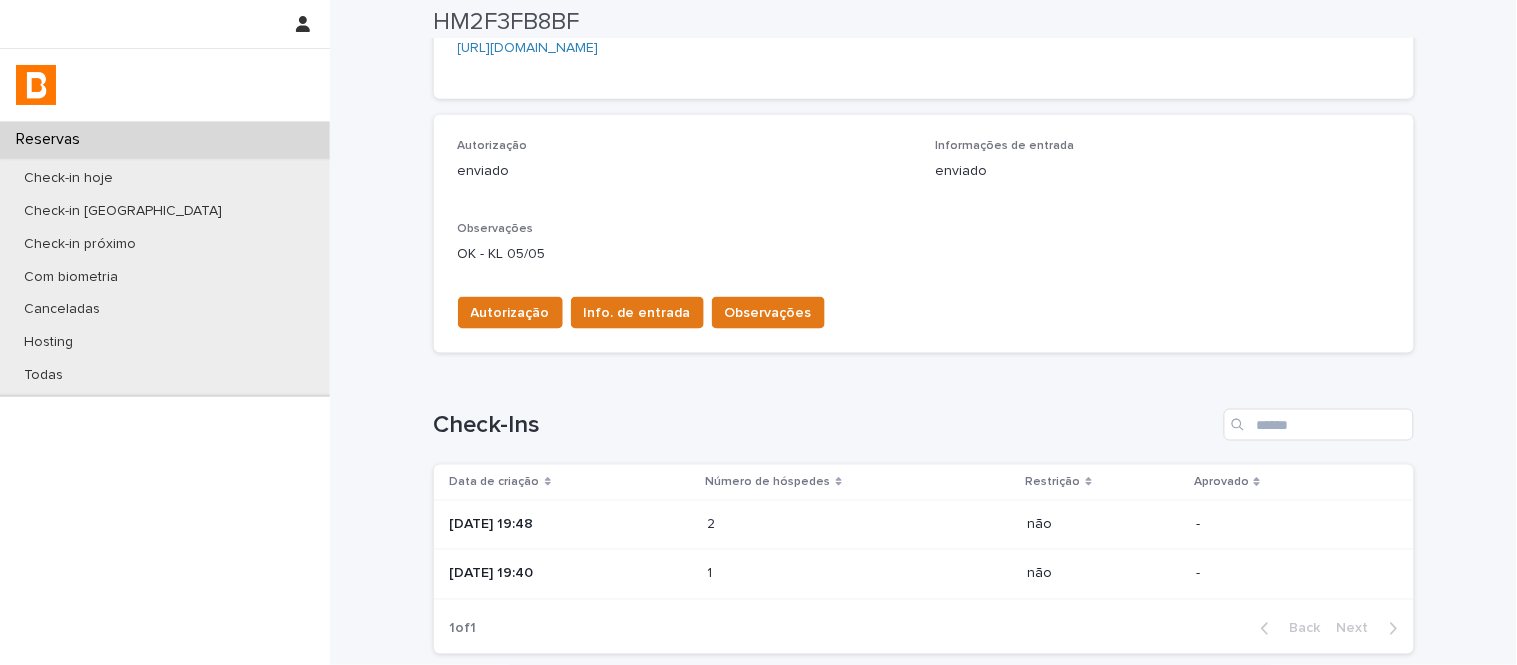 scroll, scrollTop: 567, scrollLeft: 0, axis: vertical 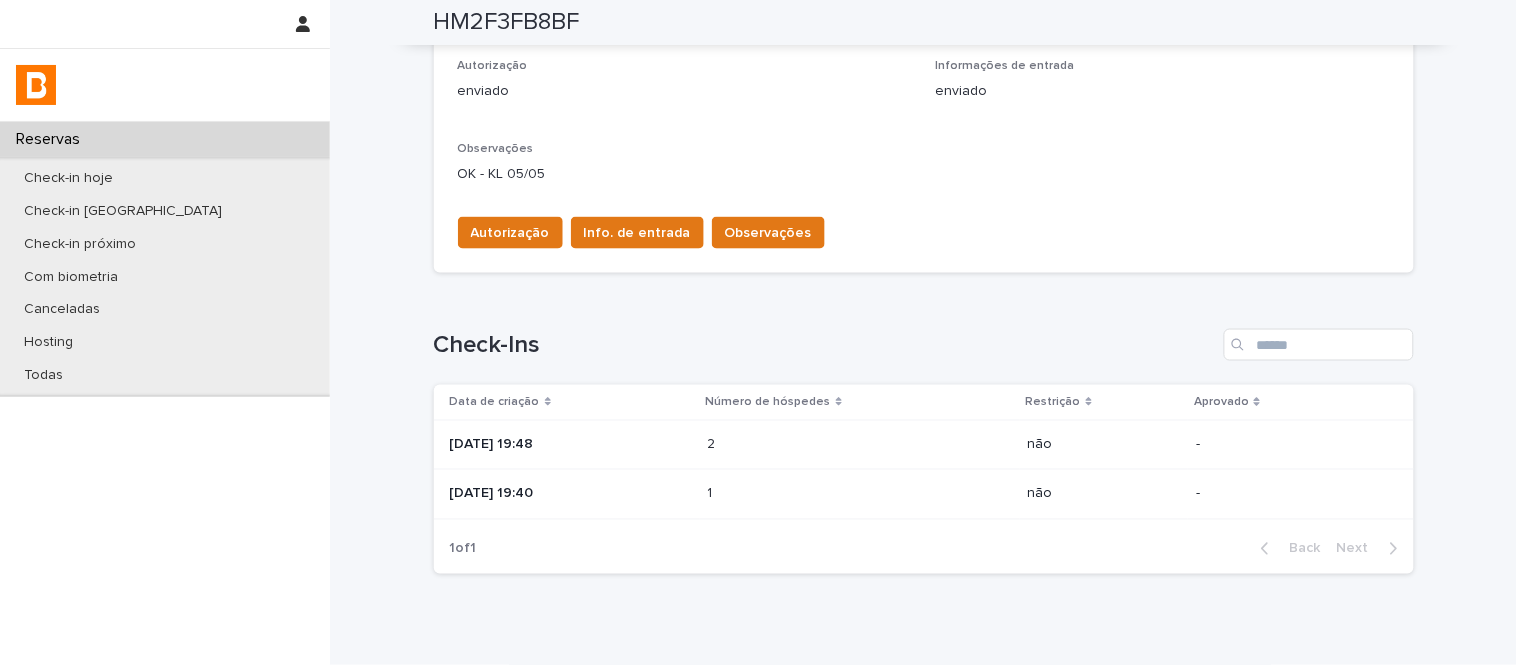 drag, startPoint x: 691, startPoint y: 406, endPoint x: 691, endPoint y: 417, distance: 11 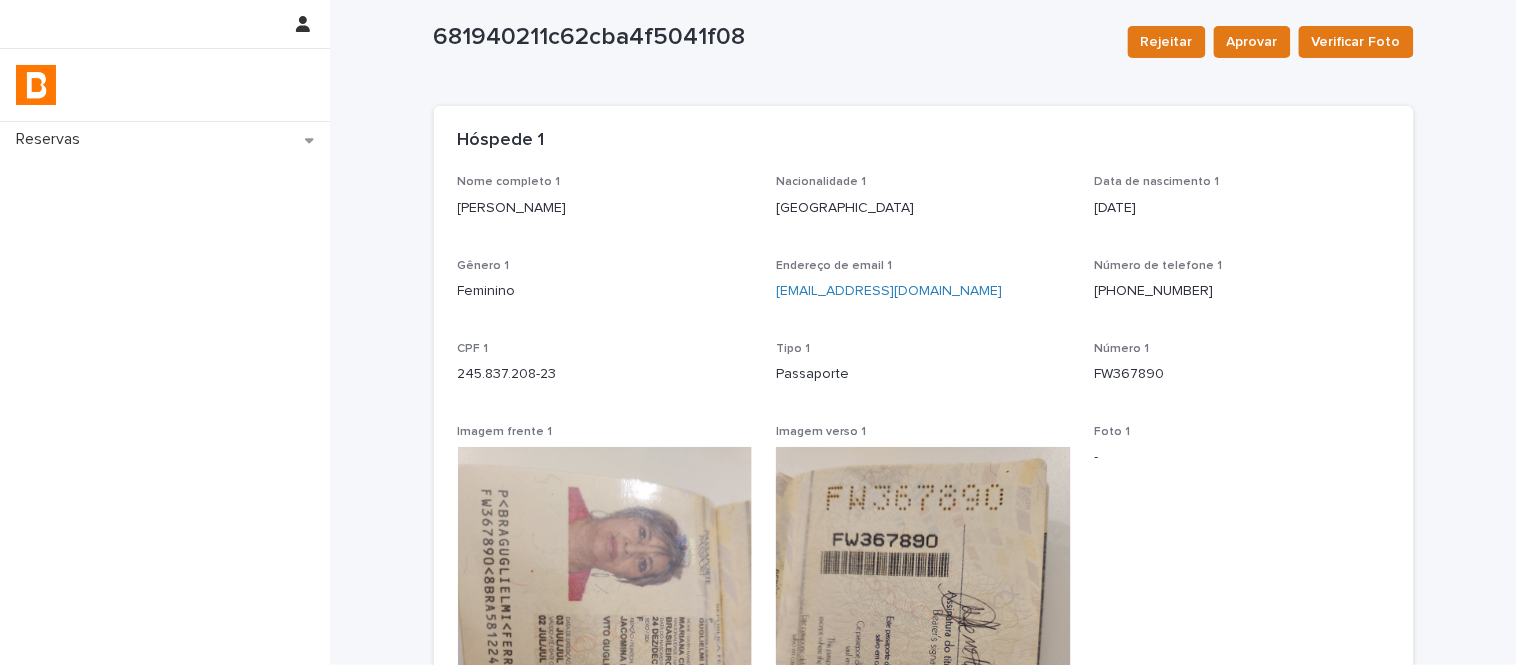 scroll, scrollTop: 0, scrollLeft: 0, axis: both 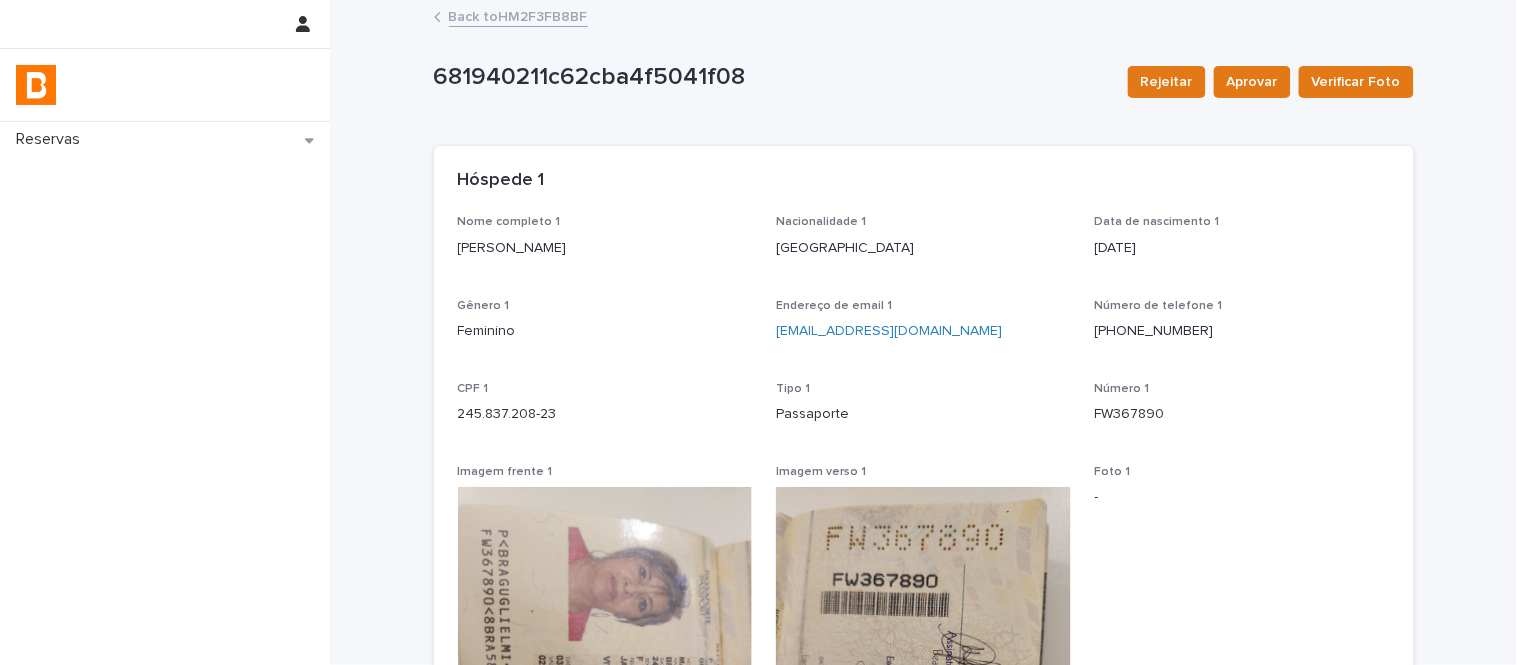 click on "Nome completo 1 Mariana Cristina Guglielmi Ferretti" at bounding box center [605, 244] 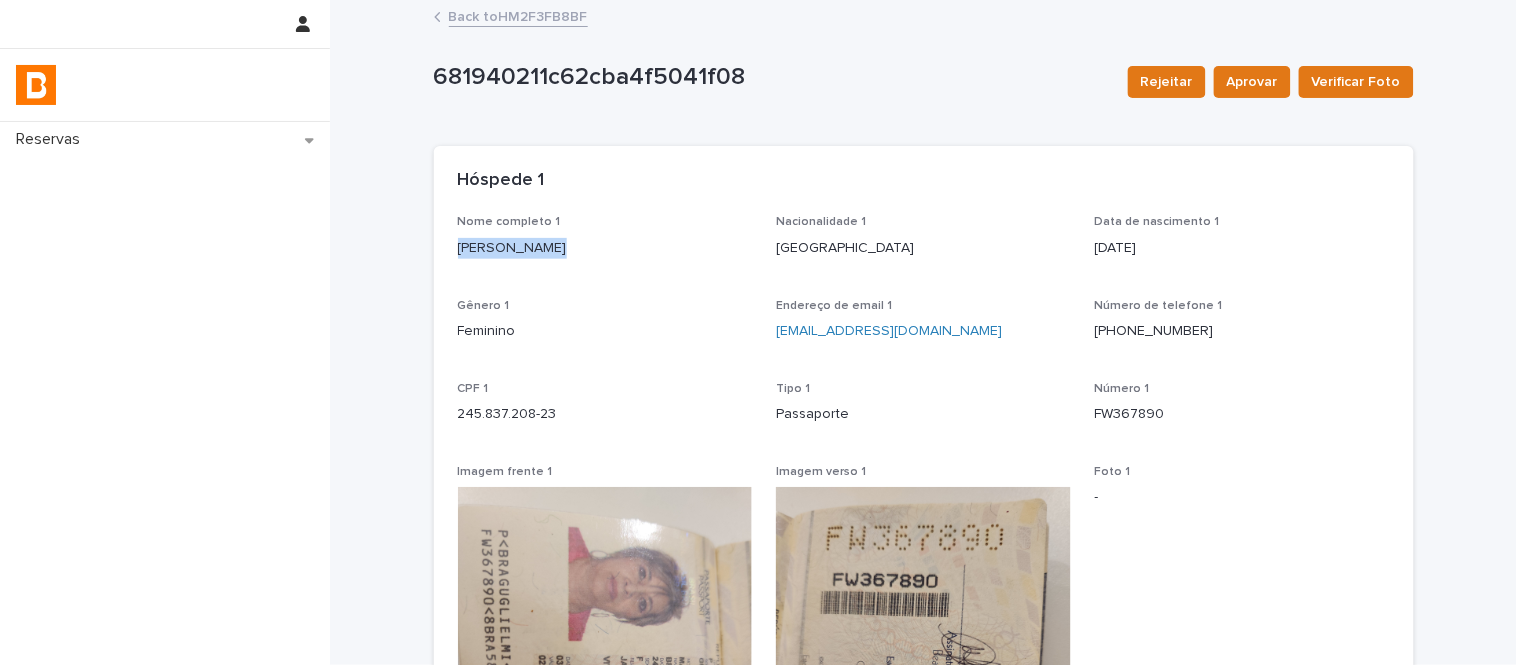 click on "Nome completo 1 Mariana Cristina Guglielmi Ferretti" at bounding box center (605, 244) 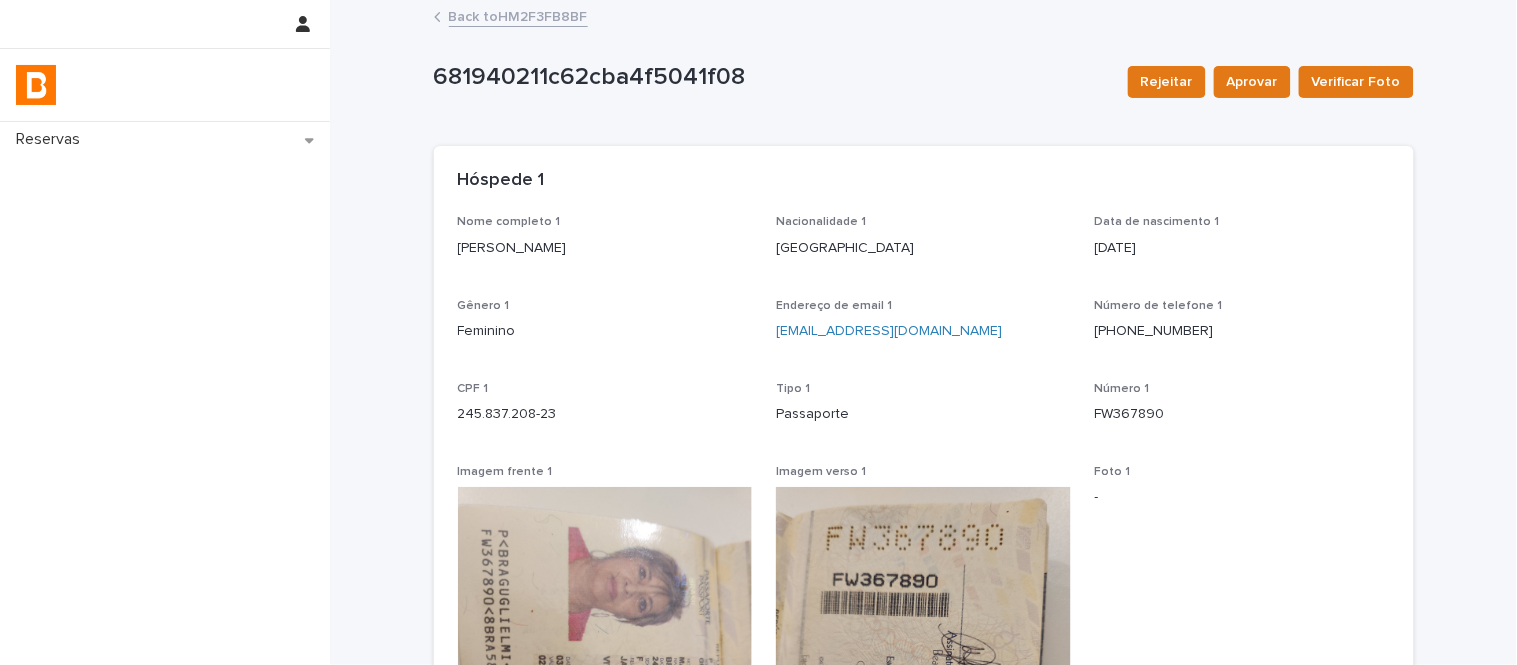 click on "245.837.208-23" at bounding box center (605, 414) 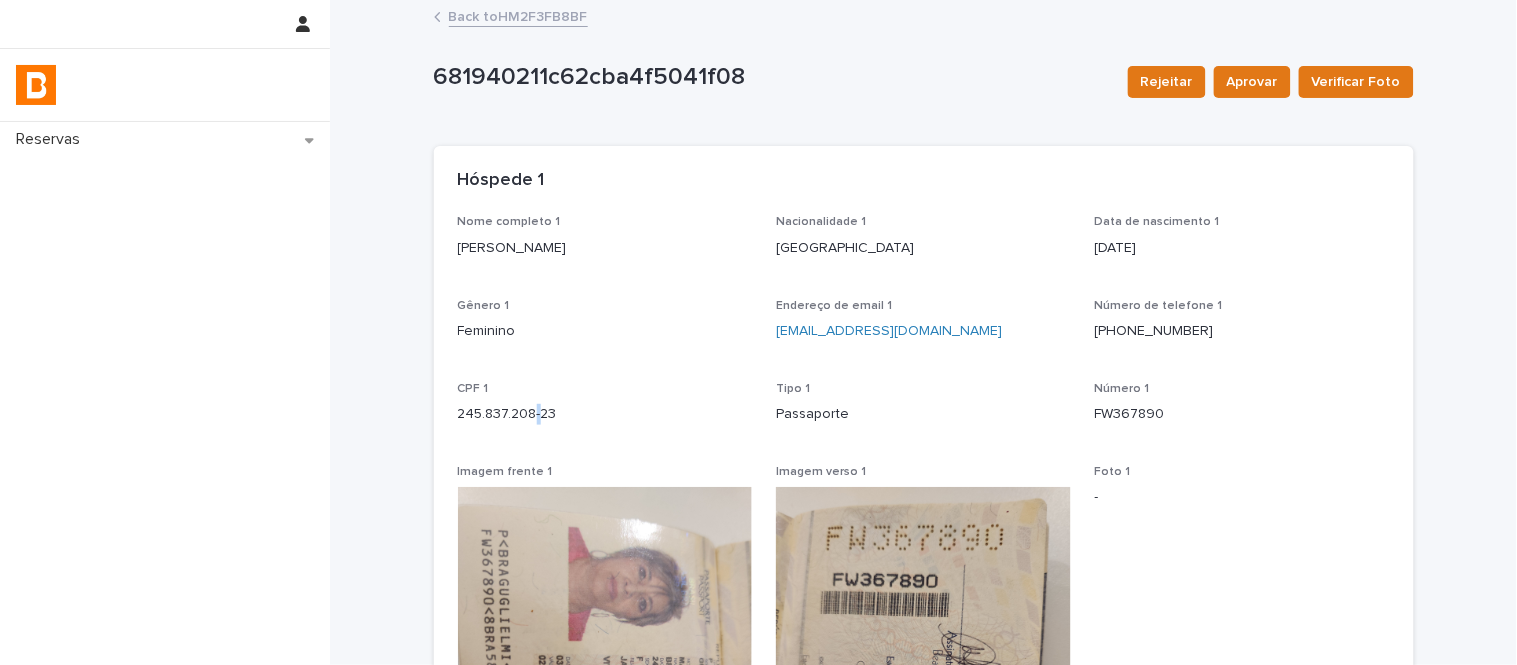 click on "245.837.208-23" at bounding box center [605, 414] 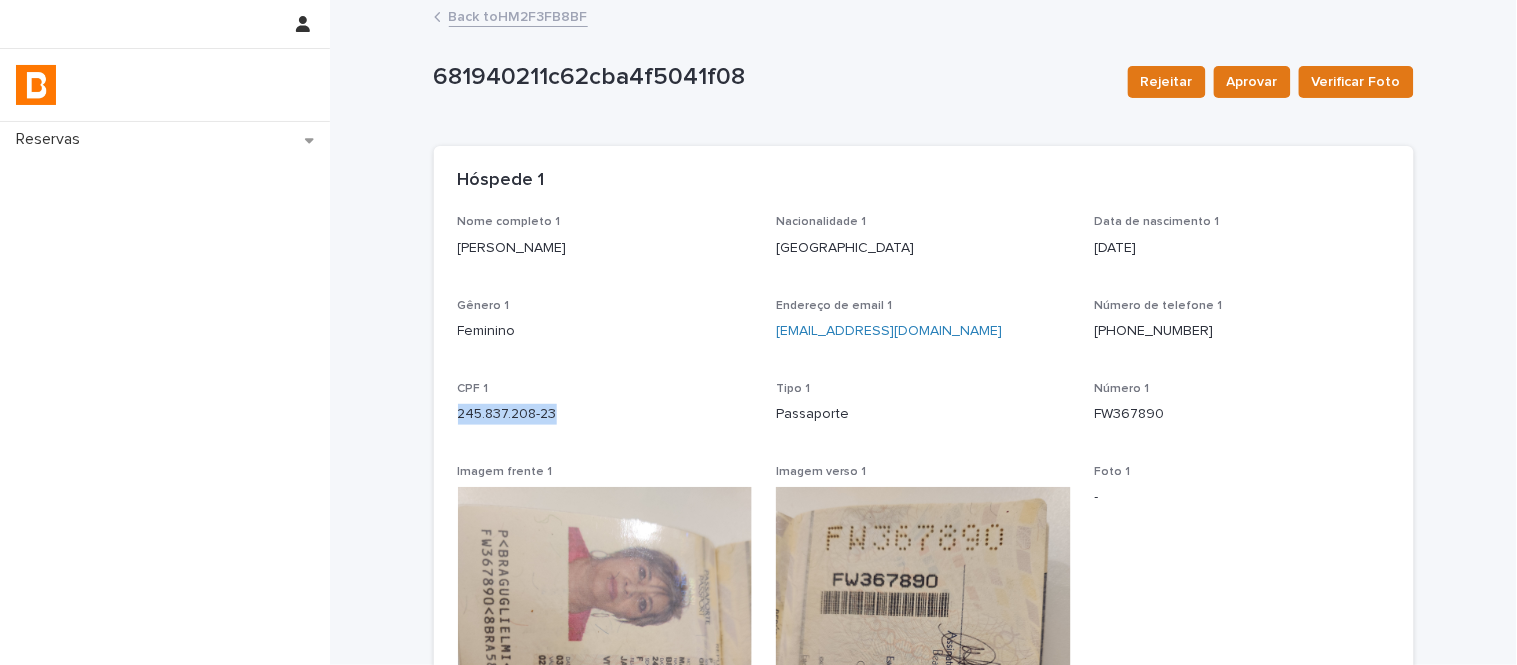 click on "245.837.208-23" at bounding box center (605, 414) 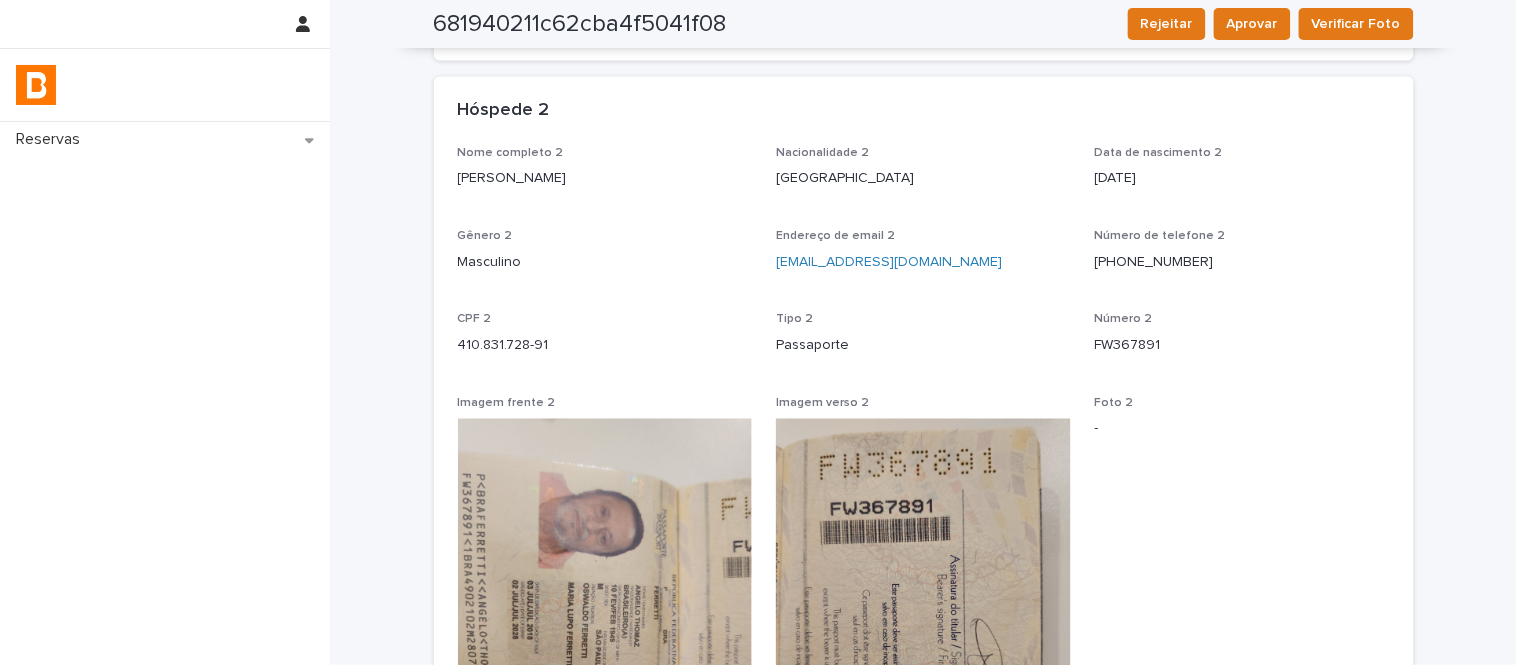 scroll, scrollTop: 888, scrollLeft: 0, axis: vertical 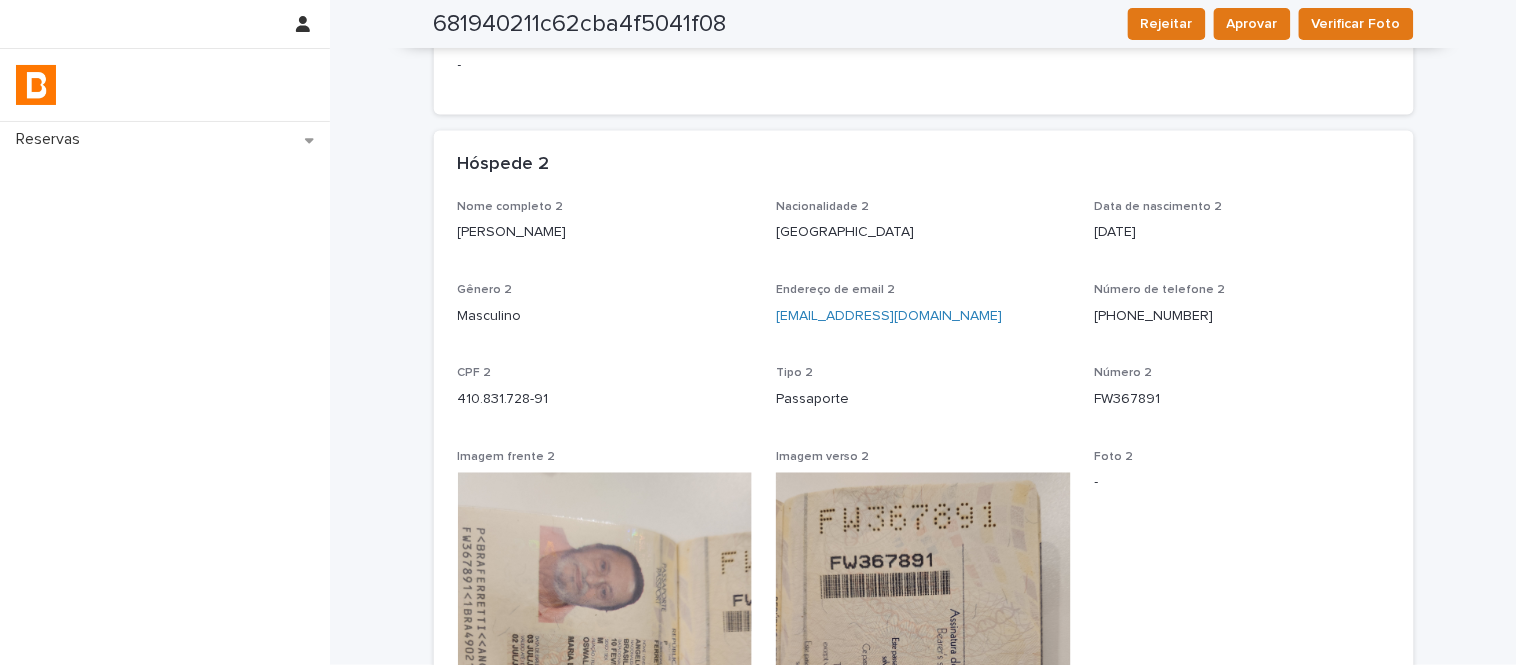 click on "Nome completo 2 Angelo Thomaz Ferretti" at bounding box center (605, 230) 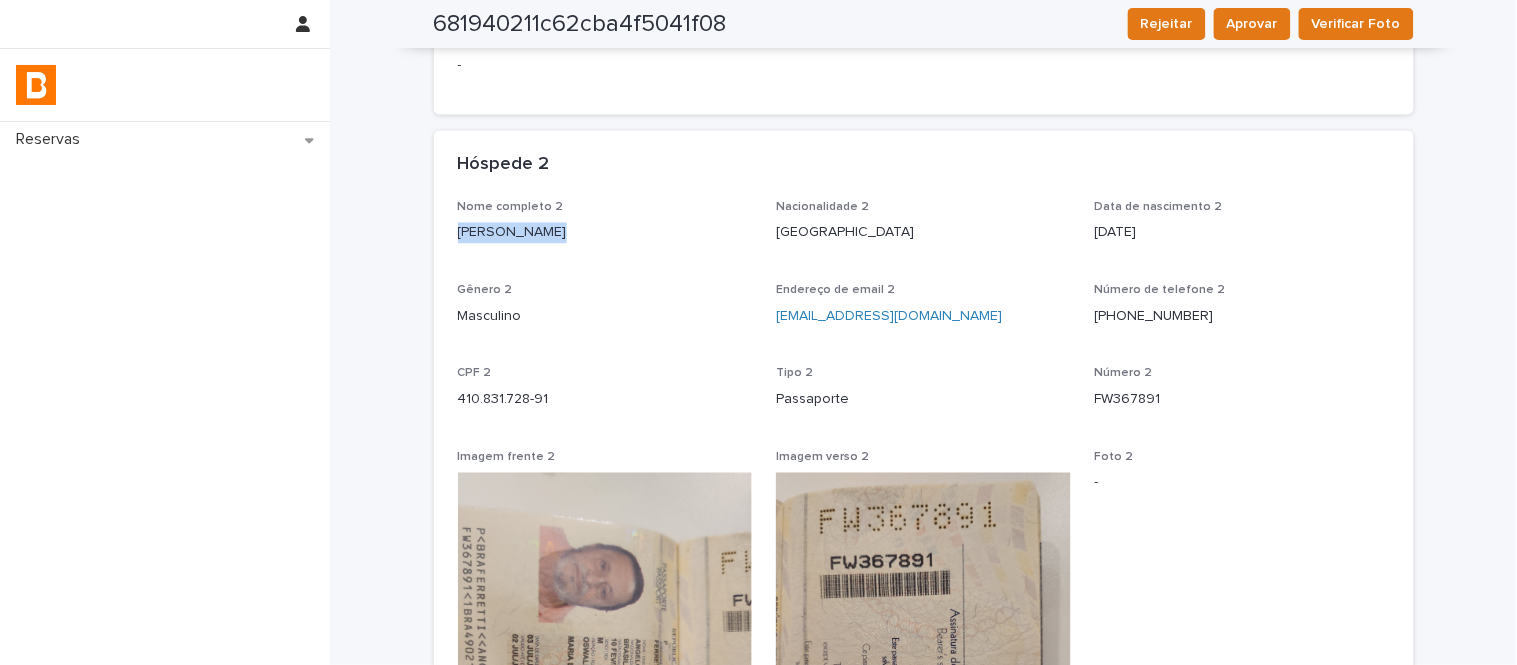 click on "Nome completo 2 Angelo Thomaz Ferretti" at bounding box center (605, 230) 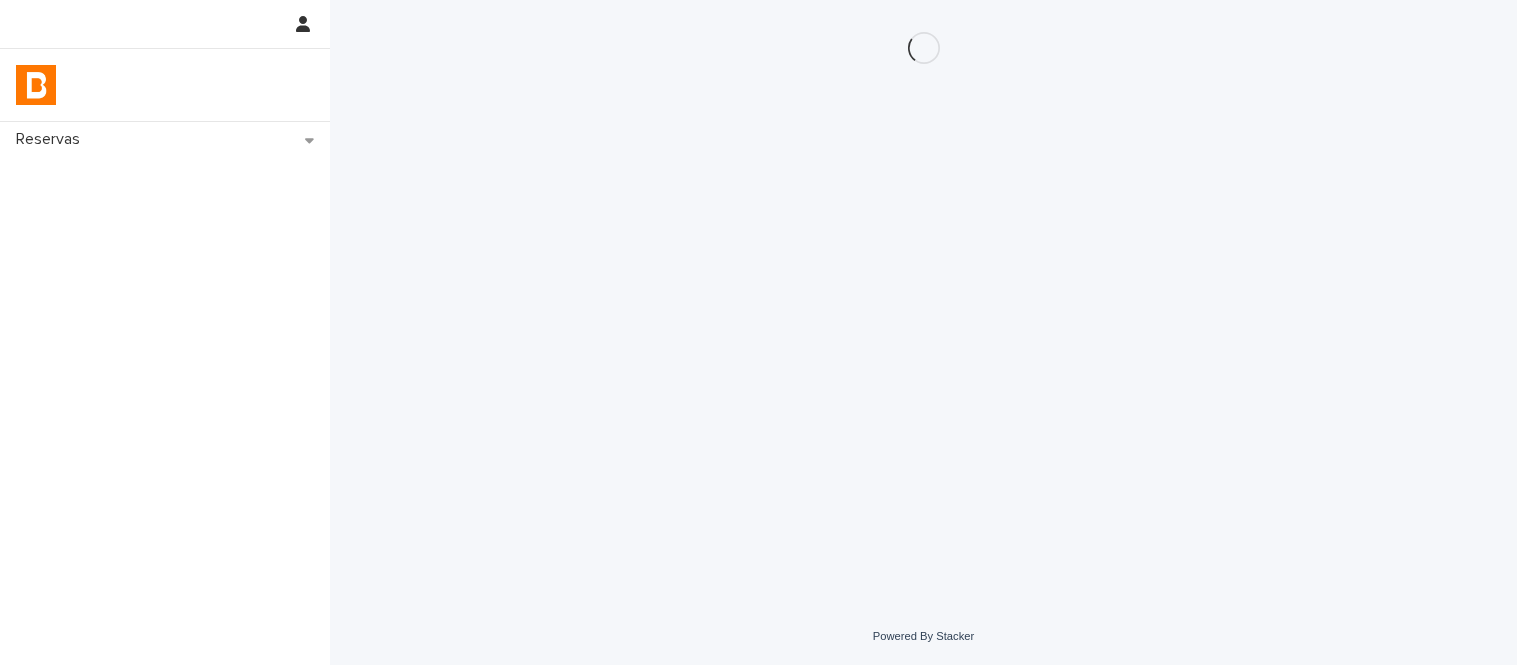scroll, scrollTop: 0, scrollLeft: 0, axis: both 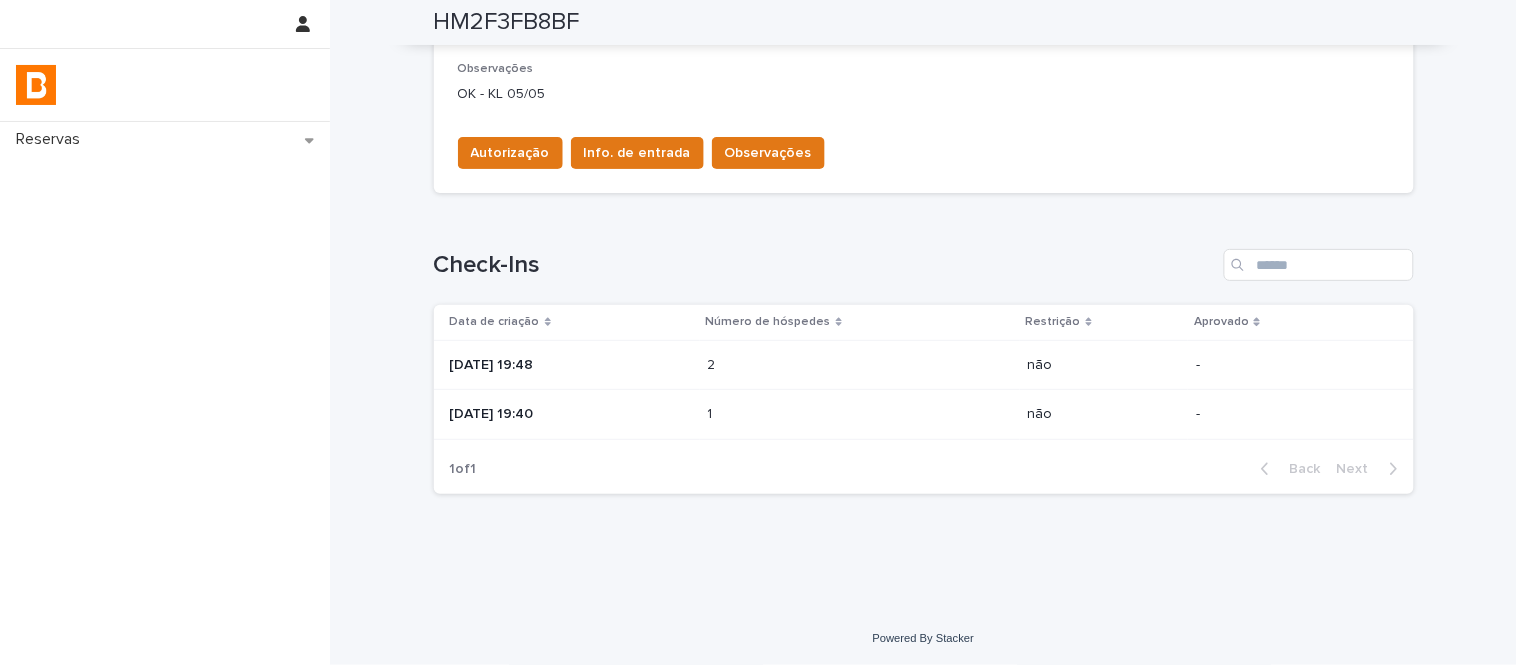 click on "1 1" at bounding box center [860, 415] 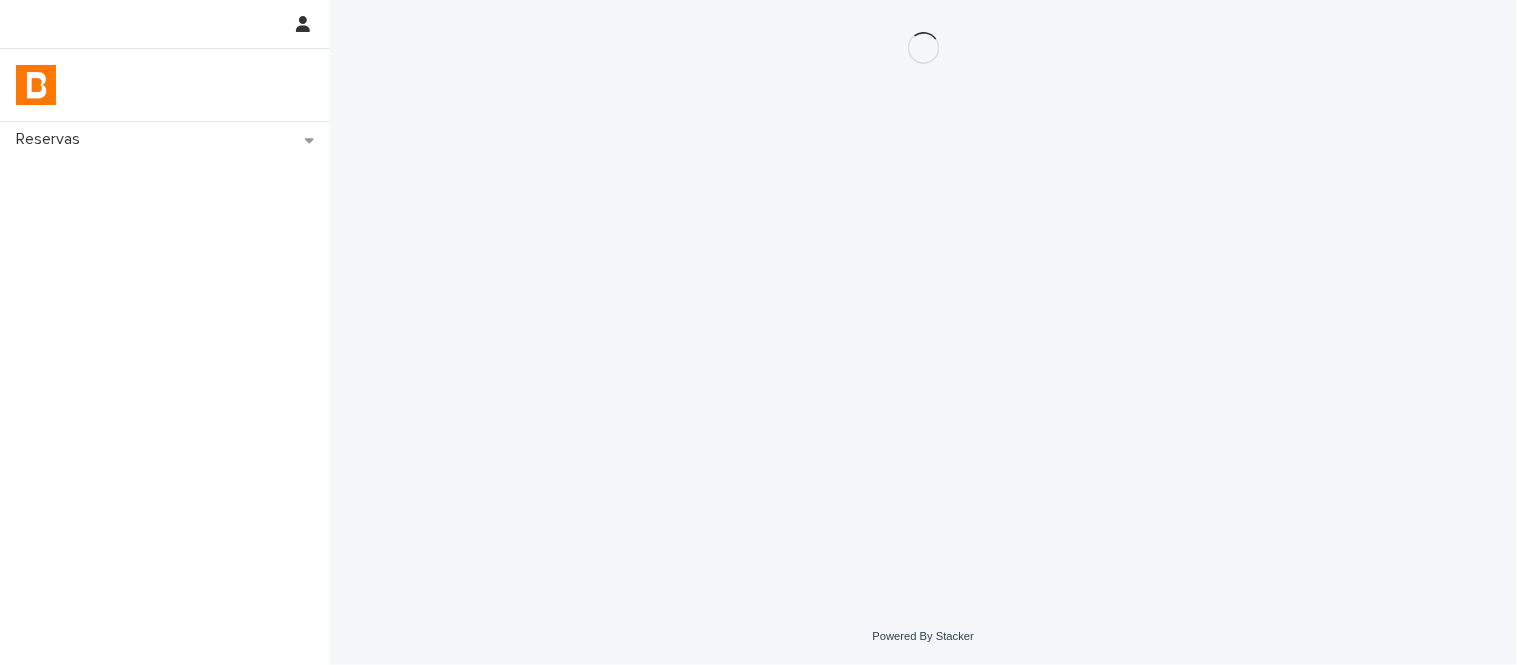 scroll, scrollTop: 0, scrollLeft: 0, axis: both 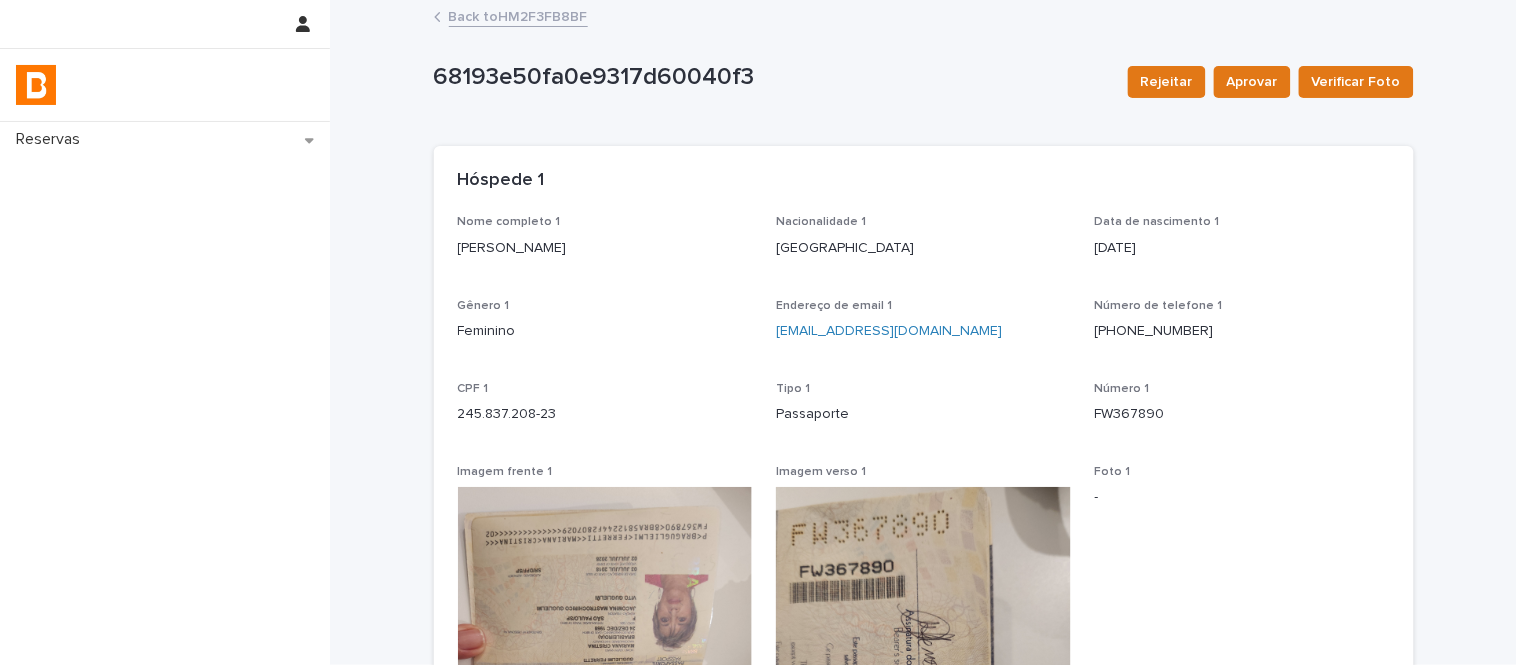 click on "Back to  HM2F3FB8BF" at bounding box center [518, 15] 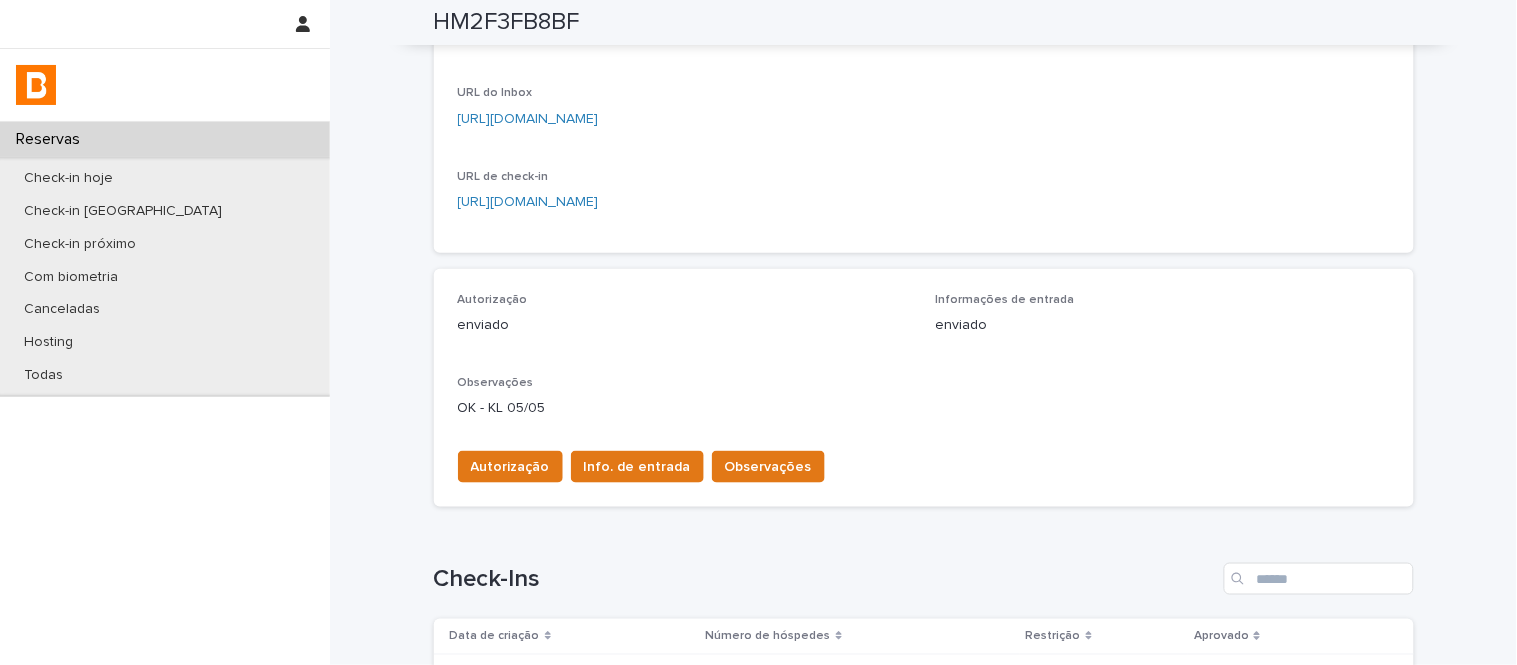 scroll, scrollTop: 555, scrollLeft: 0, axis: vertical 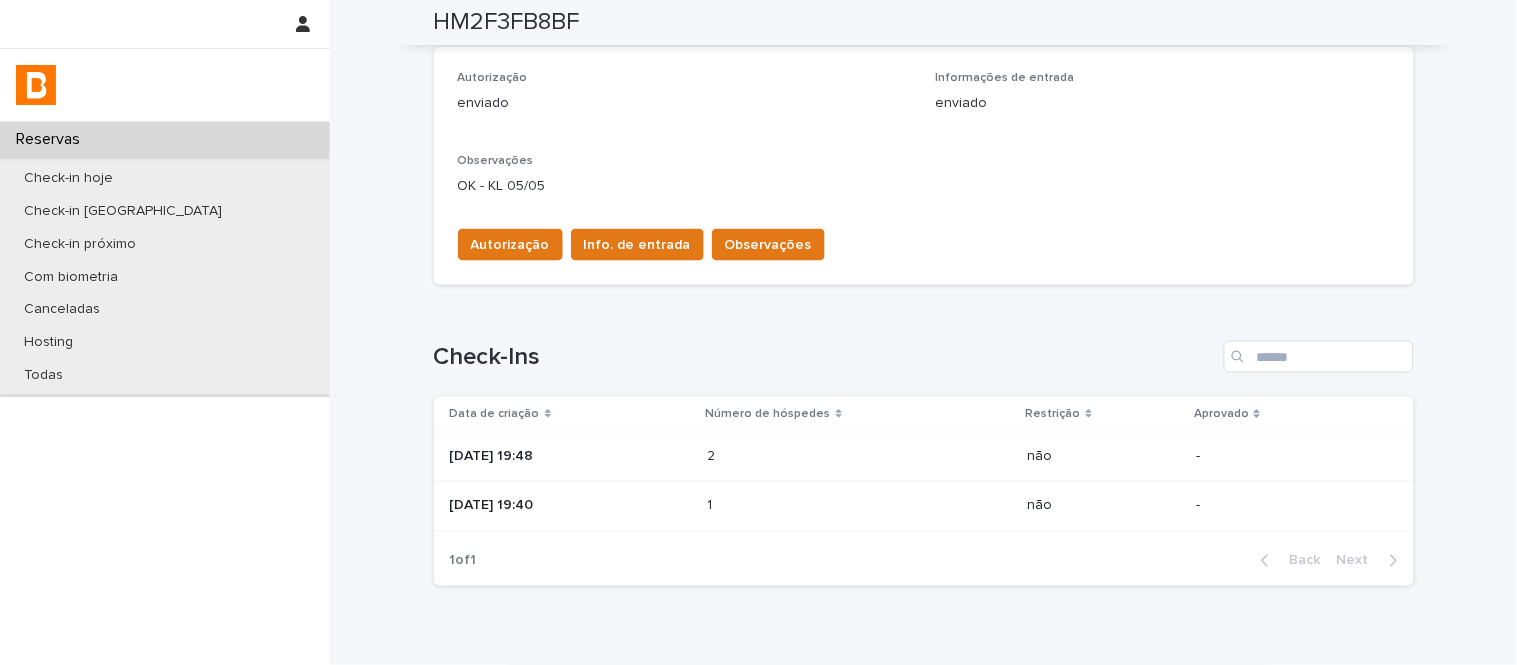 click on "2 2" at bounding box center [860, 457] 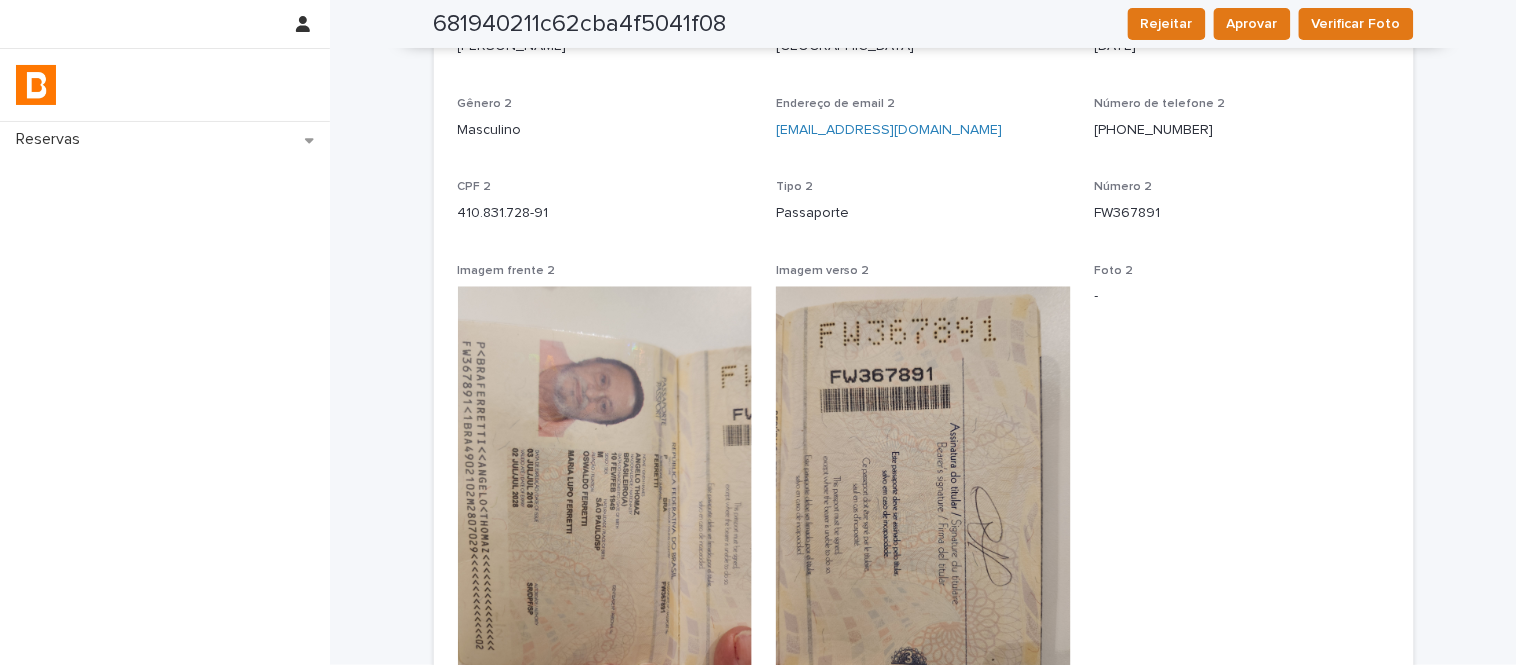 scroll, scrollTop: 1051, scrollLeft: 0, axis: vertical 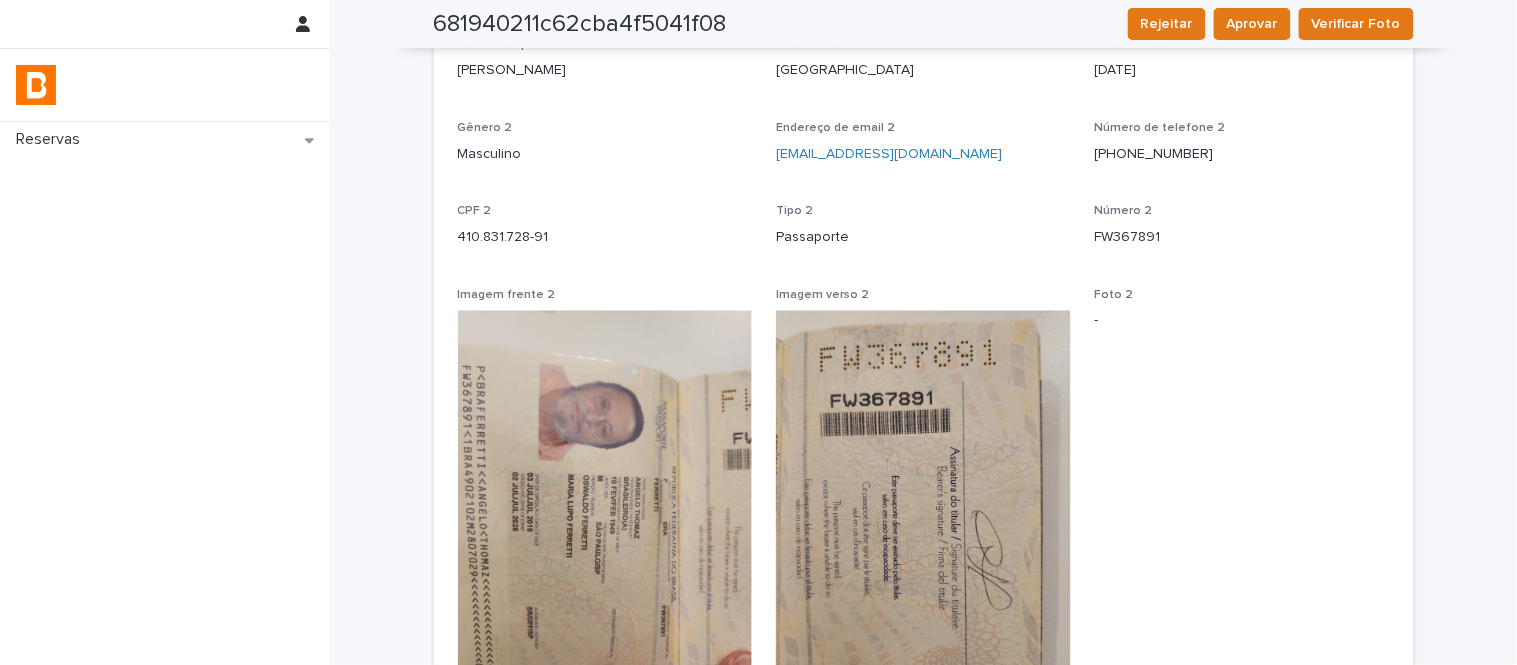 click on "410.831.728-91" at bounding box center (605, 237) 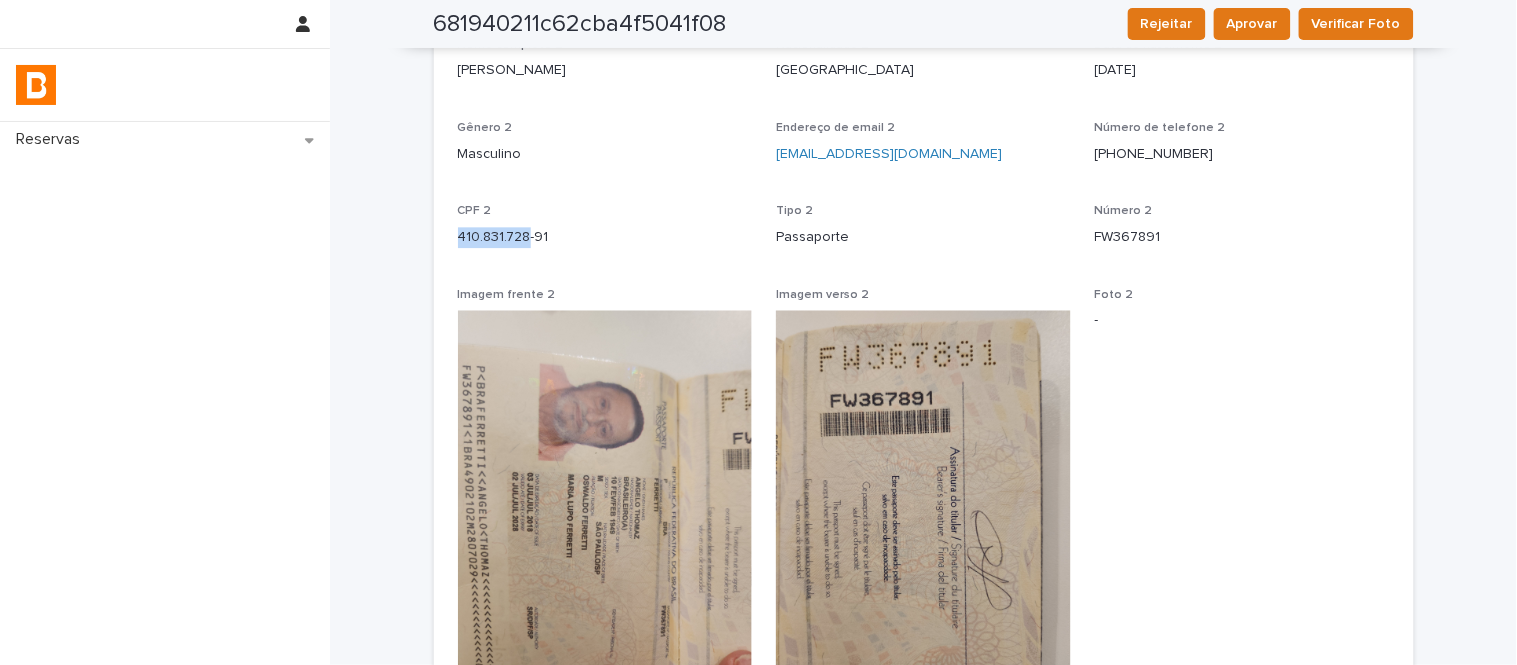 click on "410.831.728-91" at bounding box center [605, 237] 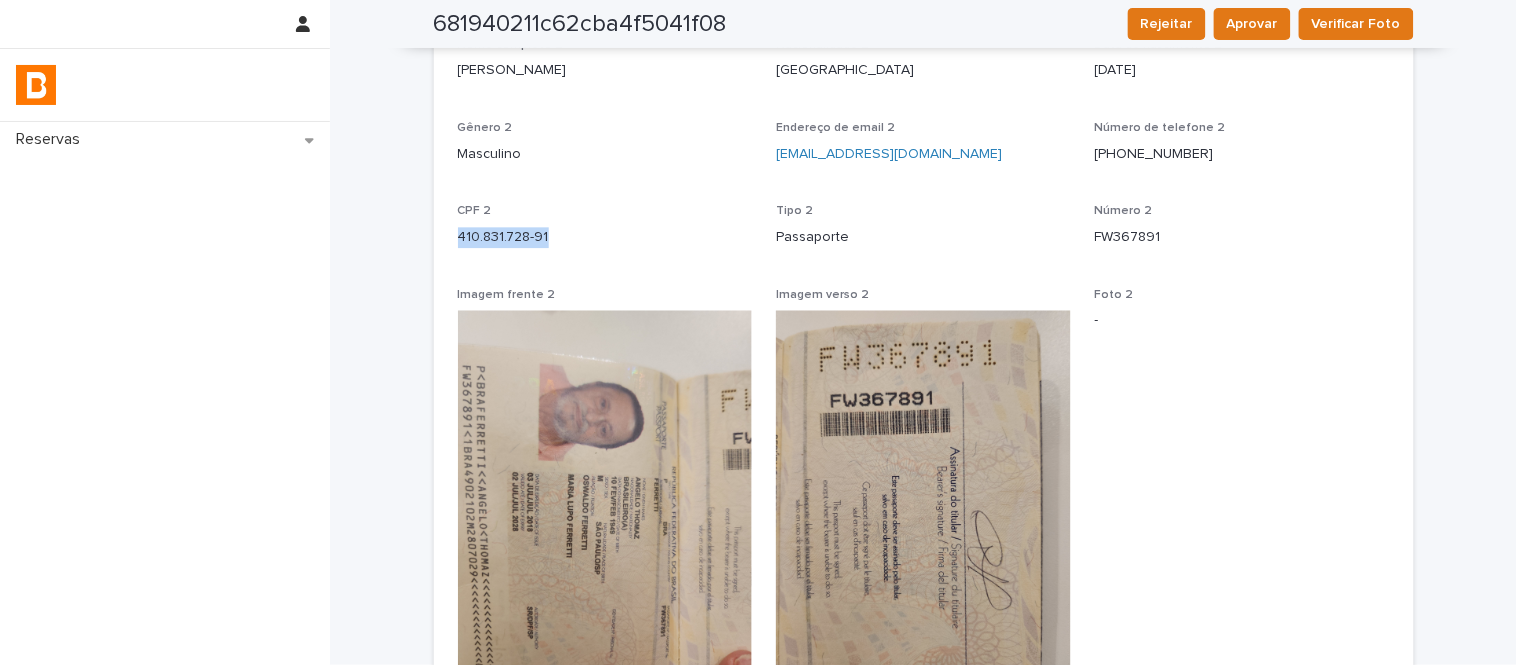 click on "410.831.728-91" at bounding box center [605, 237] 